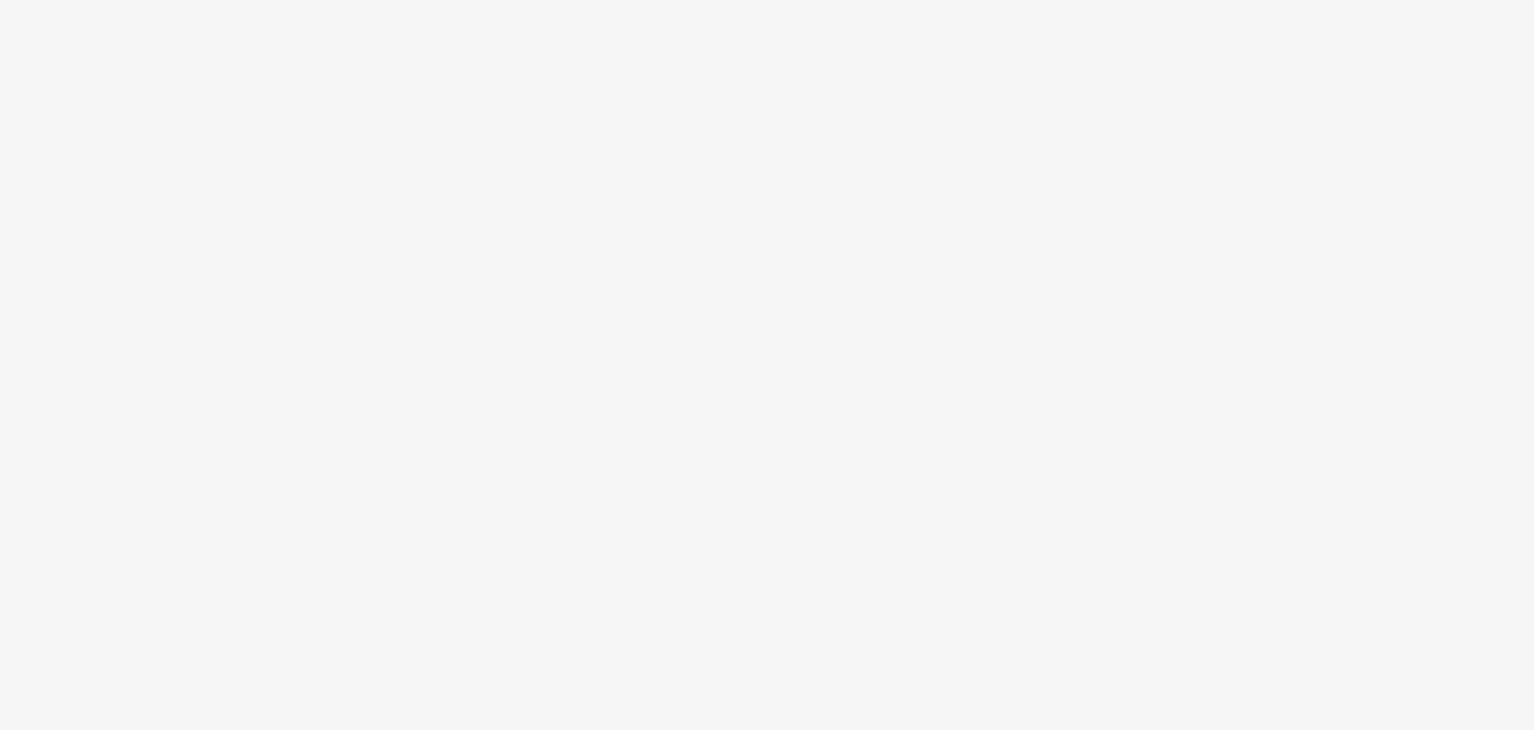 scroll, scrollTop: 0, scrollLeft: 0, axis: both 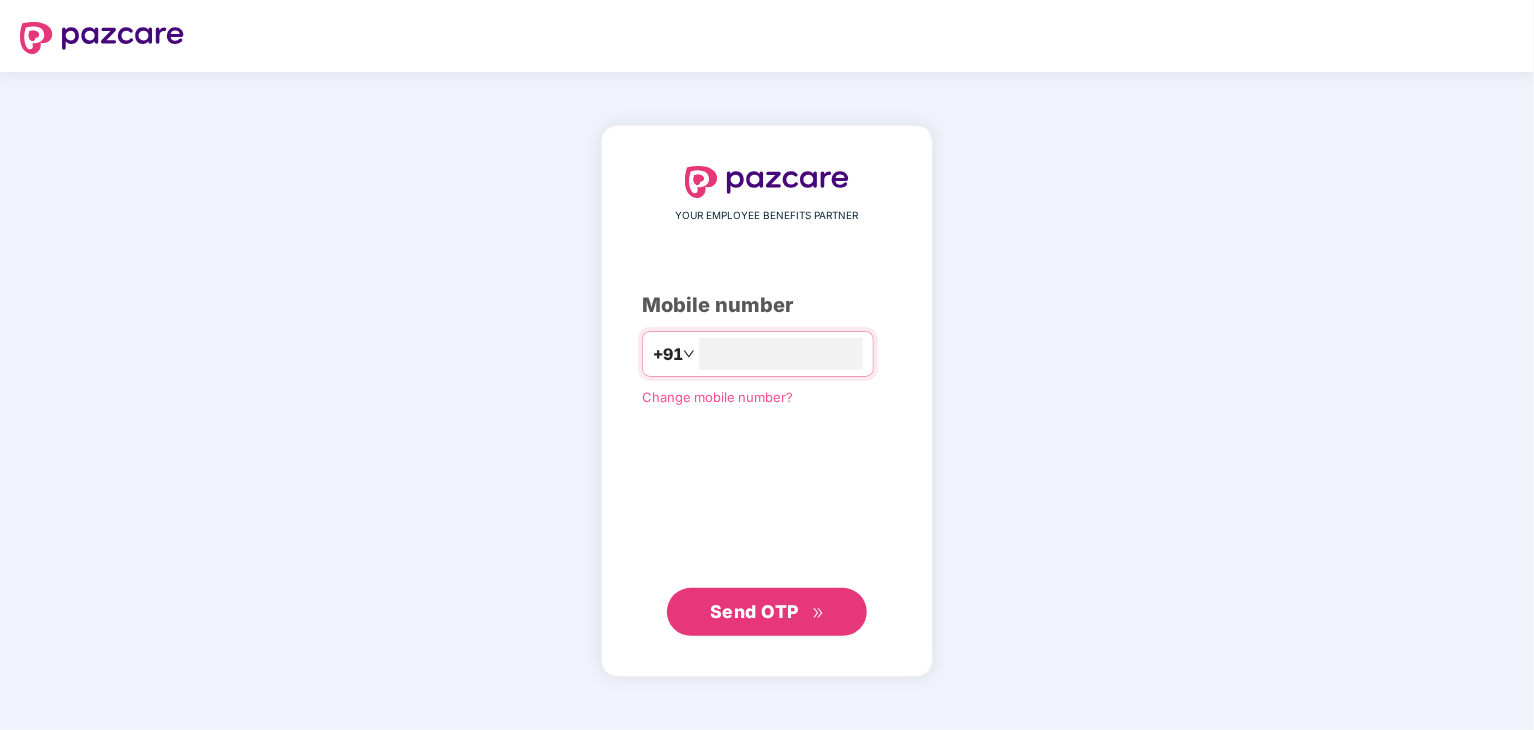 type on "**********" 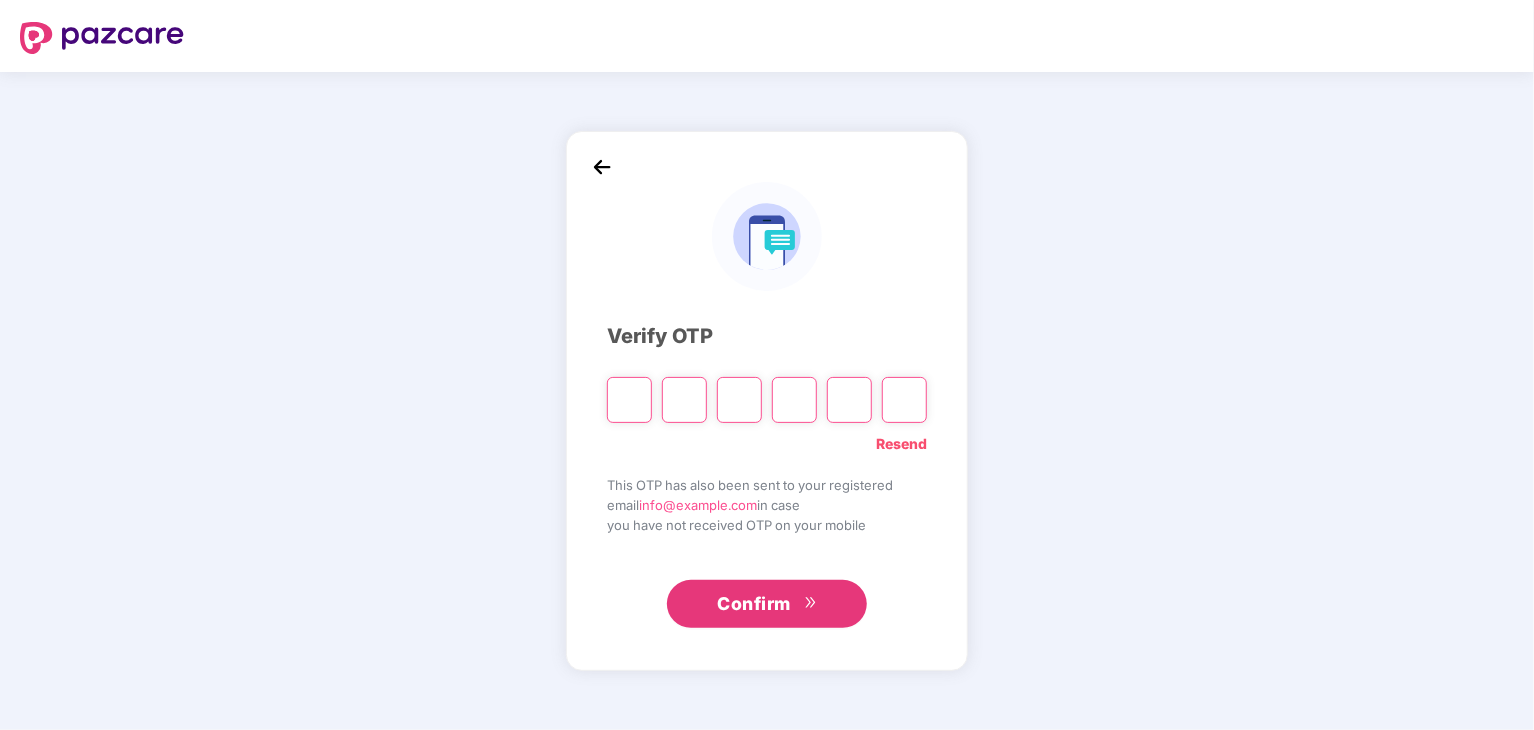 type on "*" 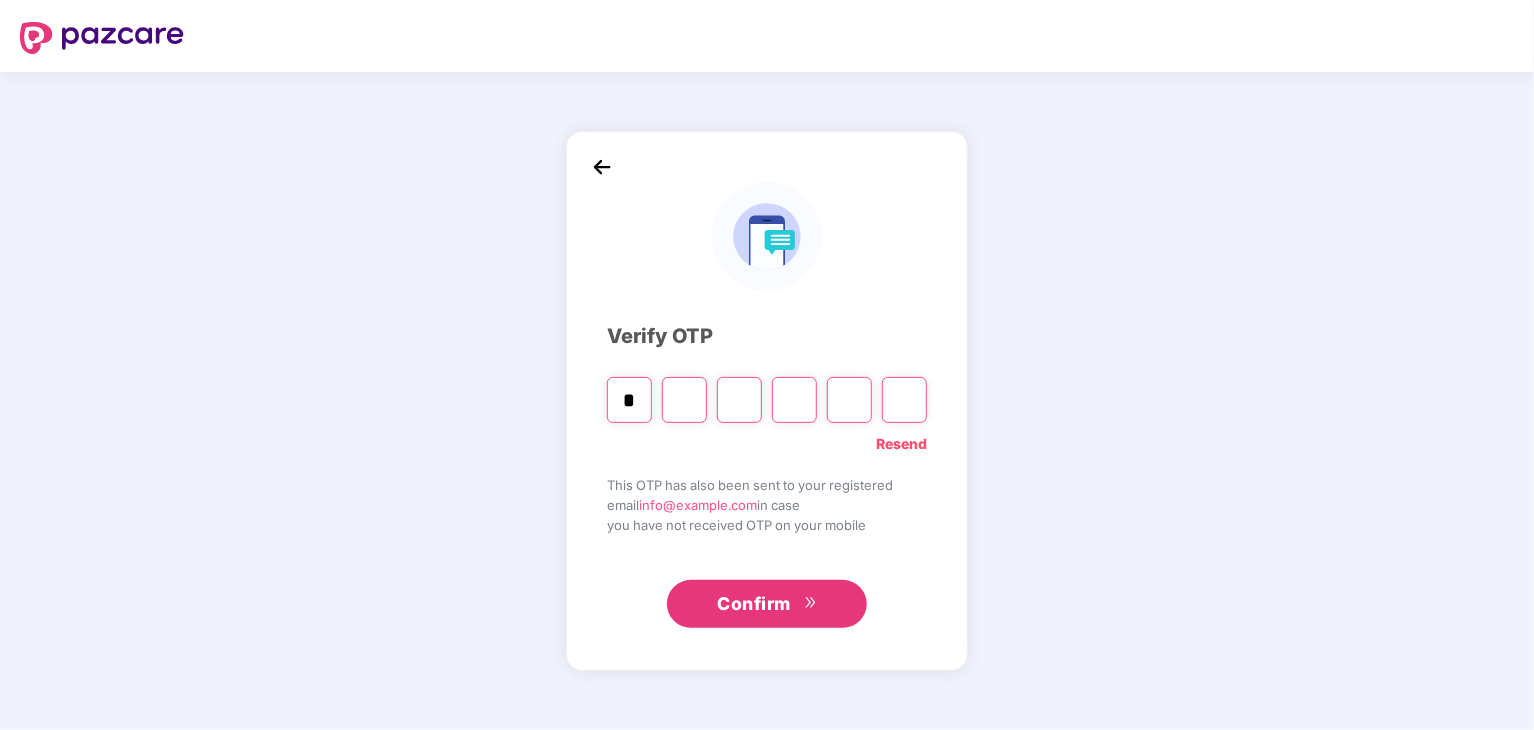 type on "*" 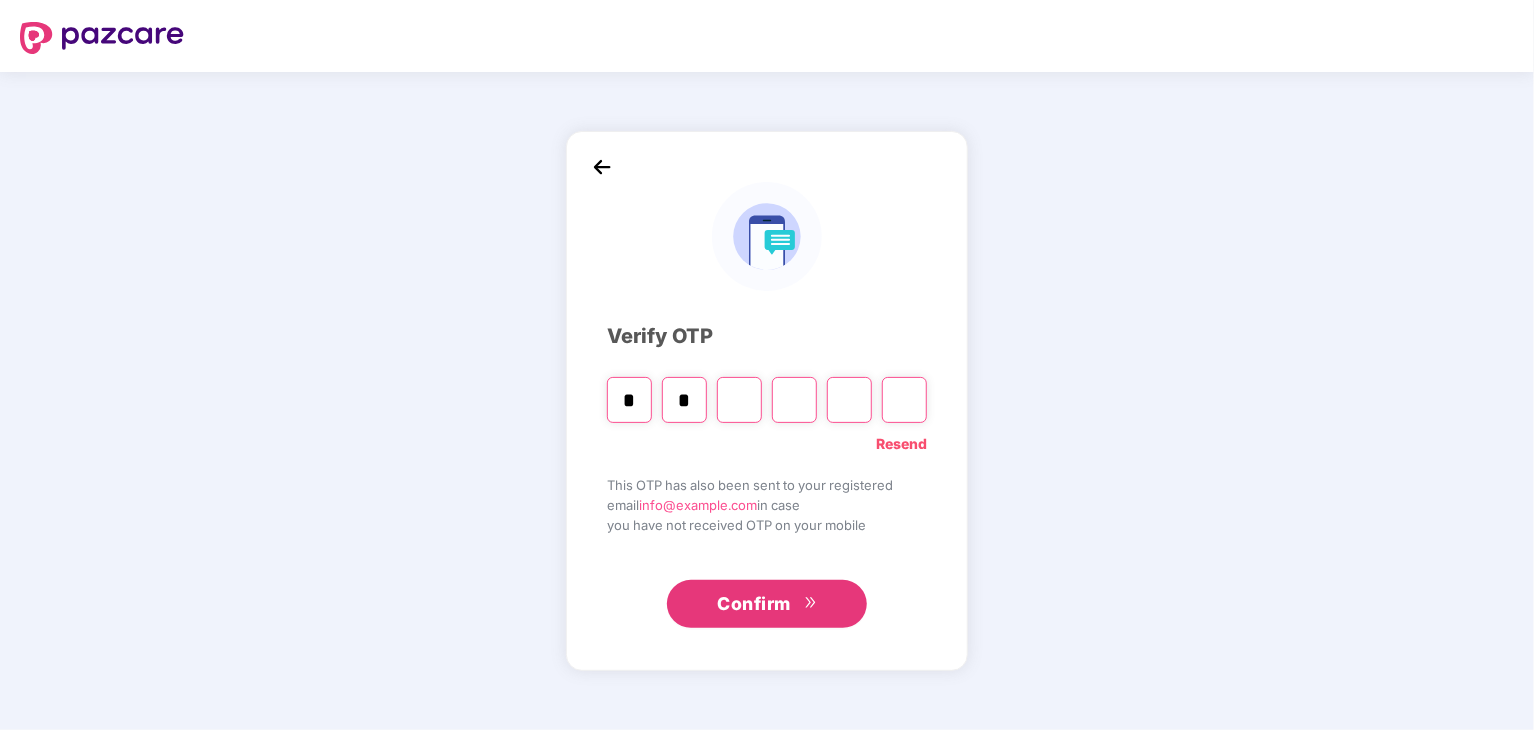 type on "*" 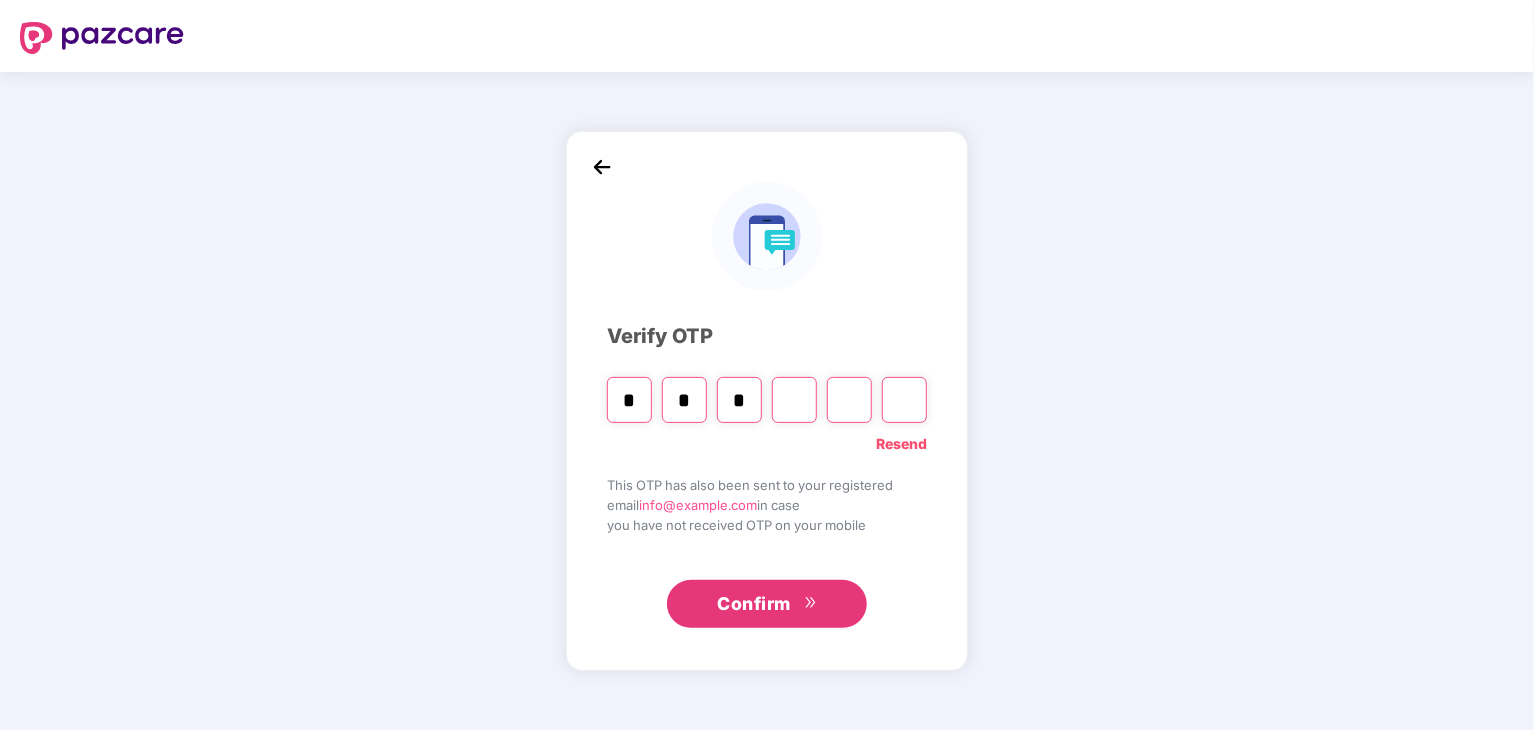 type on "*" 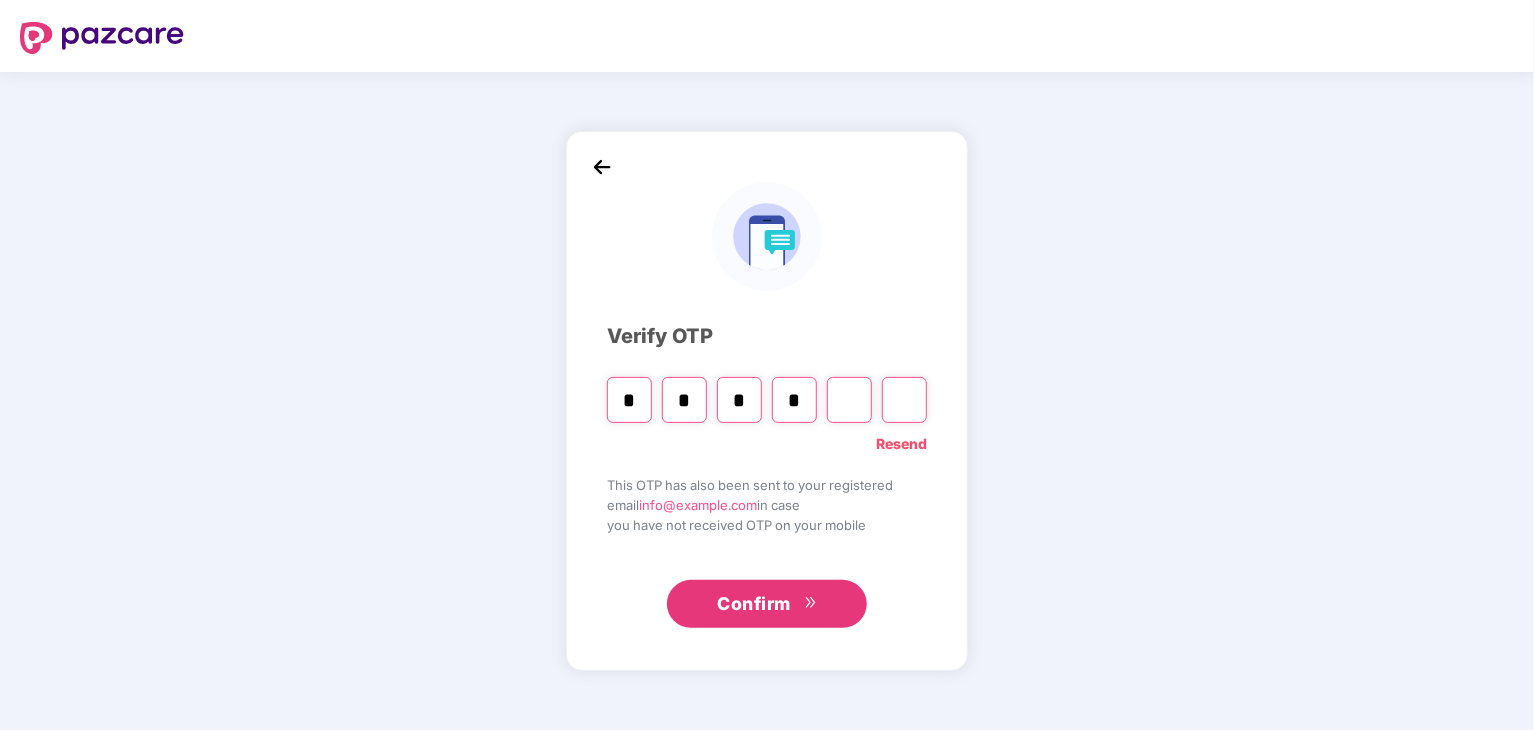 type on "*" 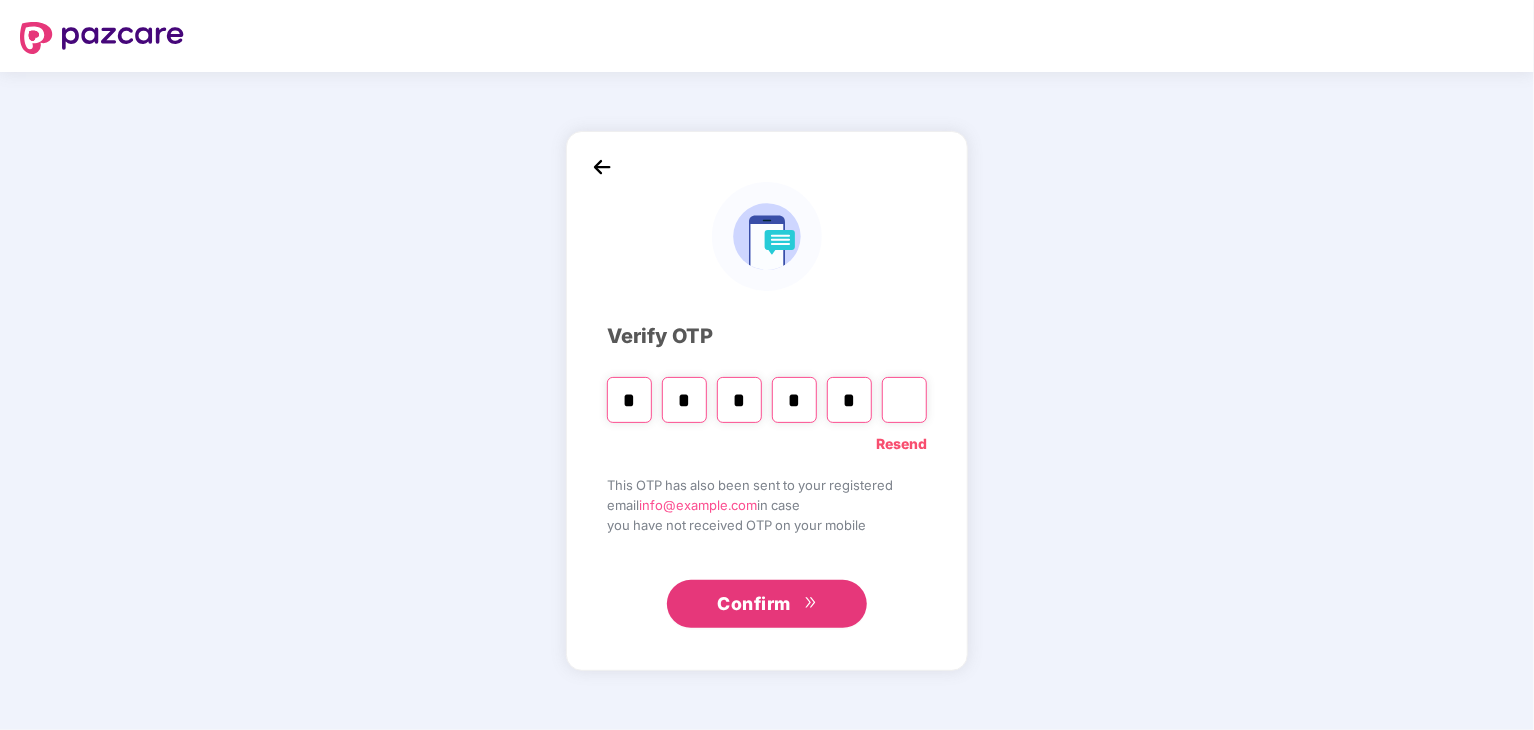 type on "*" 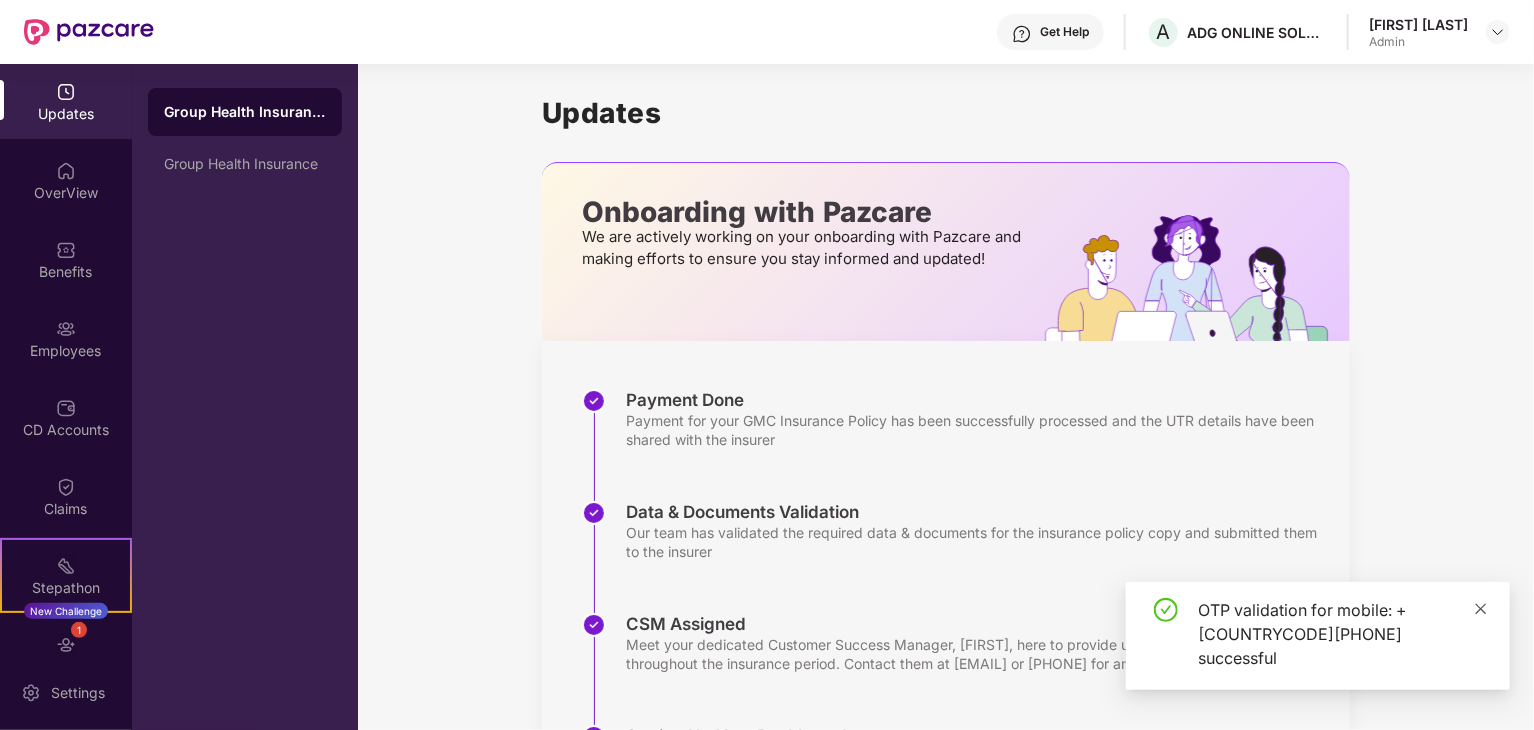 click 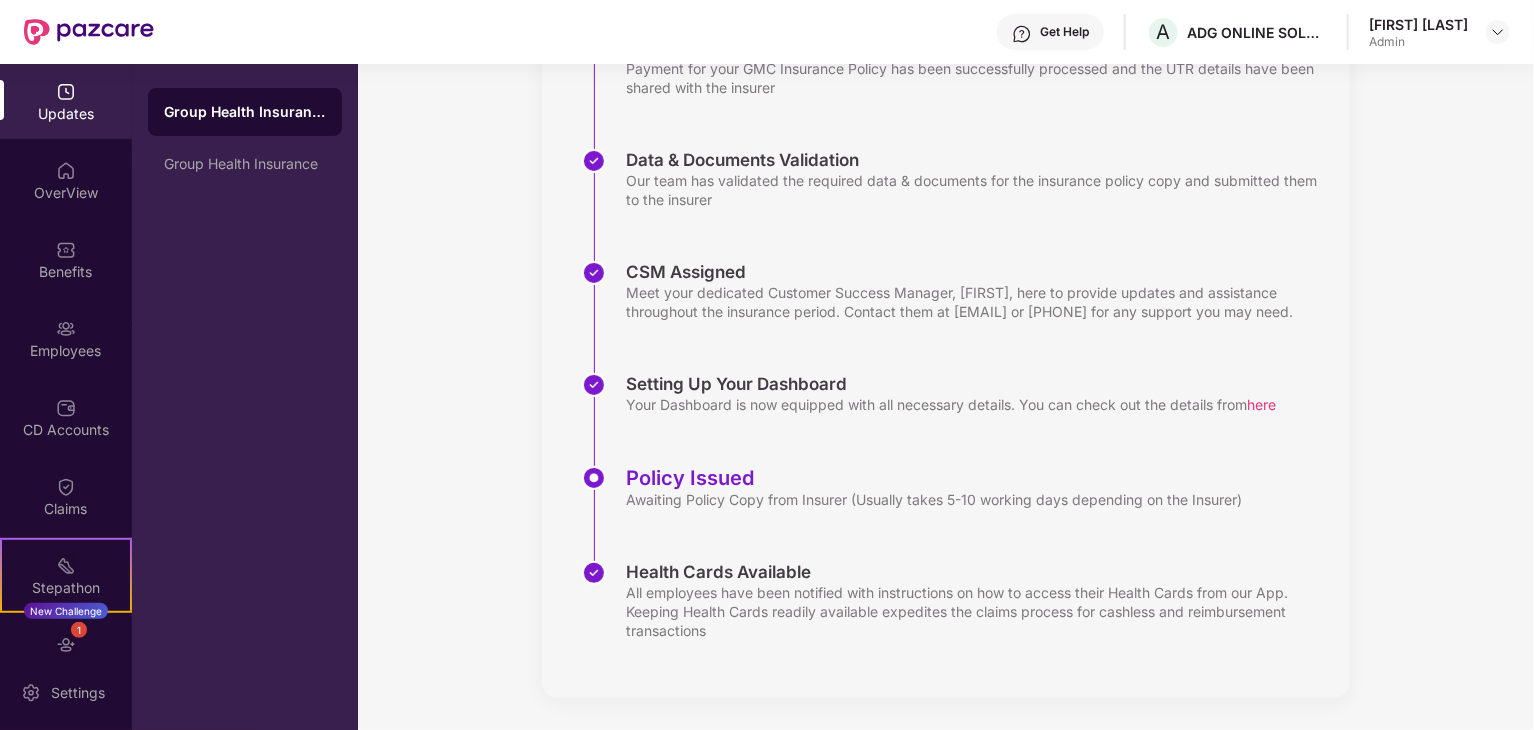 scroll, scrollTop: 0, scrollLeft: 0, axis: both 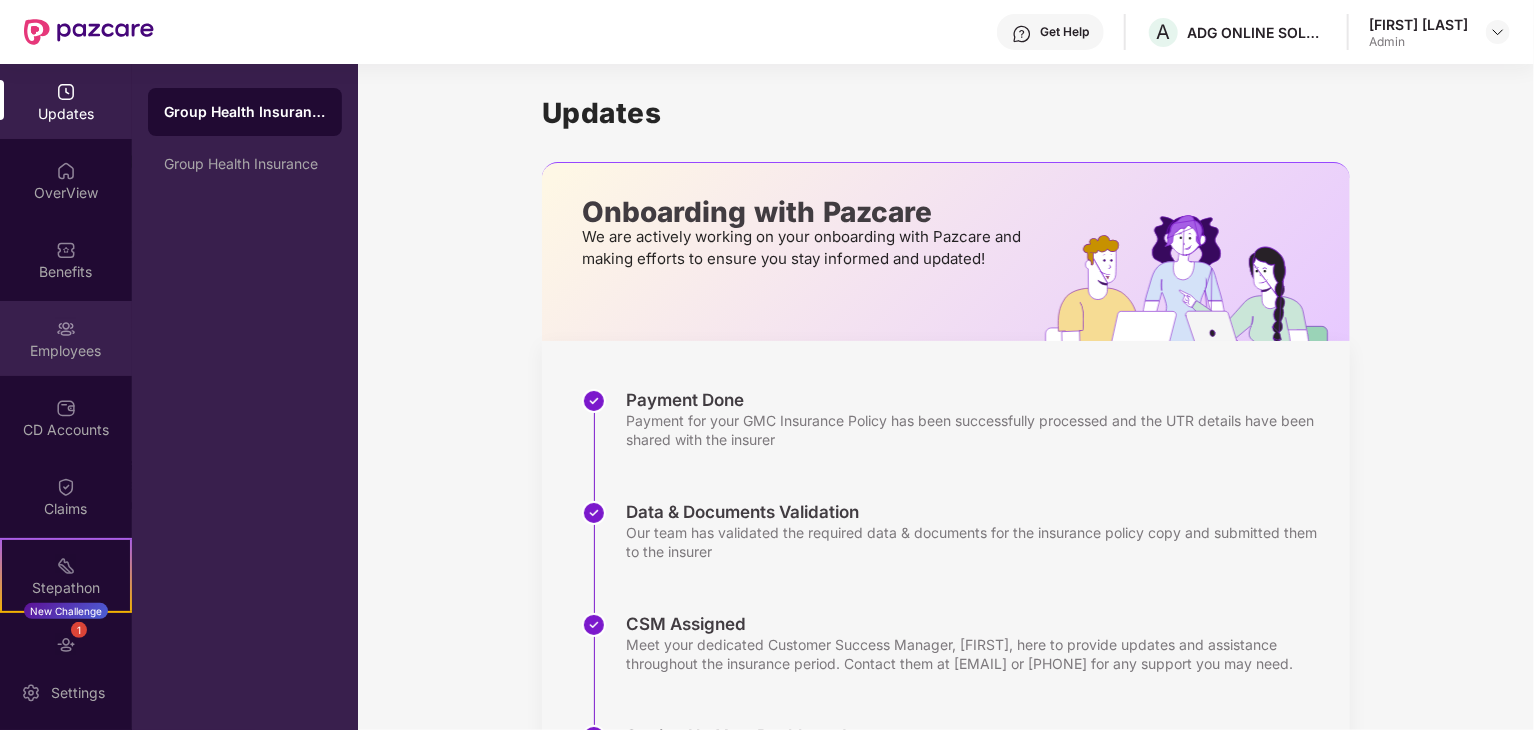 click on "Employees" at bounding box center [66, 338] 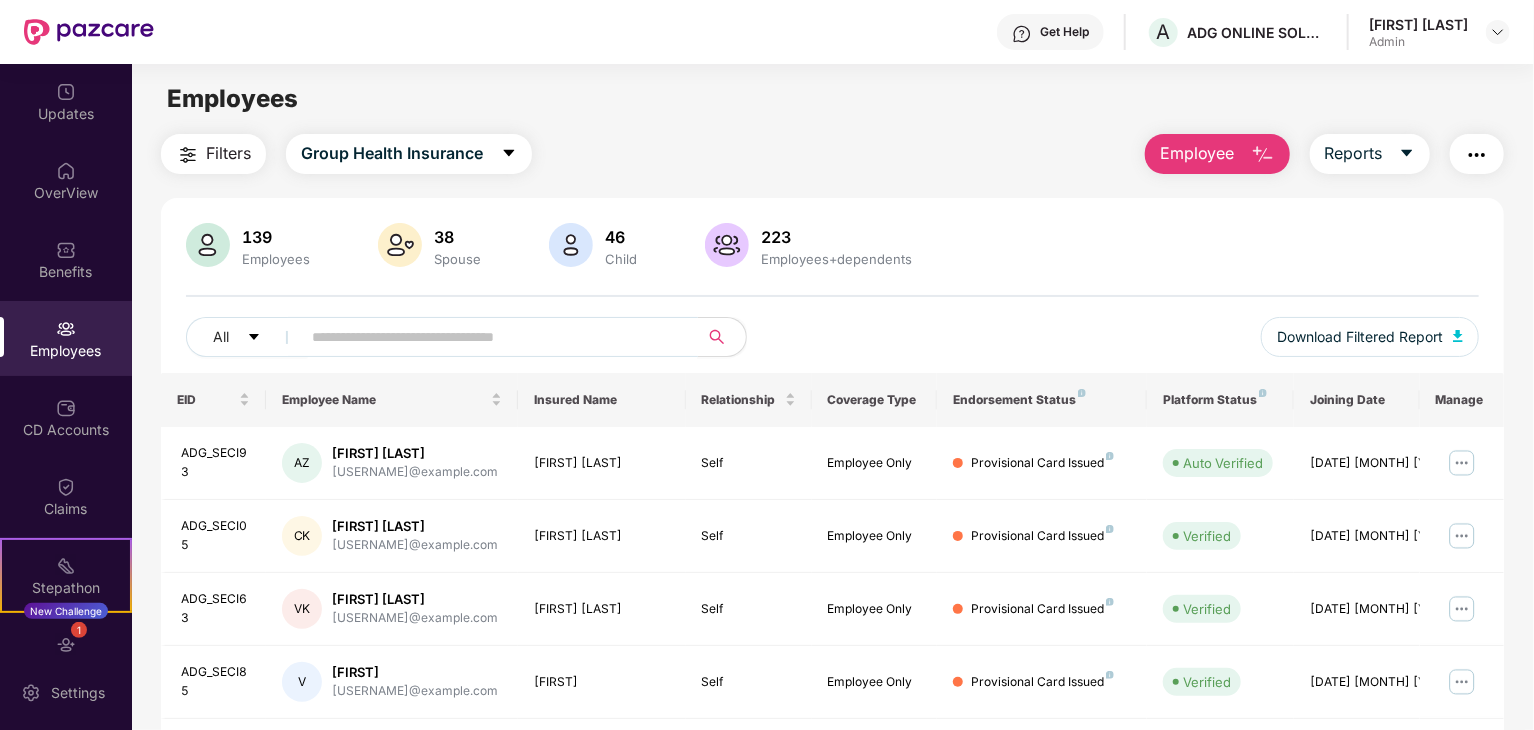 click at bounding box center (491, 337) 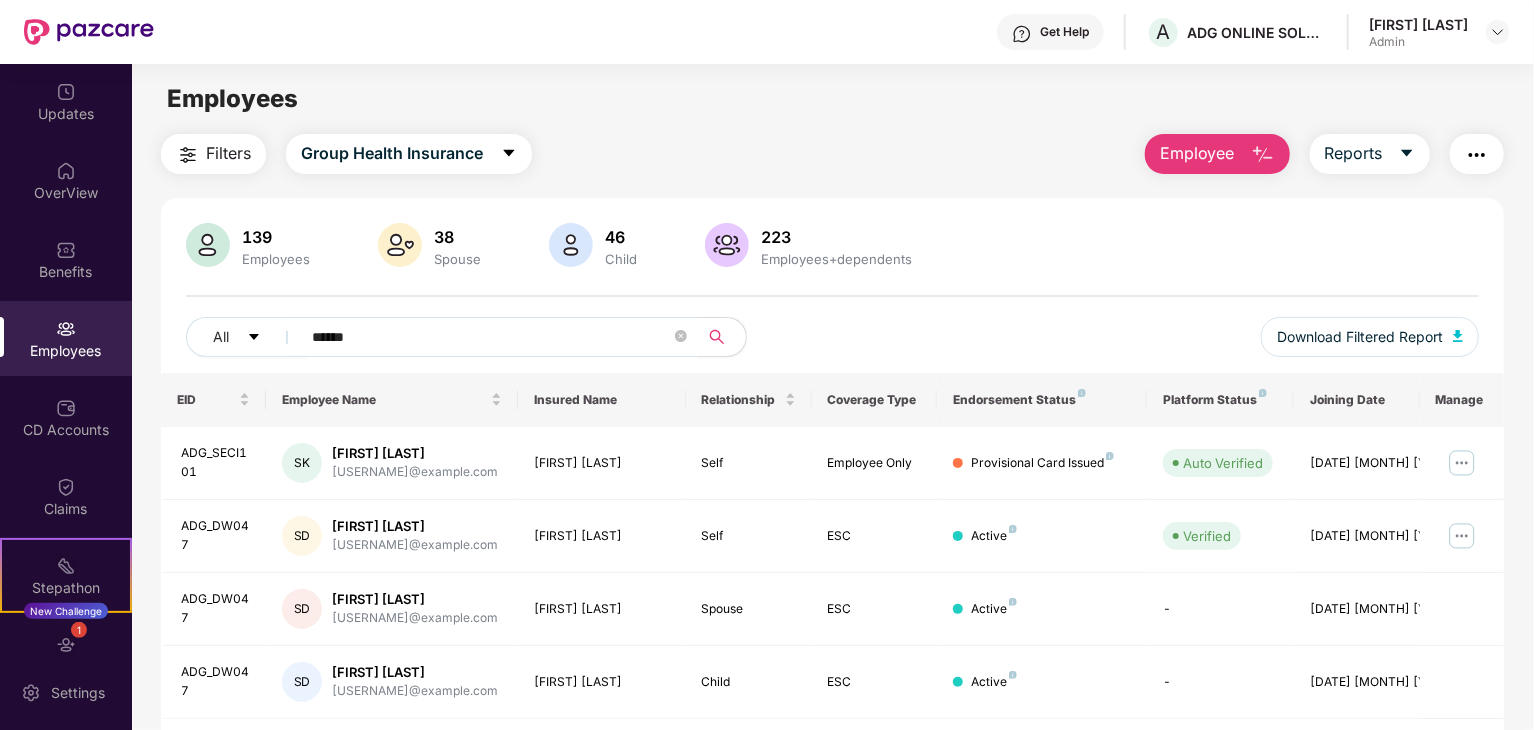 type on "******" 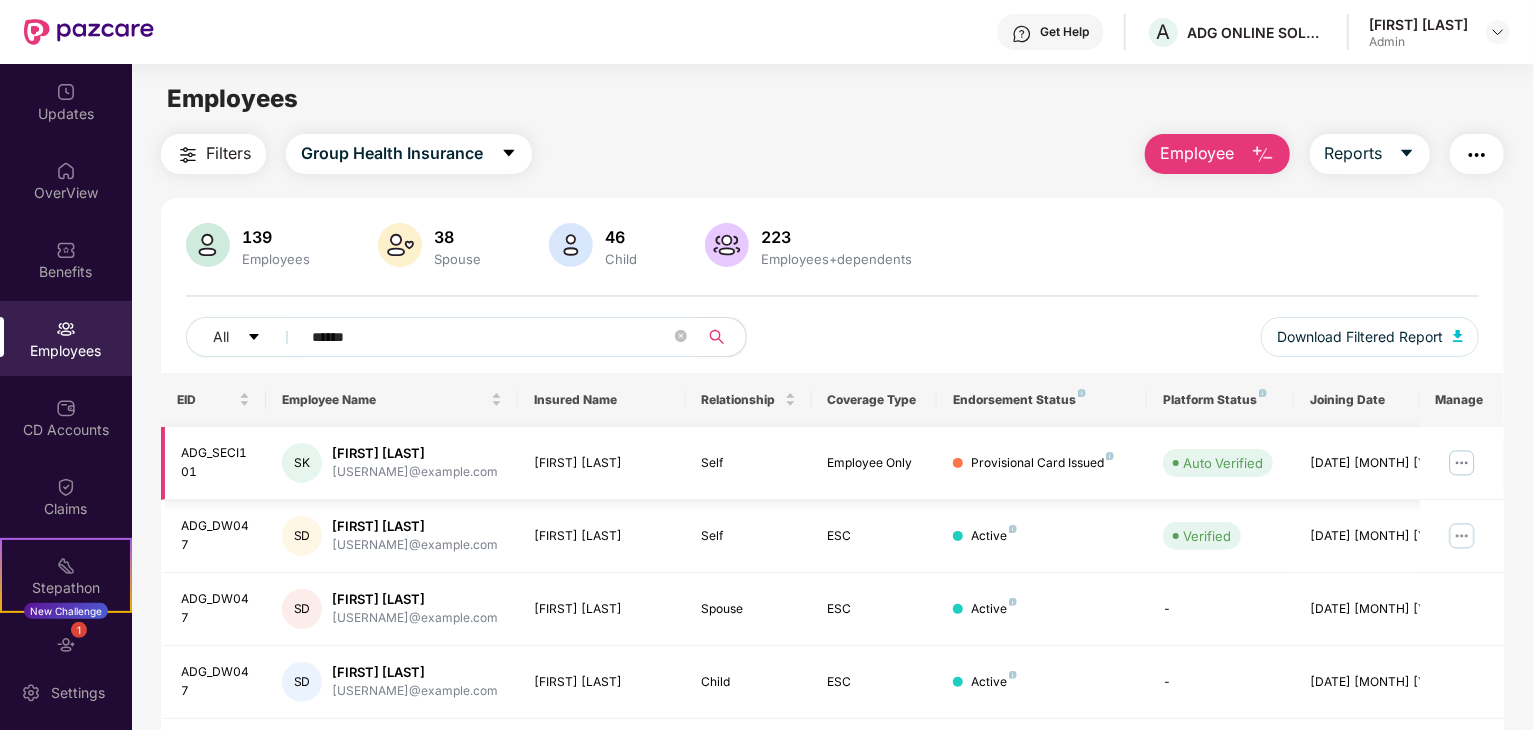 scroll, scrollTop: 64, scrollLeft: 0, axis: vertical 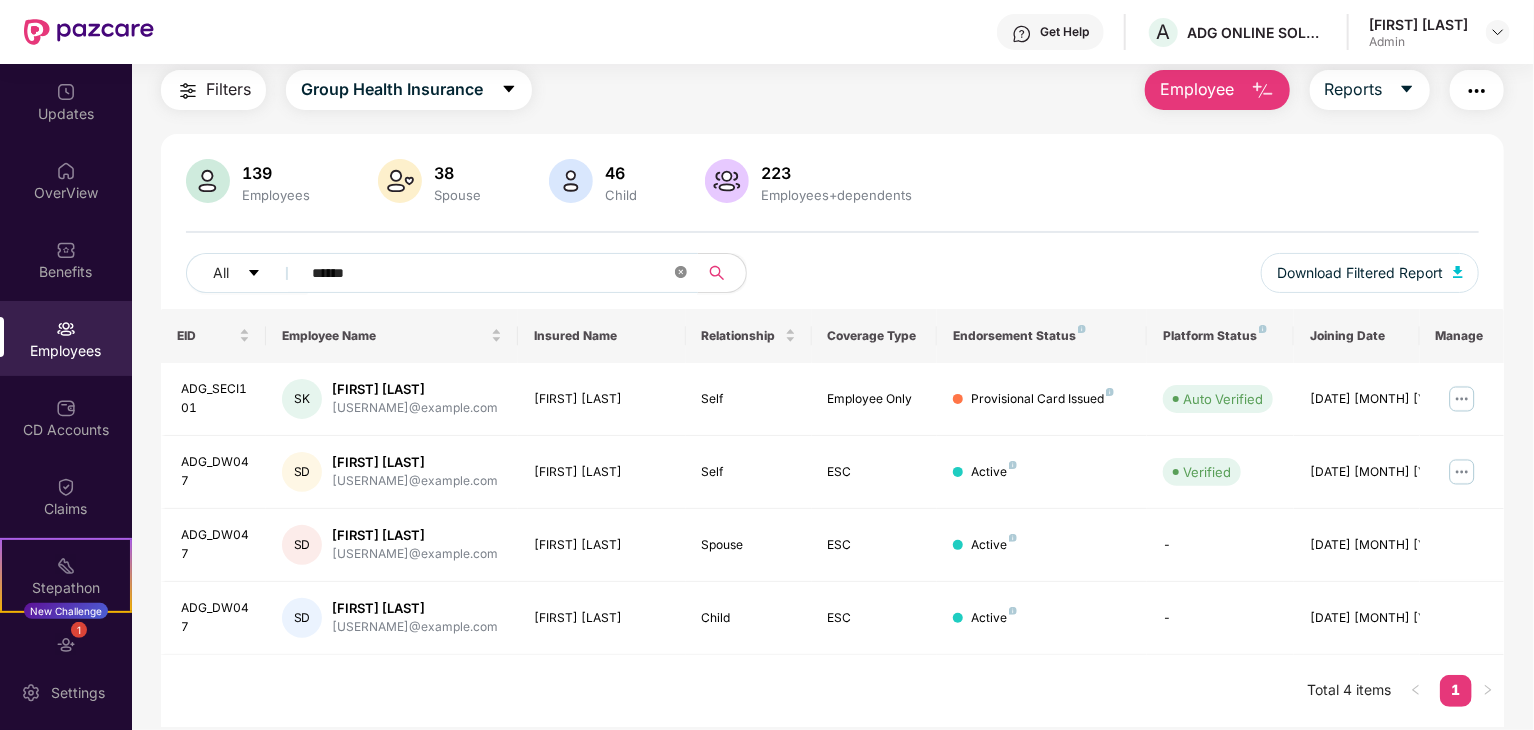 click 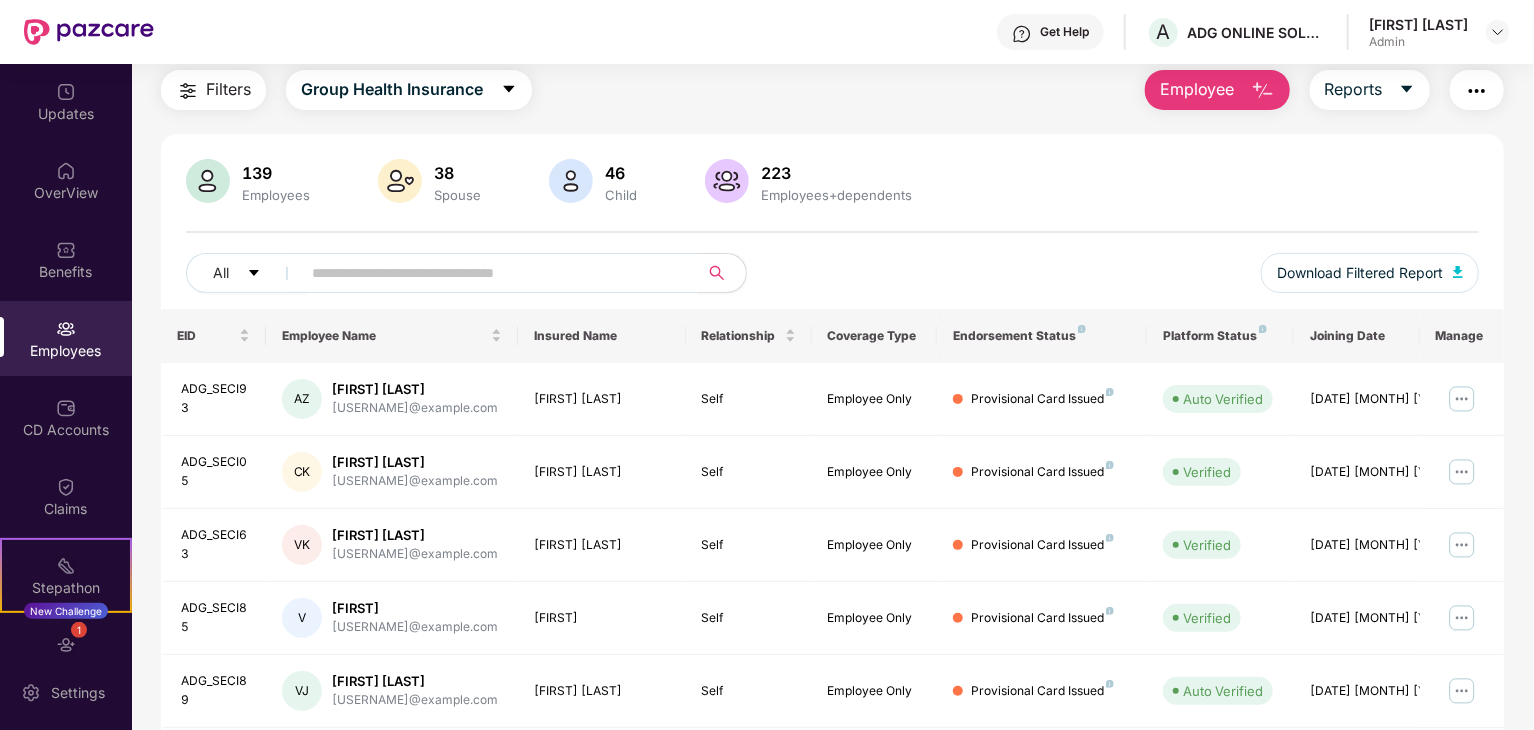 paste on "**********" 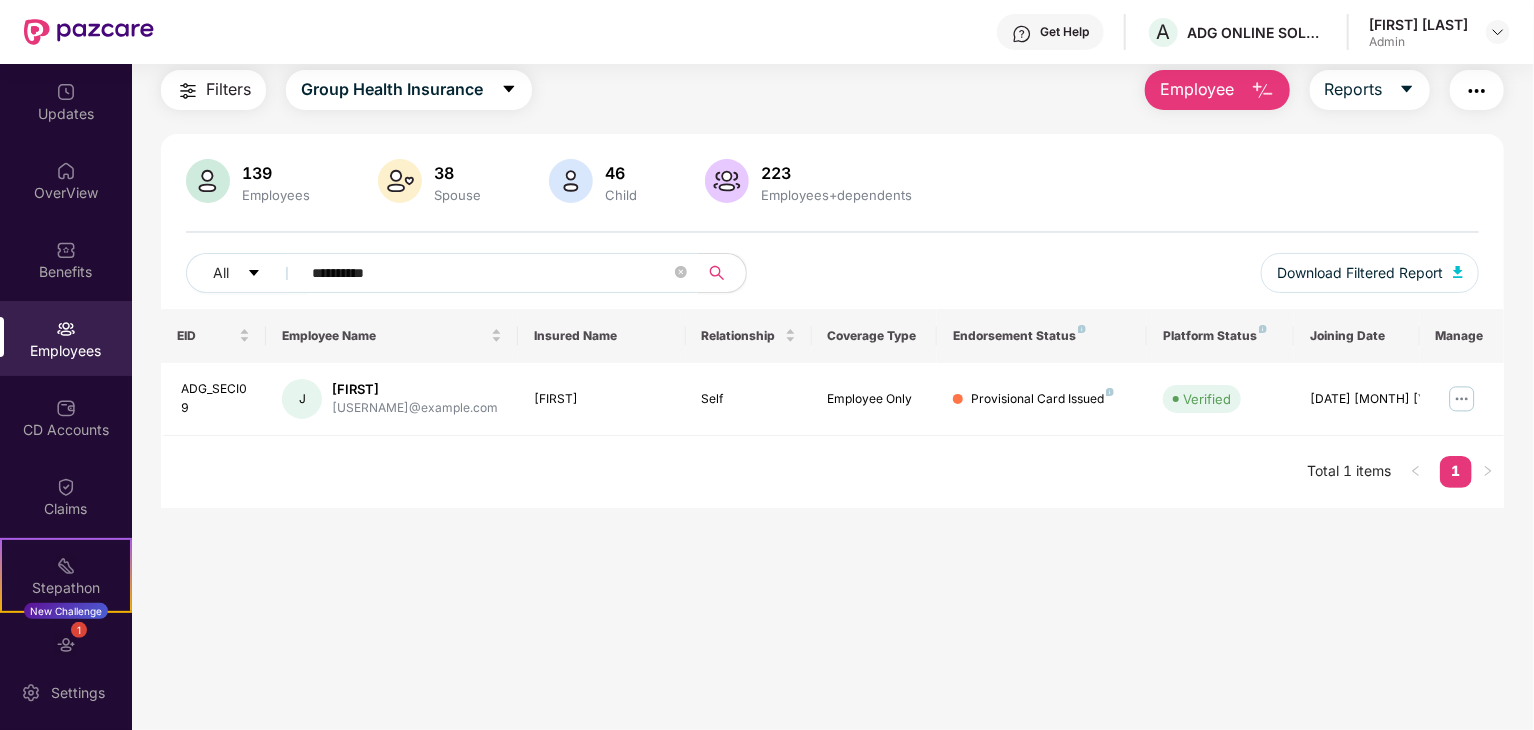 type on "**********" 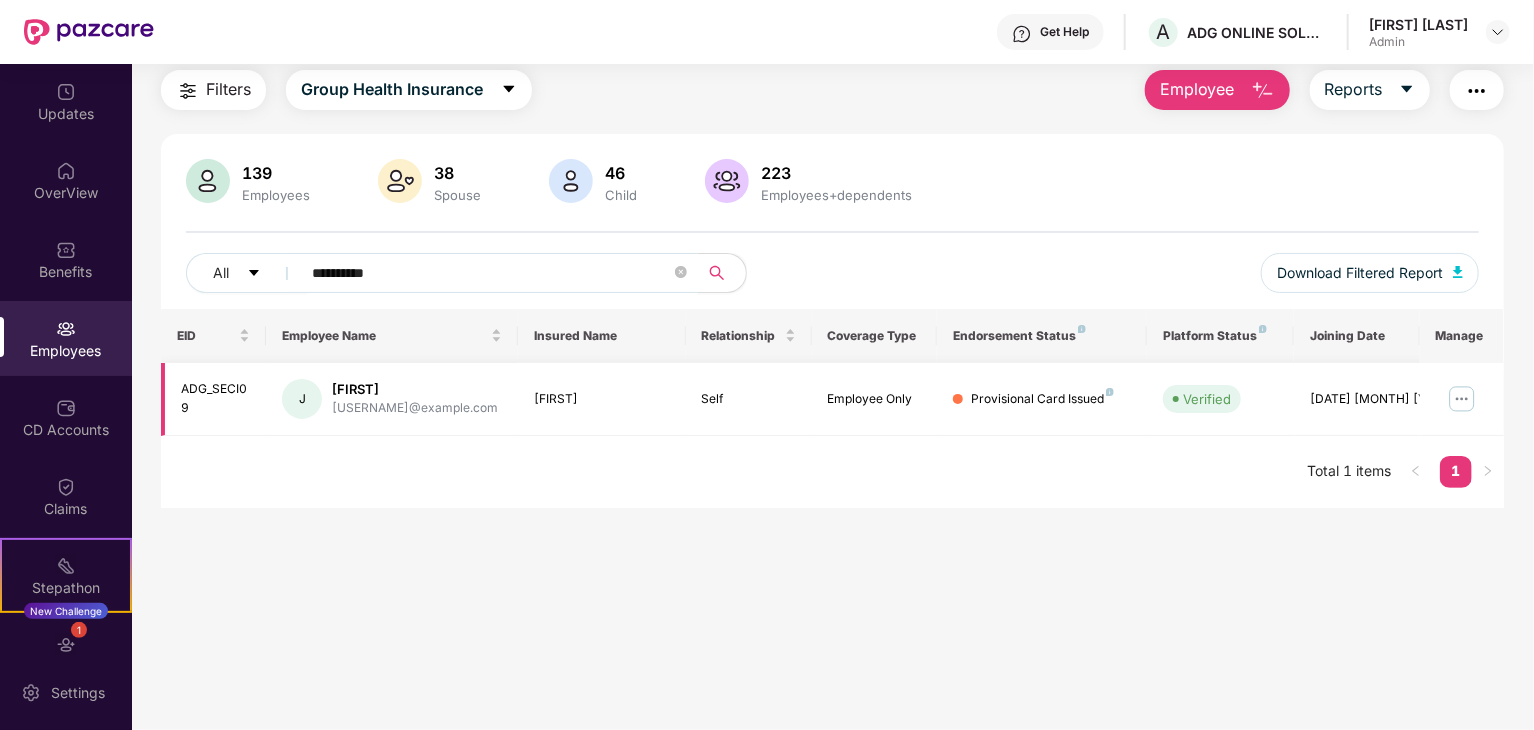 click at bounding box center (1462, 399) 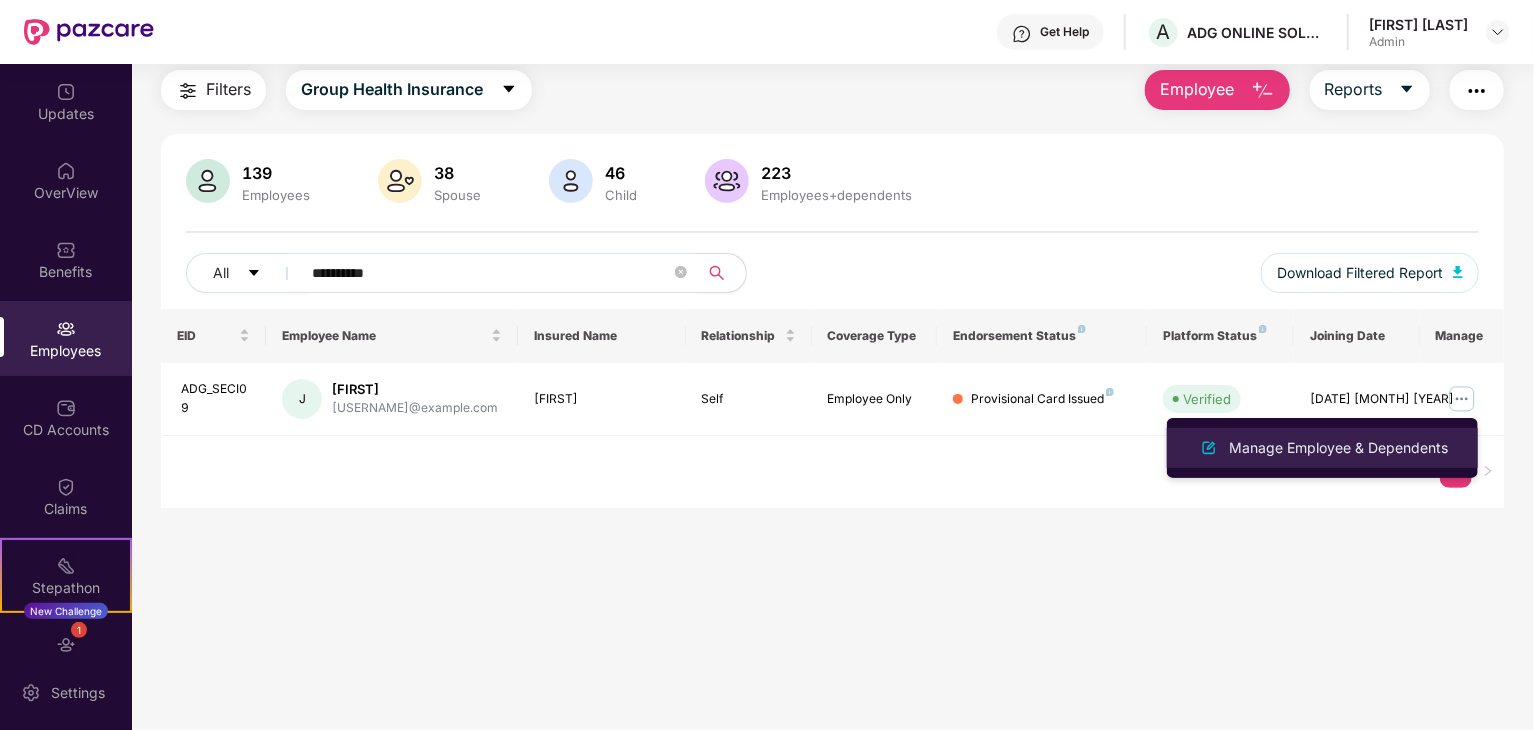 click on "Manage Employee & Dependents" at bounding box center [1338, 448] 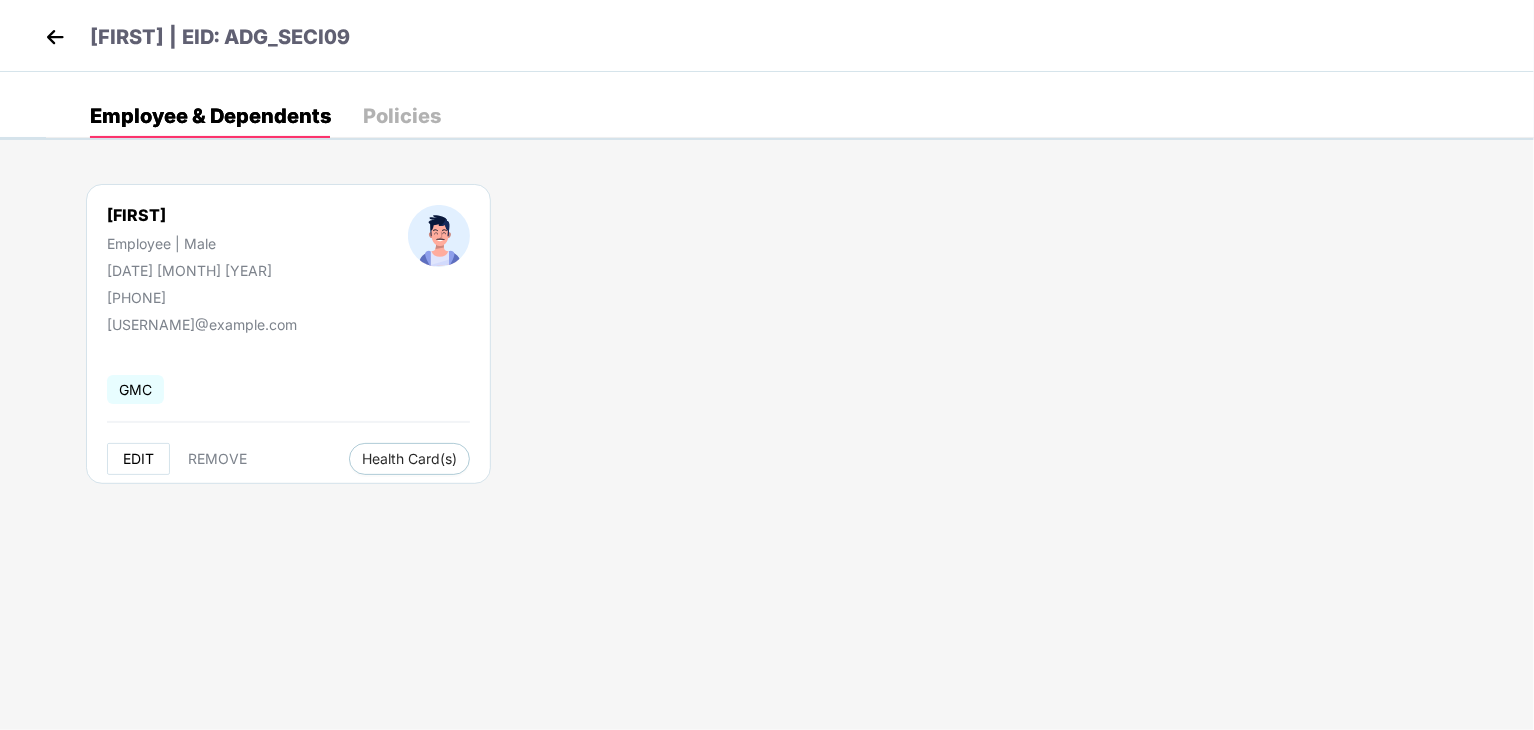 click on "EDIT" at bounding box center (138, 459) 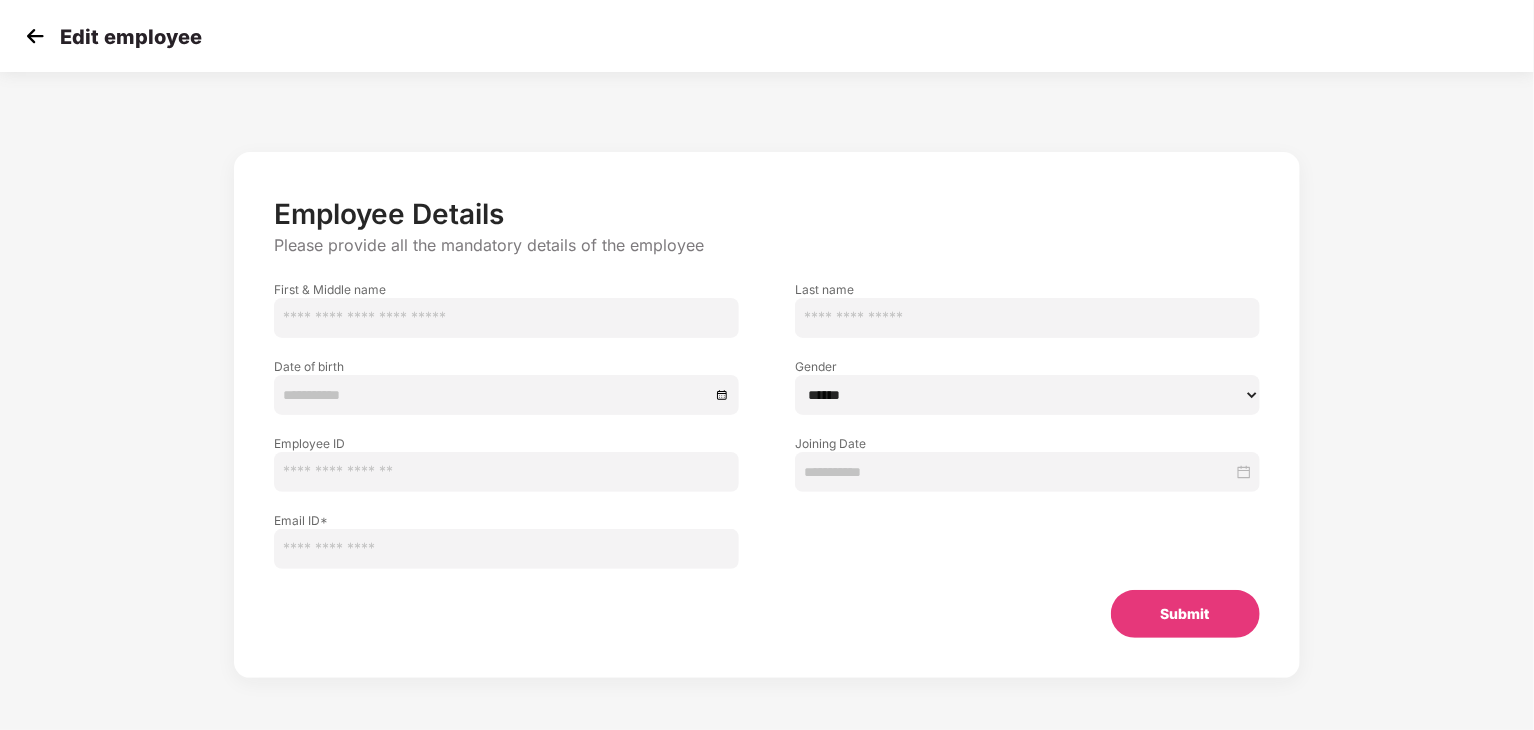 type on "******" 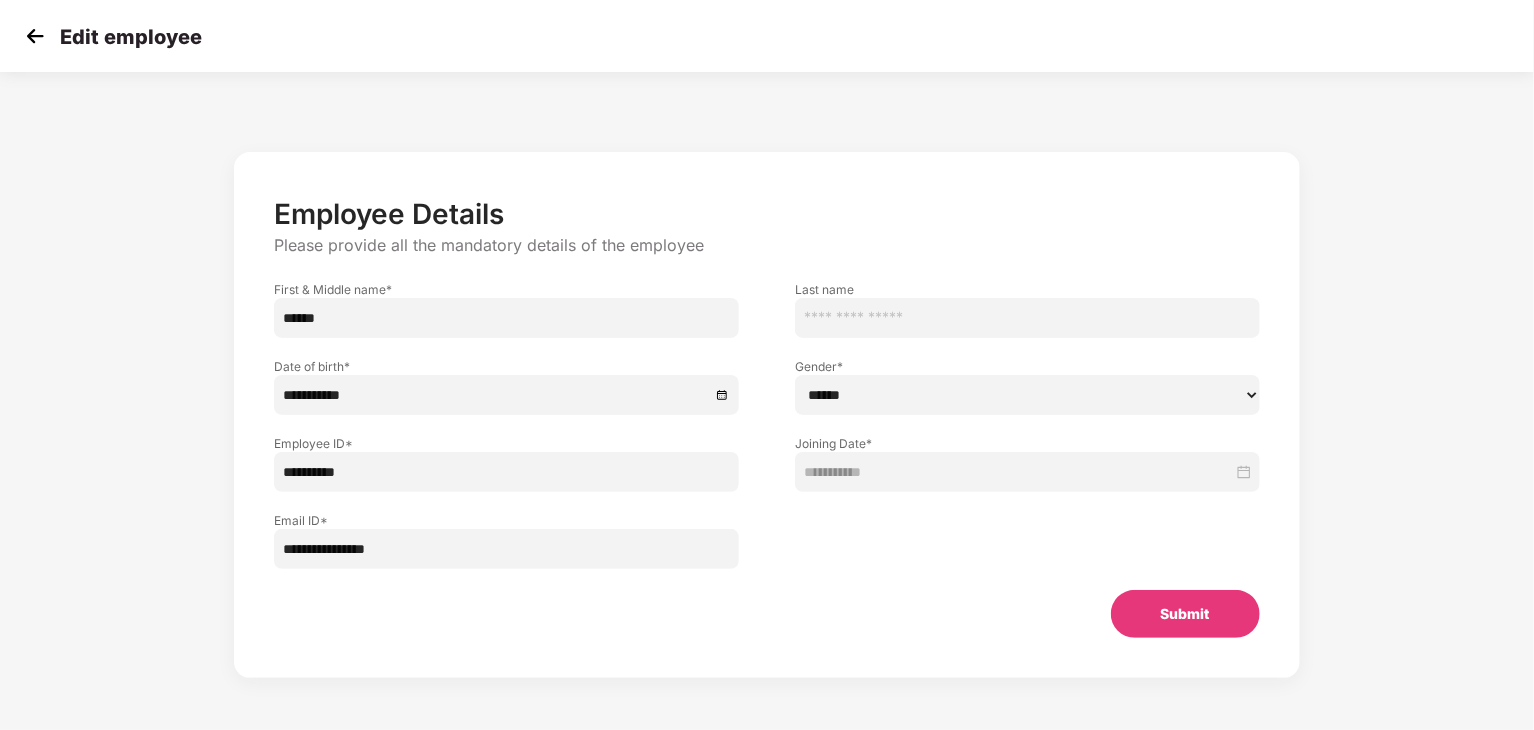 drag, startPoint x: 417, startPoint y: 547, endPoint x: 254, endPoint y: 542, distance: 163.07668 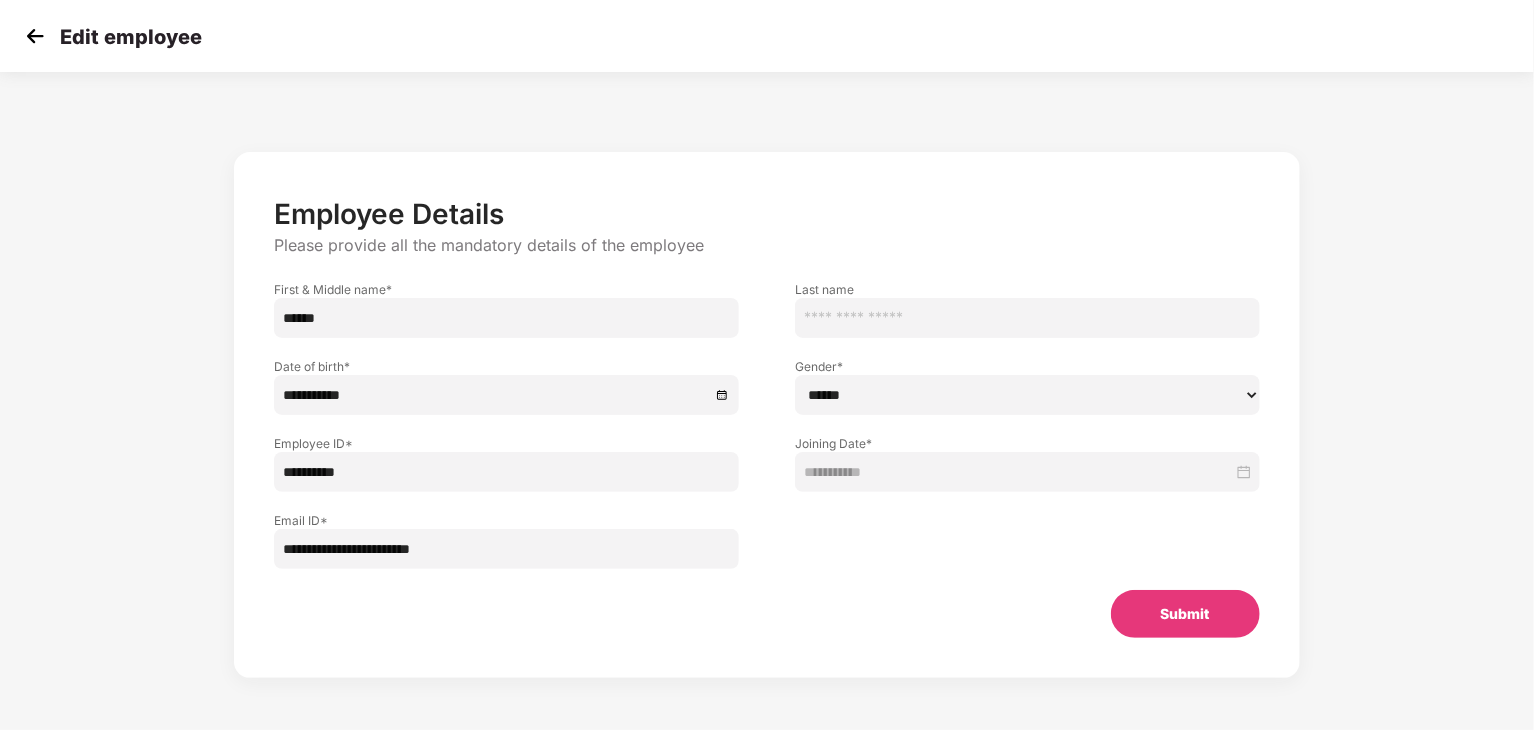 type on "**********" 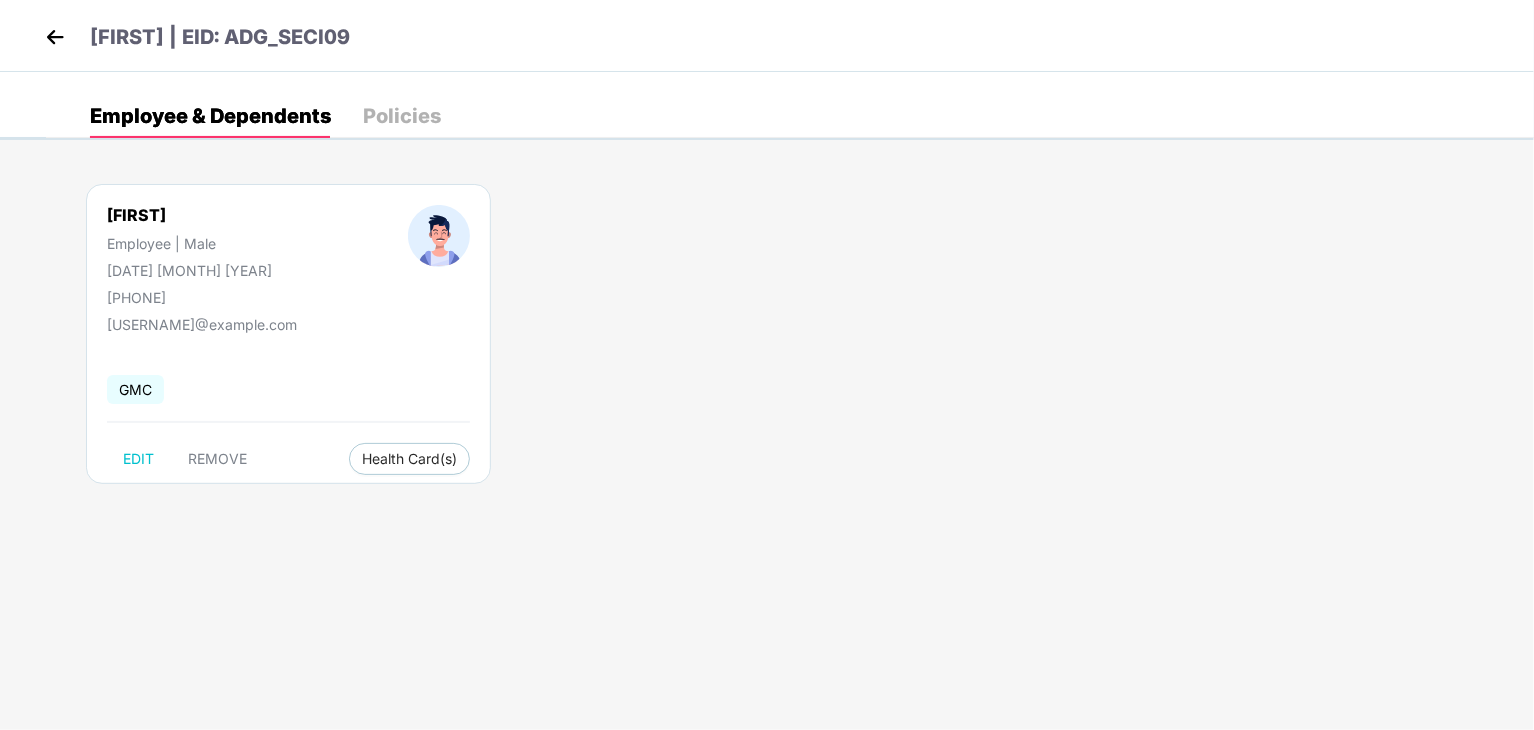 click at bounding box center [55, 37] 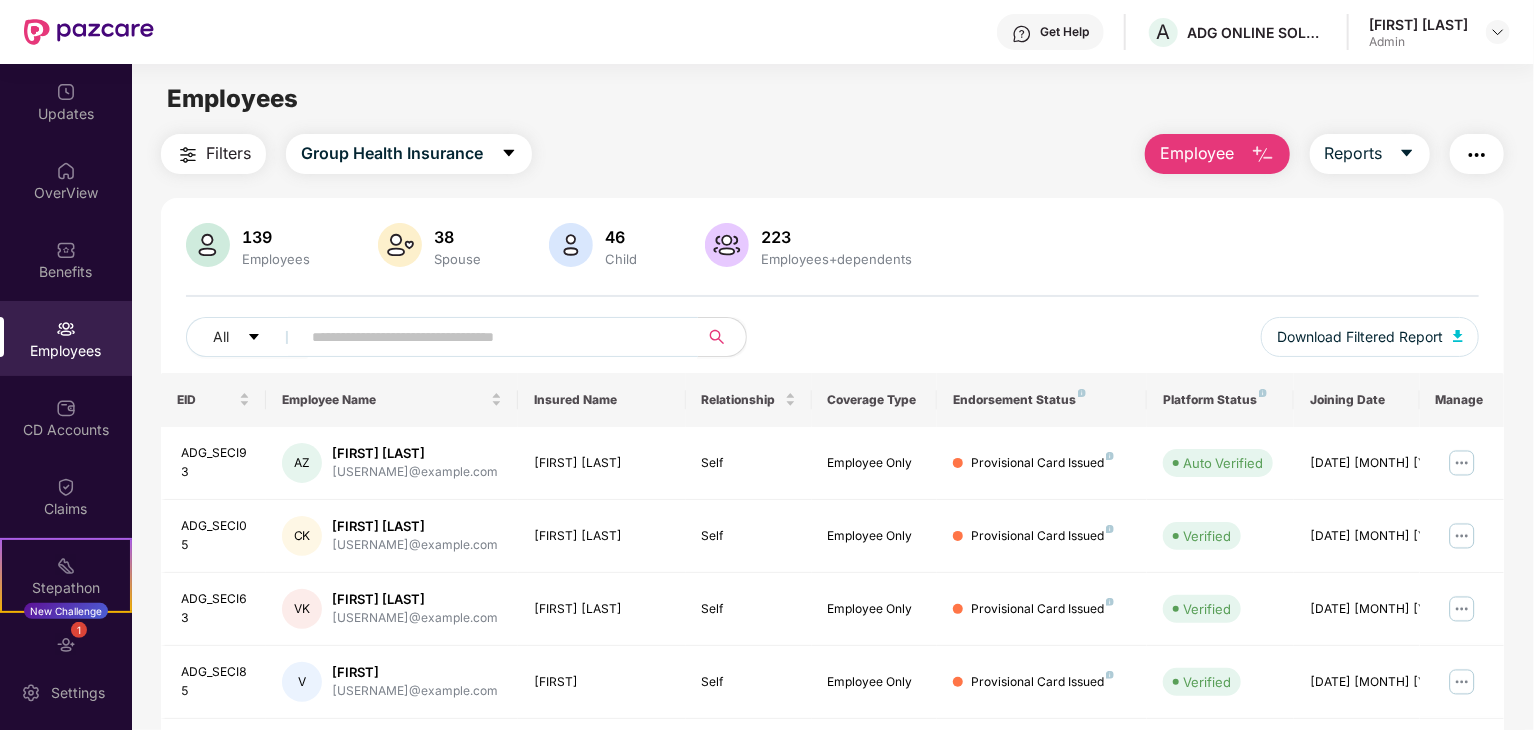 click at bounding box center (491, 337) 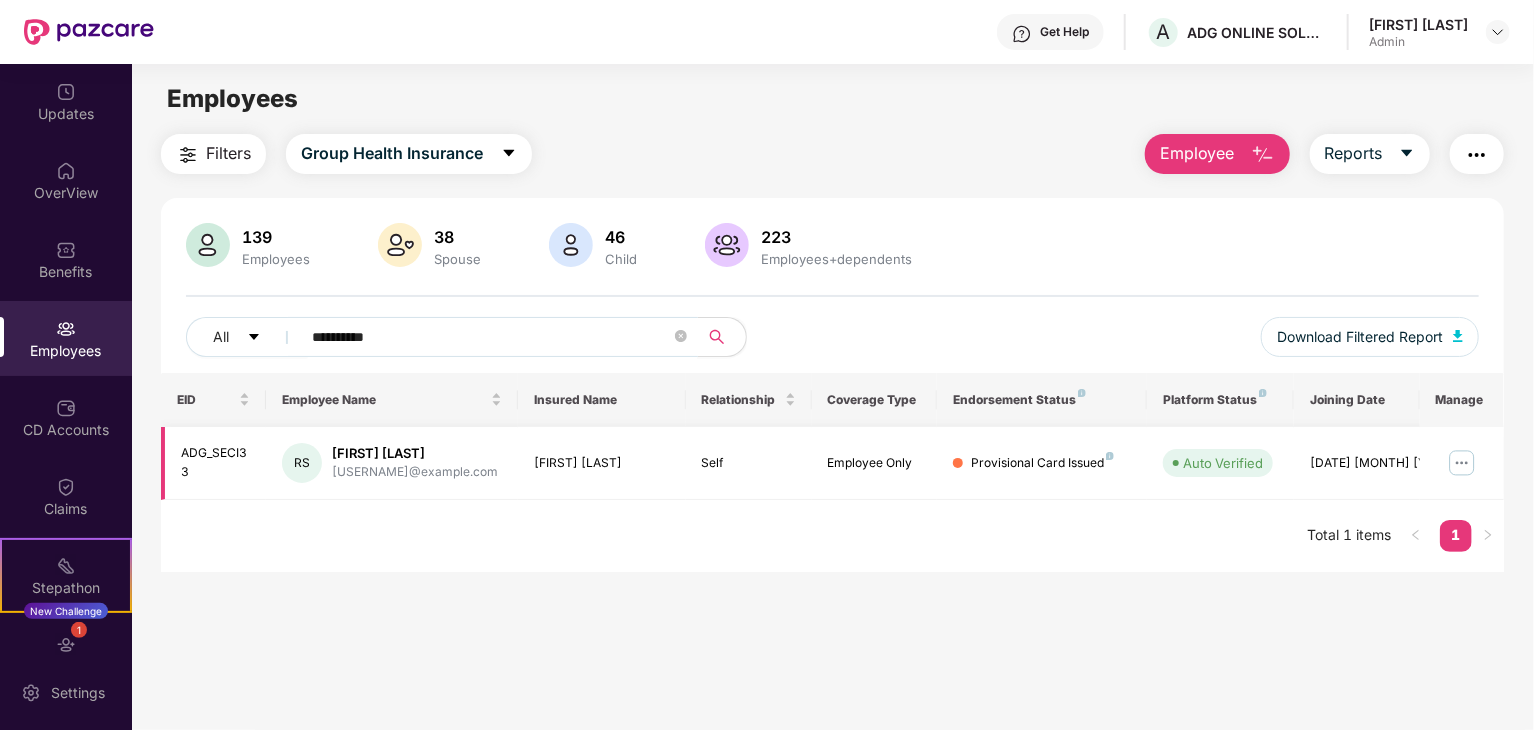 type on "**********" 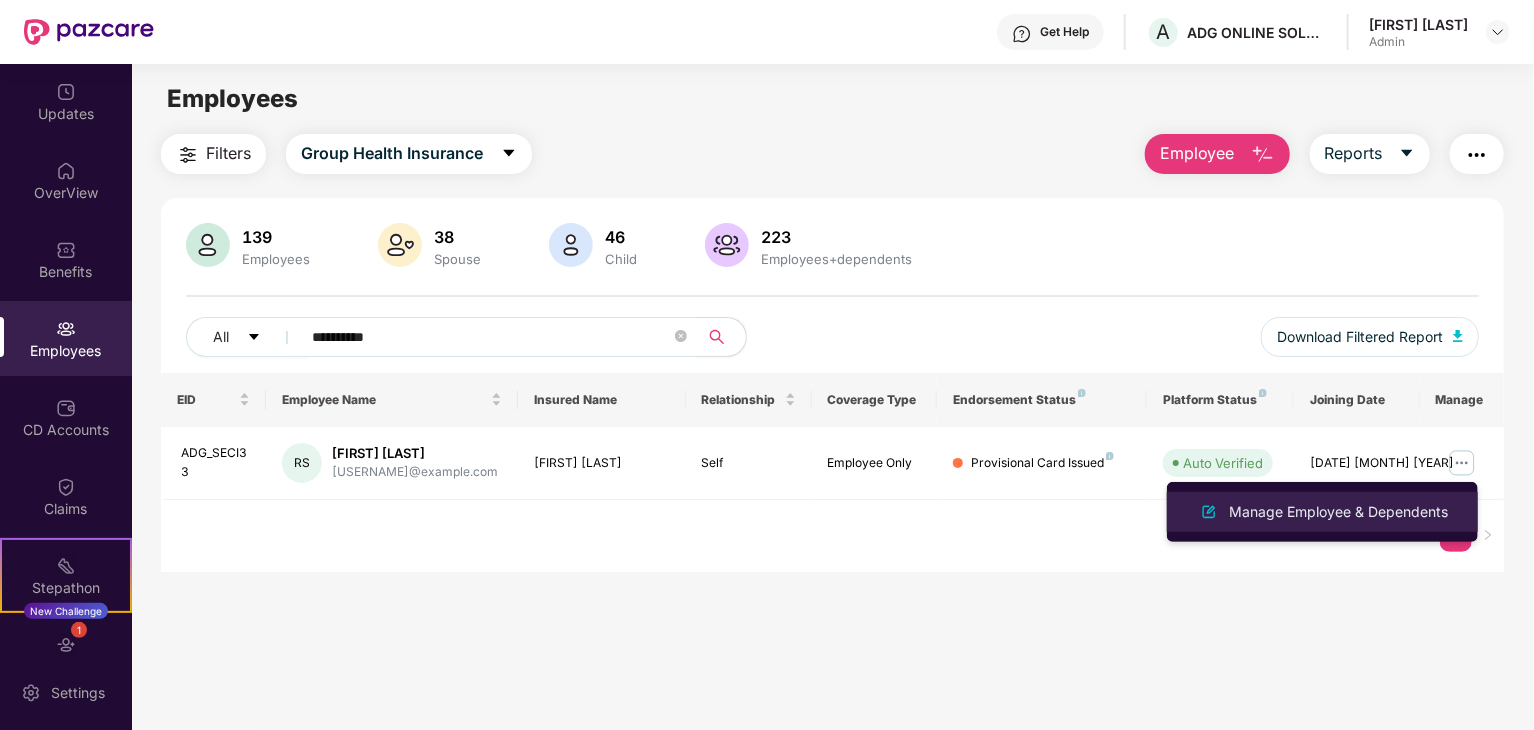 click on "Manage Employee & Dependents" at bounding box center (1338, 512) 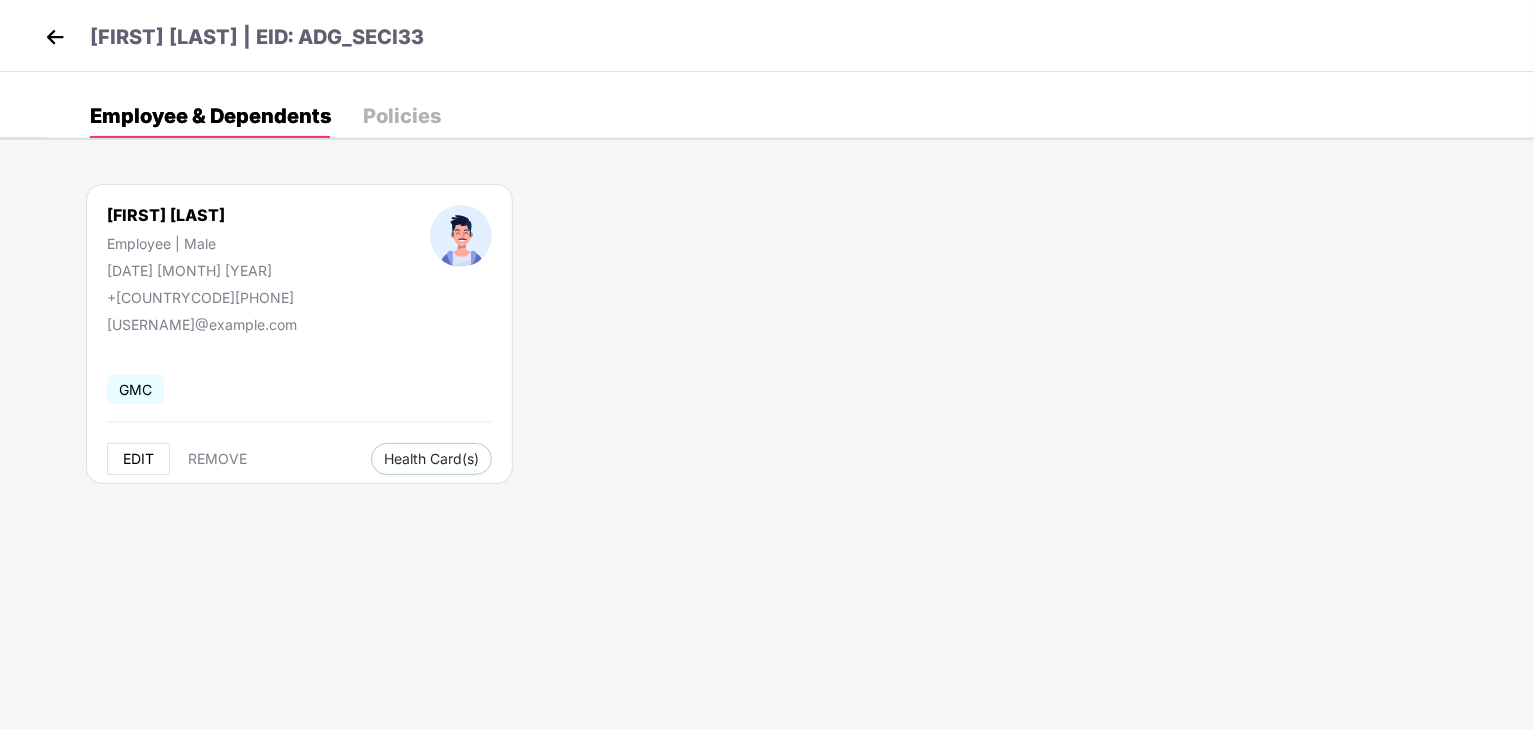click on "EDIT" at bounding box center (138, 459) 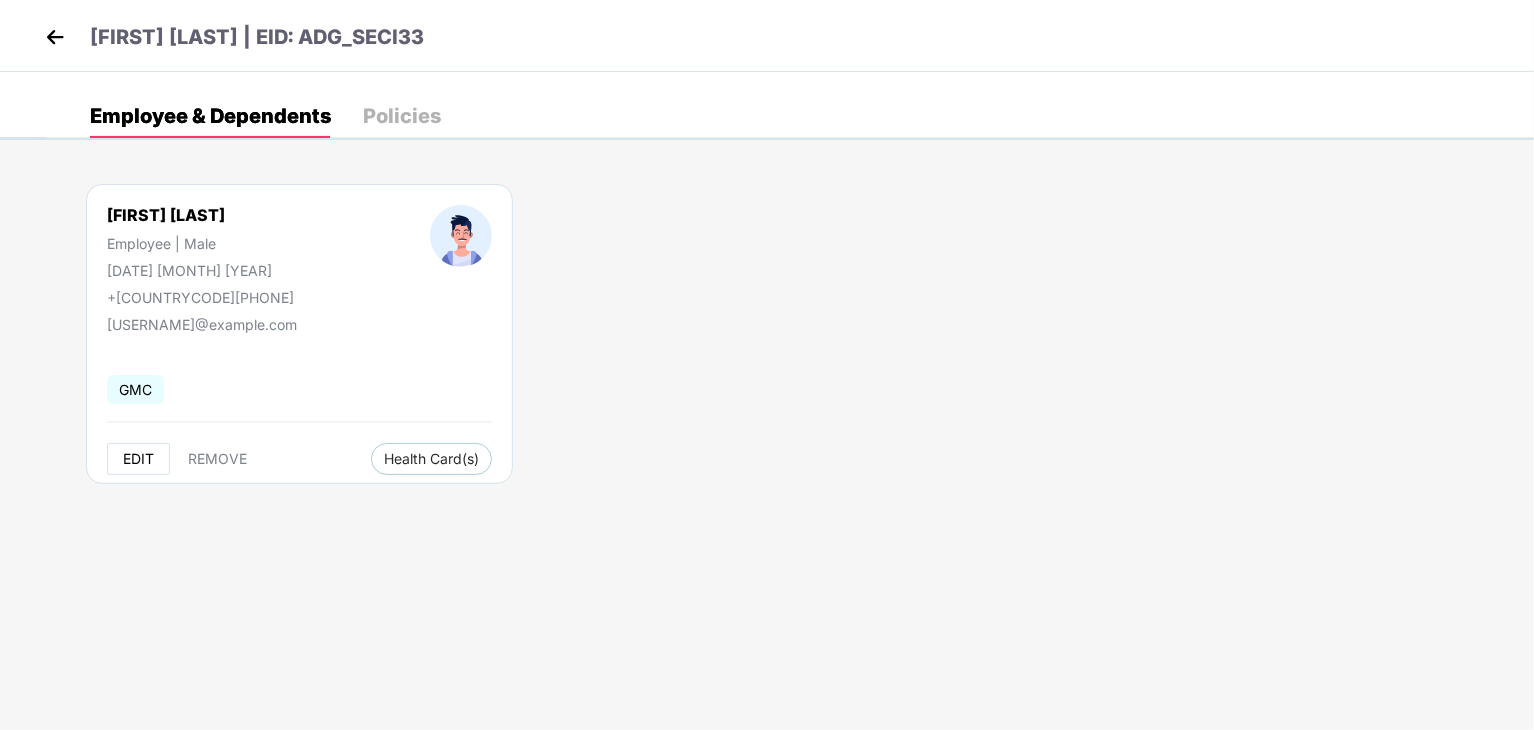select on "****" 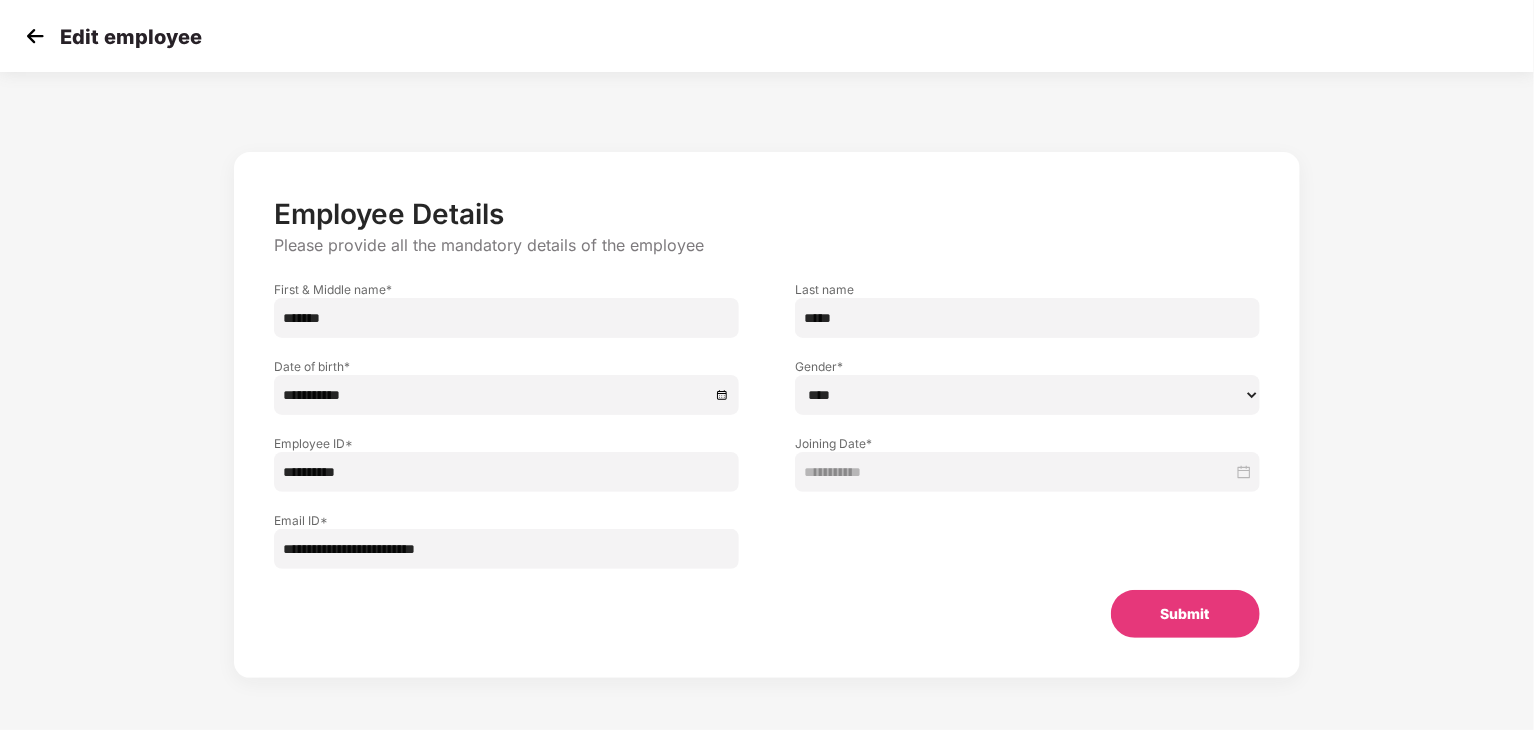 drag, startPoint x: 503, startPoint y: 553, endPoint x: 256, endPoint y: 547, distance: 247.07286 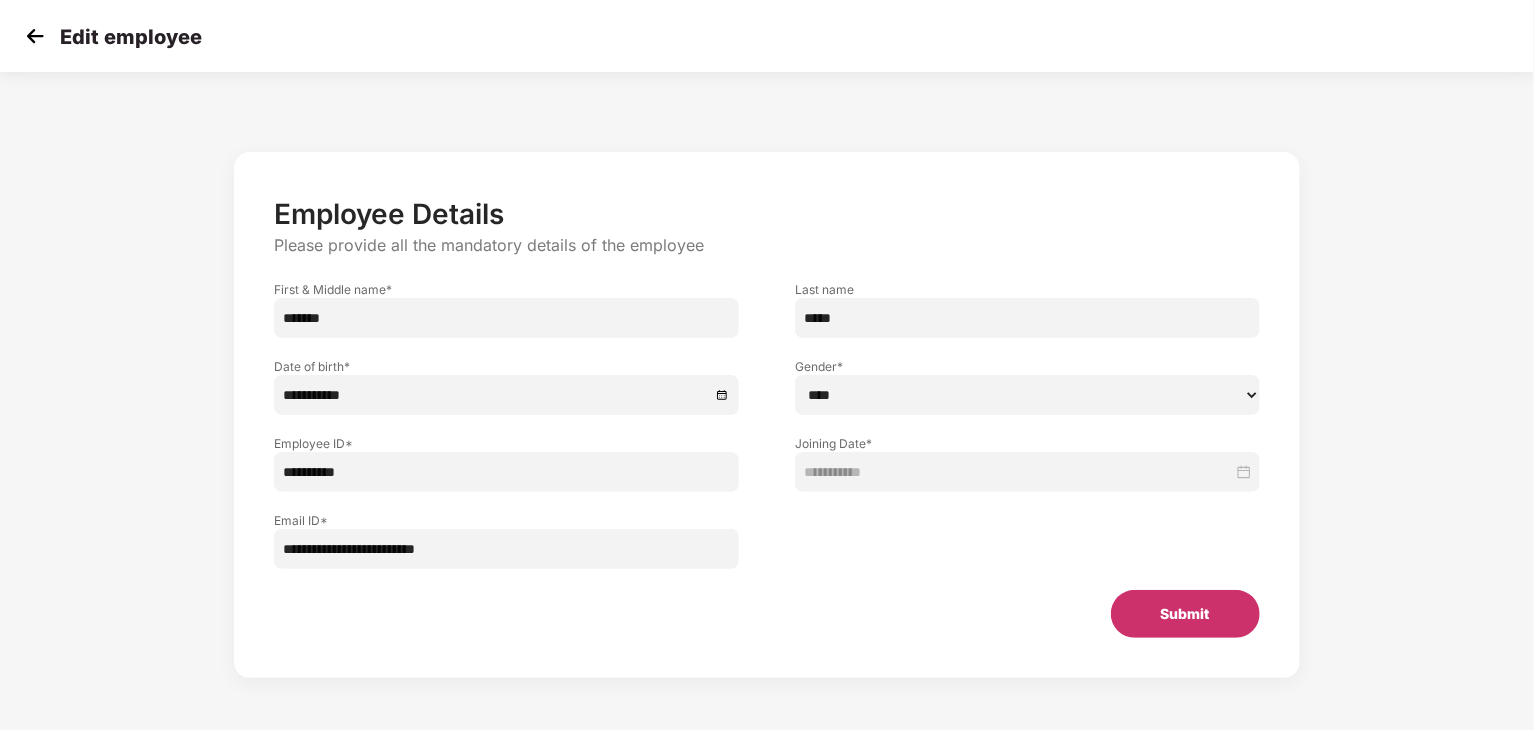 type on "**********" 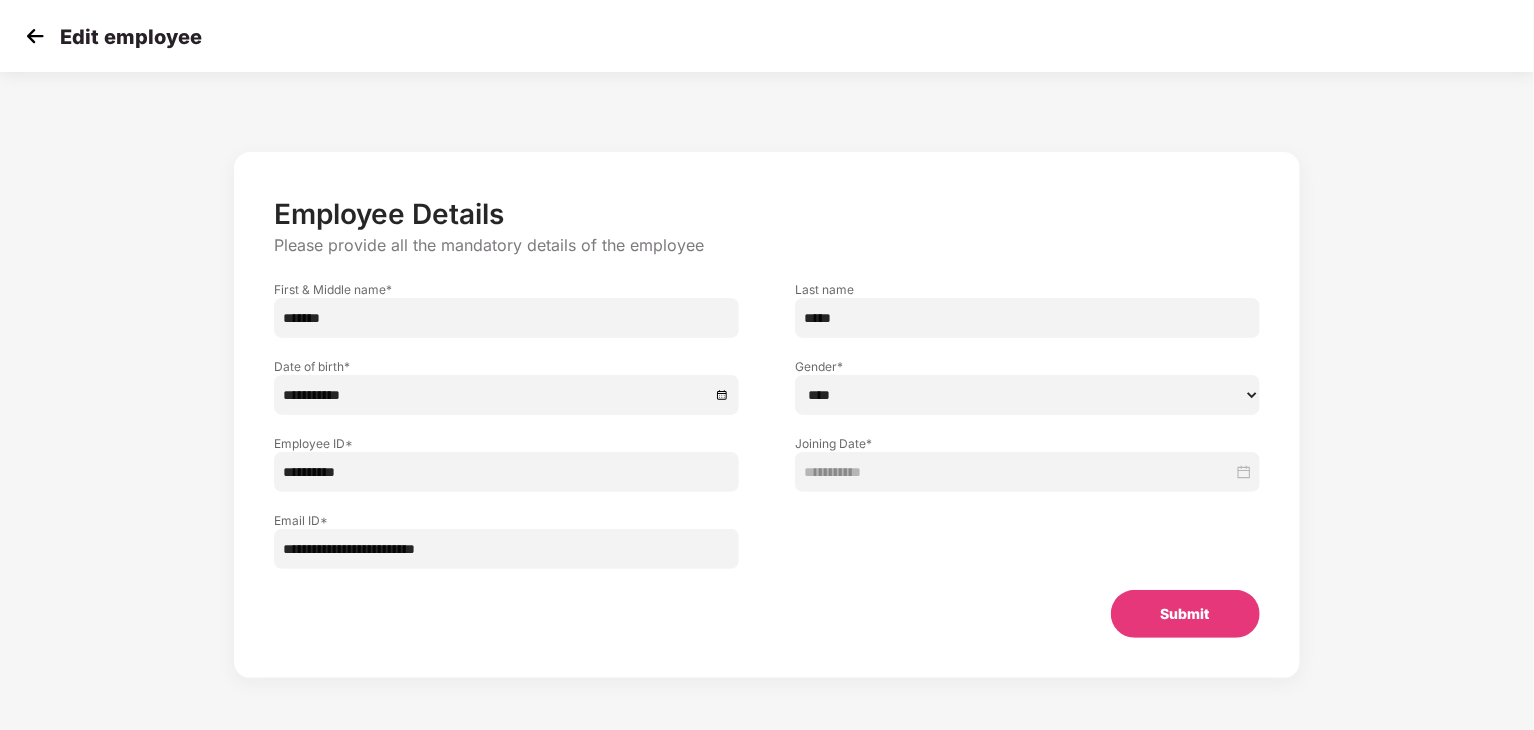 click on "Submit" at bounding box center [1185, 614] 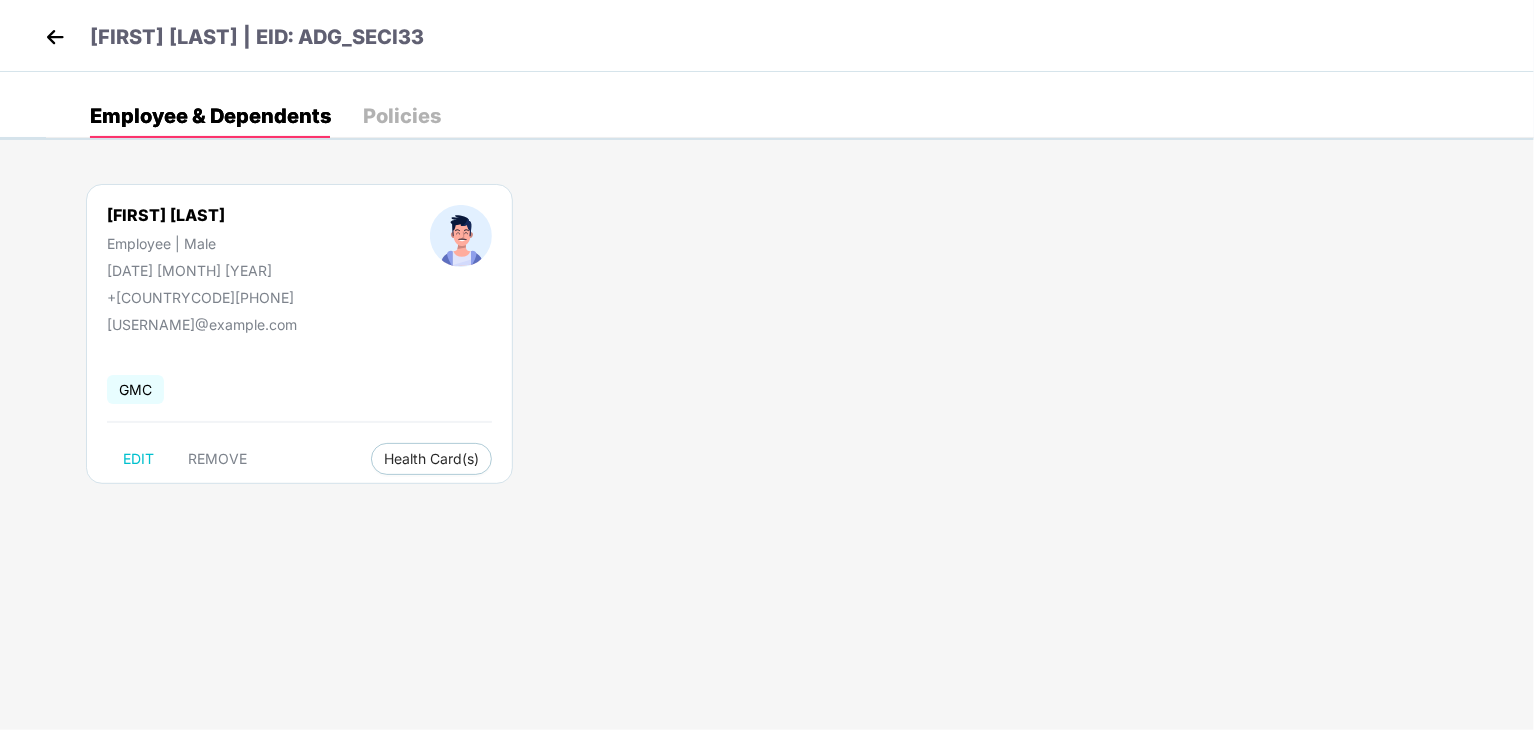click at bounding box center [55, 37] 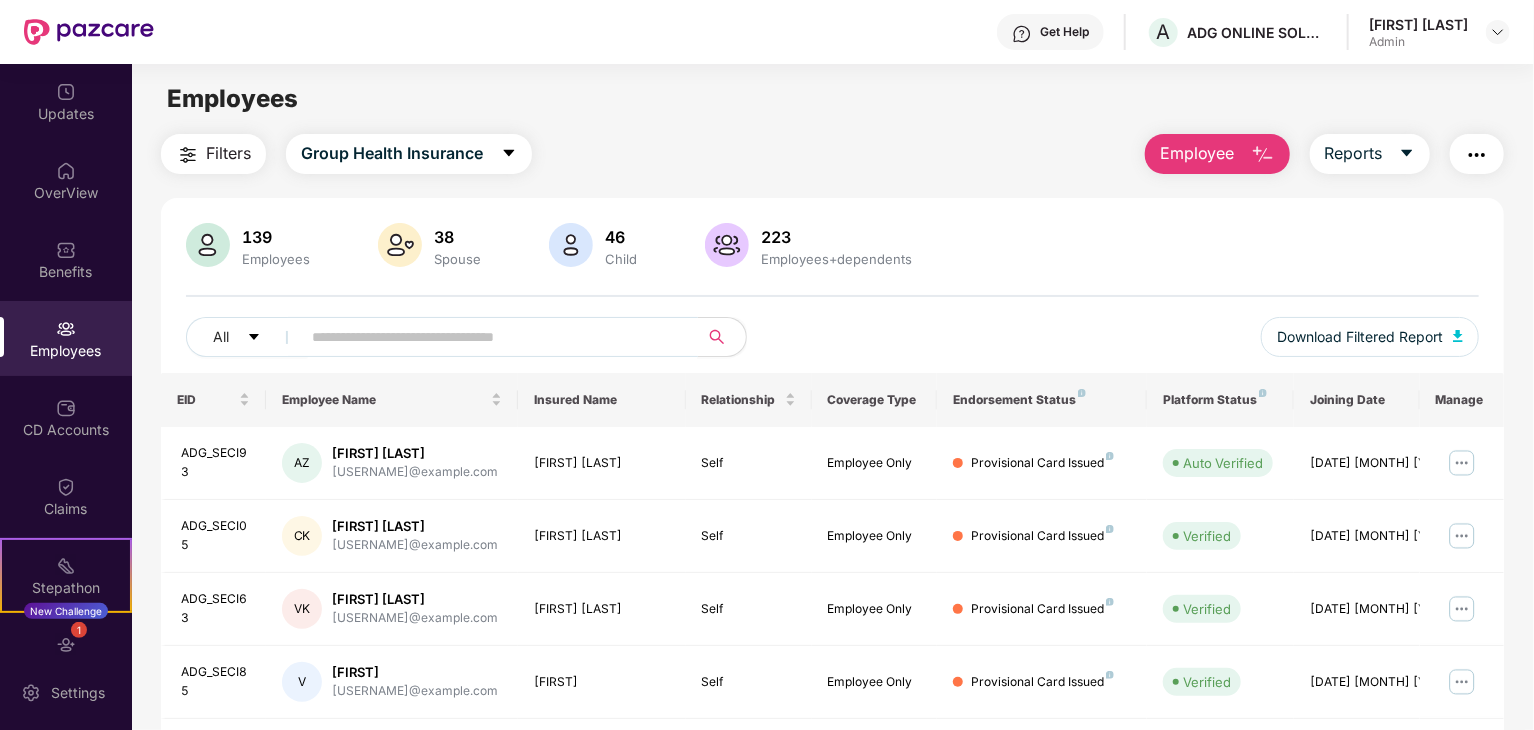 click at bounding box center (491, 337) 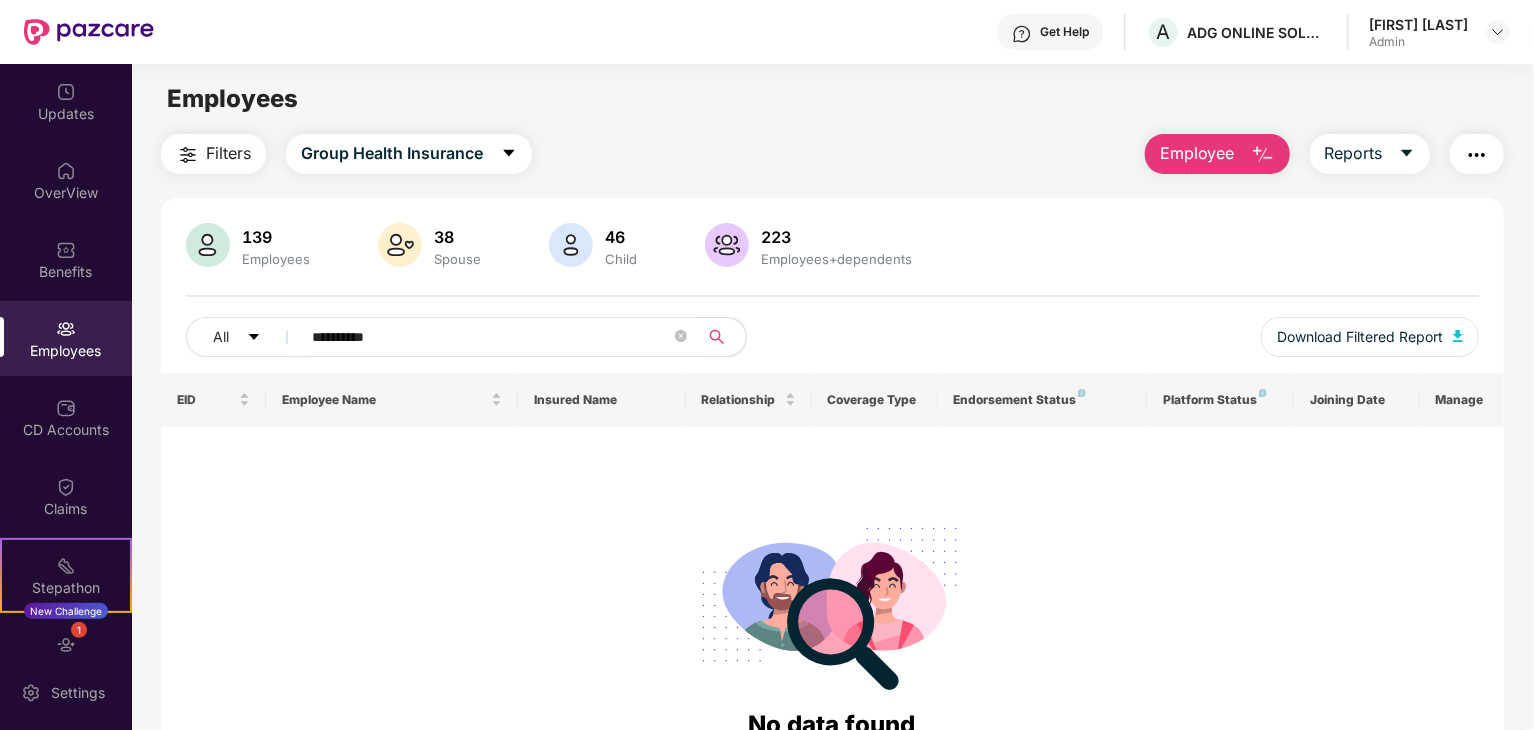 type on "**********" 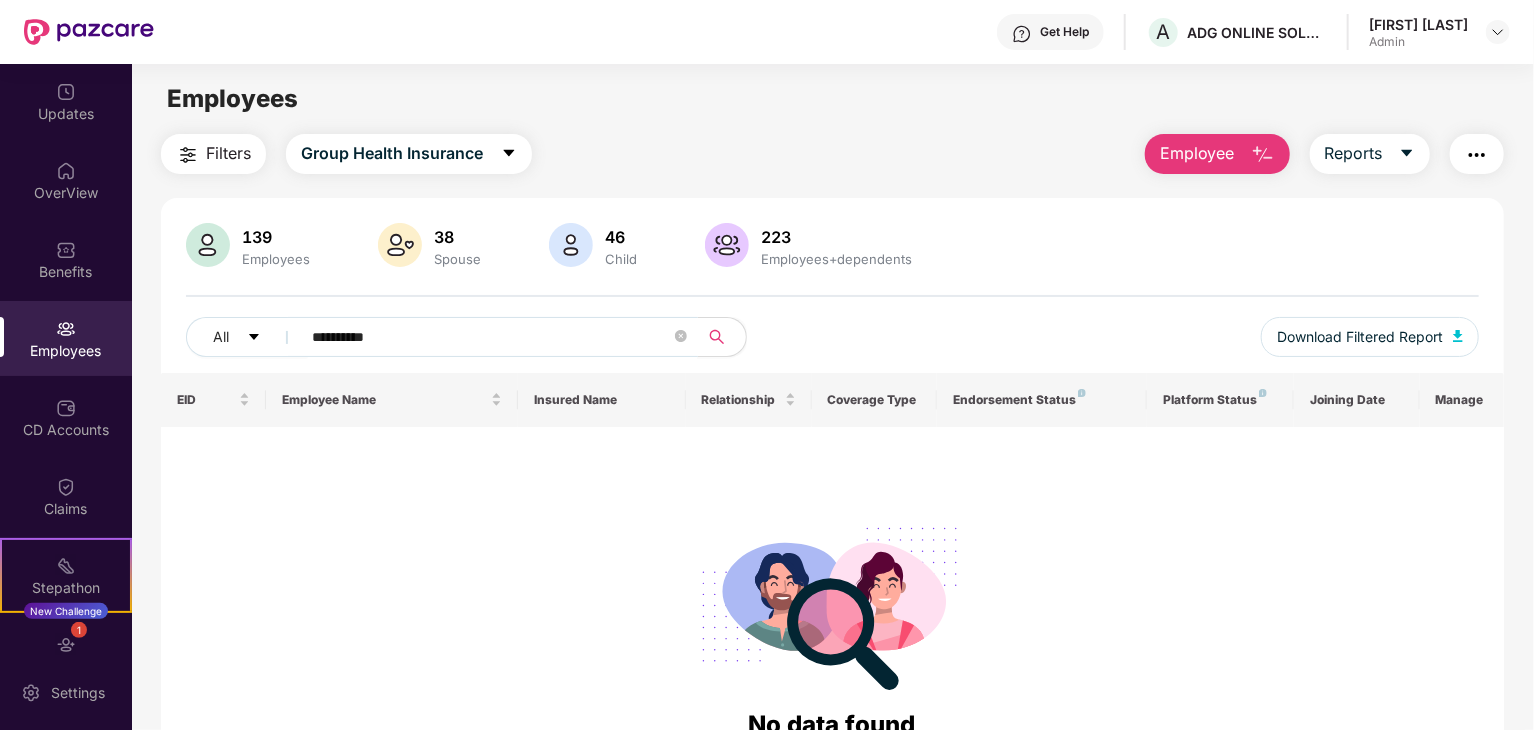 click on "Employee" at bounding box center [1197, 153] 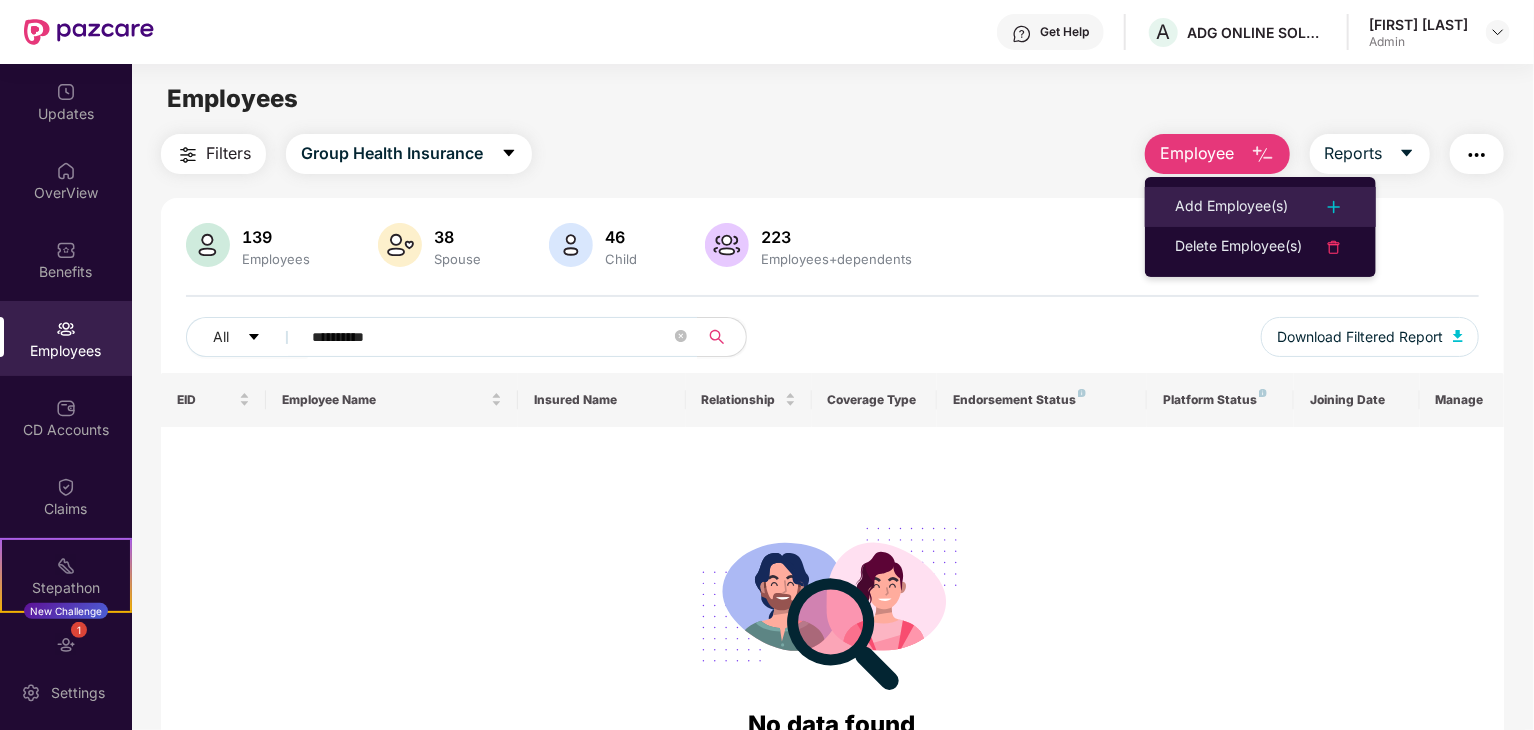click on "Add Employee(s)" at bounding box center [1231, 207] 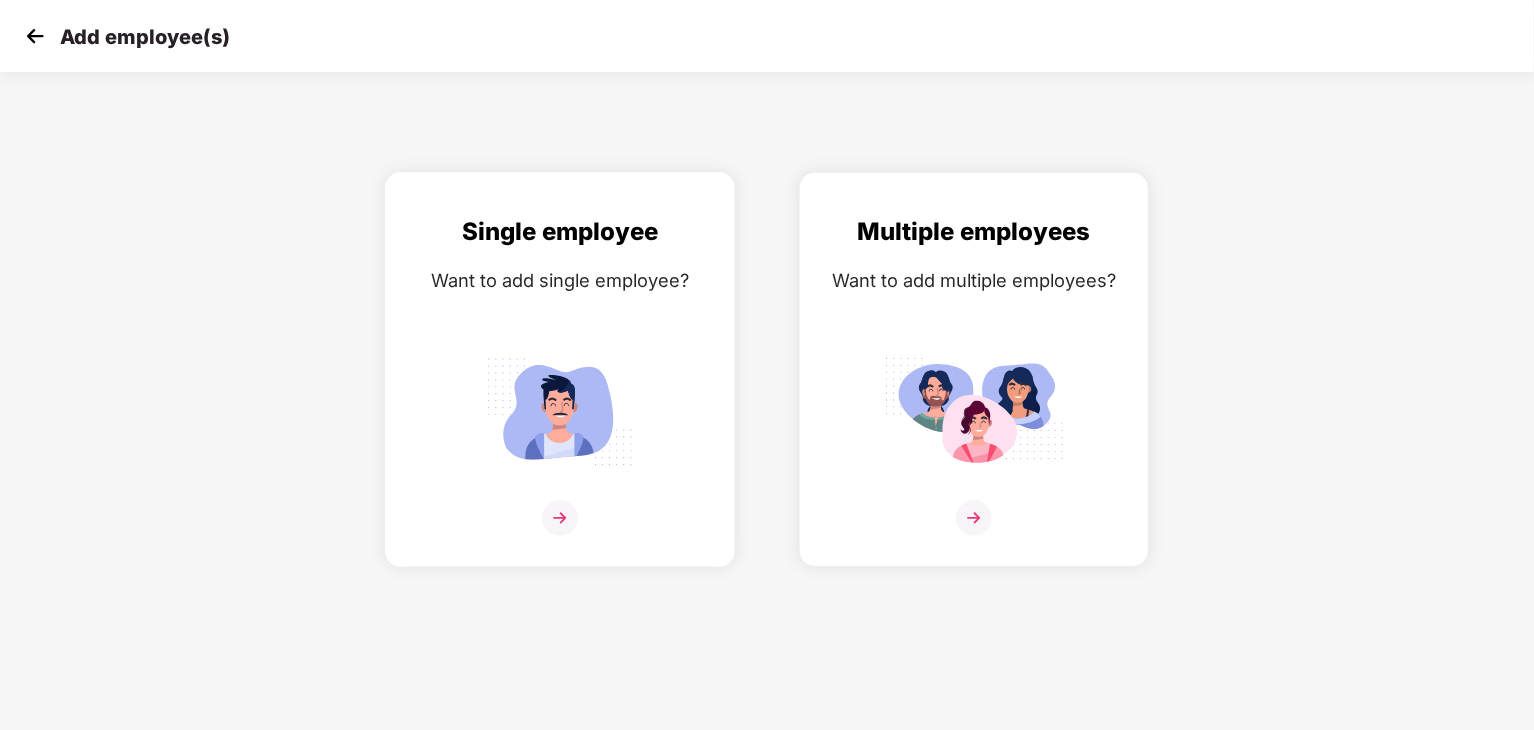 click at bounding box center [560, 518] 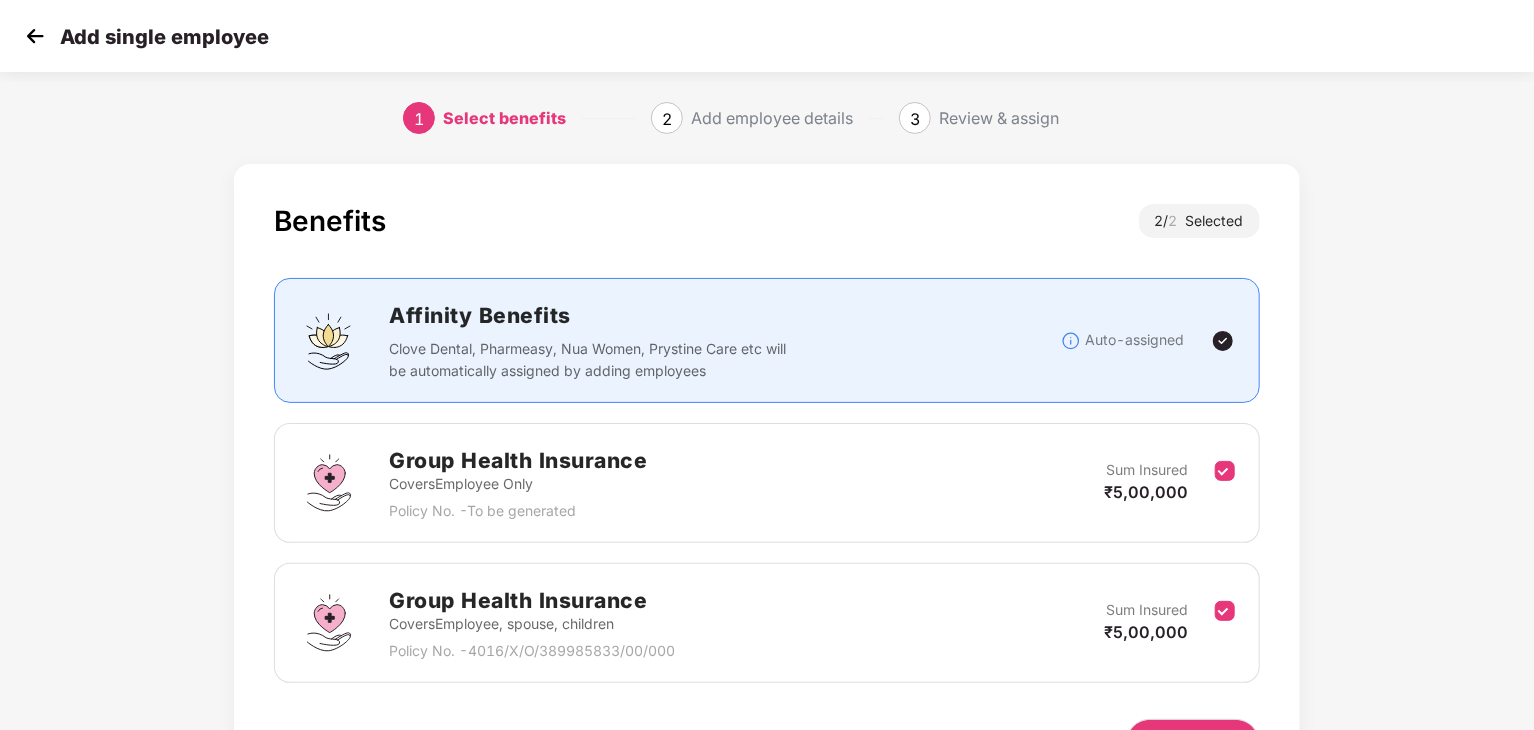 scroll, scrollTop: 126, scrollLeft: 0, axis: vertical 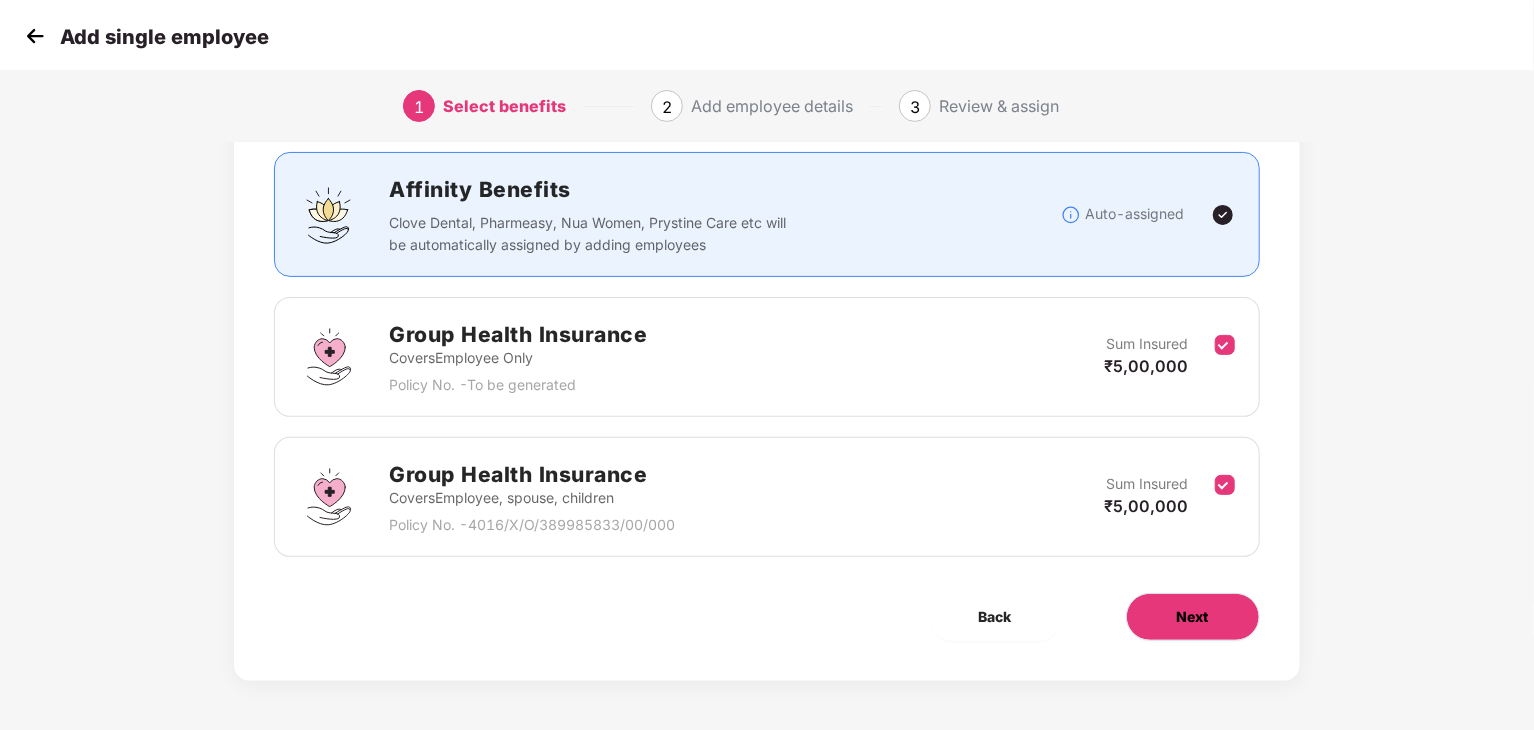 click on "Next" at bounding box center [1193, 617] 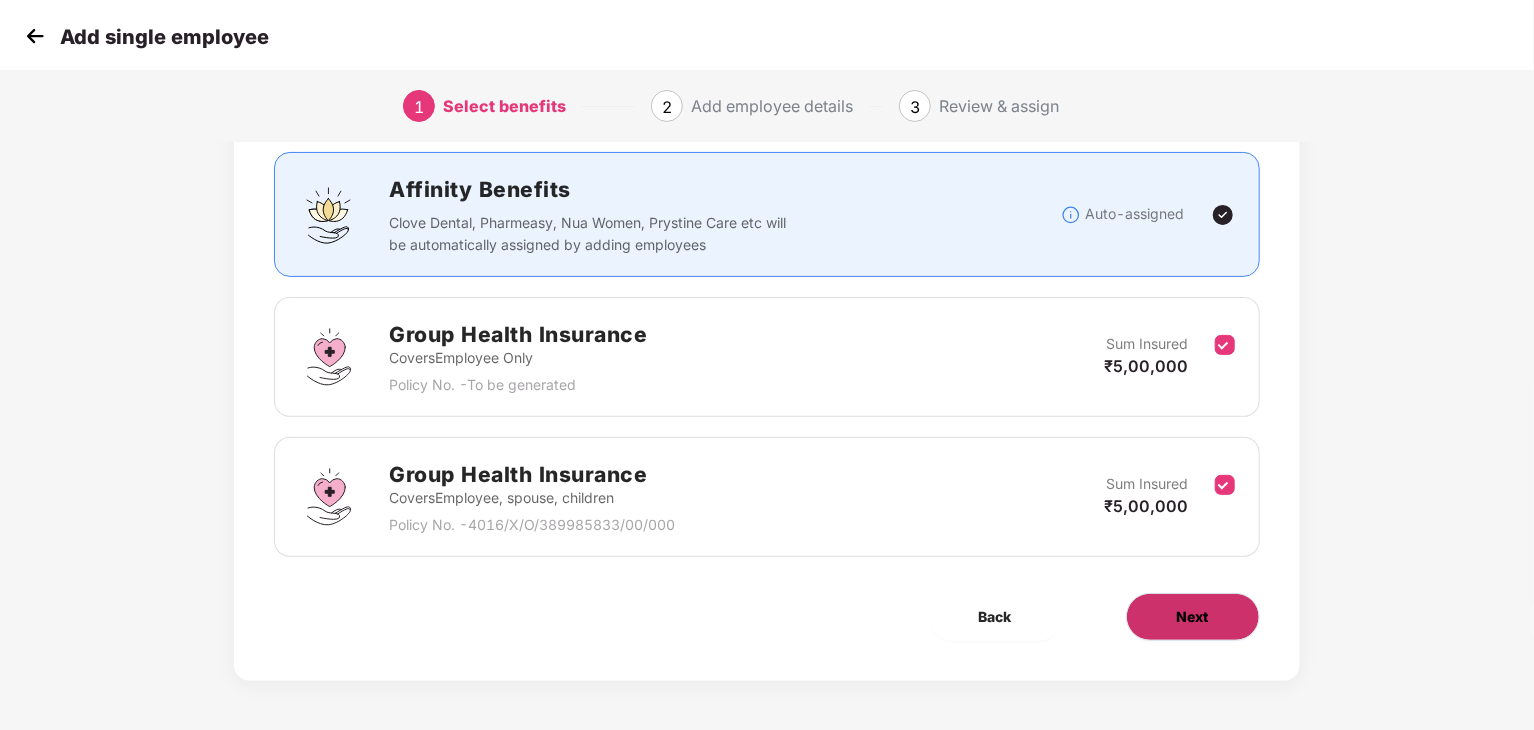scroll, scrollTop: 0, scrollLeft: 0, axis: both 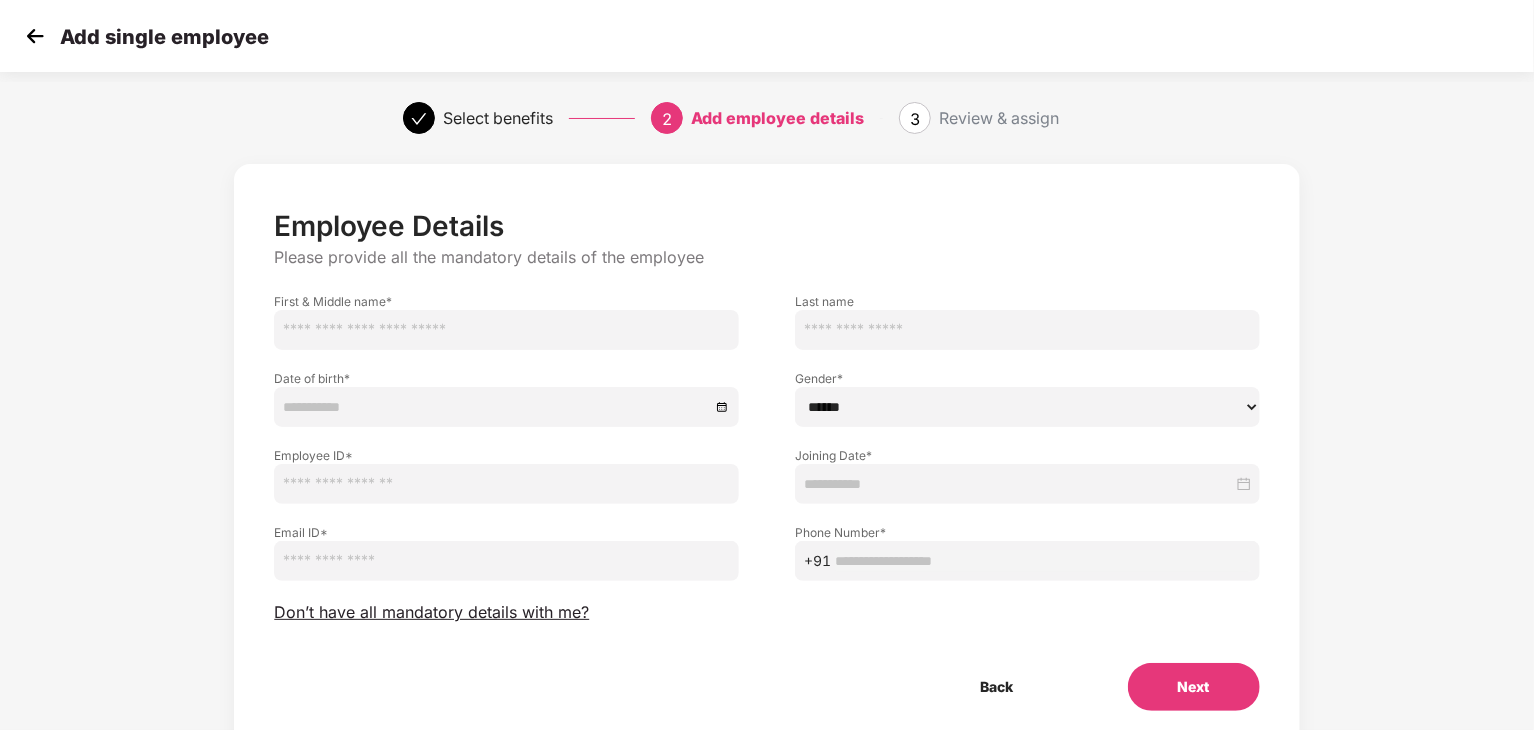 click at bounding box center (506, 330) 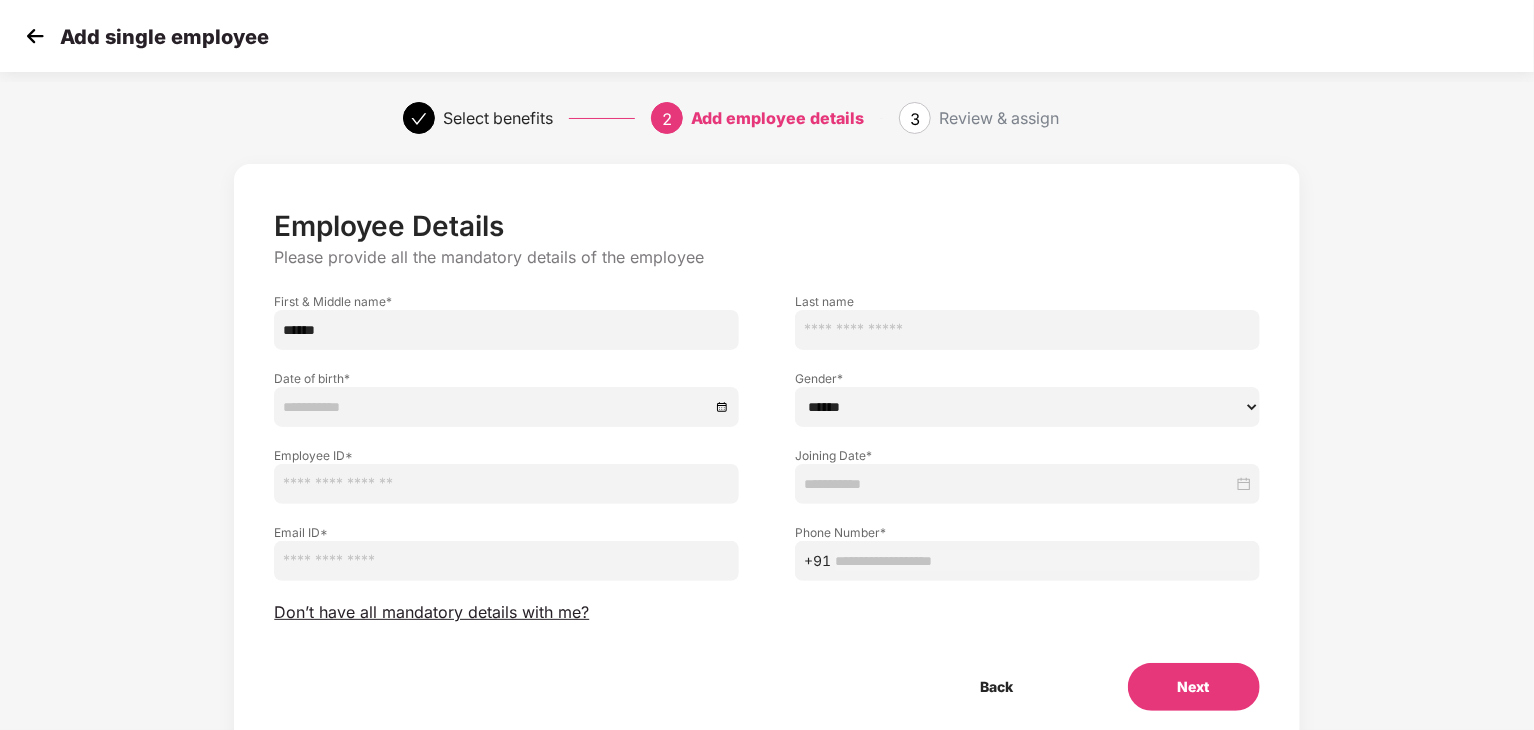 type on "******" 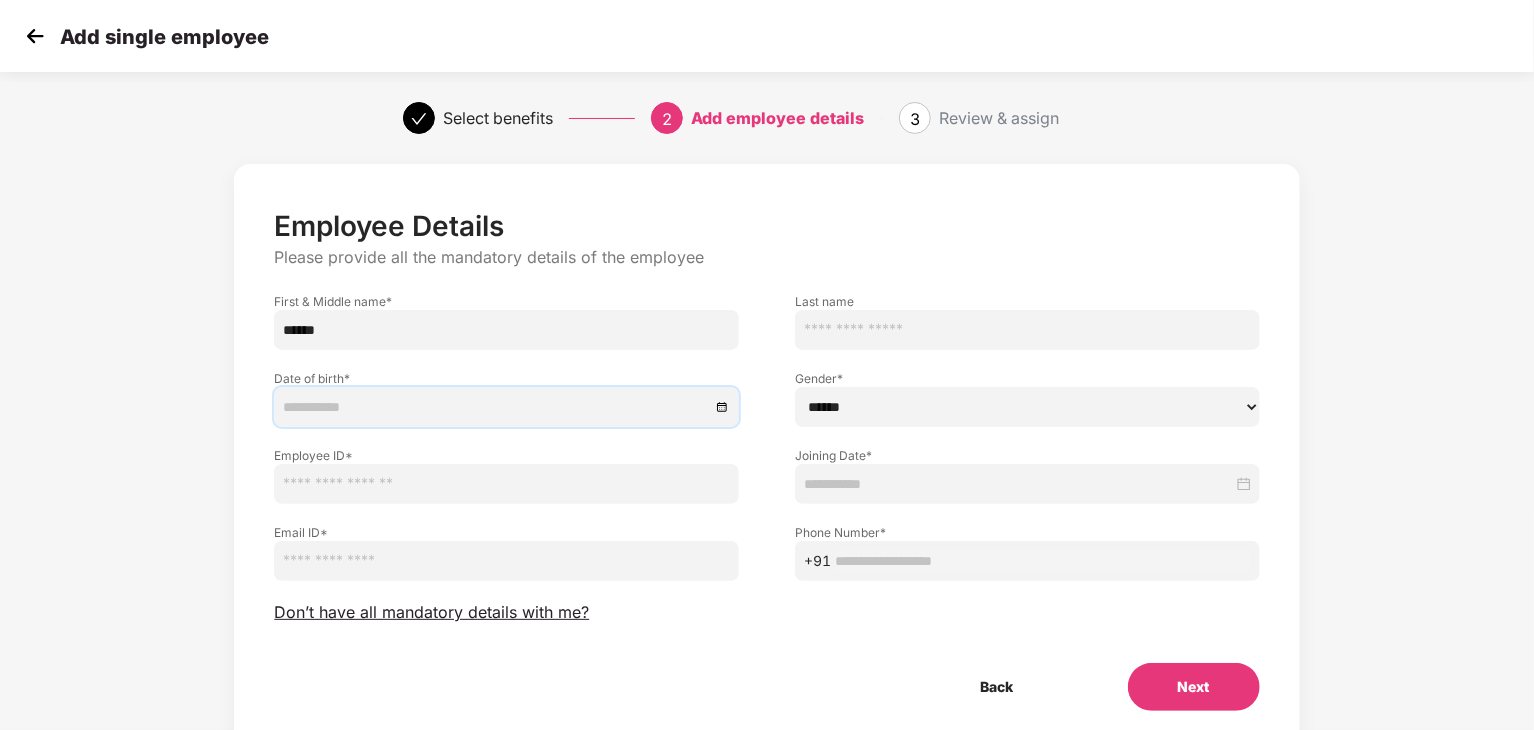 click at bounding box center [496, 407] 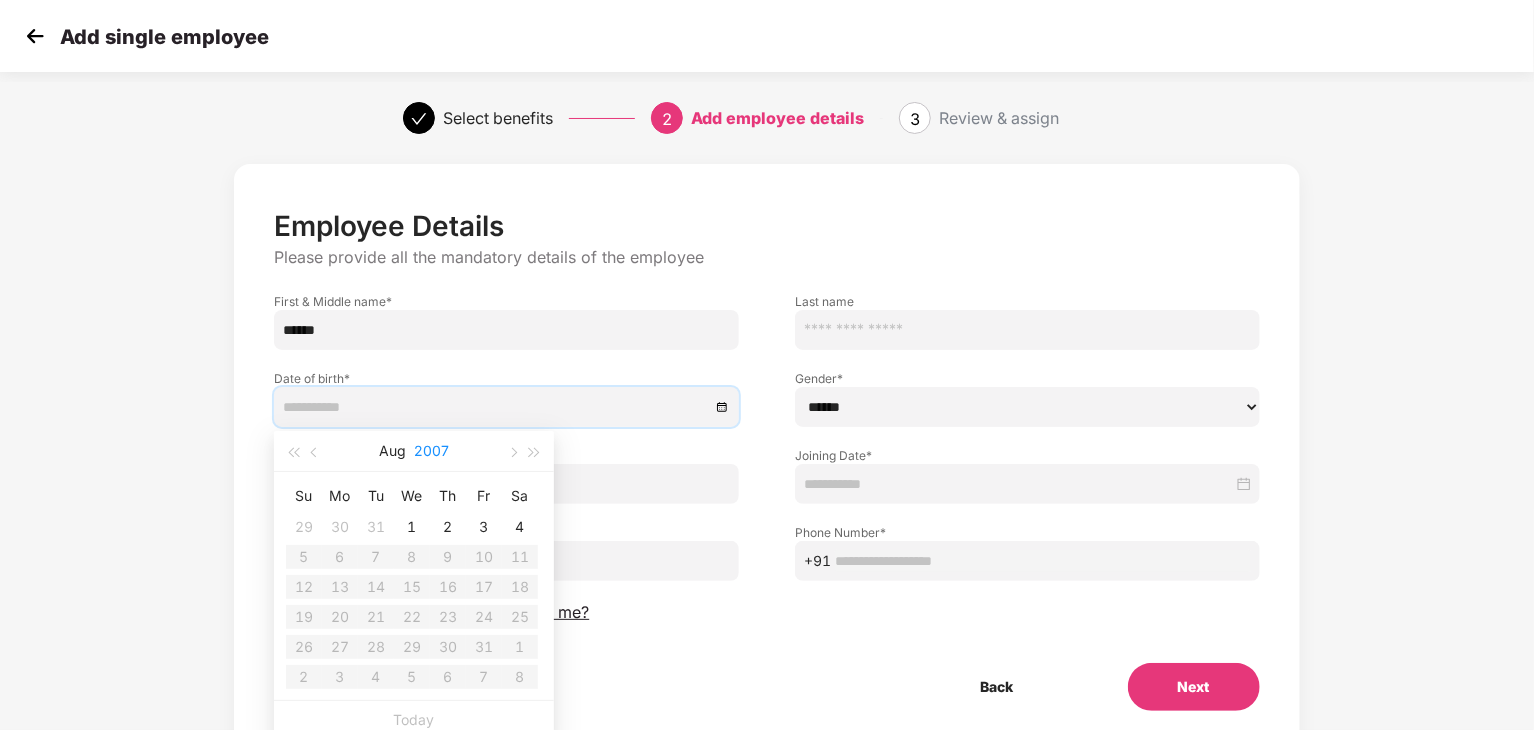 click on "2007" at bounding box center (431, 451) 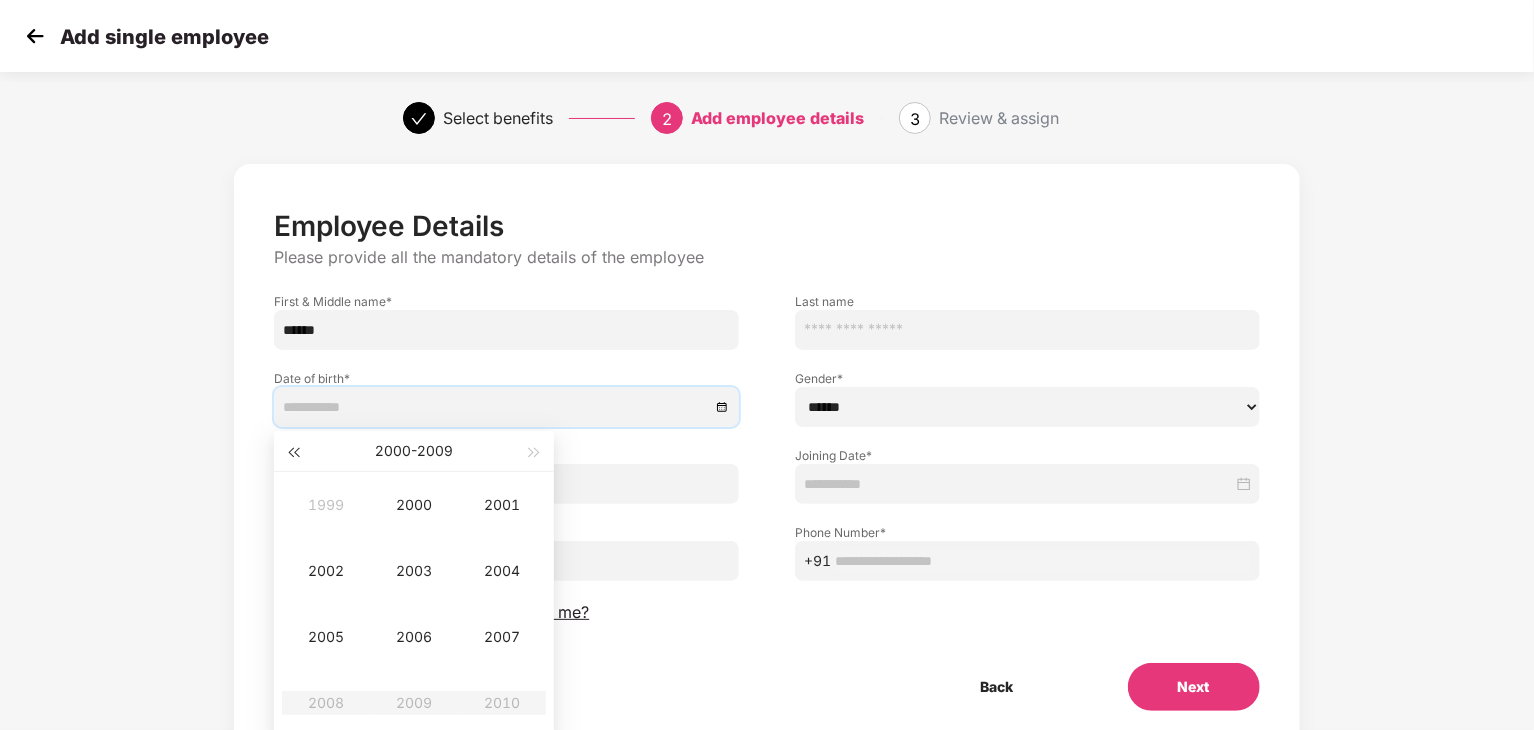 click at bounding box center [293, 451] 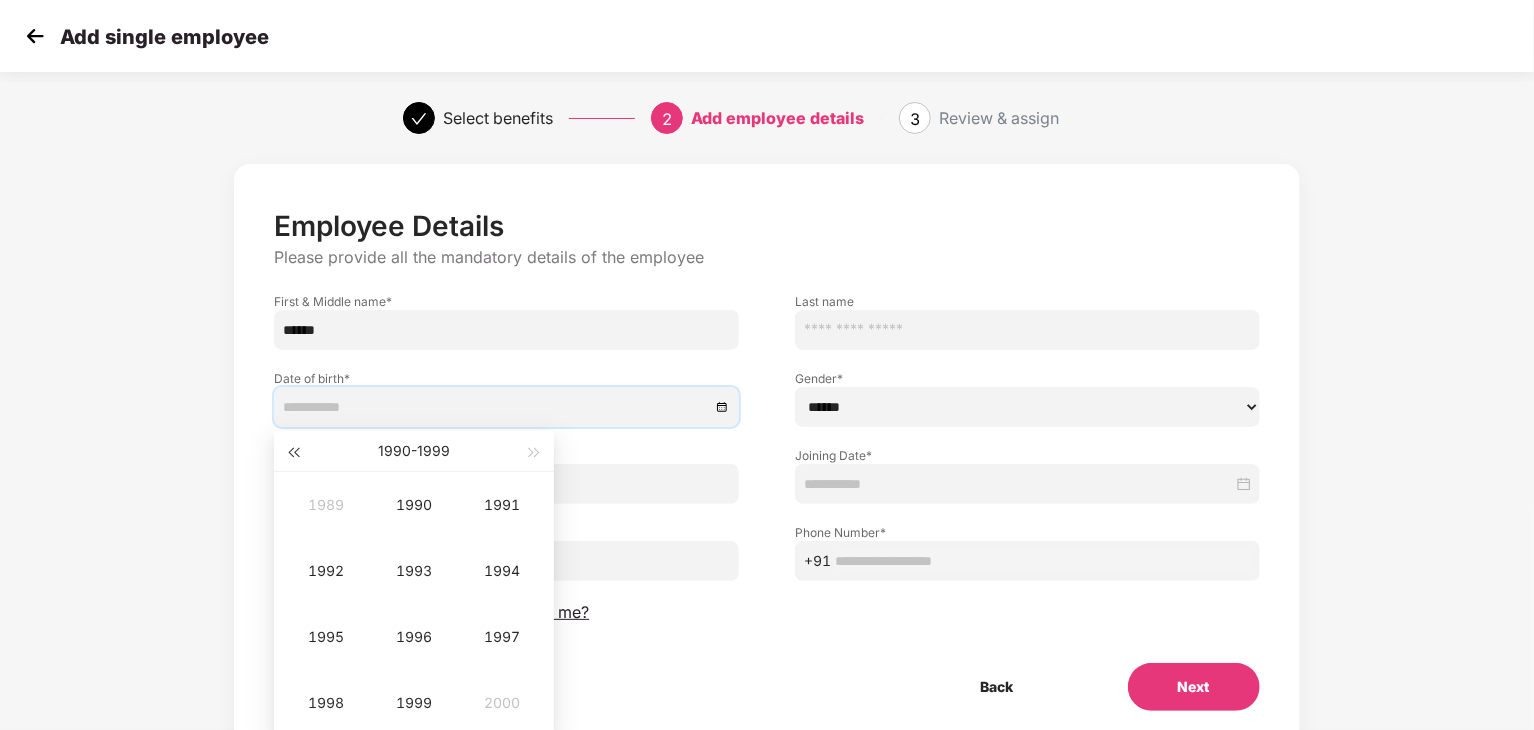click at bounding box center (293, 451) 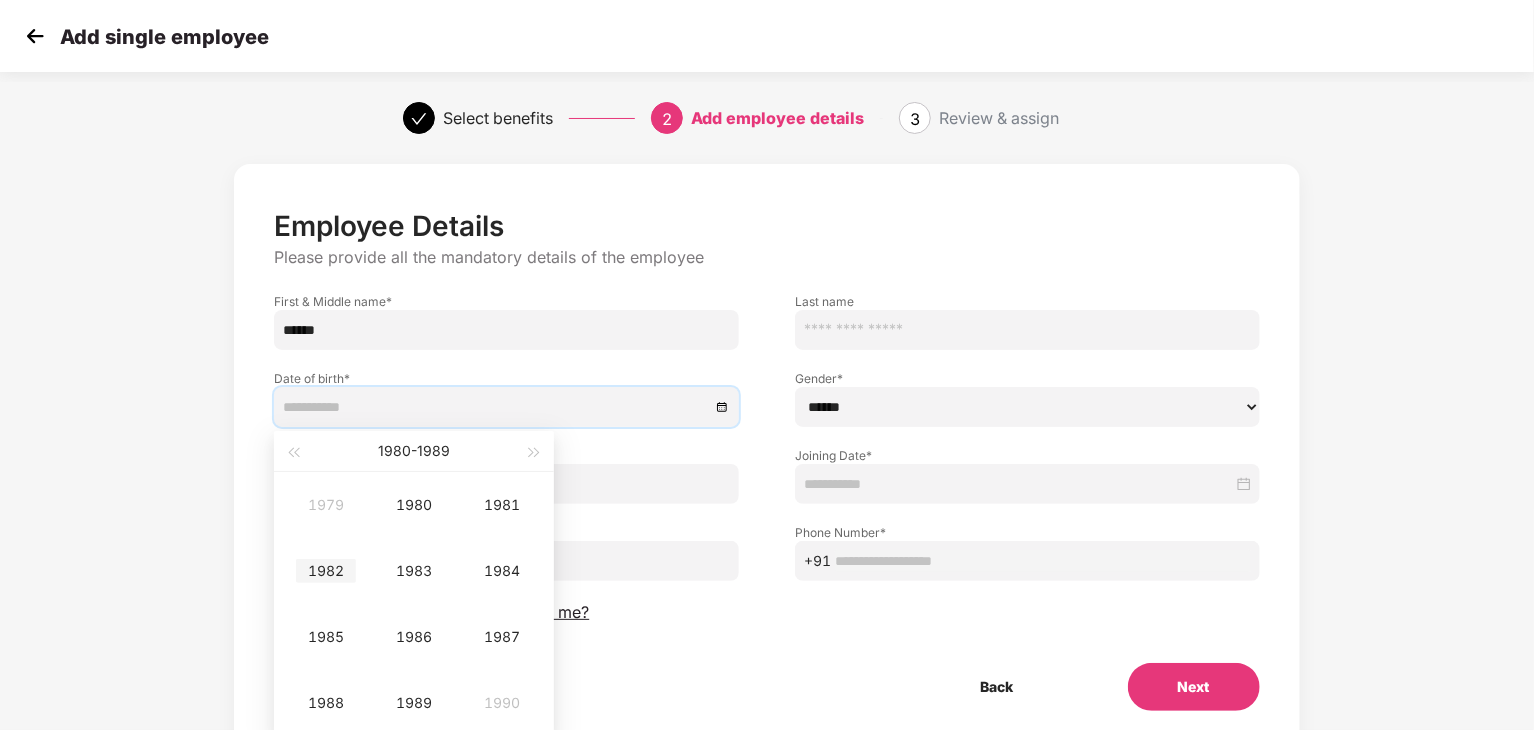 type on "**********" 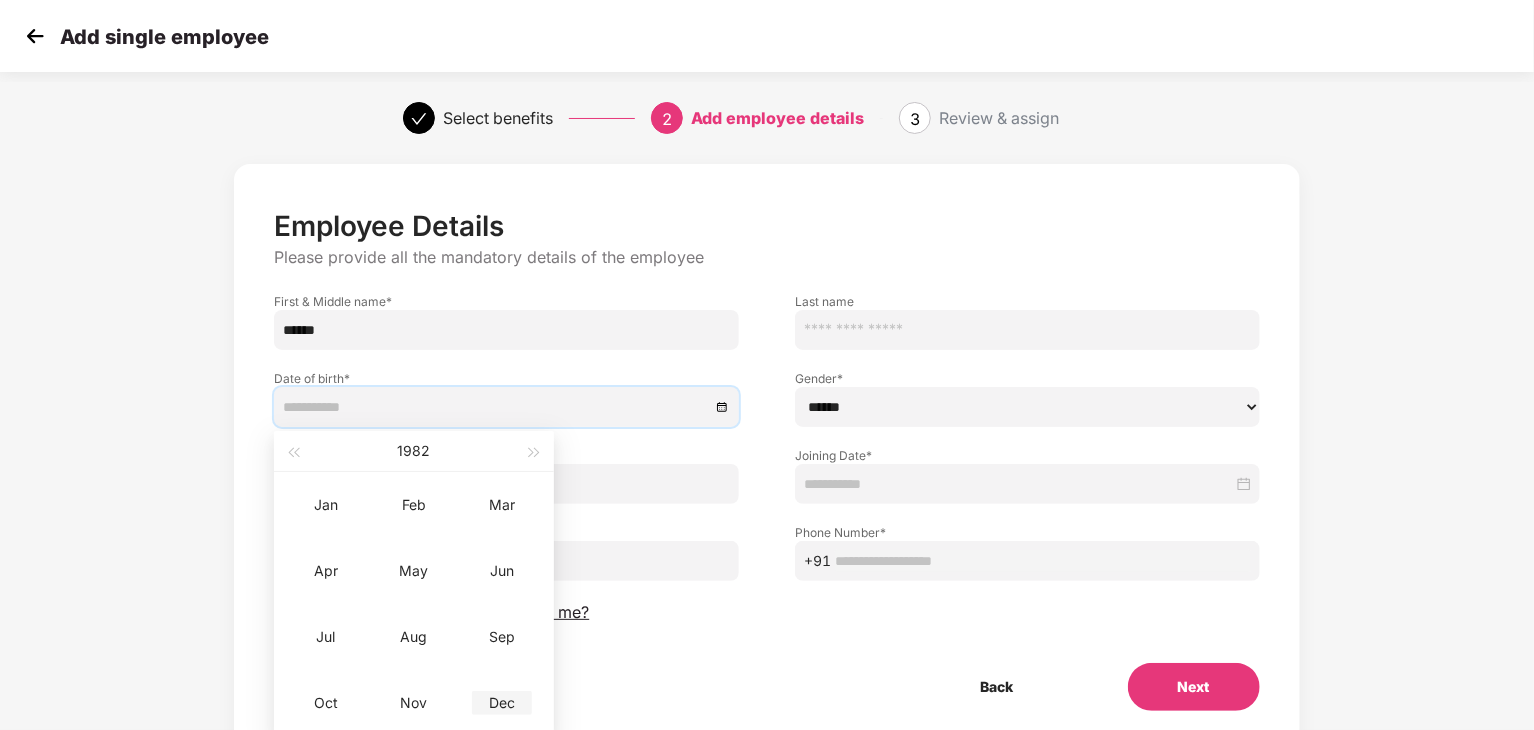 type on "**********" 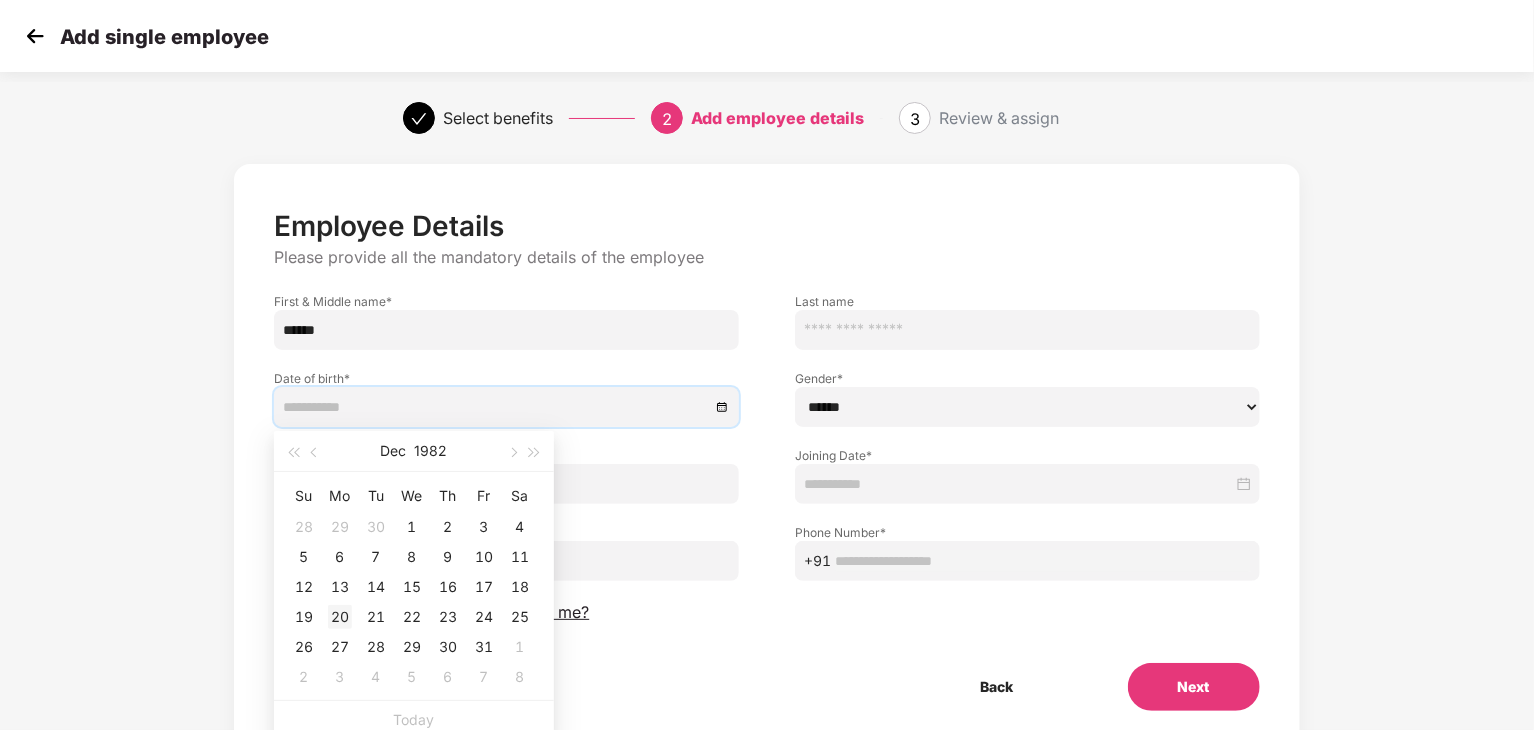 type on "**********" 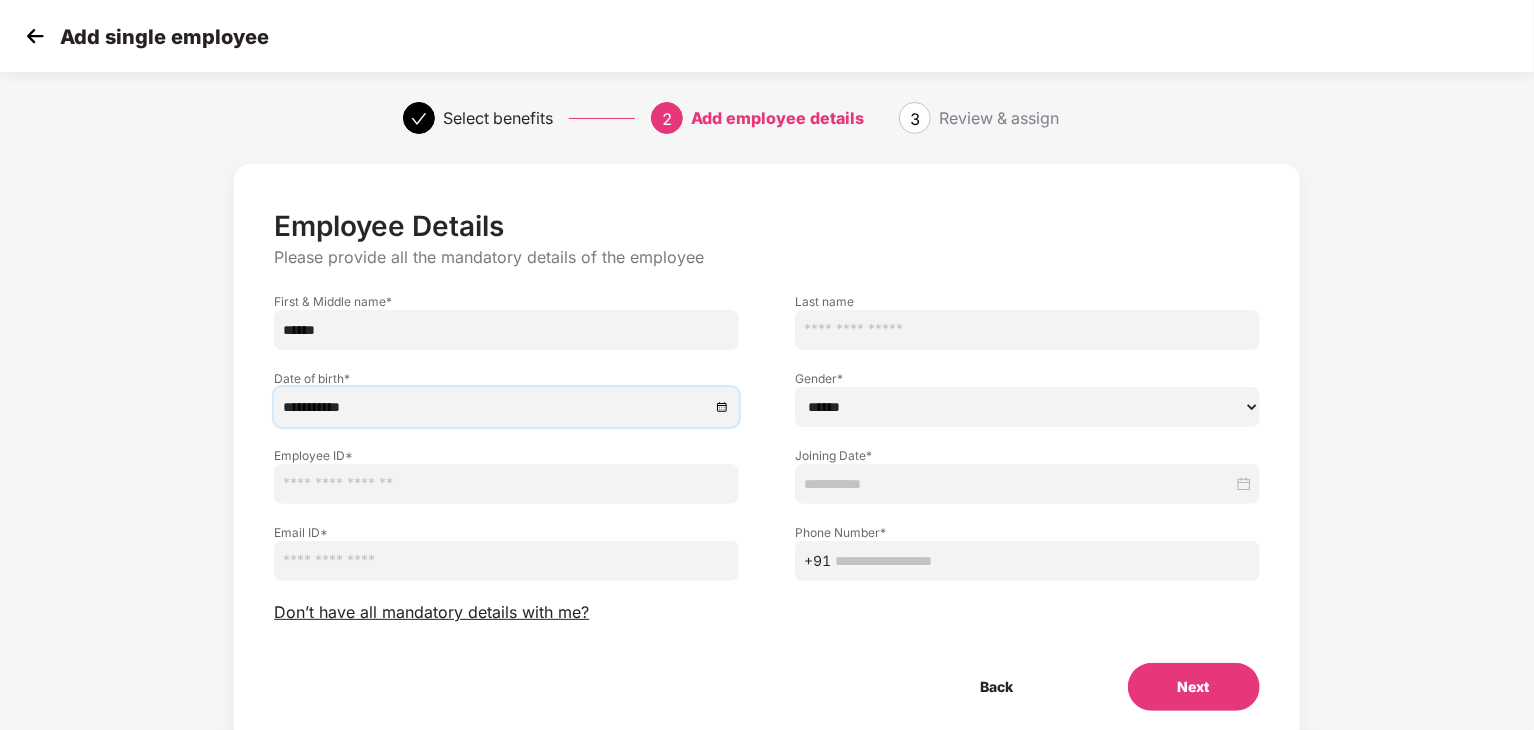click on "****** **** ******" at bounding box center [1027, 407] 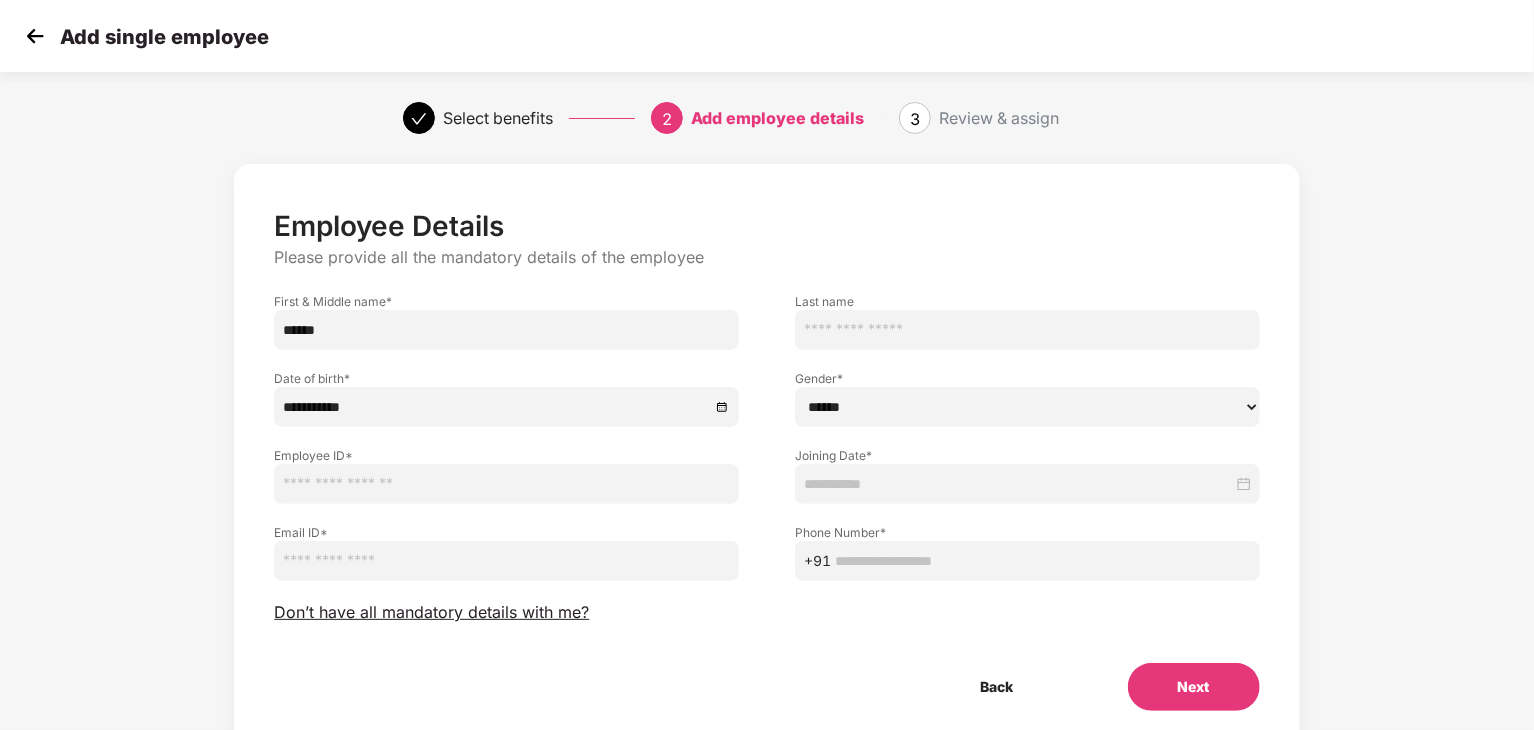 select on "****" 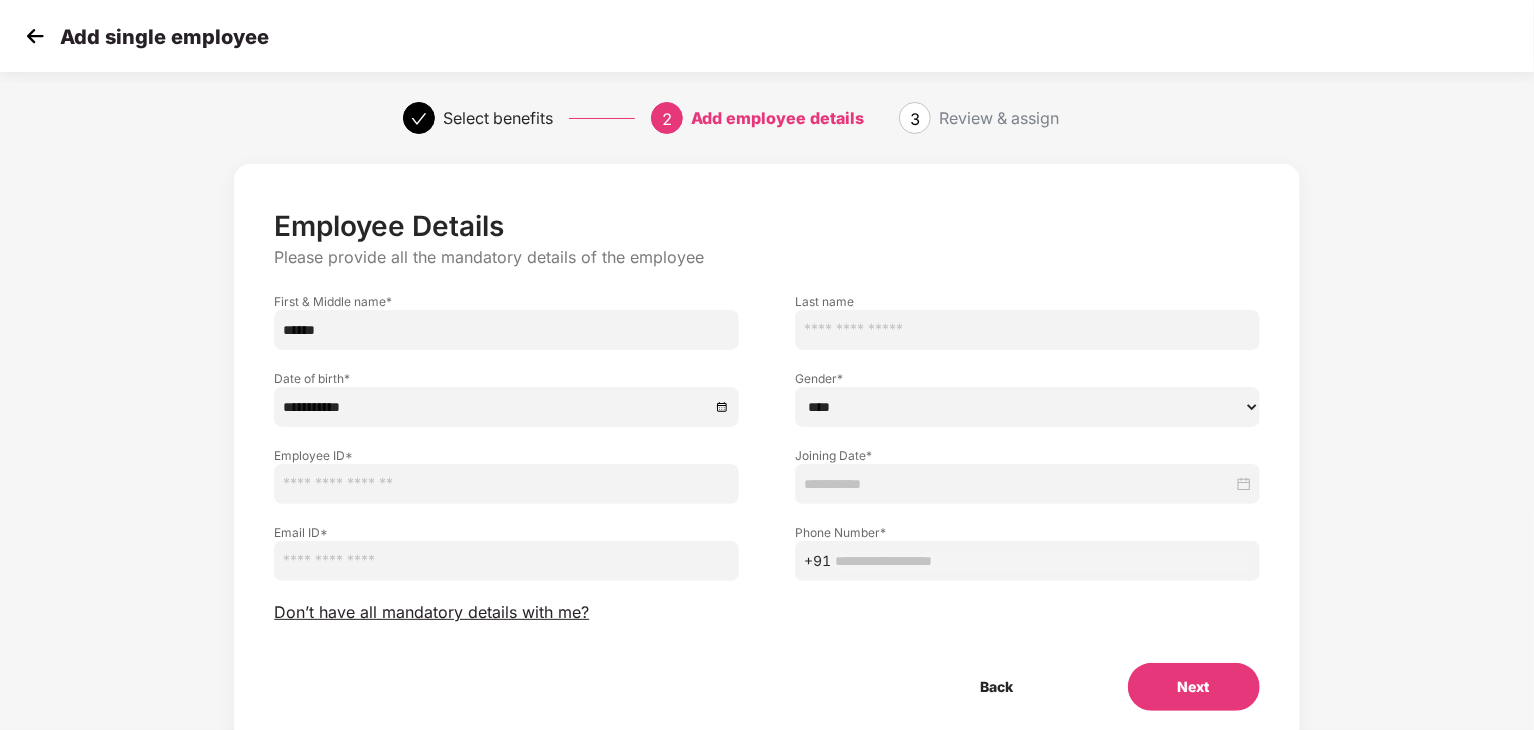 click on "****** **** ******" at bounding box center (1027, 407) 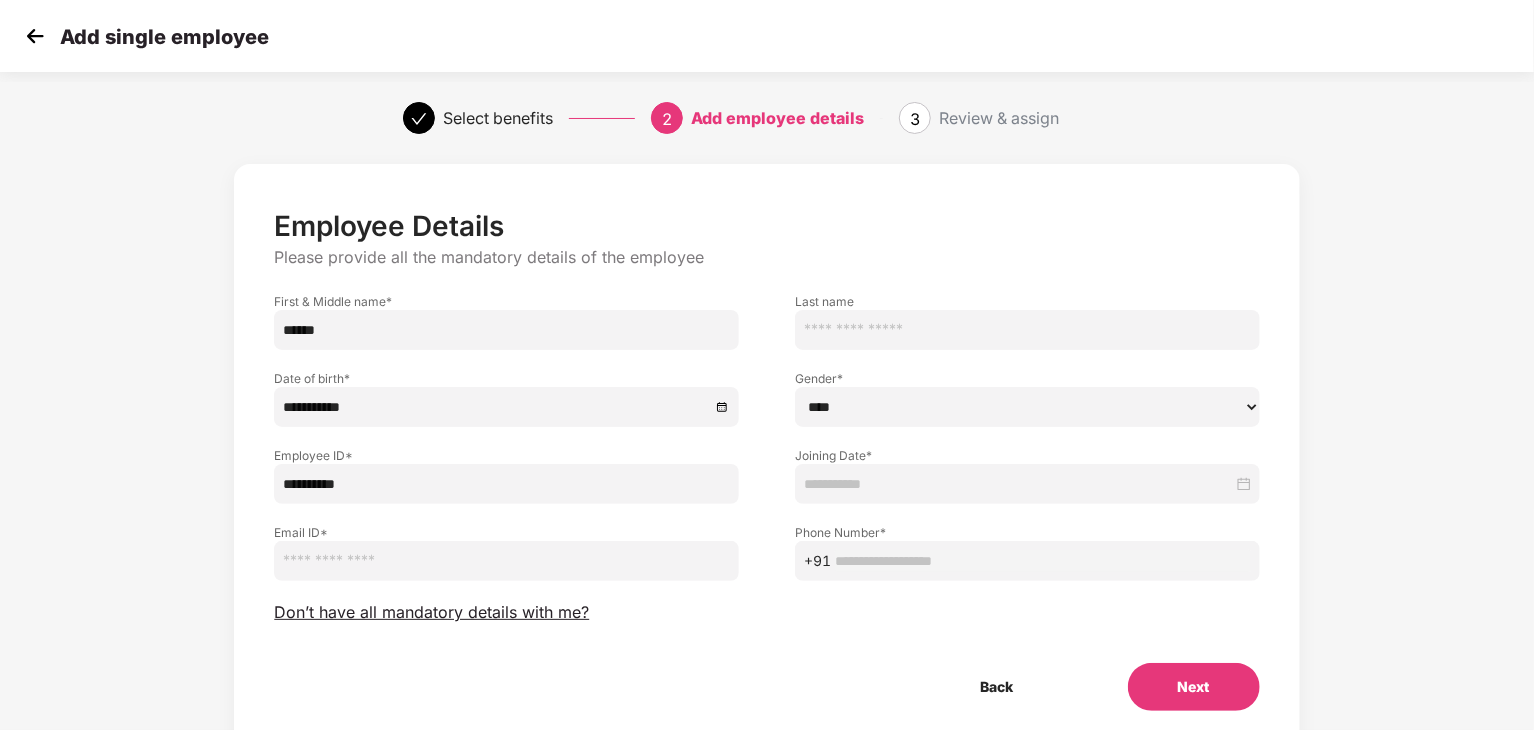 type on "**********" 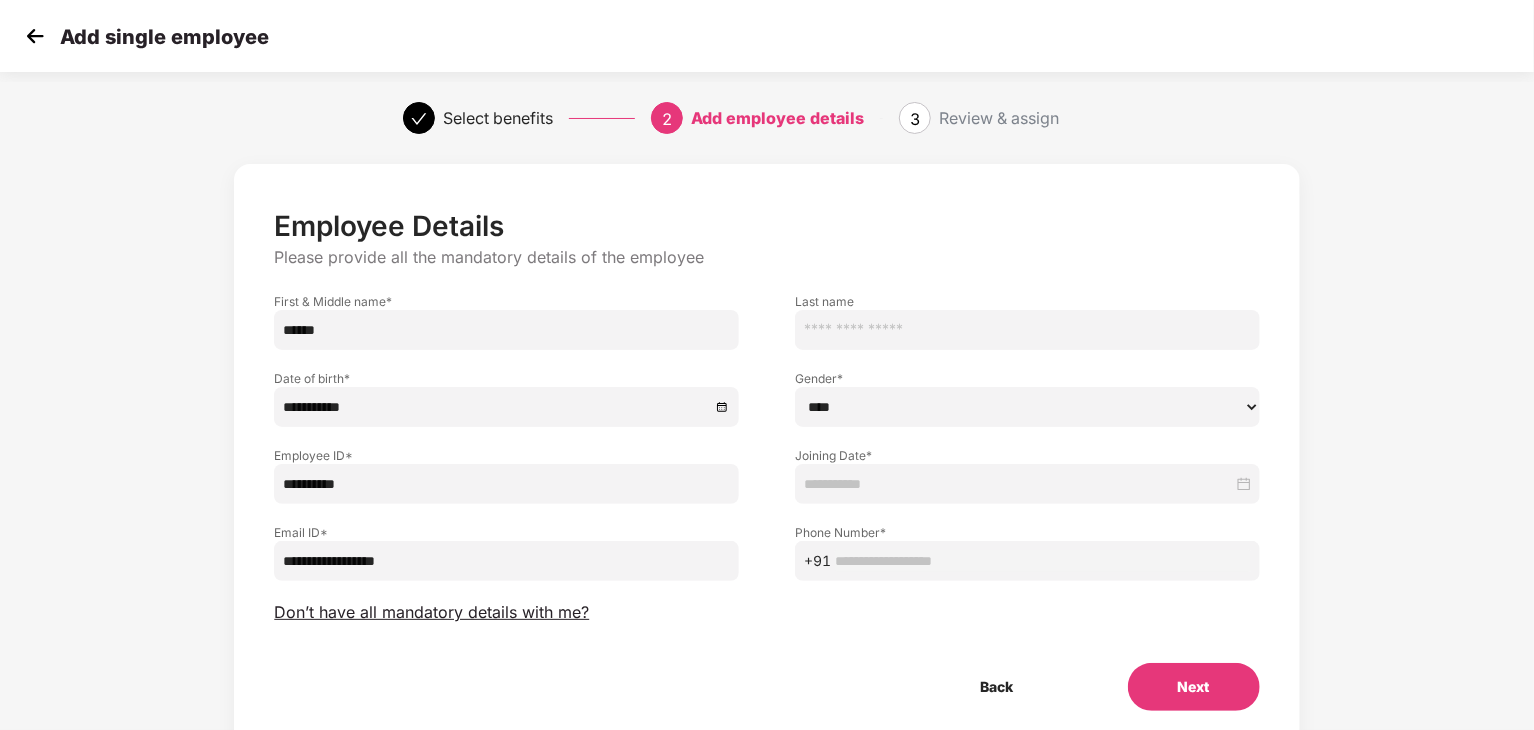 type on "**********" 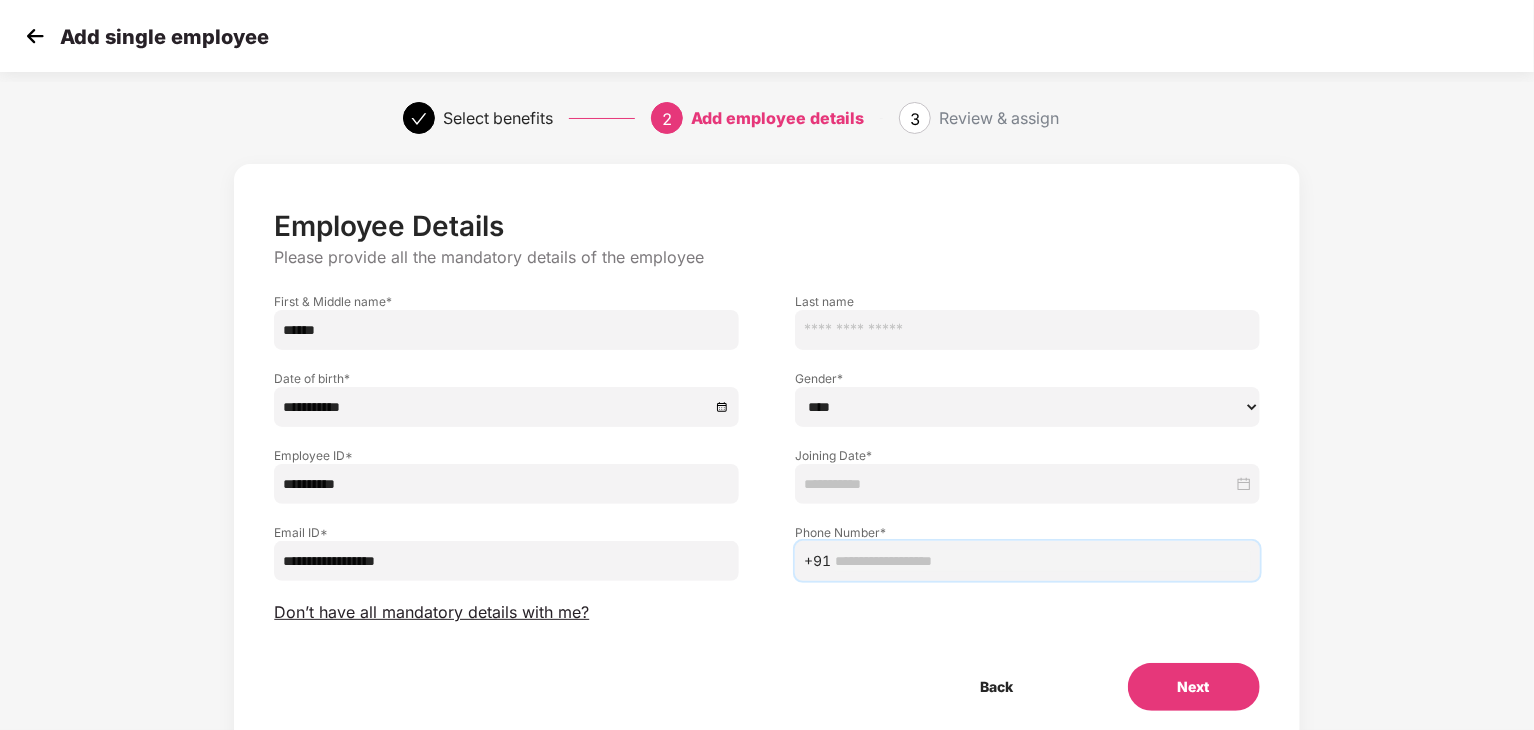 click at bounding box center (1043, 561) 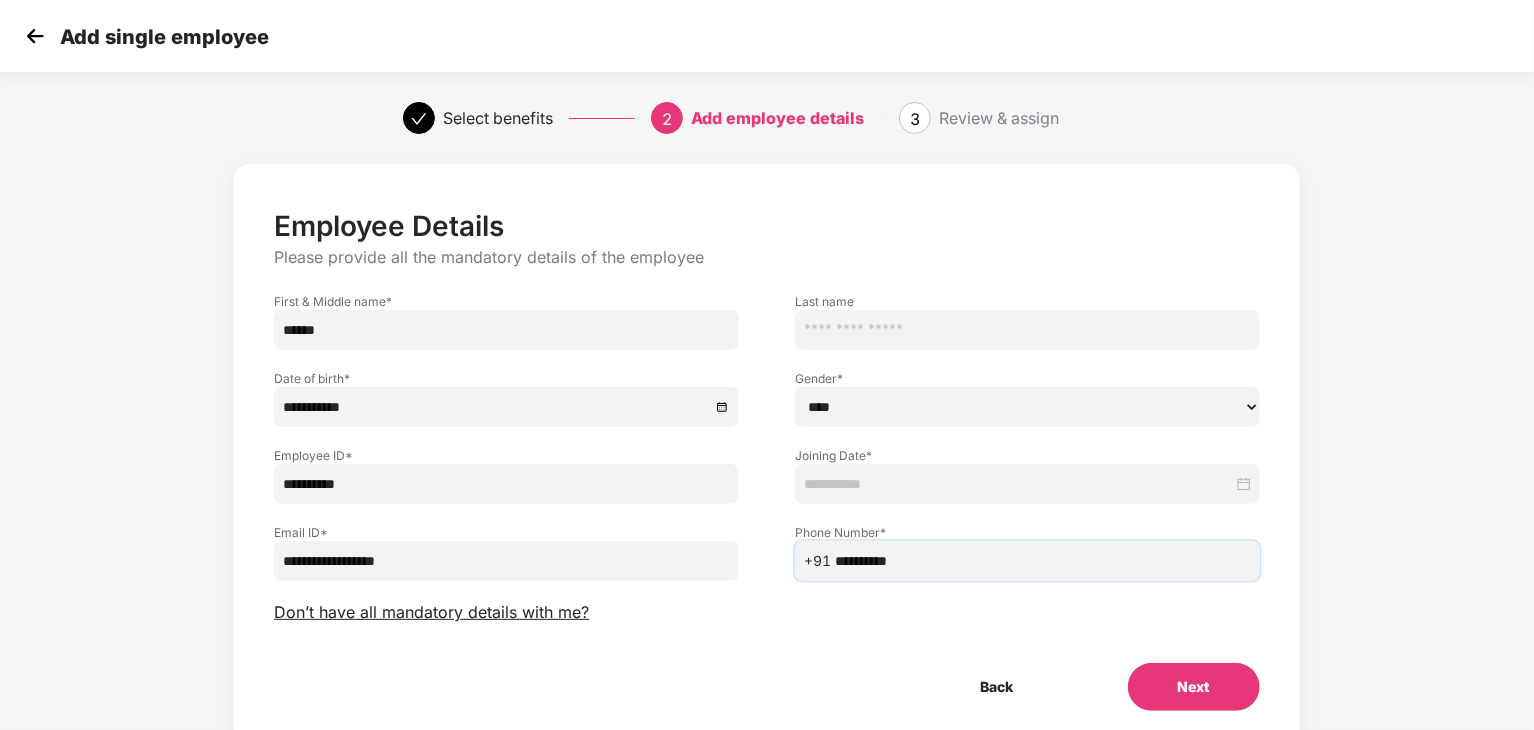 type on "**********" 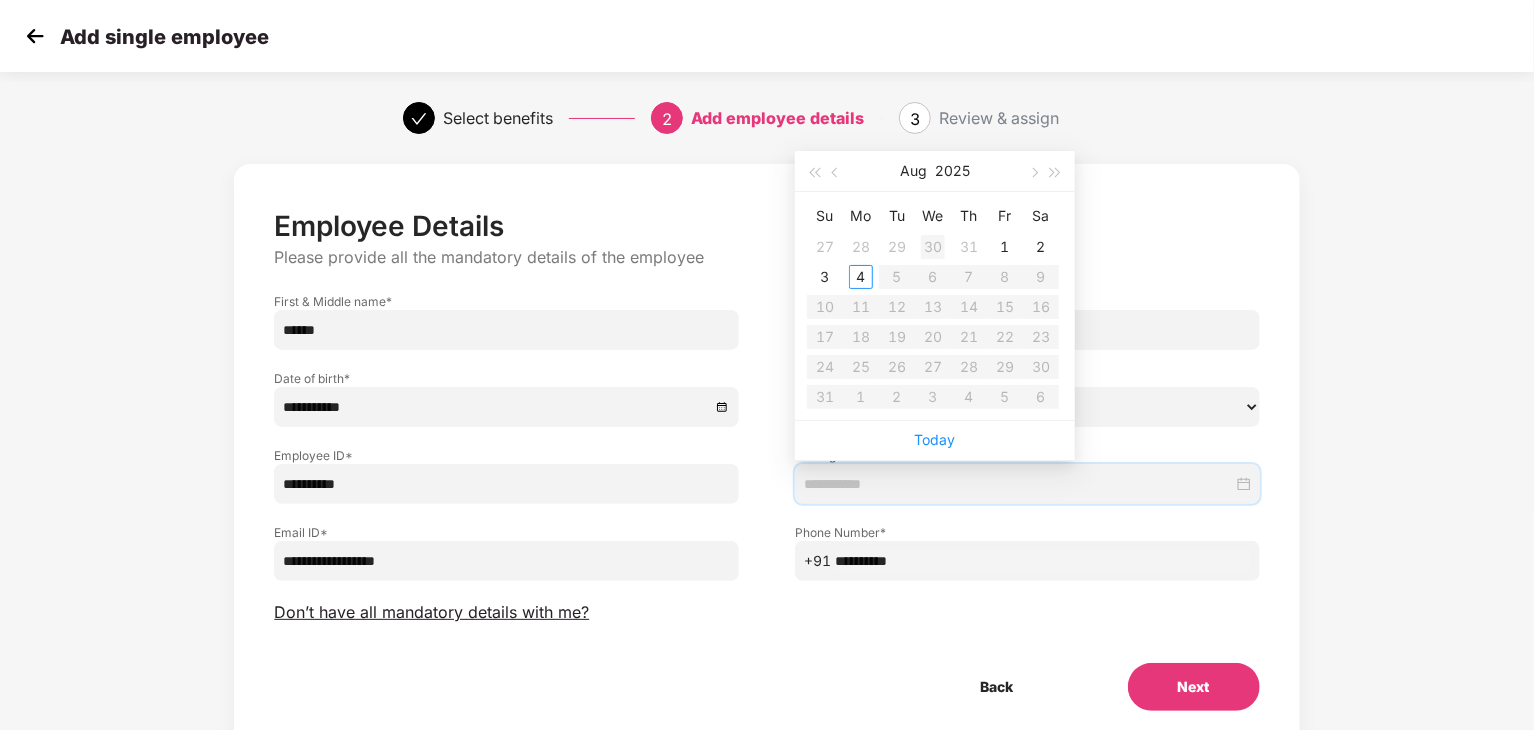 type on "**********" 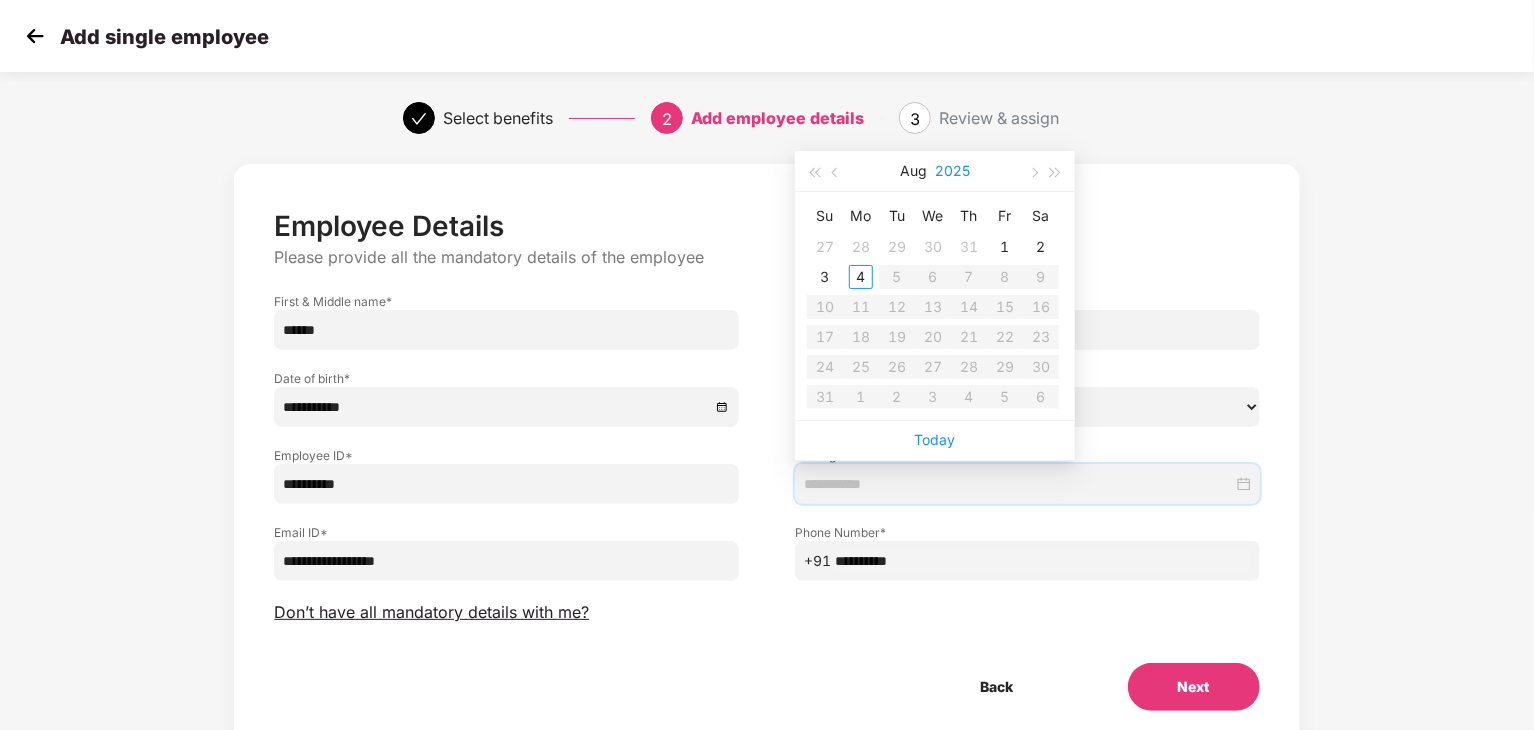 click on "2025" at bounding box center (952, 171) 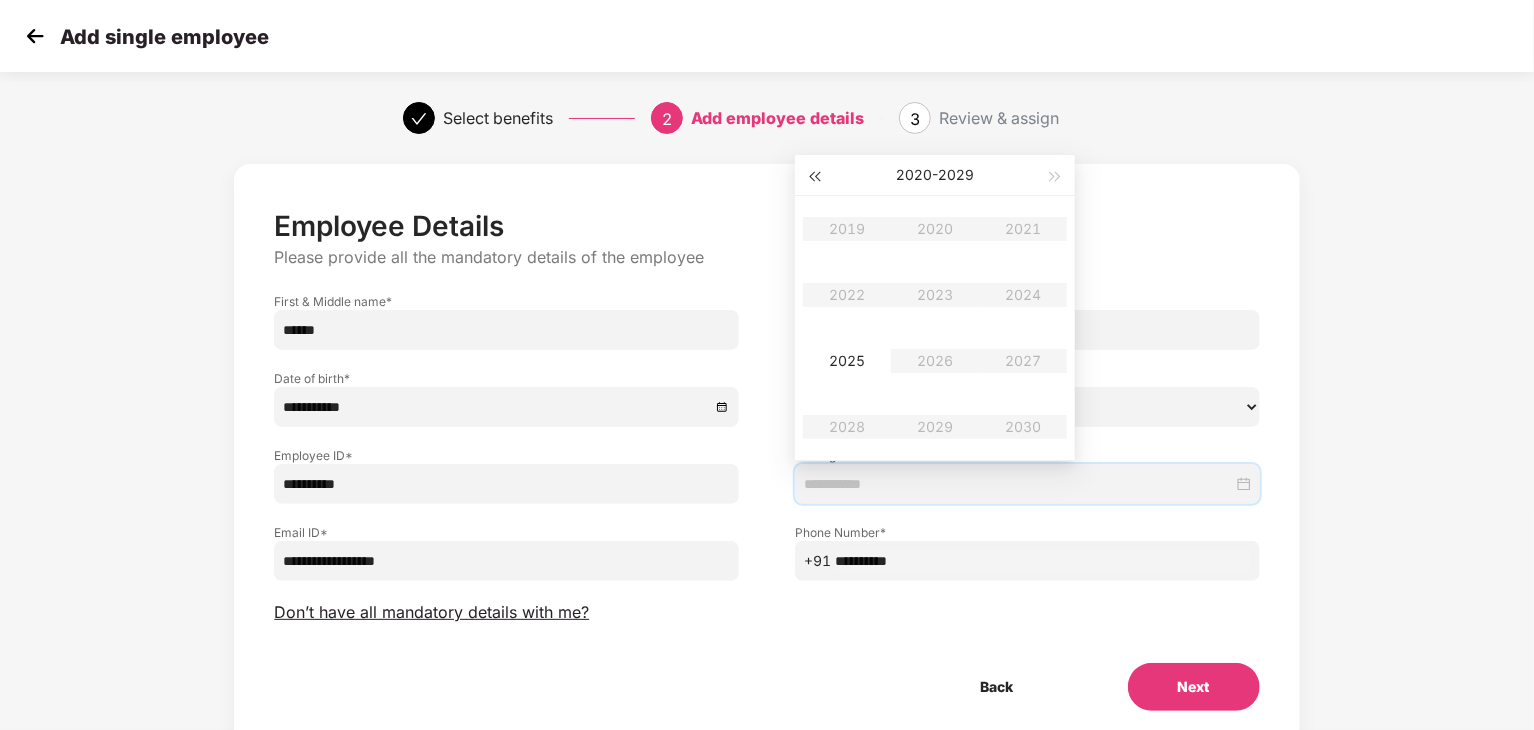click at bounding box center [814, 177] 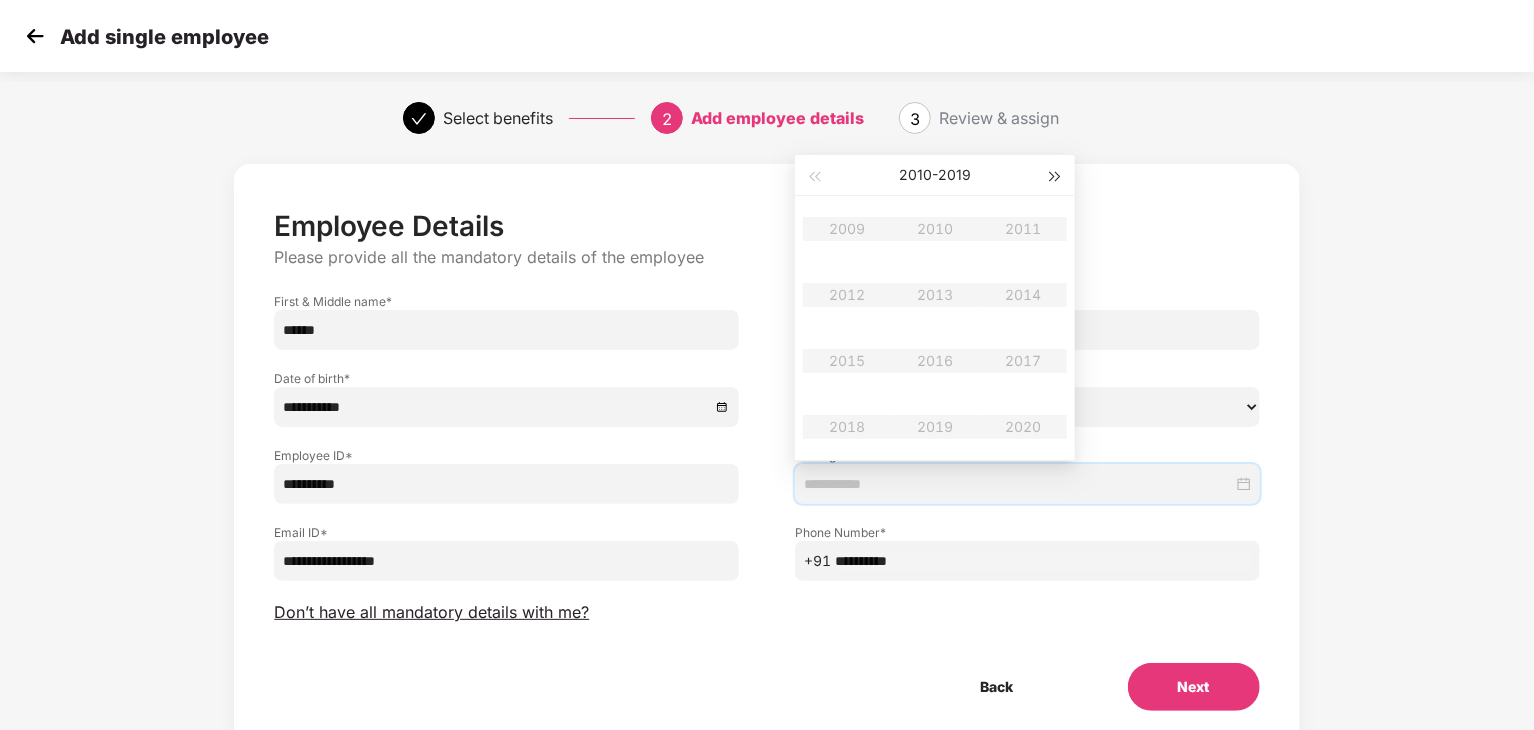 click at bounding box center (1056, 175) 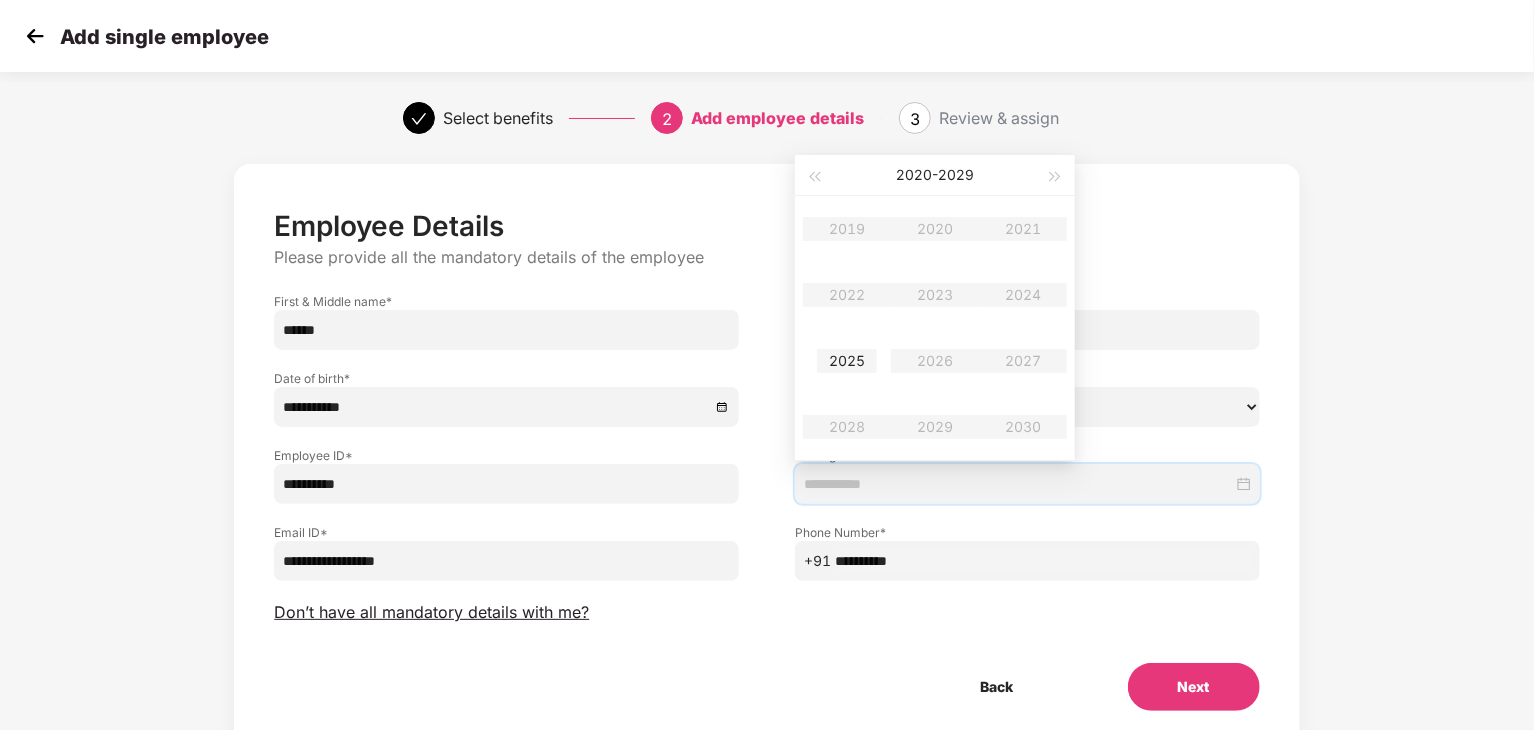type on "**********" 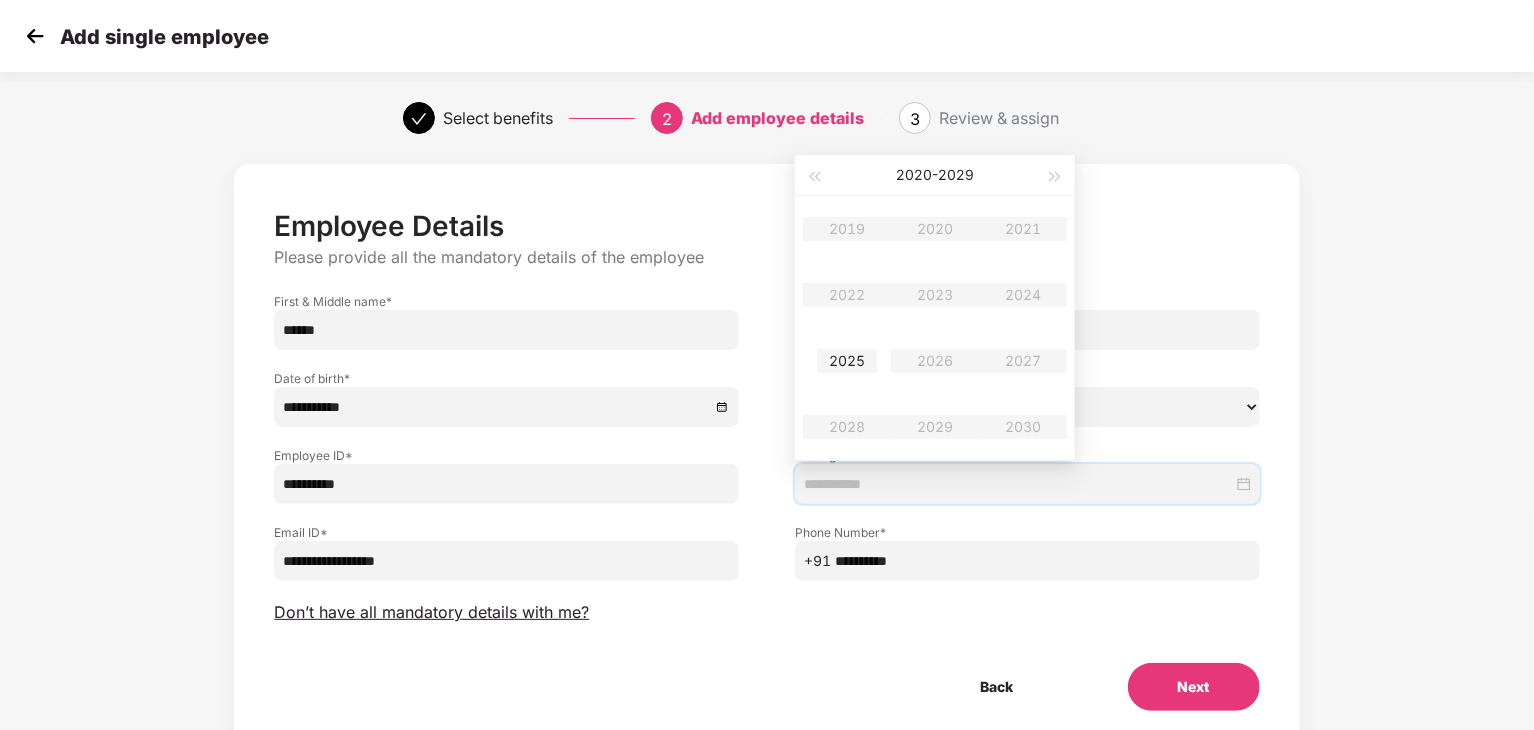click on "2025" at bounding box center (847, 361) 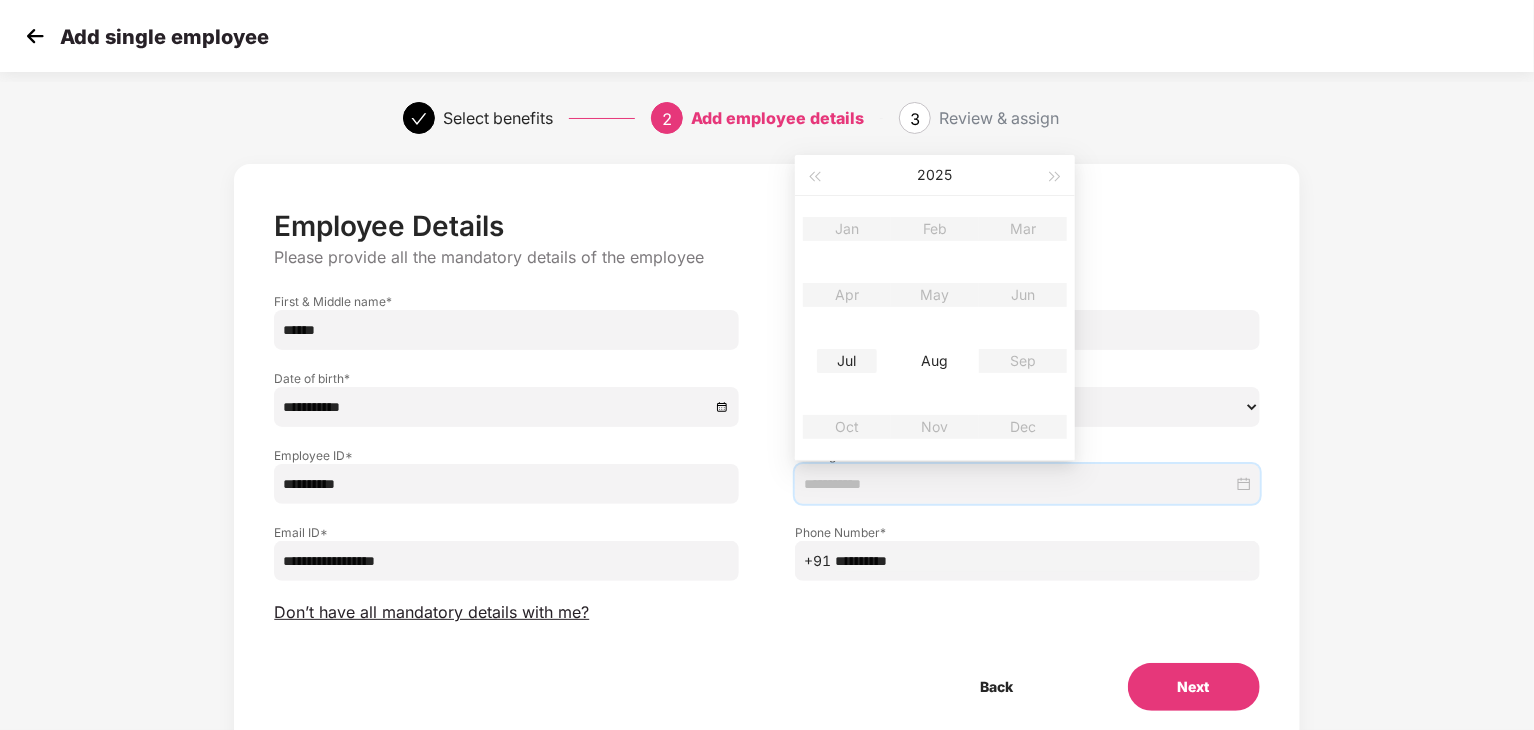 type on "**********" 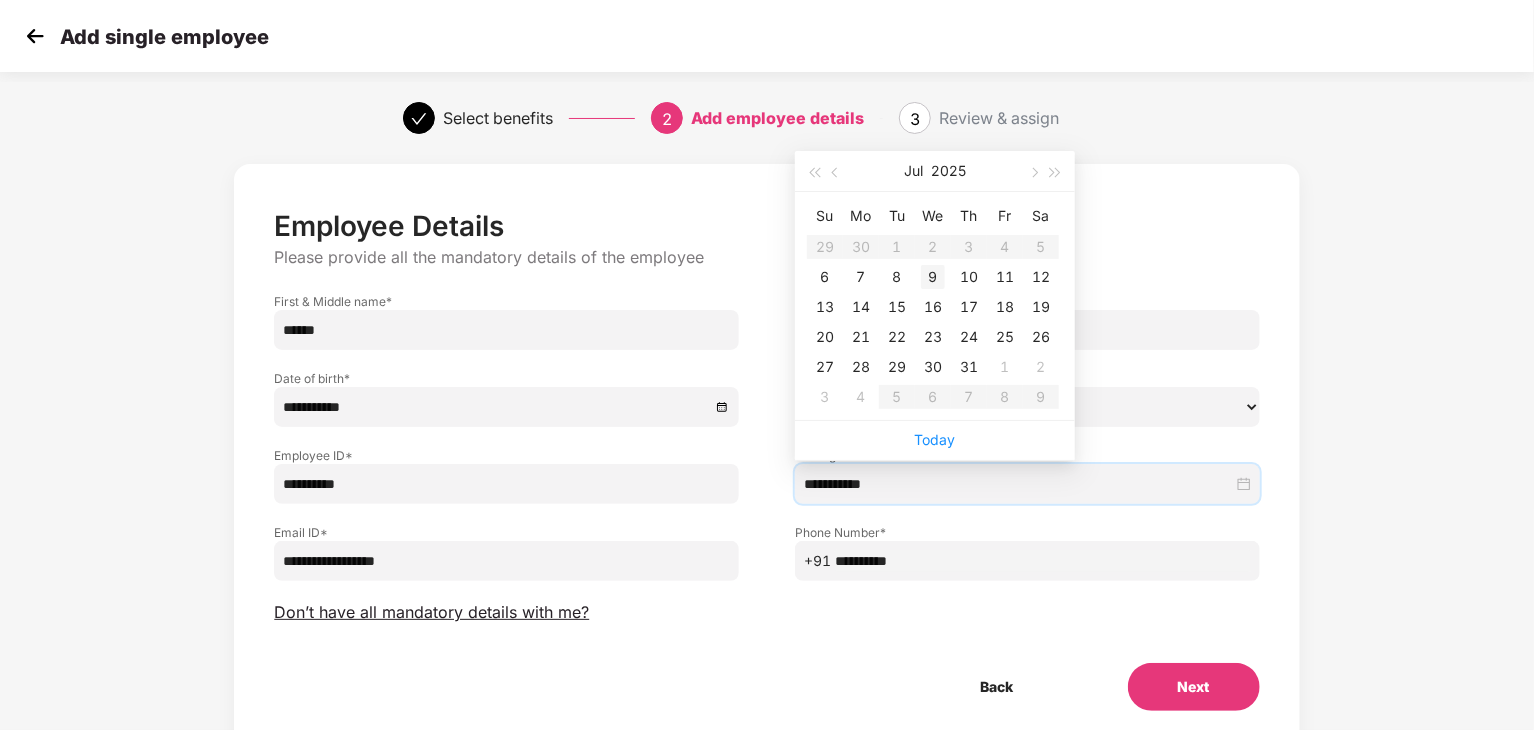 type on "**********" 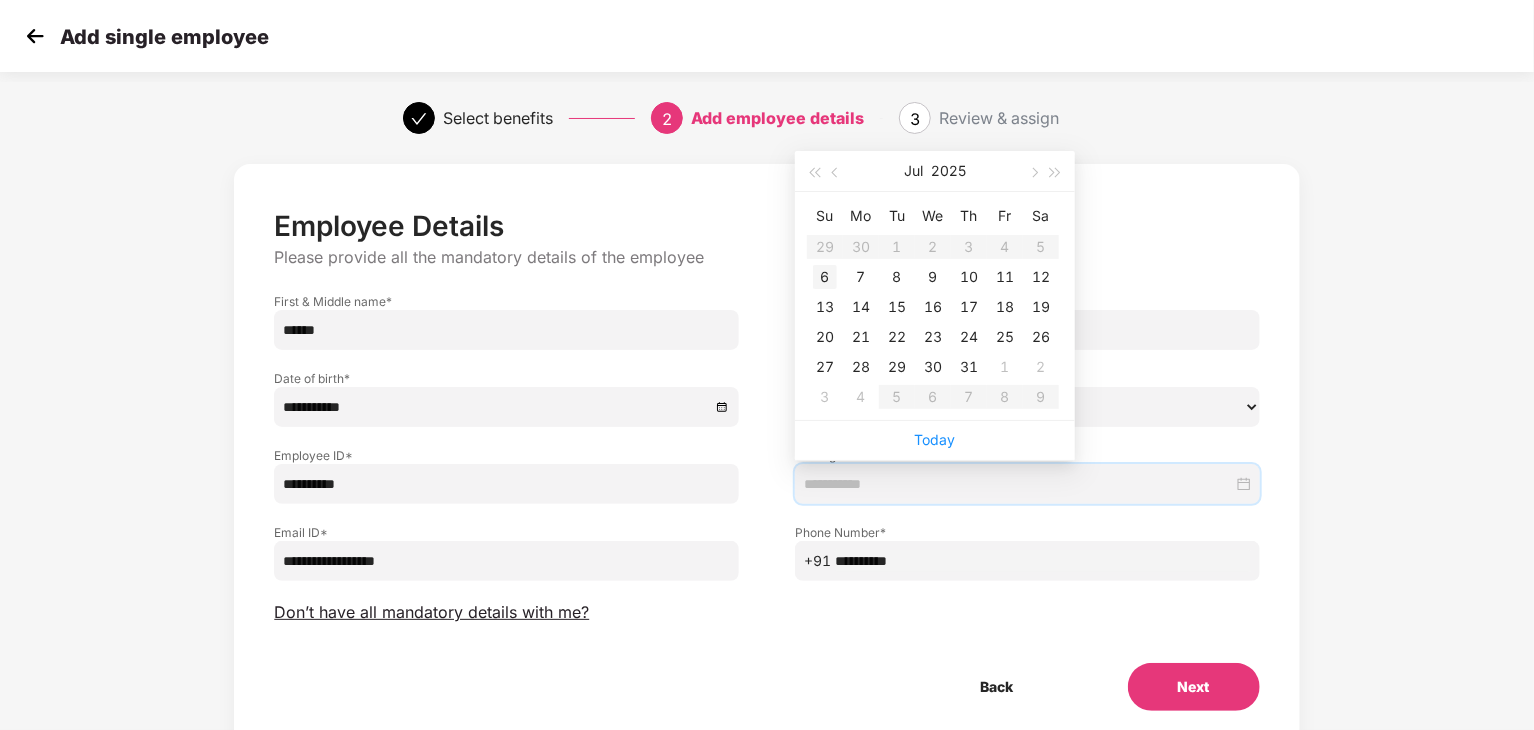 click on "6" at bounding box center (825, 277) 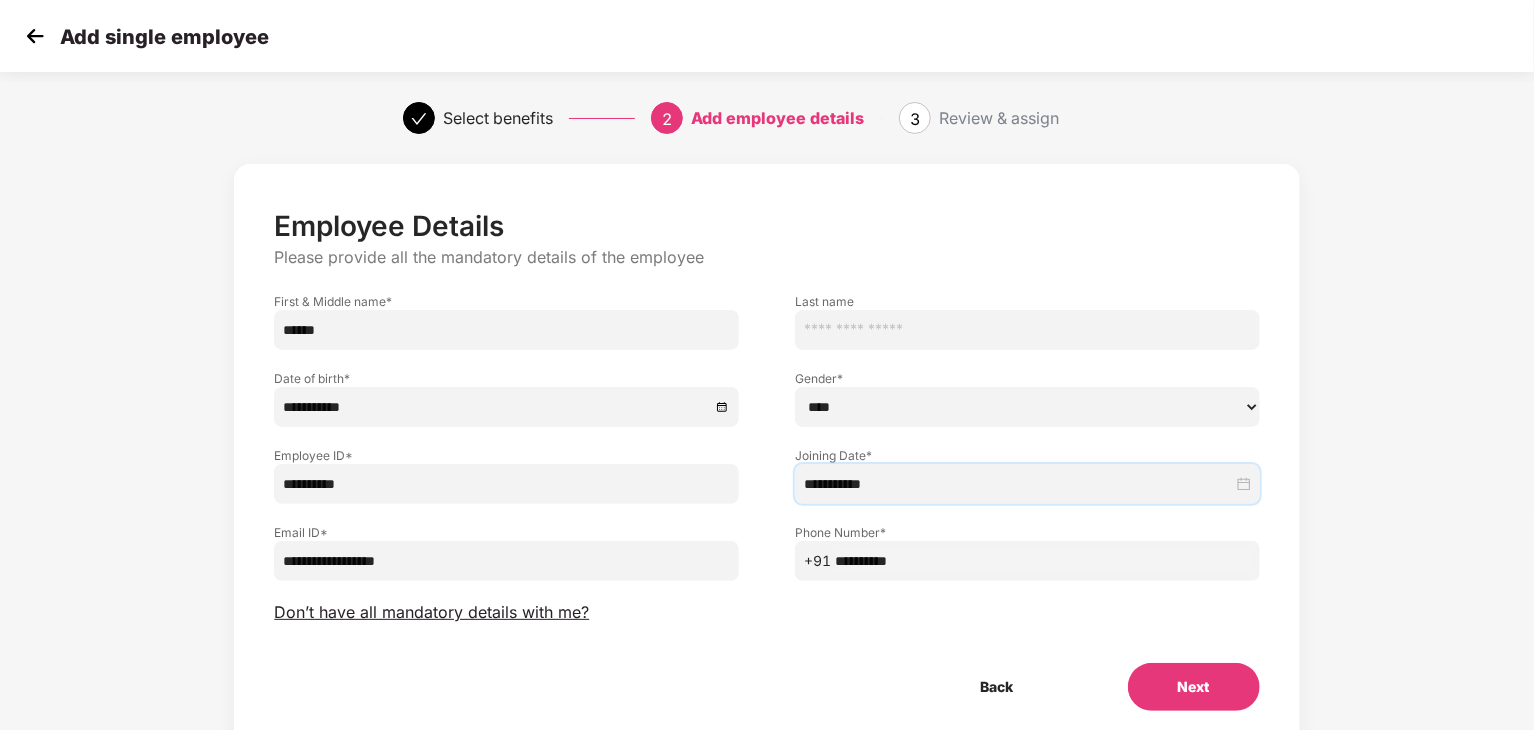 click on "**********" at bounding box center (1027, 484) 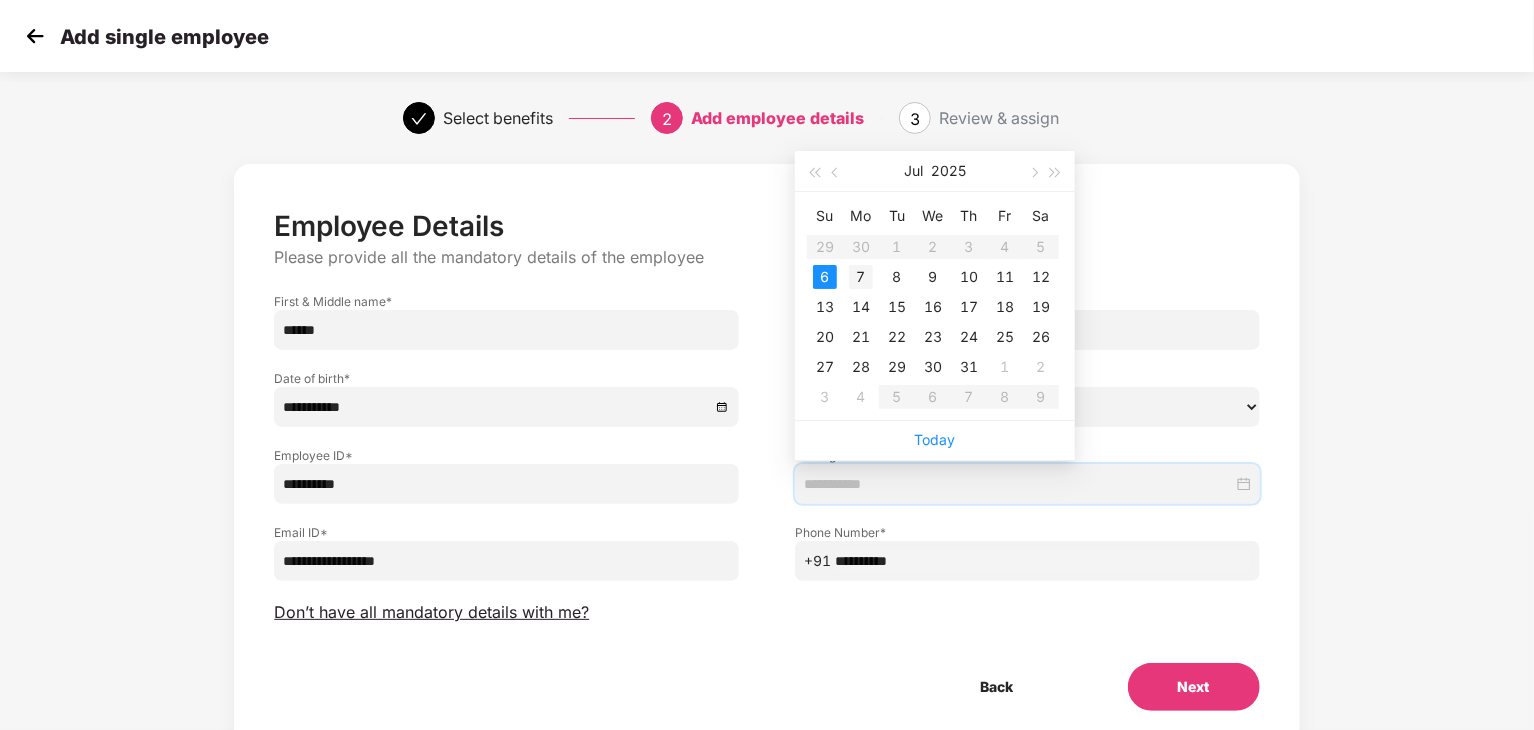 type on "**********" 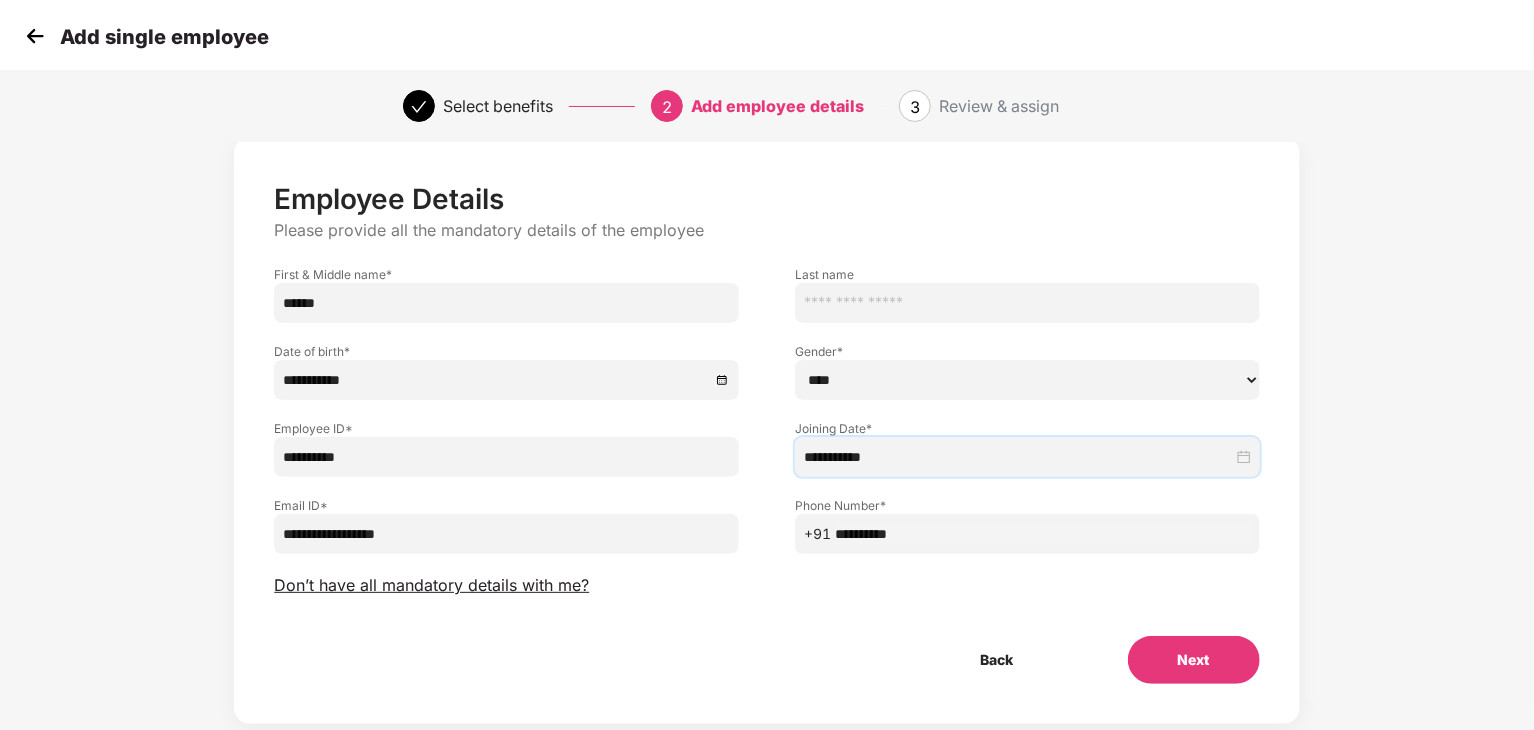scroll, scrollTop: 28, scrollLeft: 0, axis: vertical 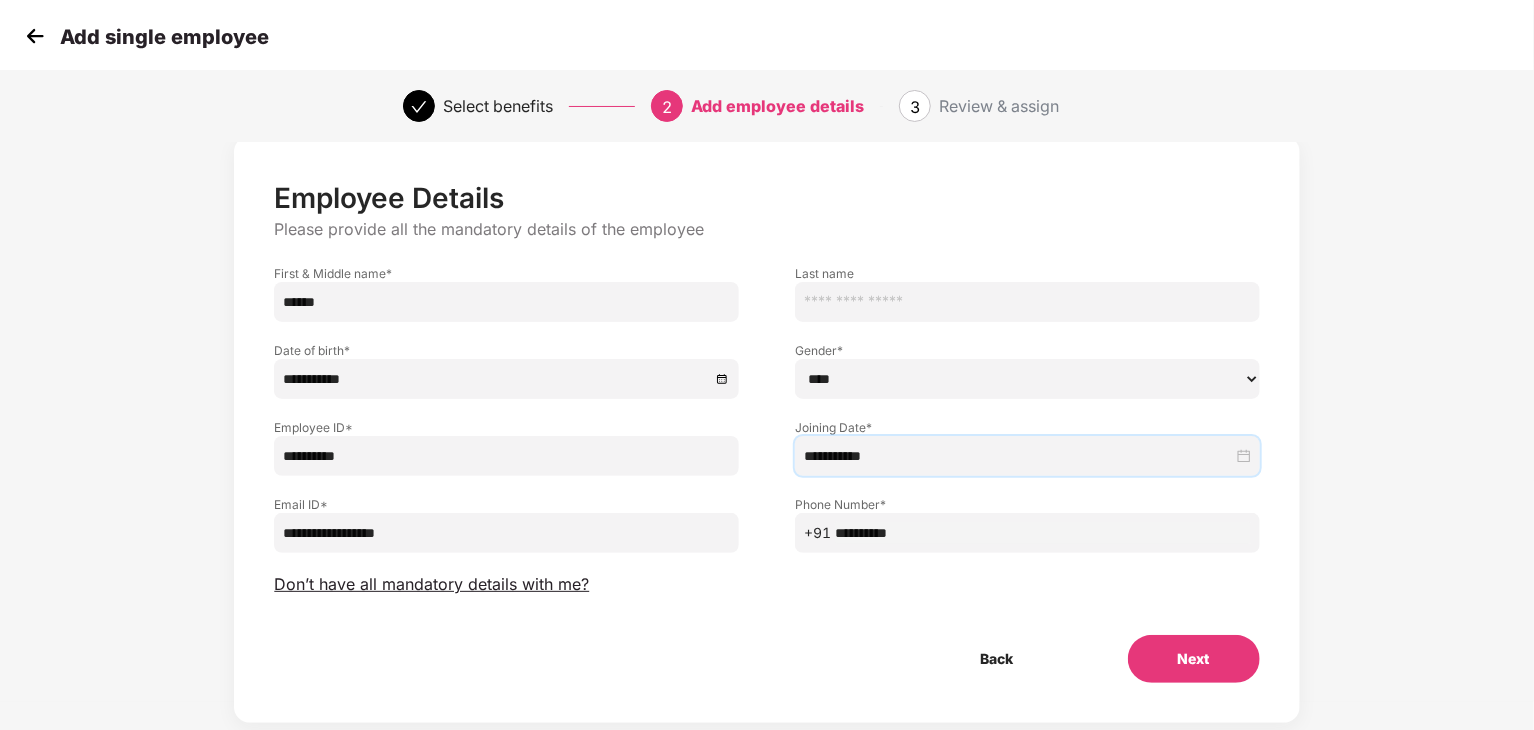 click on "Next" at bounding box center [1194, 659] 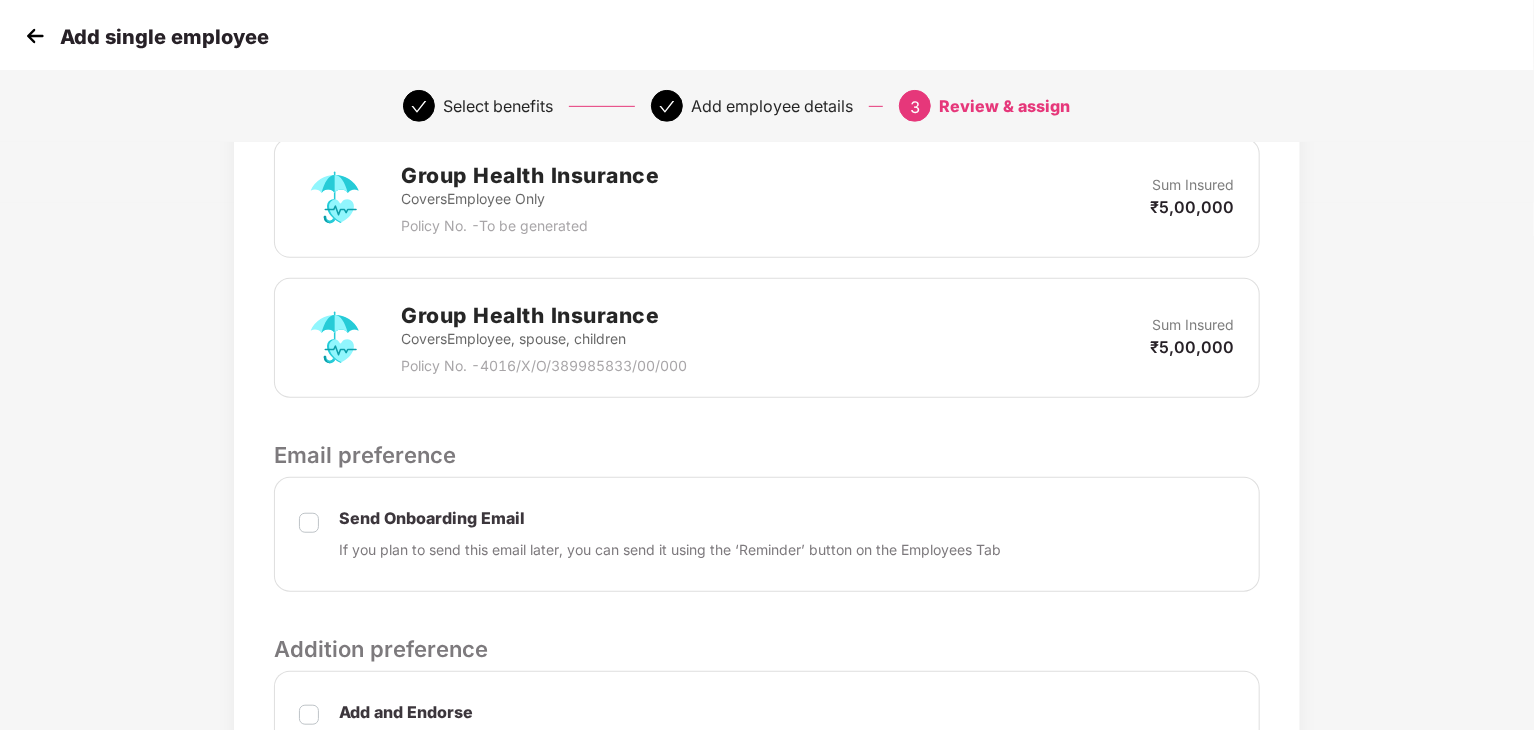scroll, scrollTop: 755, scrollLeft: 0, axis: vertical 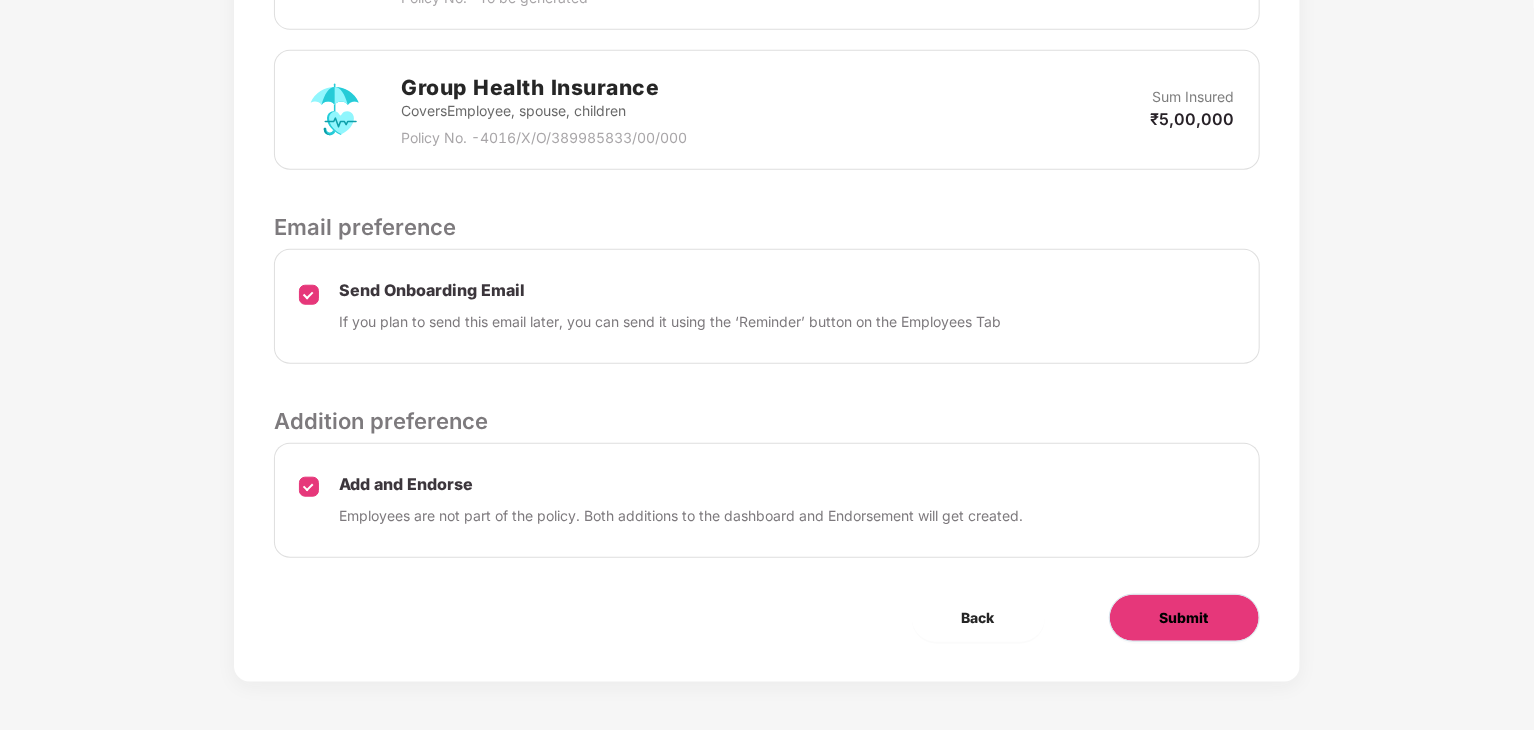 click on "Submit" at bounding box center [1184, 618] 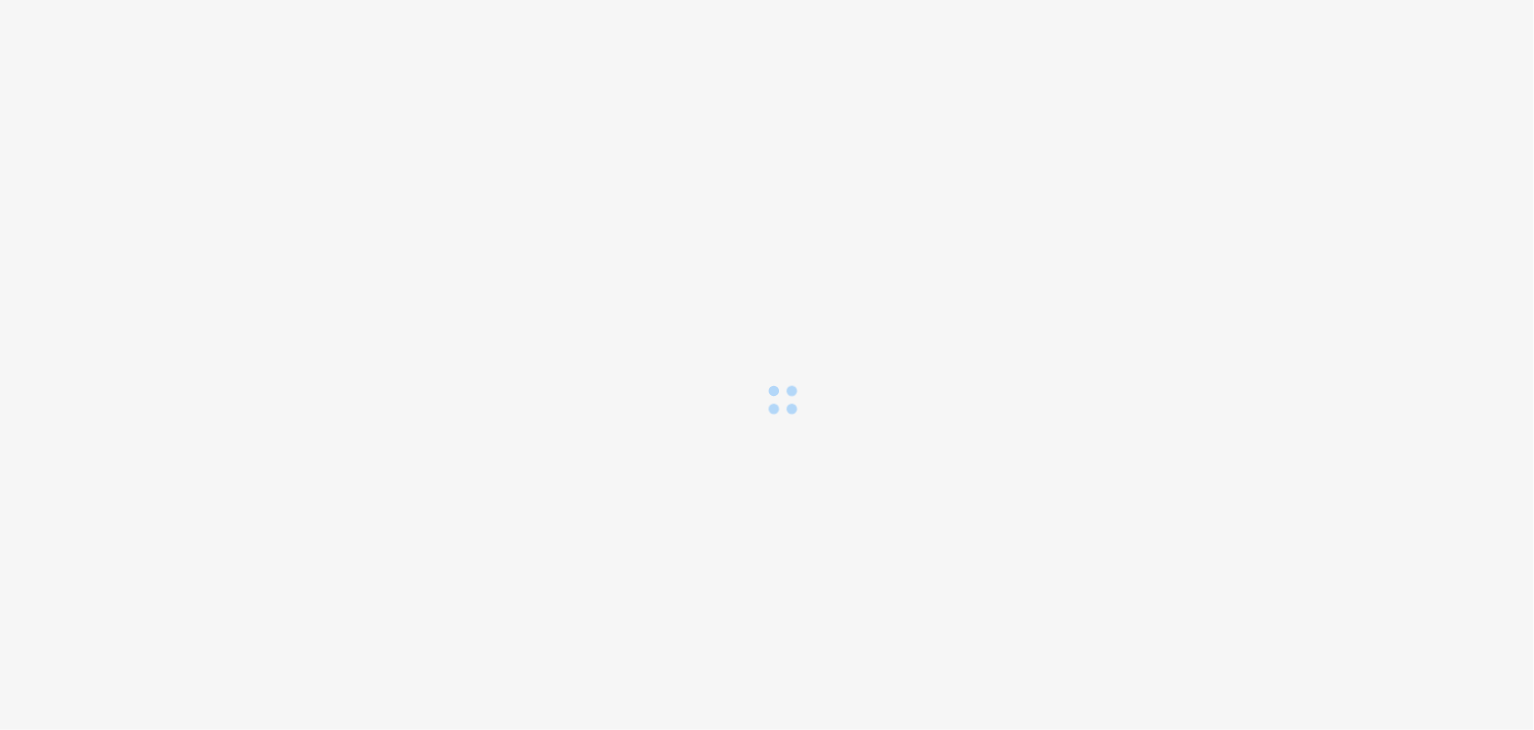 scroll, scrollTop: 0, scrollLeft: 0, axis: both 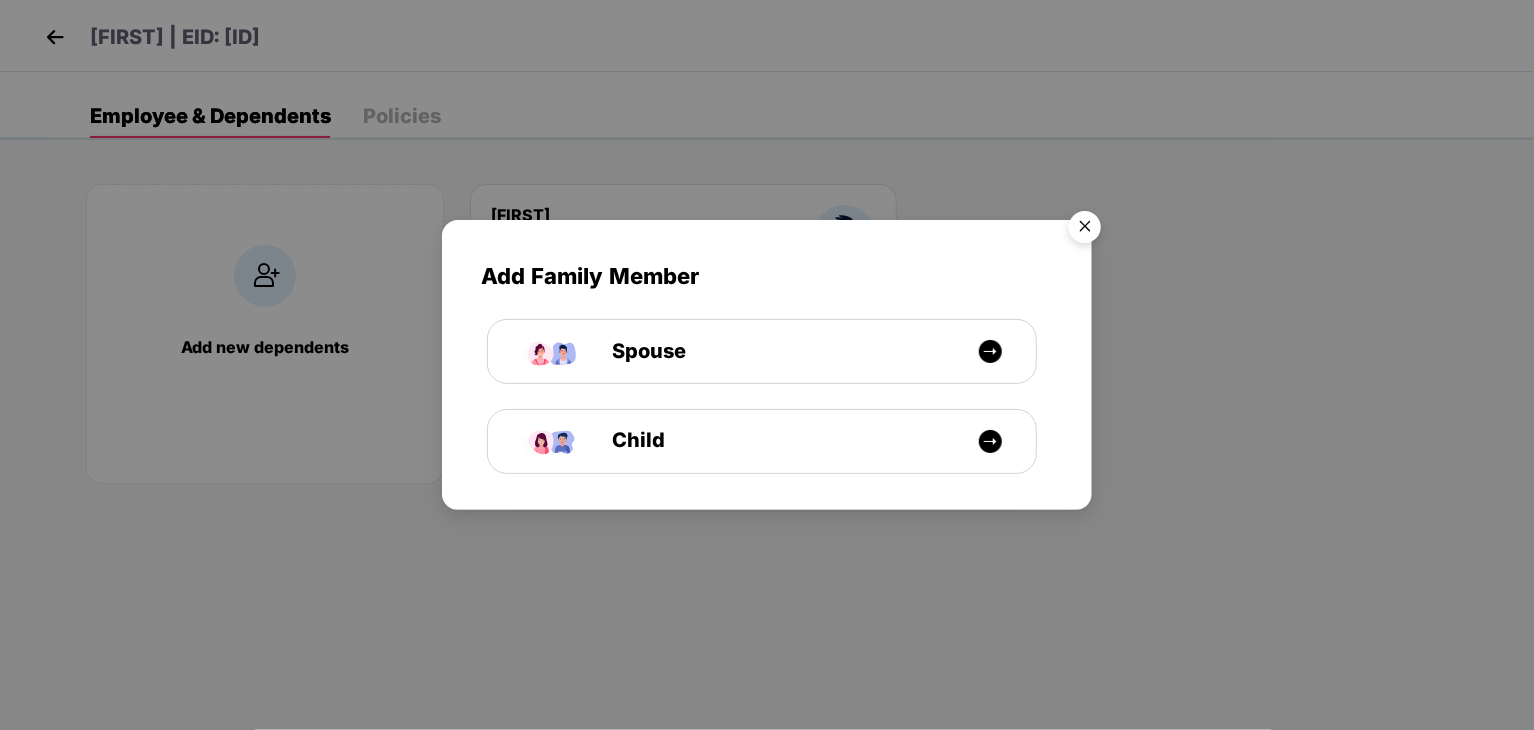 click at bounding box center (1085, 230) 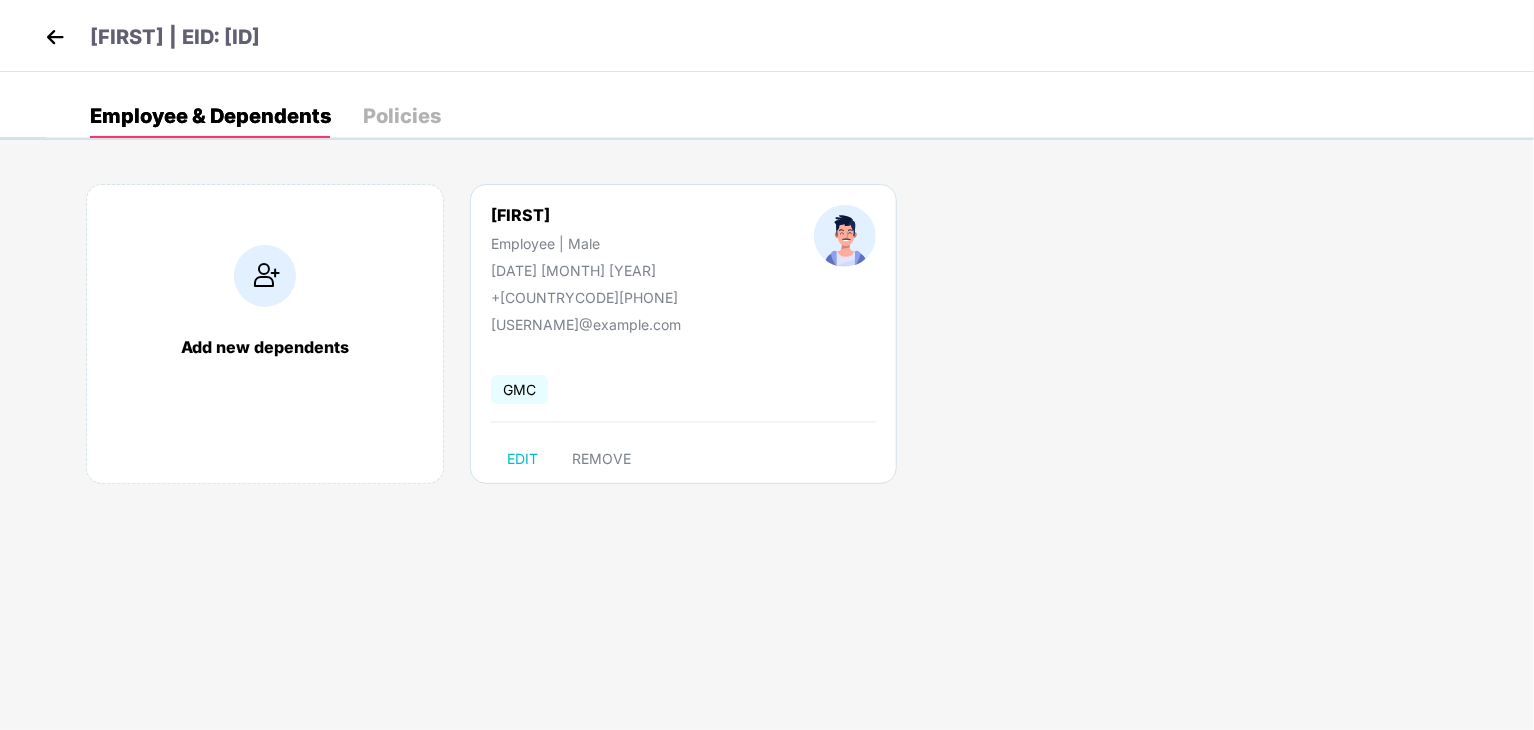 click at bounding box center [55, 37] 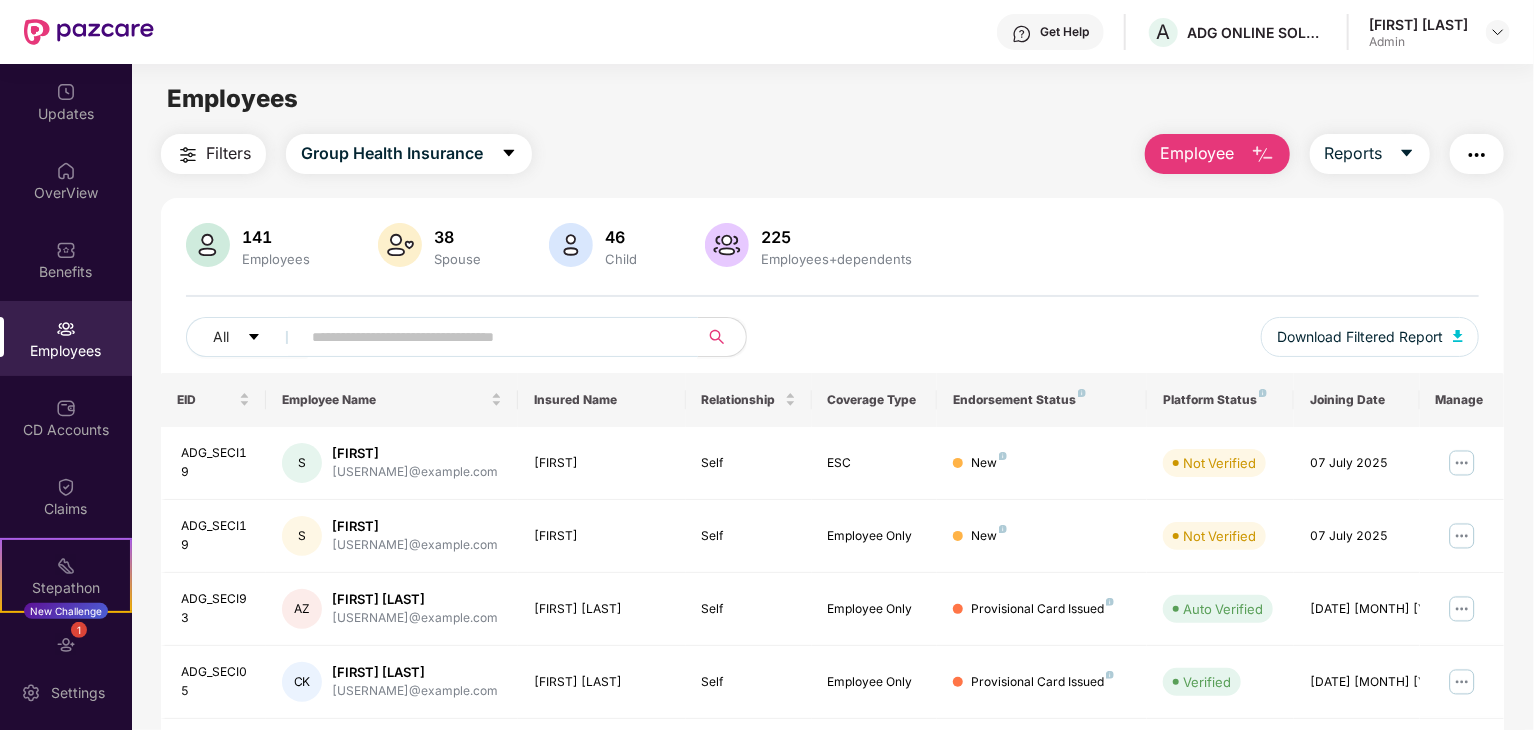 click at bounding box center (491, 337) 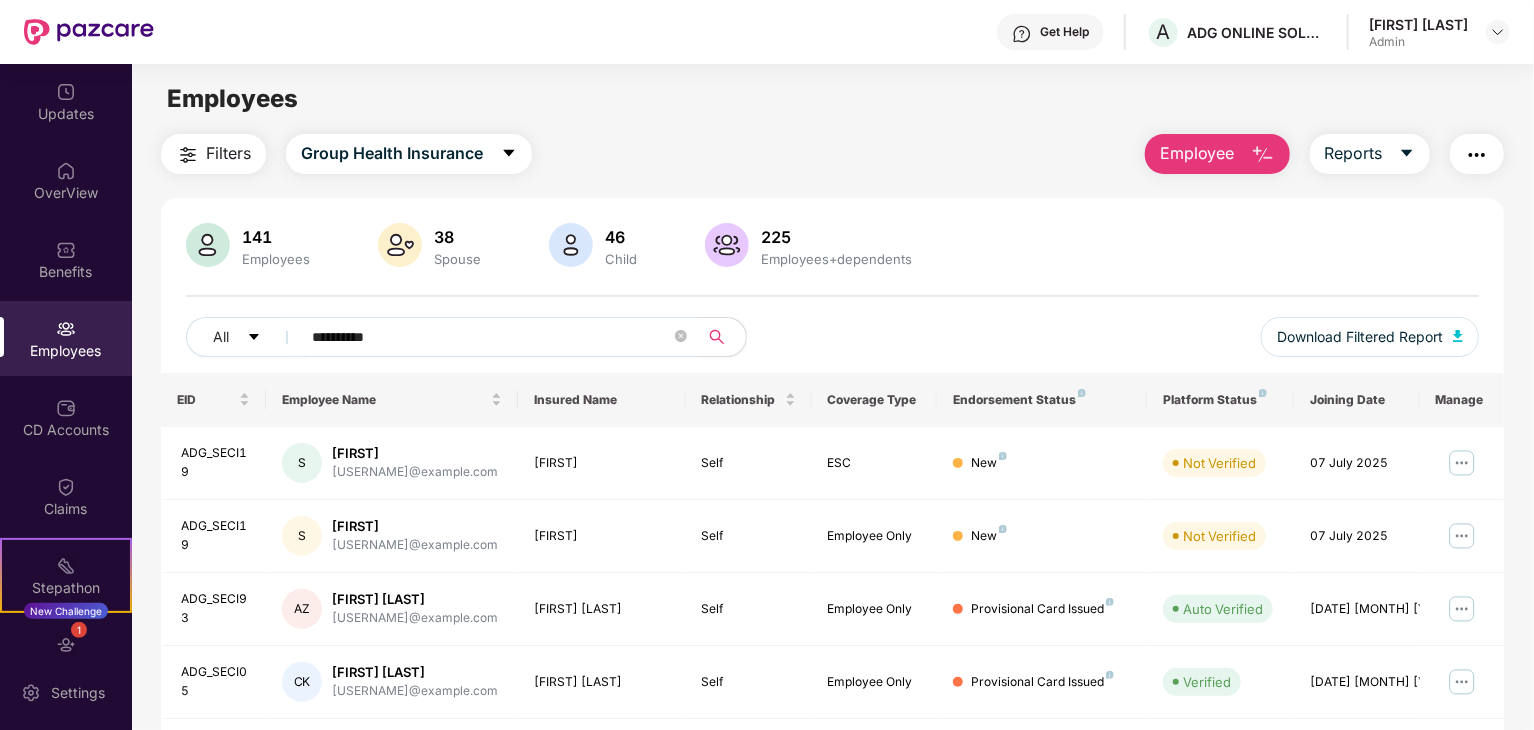 type on "**********" 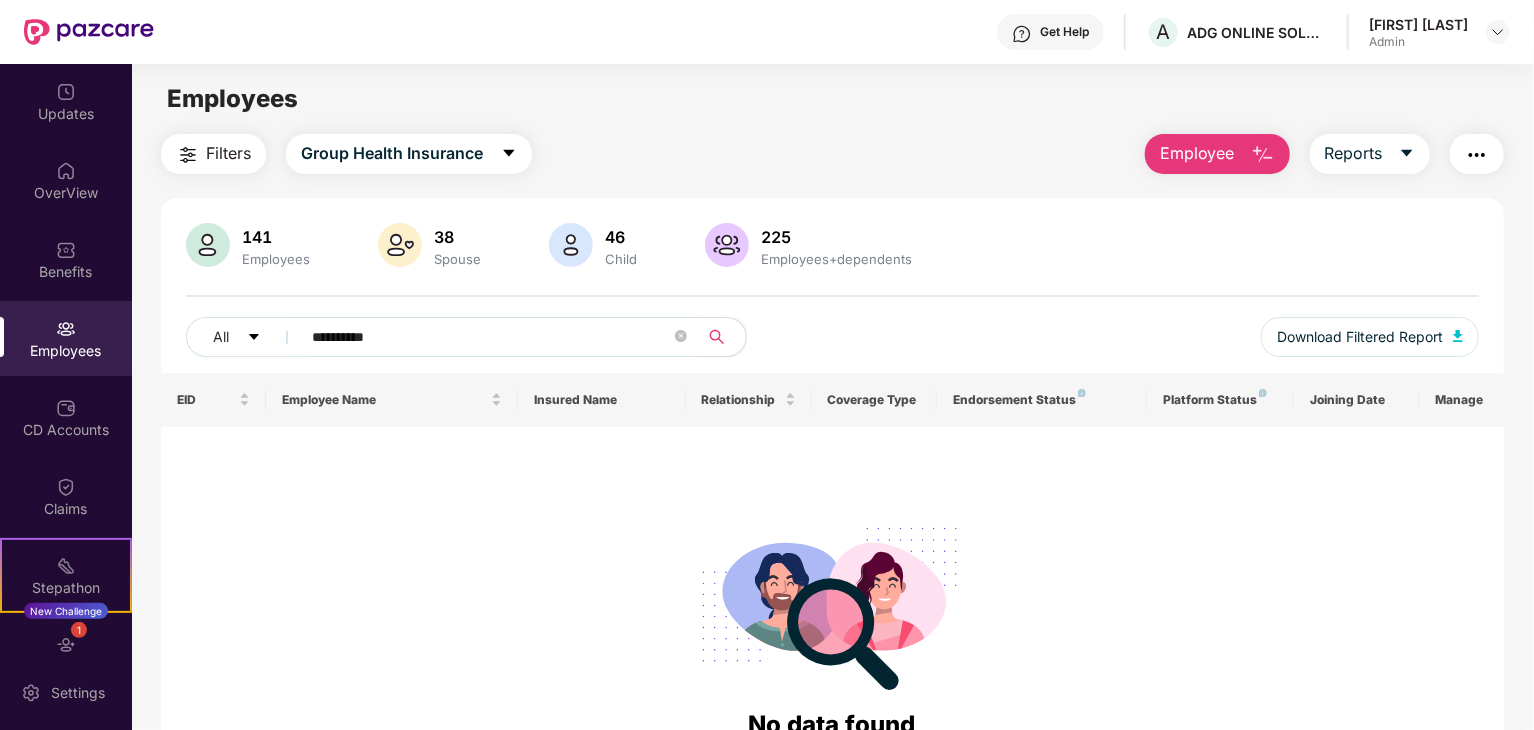 click on "Employee" at bounding box center (1197, 153) 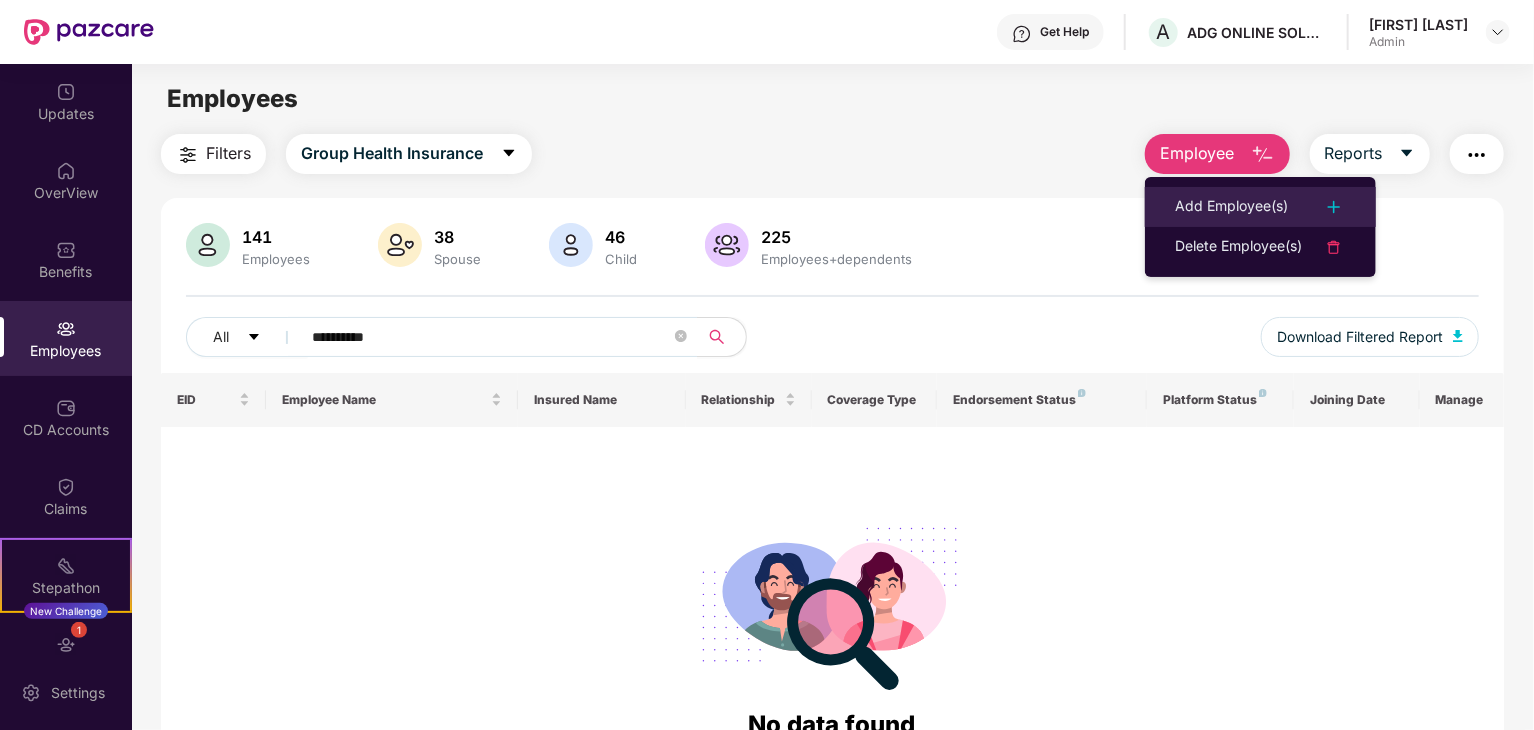 click on "Add Employee(s)" at bounding box center (1231, 207) 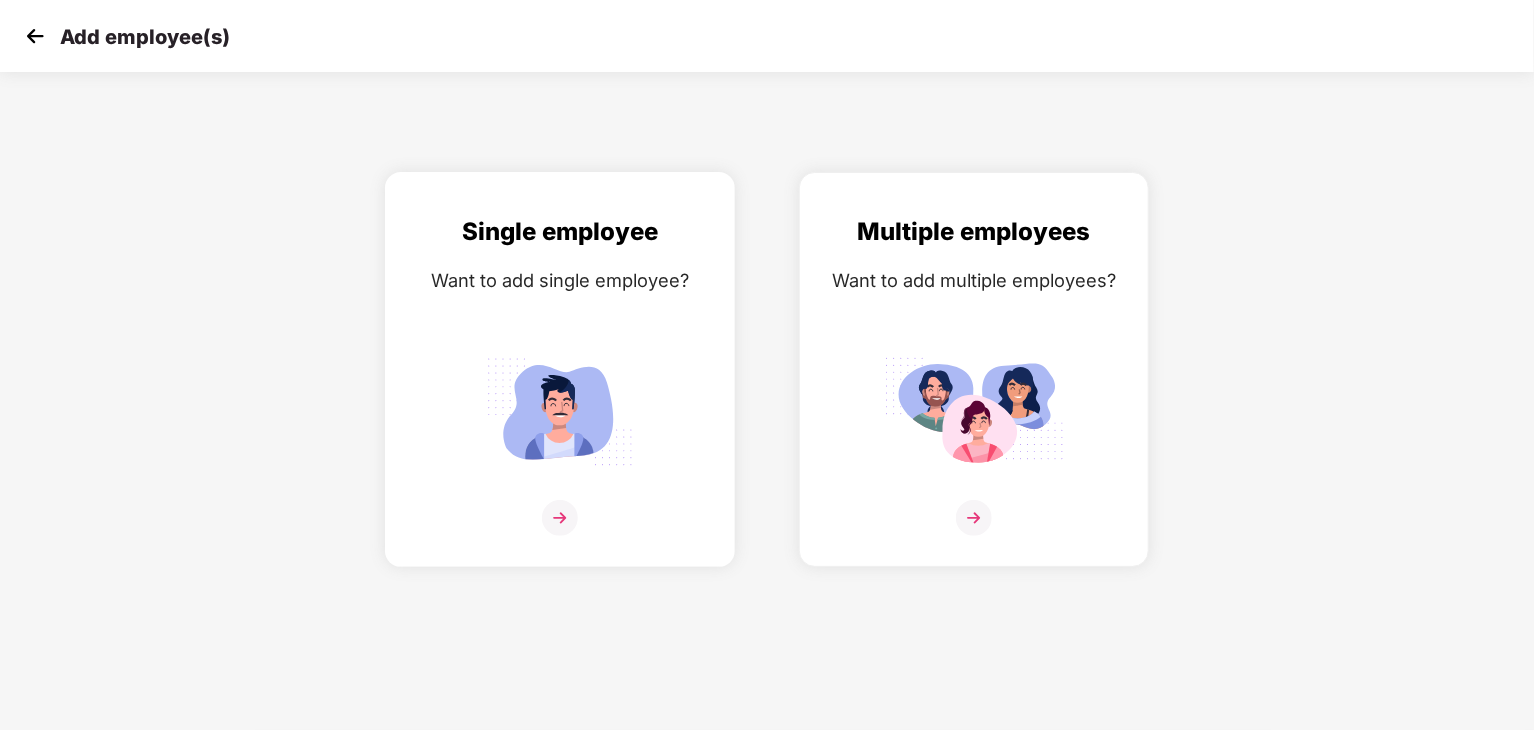 click on "Single employee Want to add single employee?" at bounding box center (560, 387) 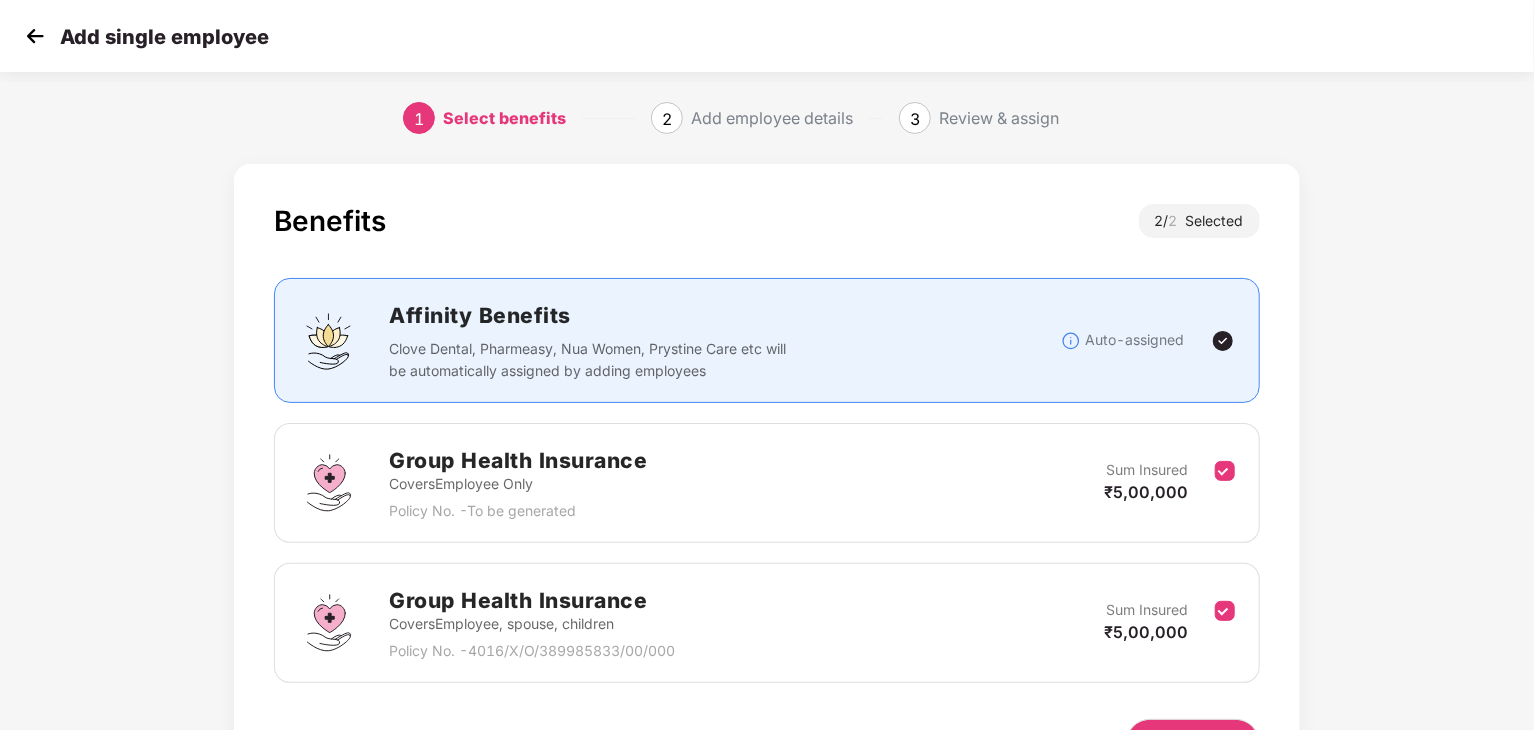 scroll, scrollTop: 126, scrollLeft: 0, axis: vertical 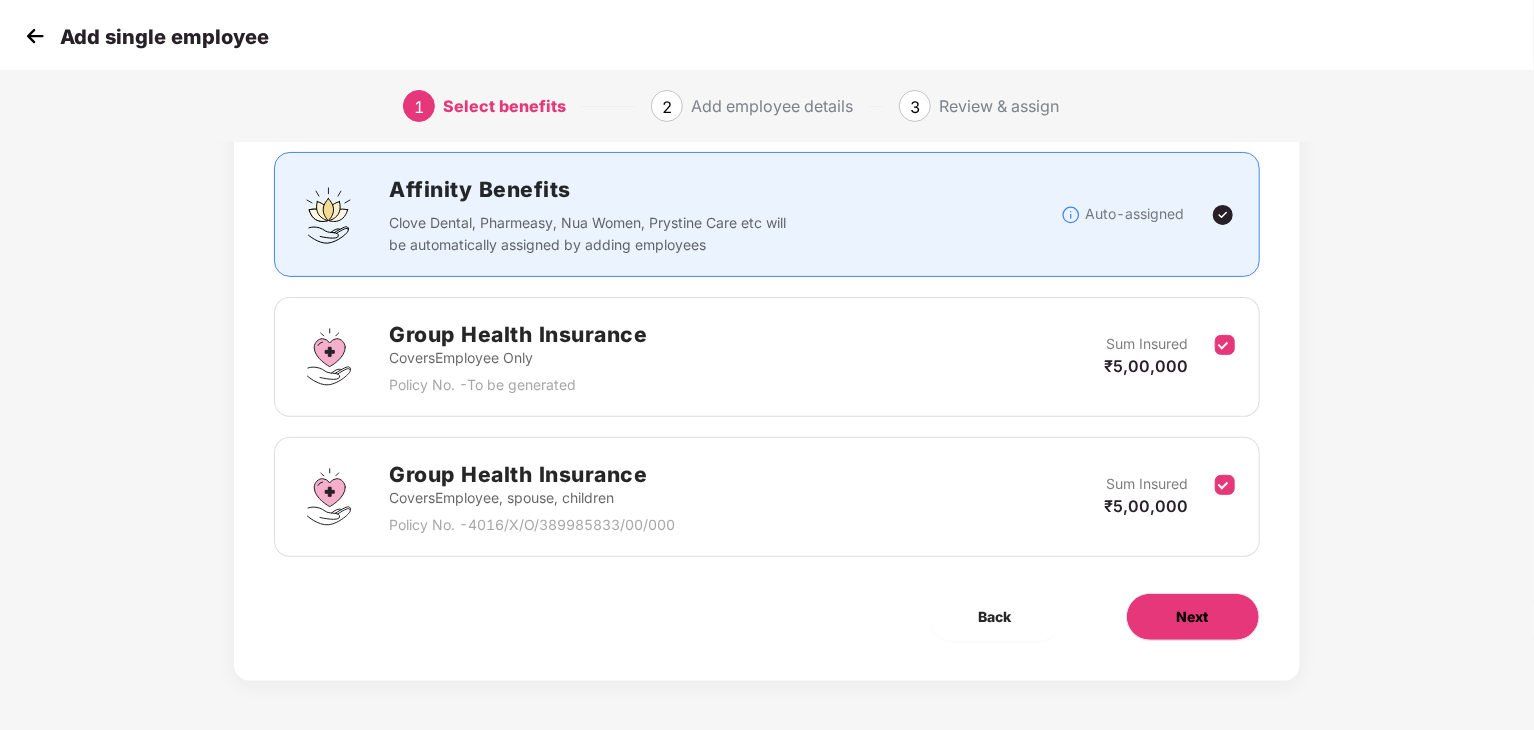 click on "Next" at bounding box center (1193, 617) 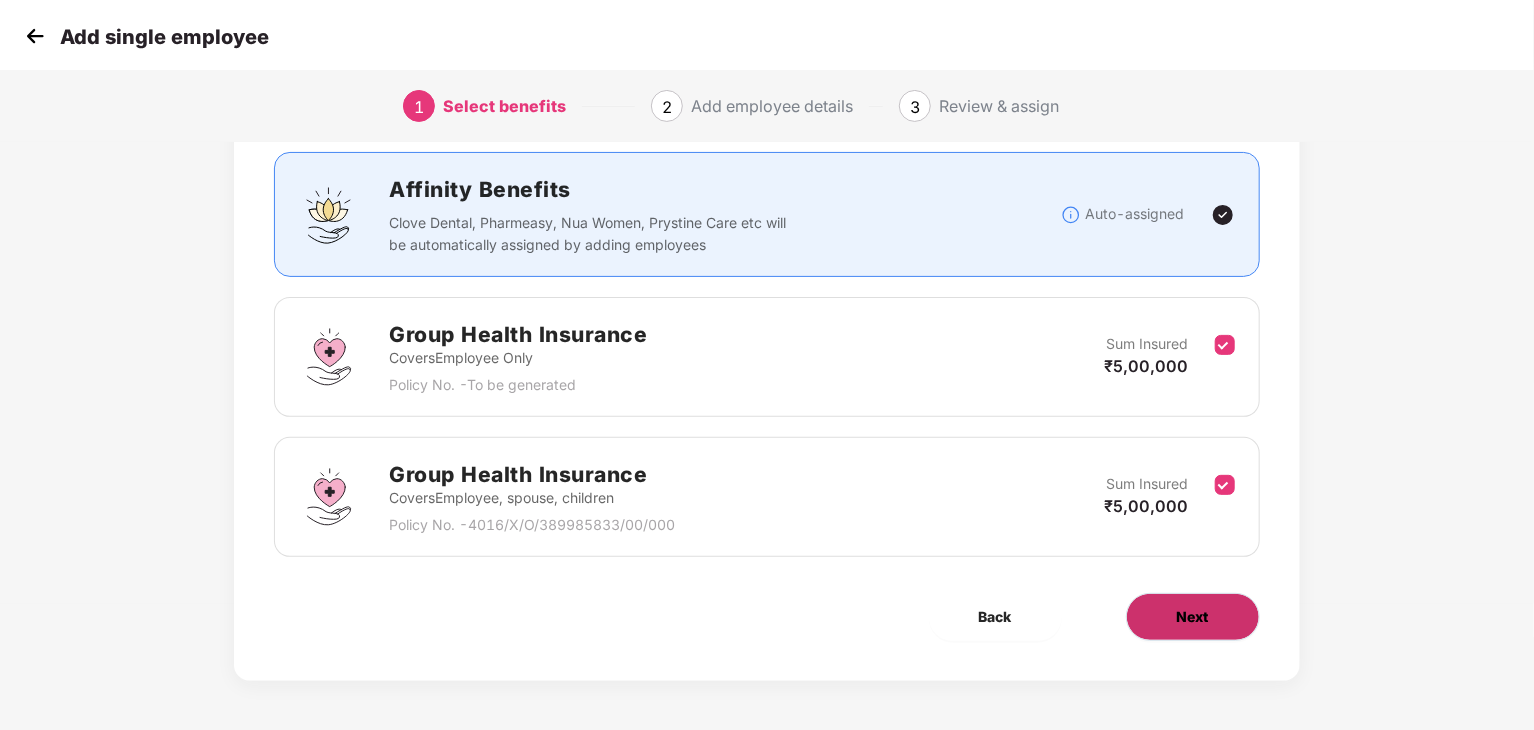scroll, scrollTop: 0, scrollLeft: 0, axis: both 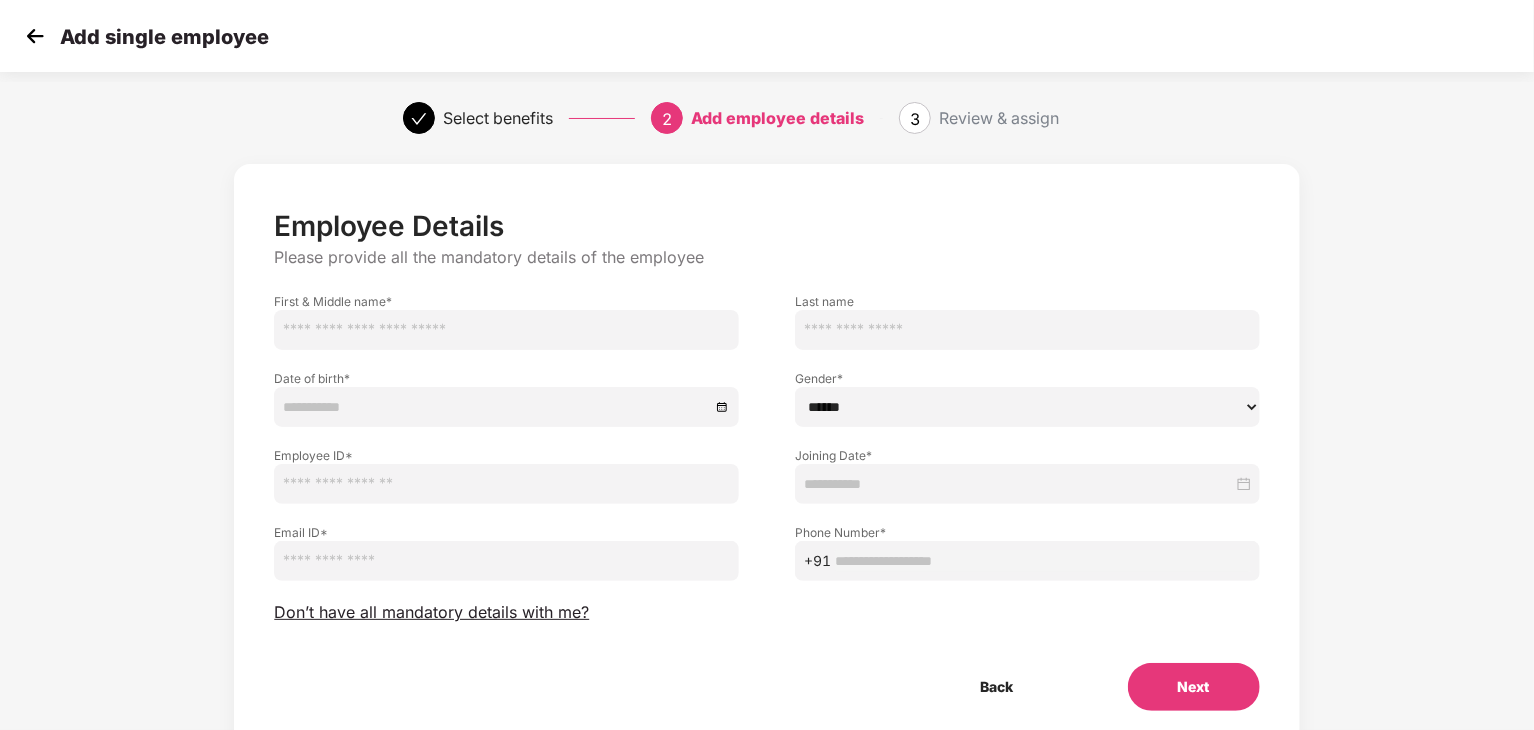 click at bounding box center [506, 484] 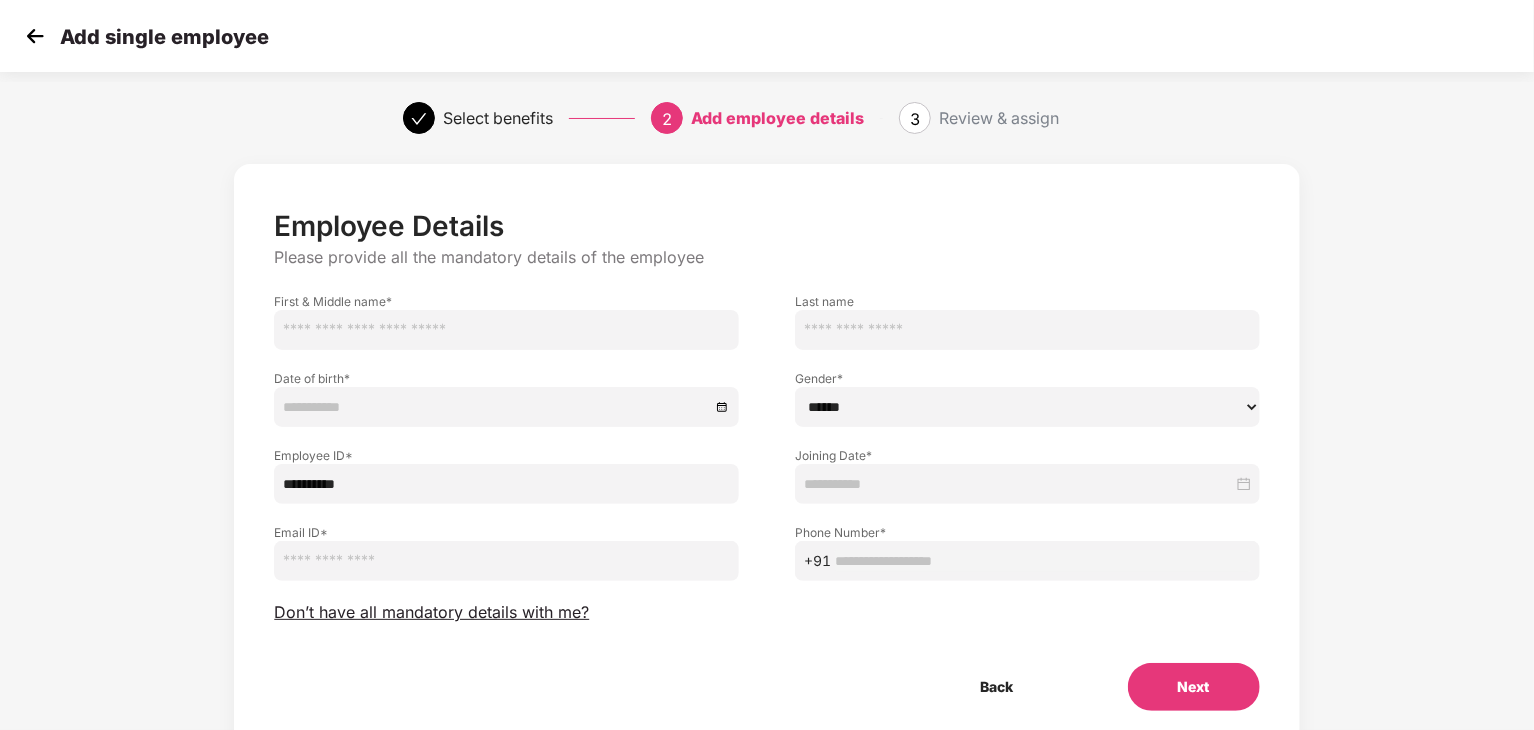 type on "**********" 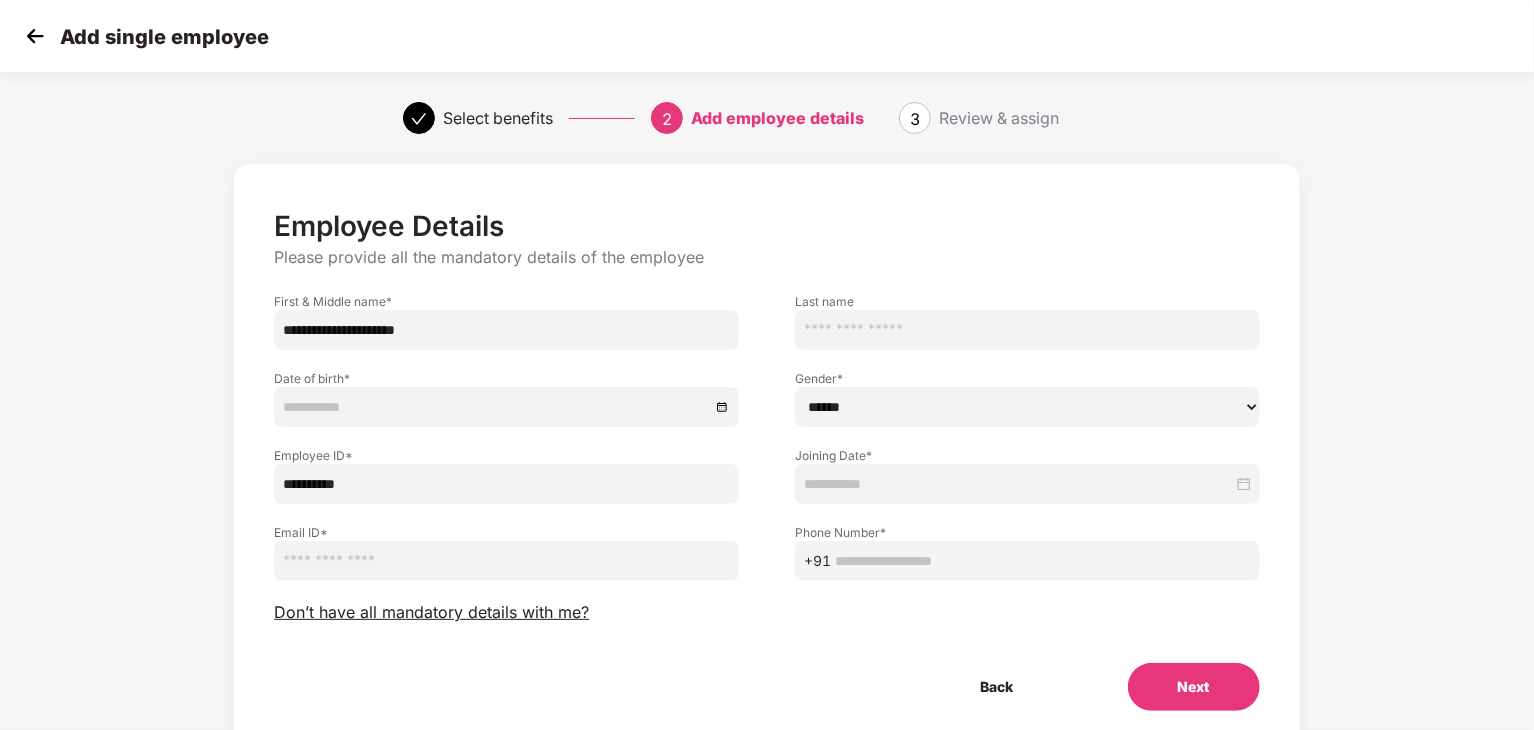 type on "**********" 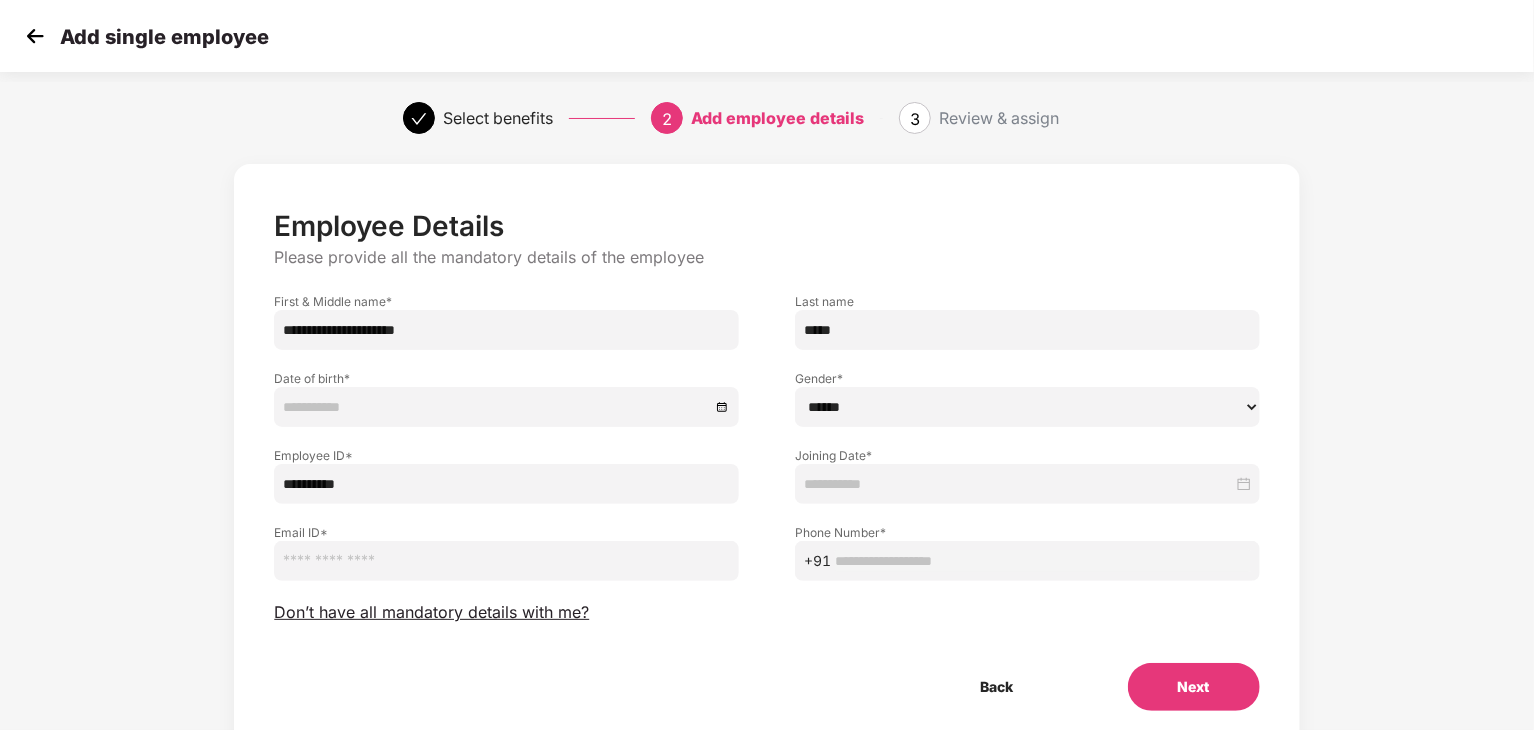 type on "*****" 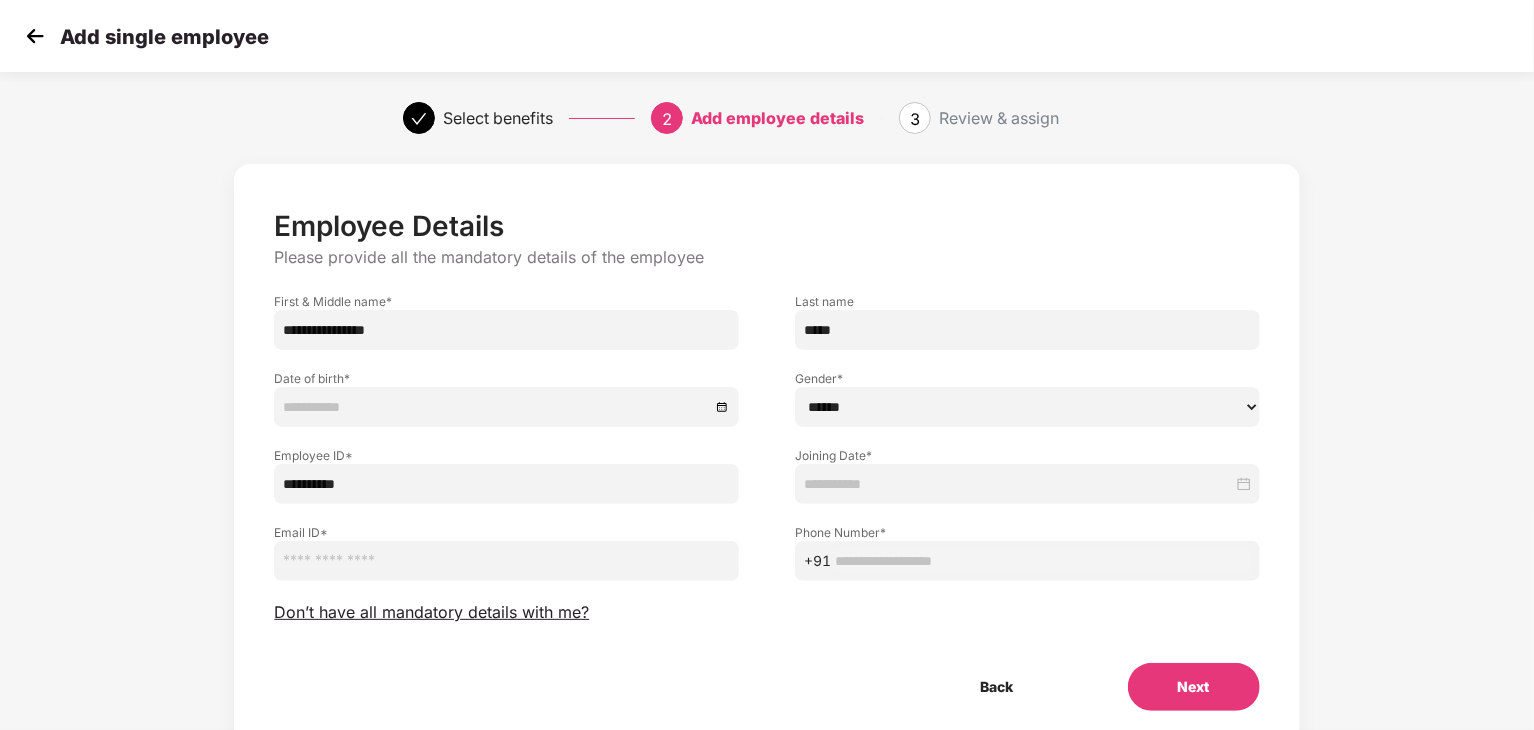 type on "**********" 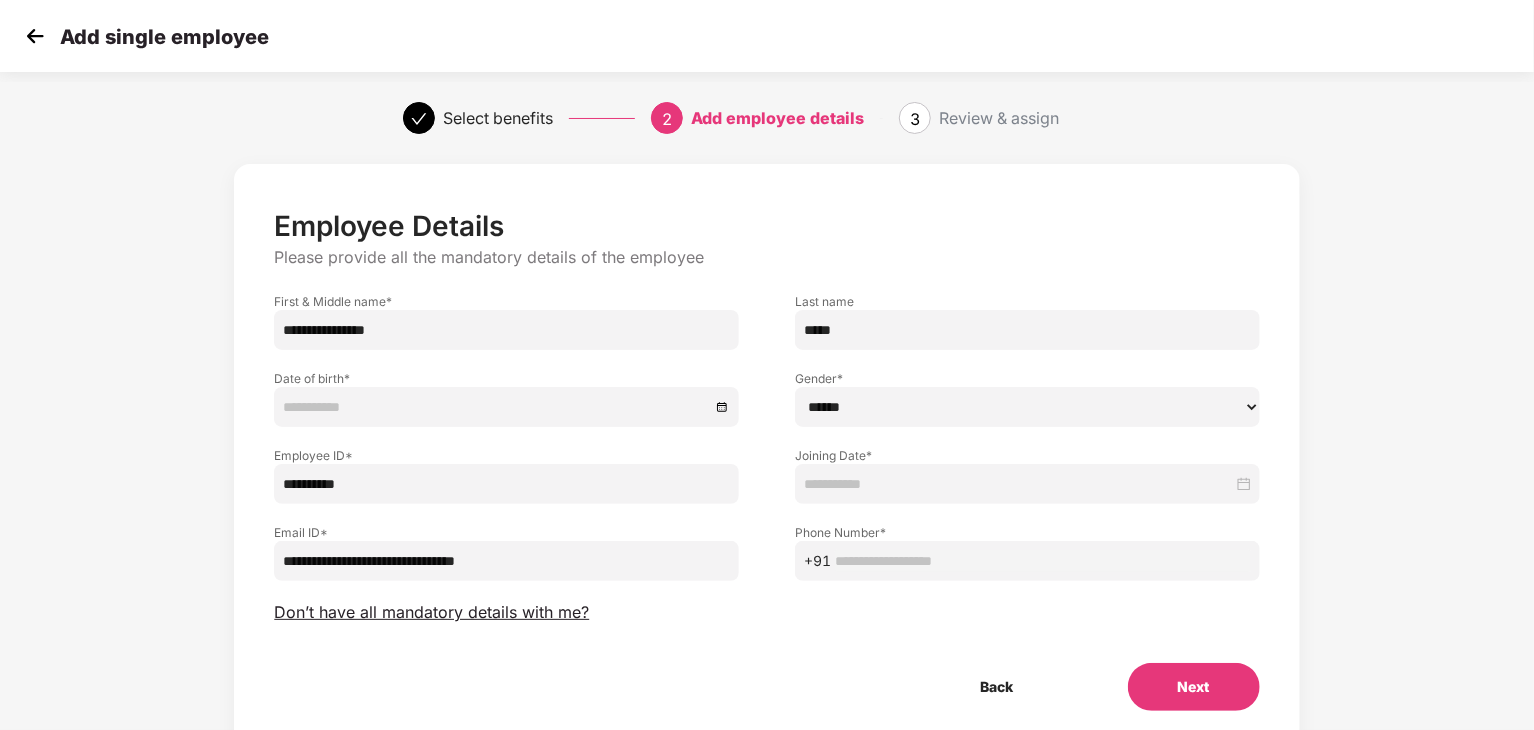 type on "**********" 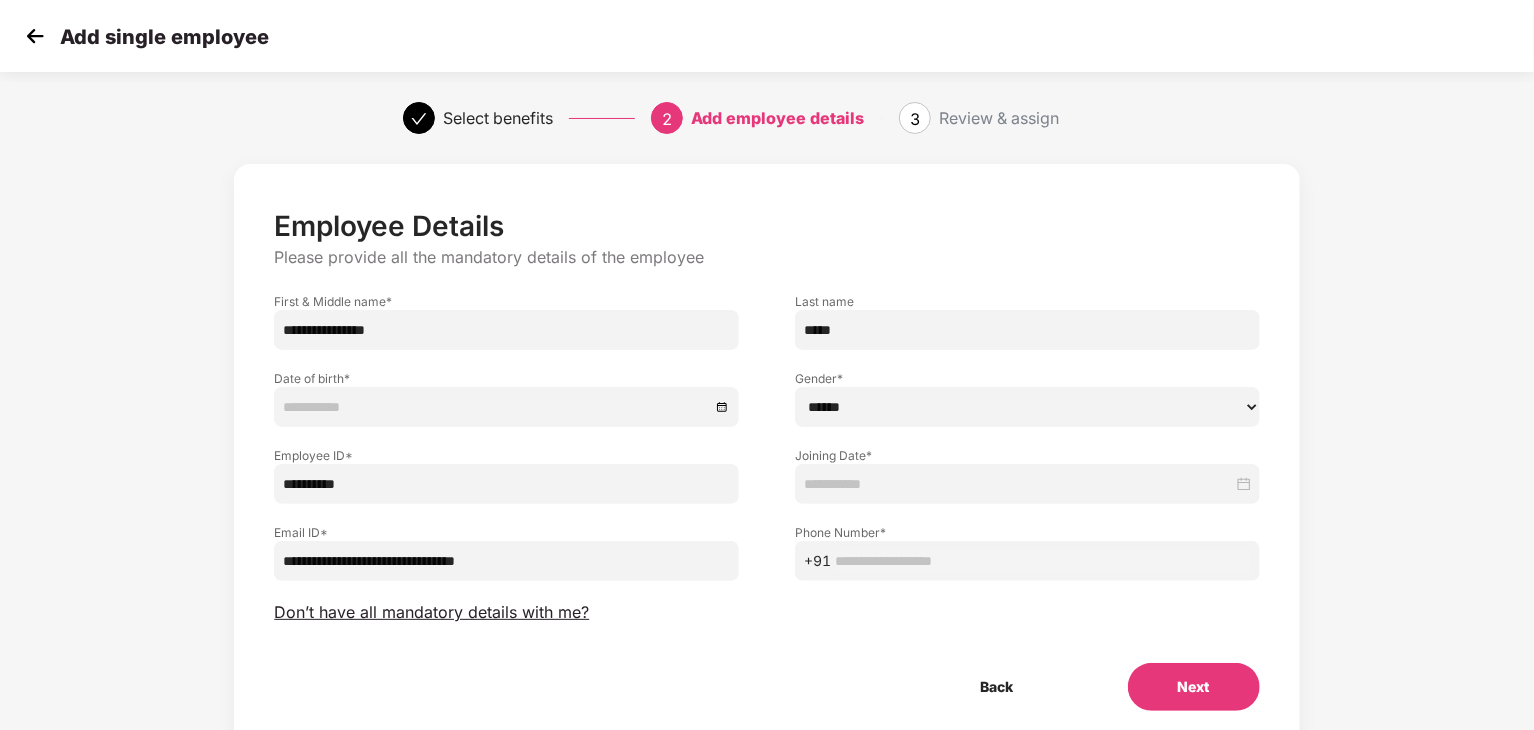 click at bounding box center (1043, 561) 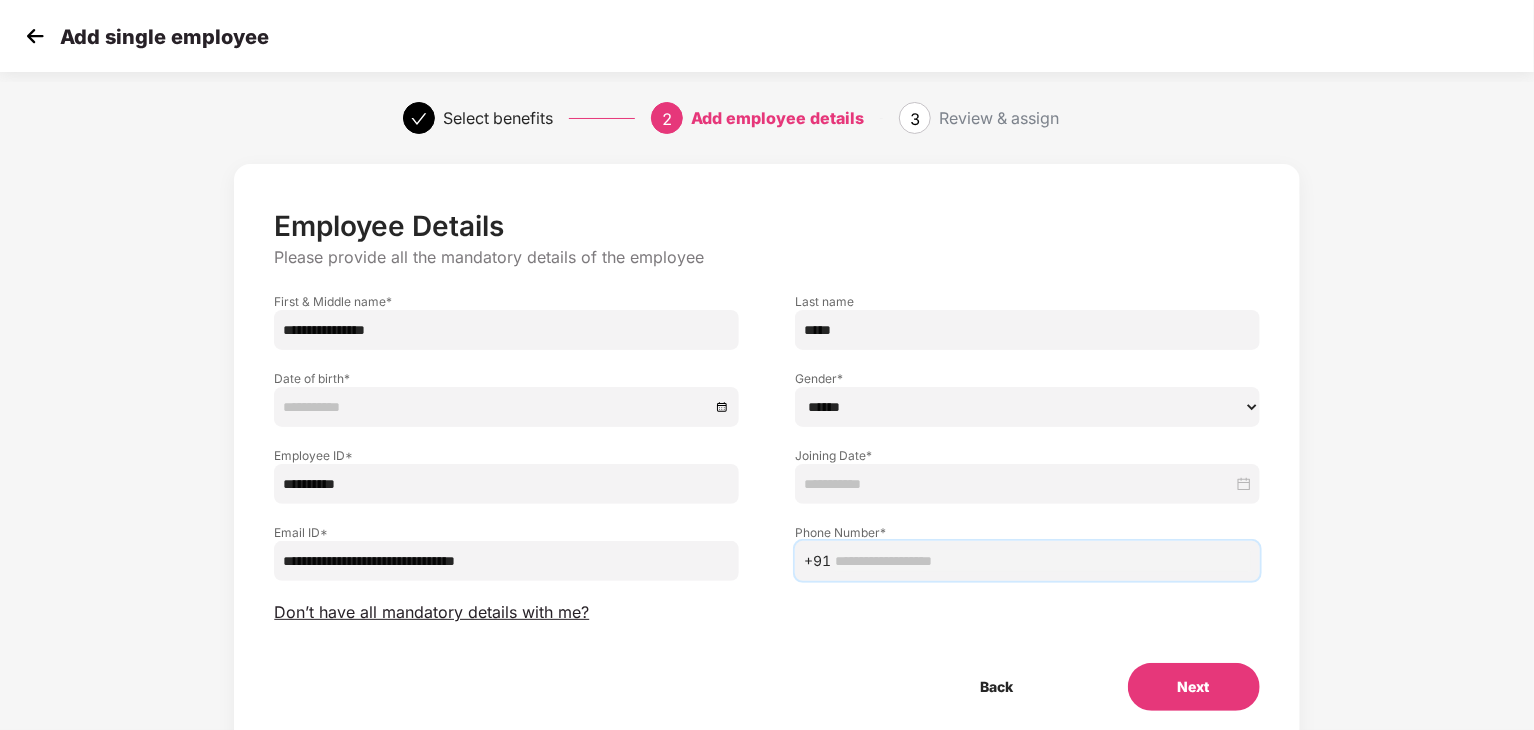 paste on "**********" 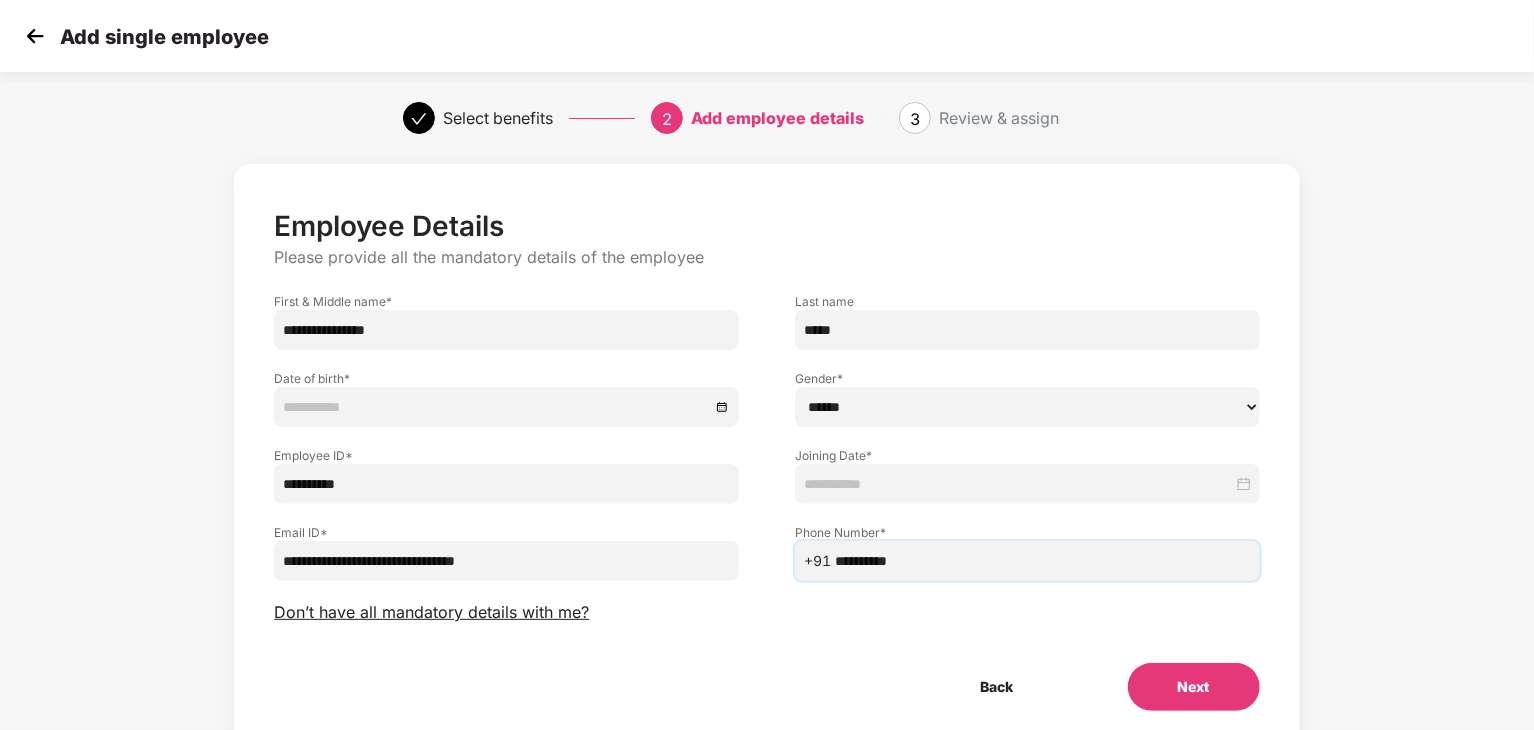 type on "**********" 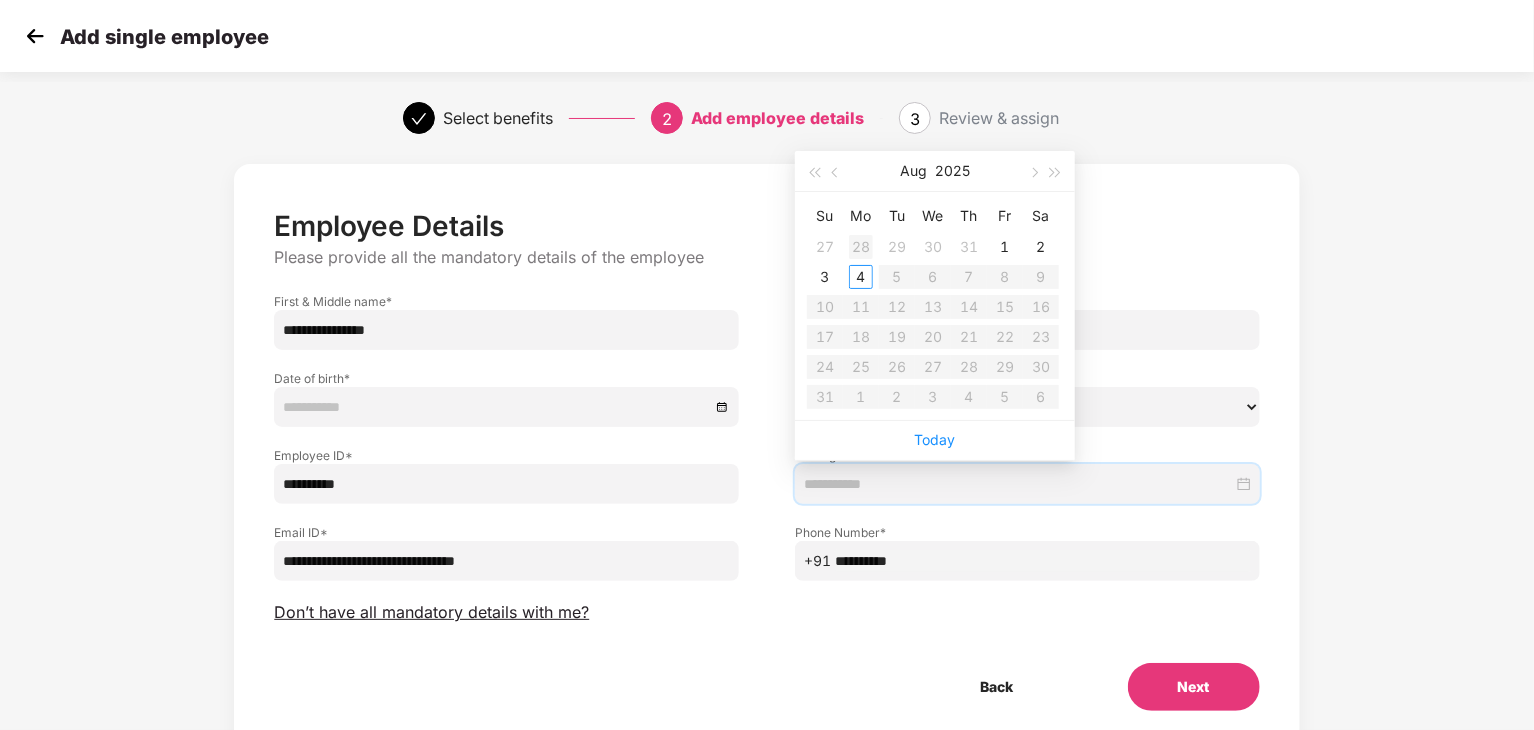 type on "**********" 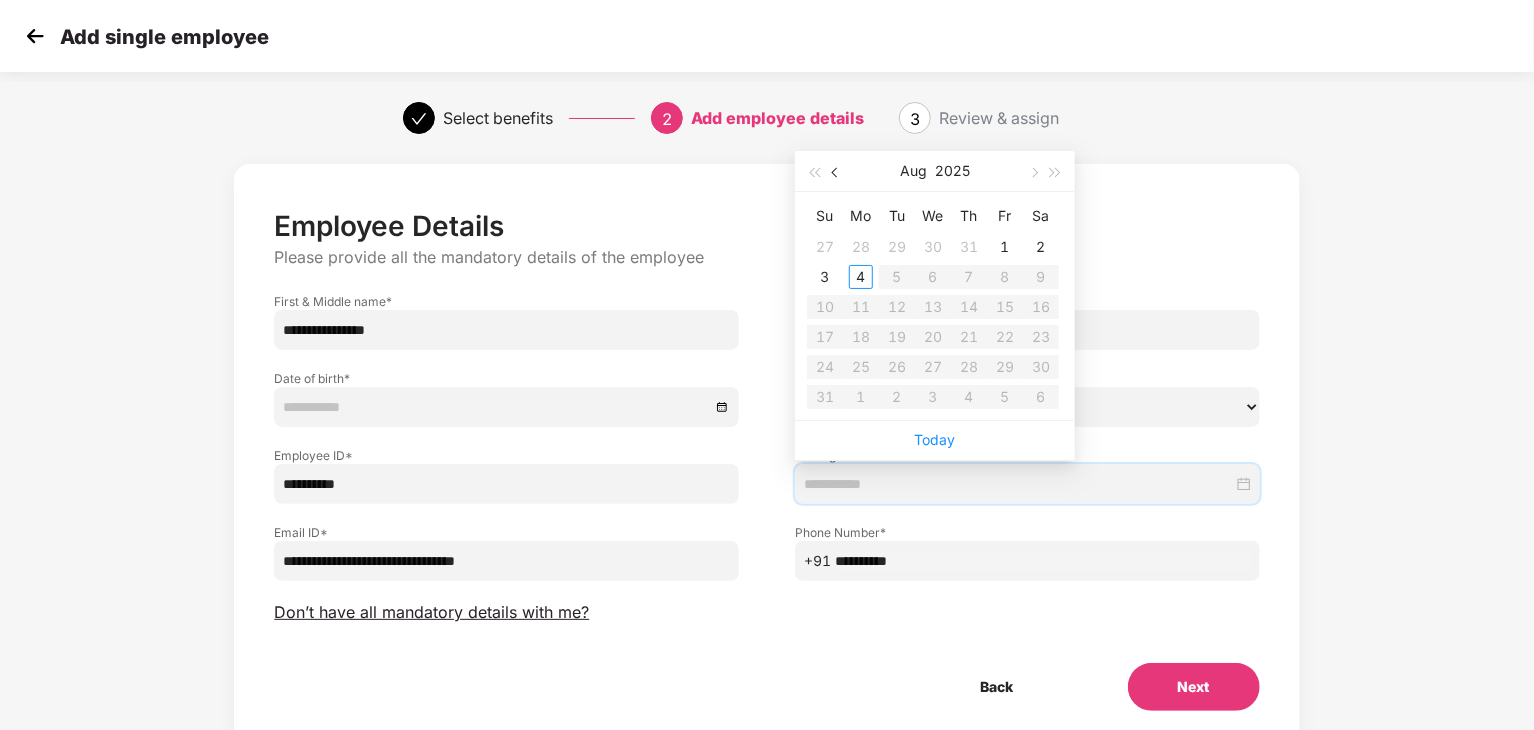 click at bounding box center [836, 171] 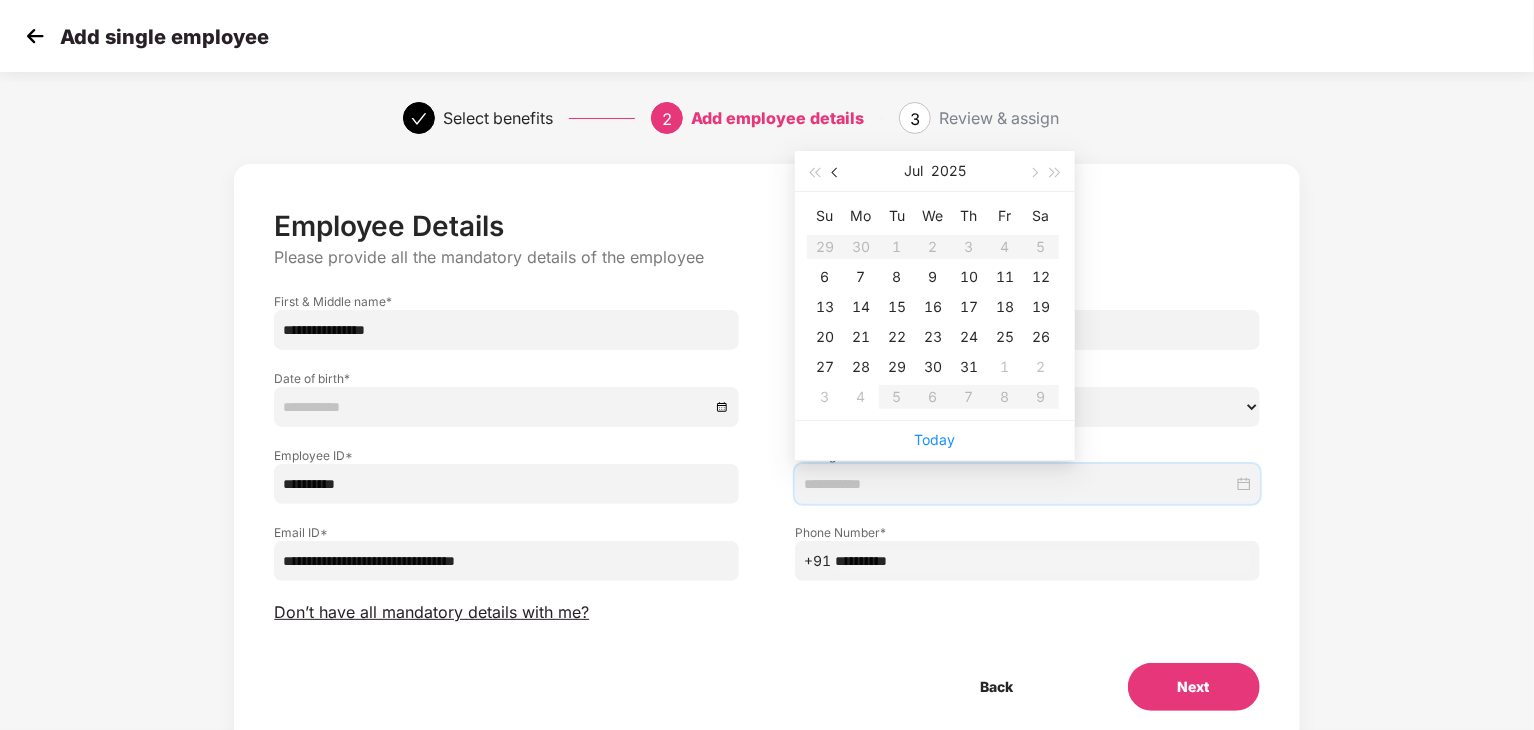 click at bounding box center (836, 171) 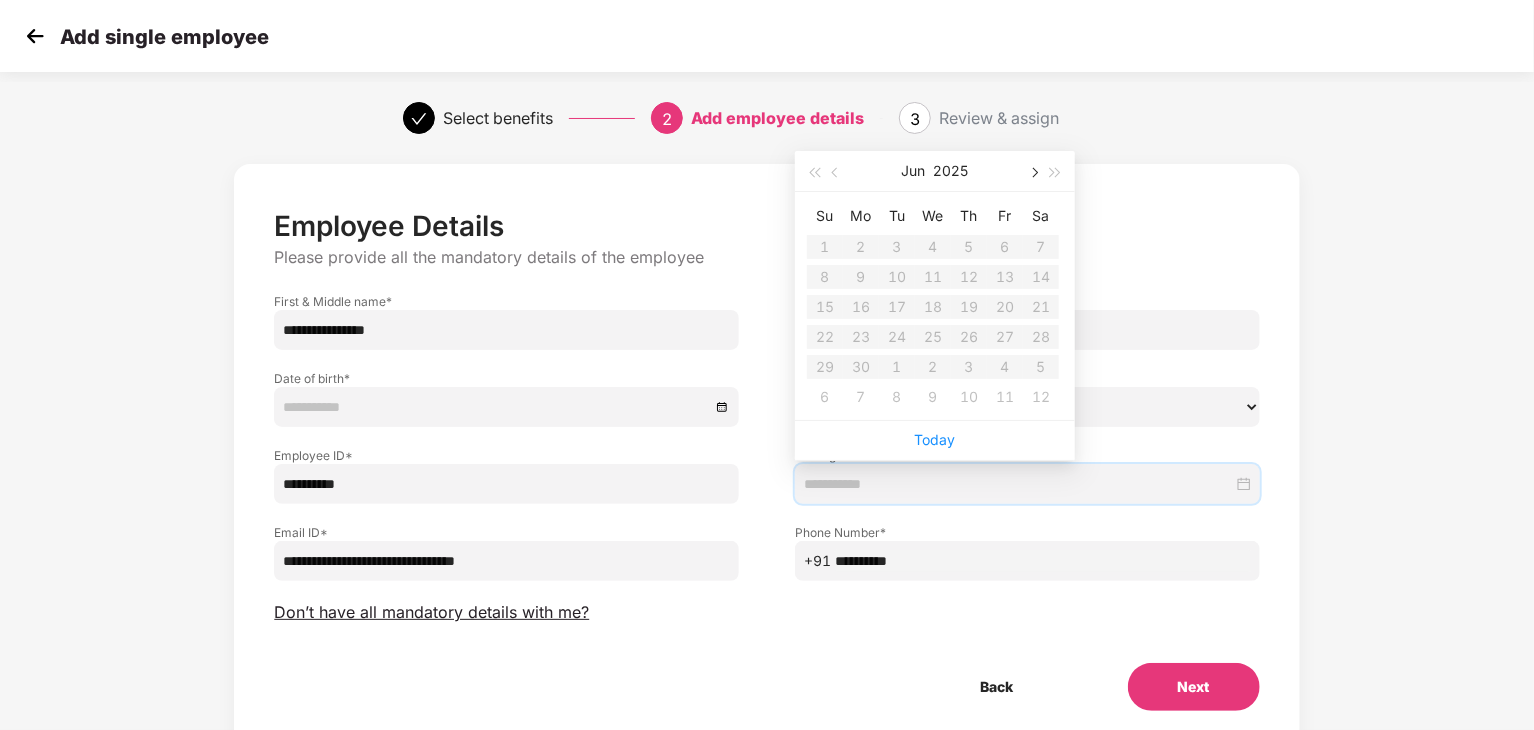 click at bounding box center (1033, 173) 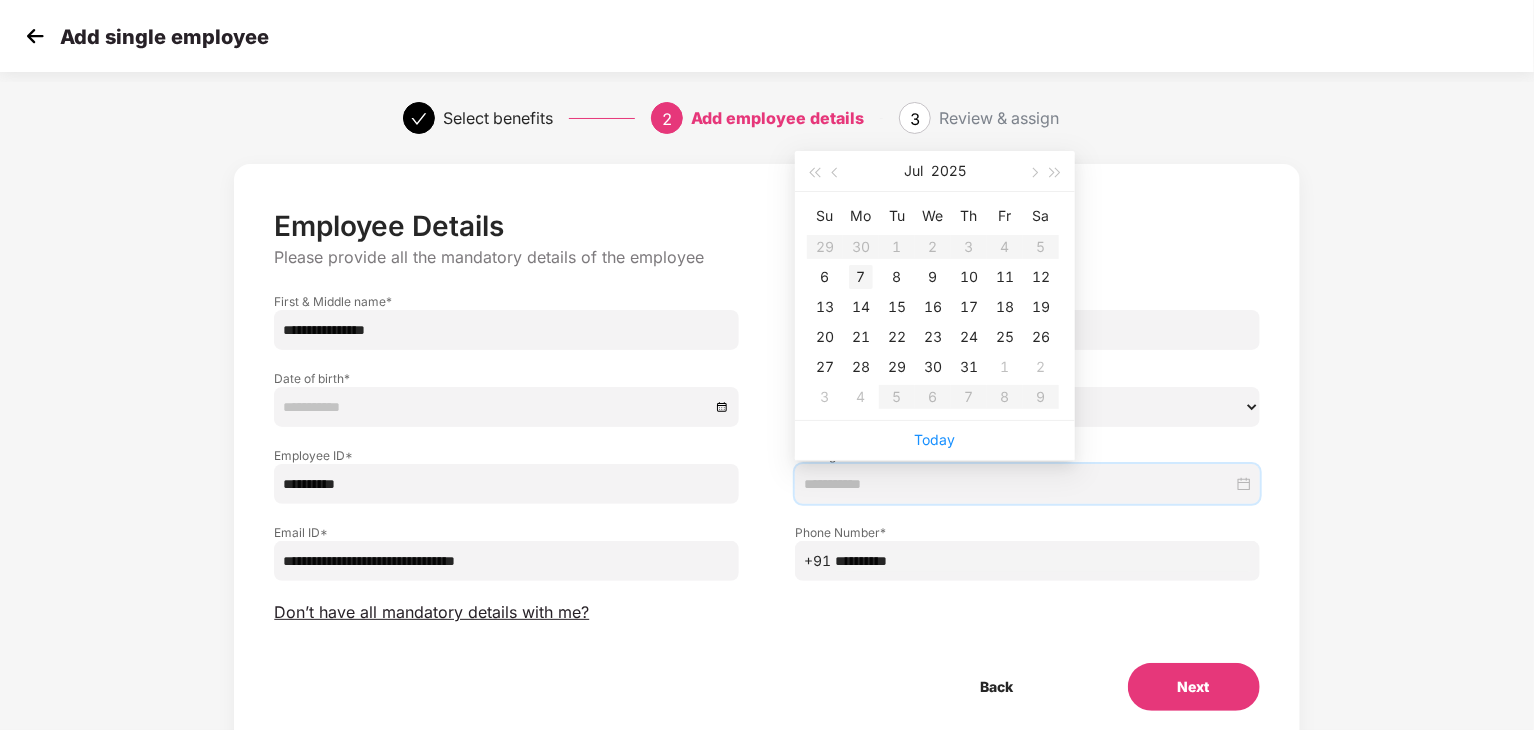 type on "**********" 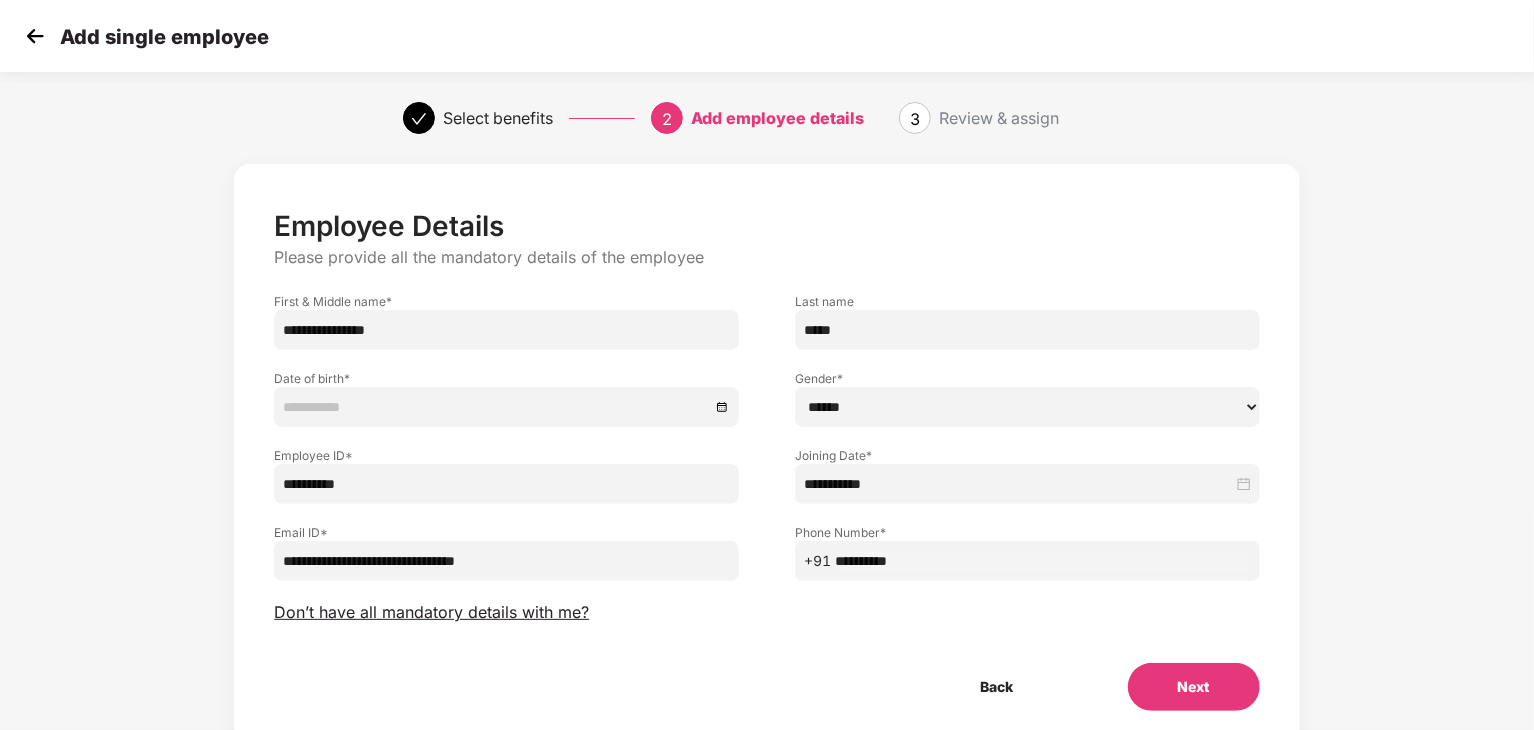 click at bounding box center (506, 407) 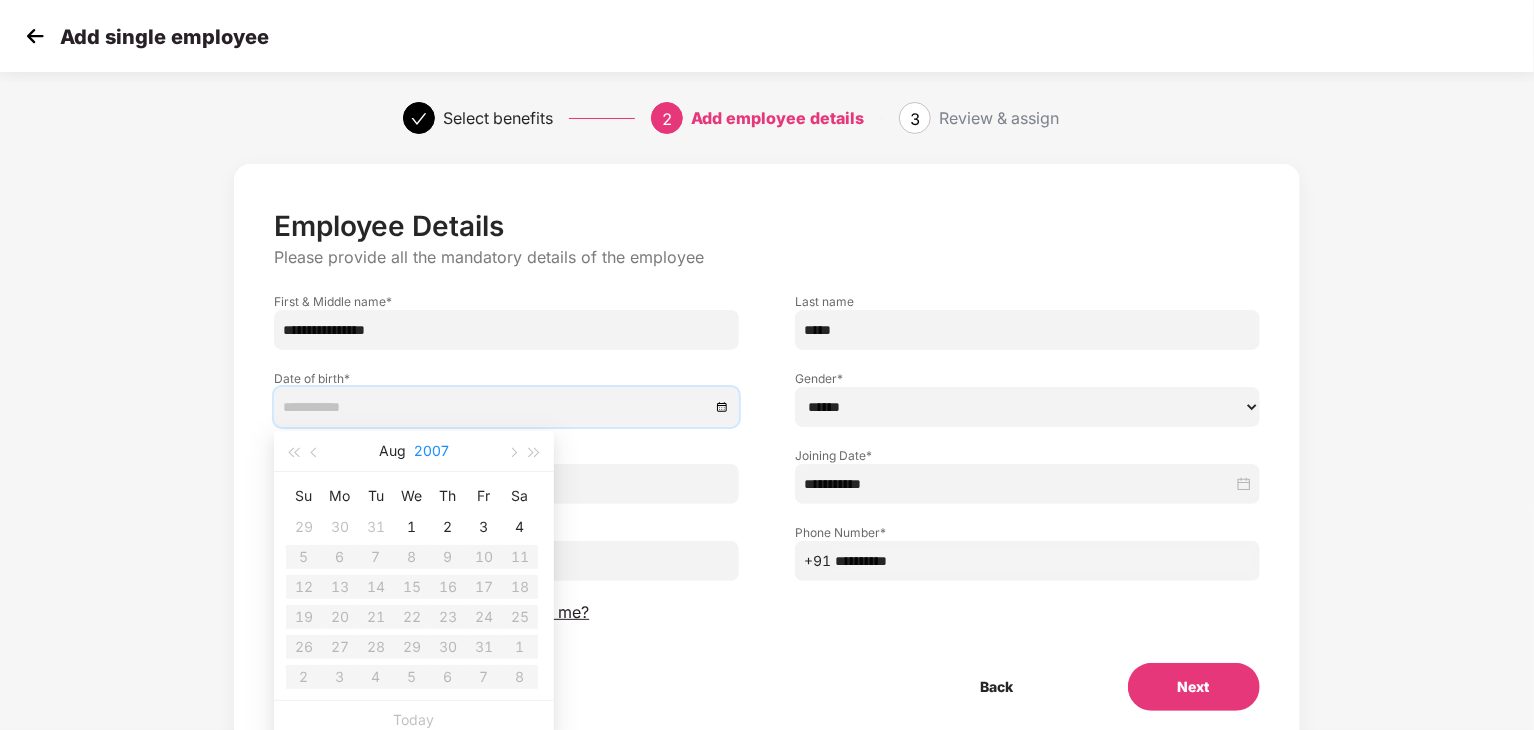 click on "2007" at bounding box center (431, 451) 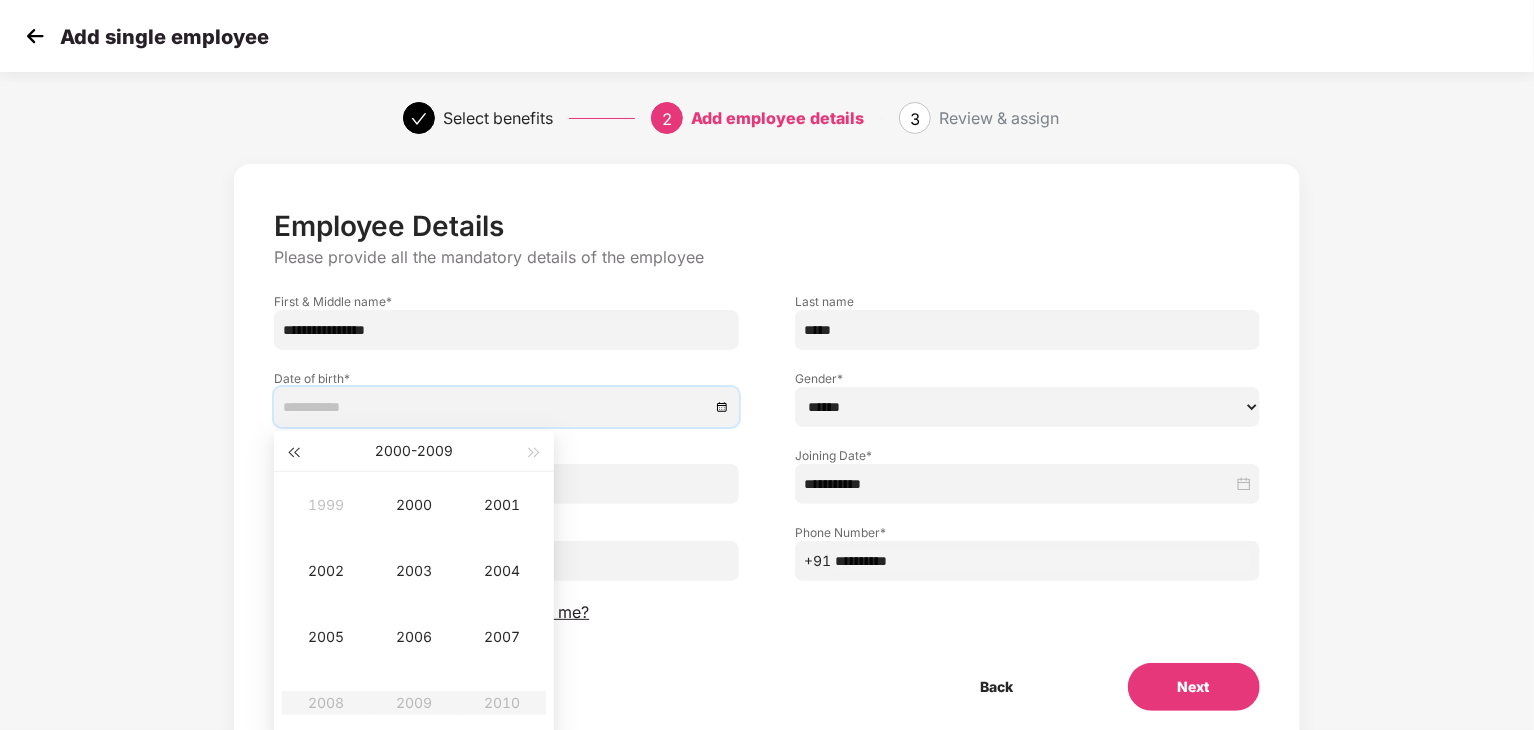 click at bounding box center [293, 453] 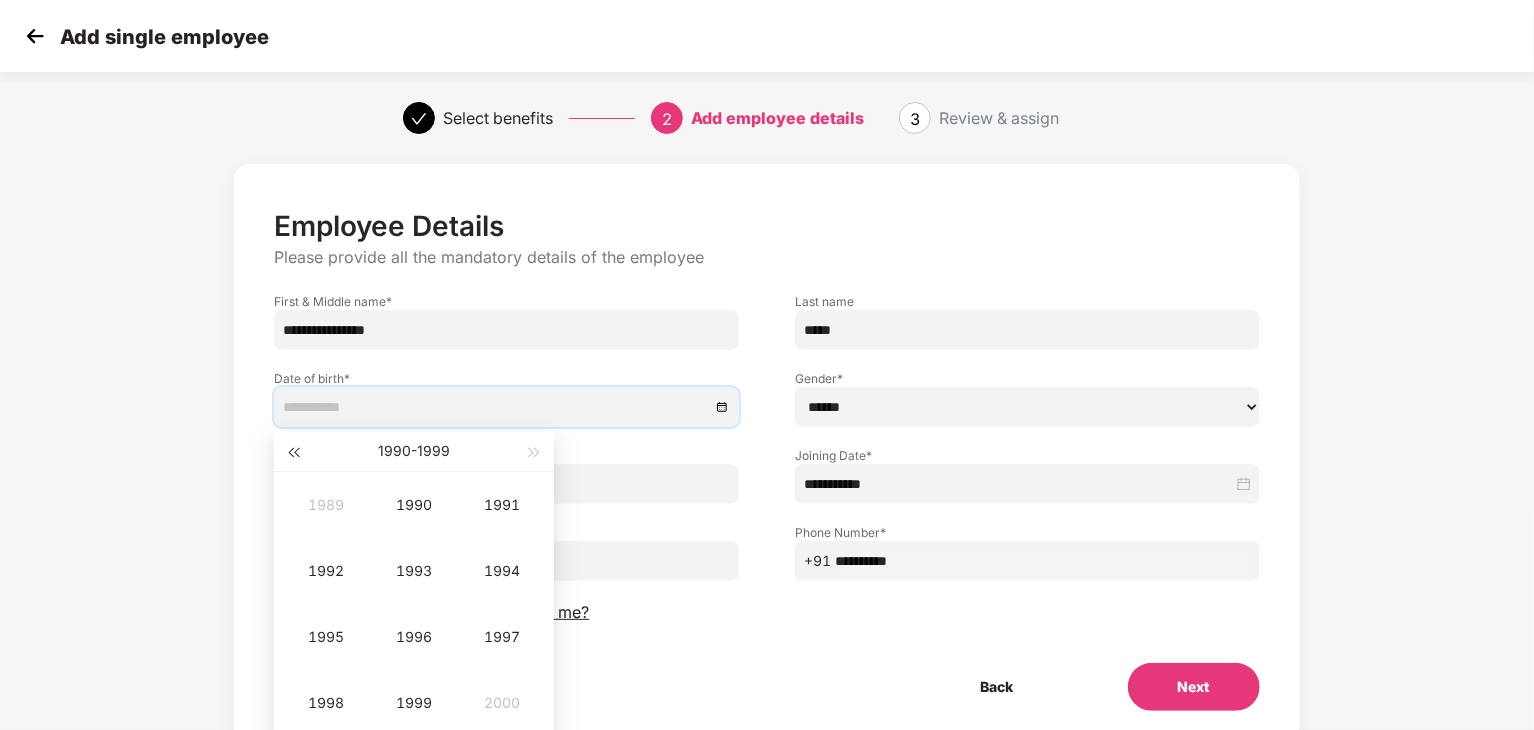 click at bounding box center (293, 453) 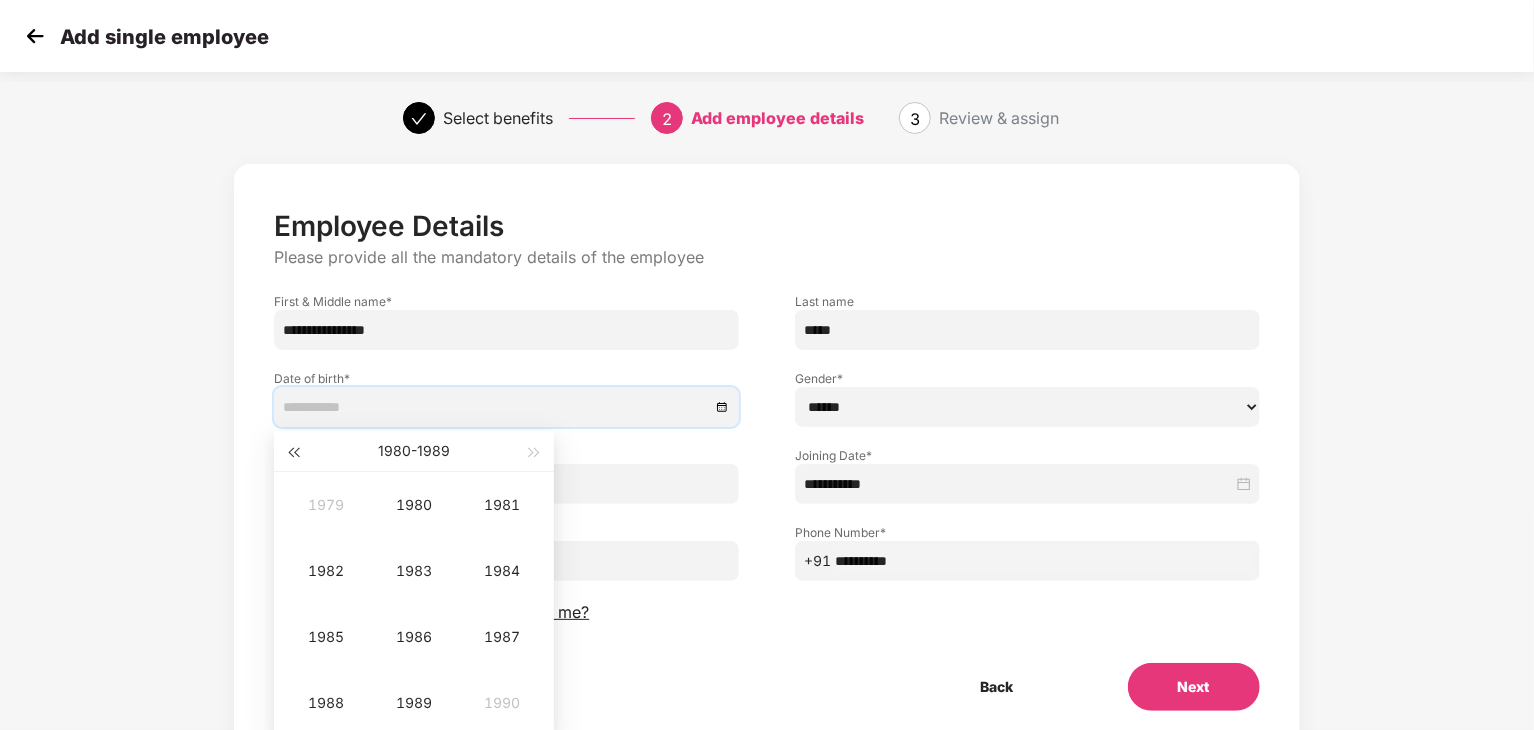 click at bounding box center [293, 453] 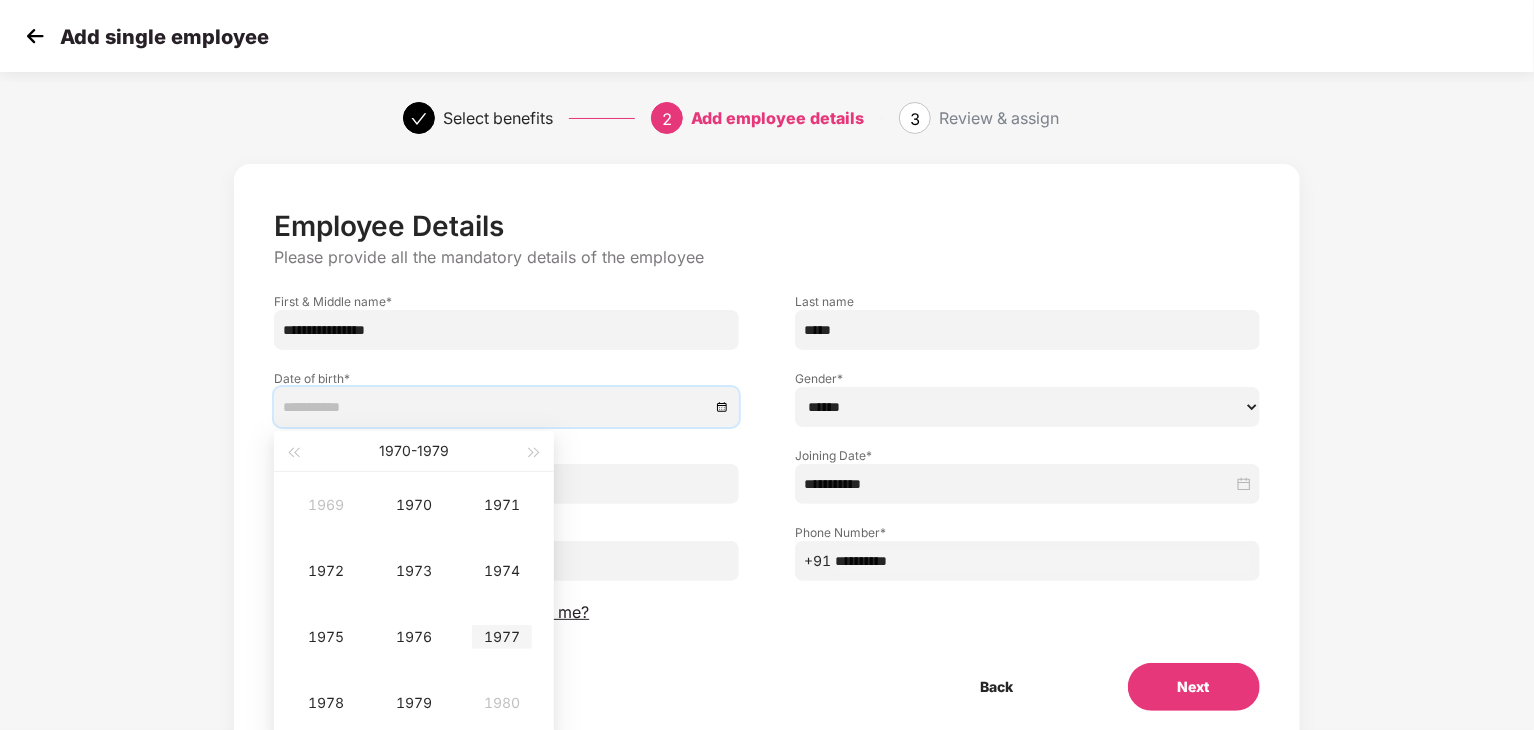 type on "**********" 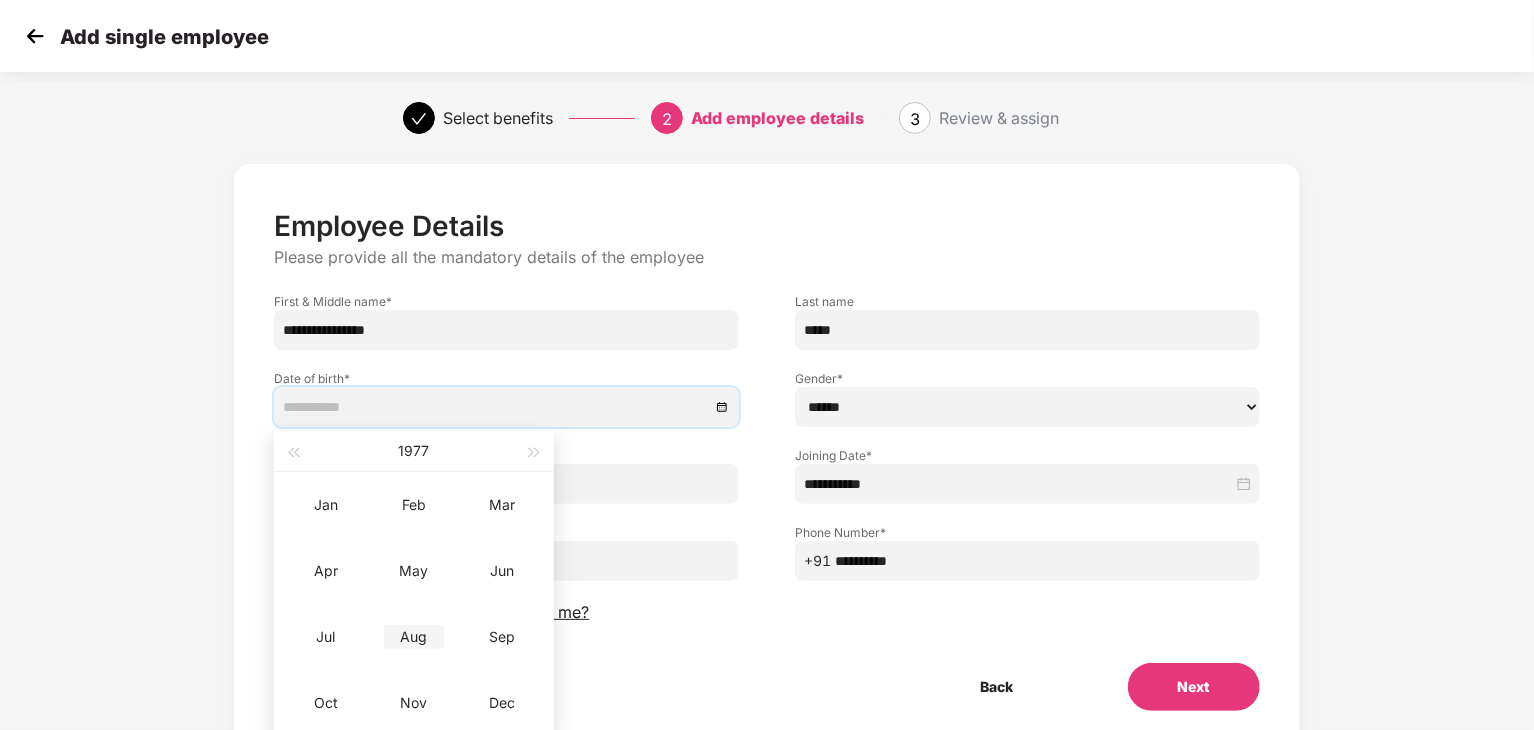 type on "**********" 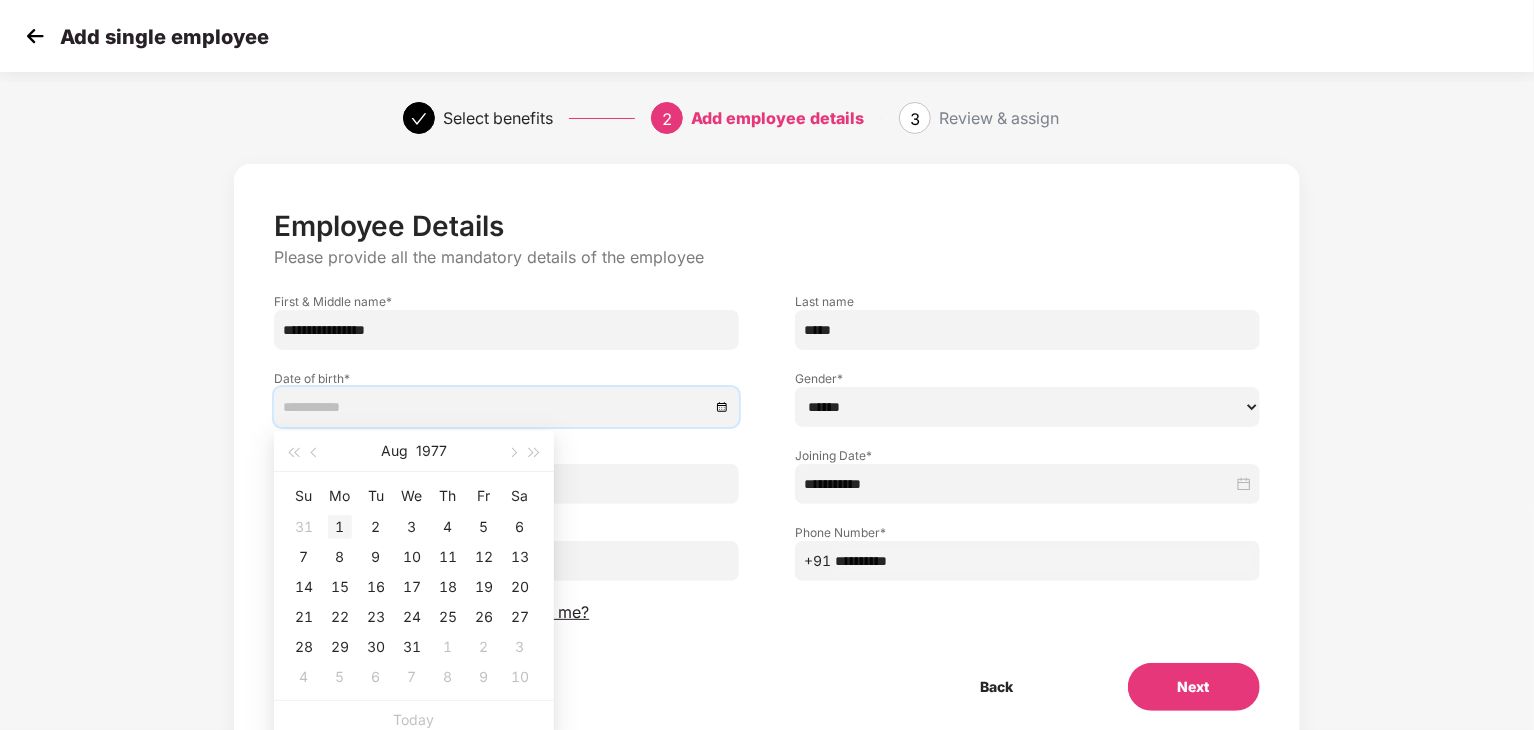type on "**********" 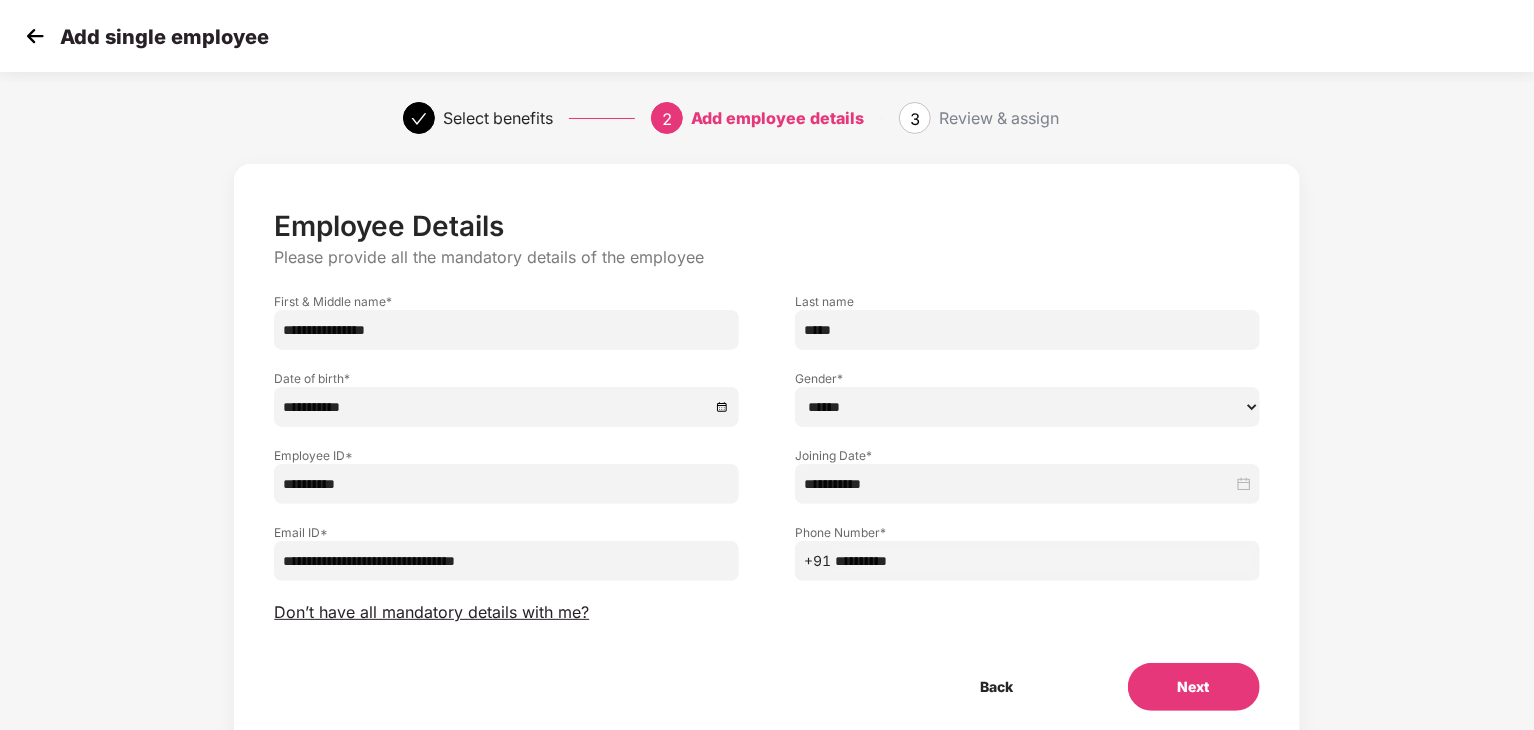 click on "****** **** ******" at bounding box center [1027, 407] 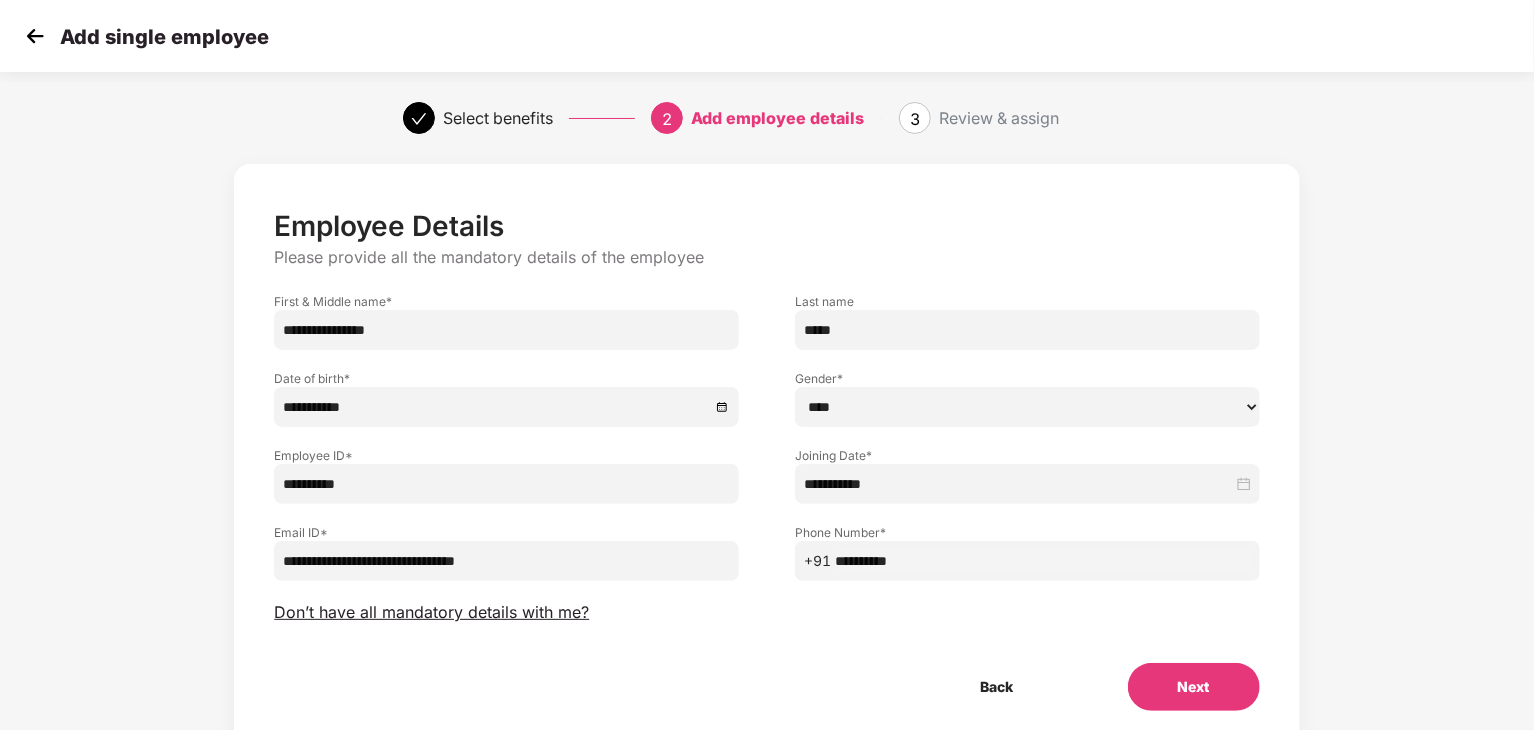 click on "****** **** ******" at bounding box center (1027, 407) 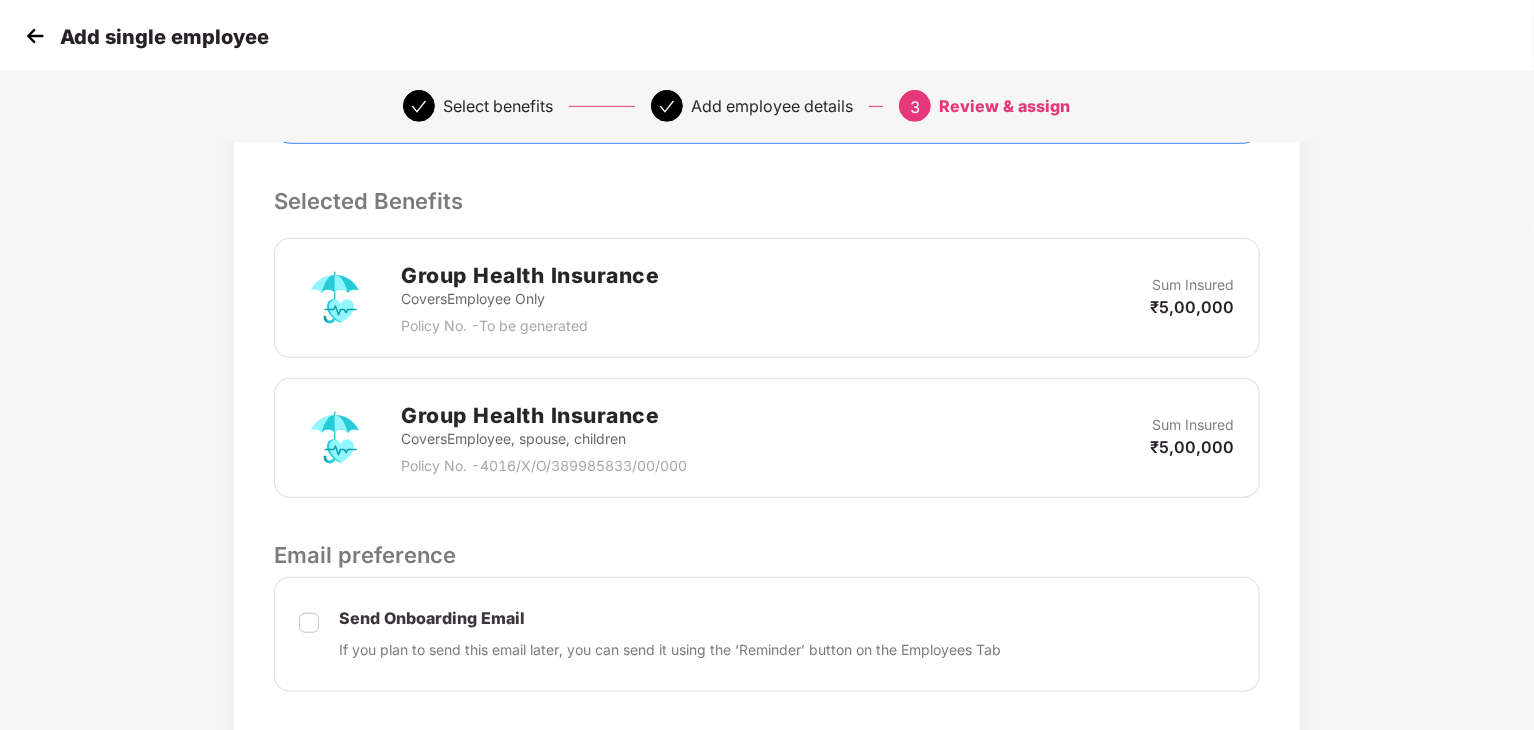 scroll, scrollTop: 755, scrollLeft: 0, axis: vertical 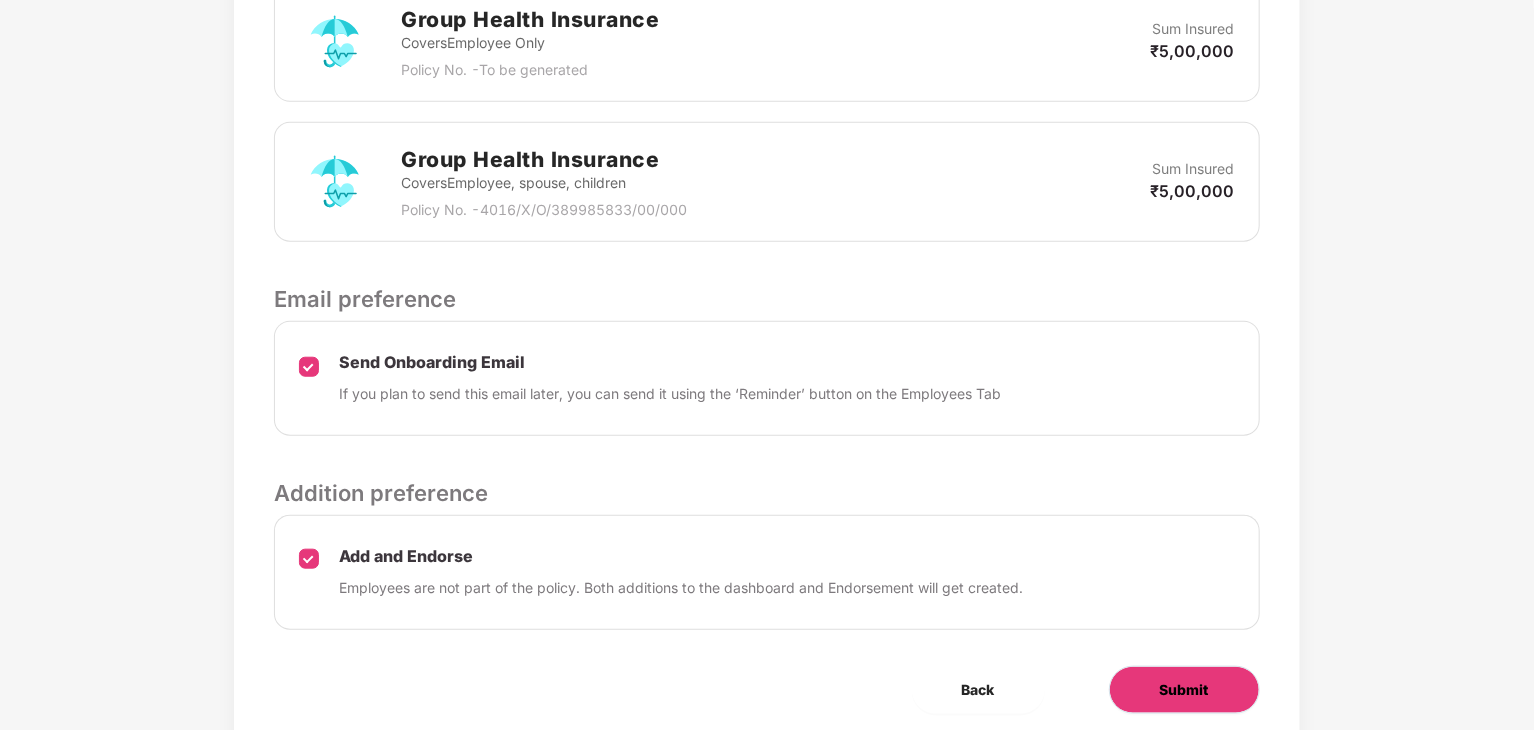 click on "Submit" at bounding box center [1184, 690] 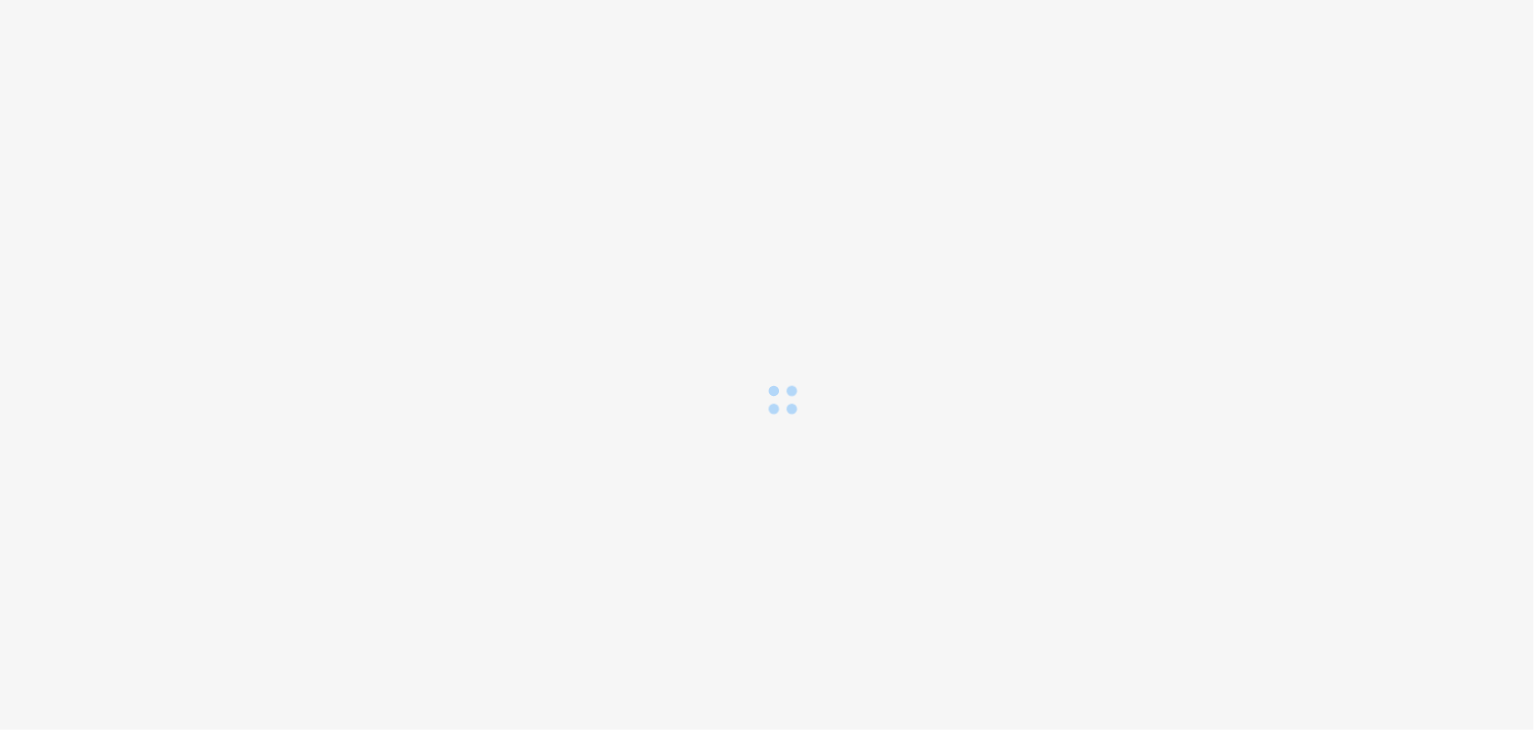scroll, scrollTop: 0, scrollLeft: 0, axis: both 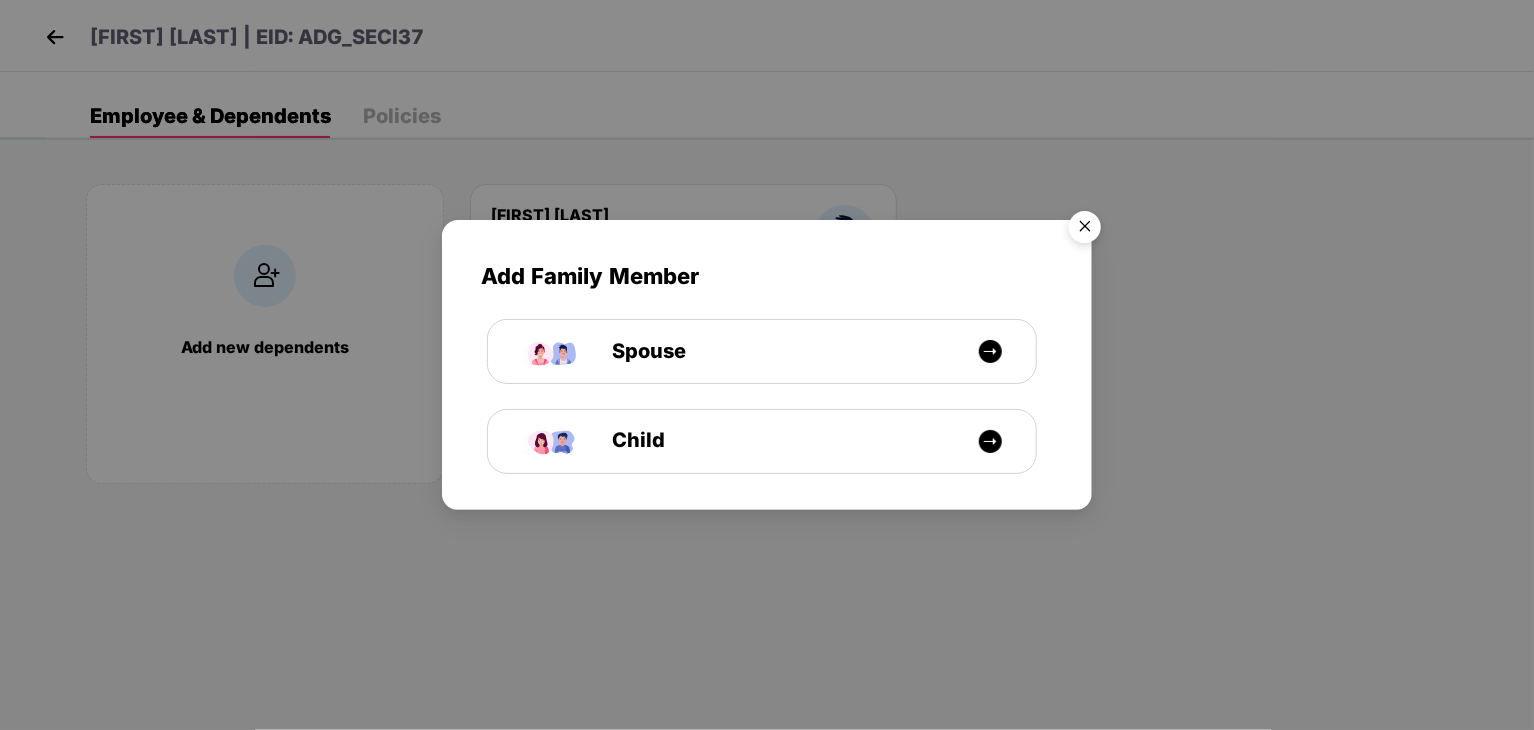 click at bounding box center (1085, 230) 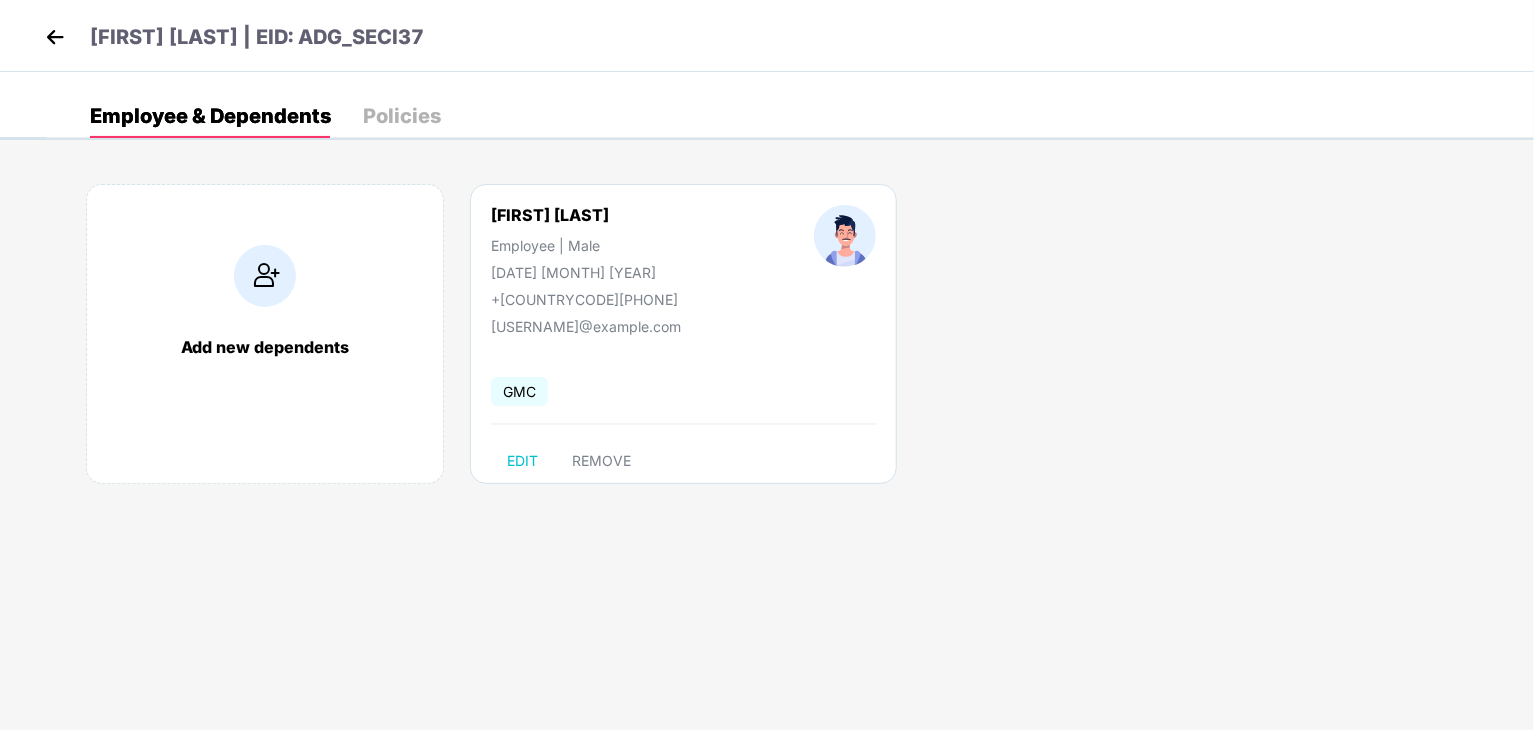 click at bounding box center (55, 37) 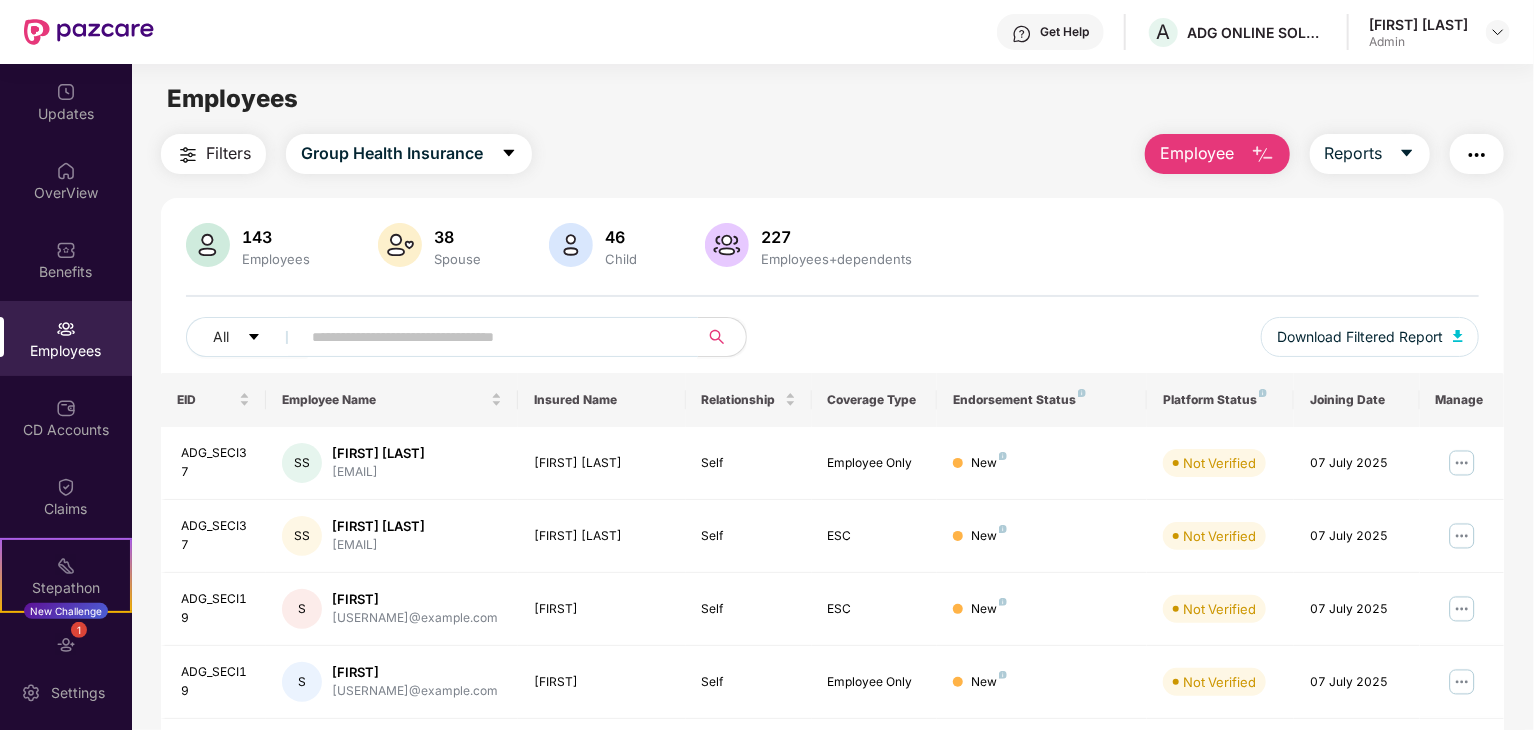 click at bounding box center [491, 337] 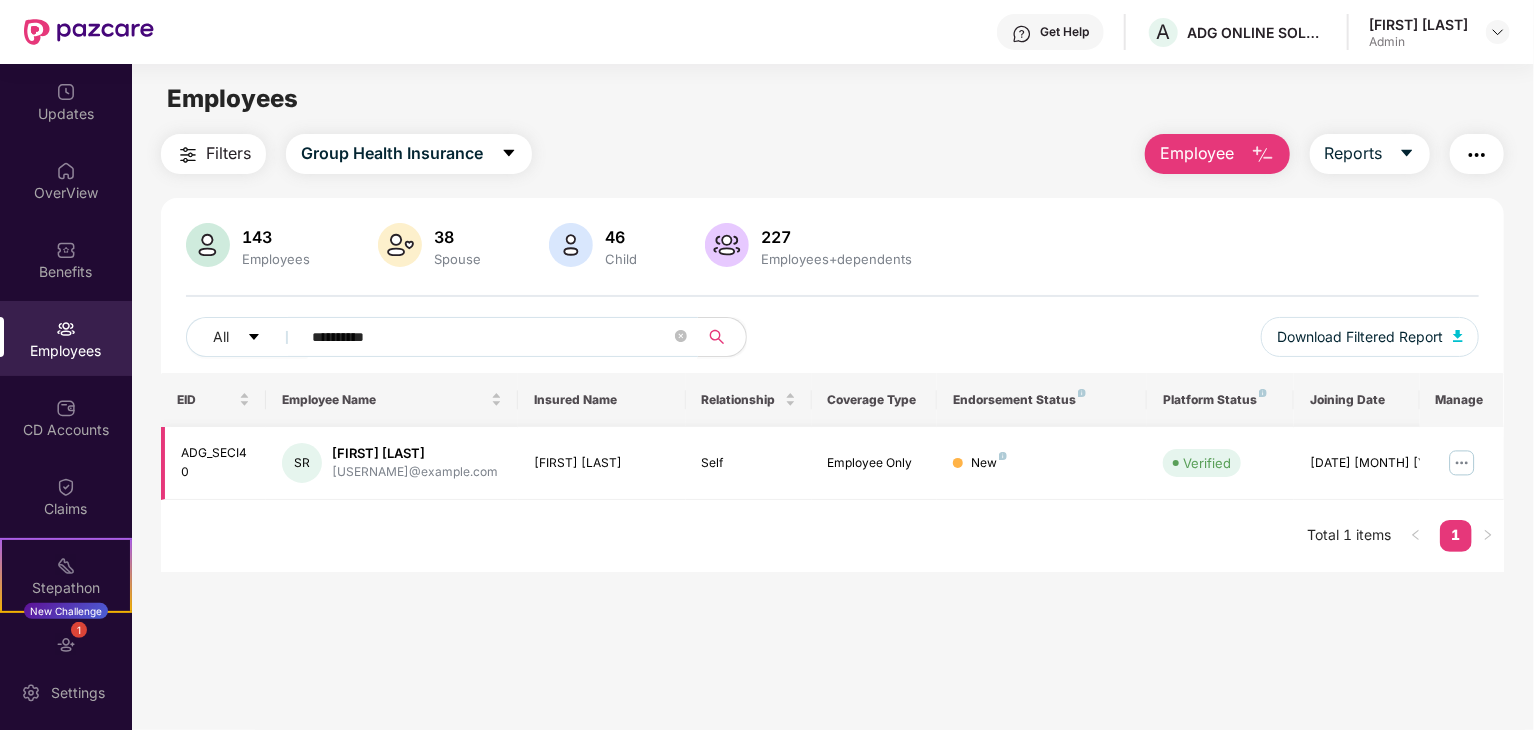 type on "**********" 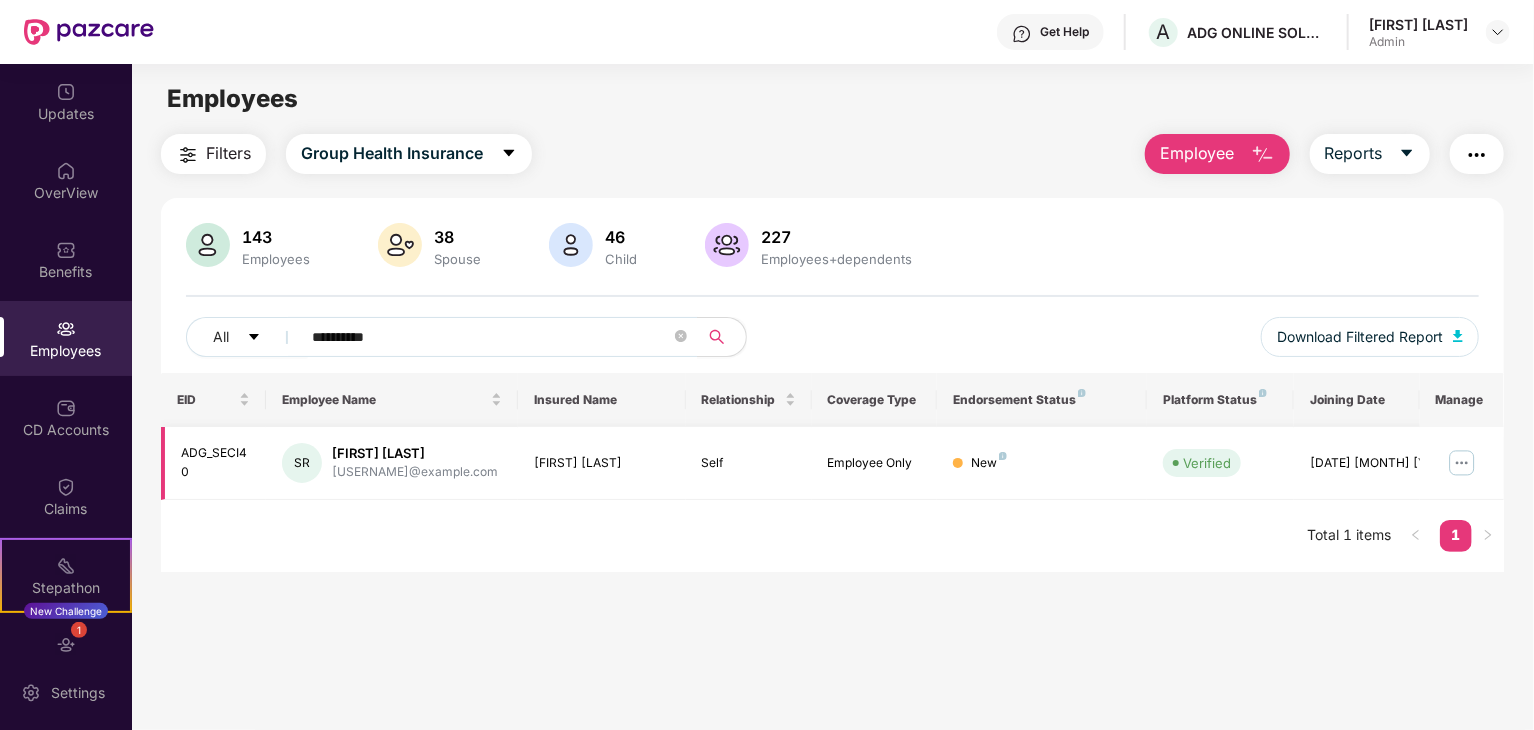 click at bounding box center [1462, 463] 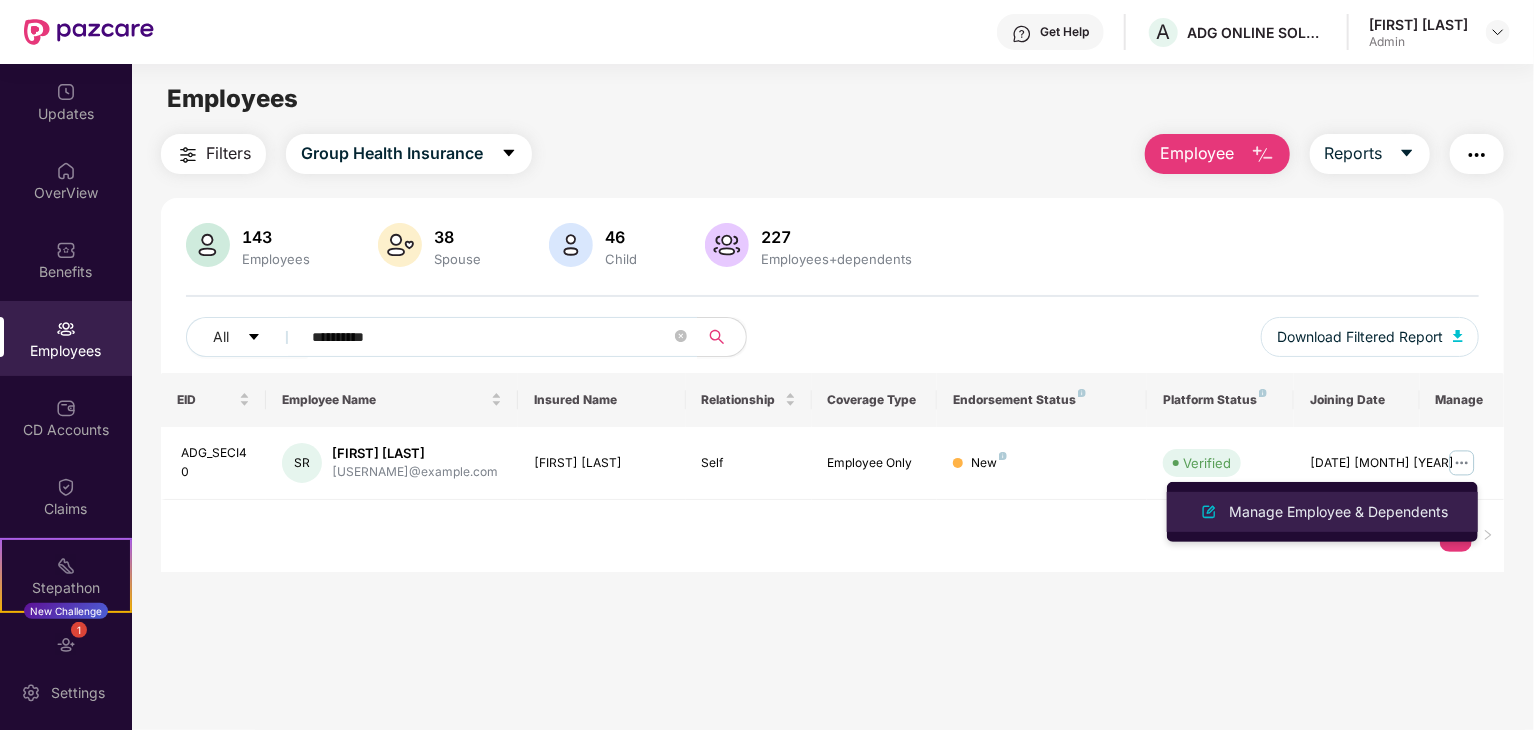 click on "Manage Employee & Dependents" at bounding box center (1338, 512) 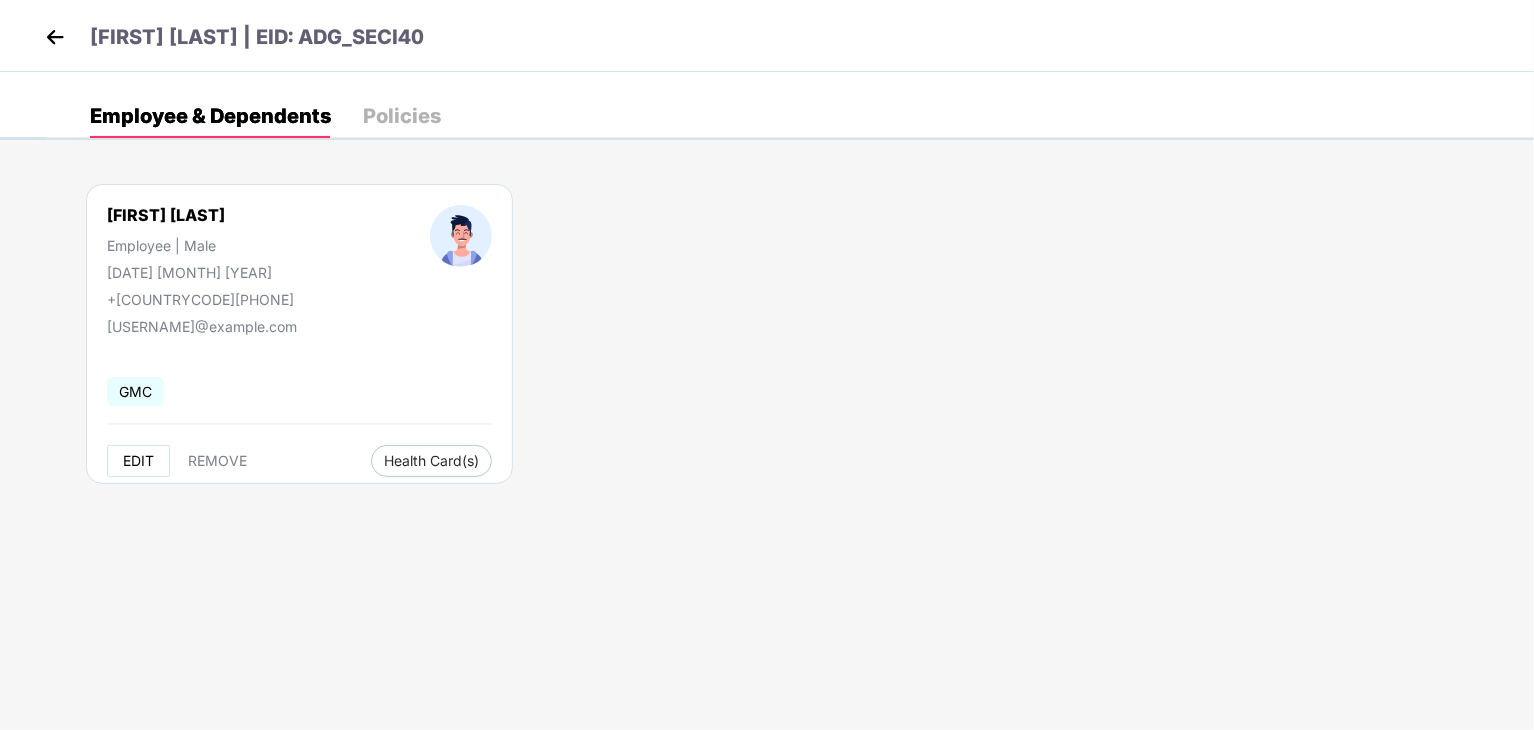 click on "EDIT" at bounding box center [138, 461] 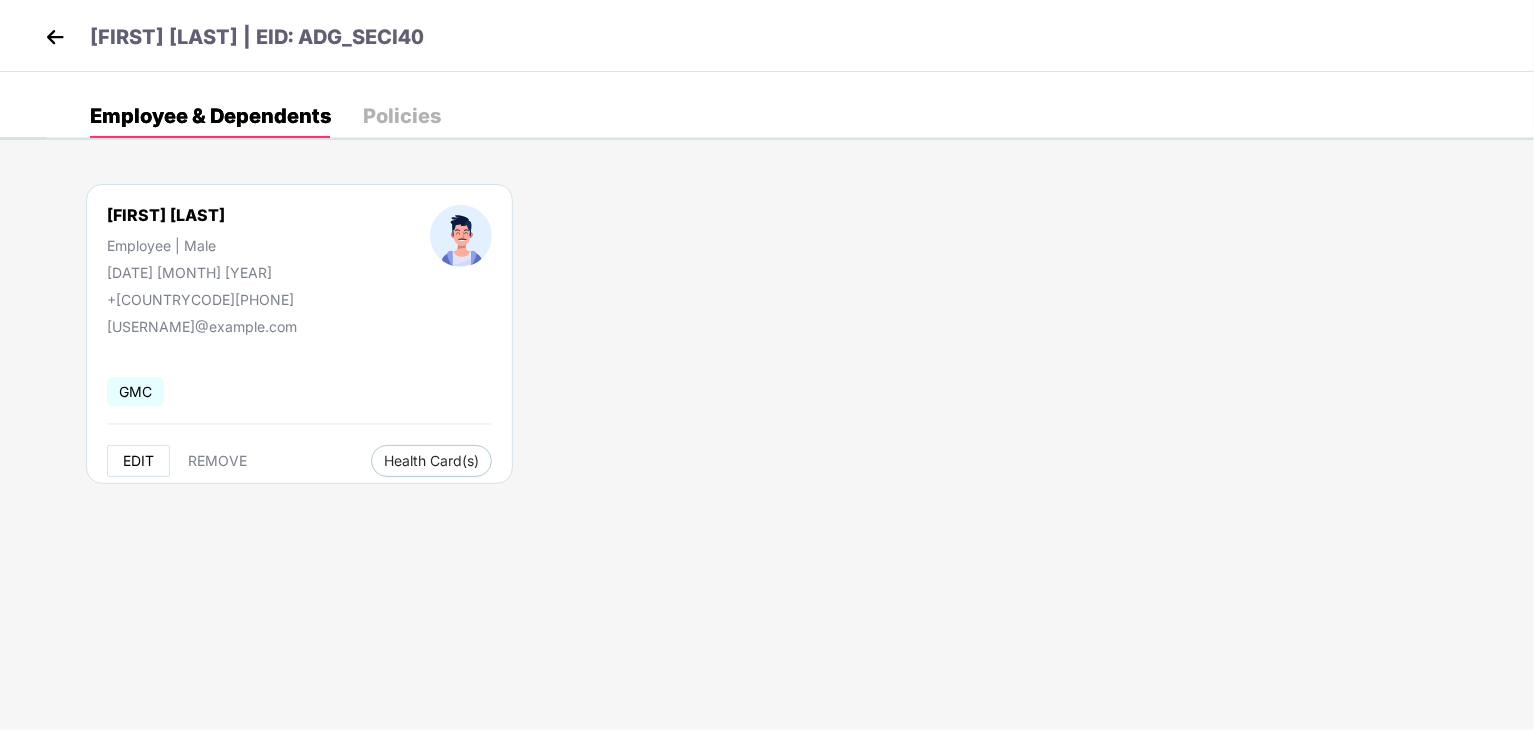 select on "****" 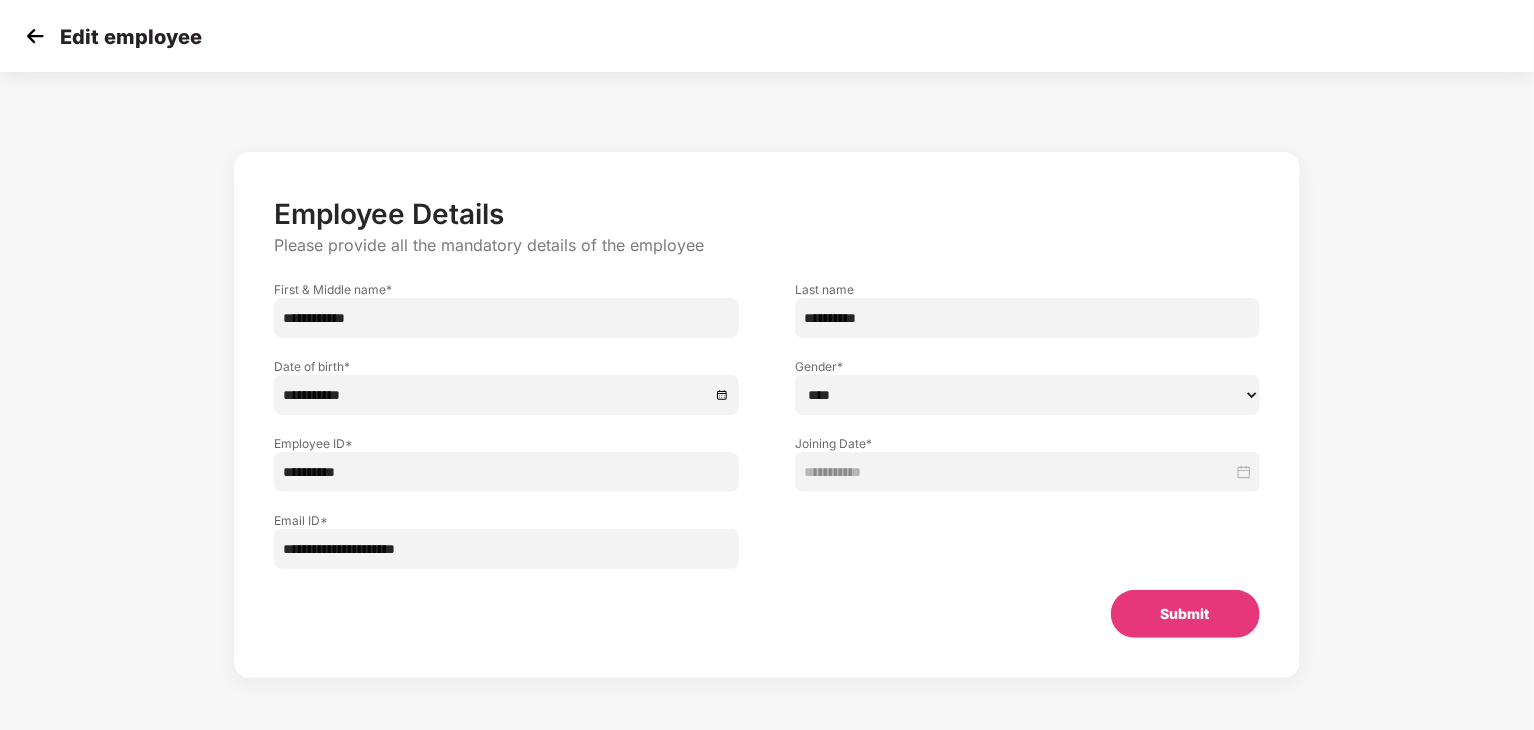 click on "**********" at bounding box center [506, 472] 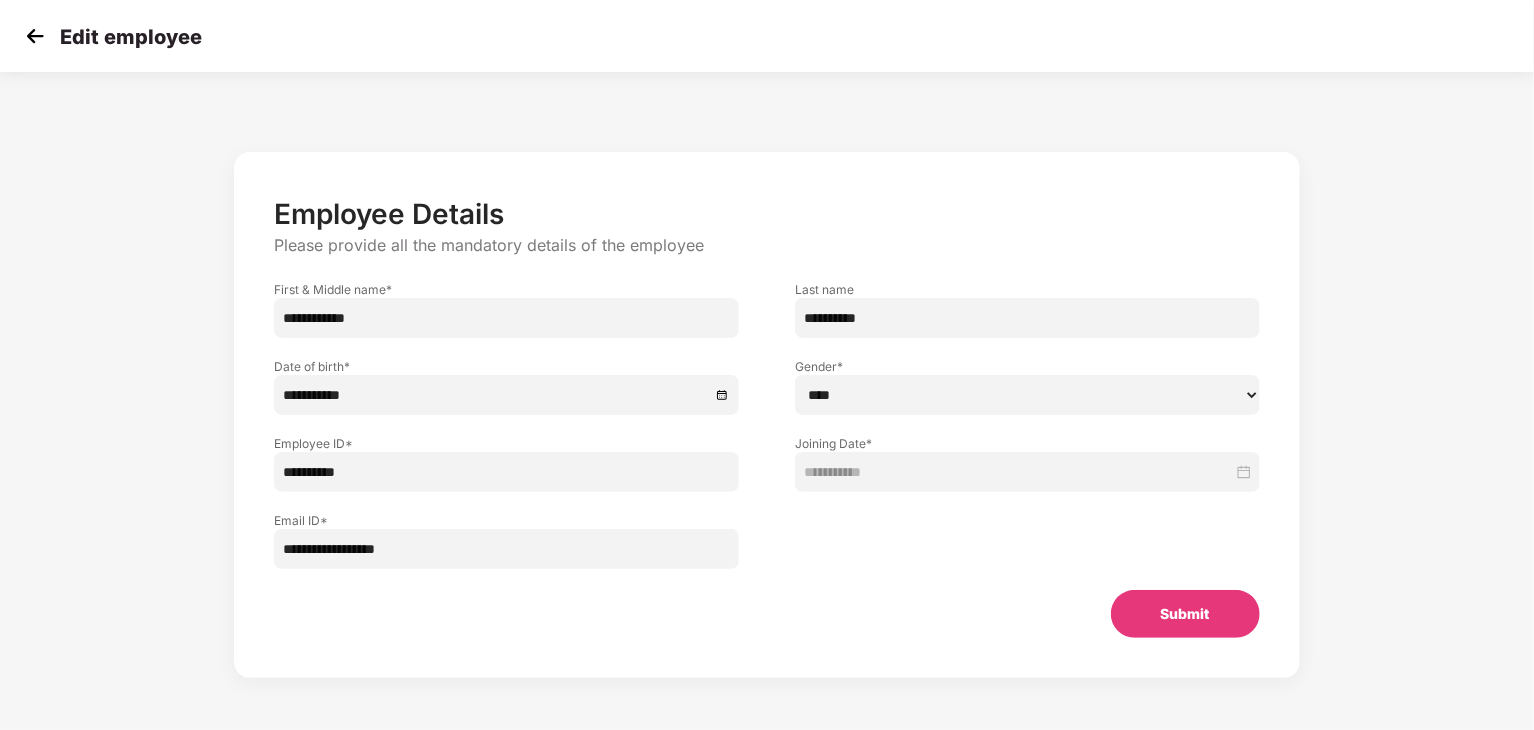 type on "**********" 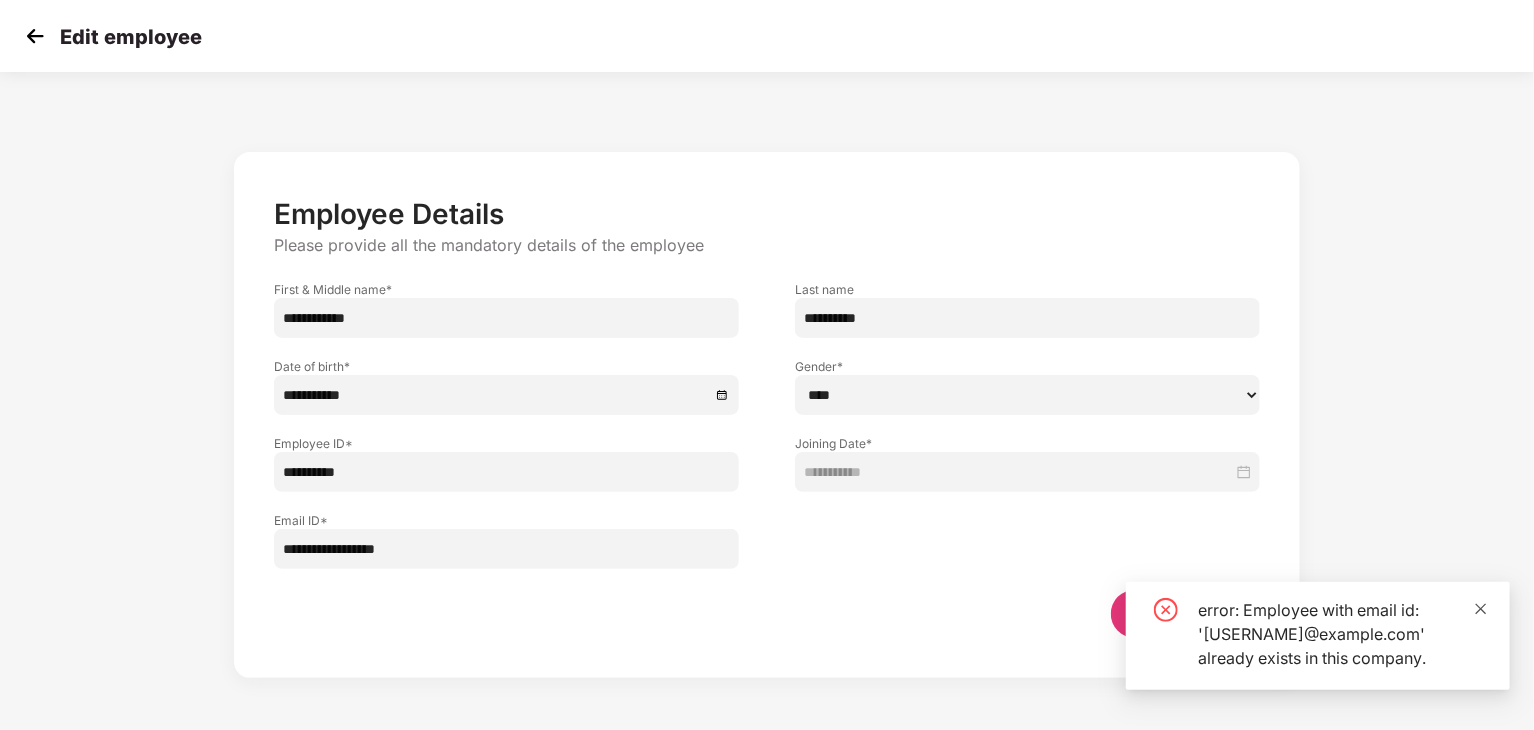 click 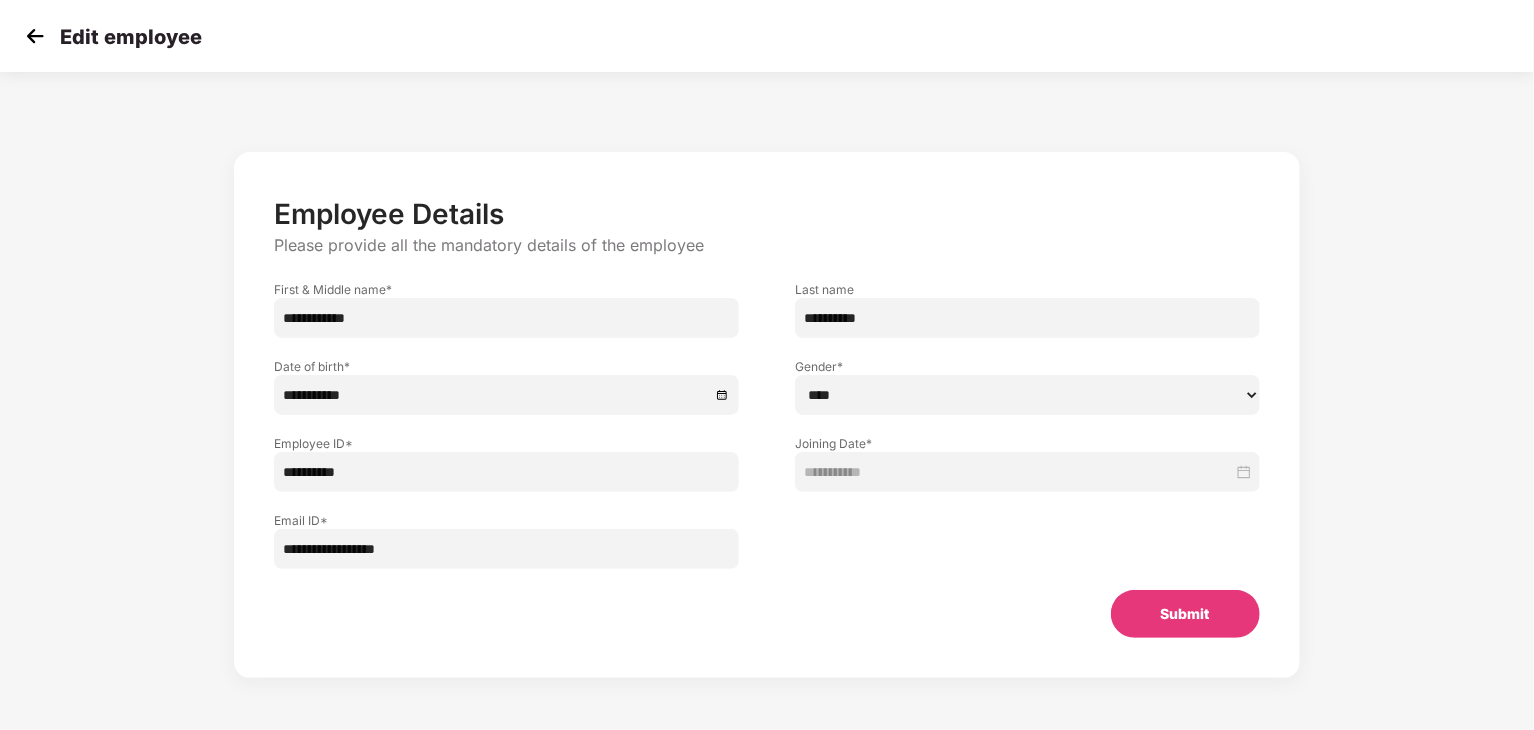 click at bounding box center [35, 36] 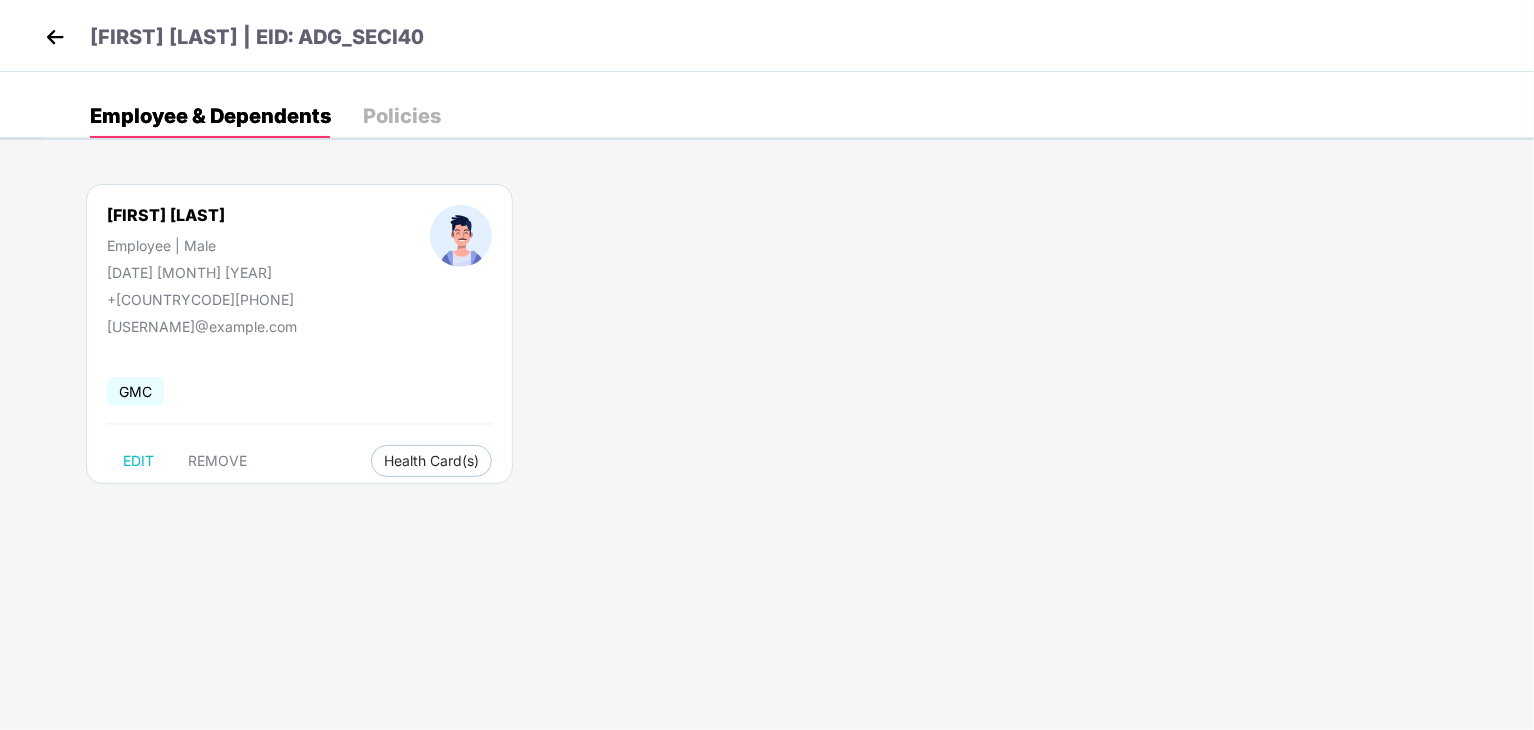 click at bounding box center [55, 37] 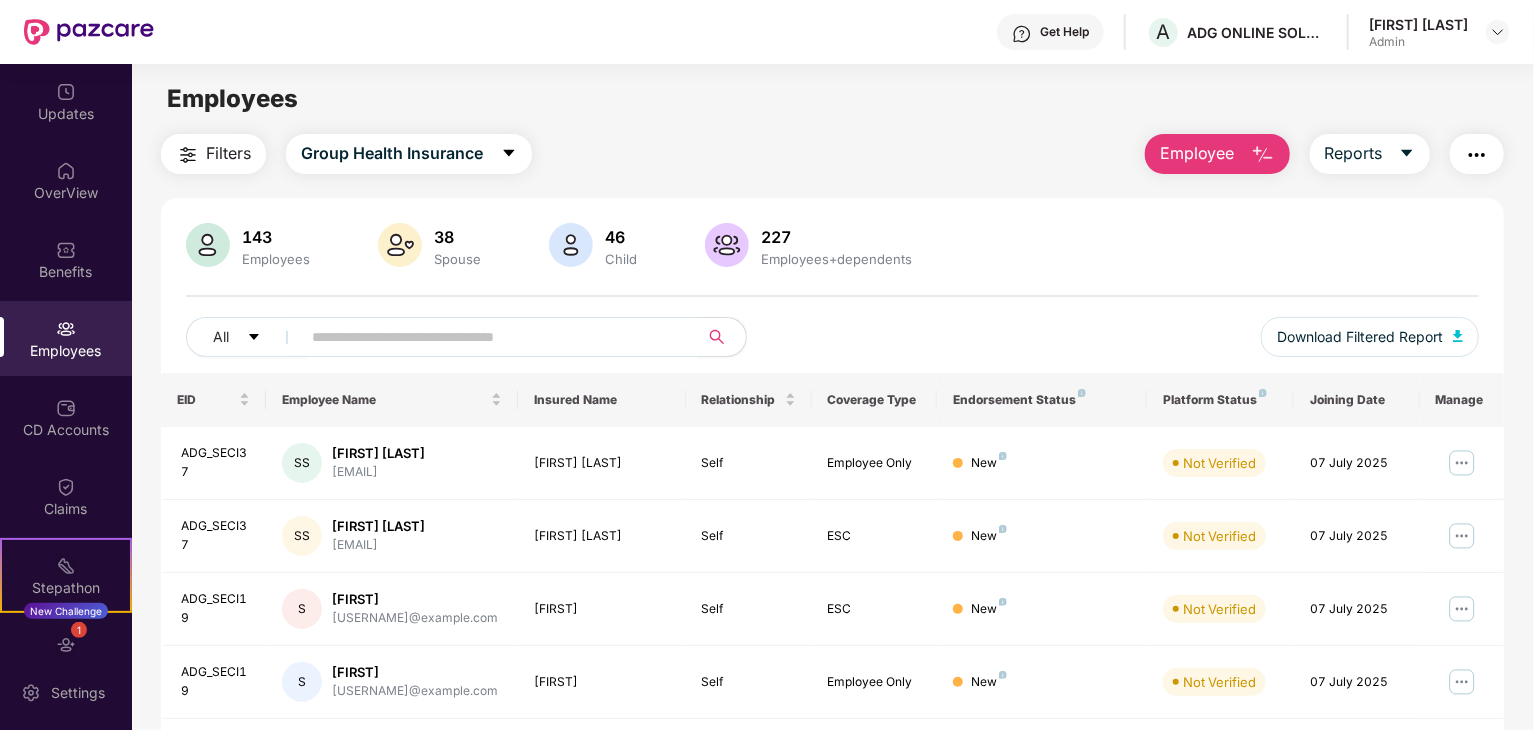click at bounding box center [491, 337] 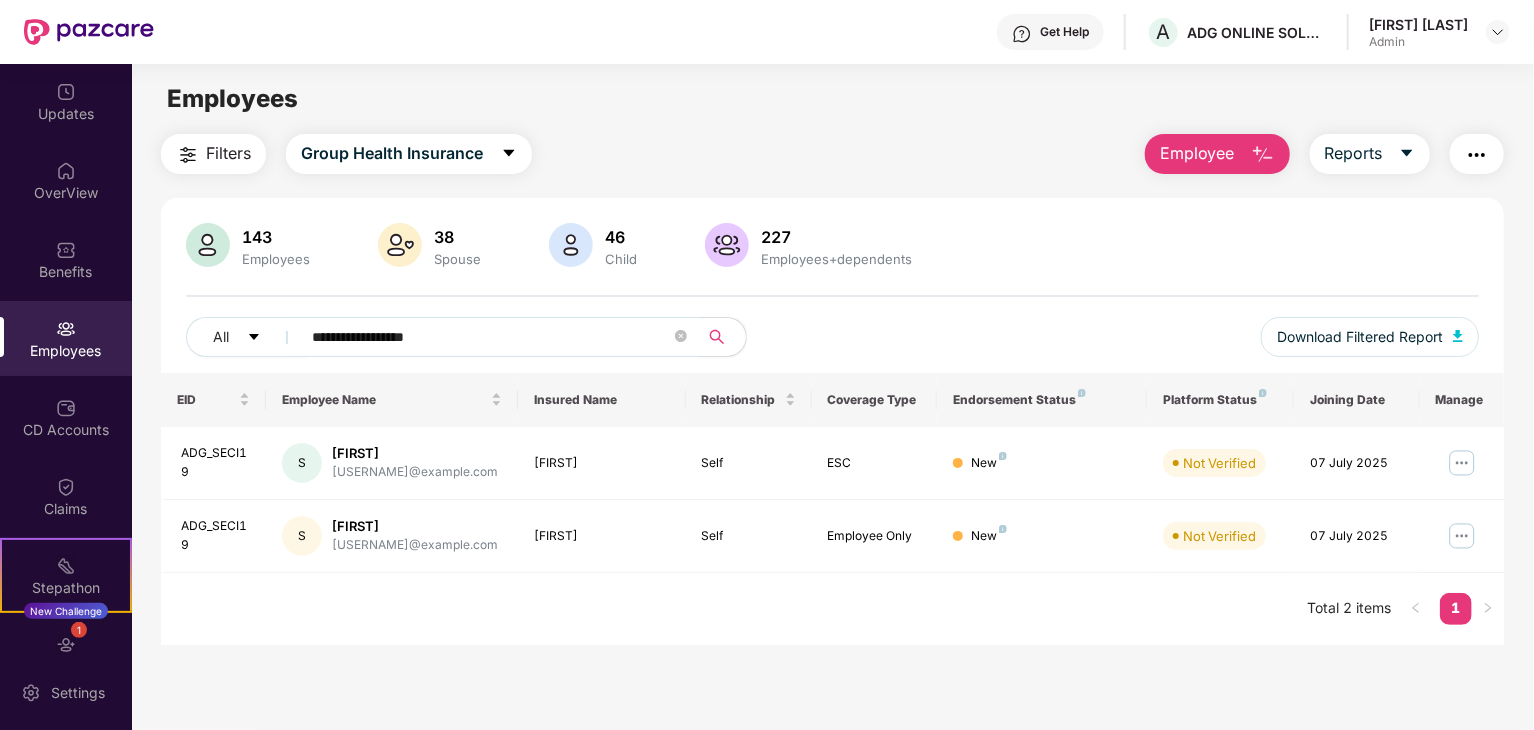 type on "**********" 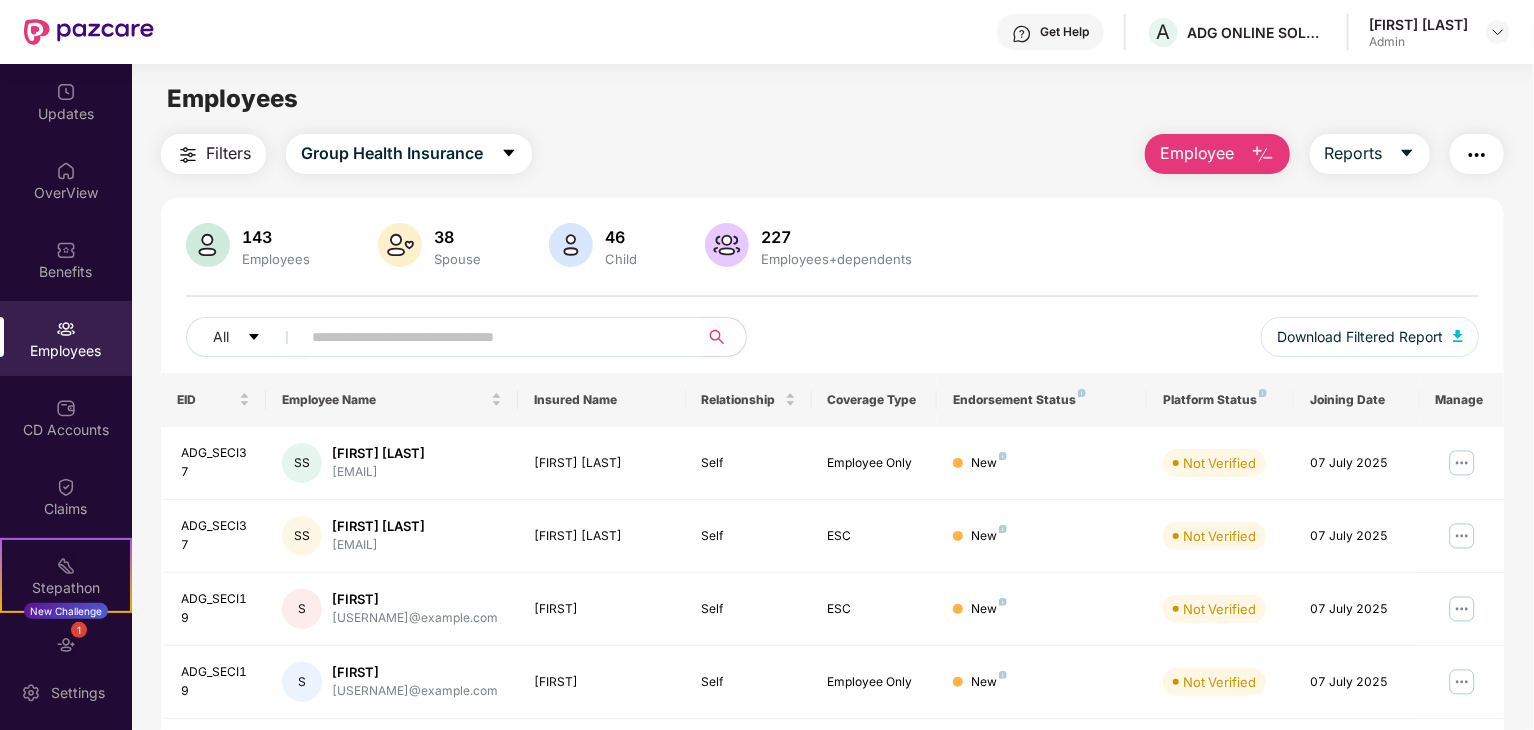 click at bounding box center [491, 337] 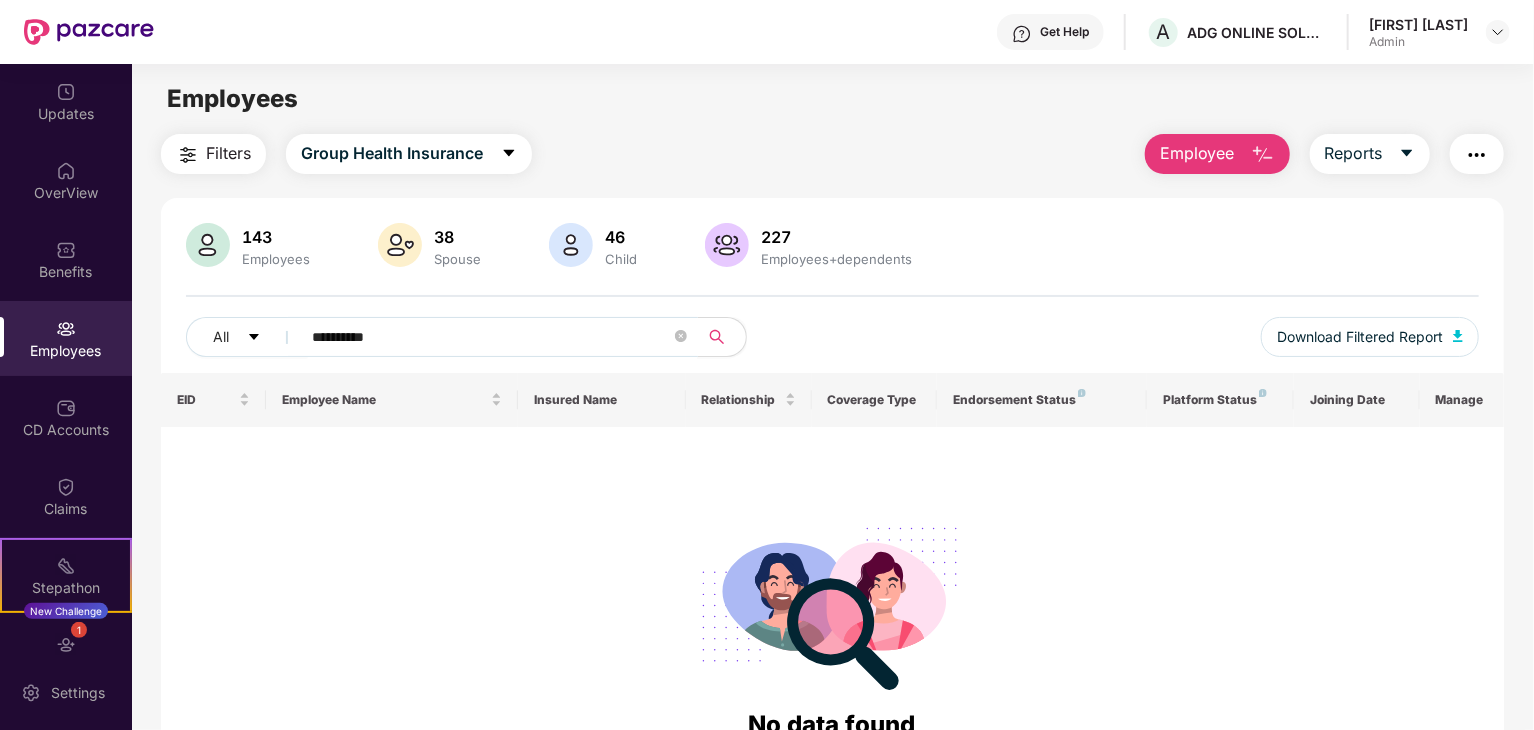 type on "**********" 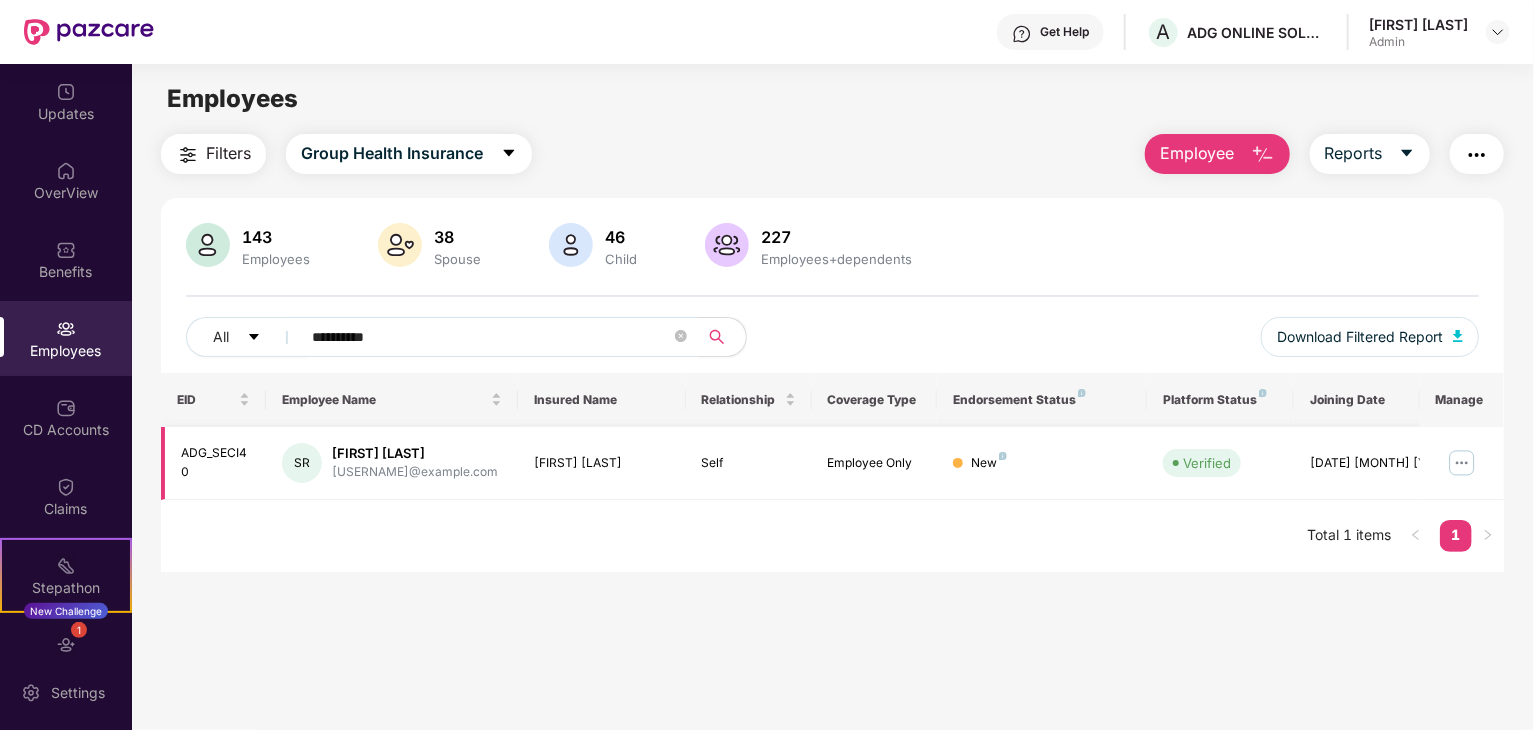 click at bounding box center [1462, 463] 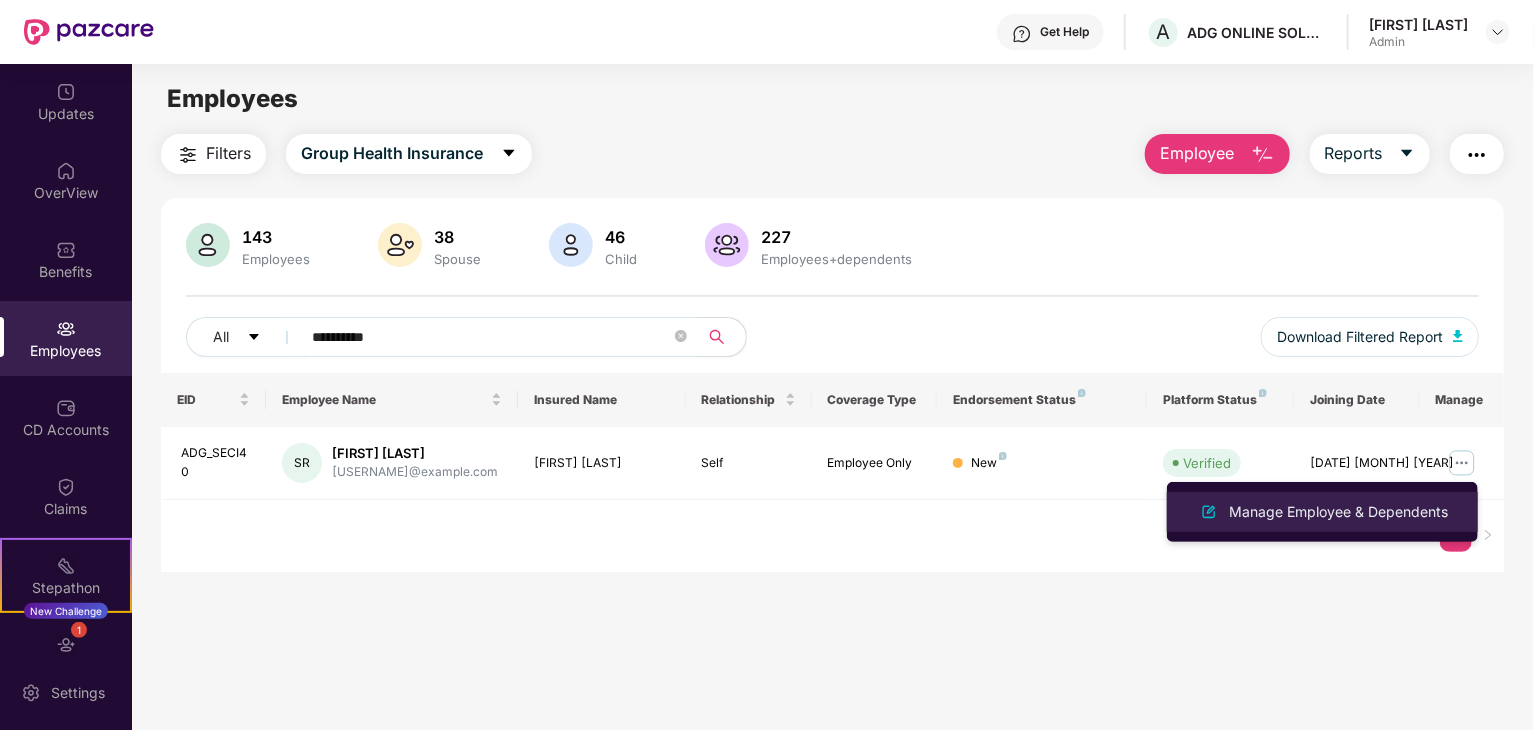 click on "Manage Employee & Dependents" at bounding box center [1322, 512] 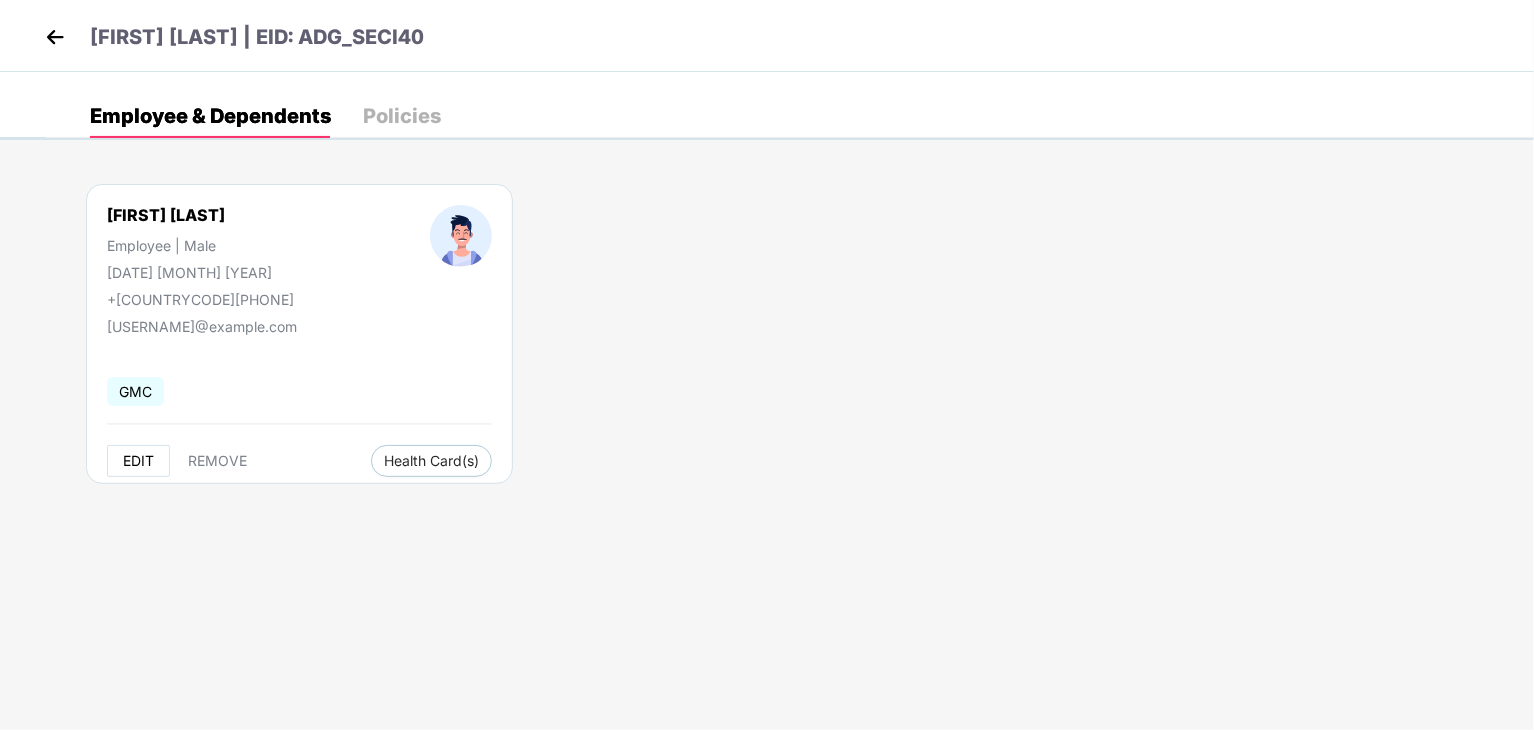 click on "EDIT" at bounding box center (138, 461) 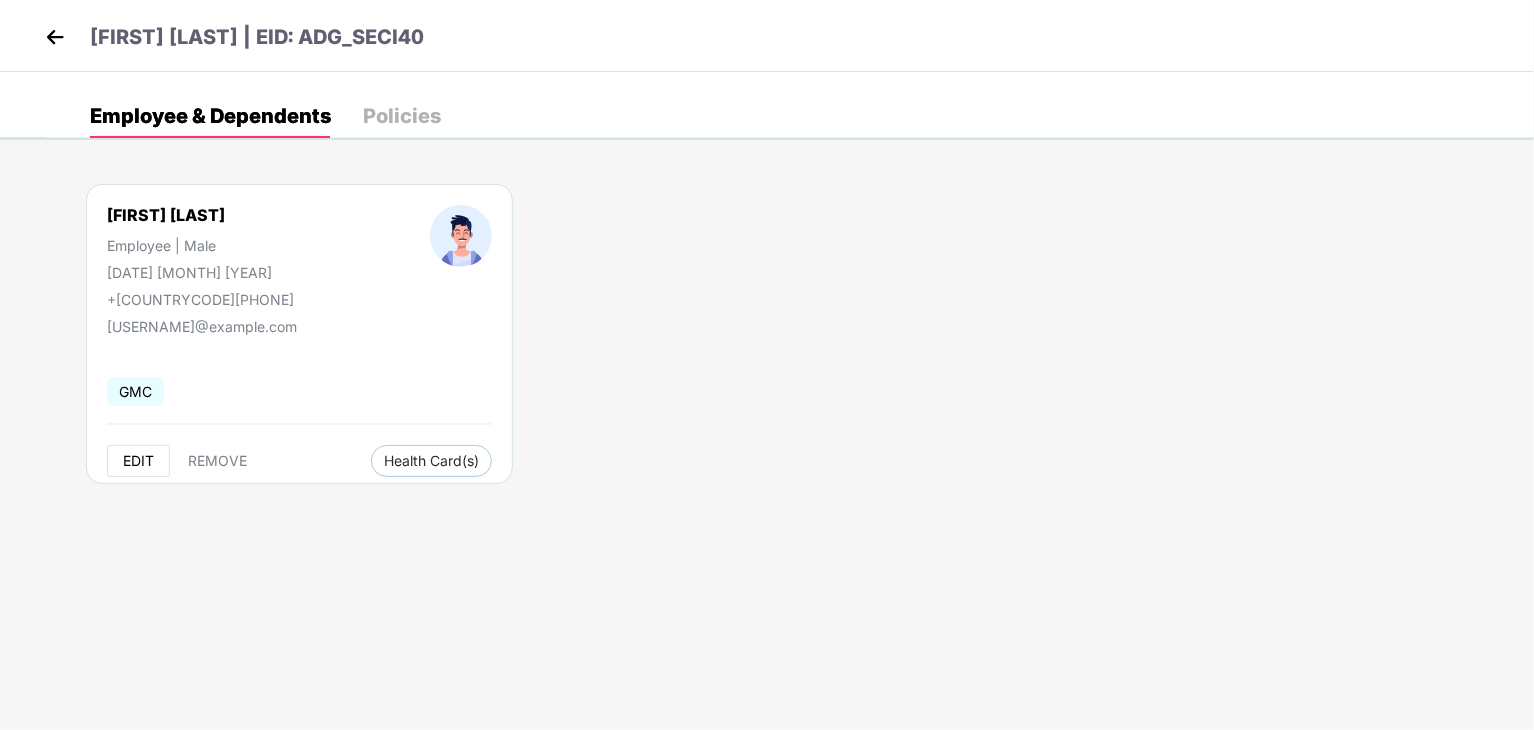 select on "****" 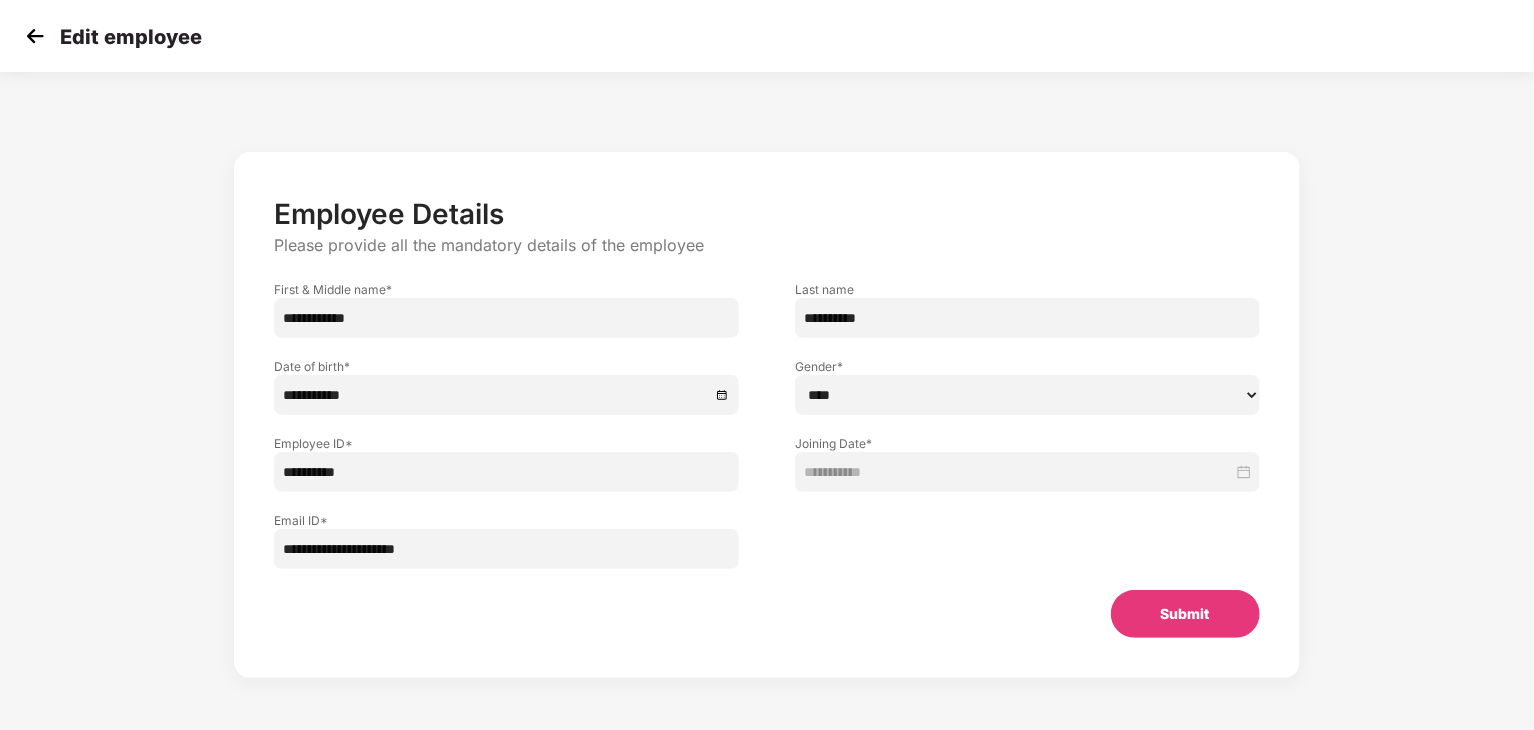click on "**********" at bounding box center [506, 472] 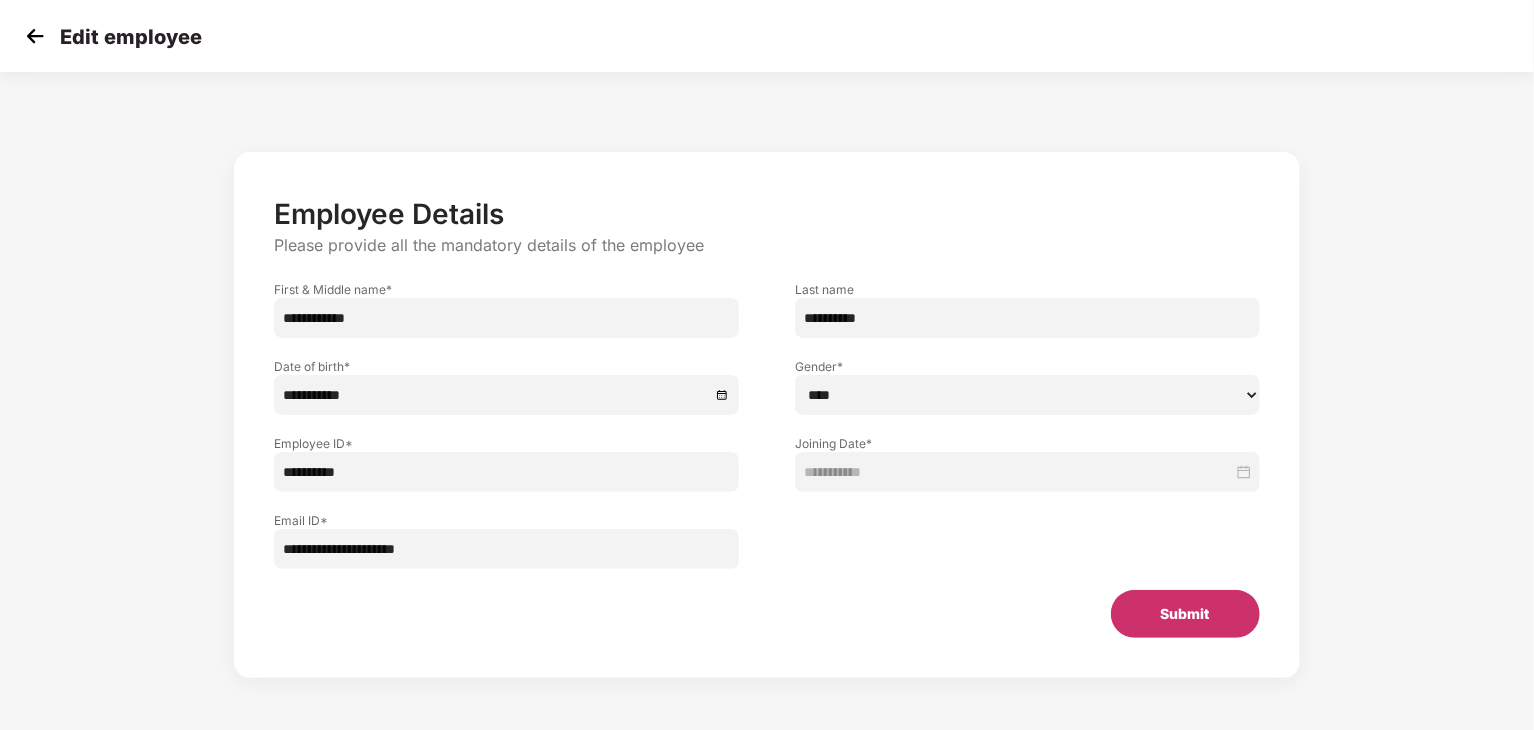 type on "**********" 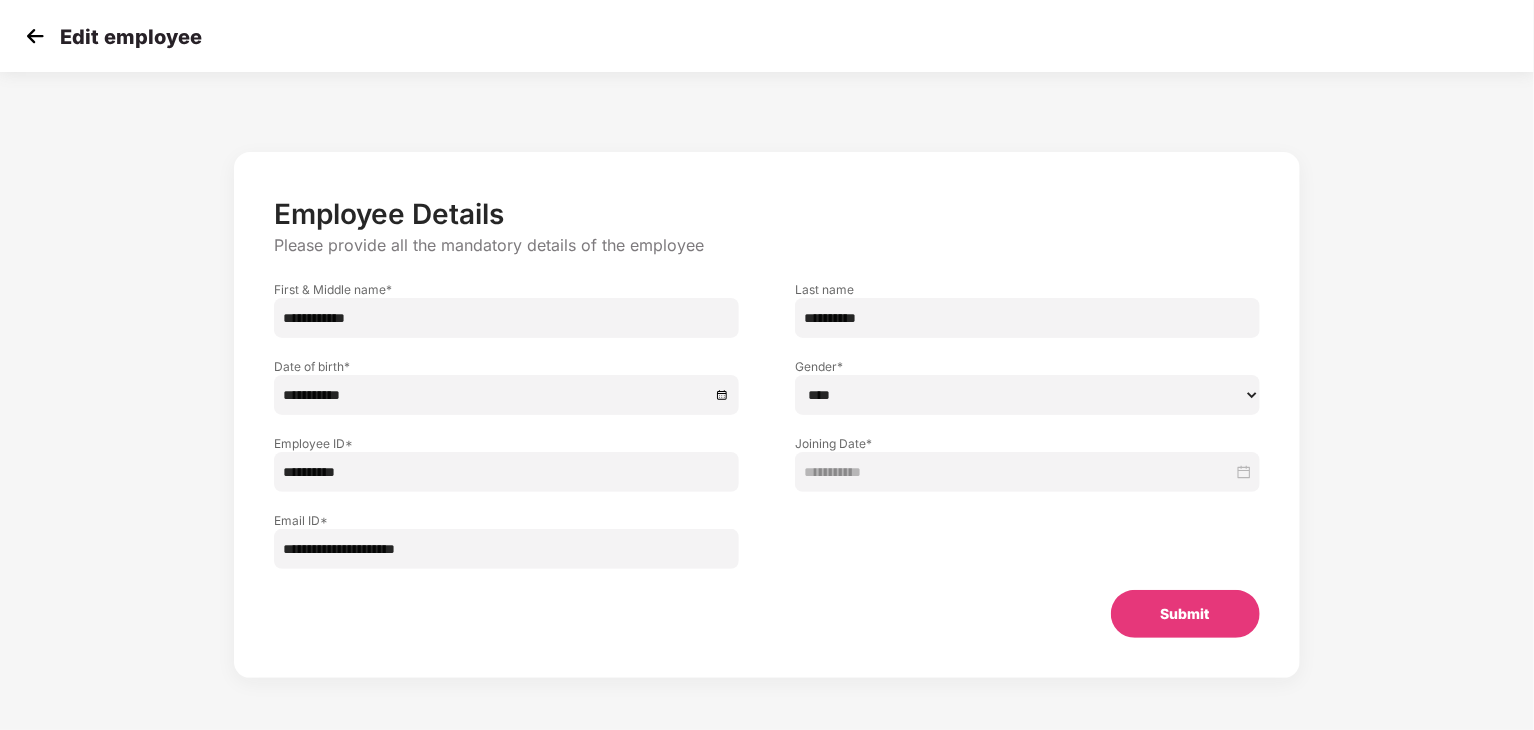 click on "Submit" at bounding box center [1185, 614] 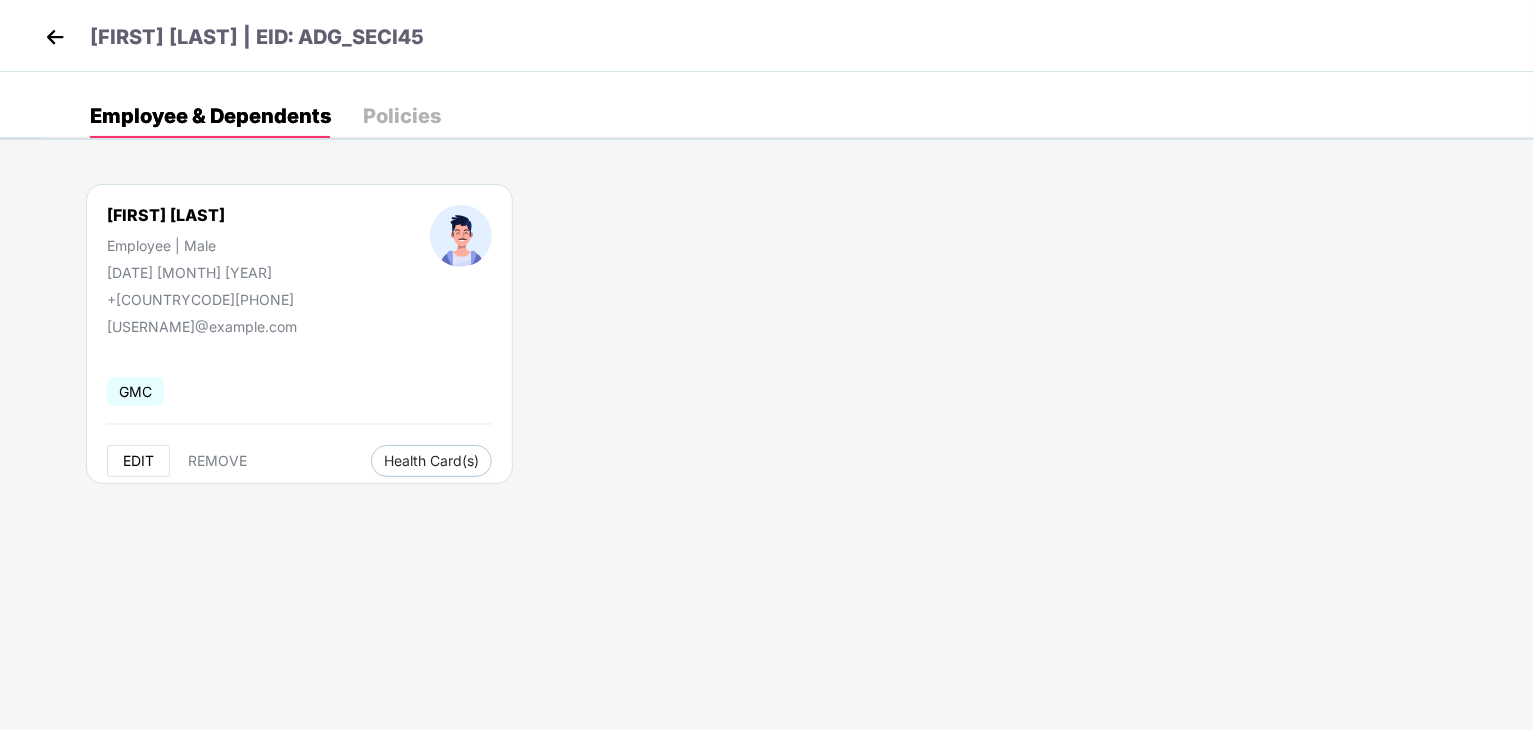 click on "EDIT" at bounding box center (138, 461) 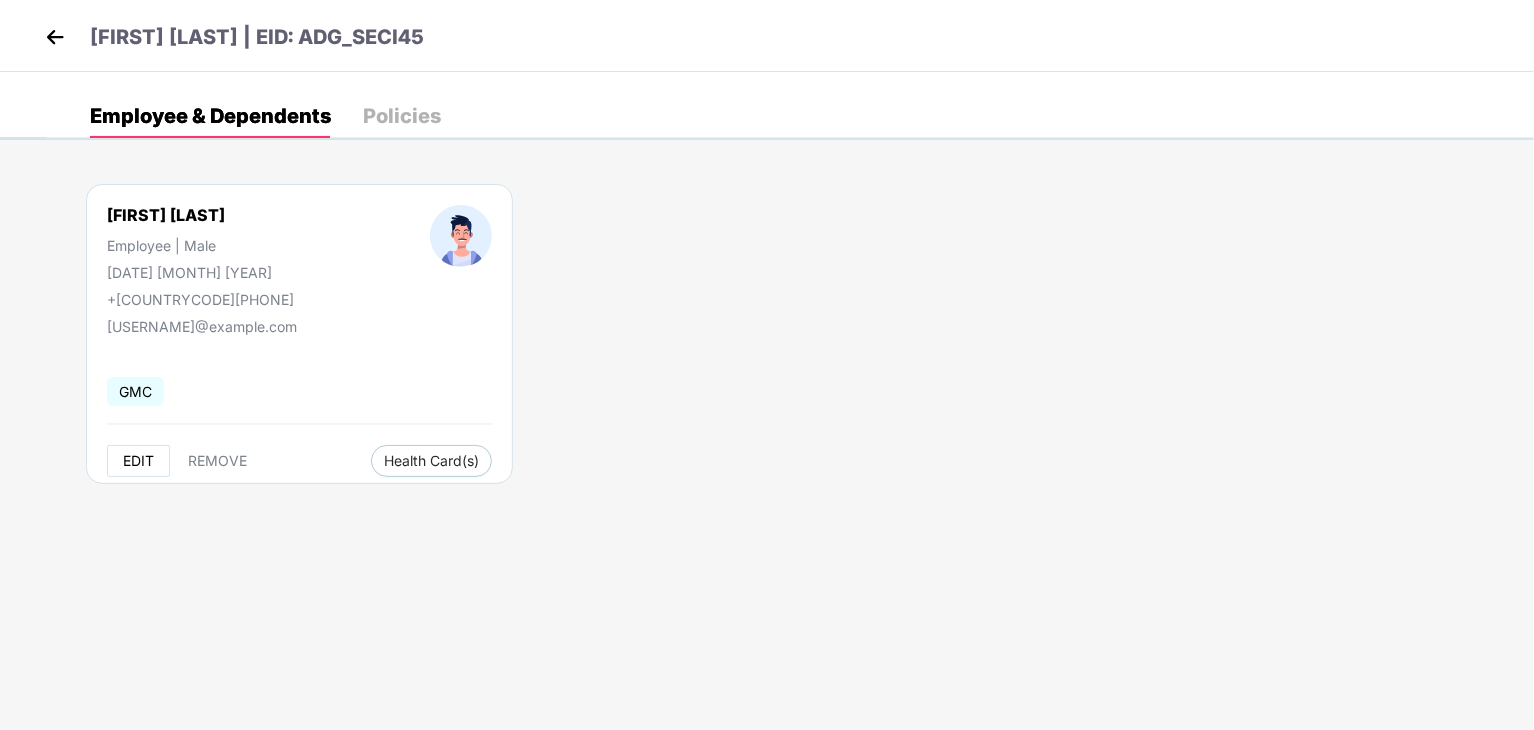 select on "****" 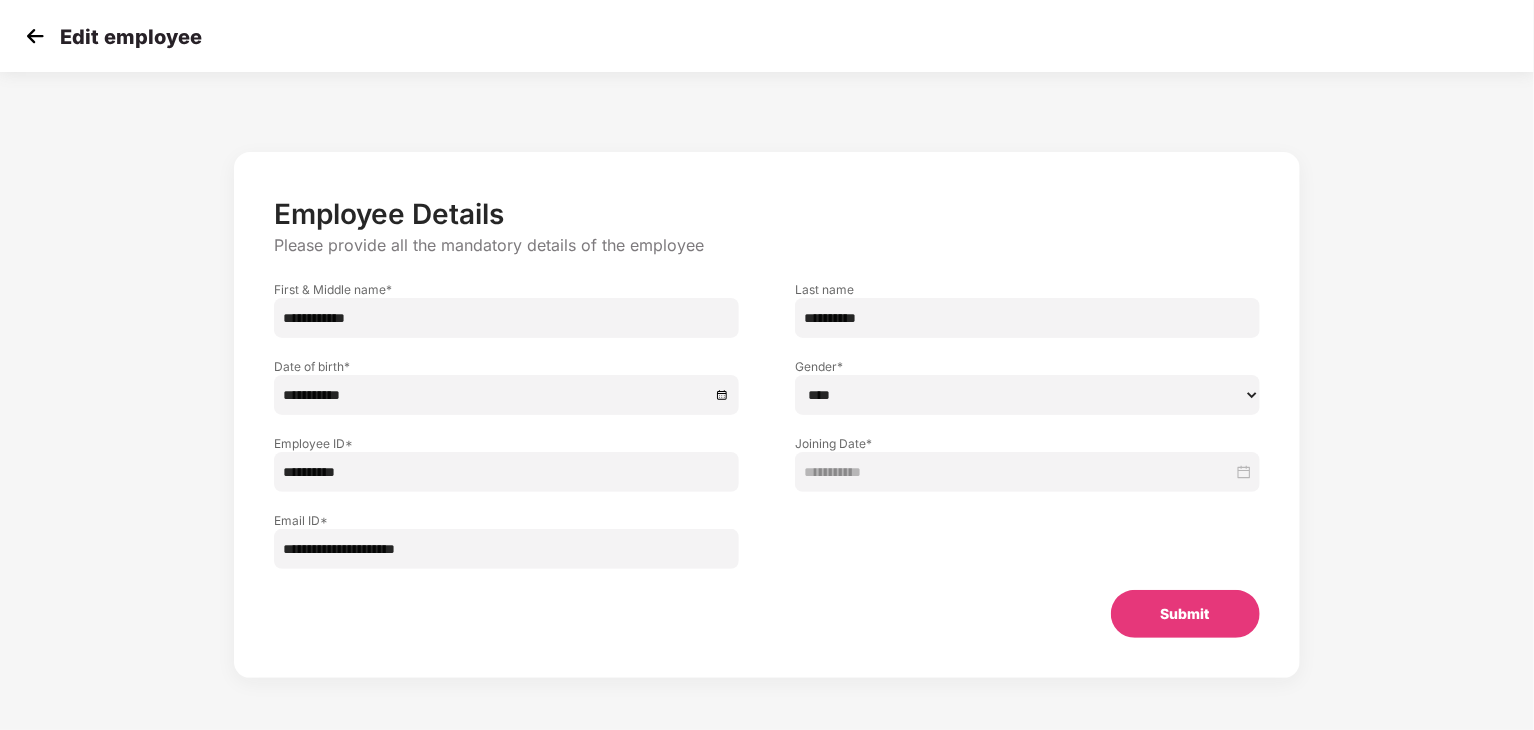 drag, startPoint x: 473, startPoint y: 547, endPoint x: 267, endPoint y: 547, distance: 206 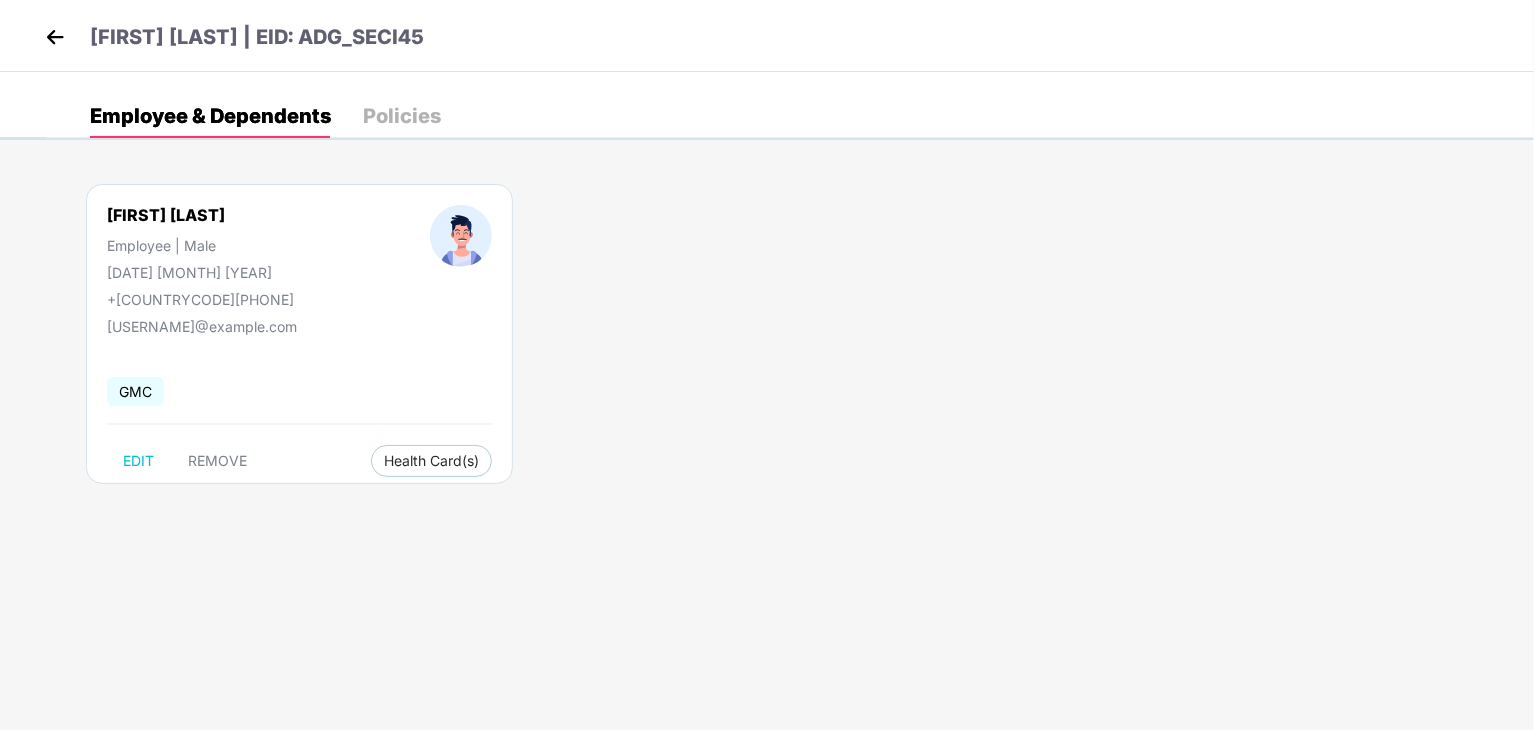 click at bounding box center (55, 37) 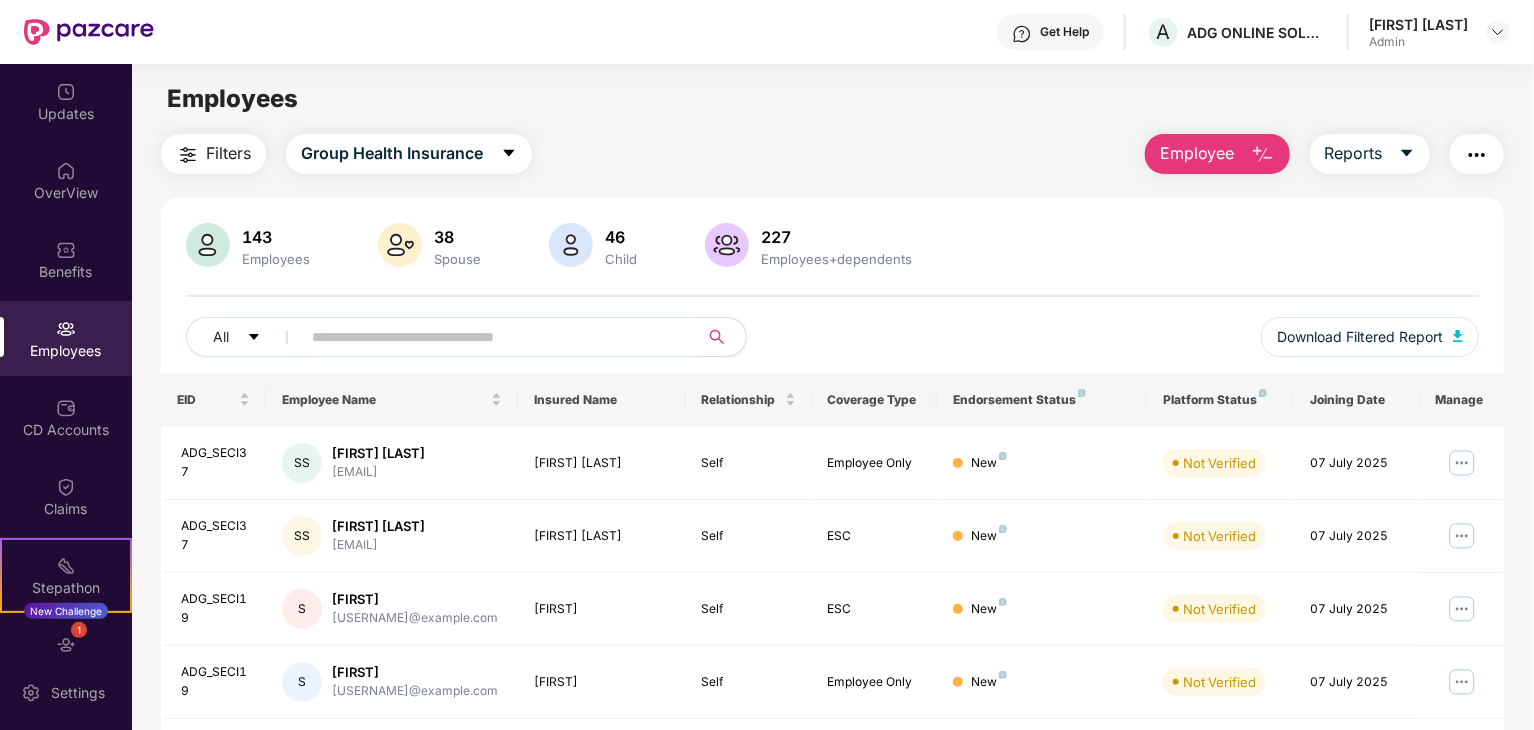 click at bounding box center [491, 337] 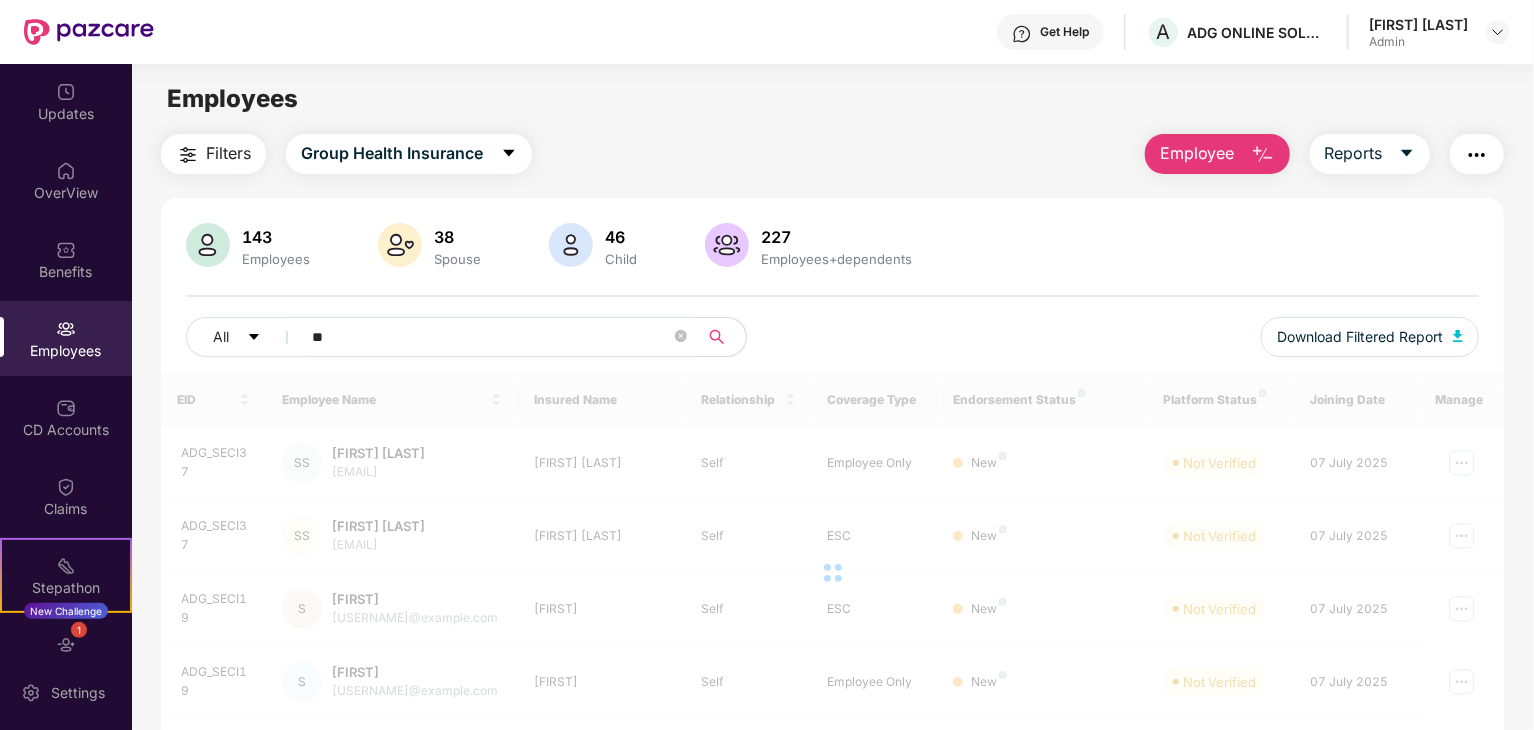 type on "*" 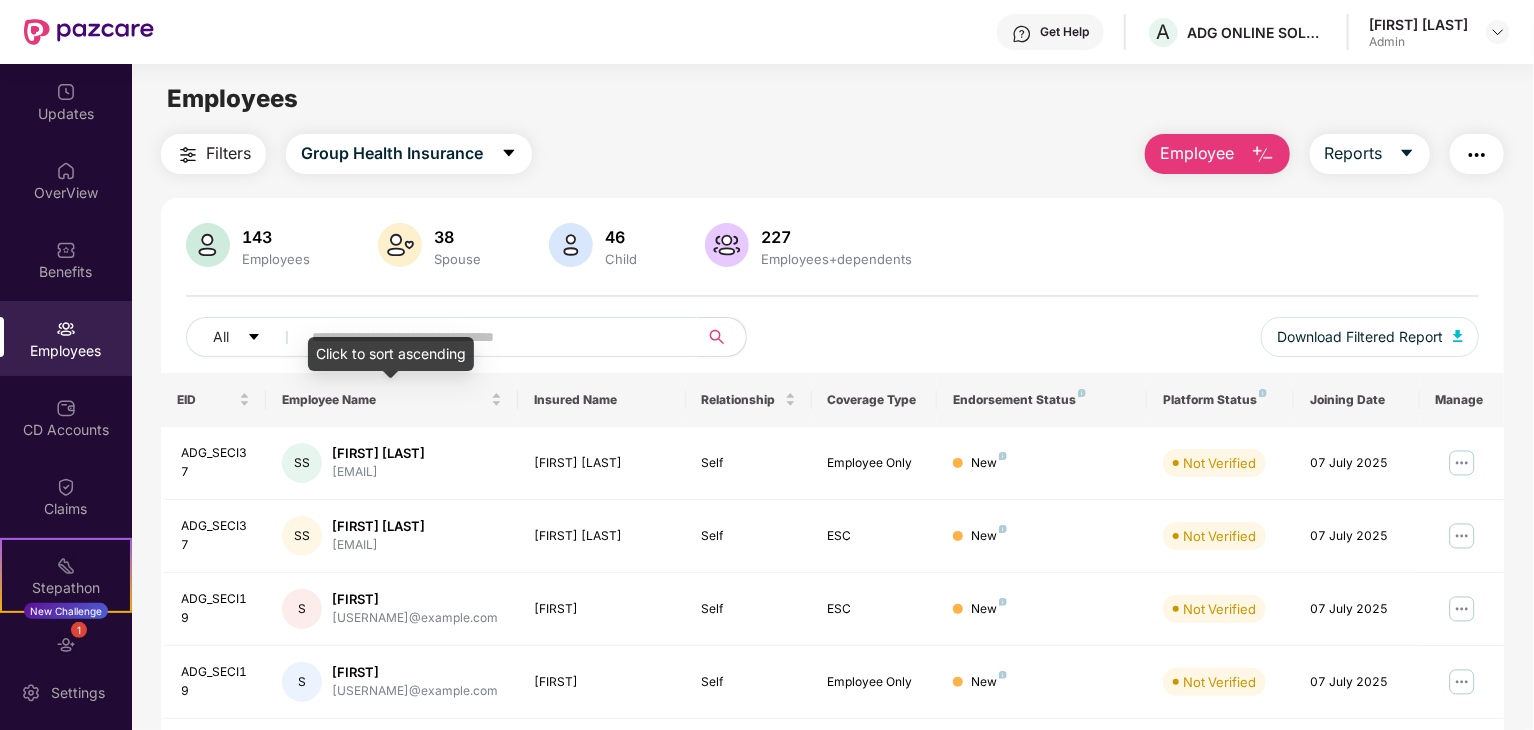 paste on "**********" 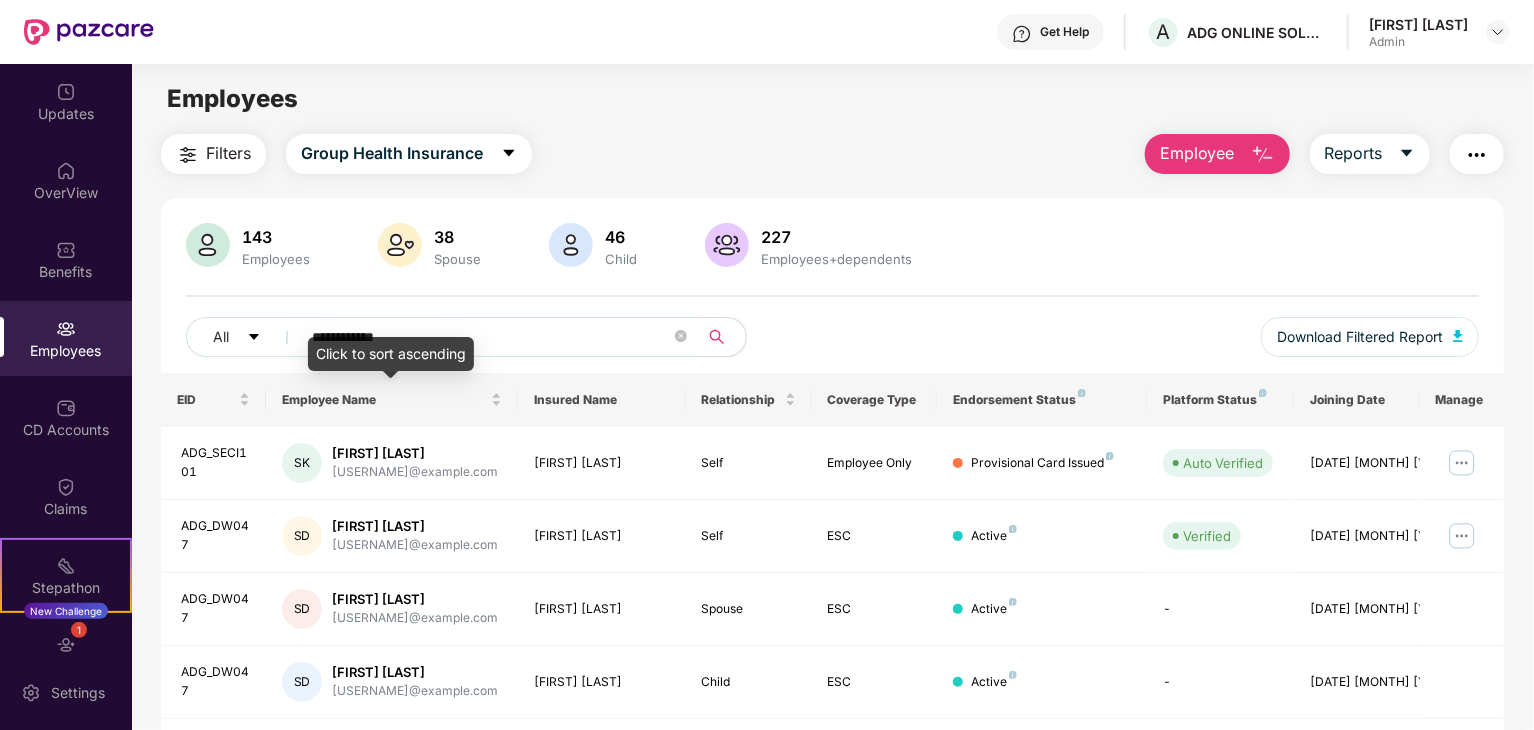click on "Click to sort ascending" at bounding box center [391, 354] 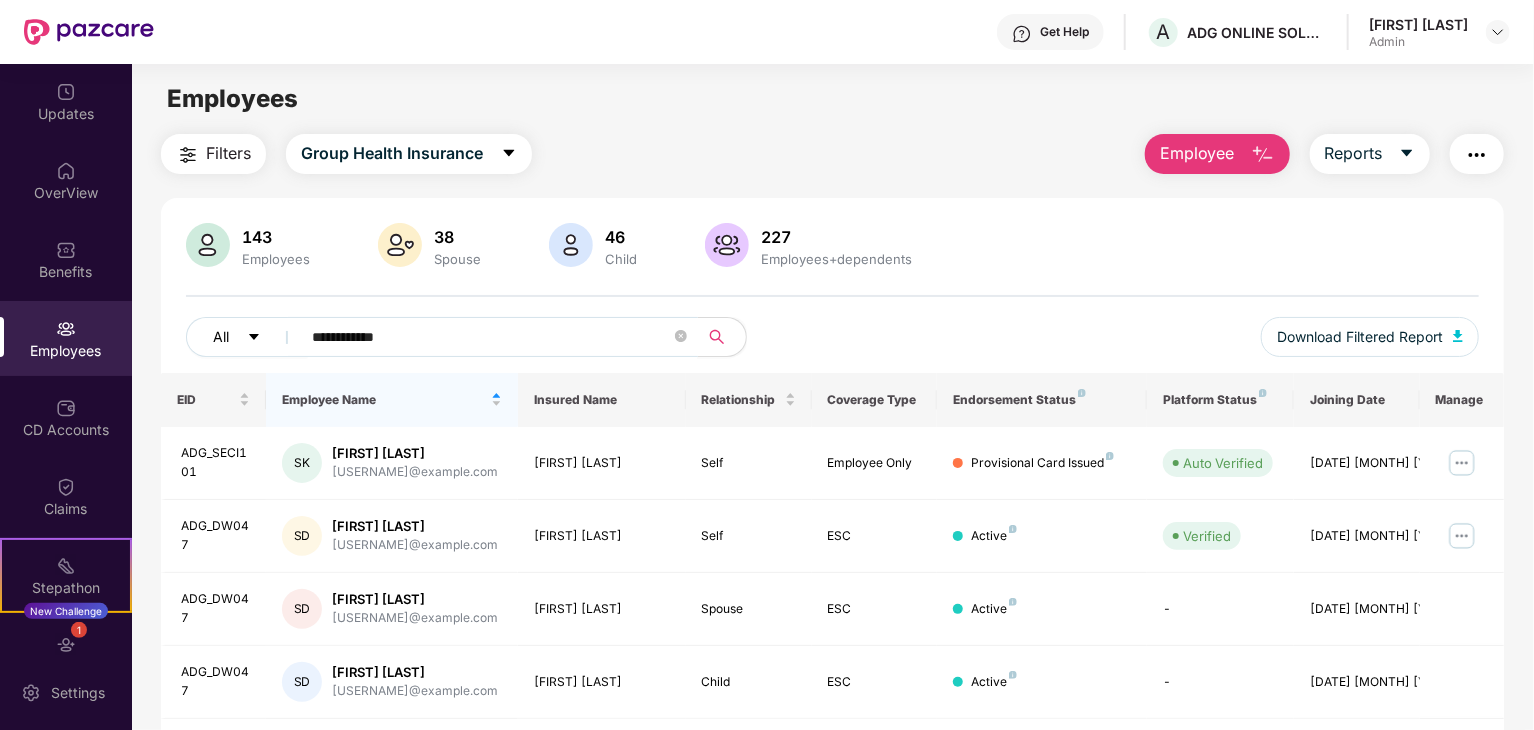 drag, startPoint x: 480, startPoint y: 329, endPoint x: 279, endPoint y: 335, distance: 201.08954 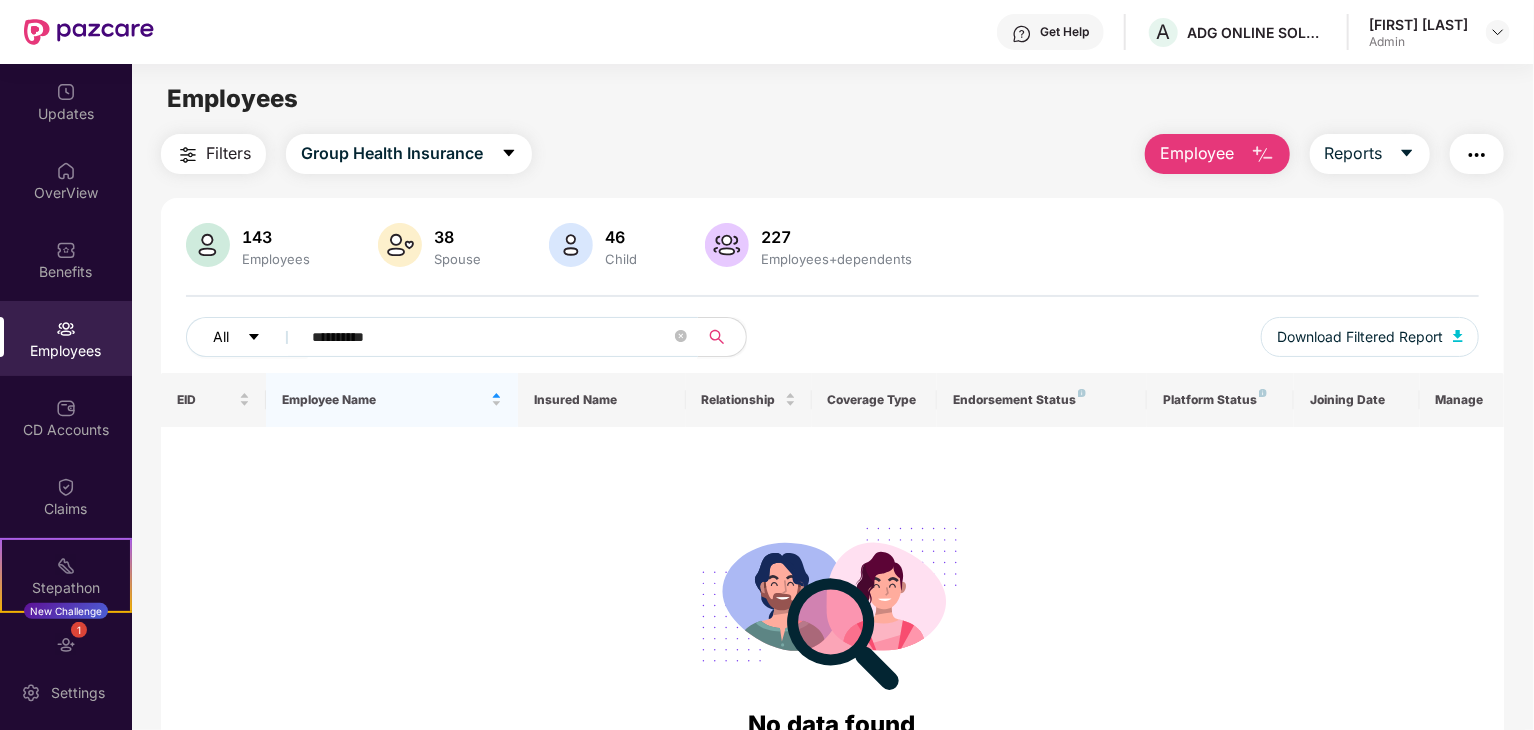 drag, startPoint x: 453, startPoint y: 330, endPoint x: 272, endPoint y: 330, distance: 181 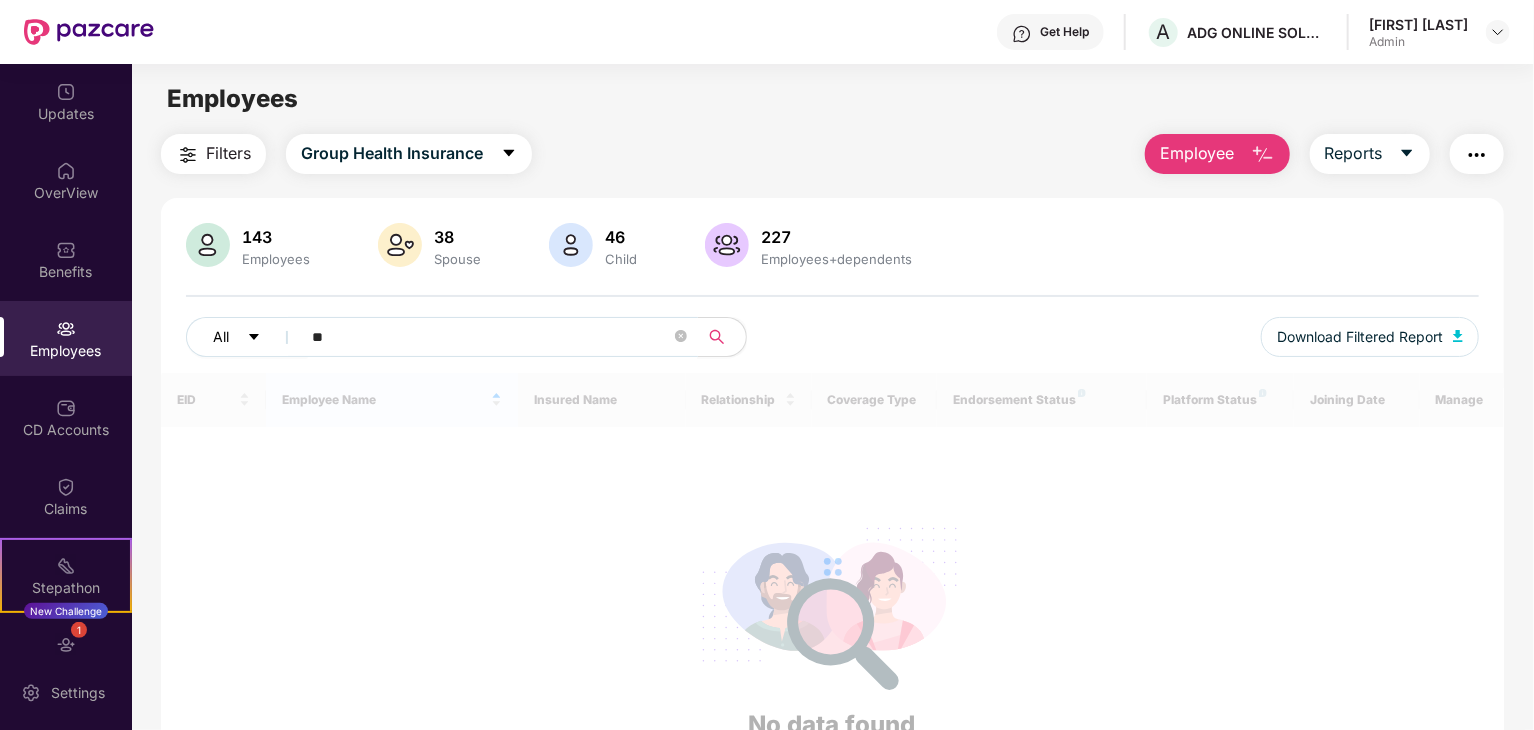 type on "*" 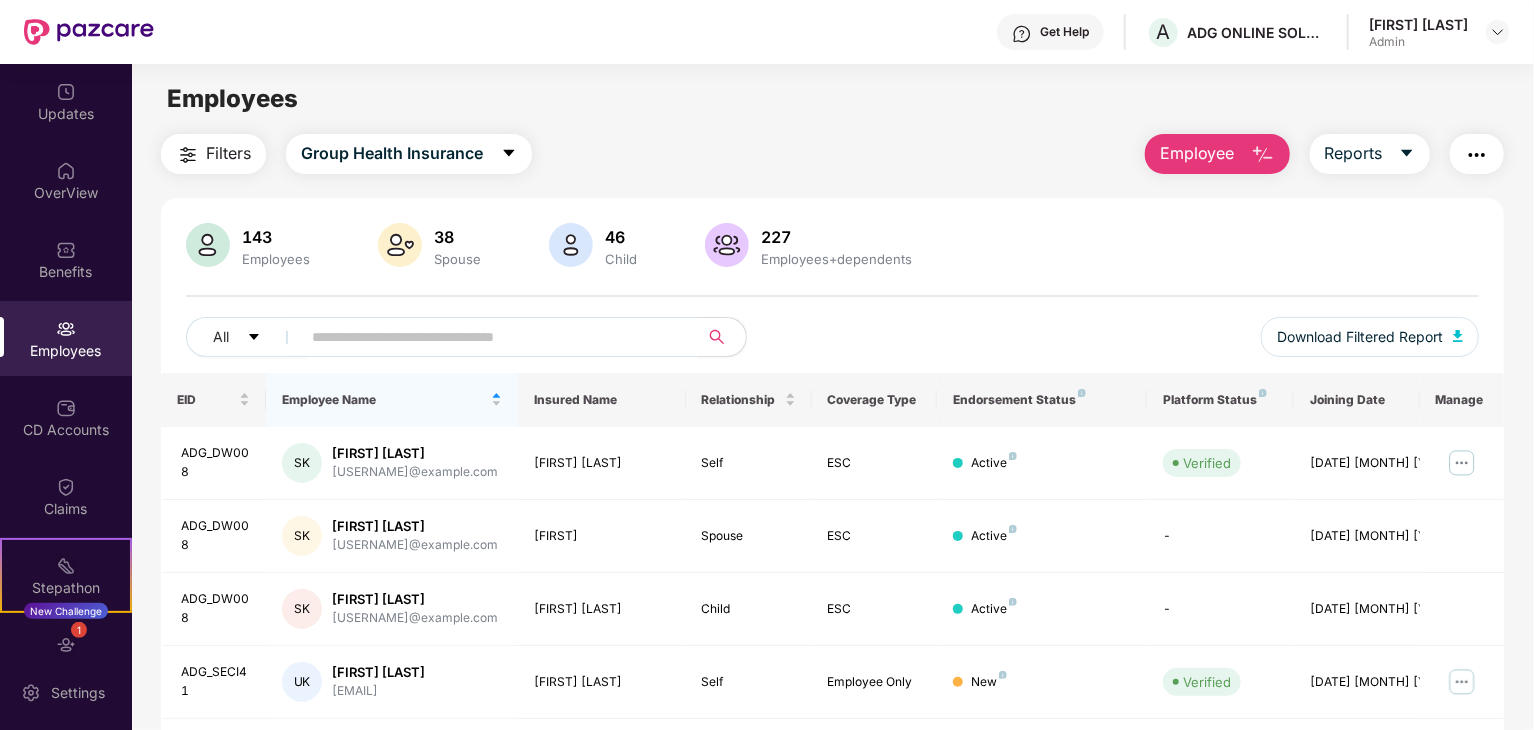 click at bounding box center [491, 337] 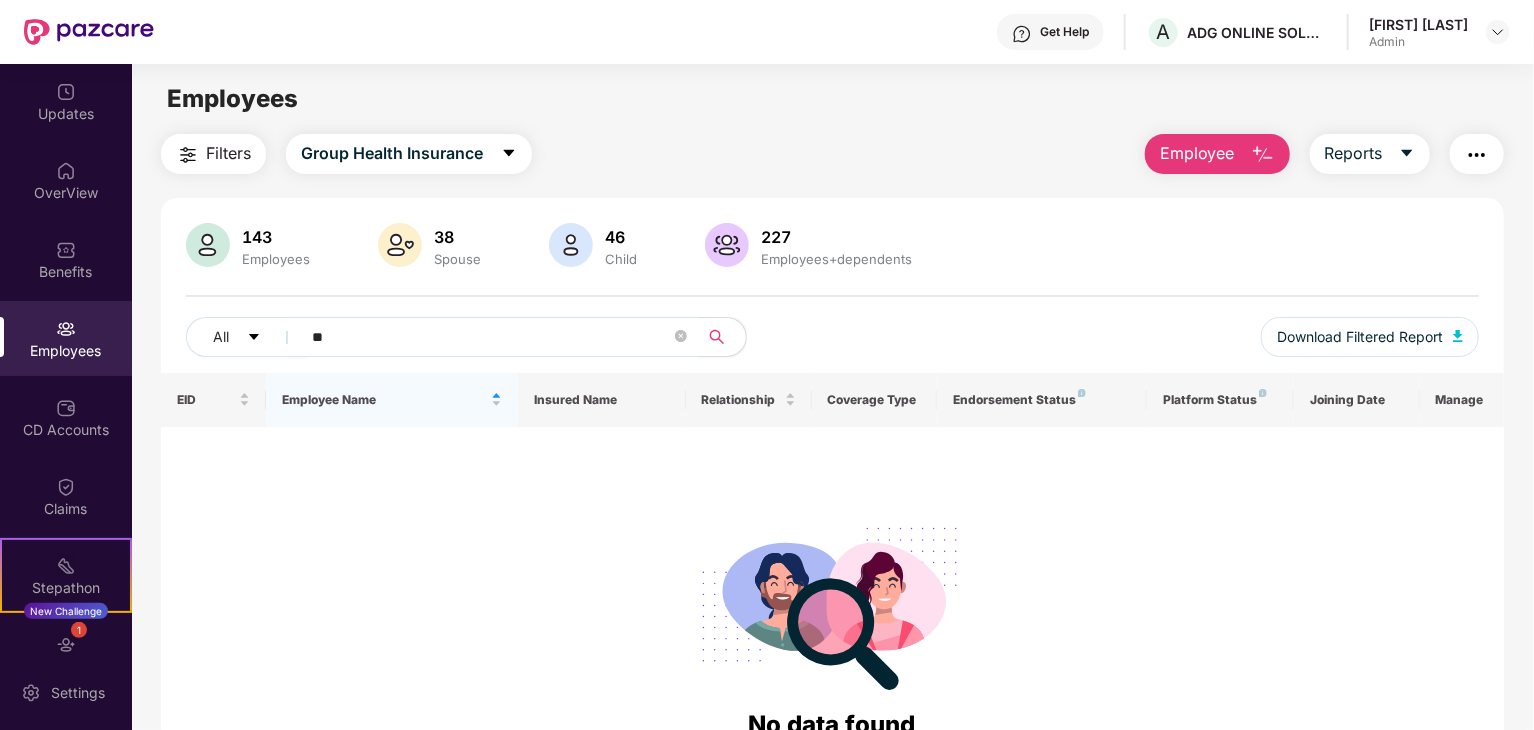 type on "*" 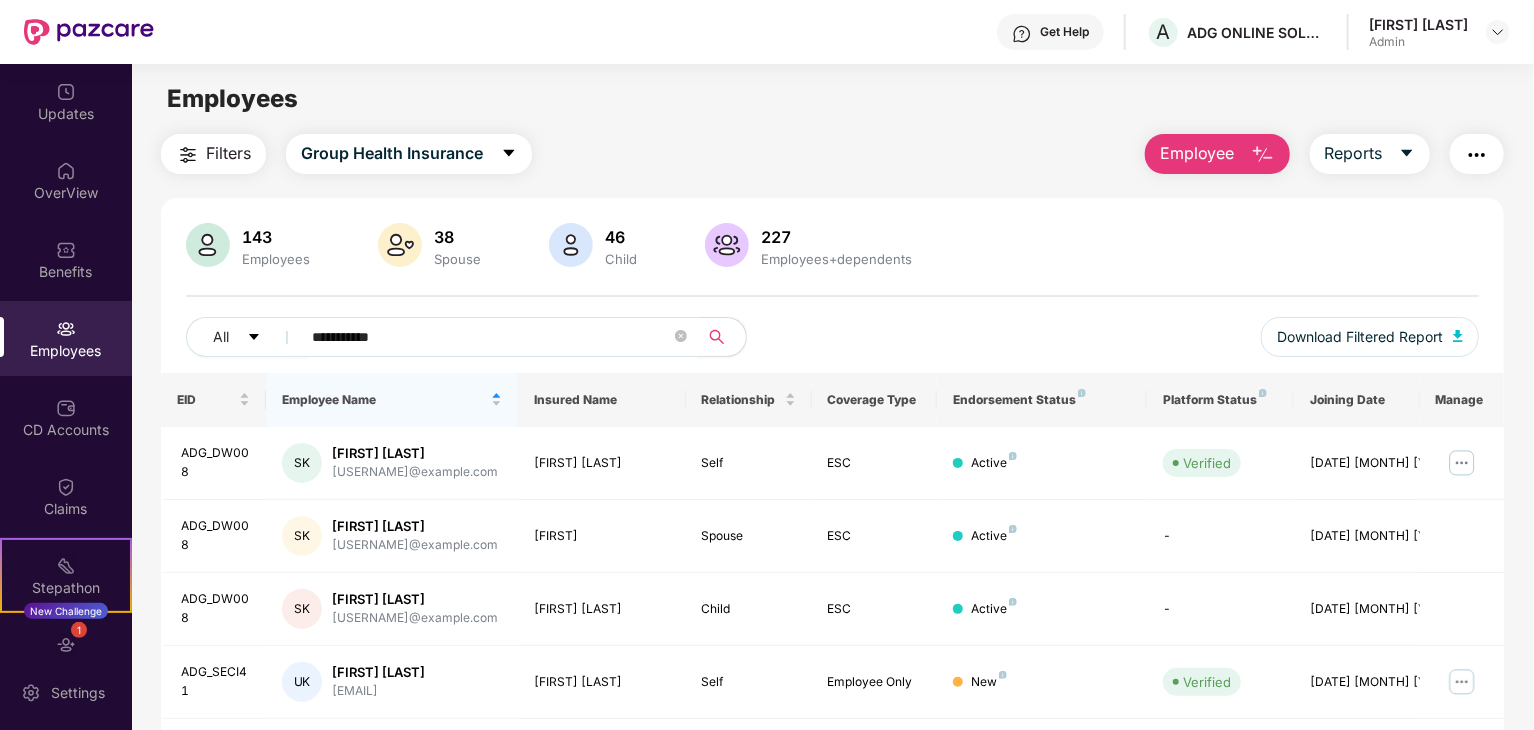 type on "**********" 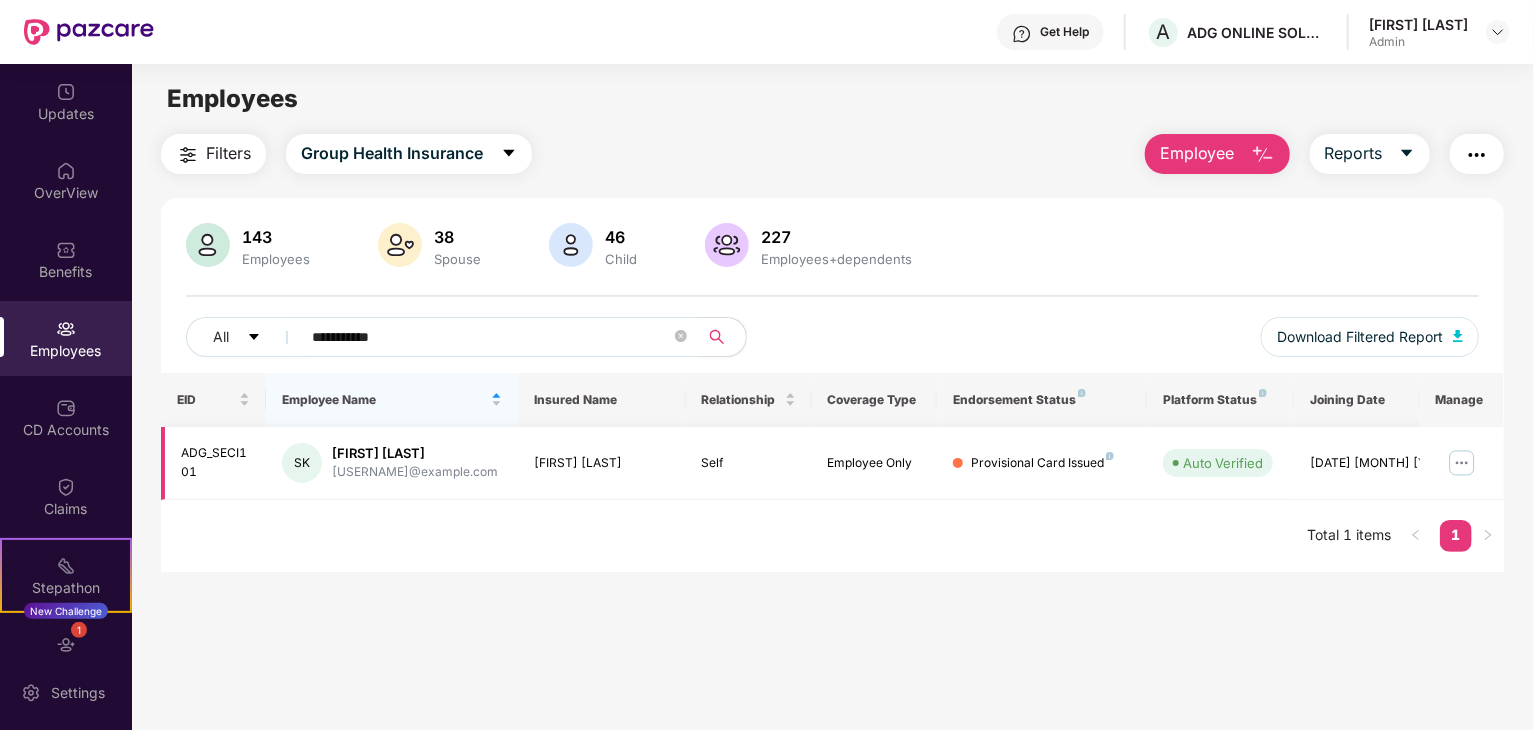 click at bounding box center [1462, 463] 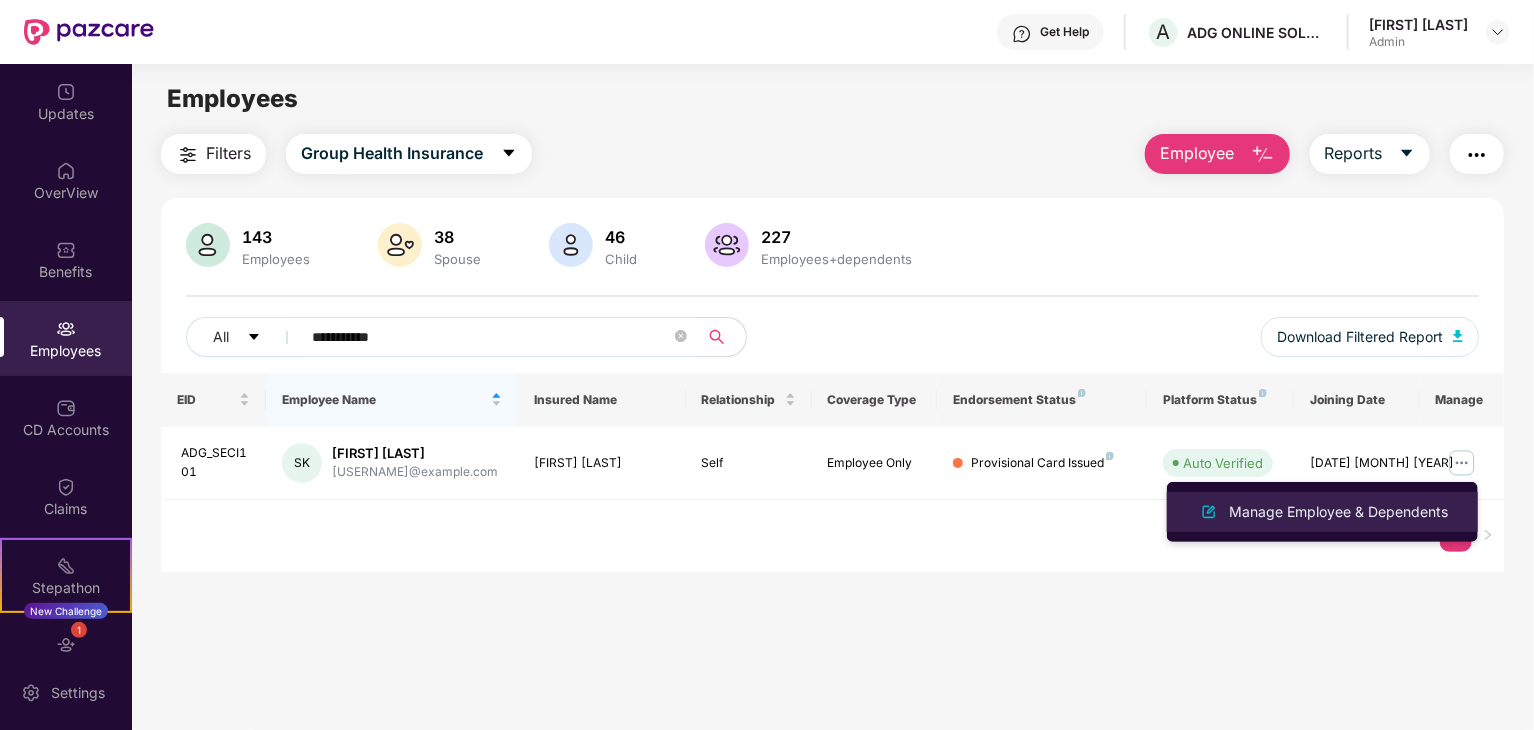 click on "Manage Employee & Dependents" at bounding box center (1338, 512) 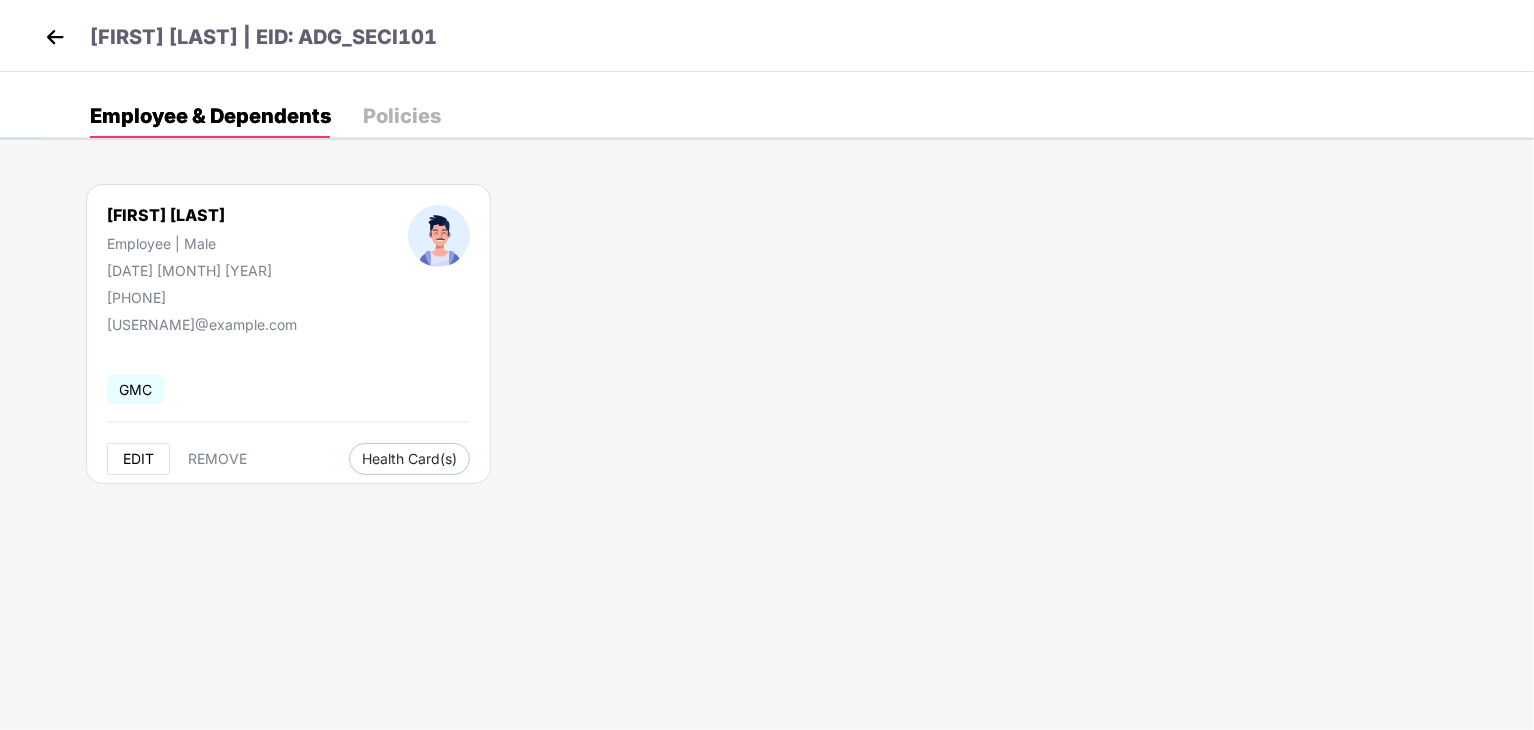 click on "EDIT" at bounding box center (138, 459) 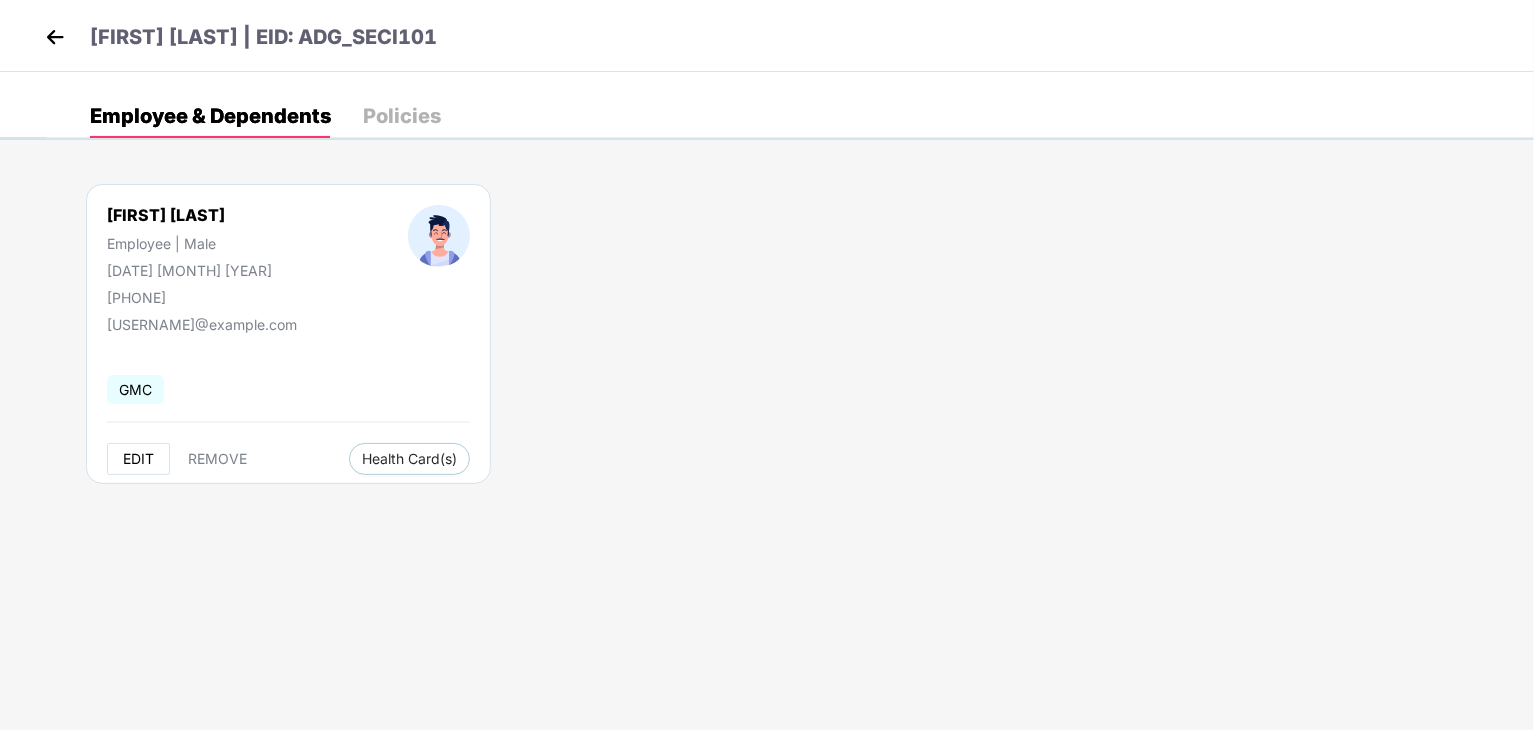 select on "****" 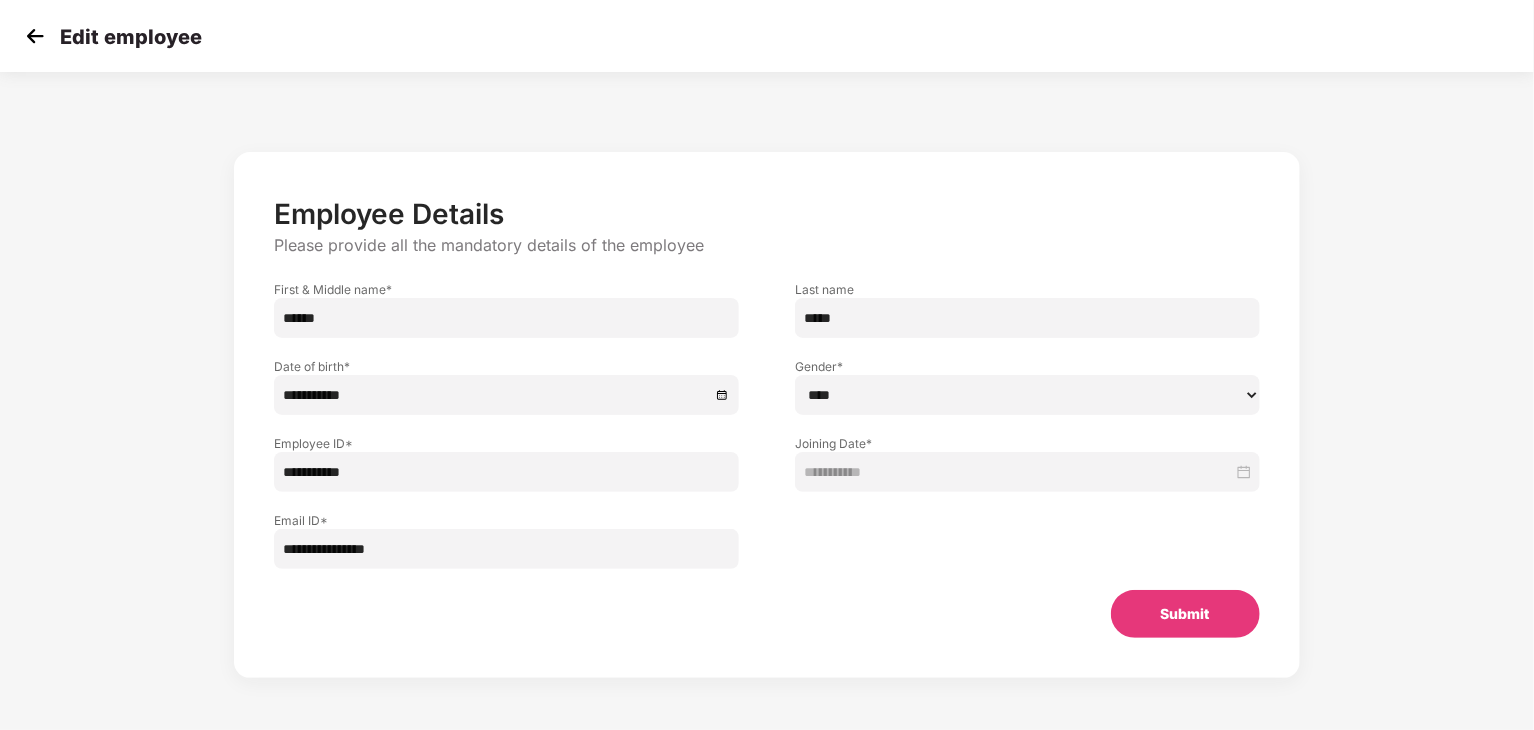 click at bounding box center [35, 36] 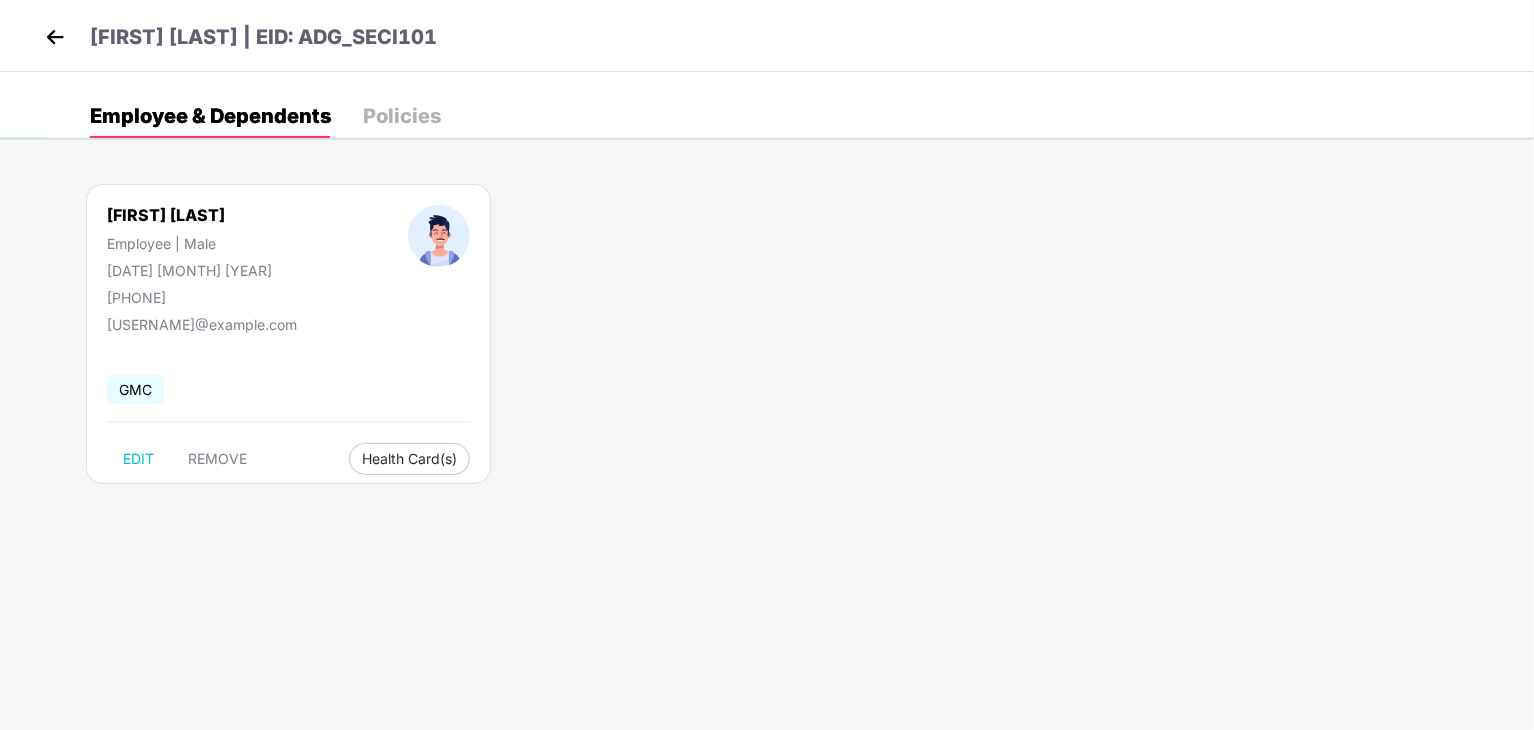 click at bounding box center (55, 37) 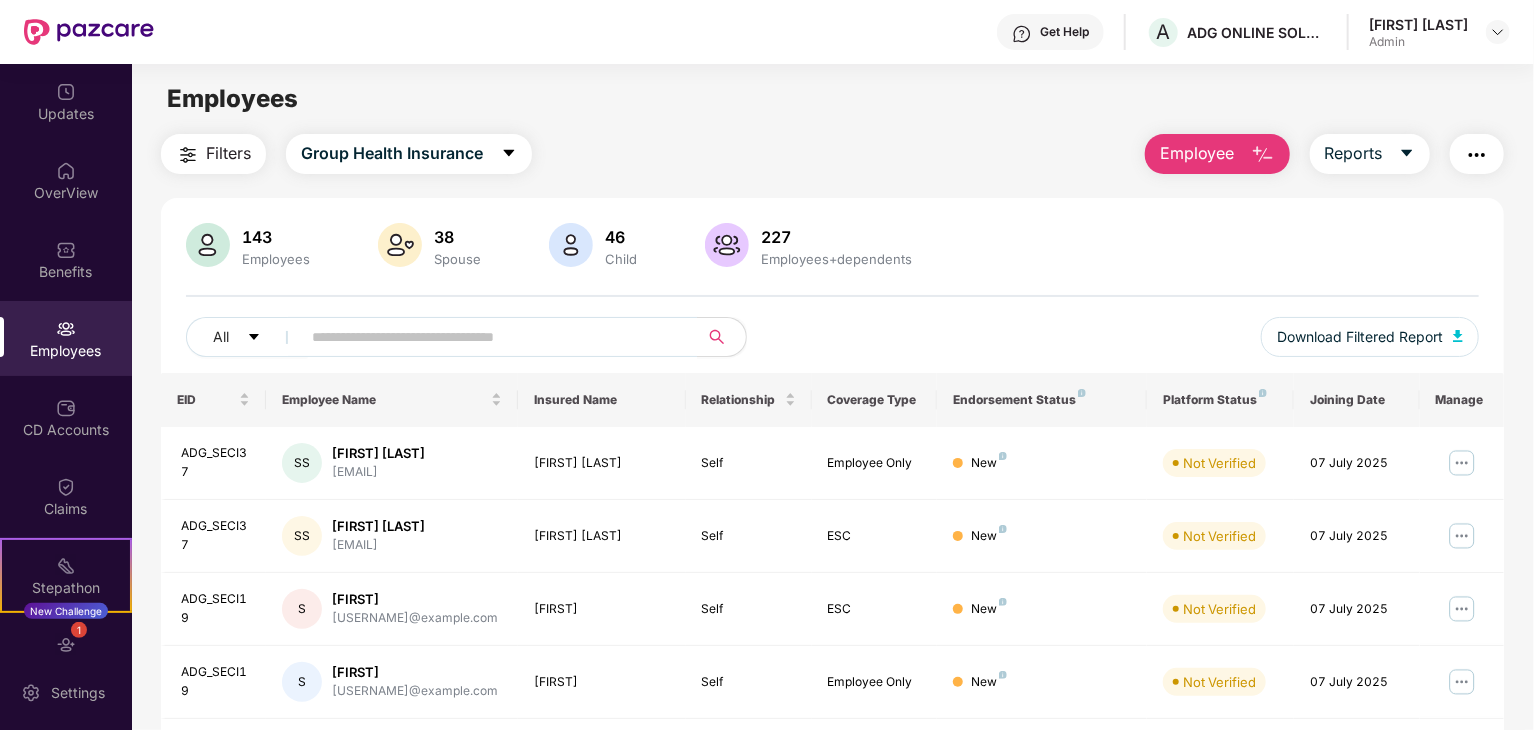 click on "Employee" at bounding box center (1197, 153) 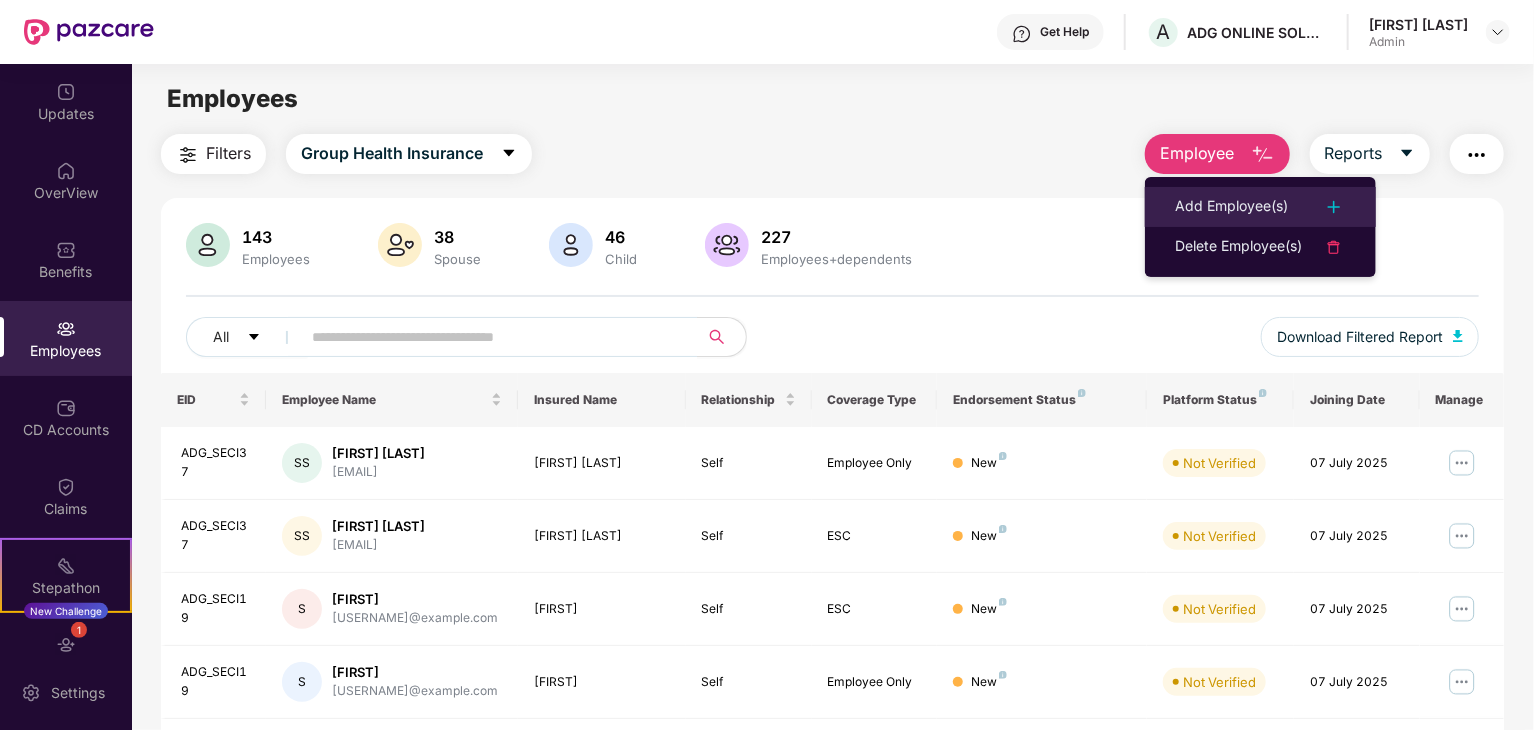 click on "Add Employee(s)" at bounding box center (1231, 207) 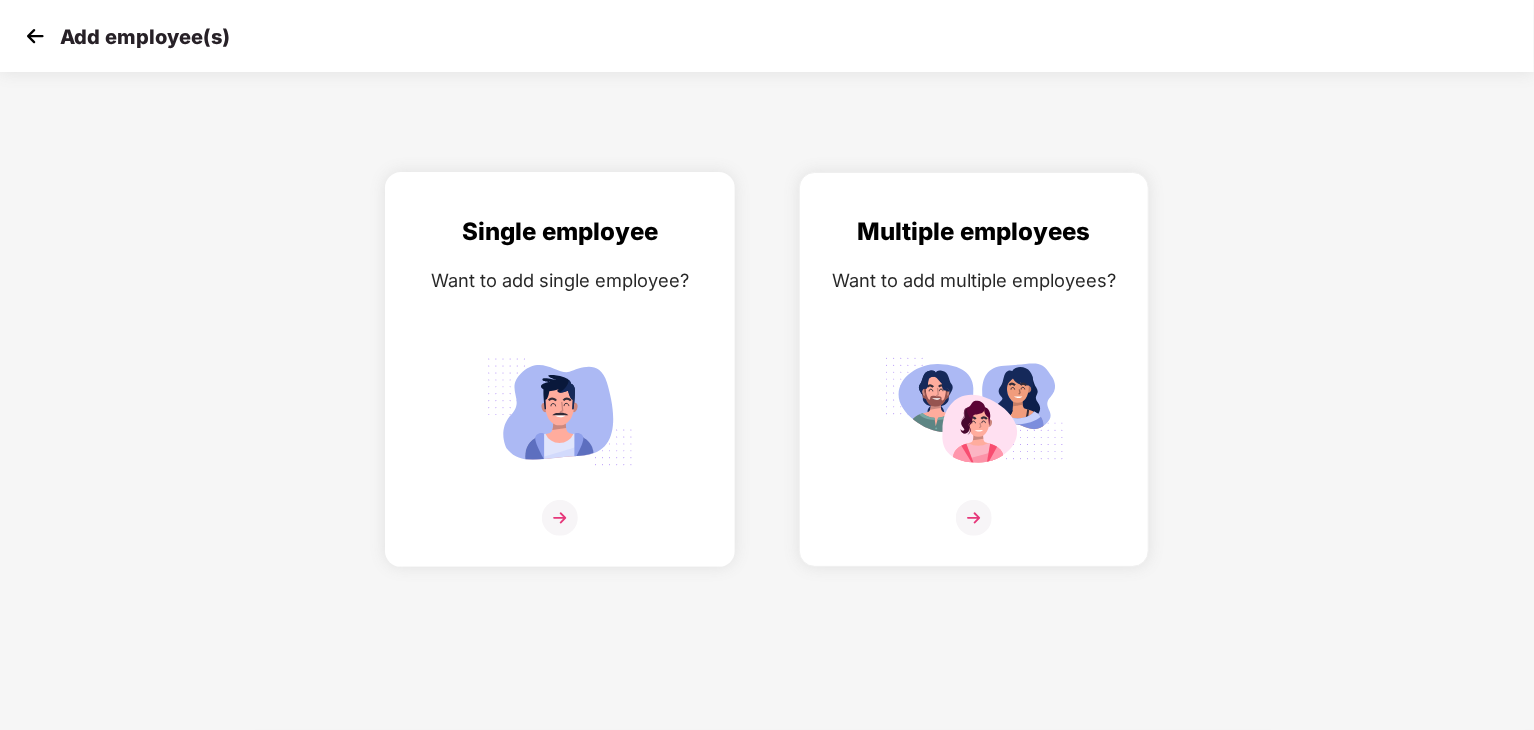 click at bounding box center [560, 411] 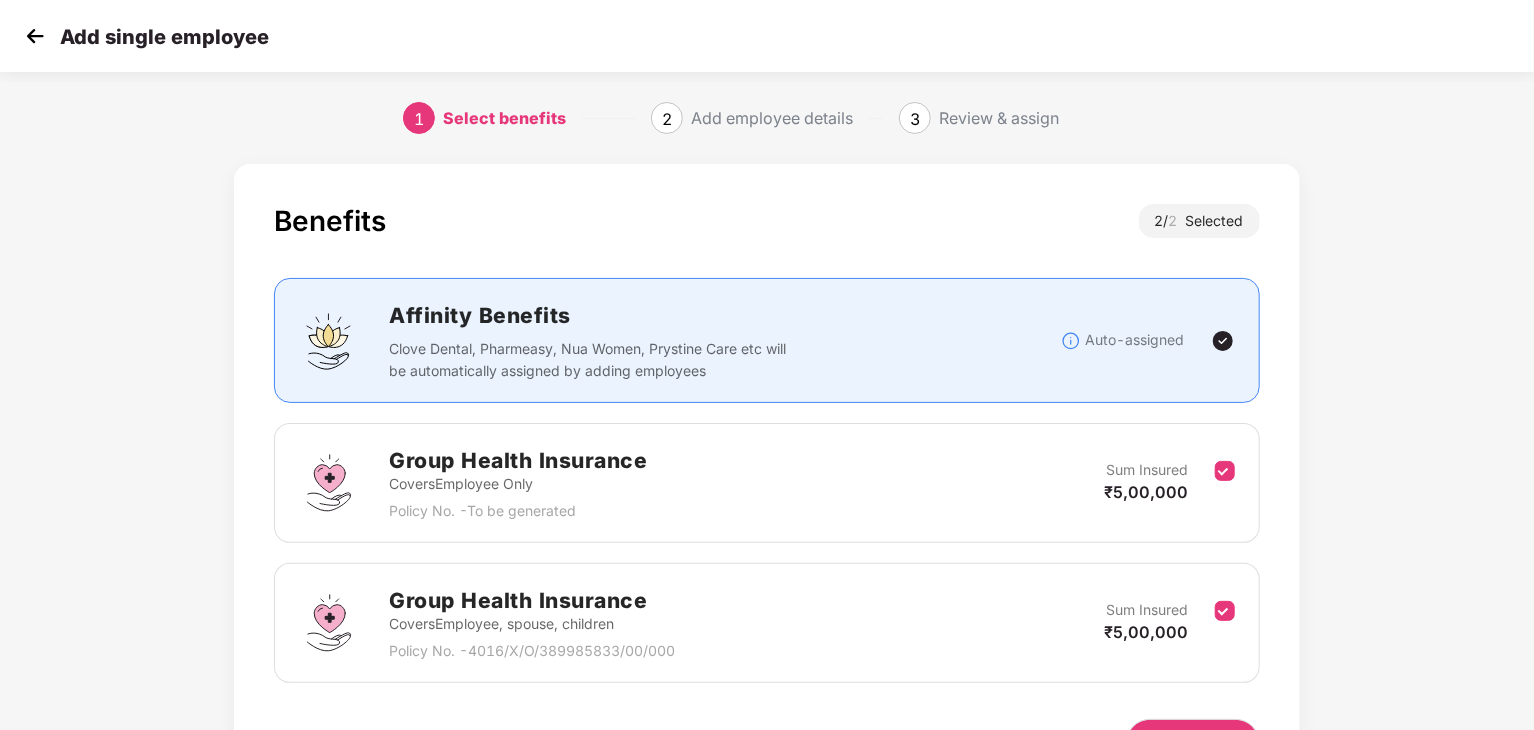 scroll, scrollTop: 126, scrollLeft: 0, axis: vertical 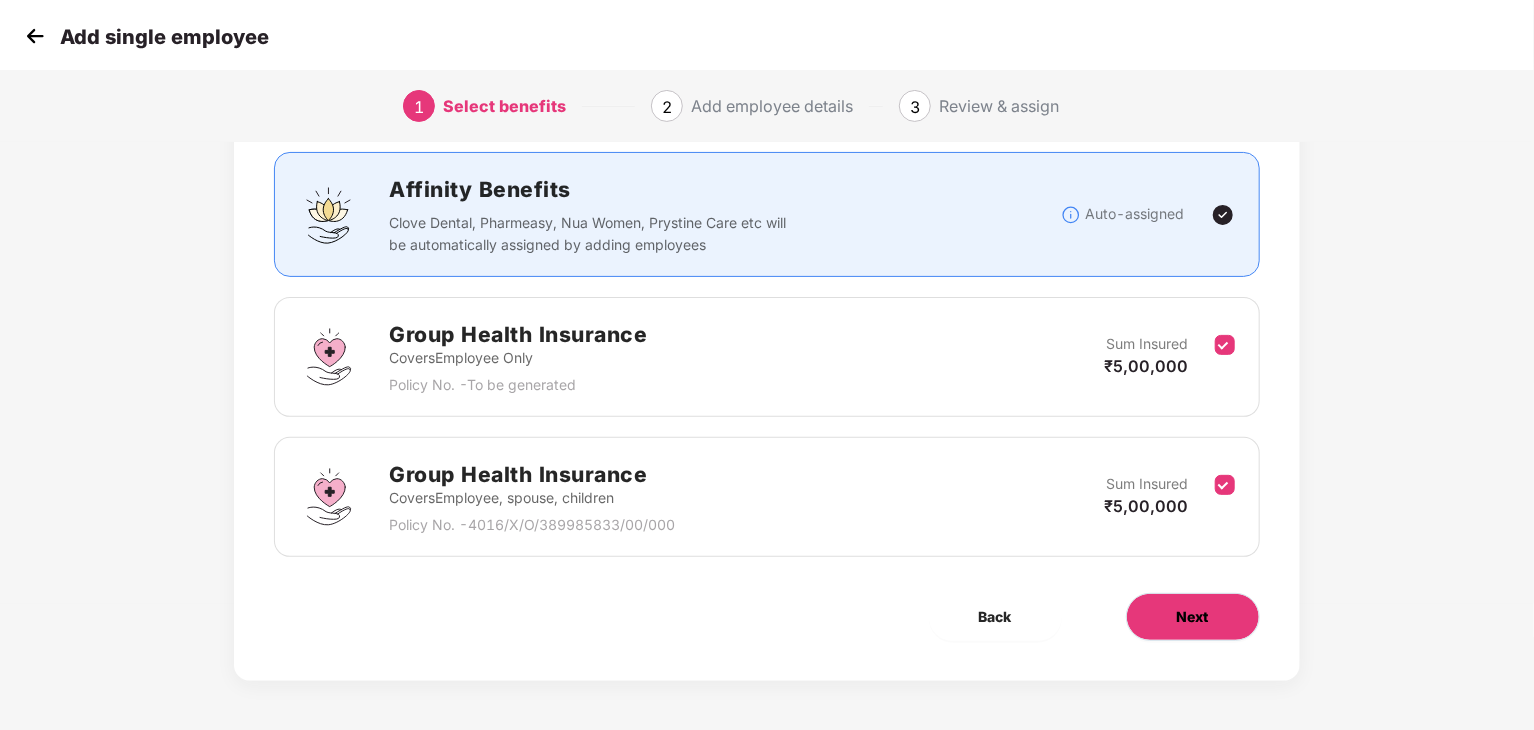 click on "Next" at bounding box center (1193, 617) 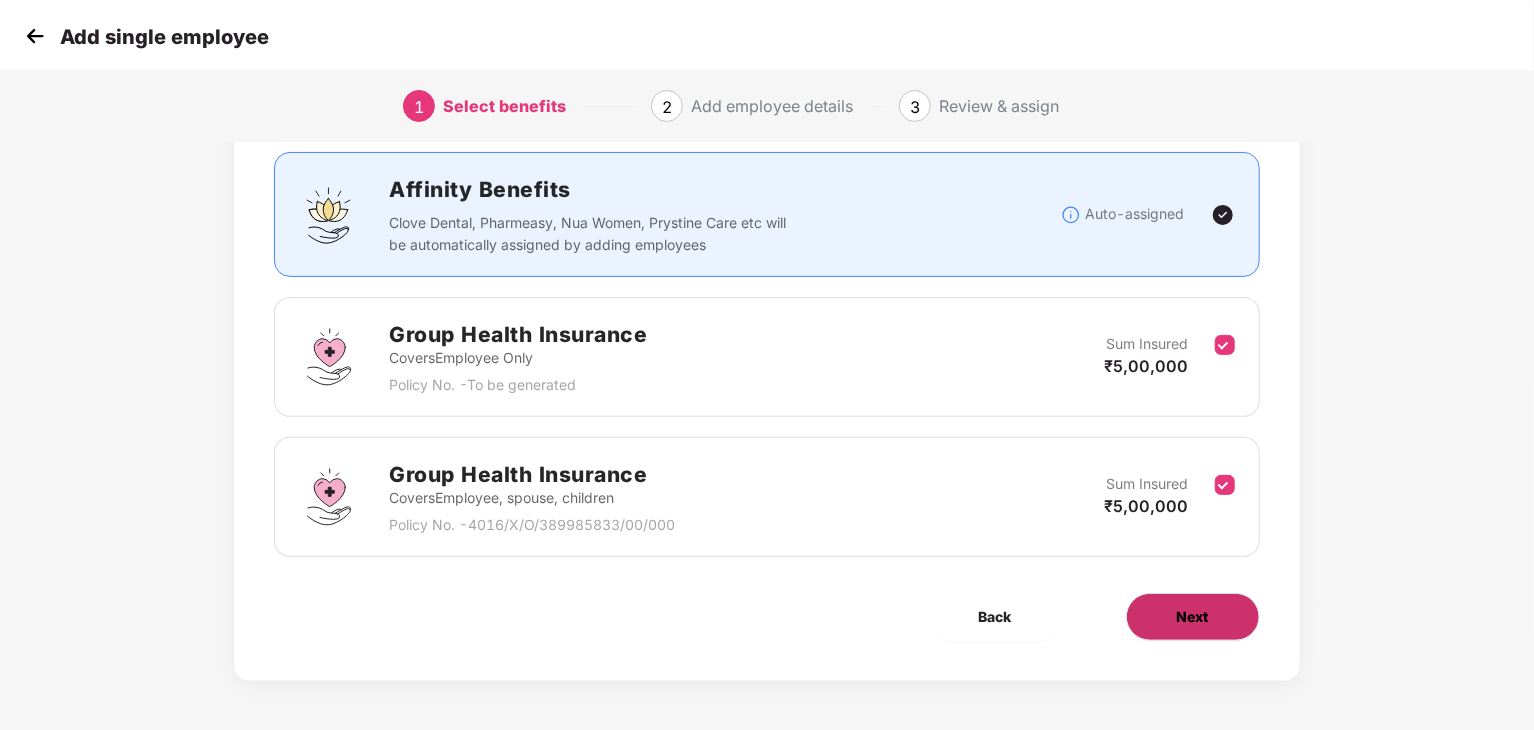 scroll, scrollTop: 0, scrollLeft: 0, axis: both 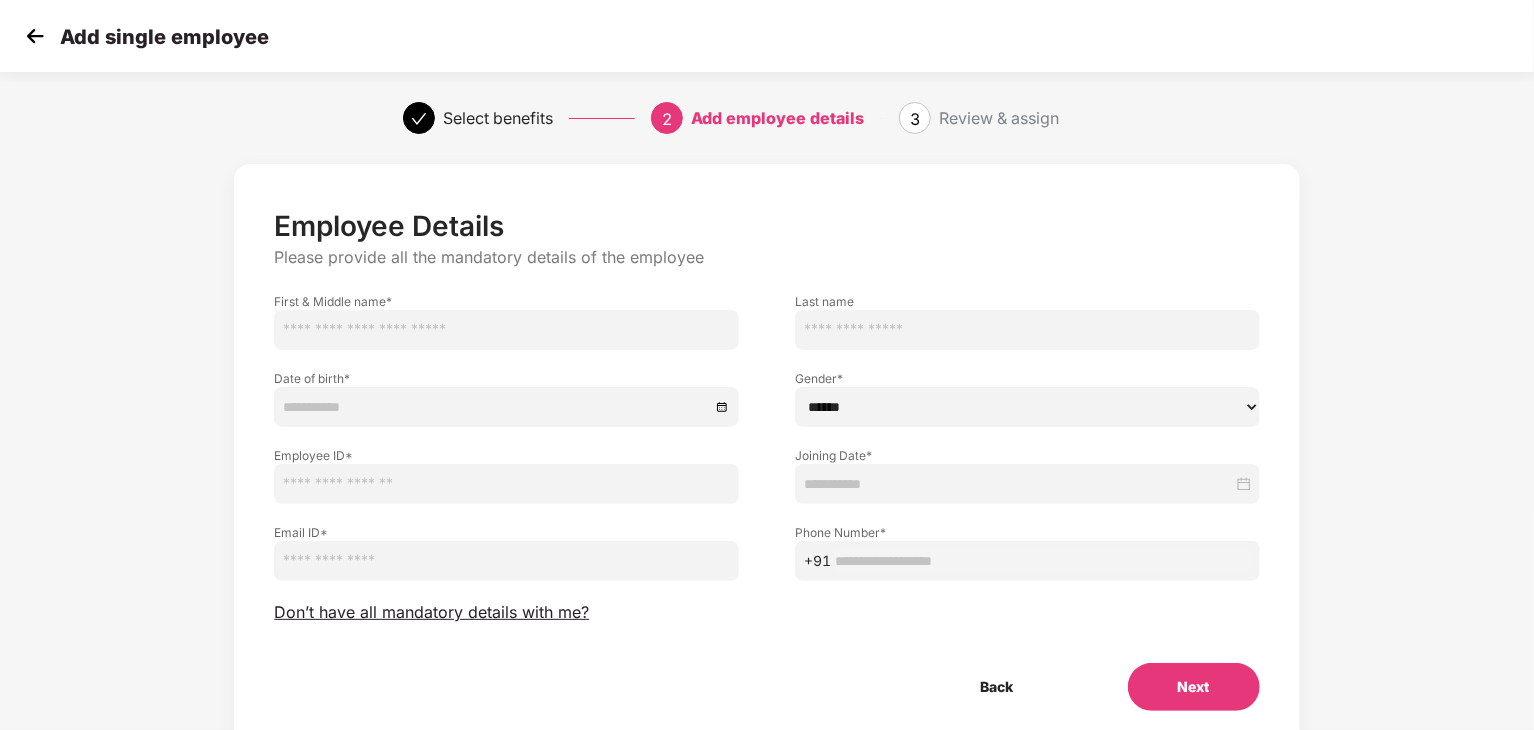 click at bounding box center [506, 484] 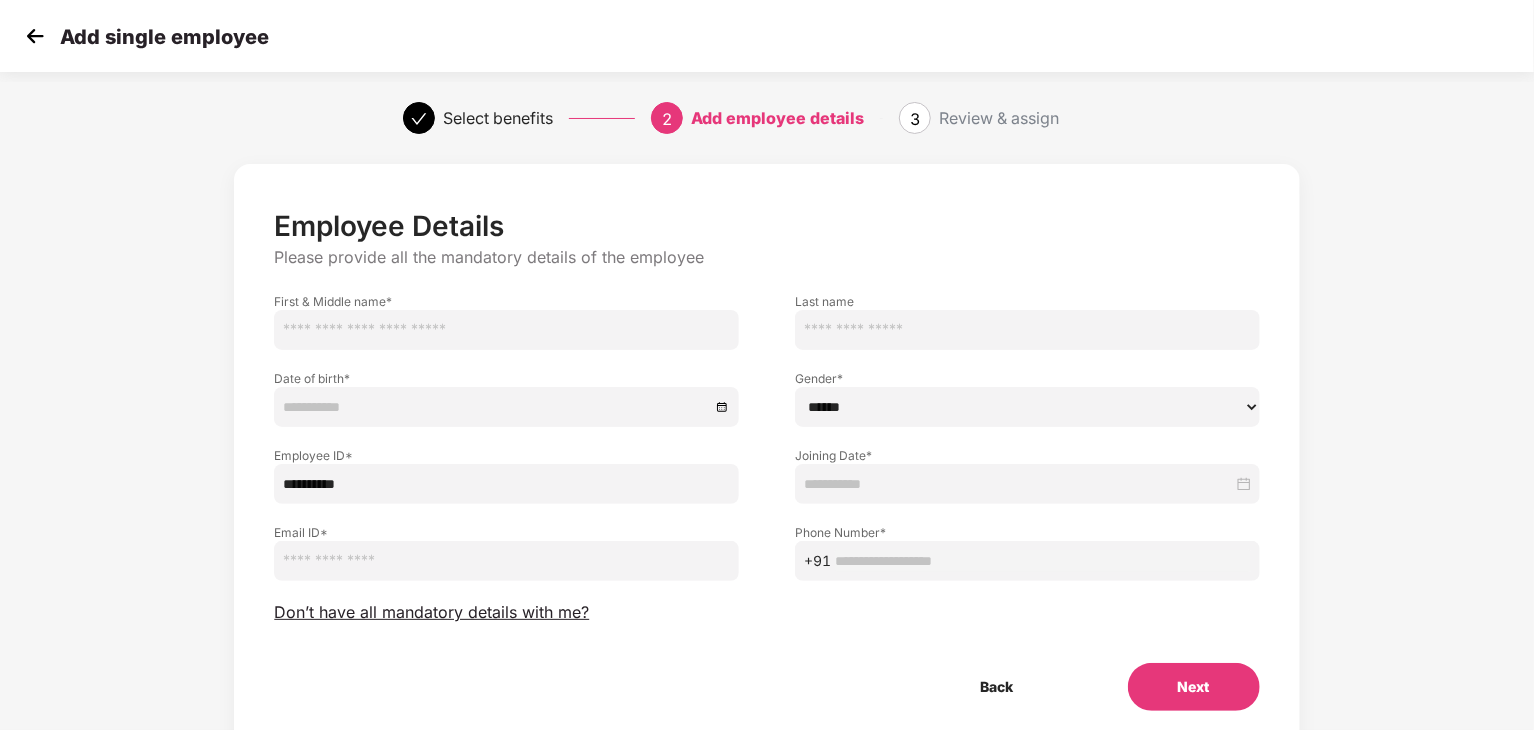 type on "**********" 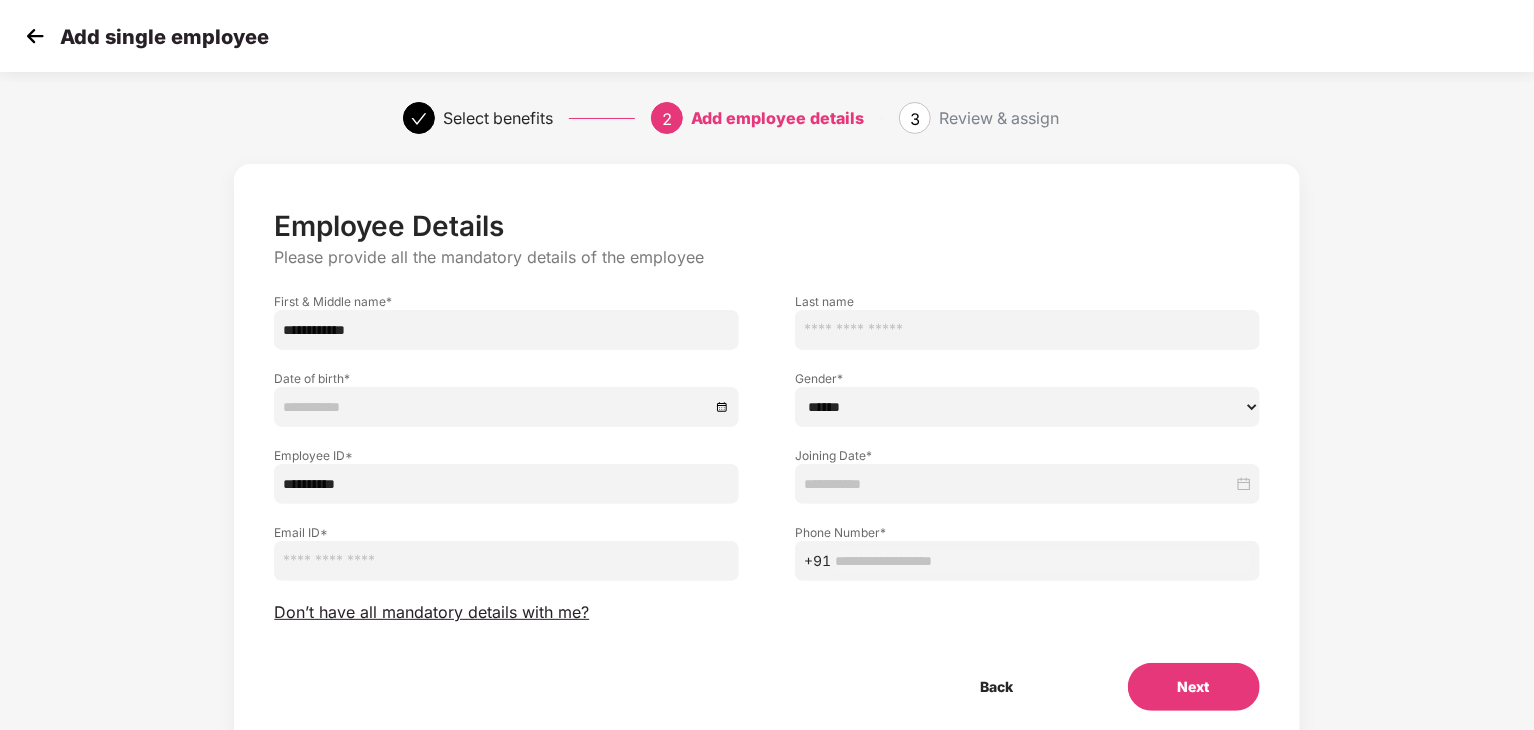 type on "**********" 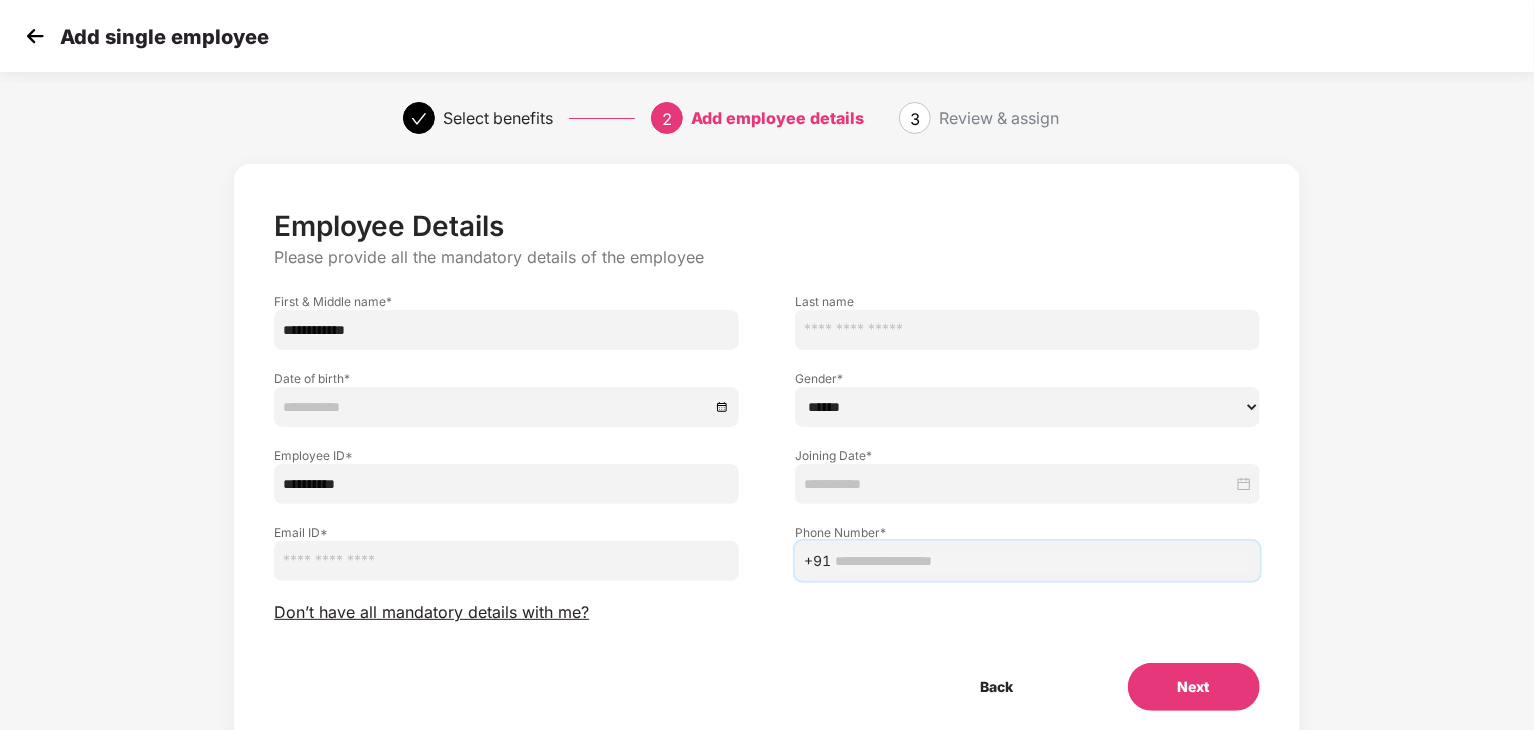 click at bounding box center (1043, 561) 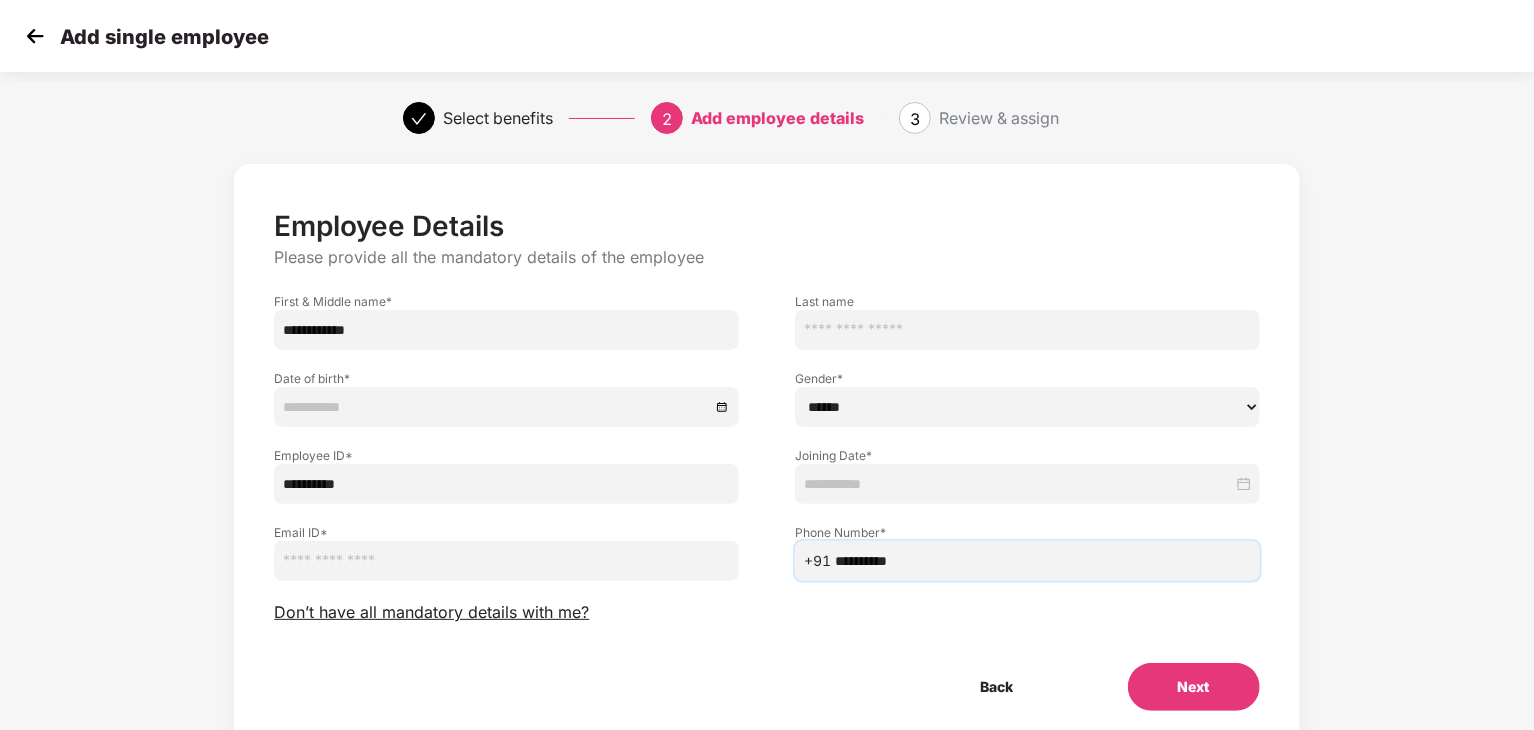 type on "**********" 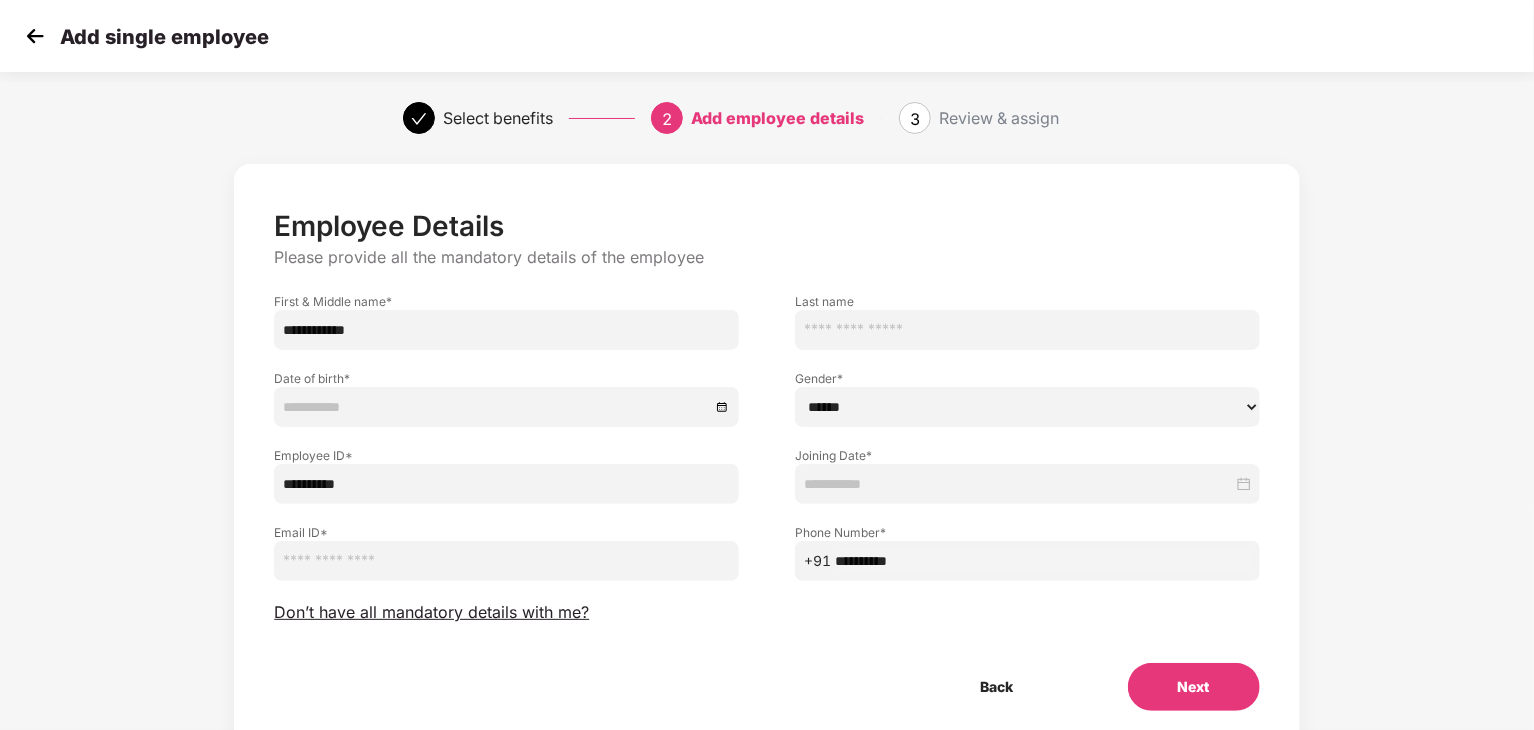 click at bounding box center [1027, 484] 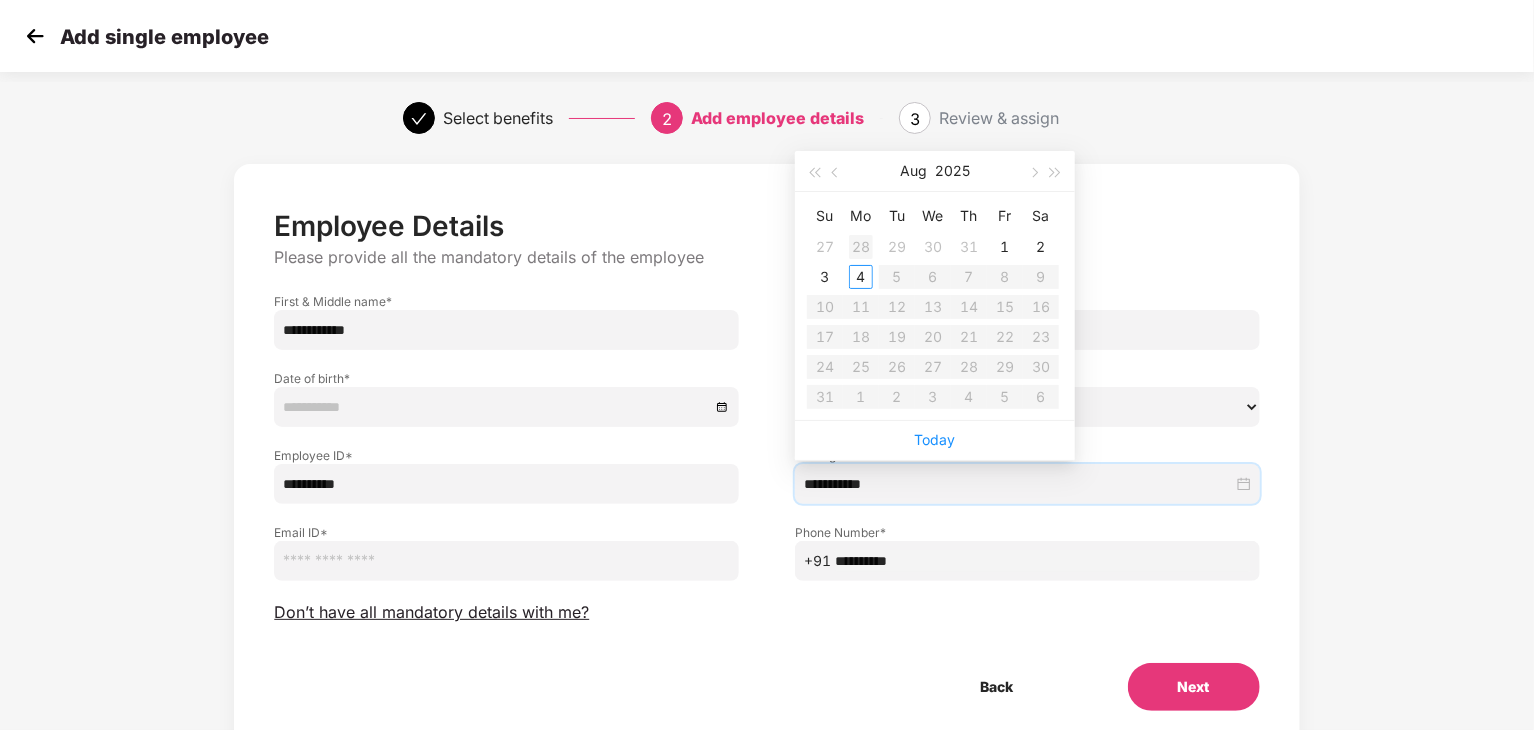 type on "**********" 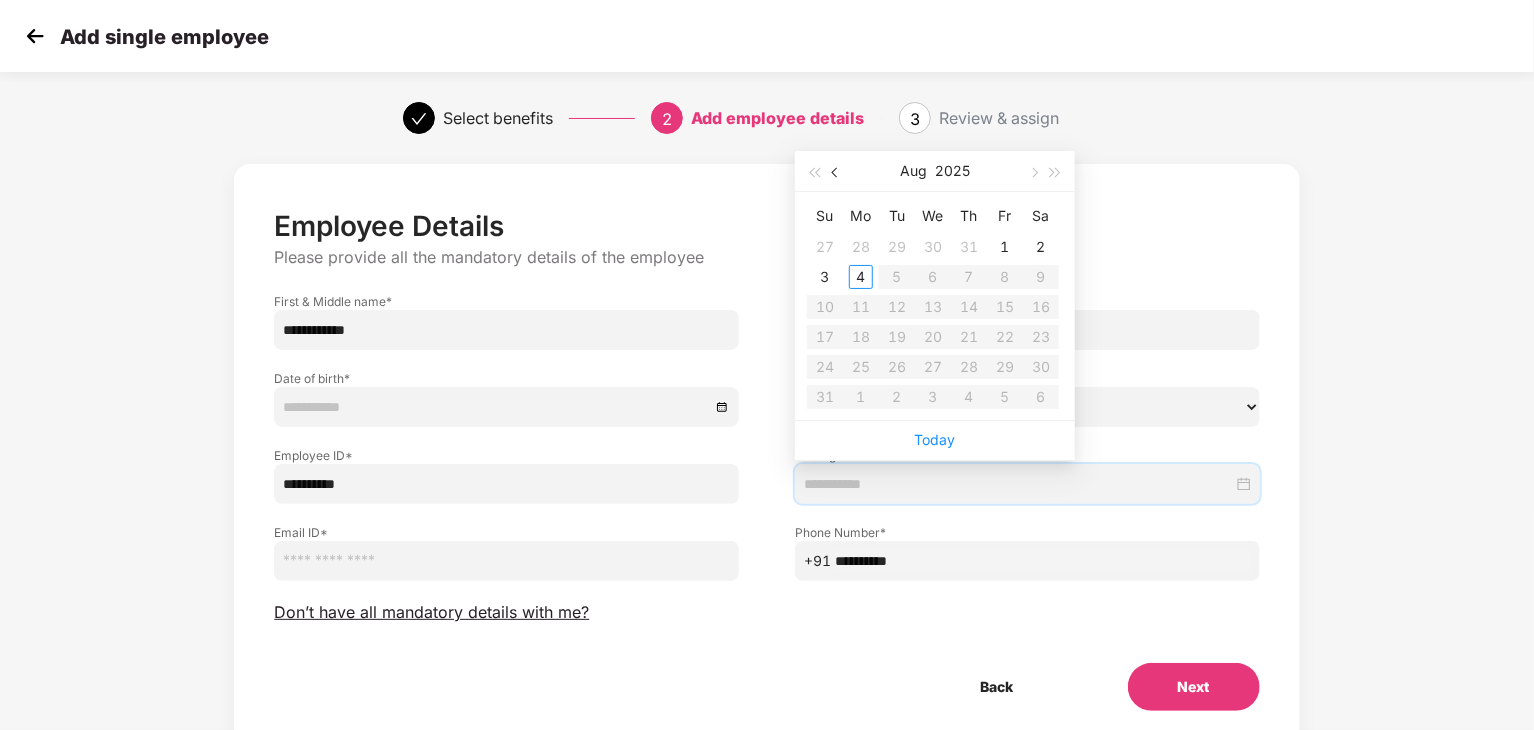 click at bounding box center (837, 173) 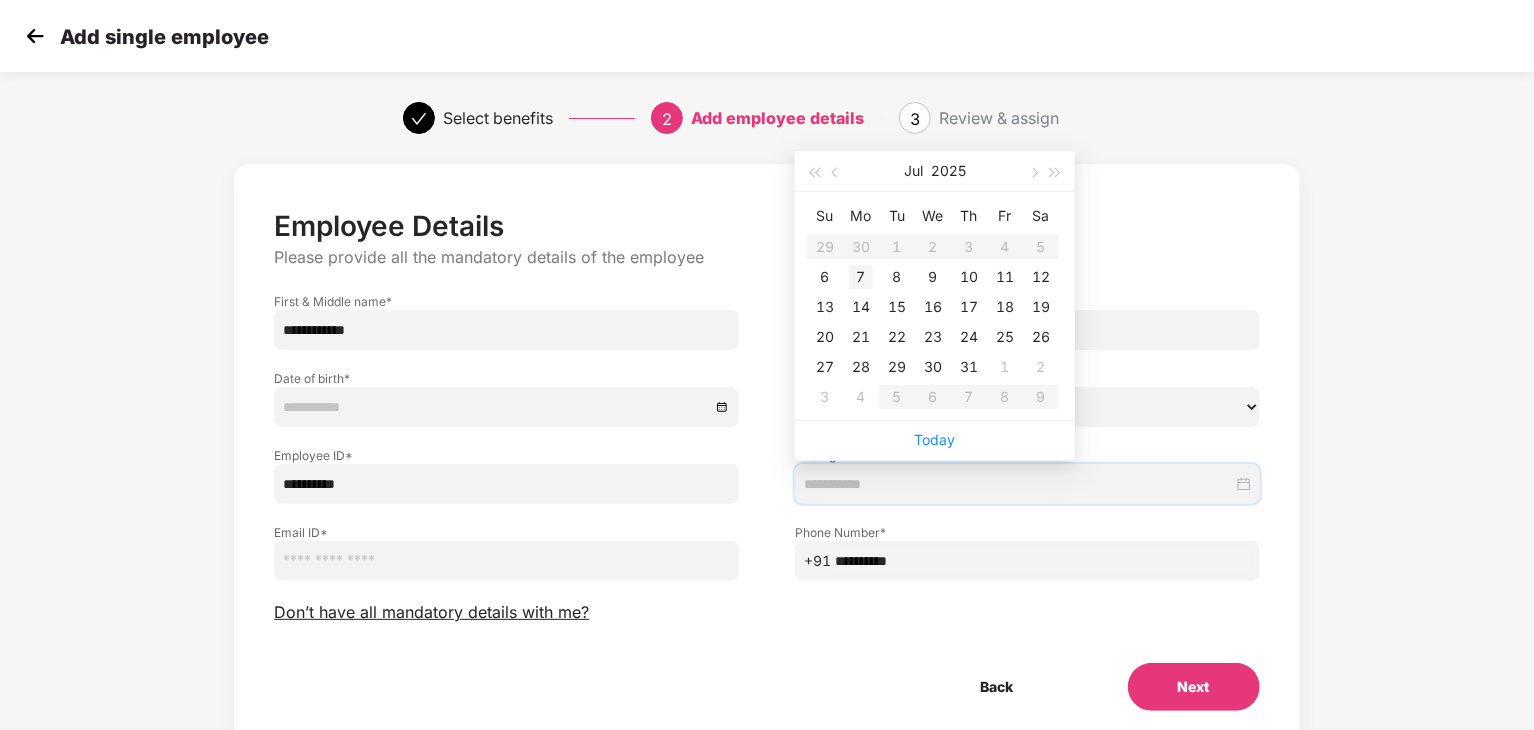 type on "**********" 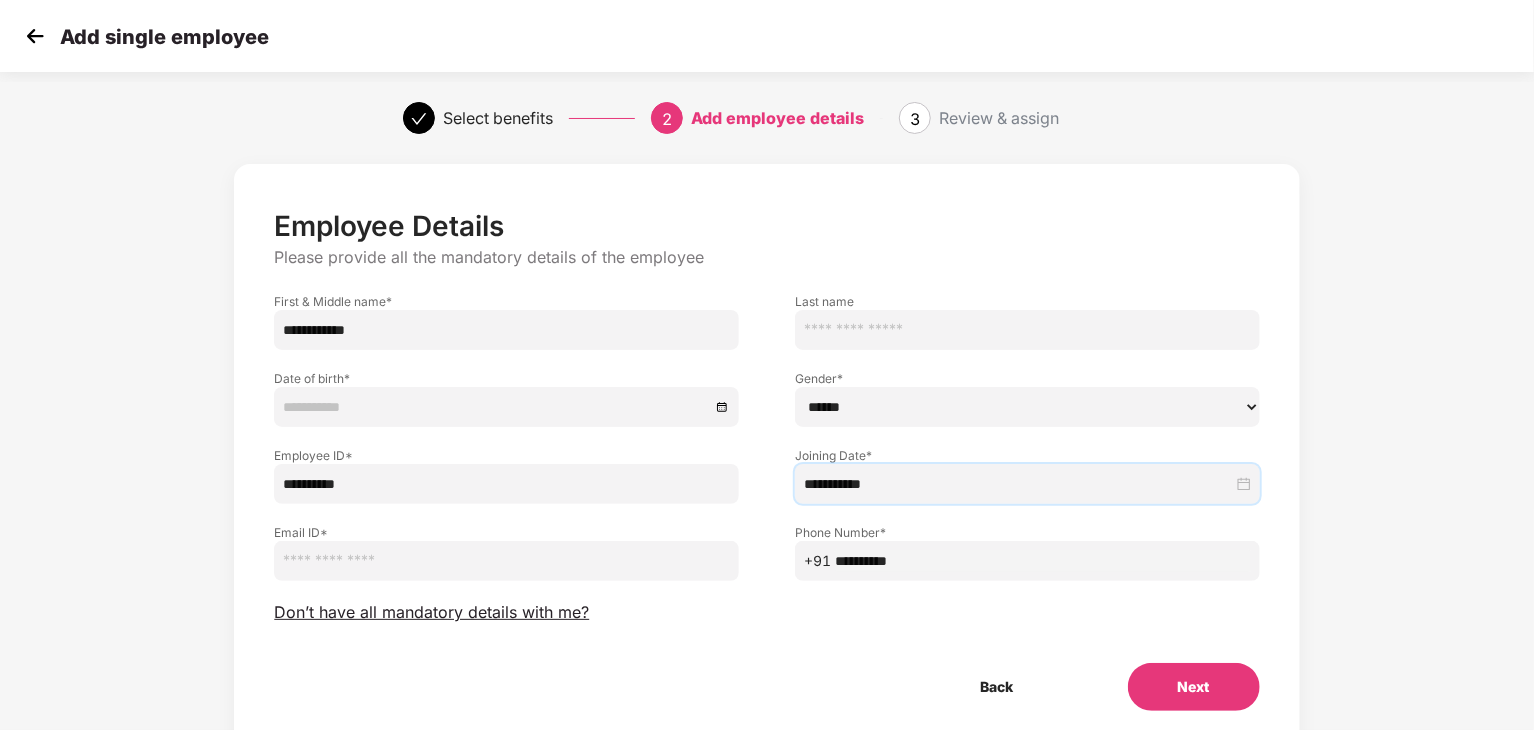 click on "****** **** ******" at bounding box center [1027, 407] 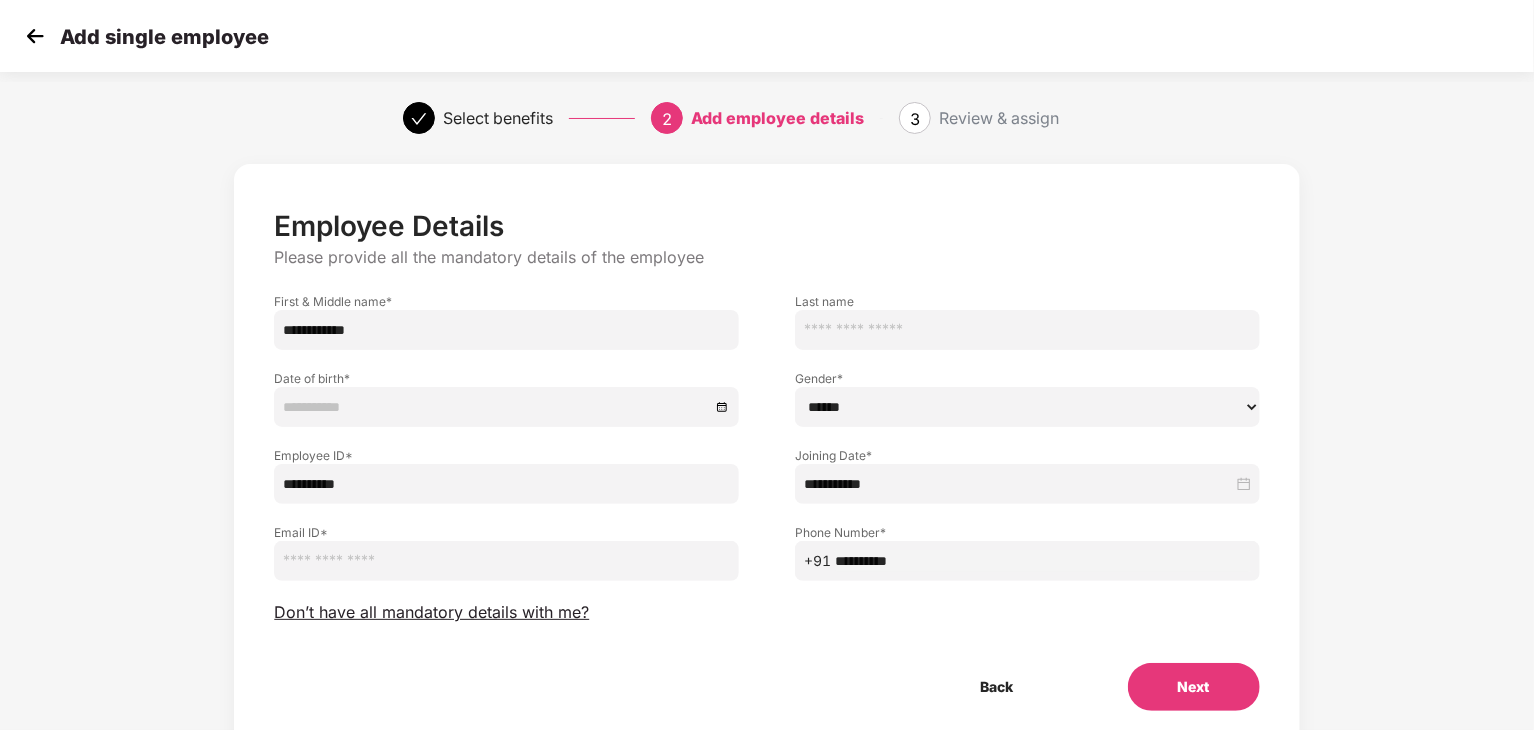 select on "****" 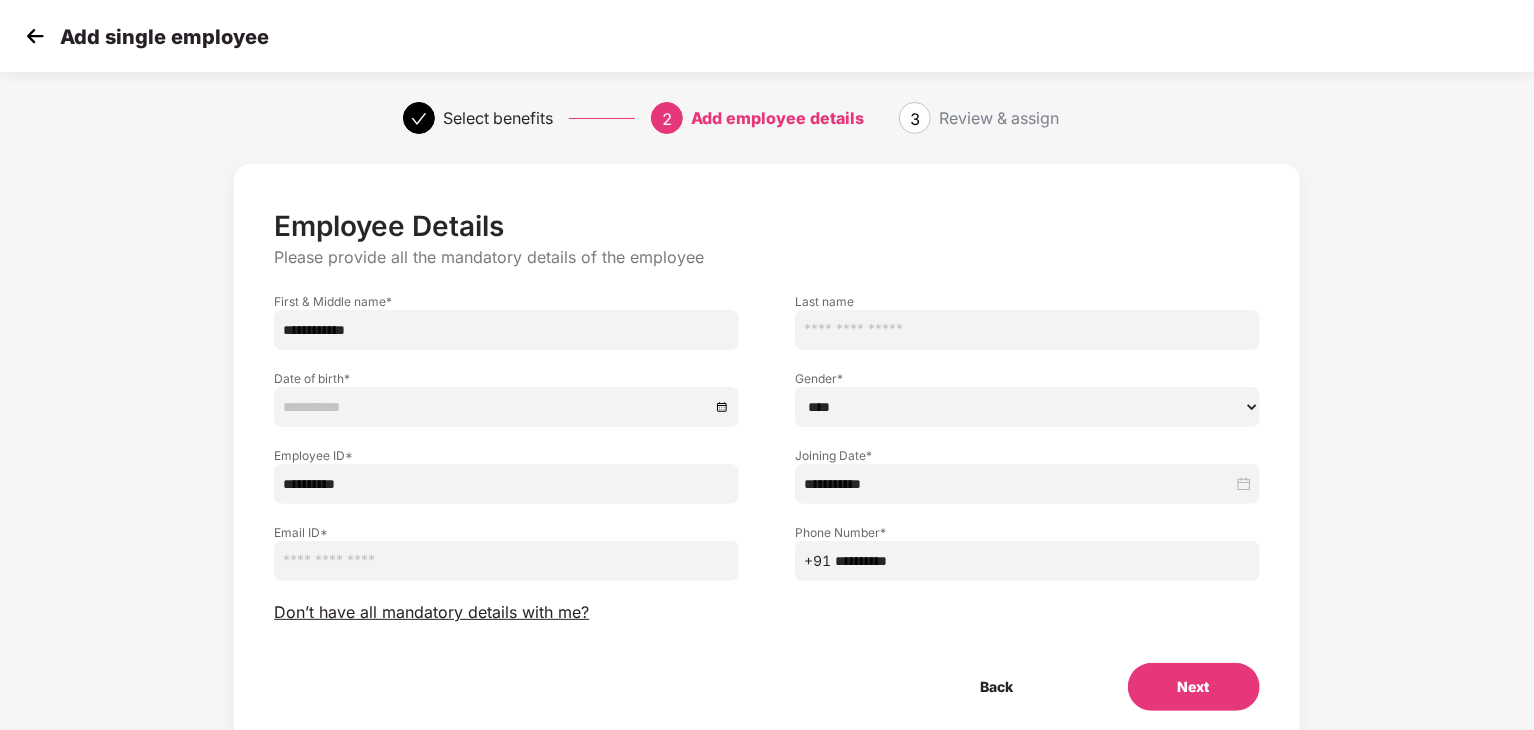 click on "****** **** ******" at bounding box center (1027, 407) 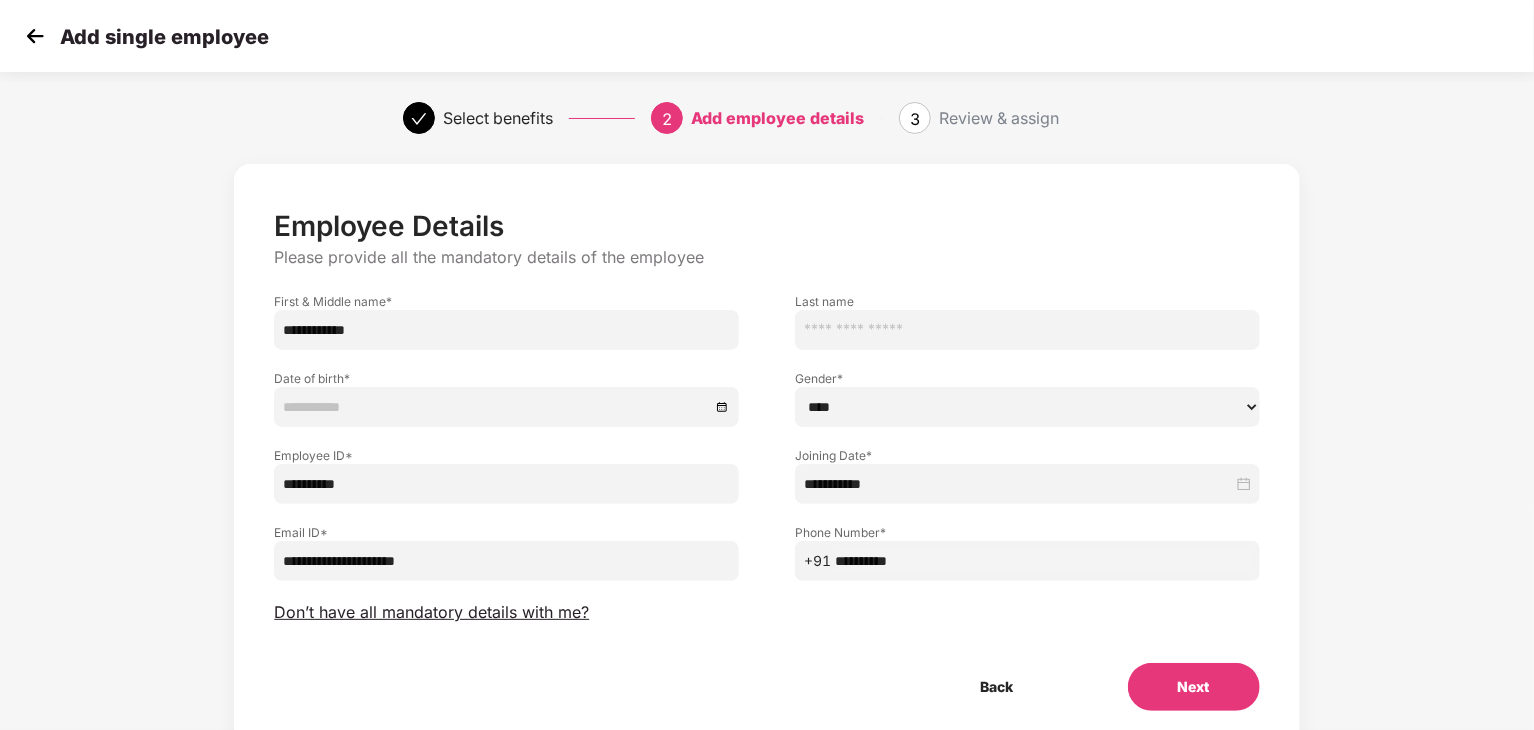 type on "**********" 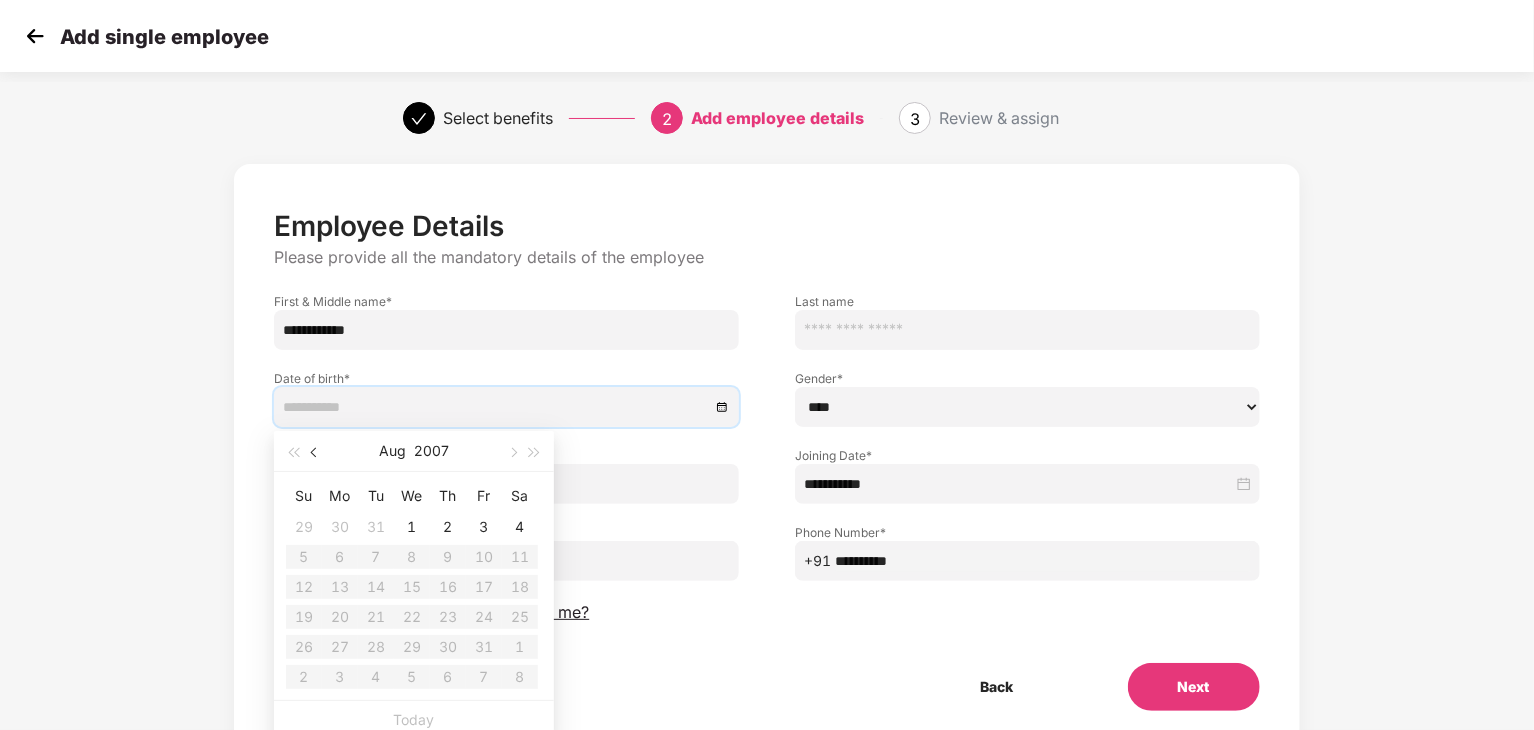 click at bounding box center (315, 451) 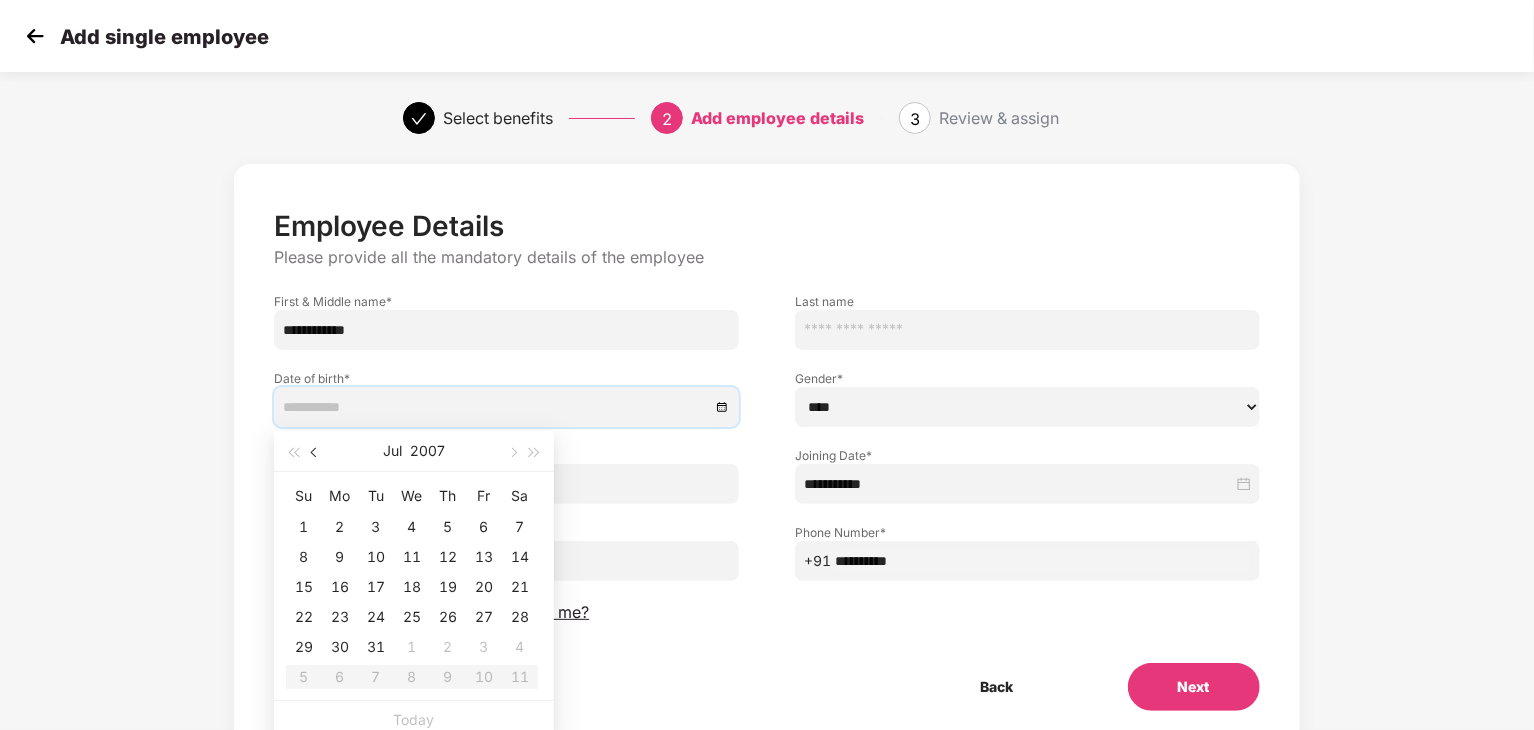 click at bounding box center [315, 451] 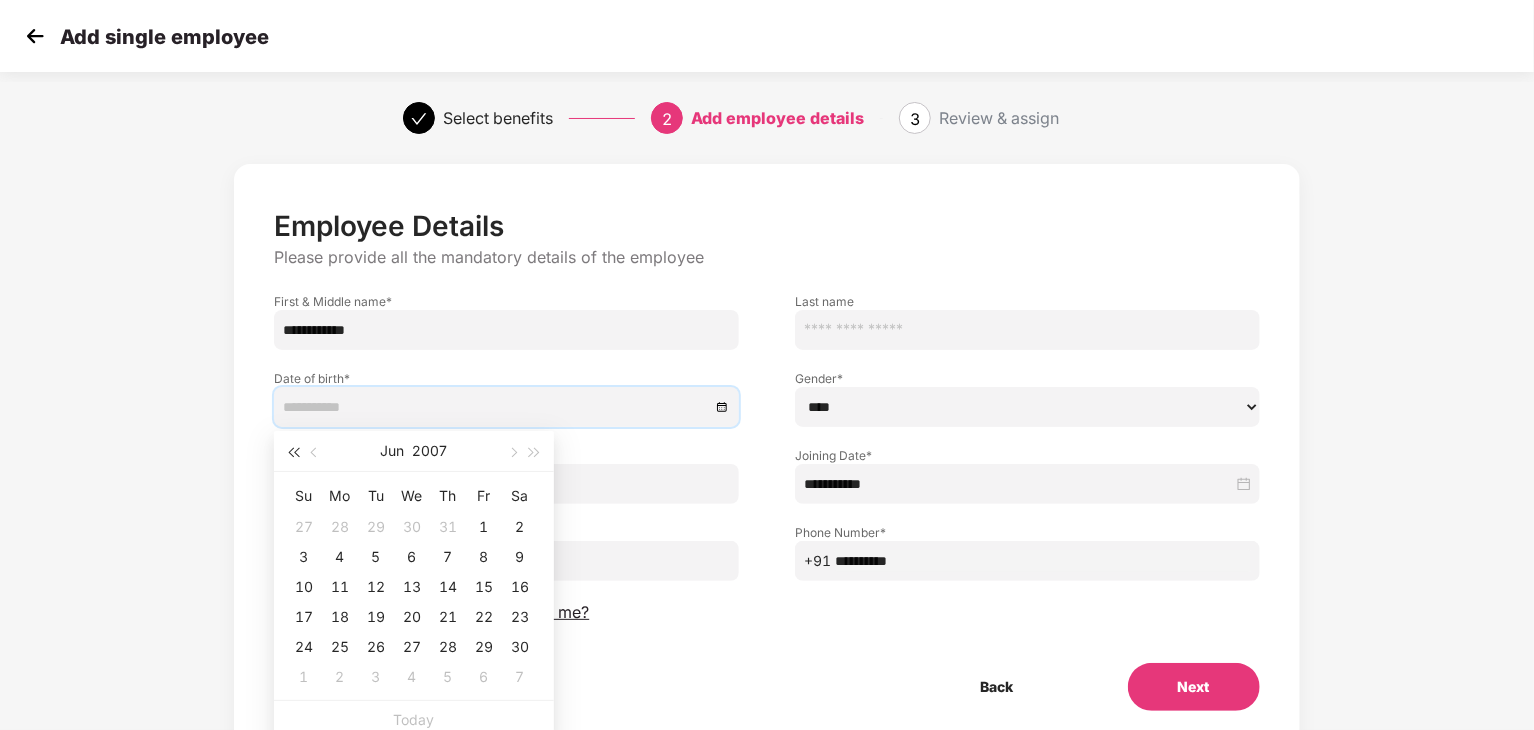 click at bounding box center (293, 453) 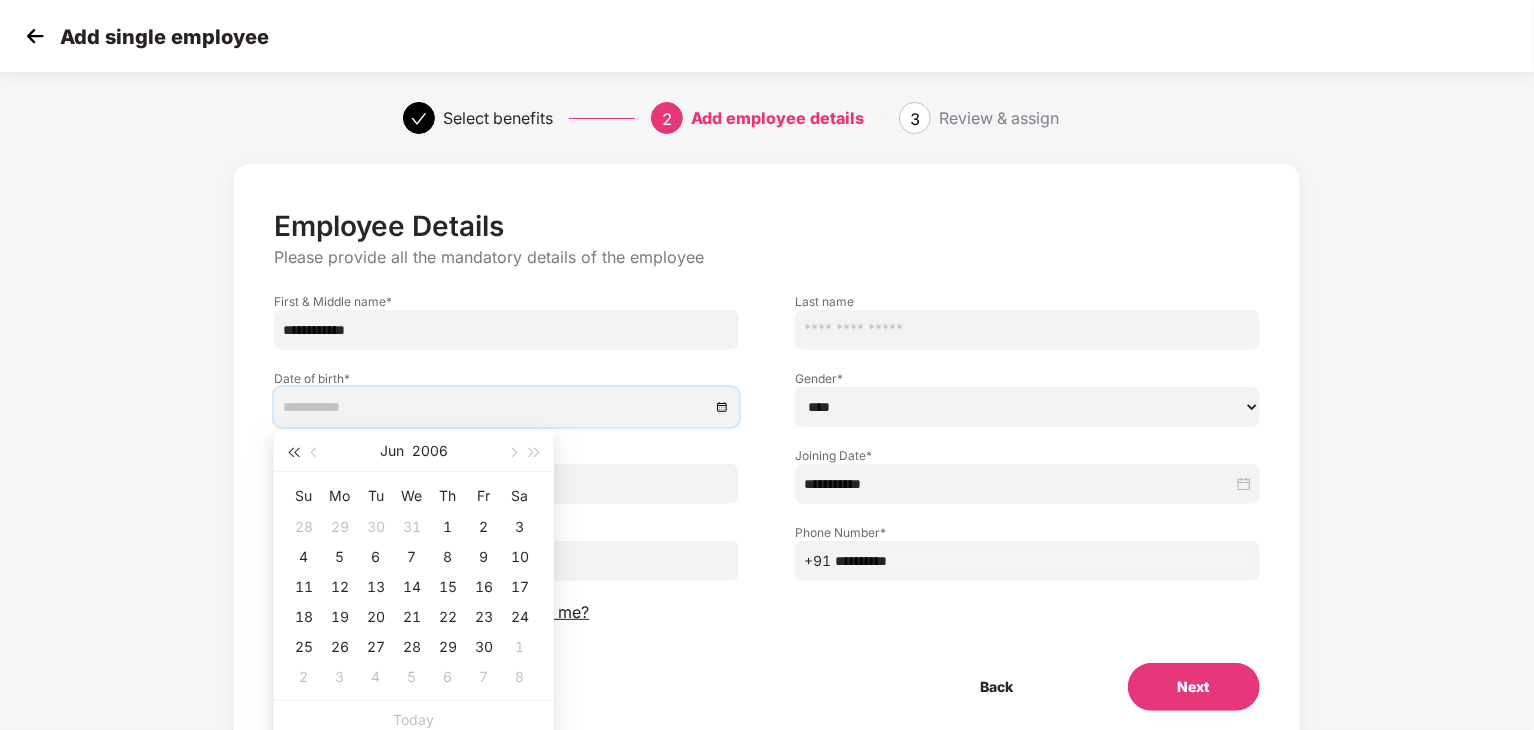 click at bounding box center (293, 453) 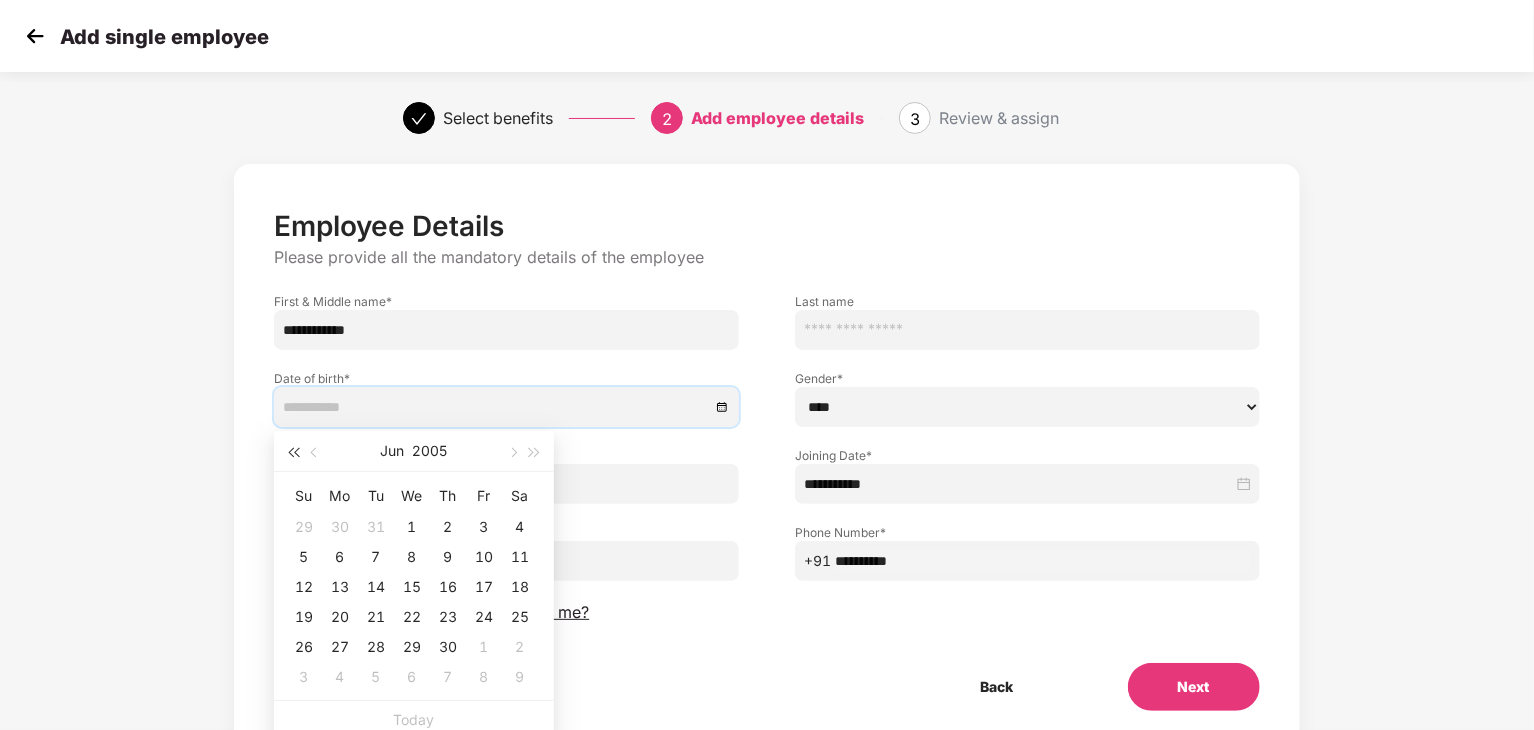 click at bounding box center (293, 453) 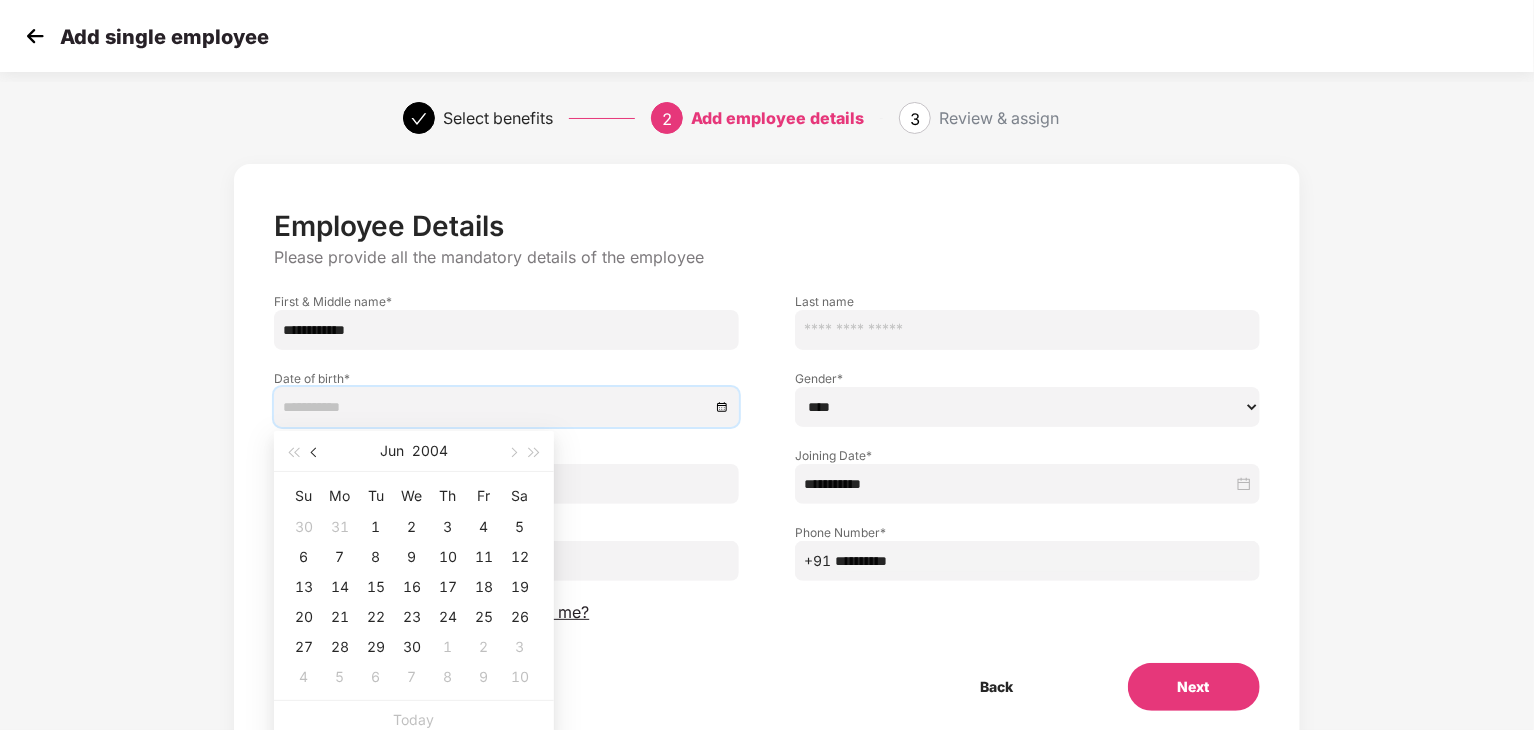 click at bounding box center [316, 453] 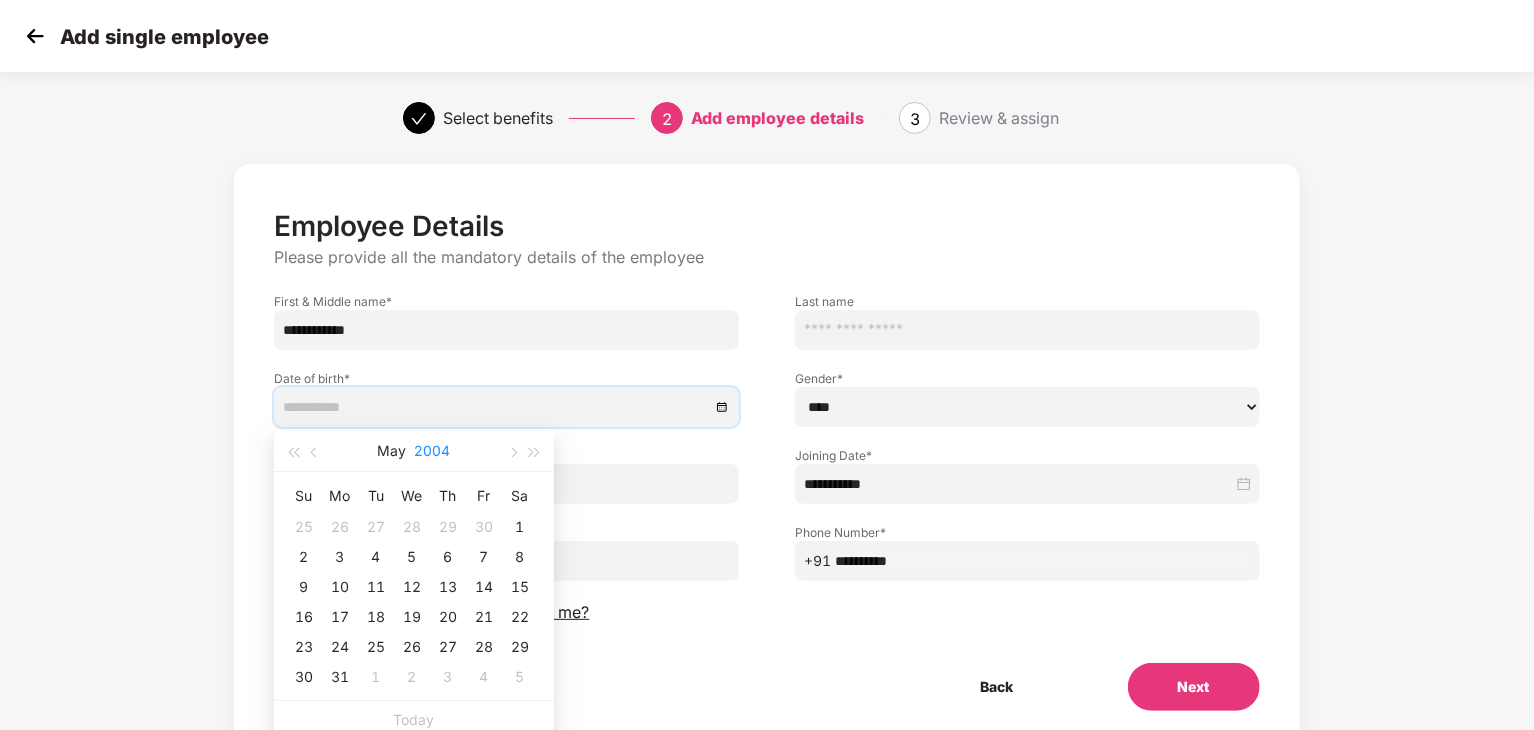 click on "2004" at bounding box center [433, 451] 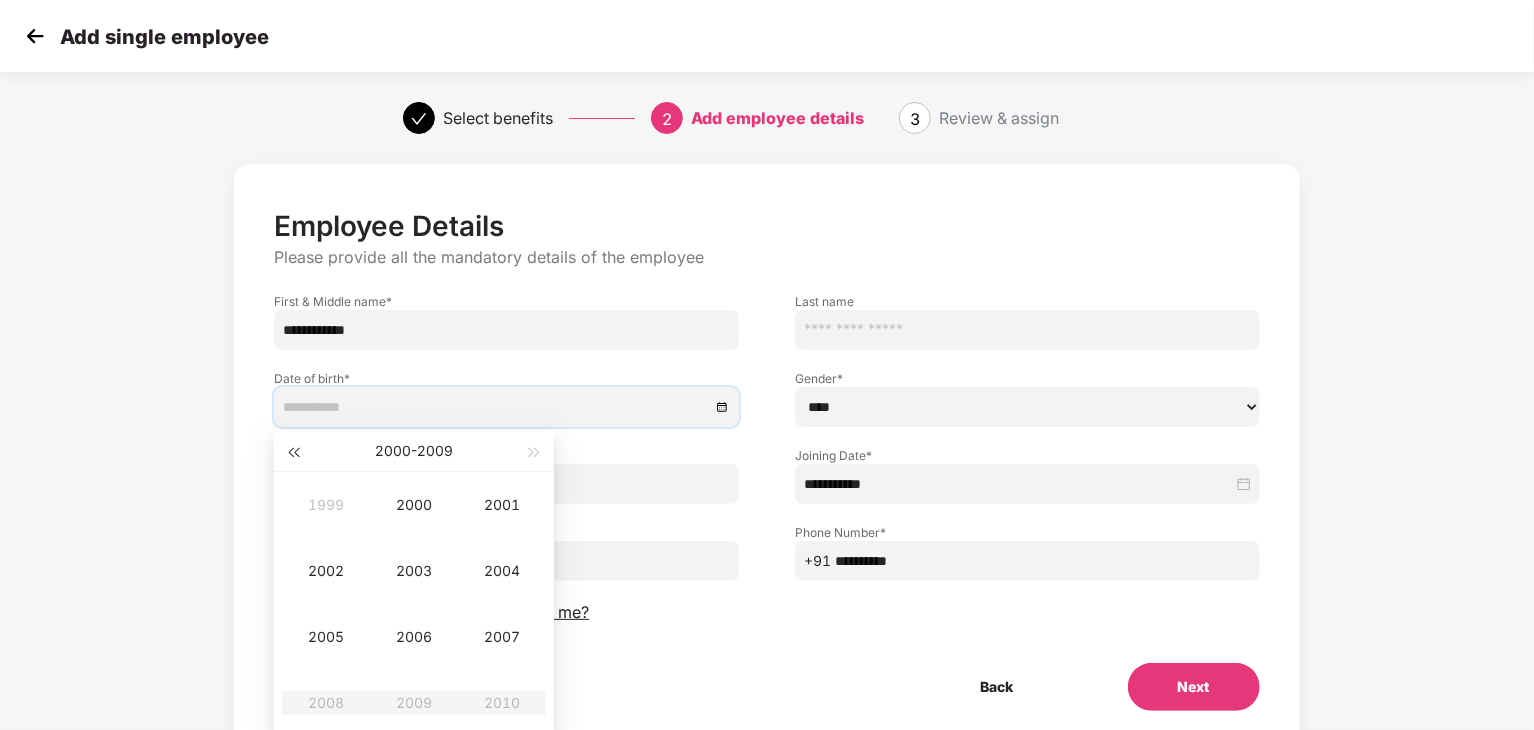 click at bounding box center [293, 453] 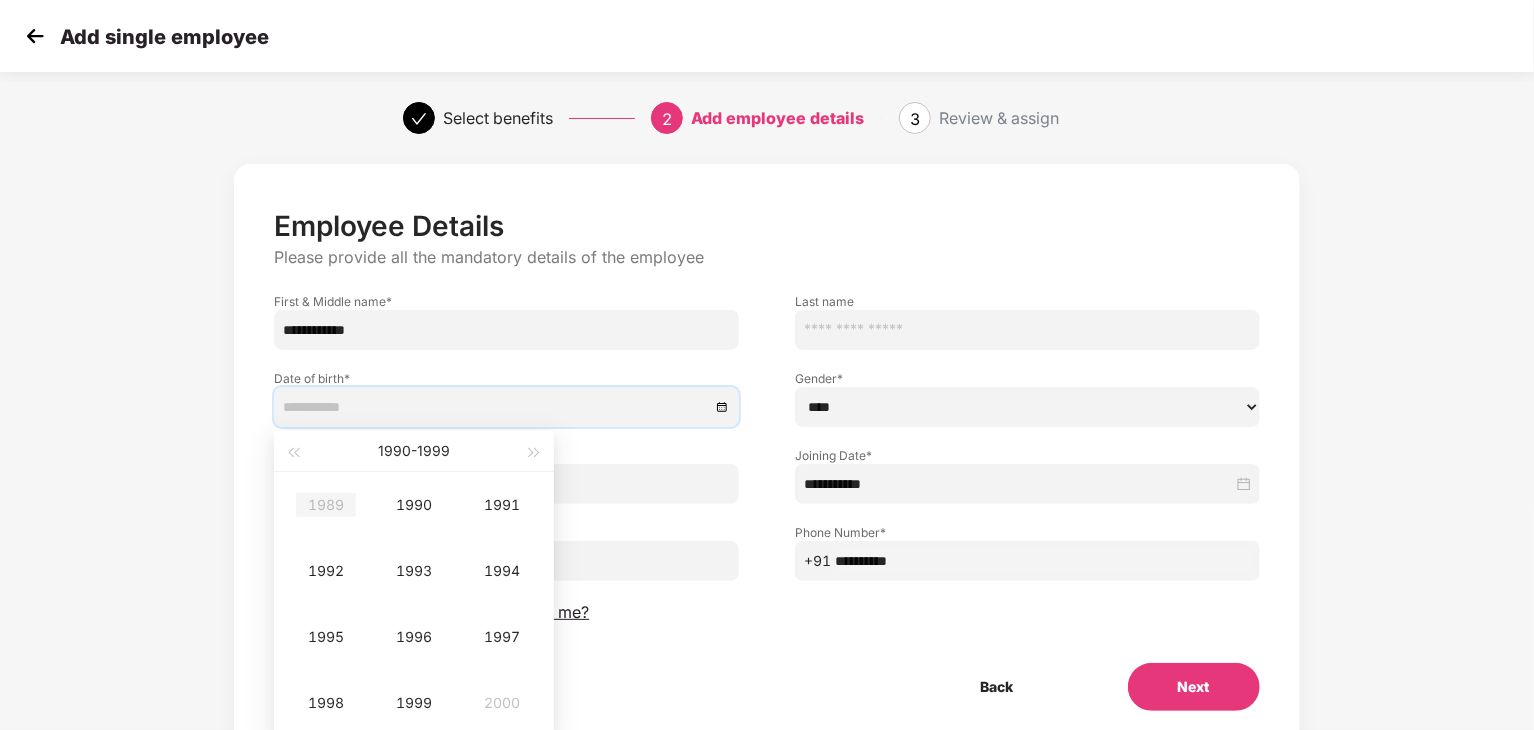 type on "**********" 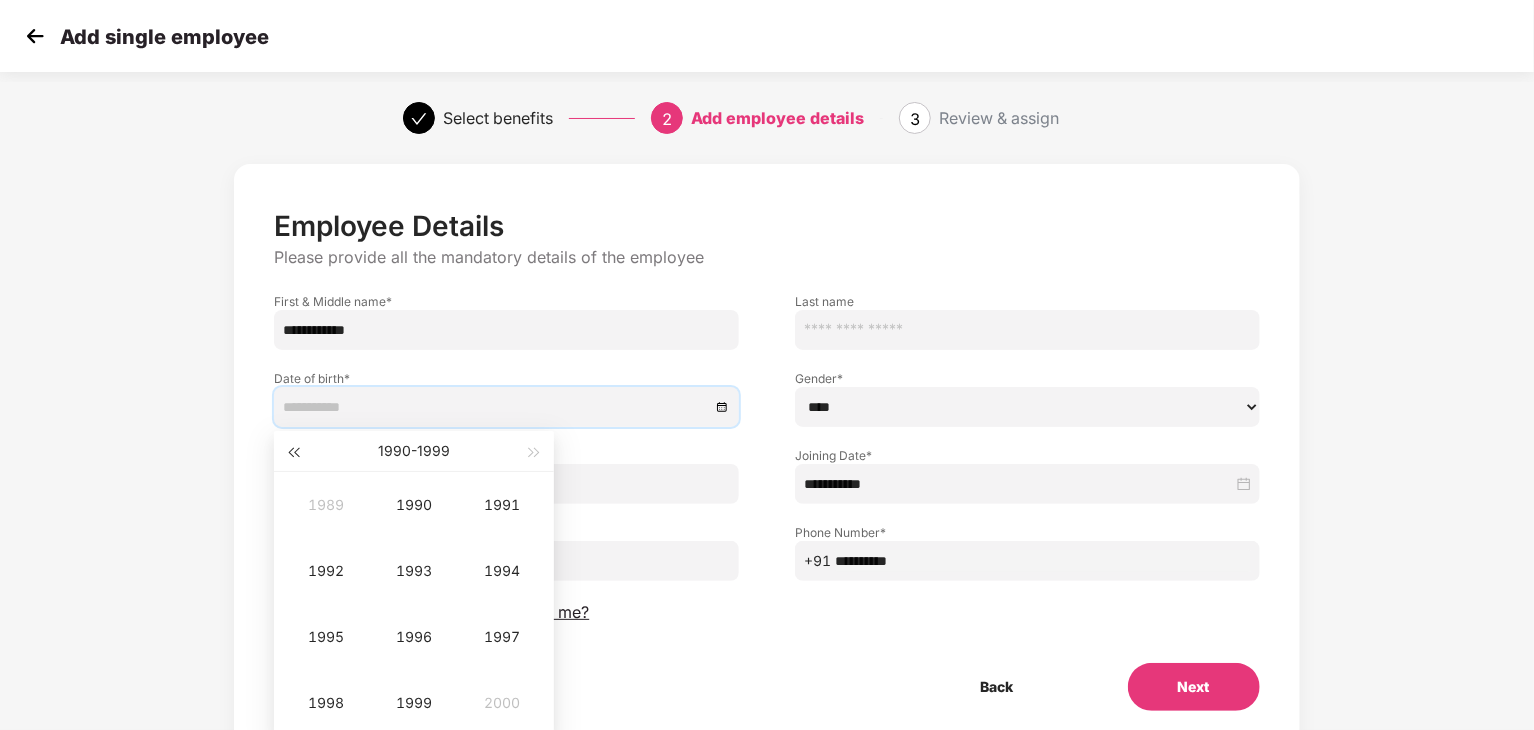 click at bounding box center (293, 453) 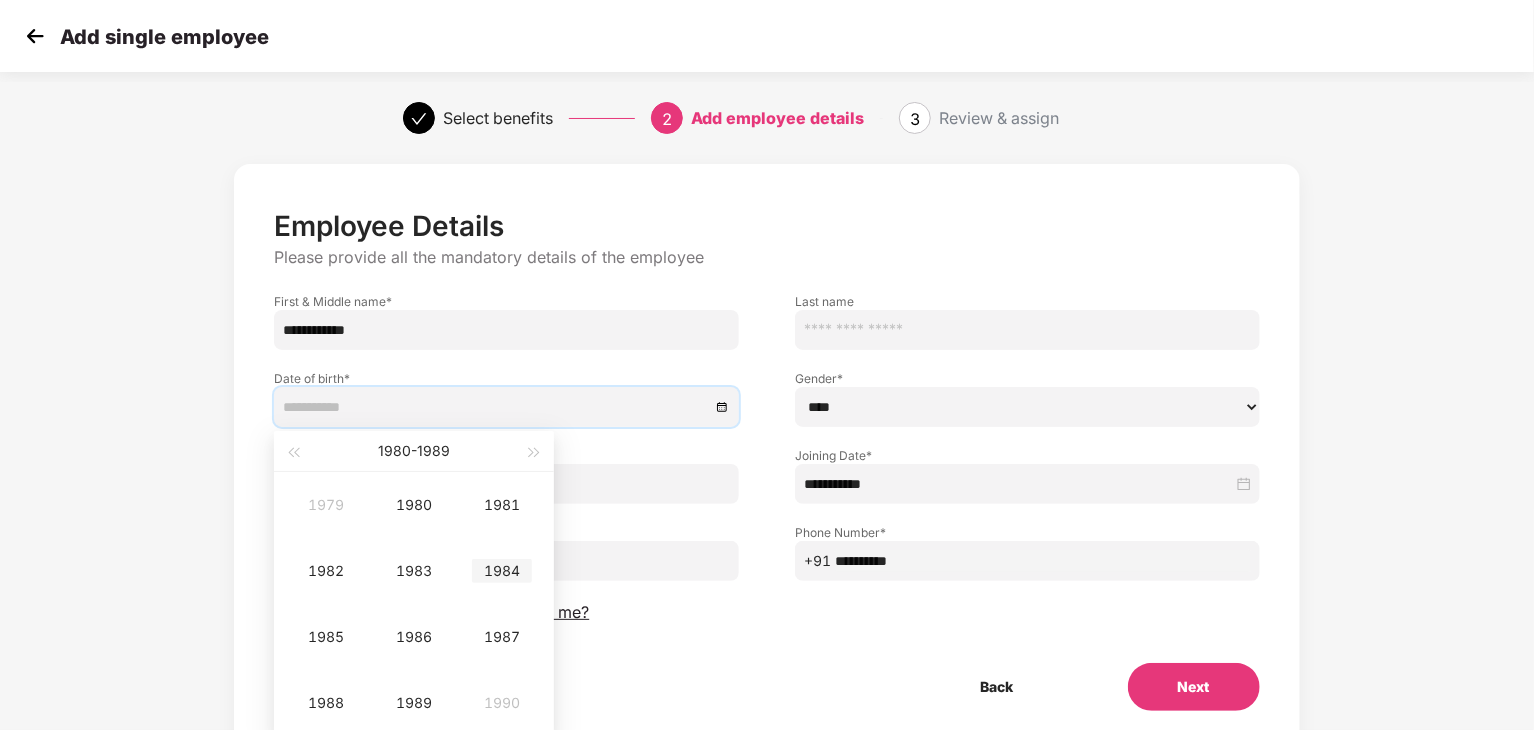 type on "**********" 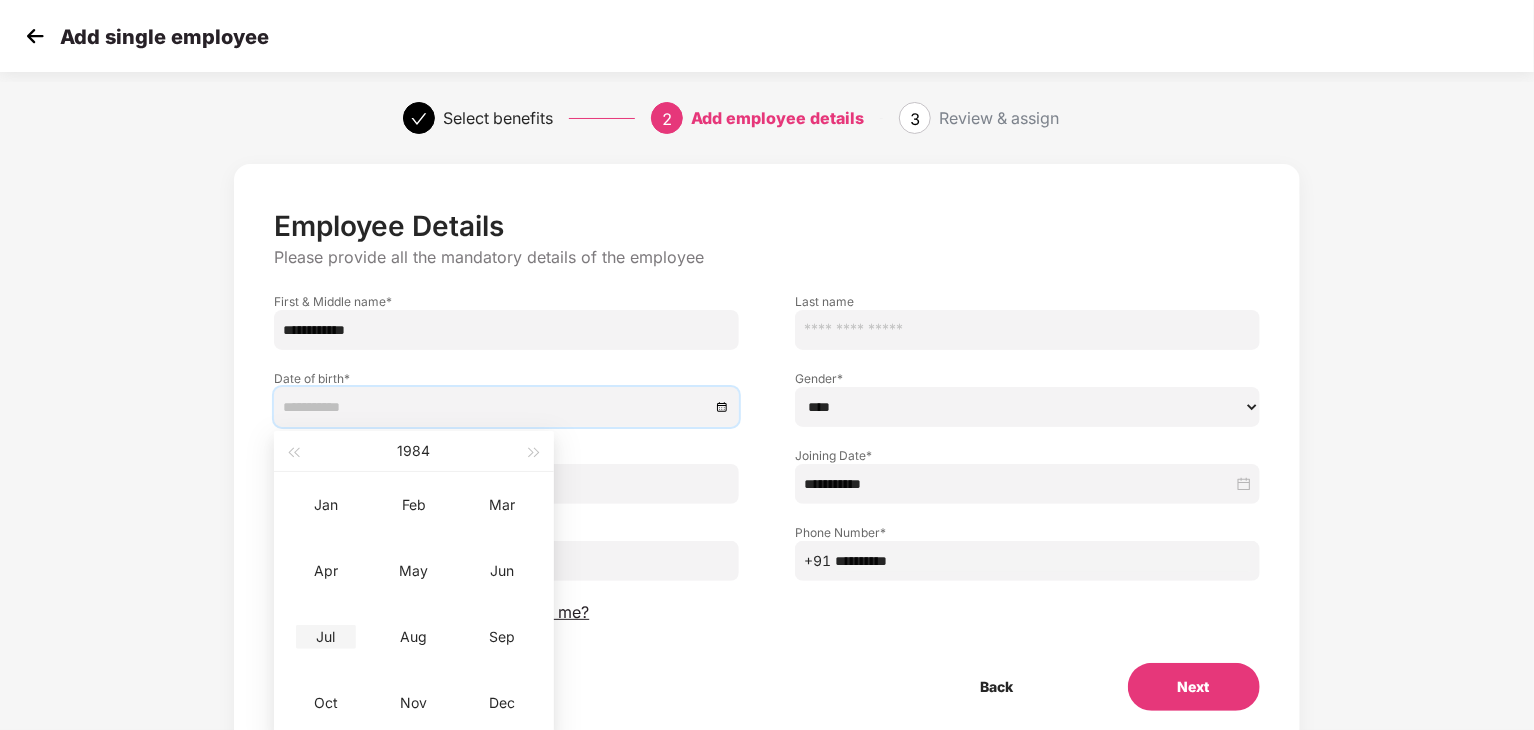 type on "**********" 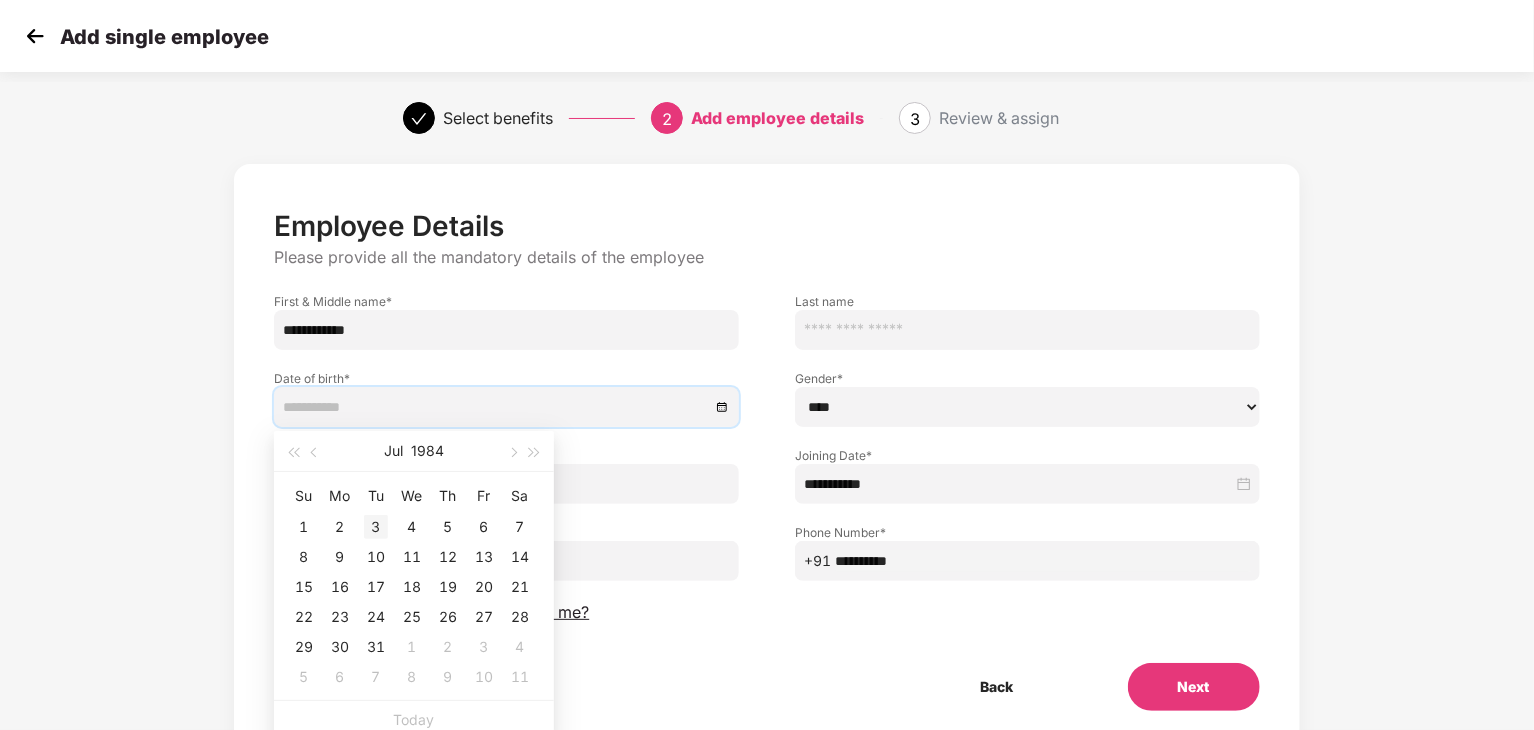 type on "**********" 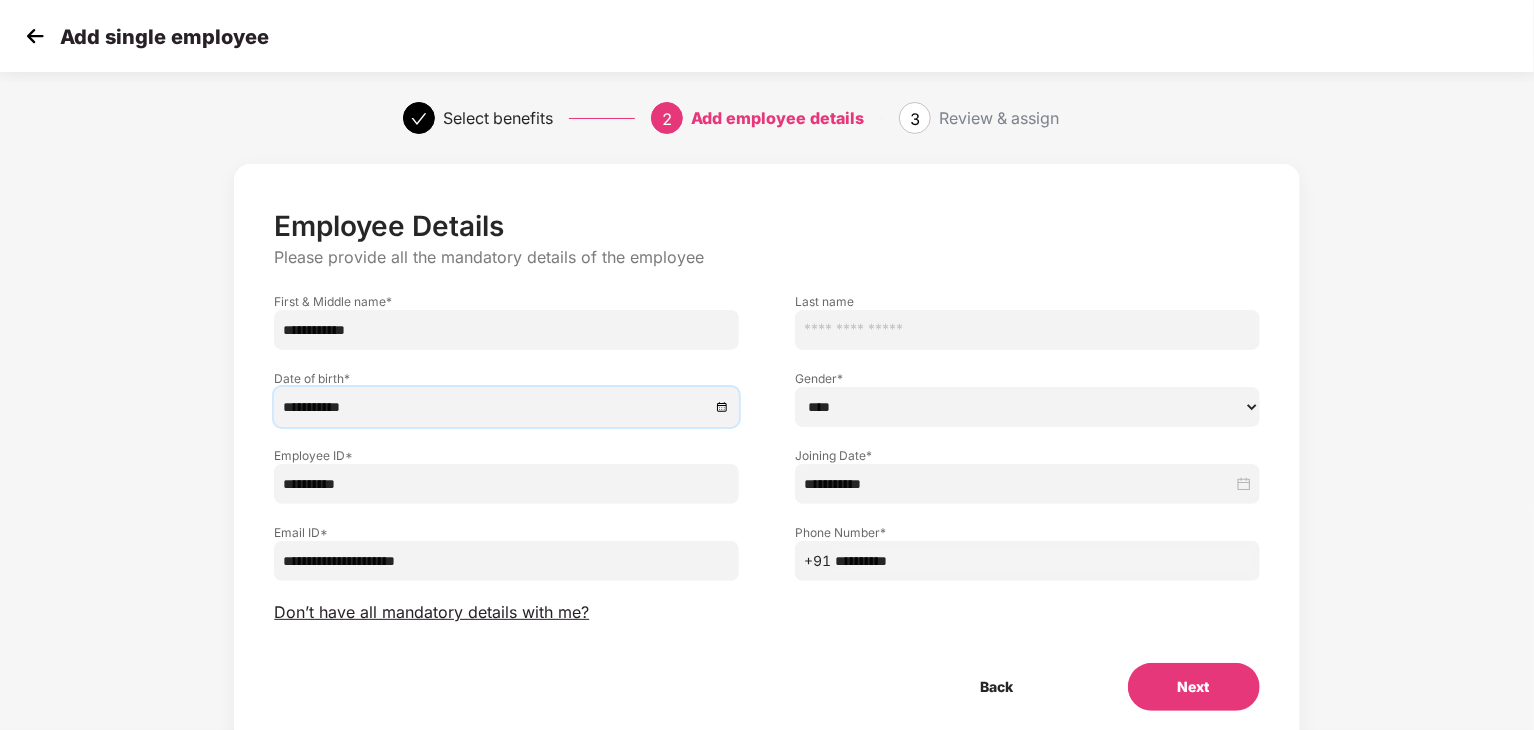 scroll, scrollTop: 71, scrollLeft: 0, axis: vertical 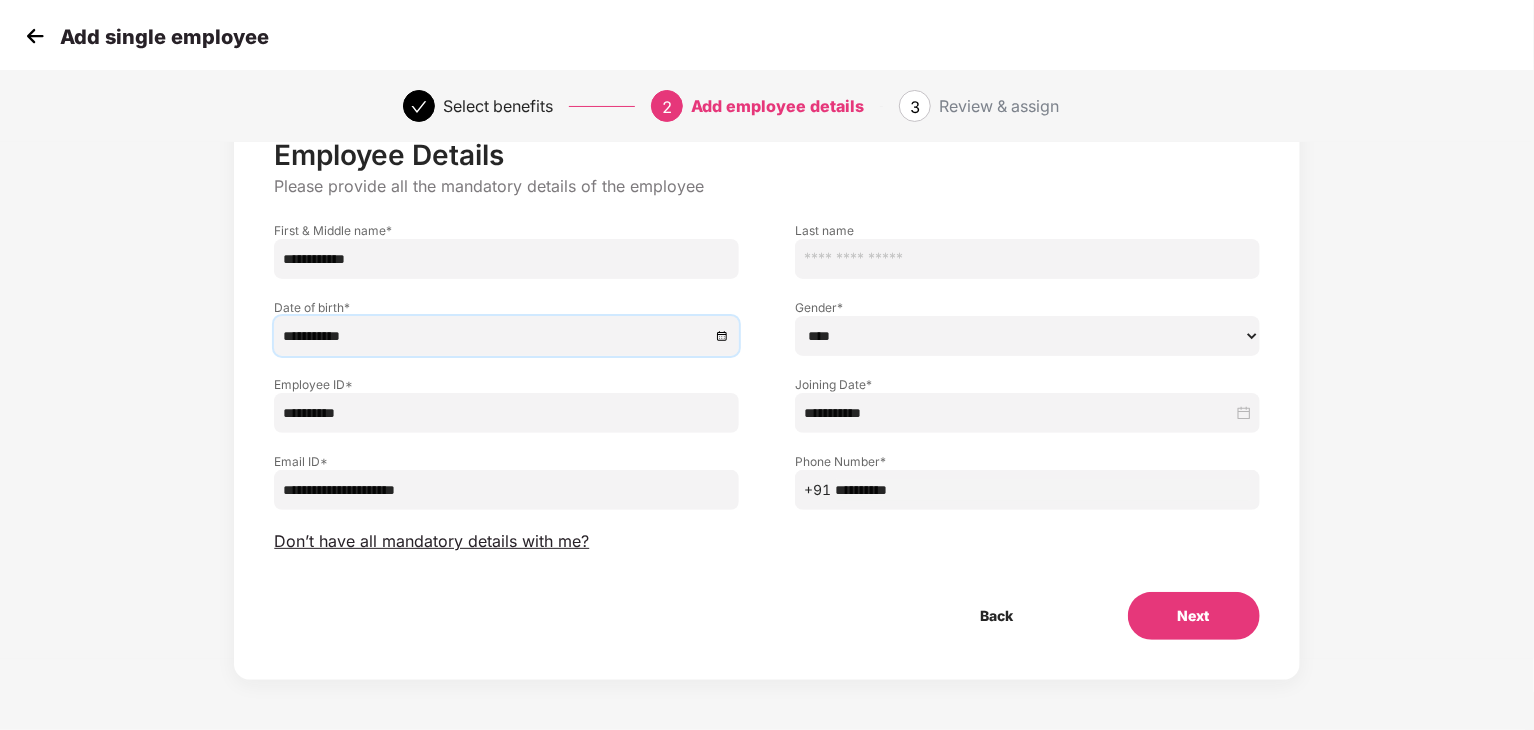 click on "Next" at bounding box center [1194, 616] 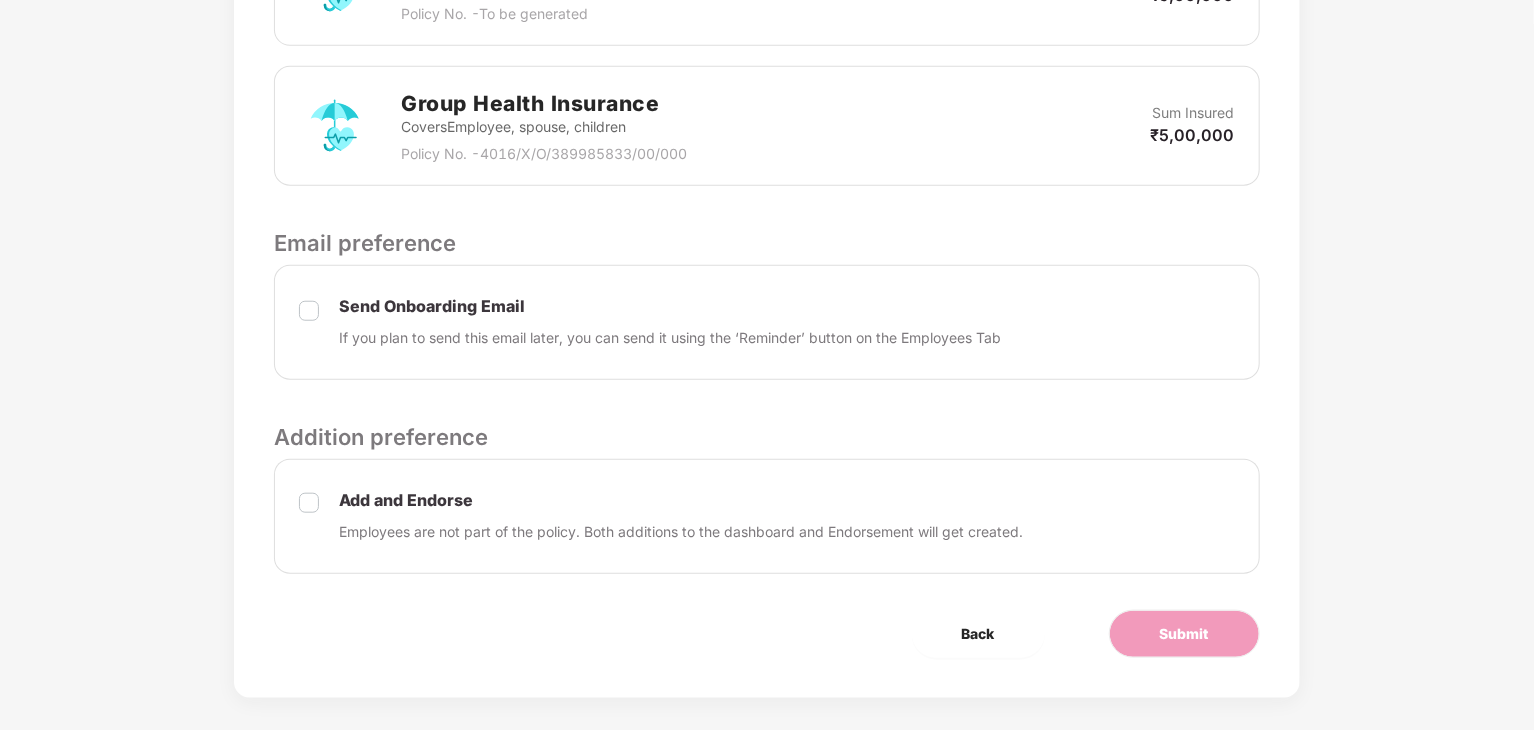 scroll, scrollTop: 755, scrollLeft: 0, axis: vertical 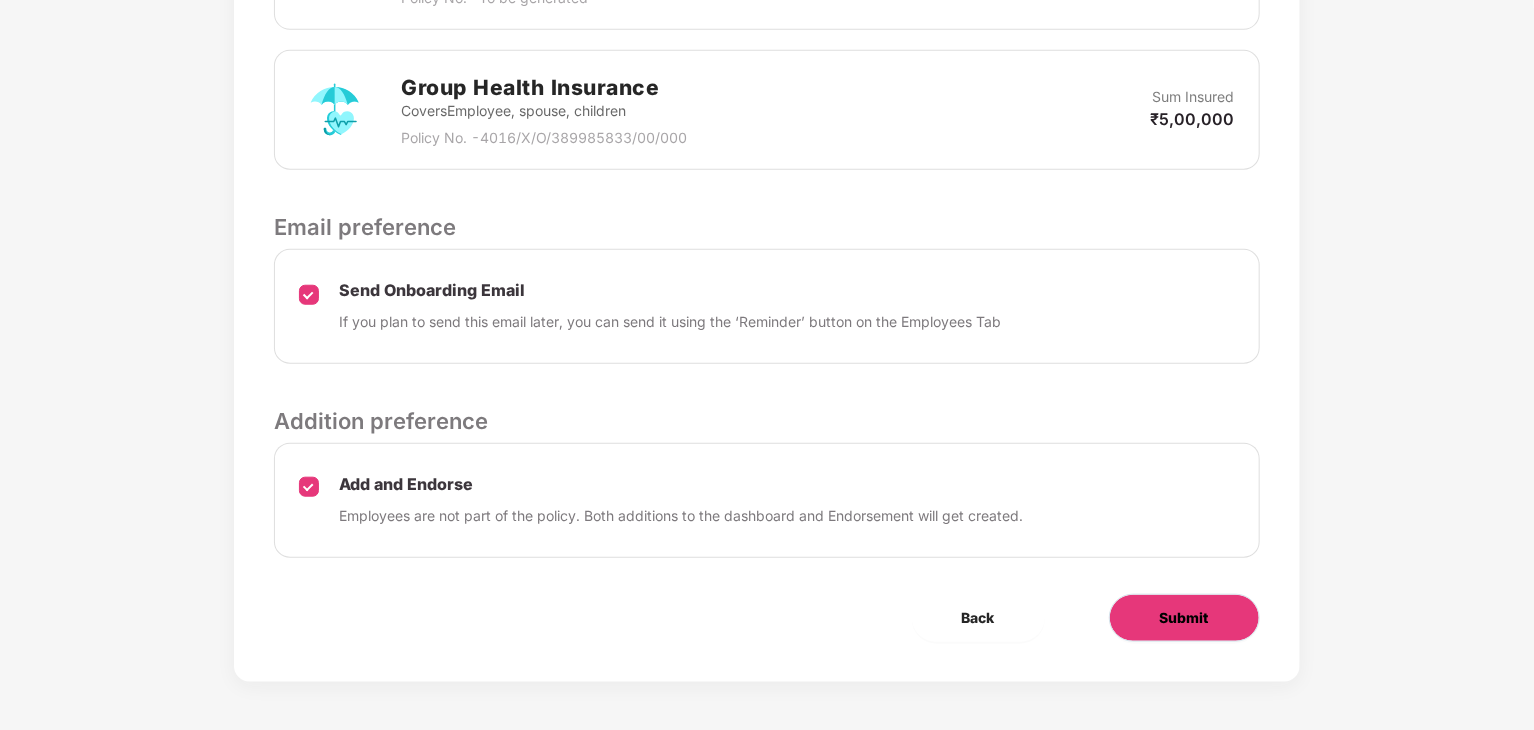 click on "Submit" at bounding box center [1184, 618] 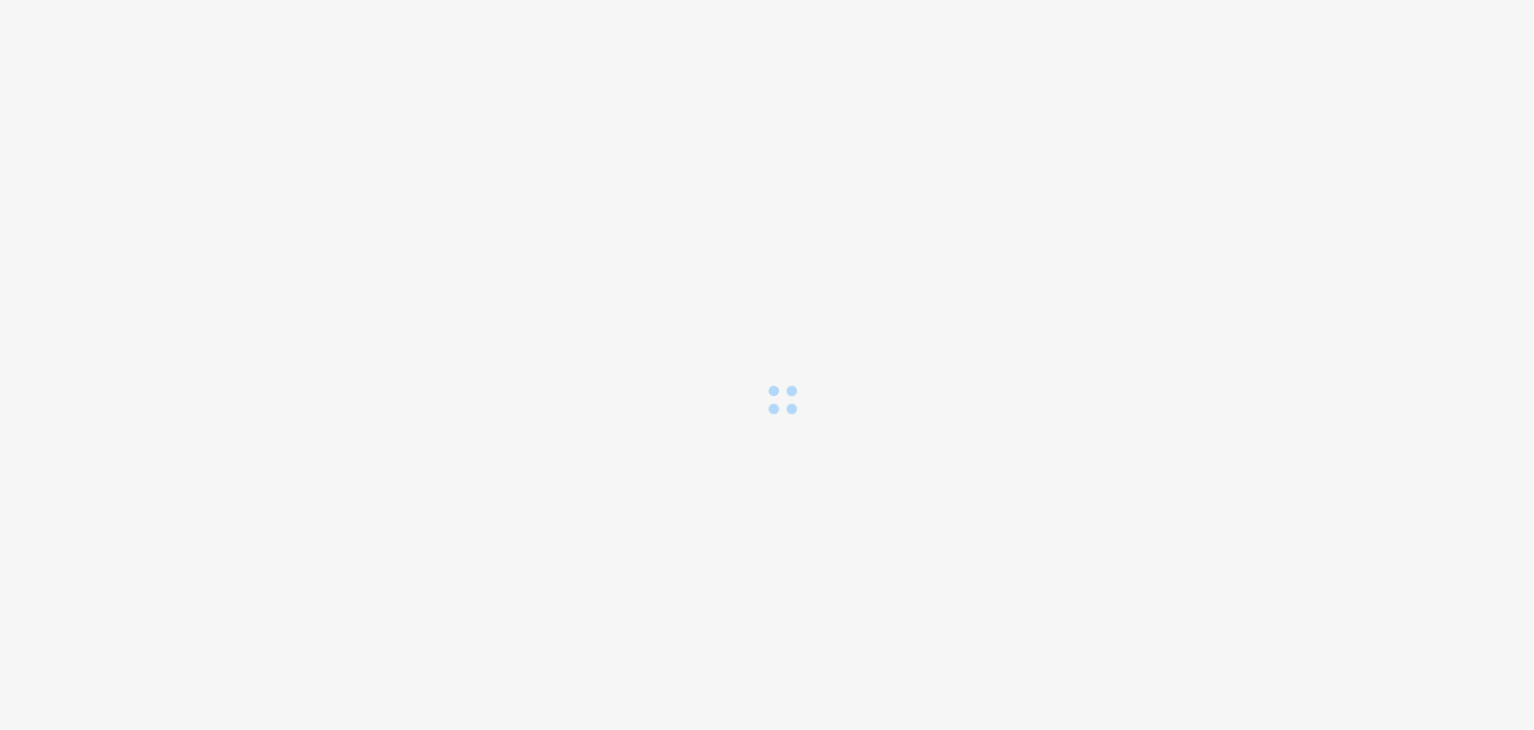 scroll, scrollTop: 0, scrollLeft: 0, axis: both 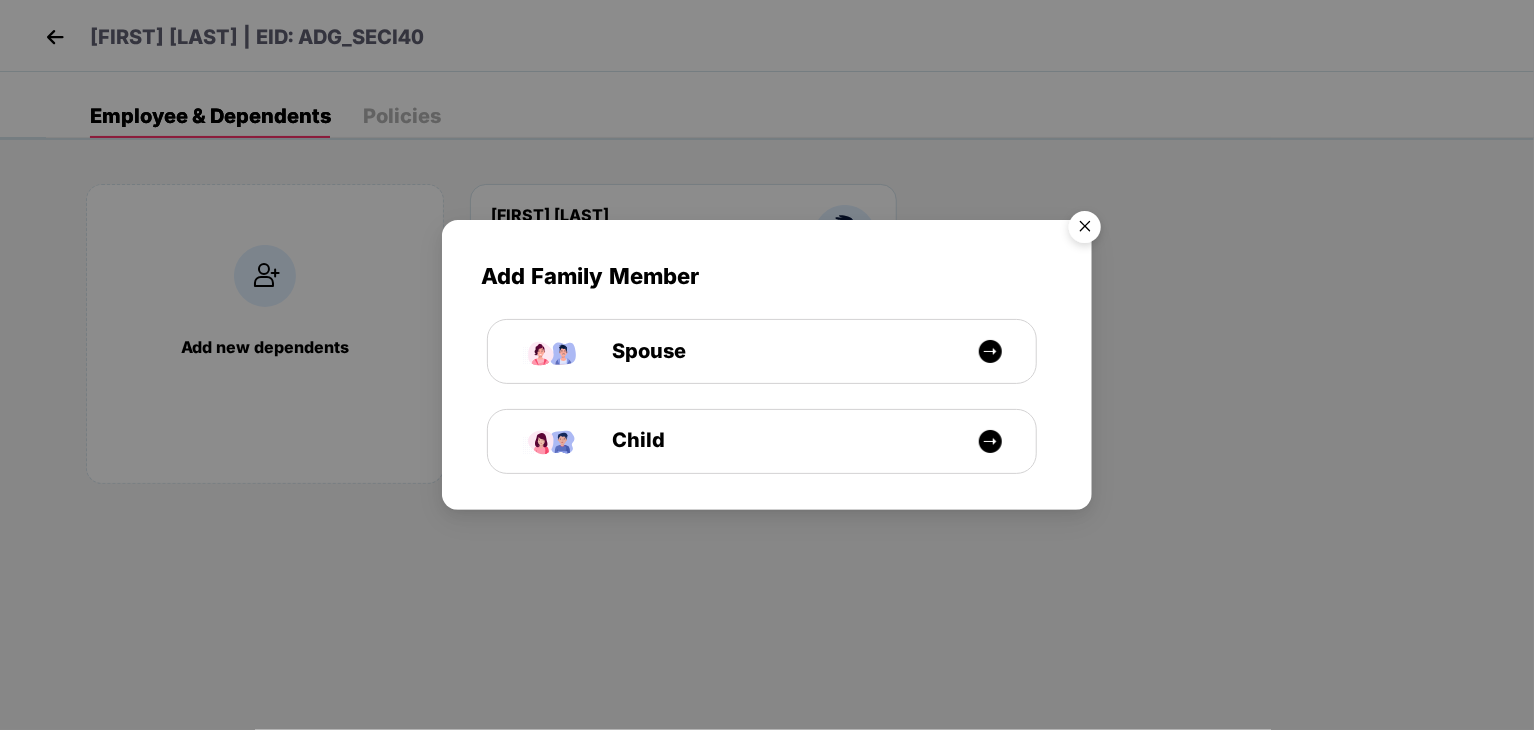 click at bounding box center (1085, 230) 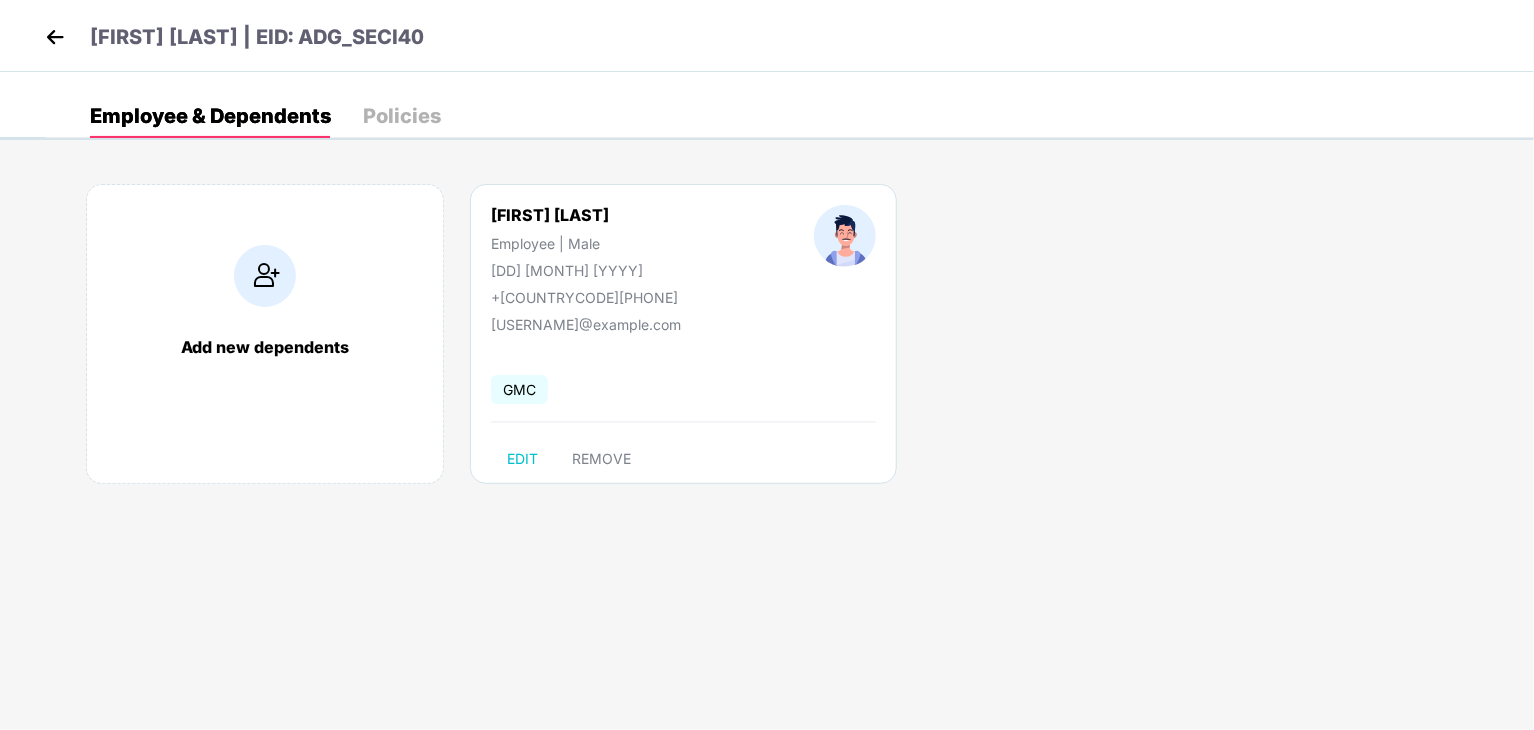 click at bounding box center (55, 37) 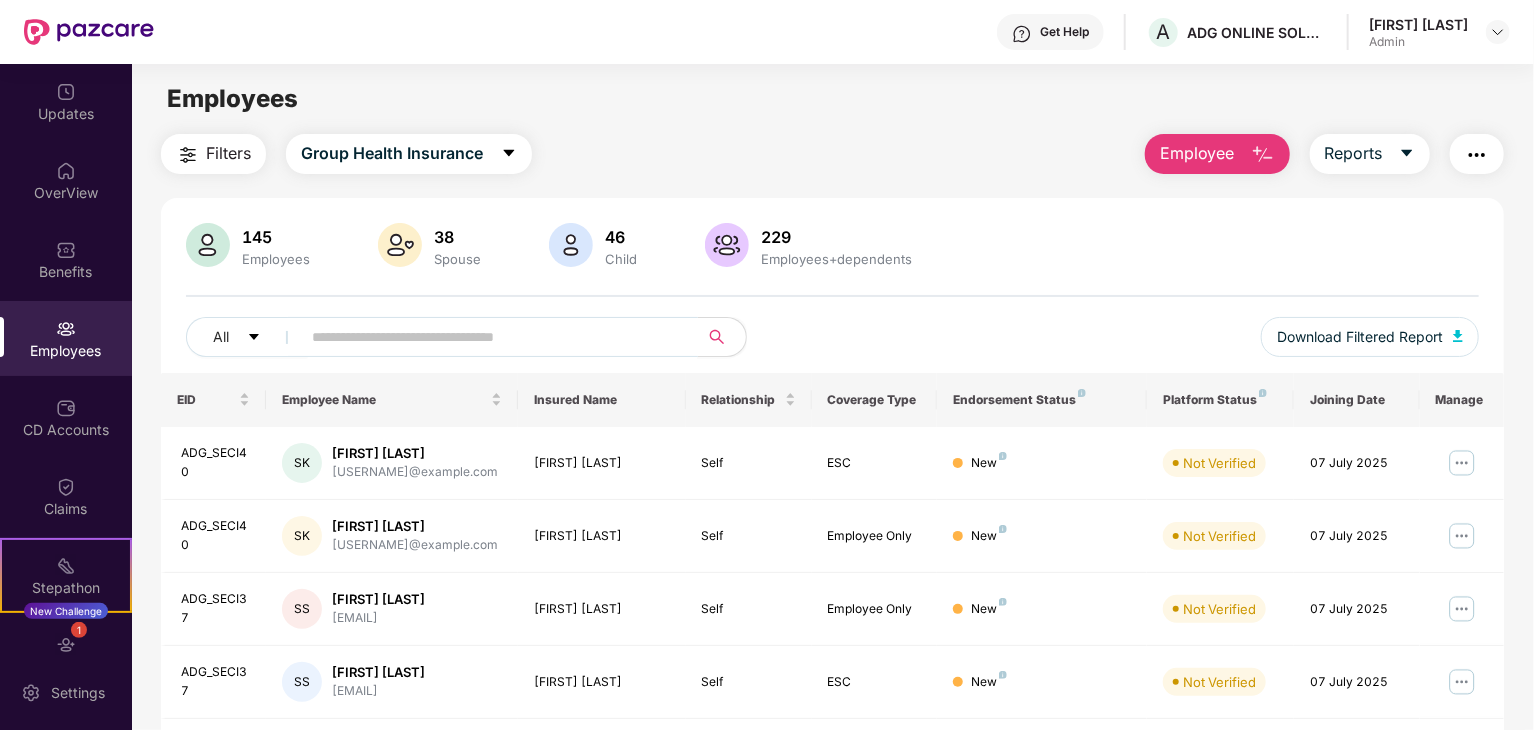 click at bounding box center (493, 337) 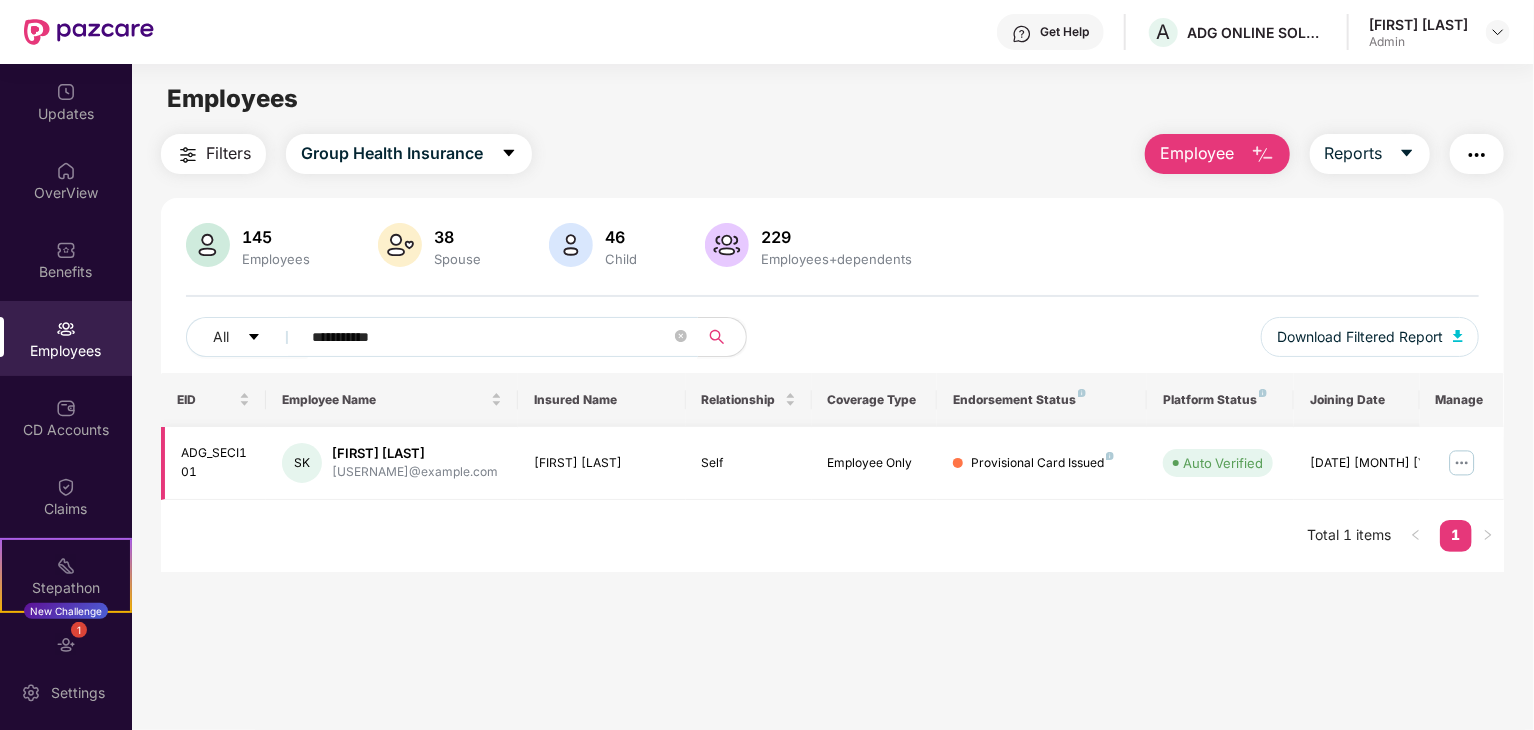 type on "**********" 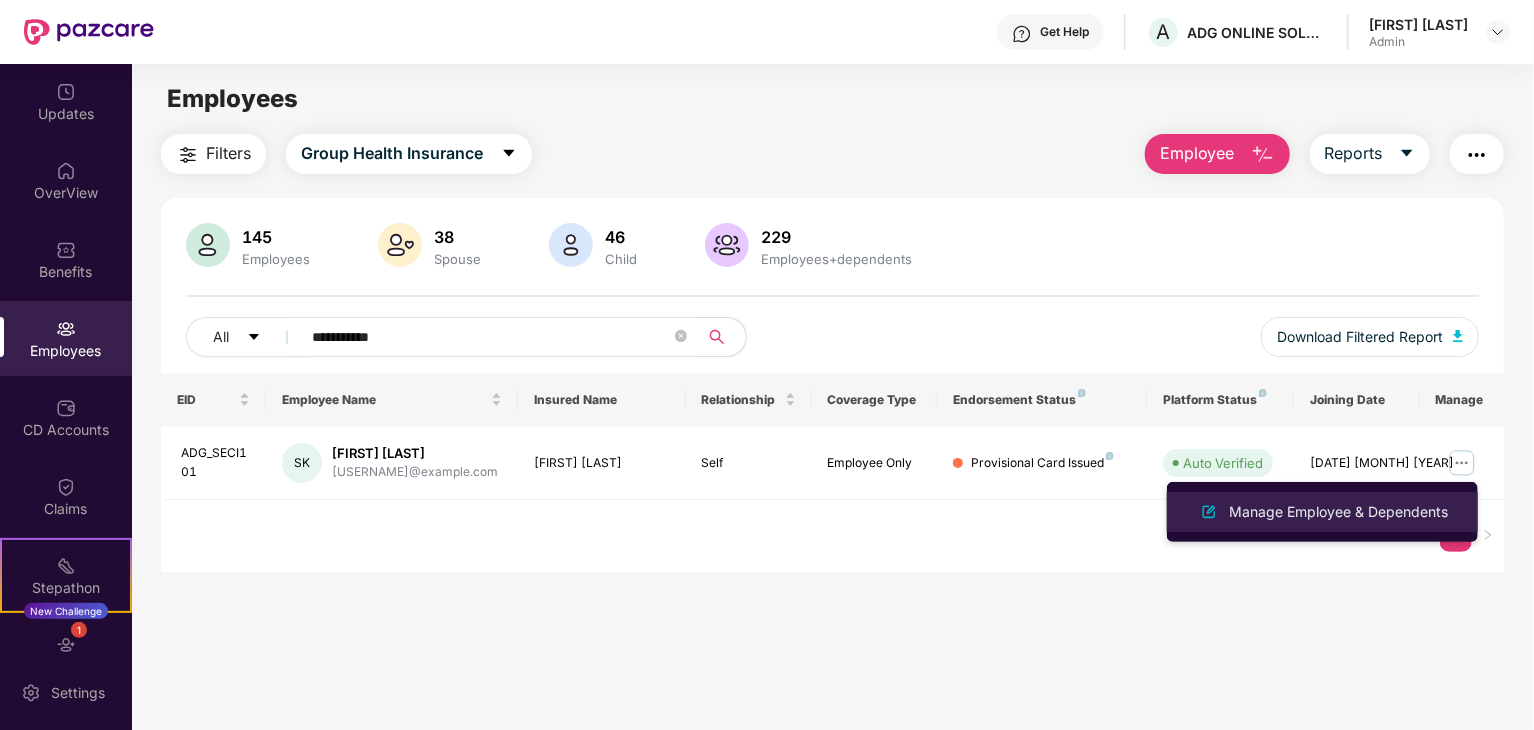 click on "Manage Employee & Dependents" at bounding box center (1338, 512) 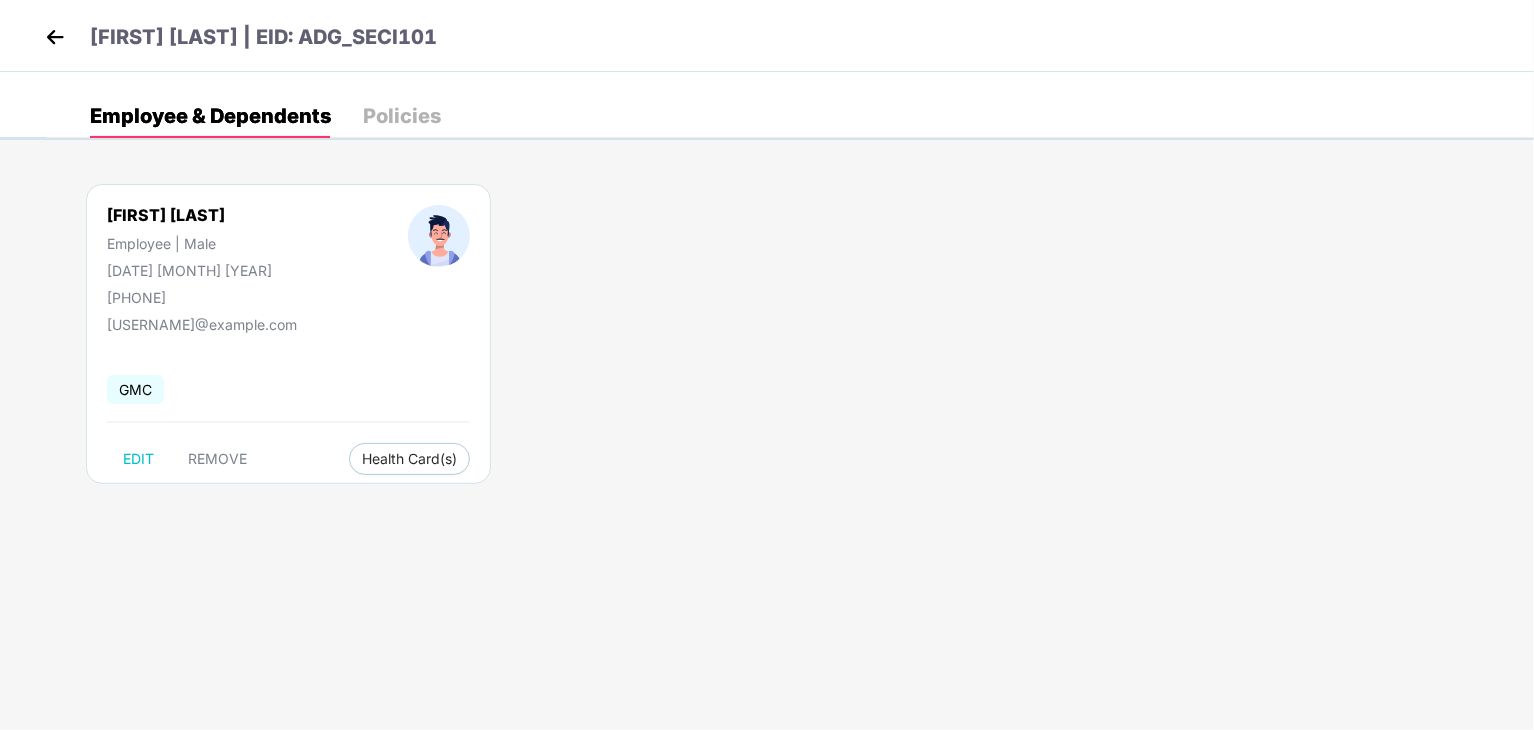 click at bounding box center [55, 37] 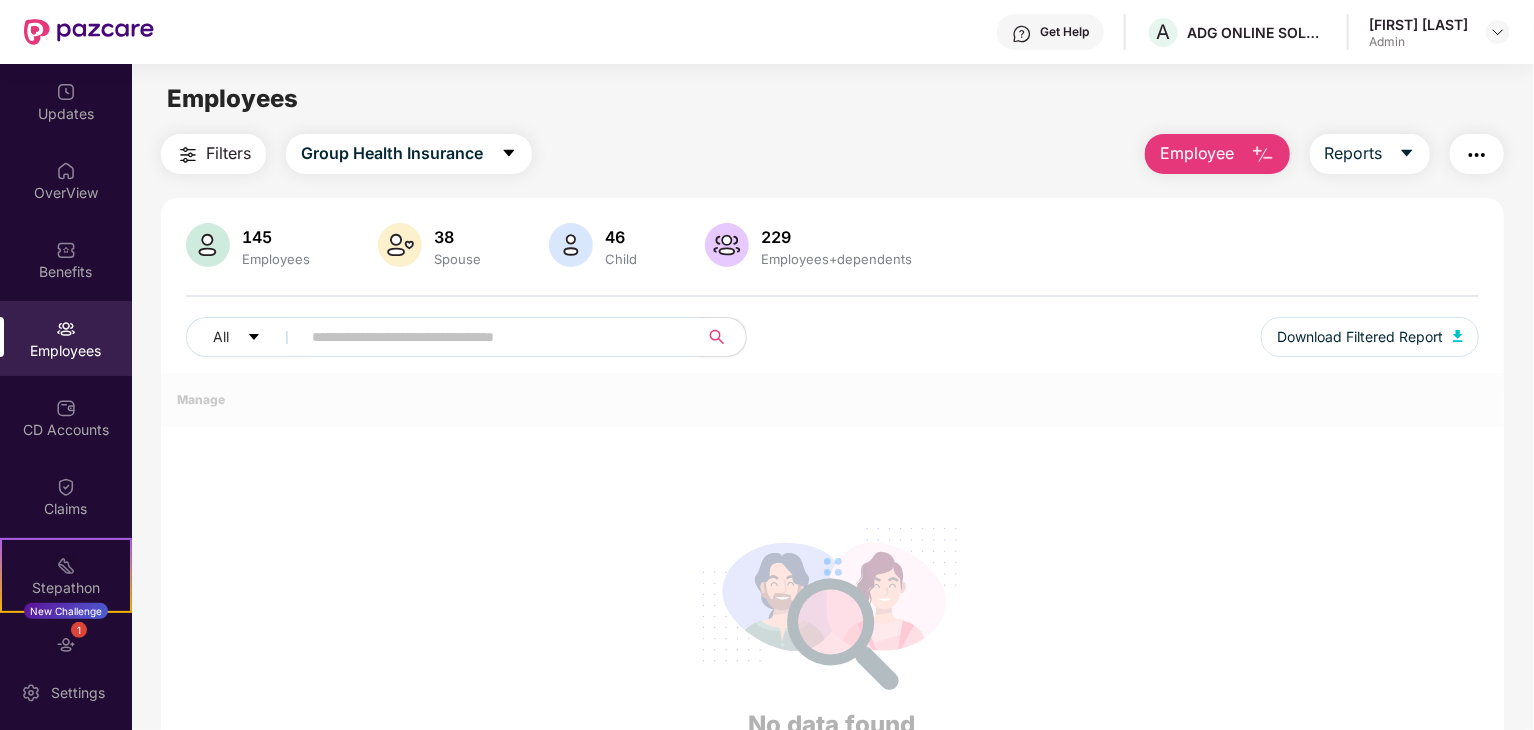 click at bounding box center [491, 337] 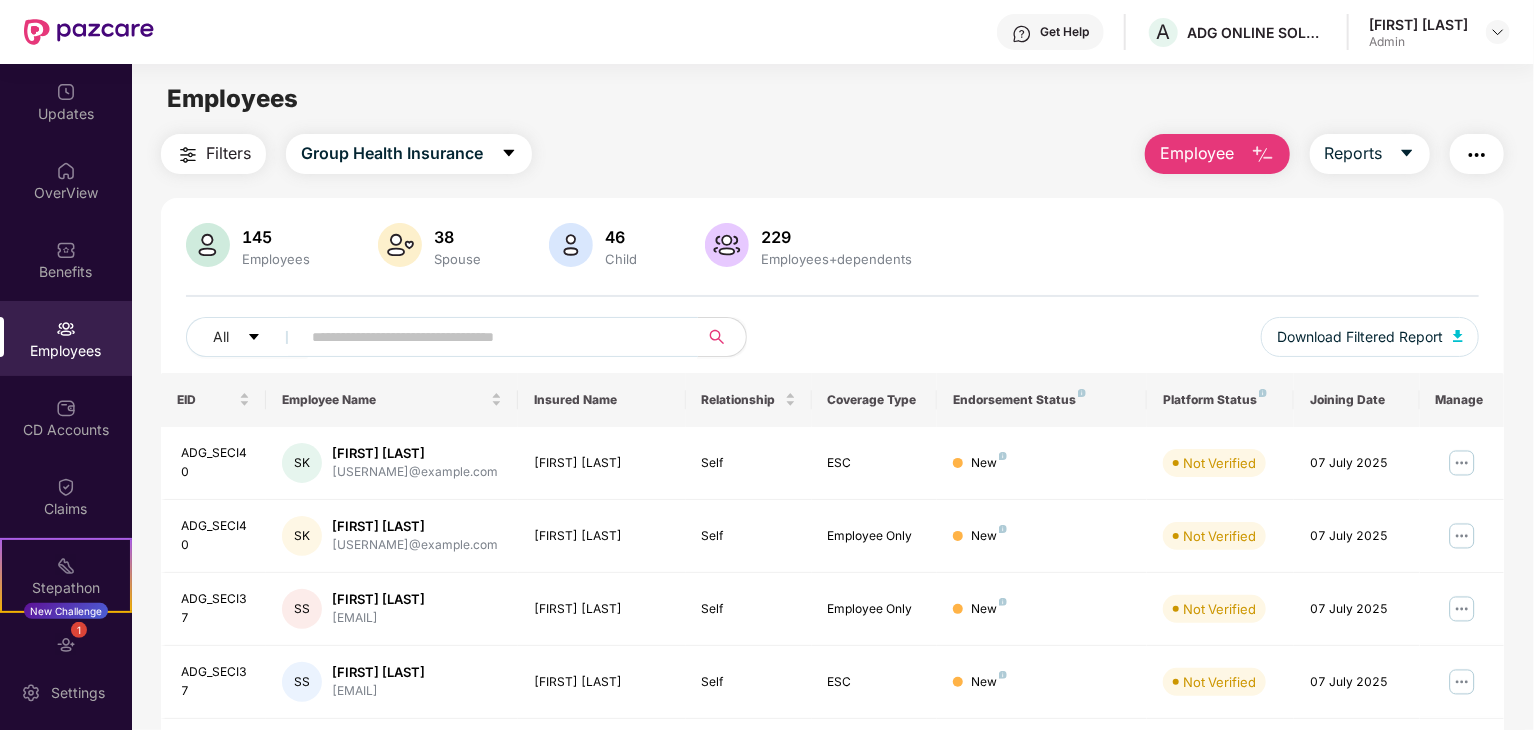 paste on "**********" 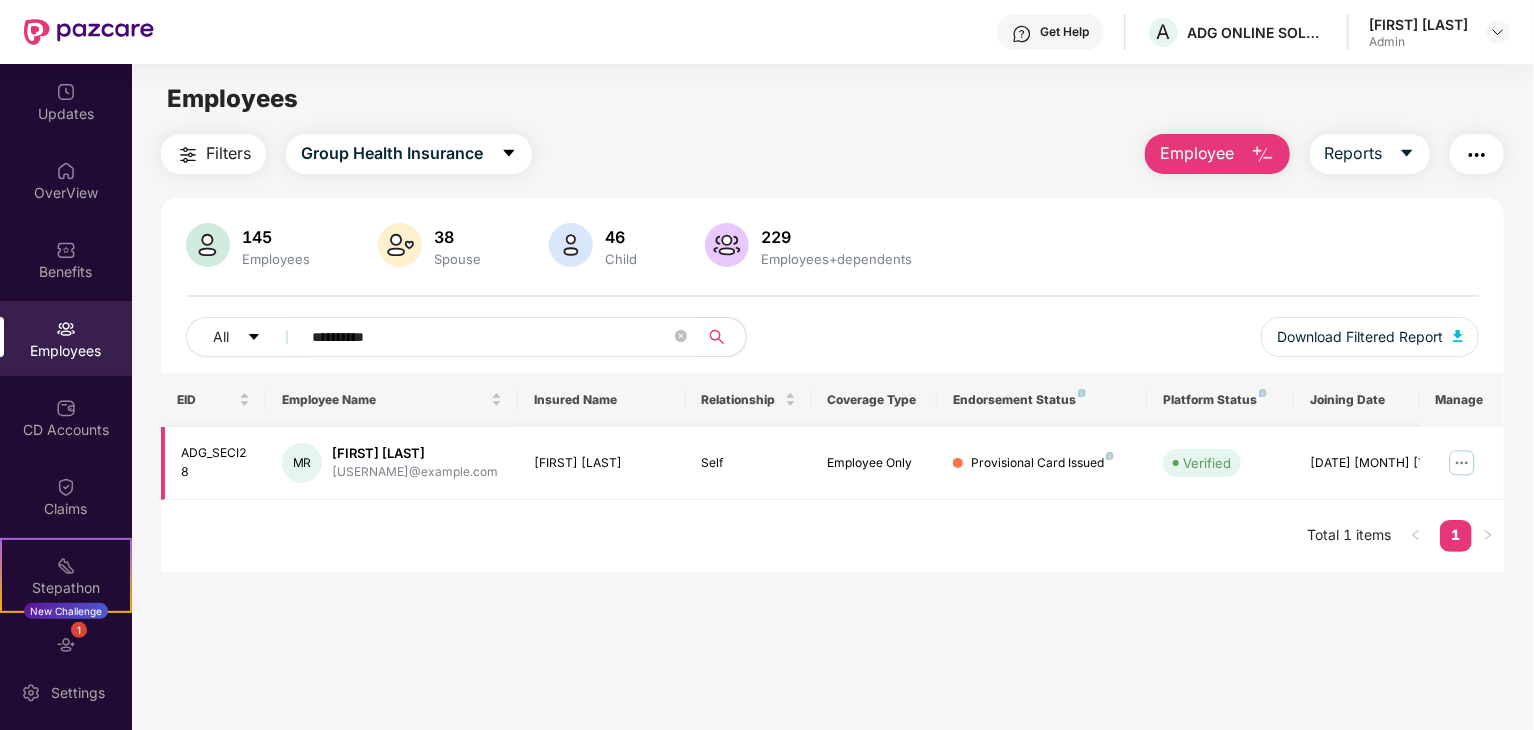 type on "**********" 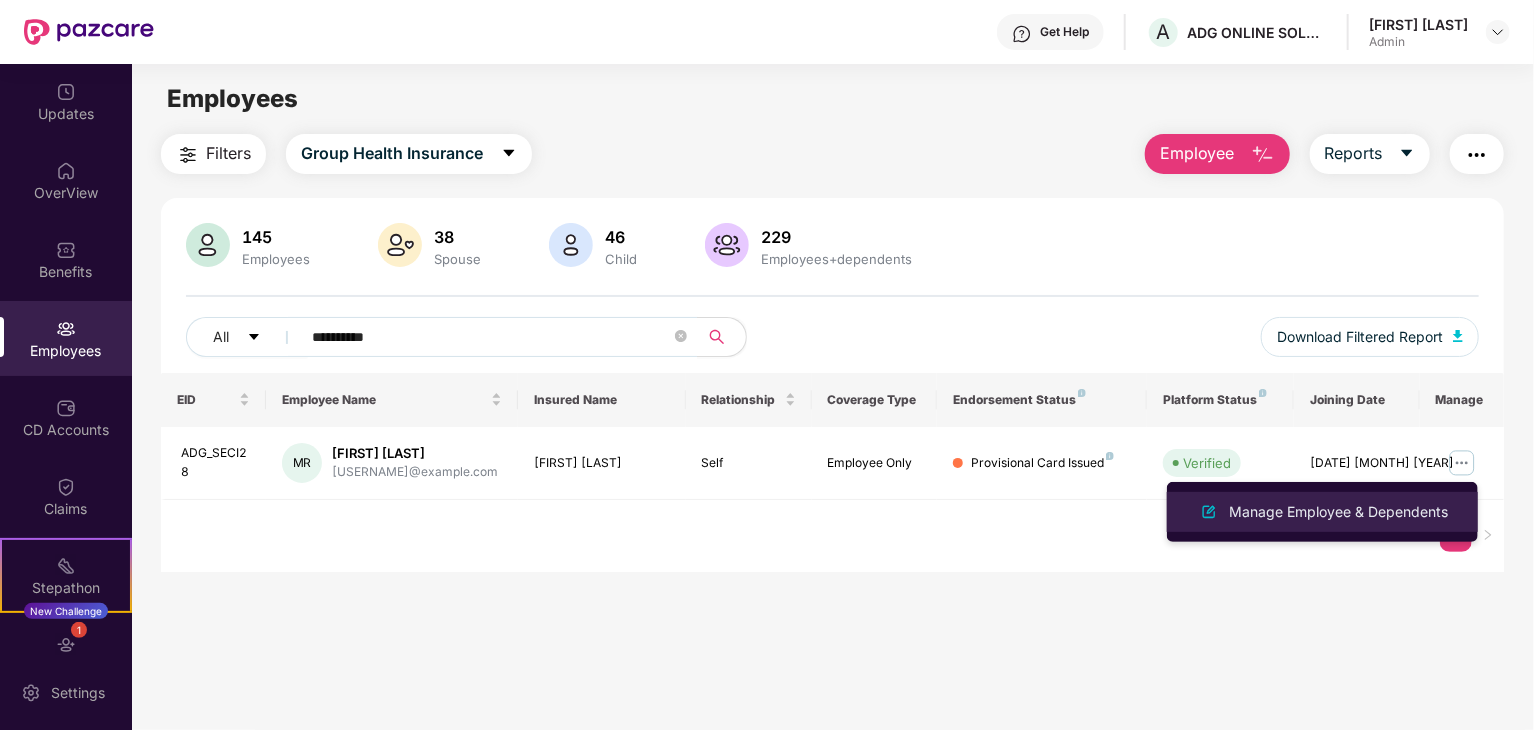 click on "Manage Employee & Dependents" at bounding box center (1338, 512) 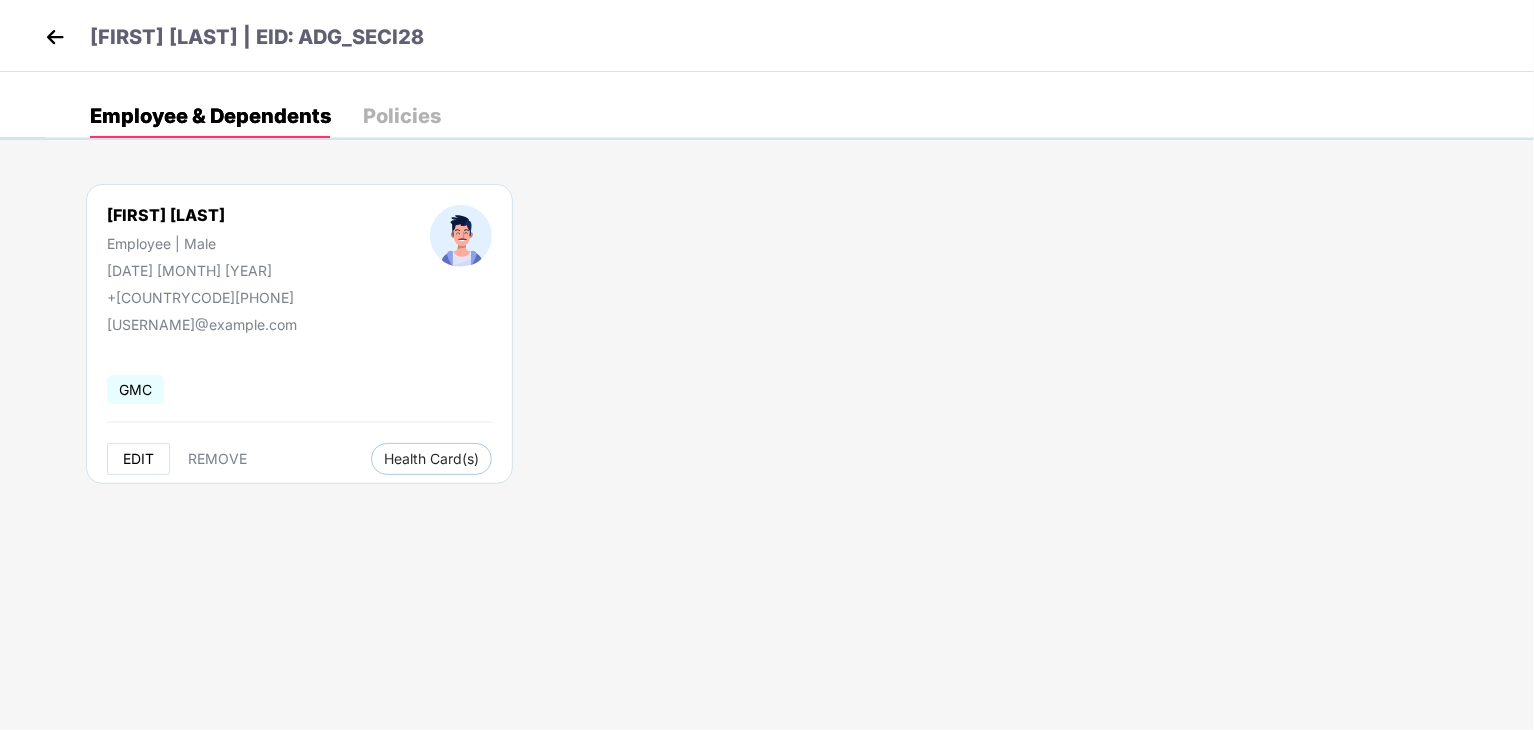 click on "EDIT" at bounding box center [138, 459] 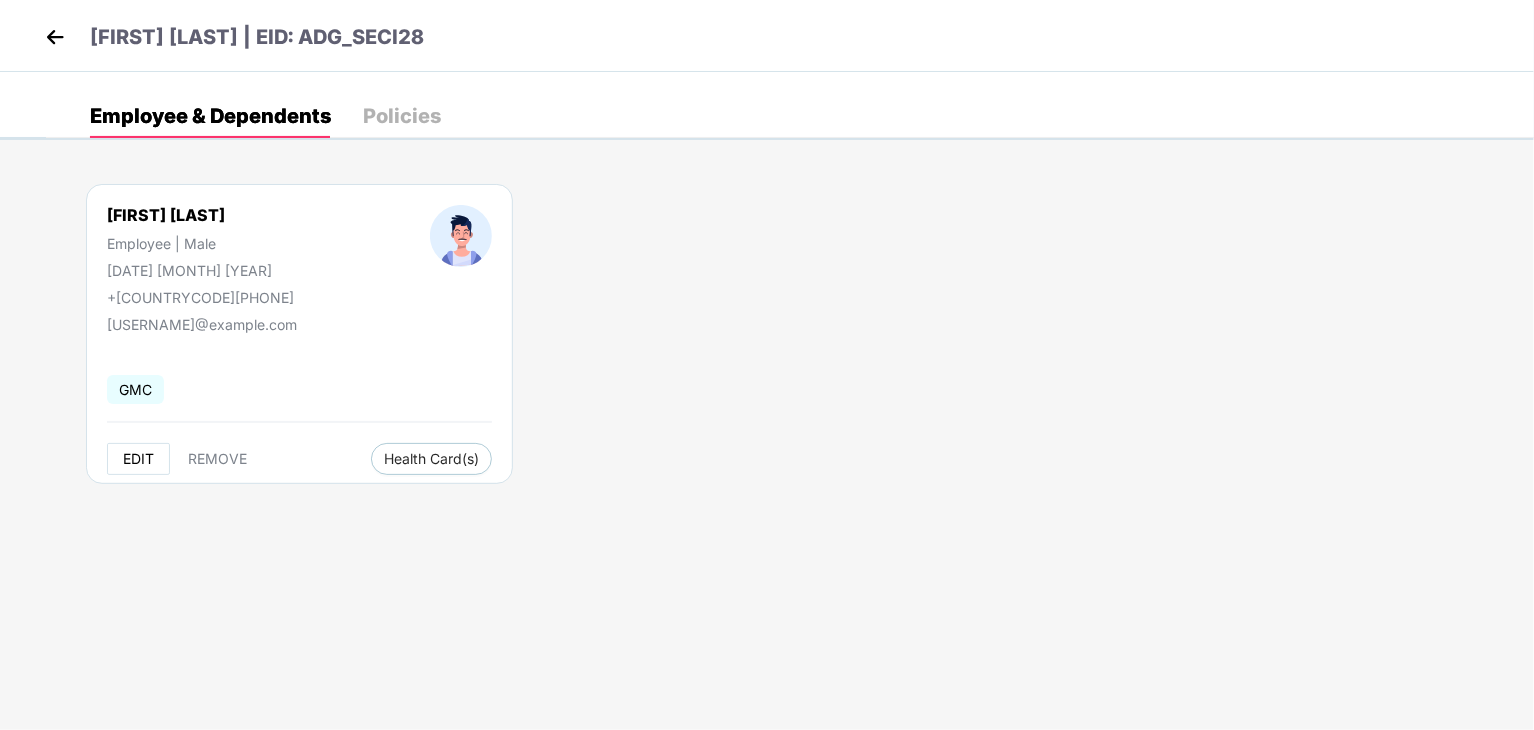 select on "****" 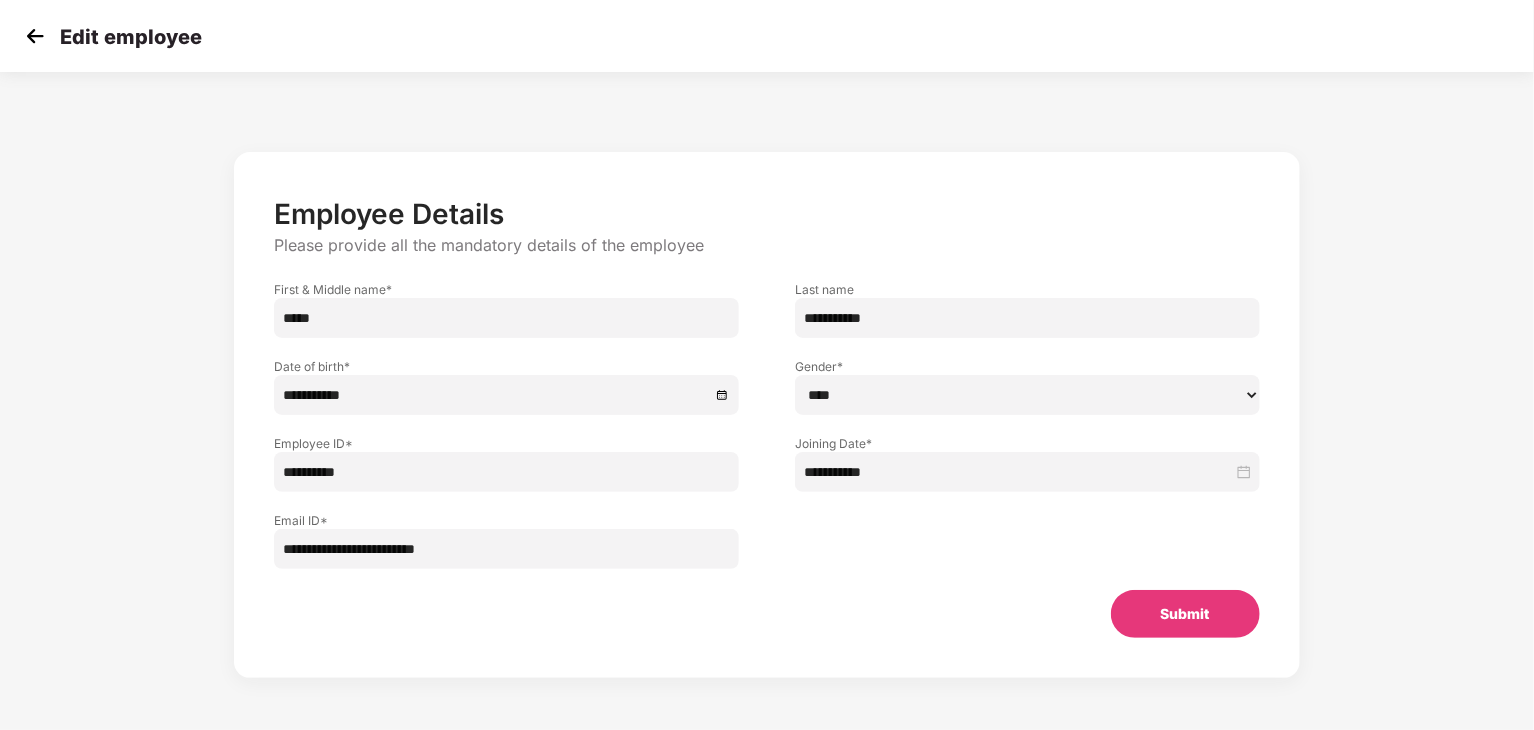 drag, startPoint x: 526, startPoint y: 552, endPoint x: 225, endPoint y: 525, distance: 302.20853 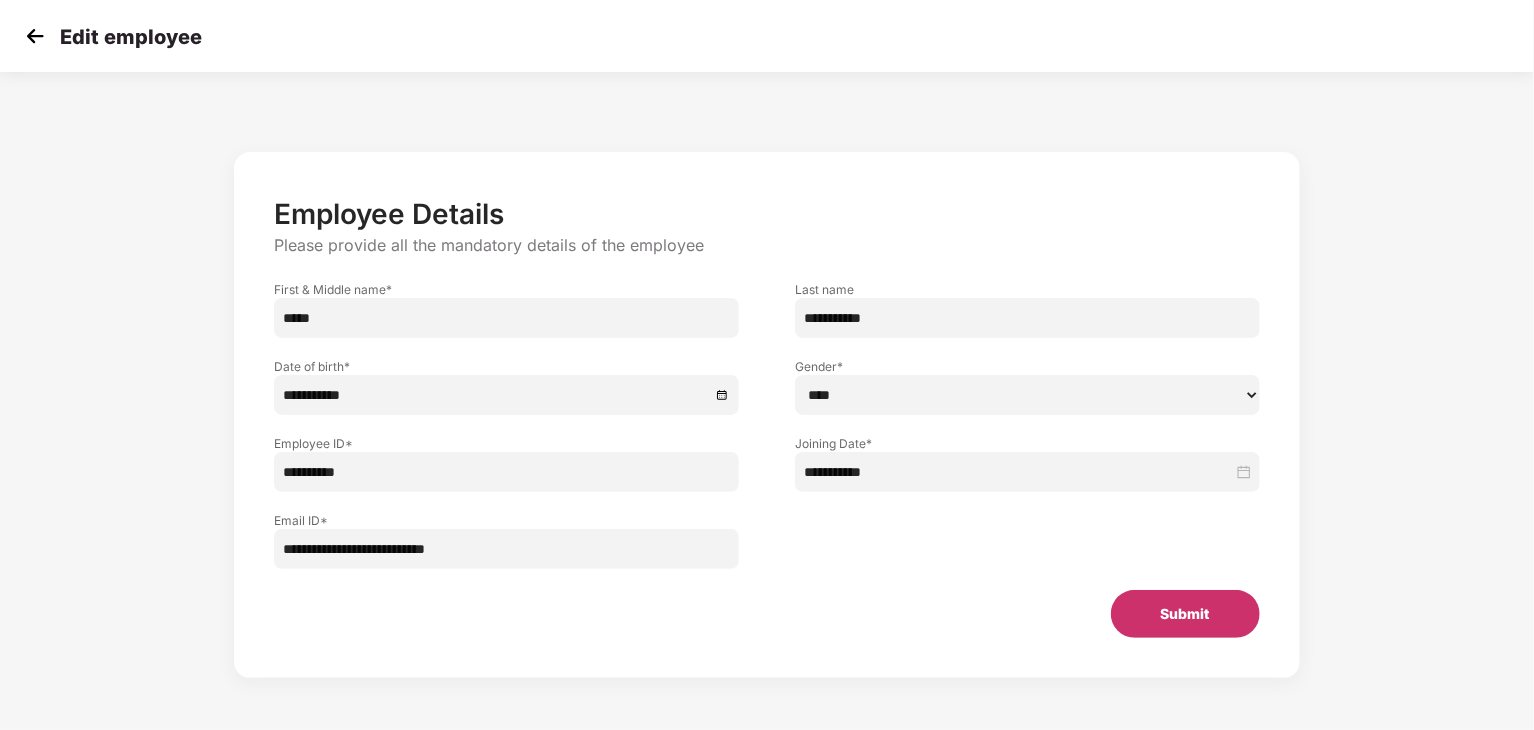 type on "**********" 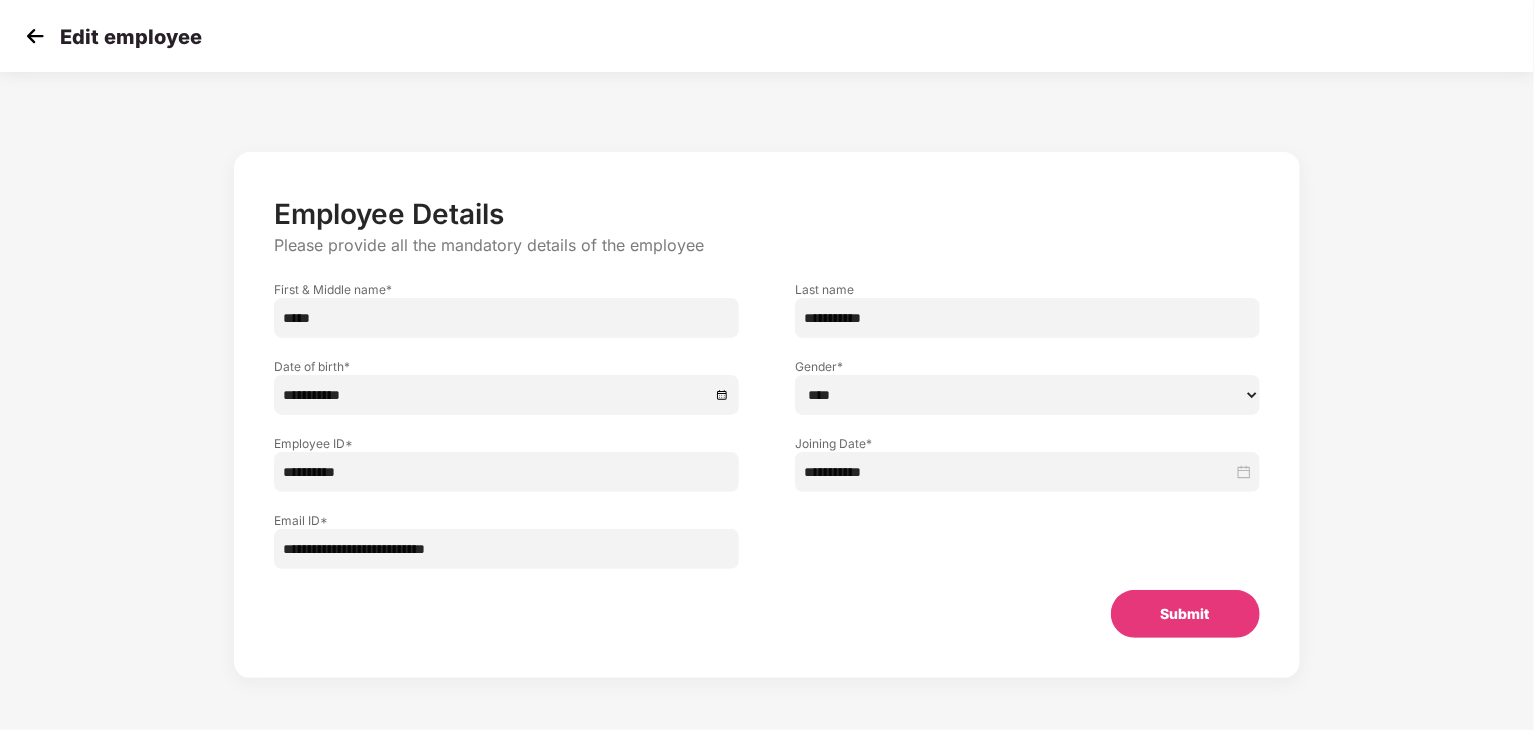 click on "Submit" at bounding box center (1185, 614) 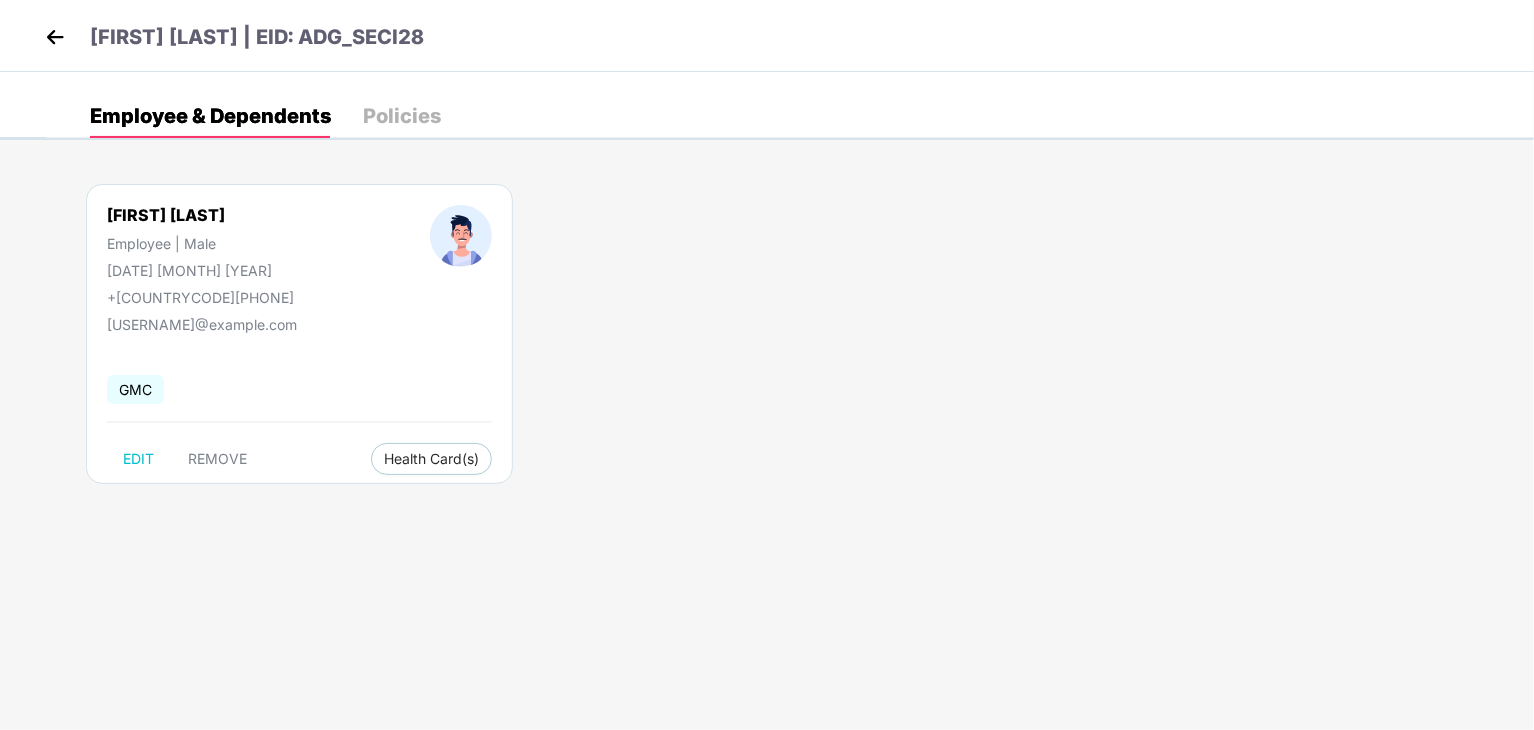 click at bounding box center (55, 37) 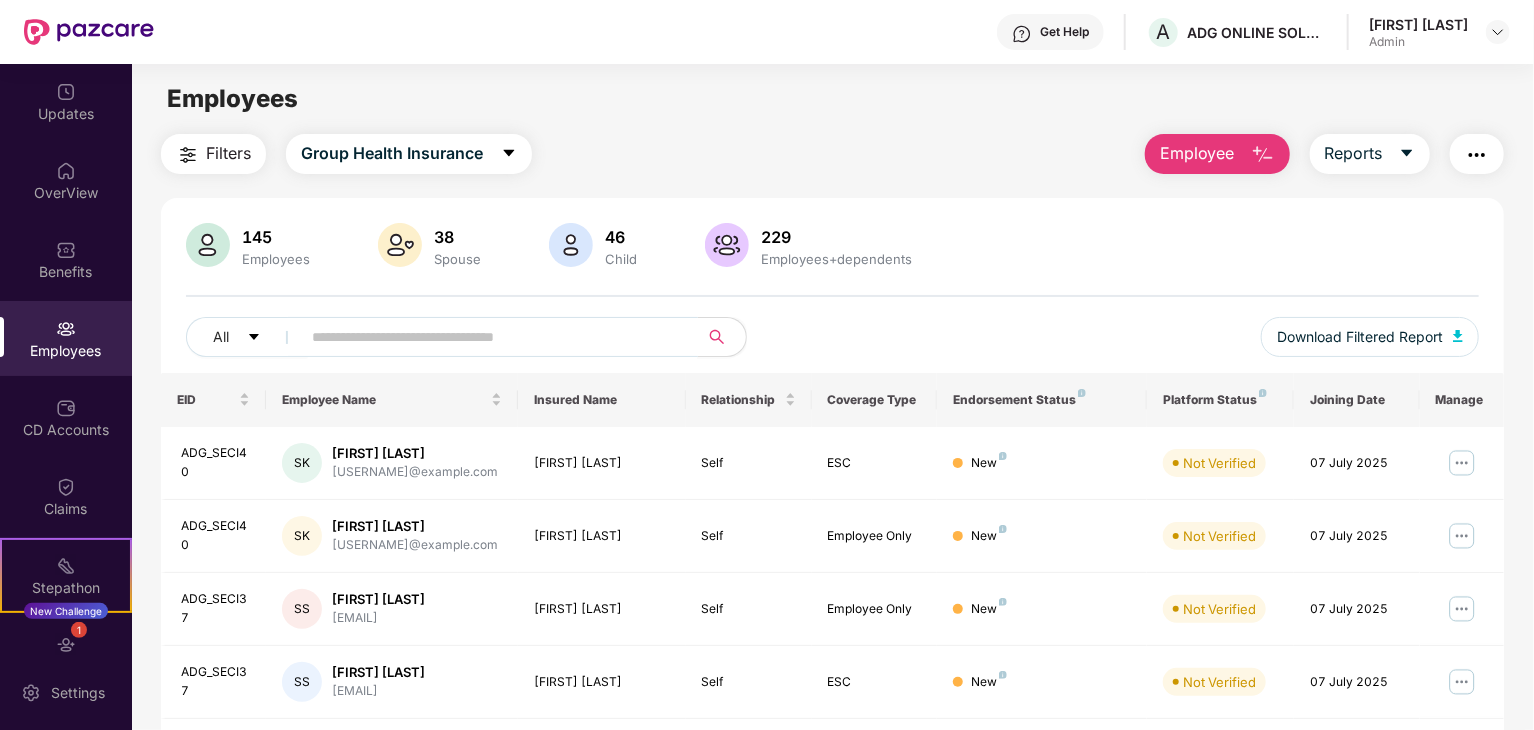 click at bounding box center (491, 337) 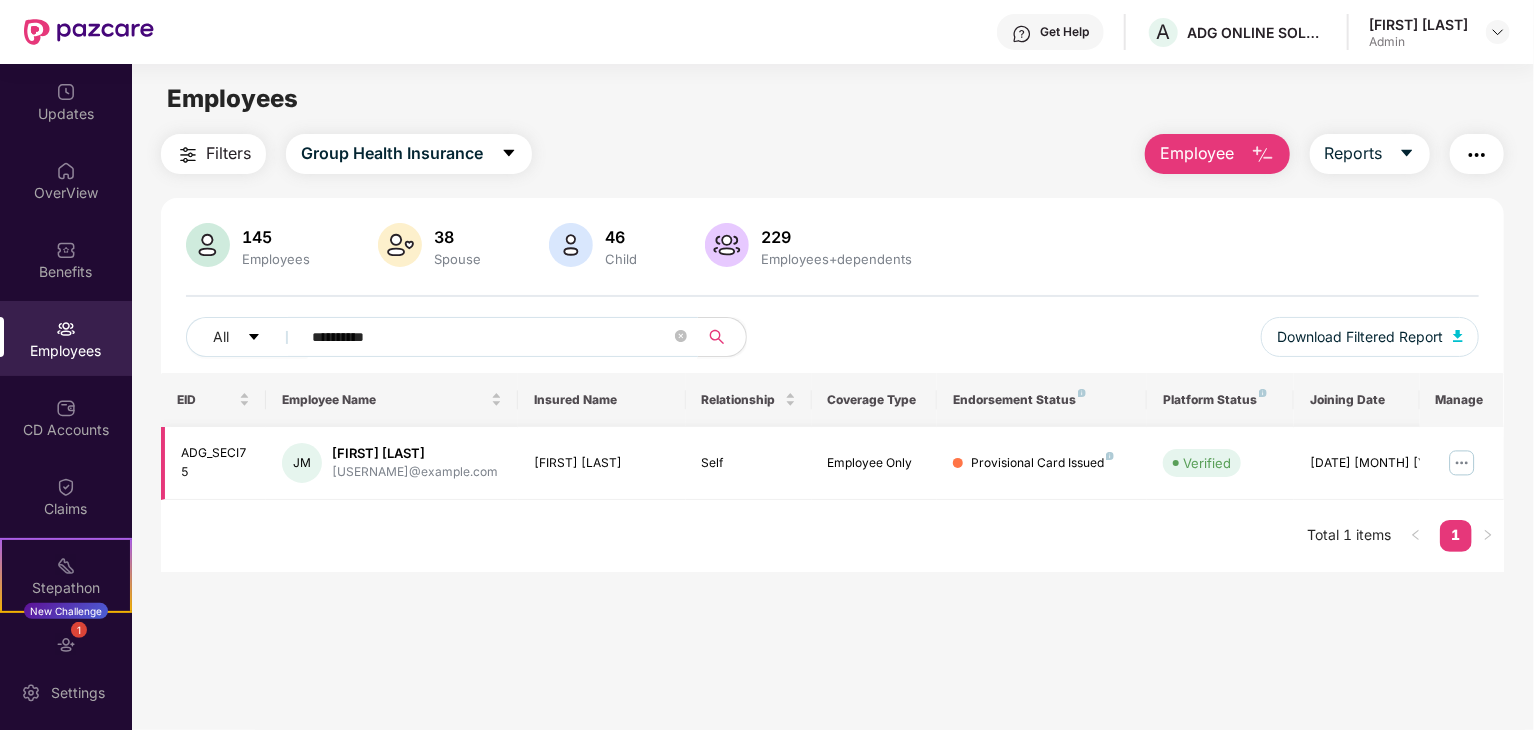 type on "**********" 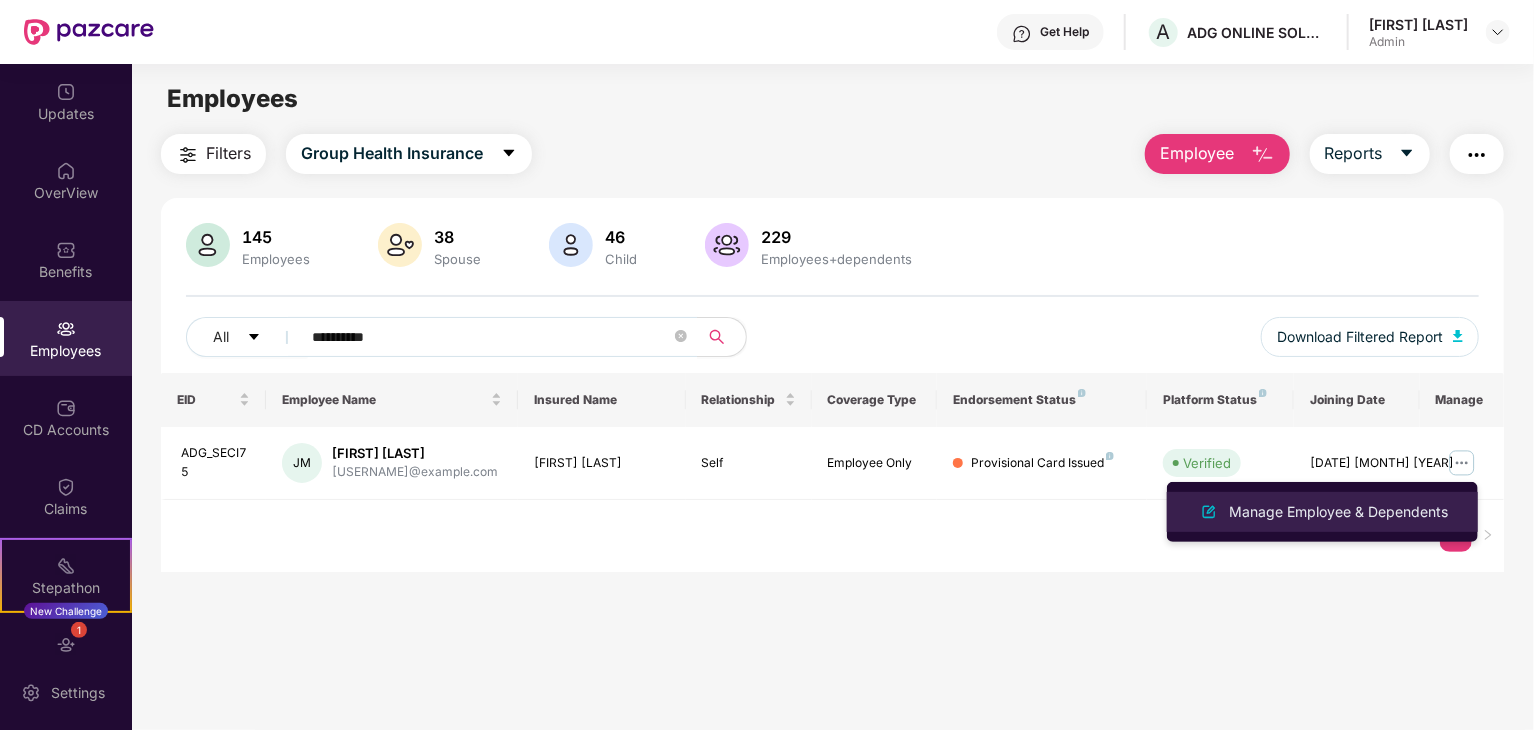 click on "Manage Employee & Dependents" at bounding box center (1338, 512) 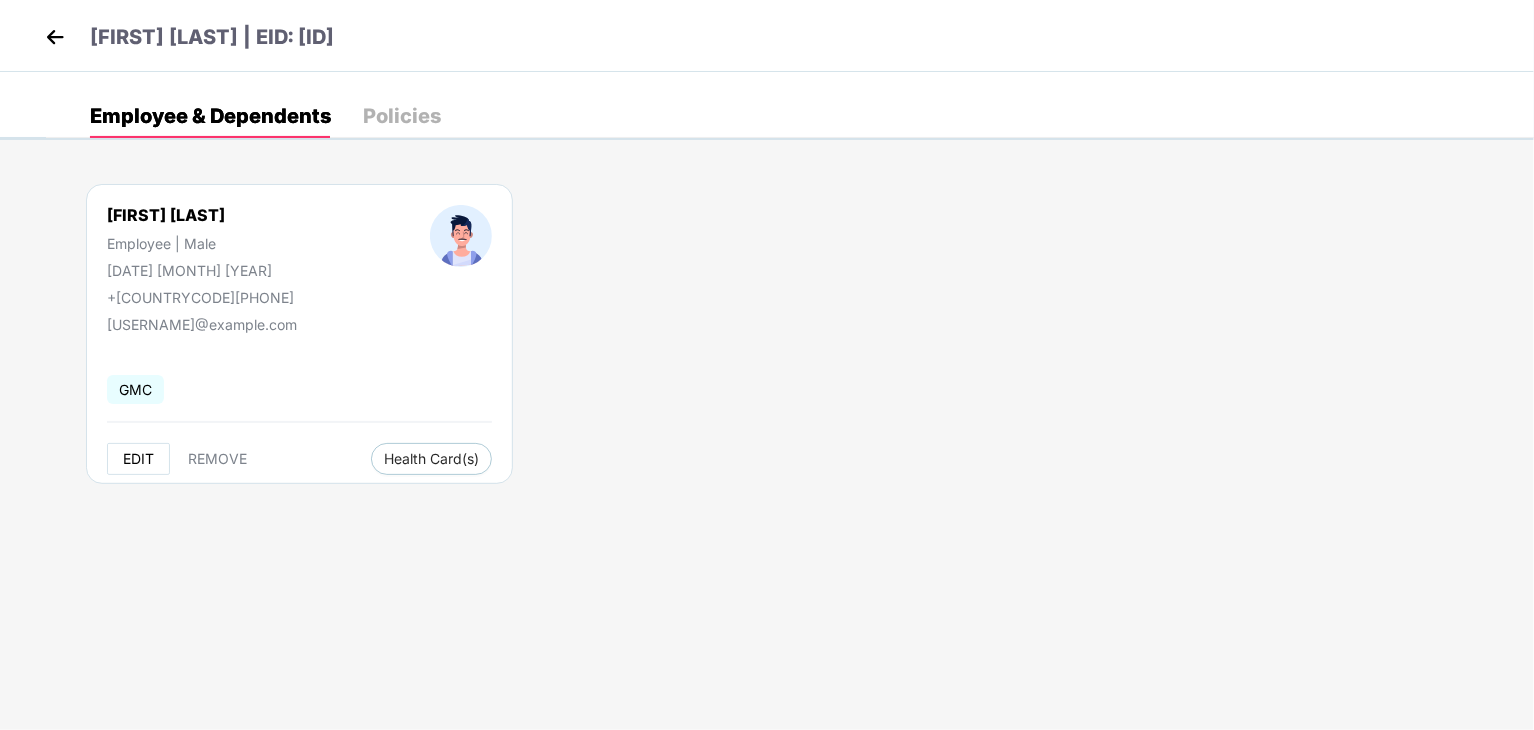 click on "EDIT" at bounding box center (138, 459) 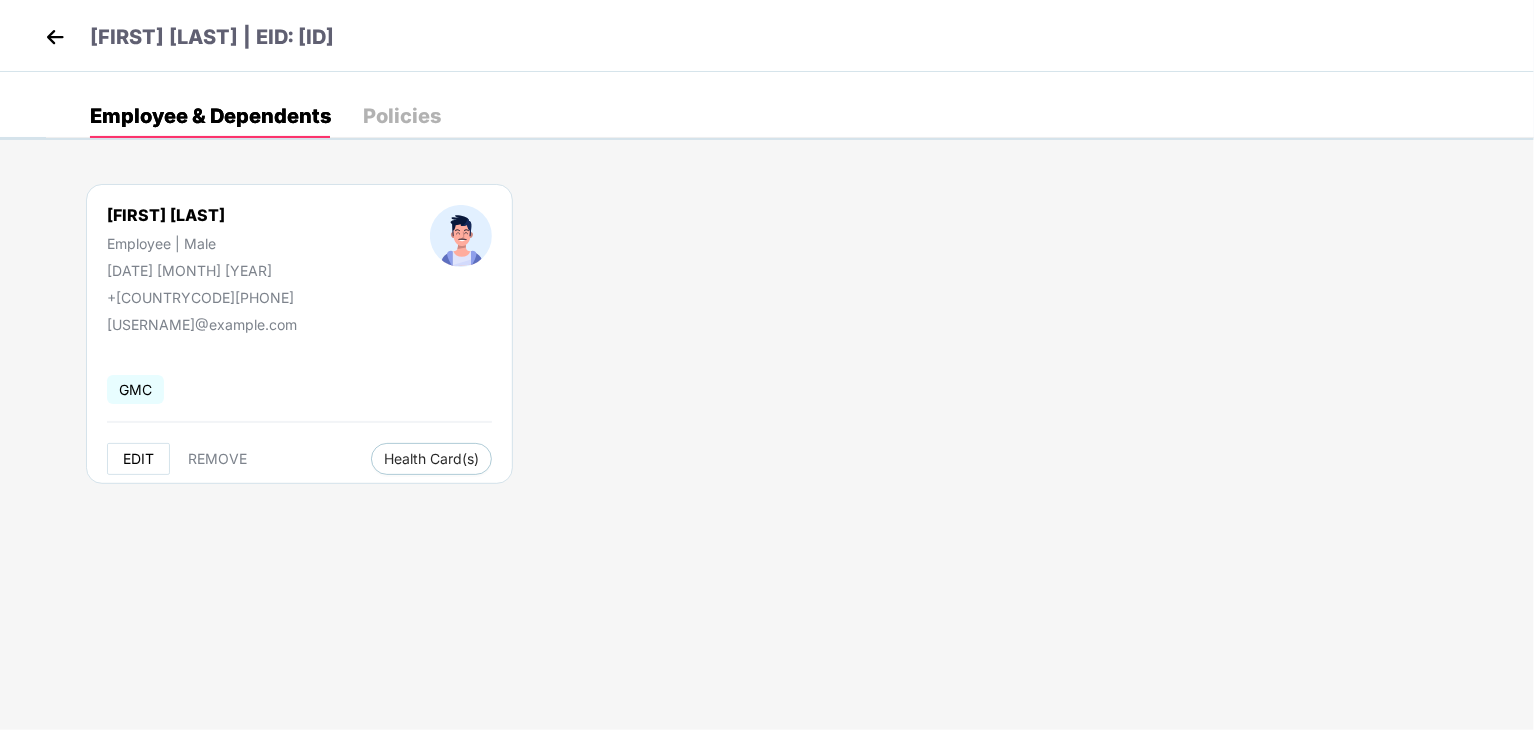 select on "****" 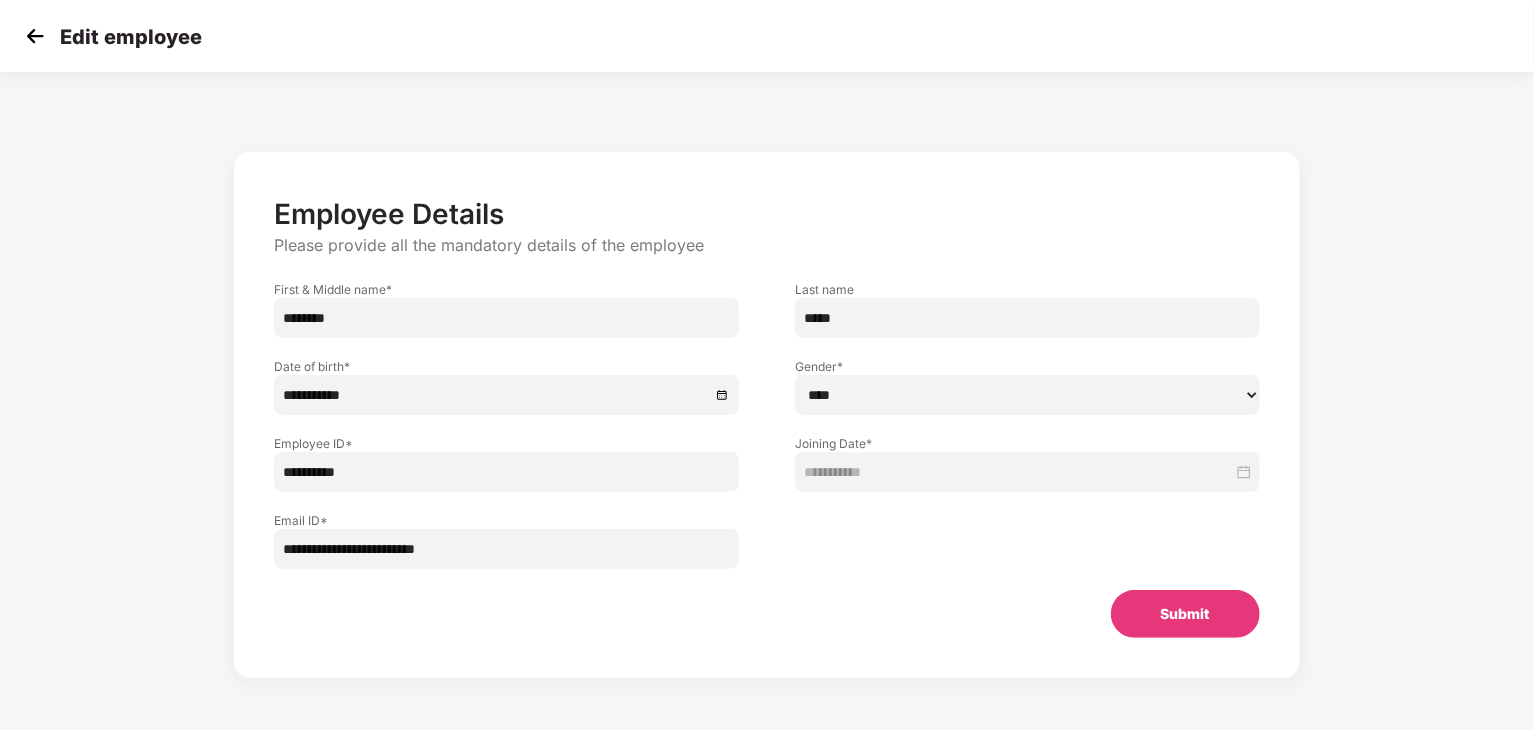 drag, startPoint x: 545, startPoint y: 552, endPoint x: 281, endPoint y: 542, distance: 264.18933 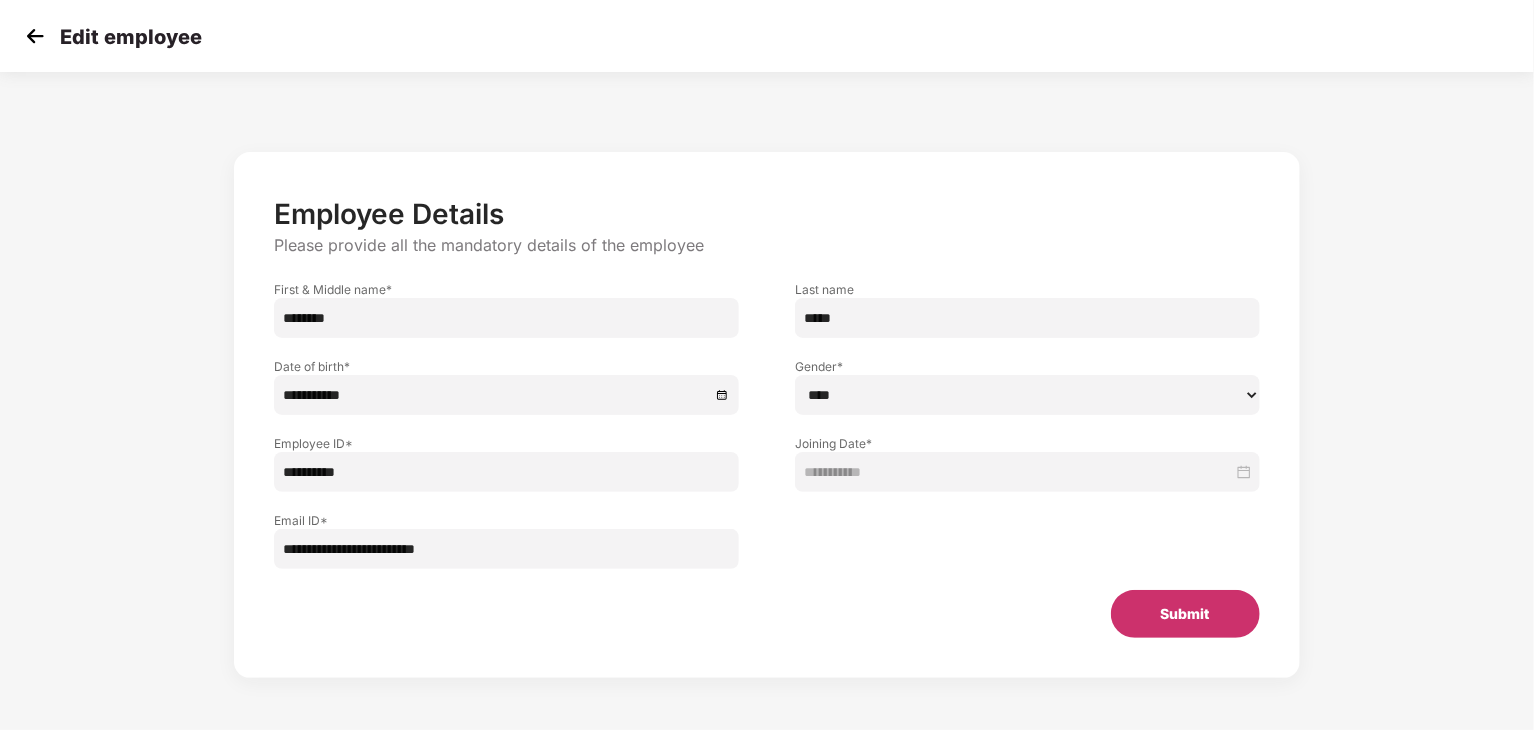 type on "**********" 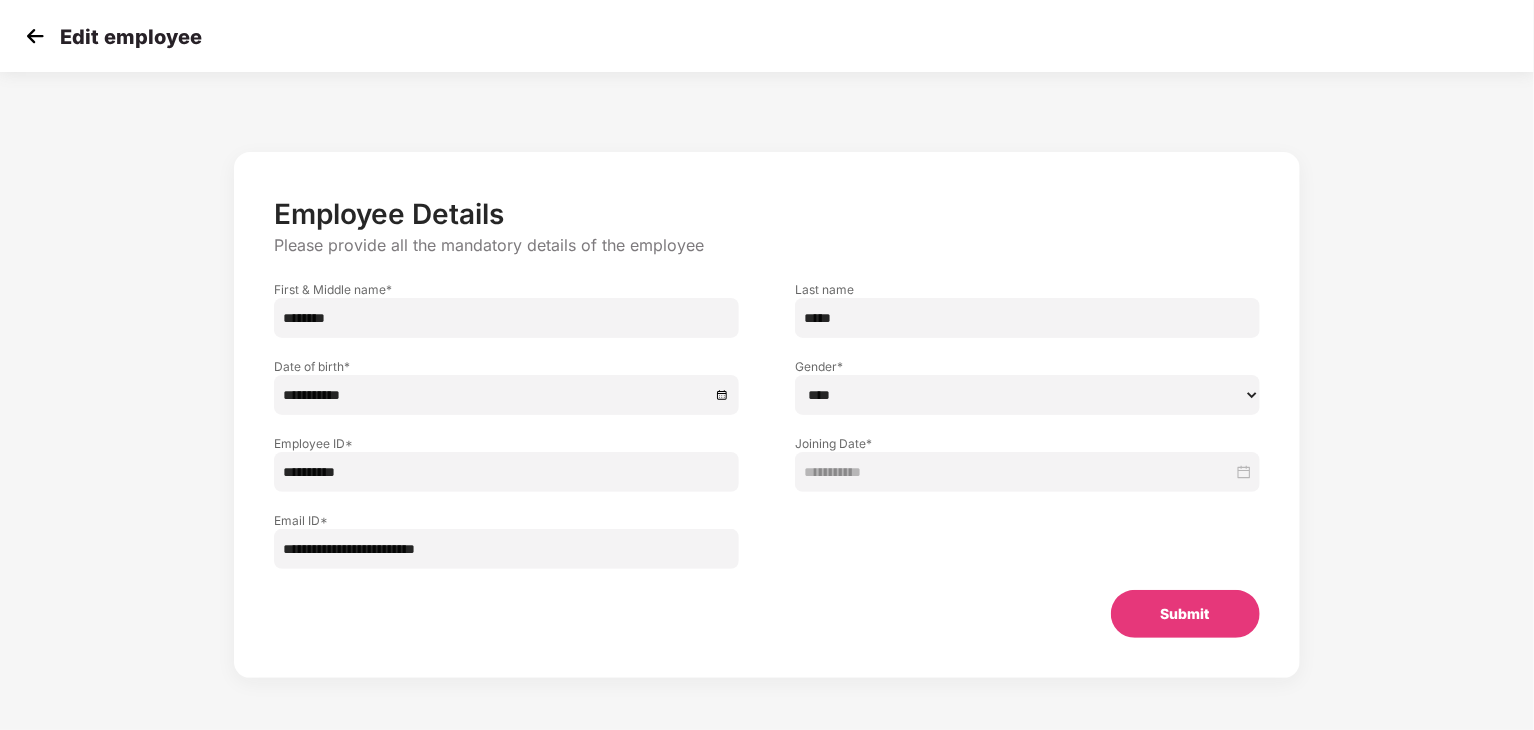 click on "Submit" at bounding box center [1185, 614] 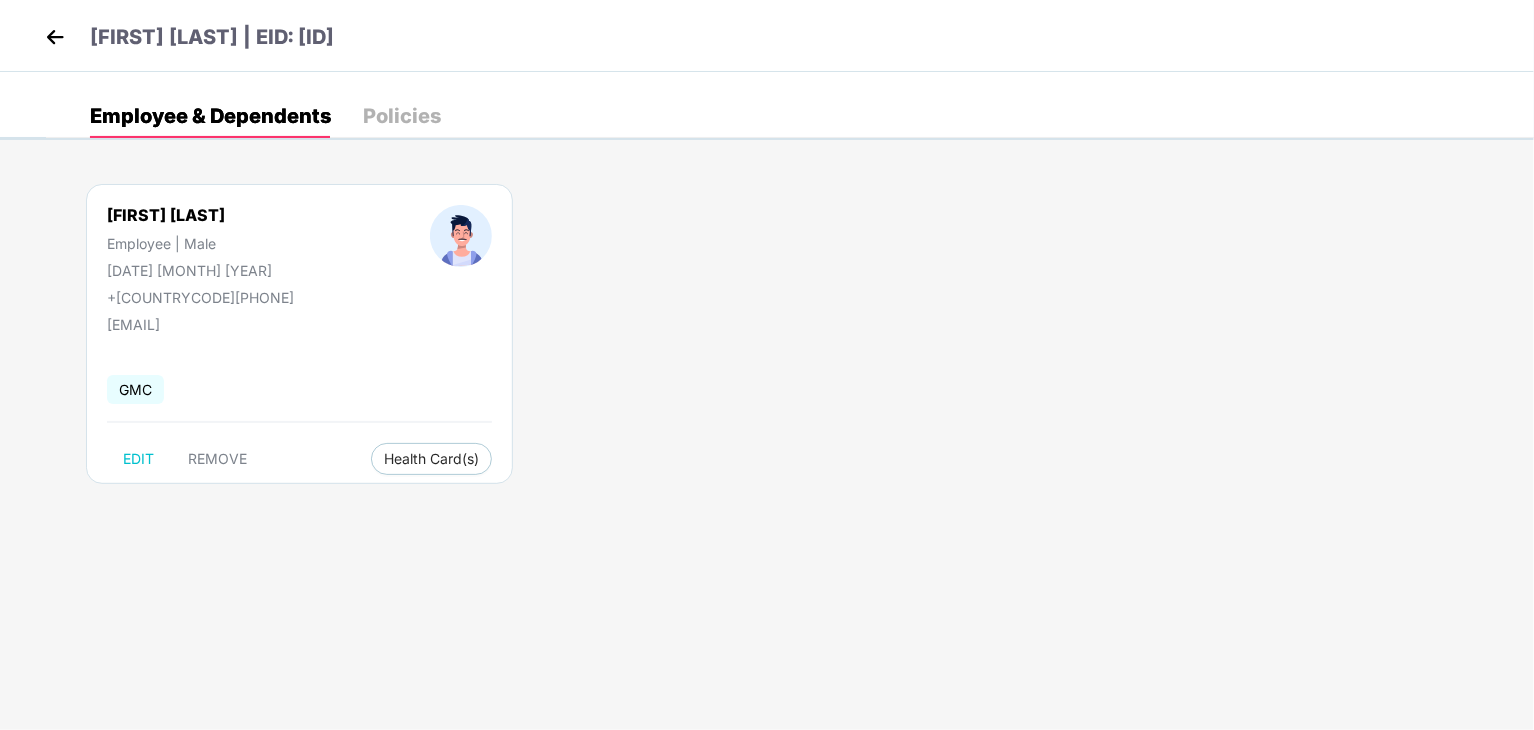 click at bounding box center (55, 37) 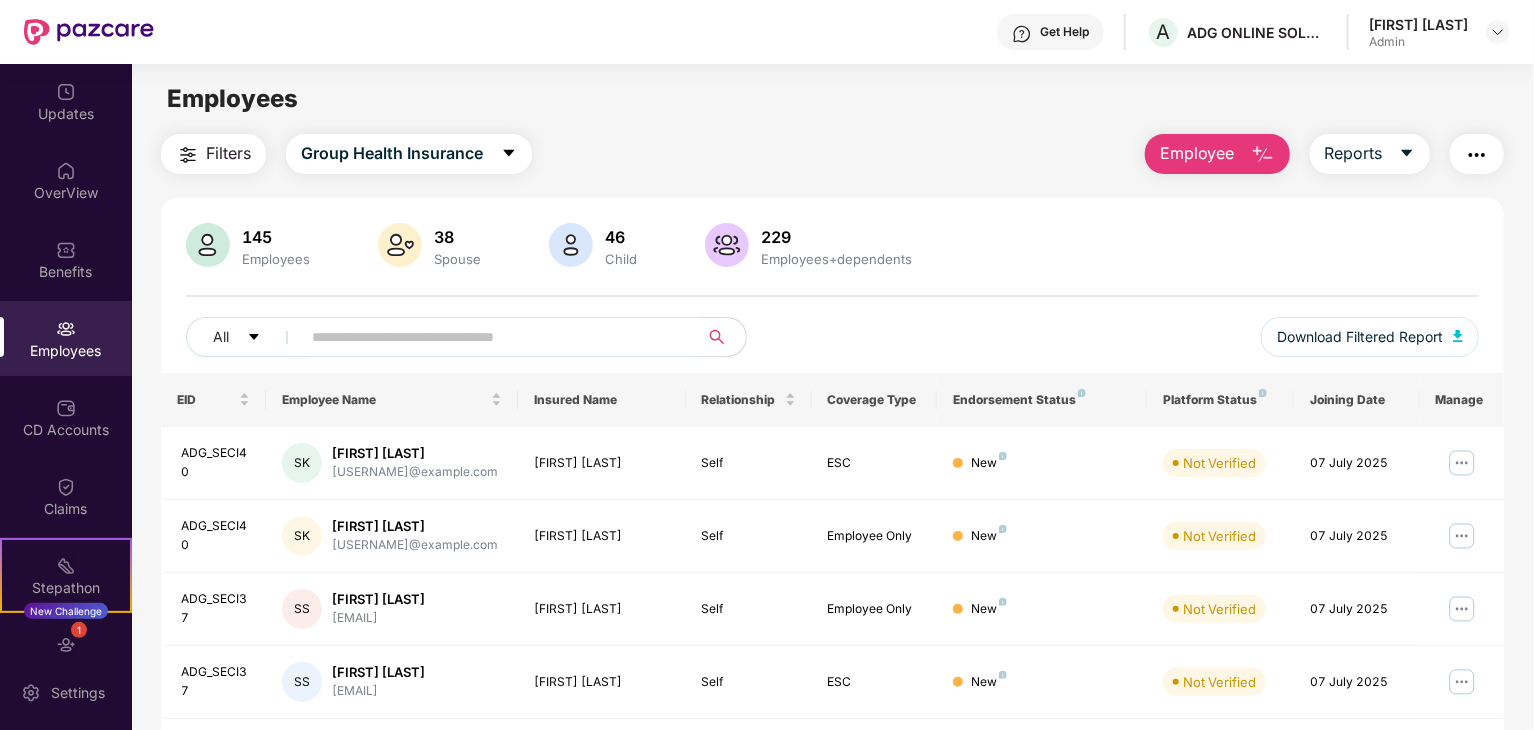 click at bounding box center (491, 337) 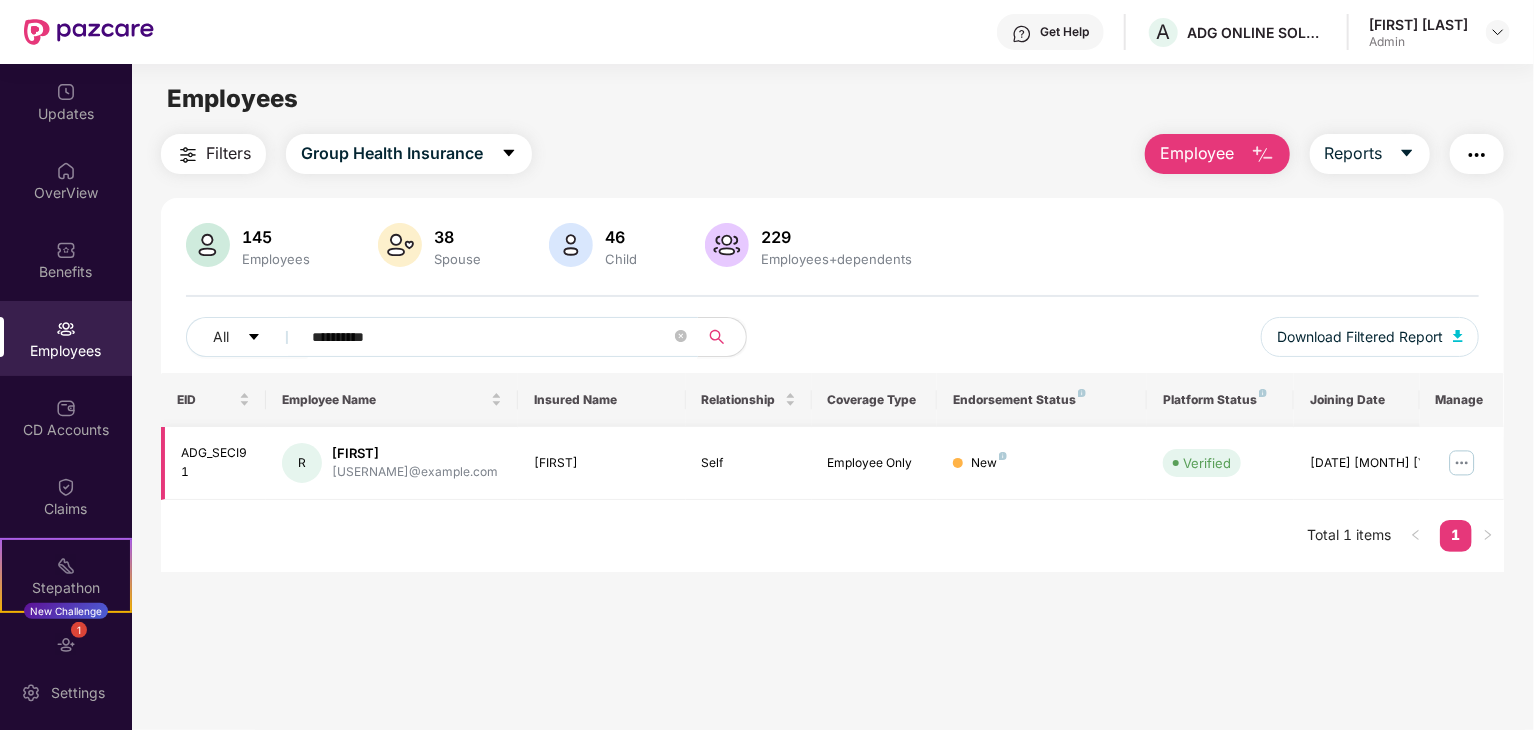 type on "**********" 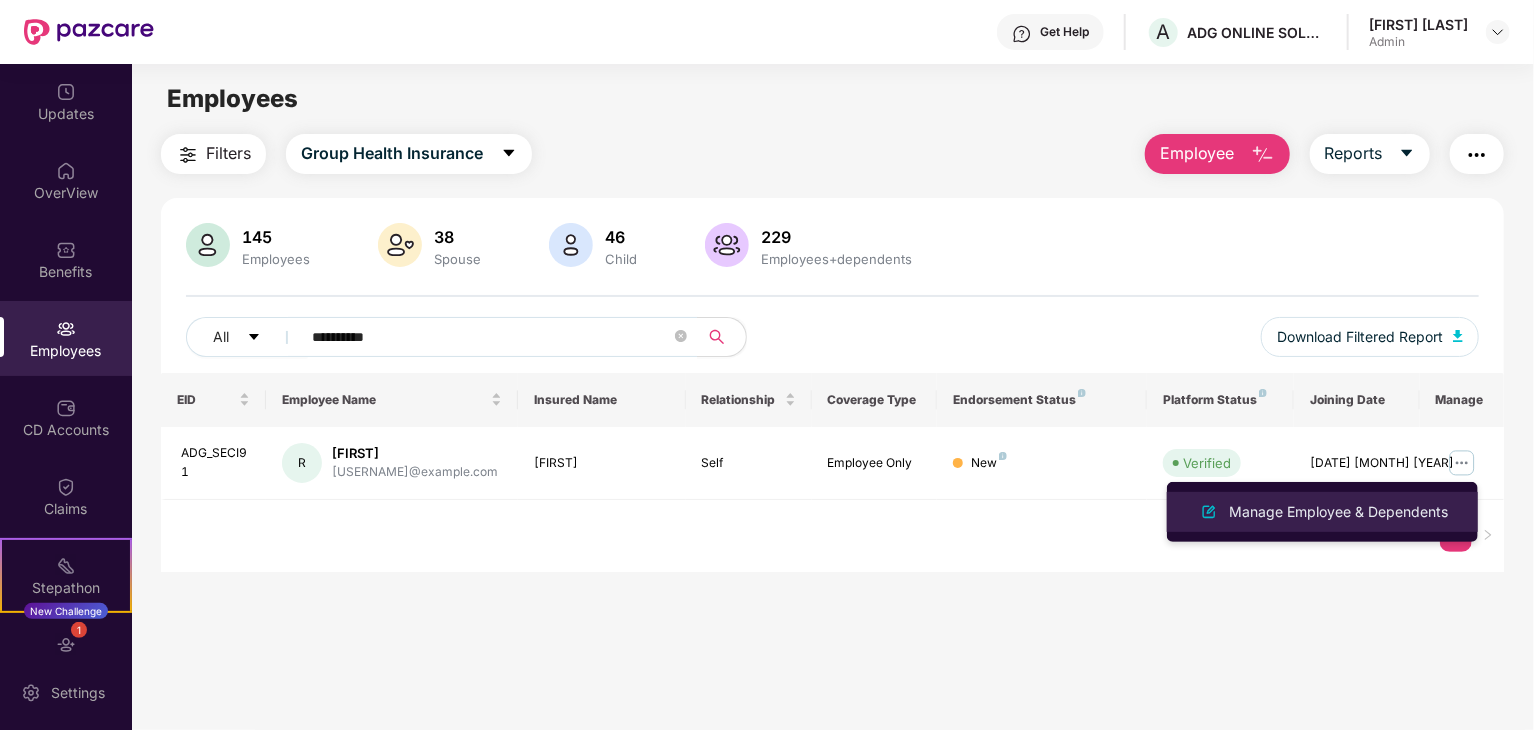 click on "Manage Employee & Dependents" at bounding box center [1338, 512] 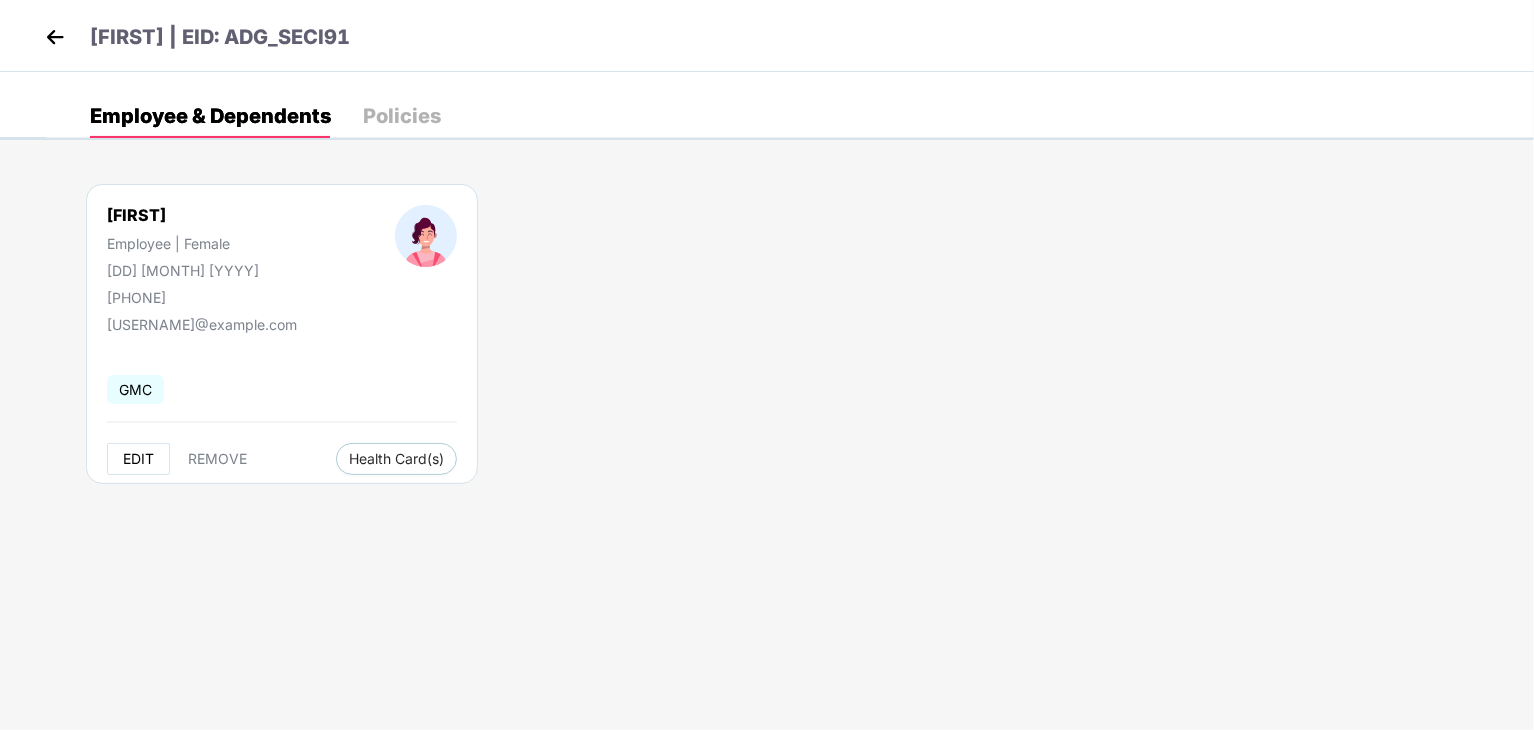 click on "EDIT" at bounding box center (138, 459) 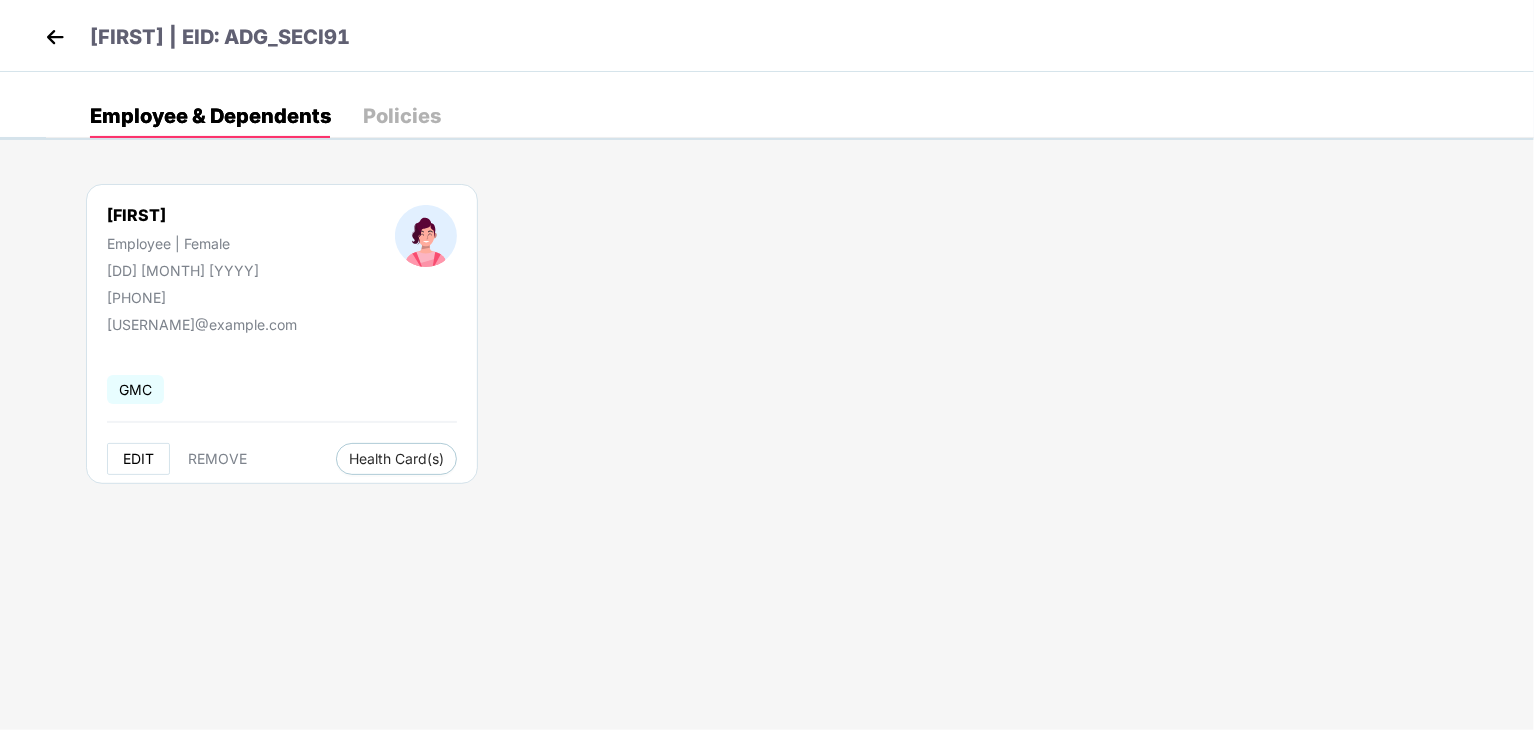 select on "******" 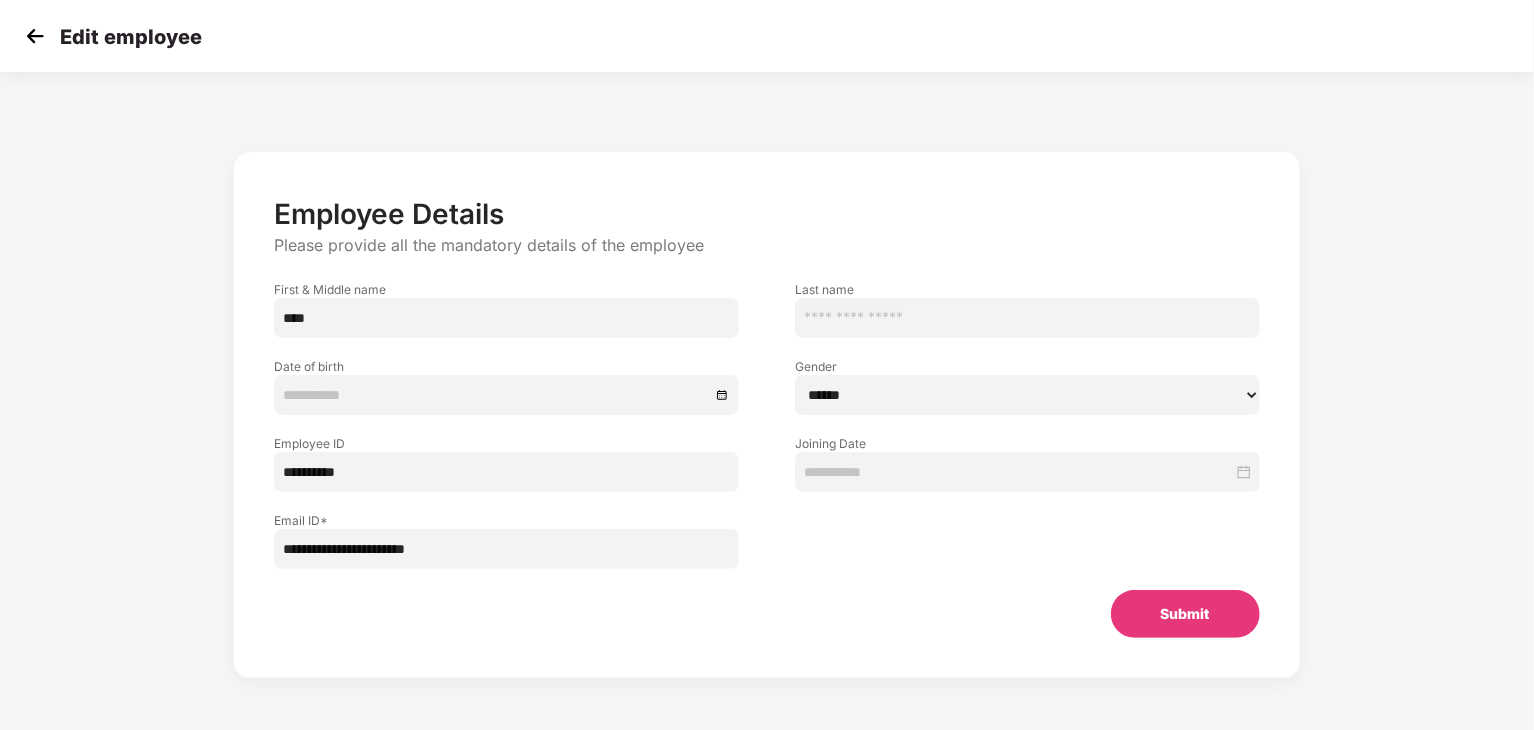 type on "**********" 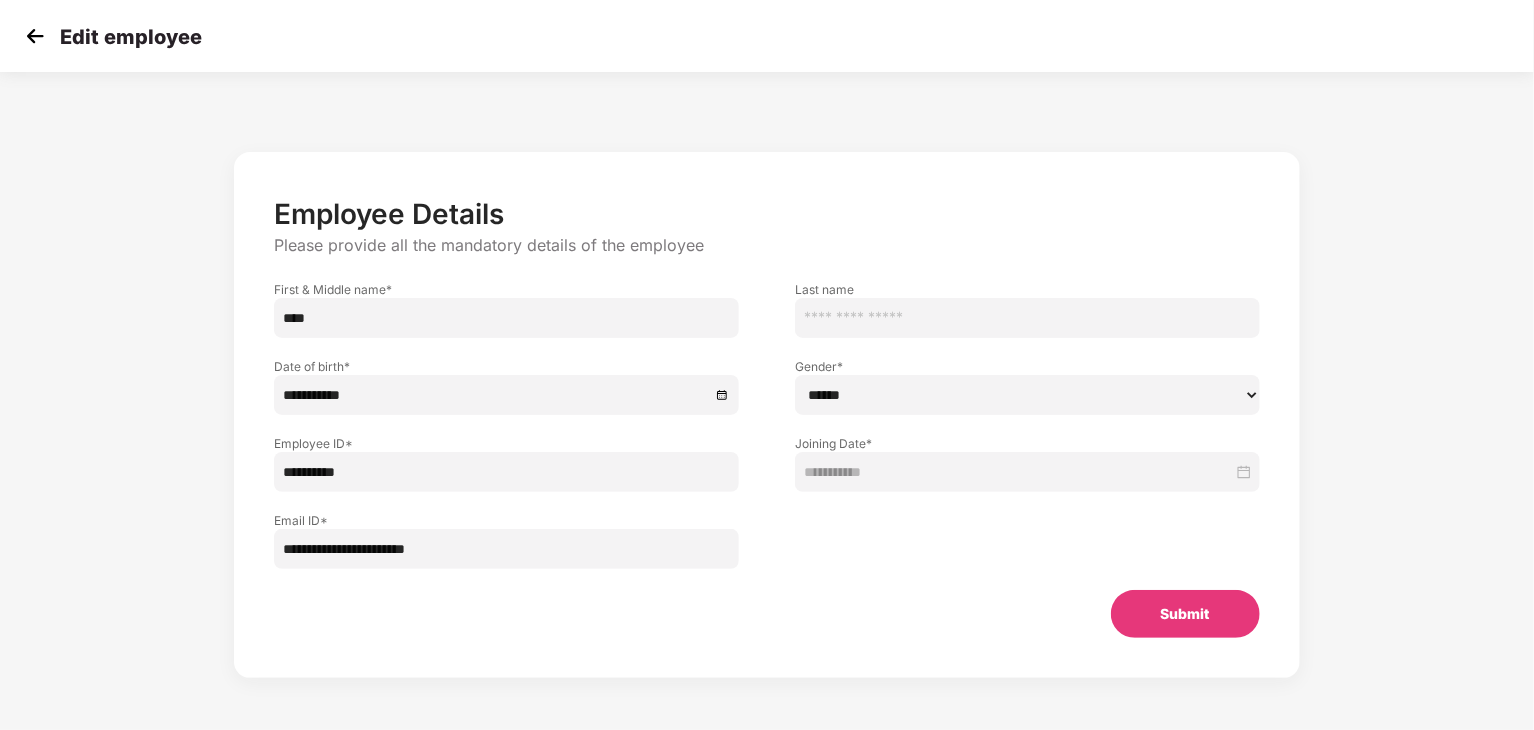 click on "Submit" at bounding box center (1185, 614) 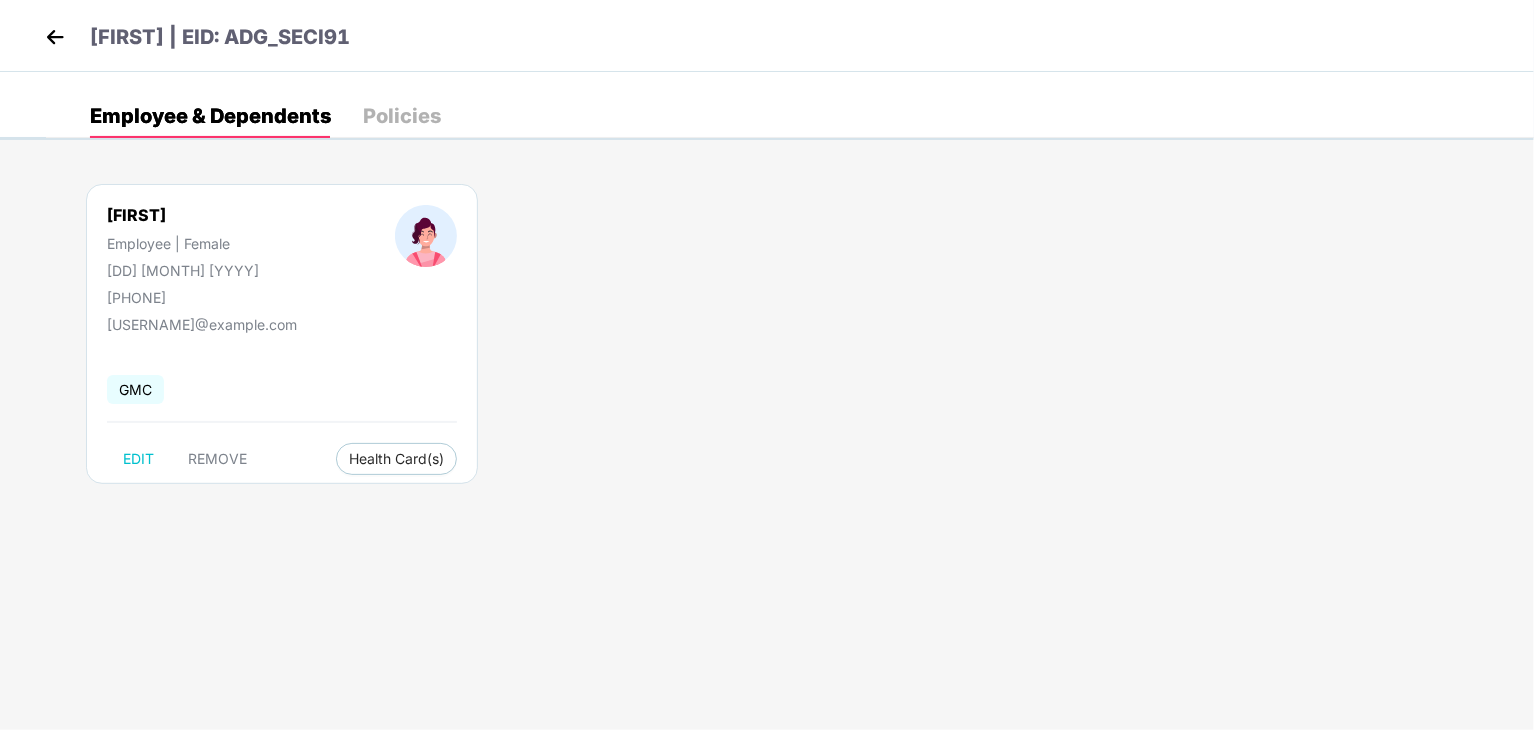 click at bounding box center (55, 37) 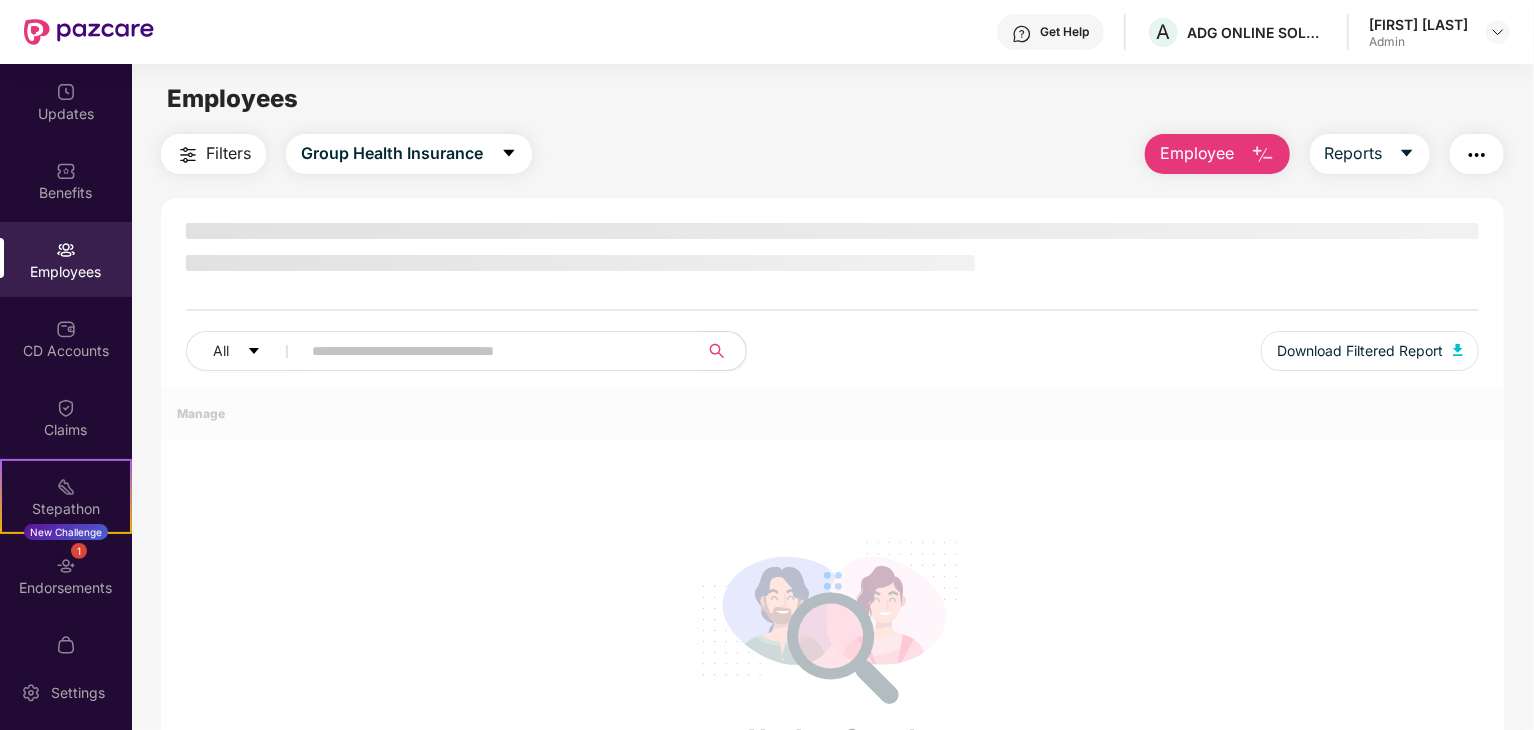 click at bounding box center [491, 351] 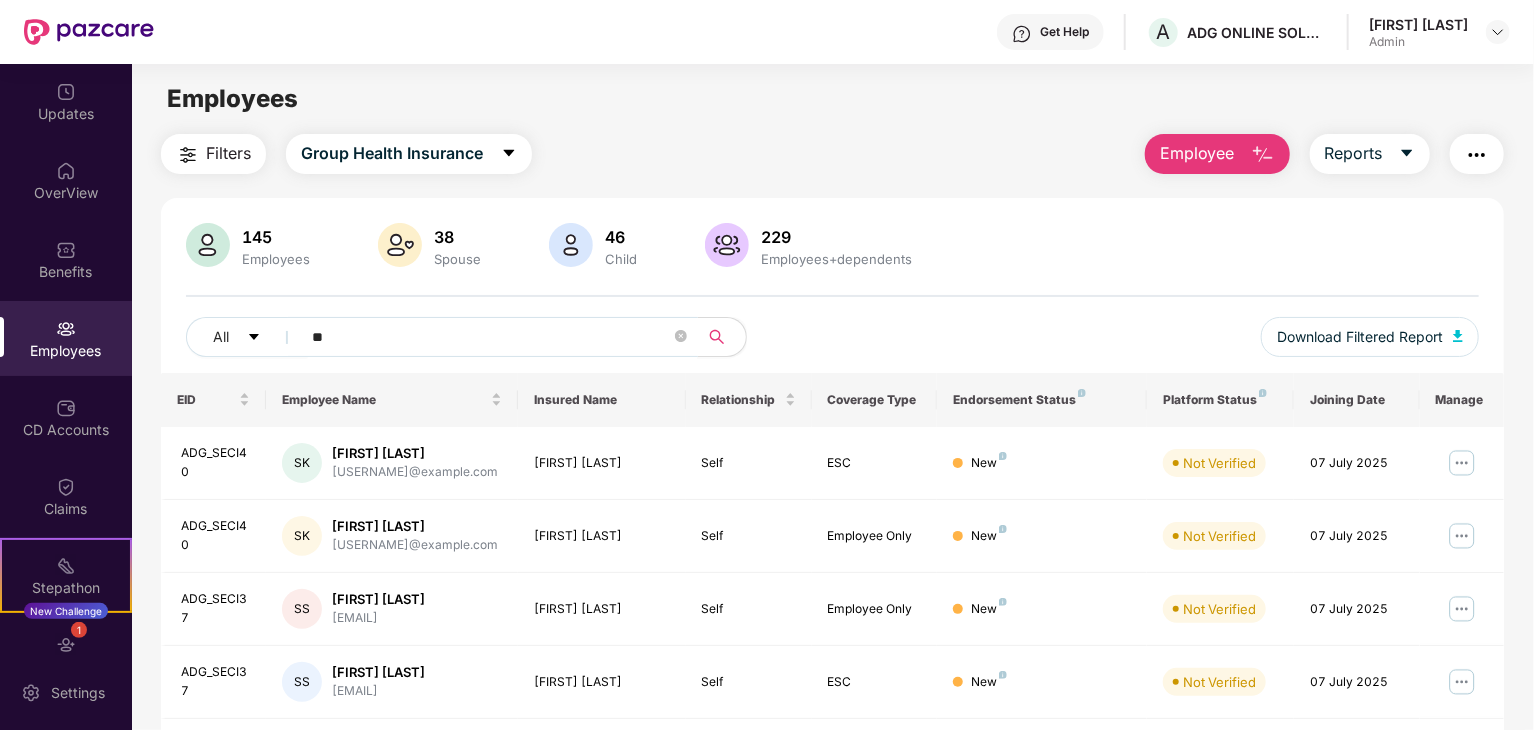 type on "*" 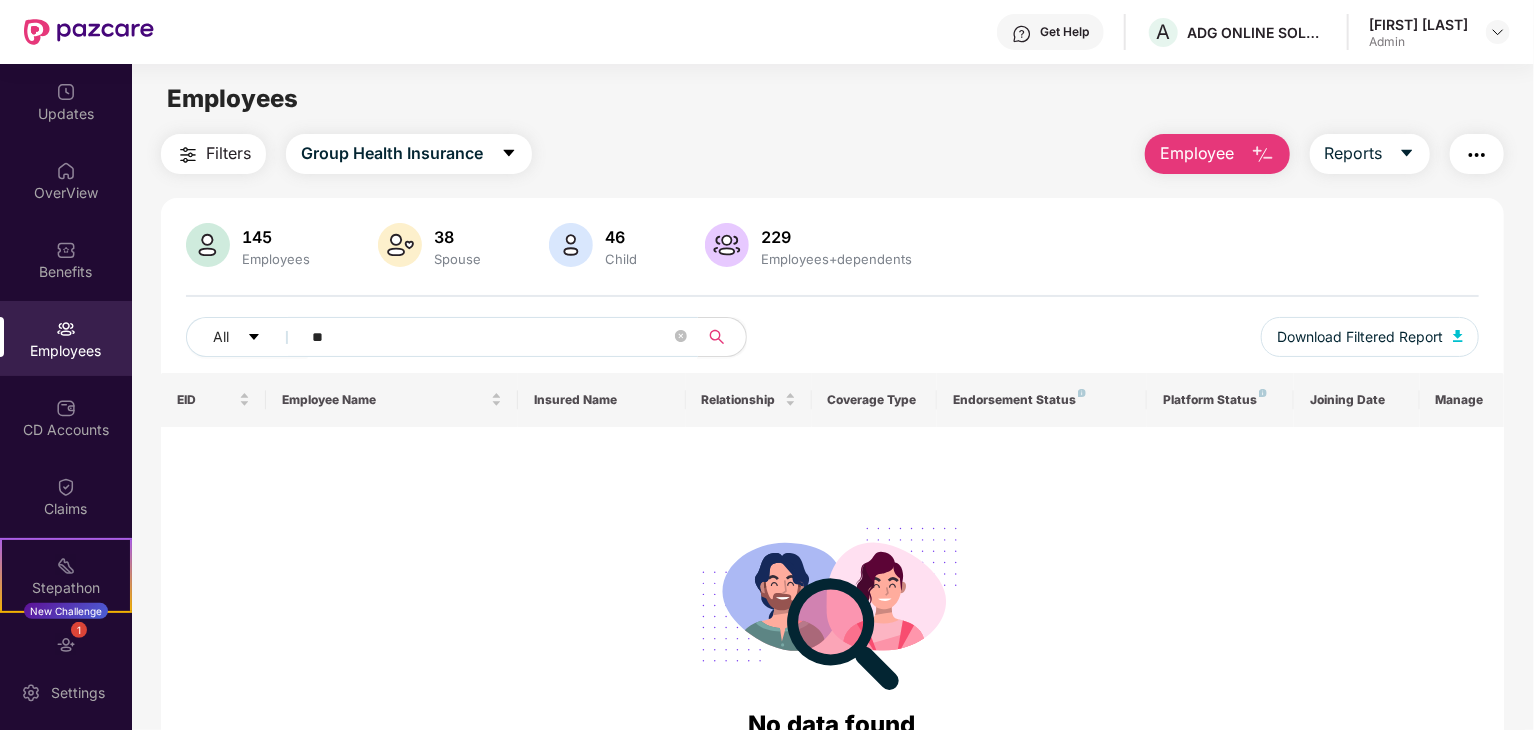 type on "*" 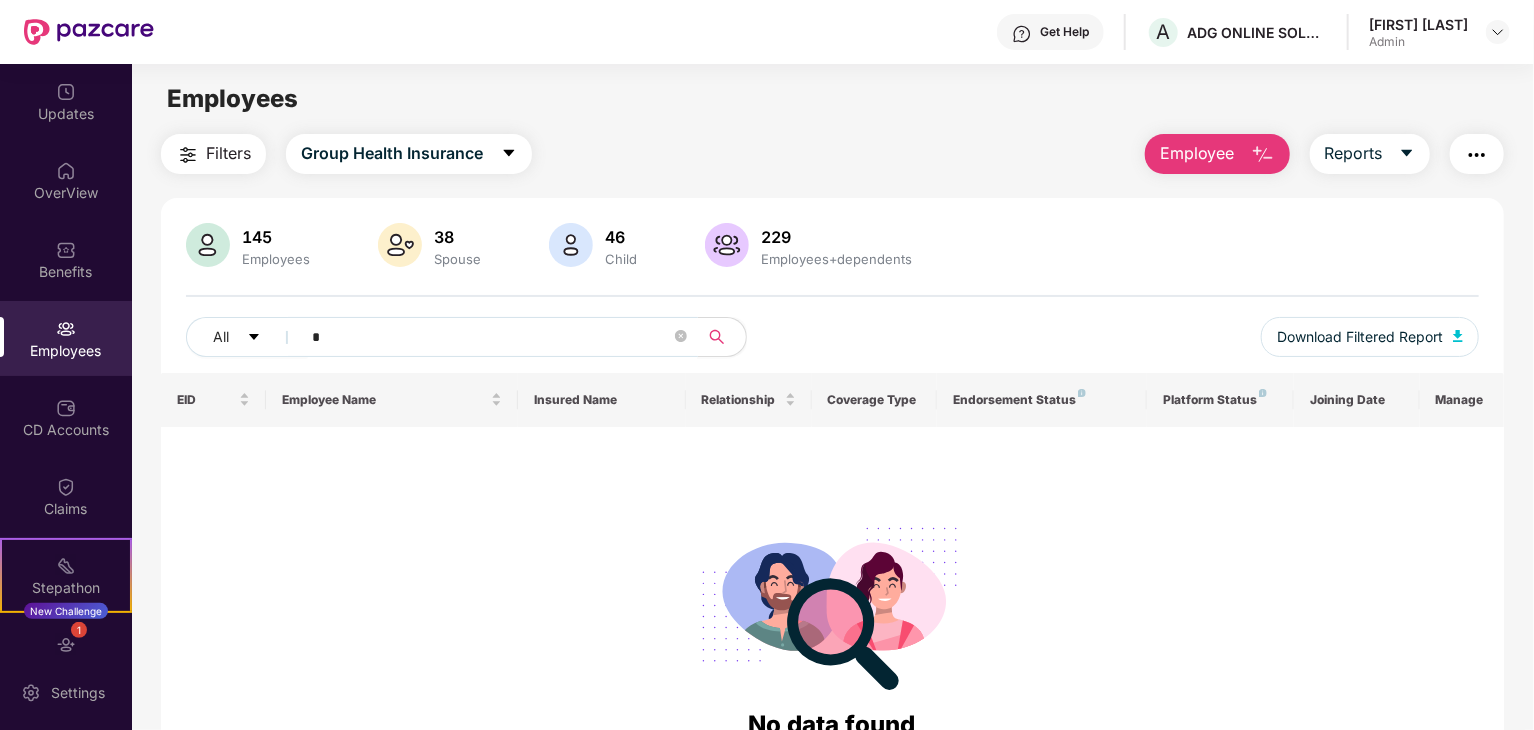 type 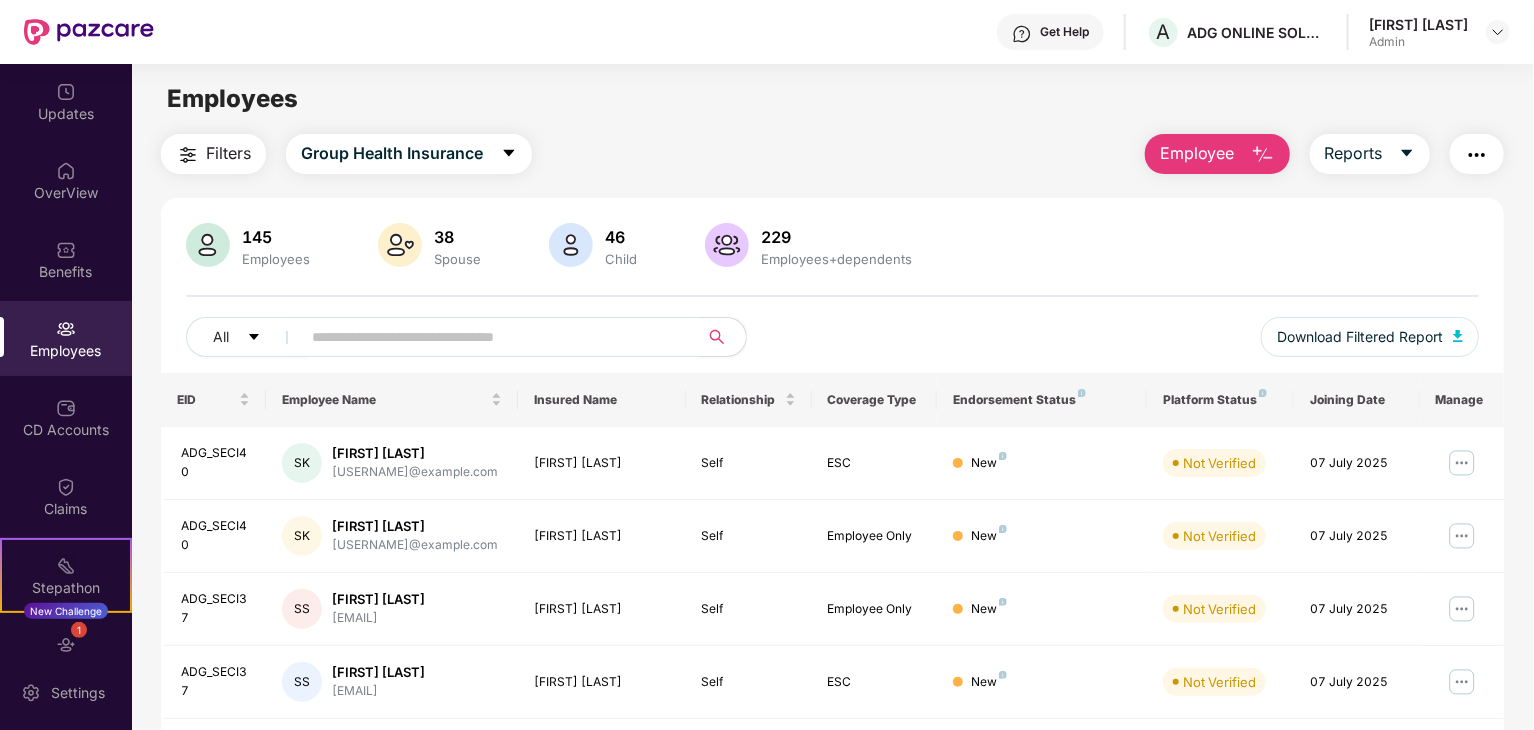 click on "Employee" at bounding box center (1197, 153) 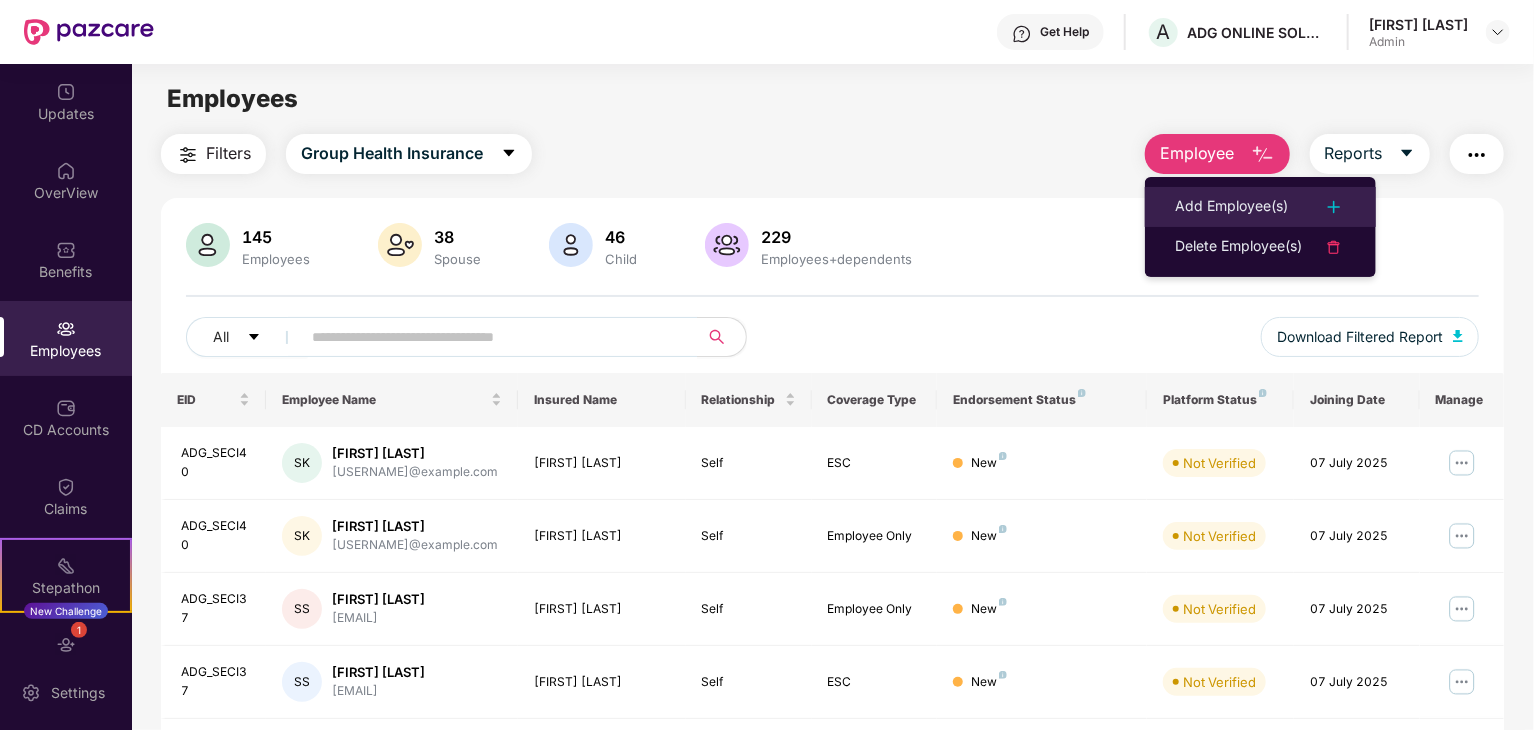 click on "Add Employee(s)" at bounding box center [1231, 207] 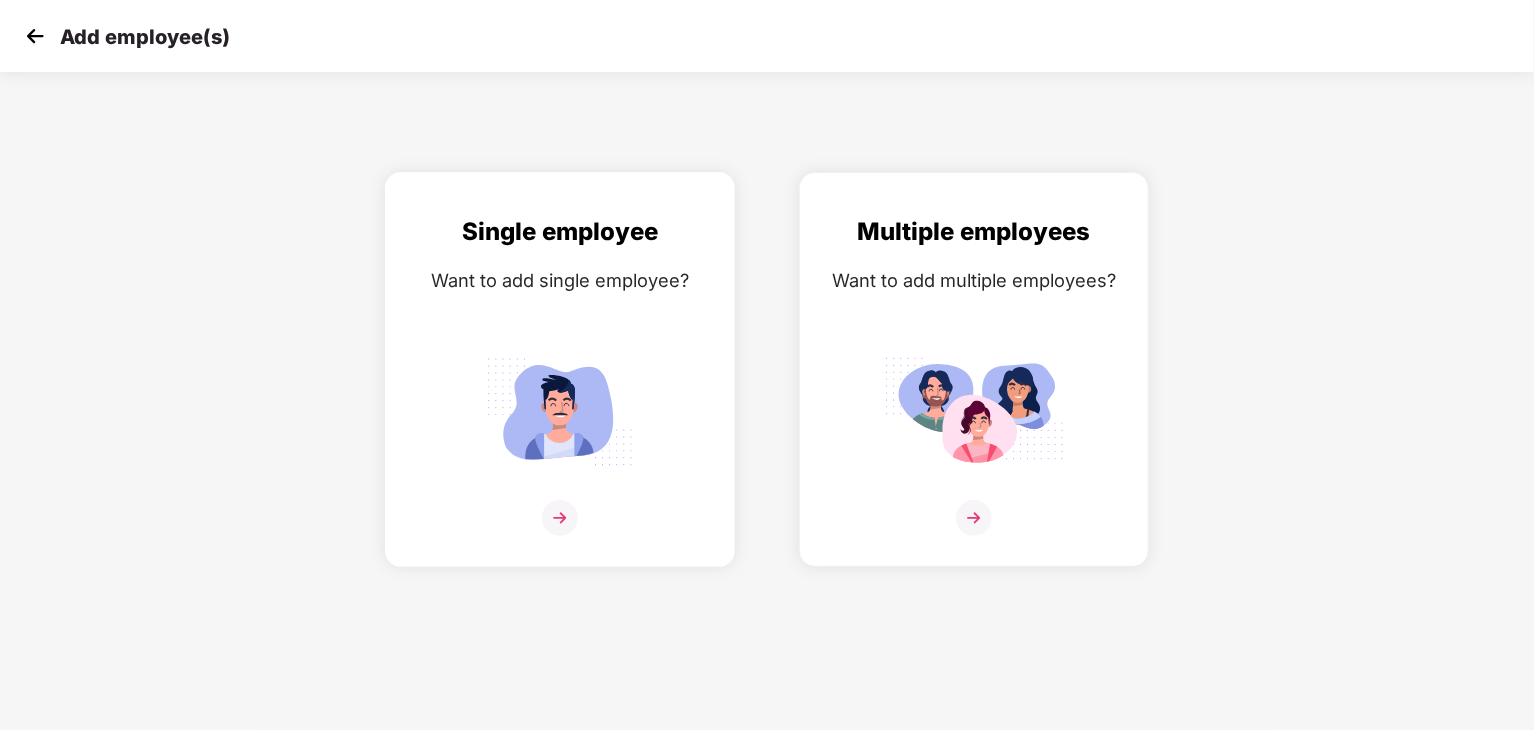 click at bounding box center (560, 411) 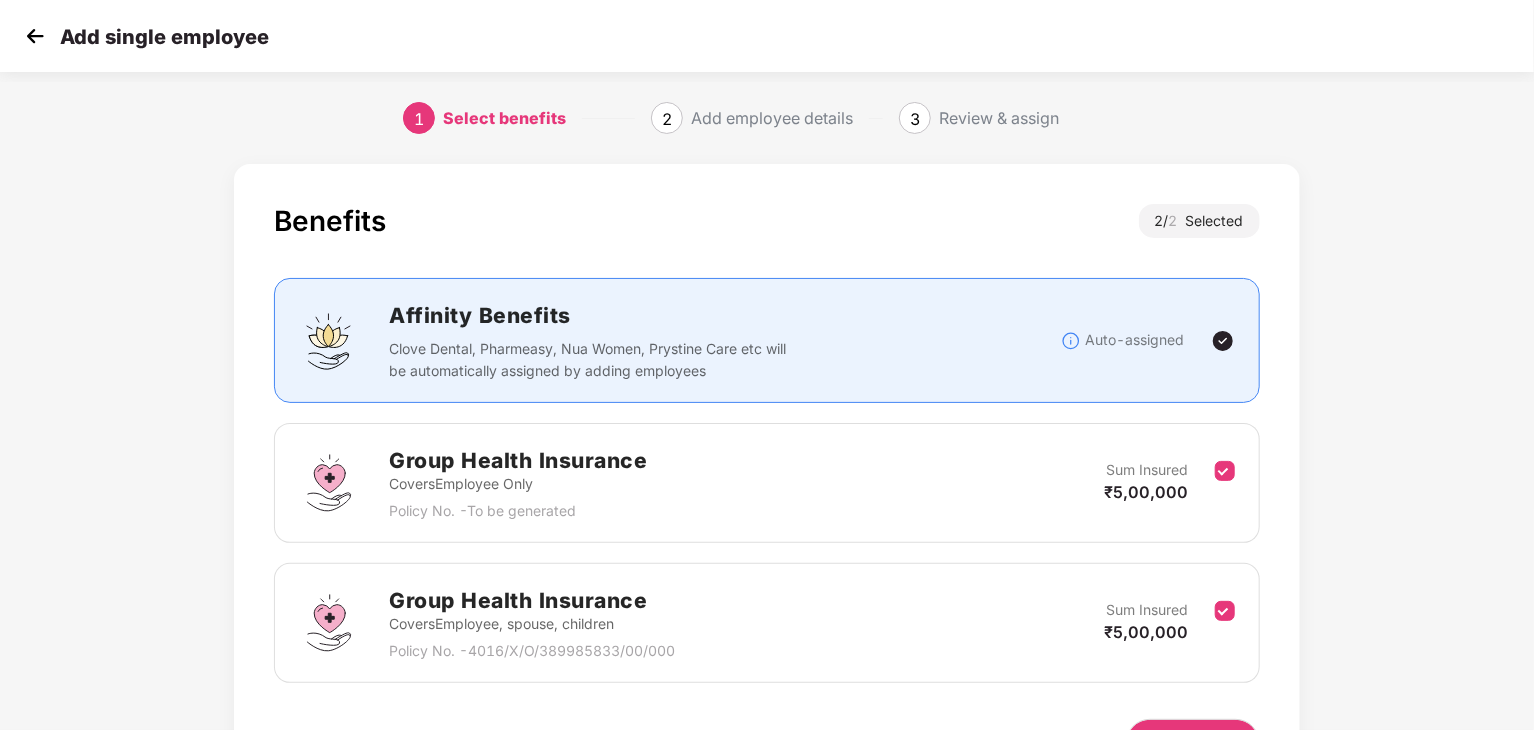 scroll, scrollTop: 126, scrollLeft: 0, axis: vertical 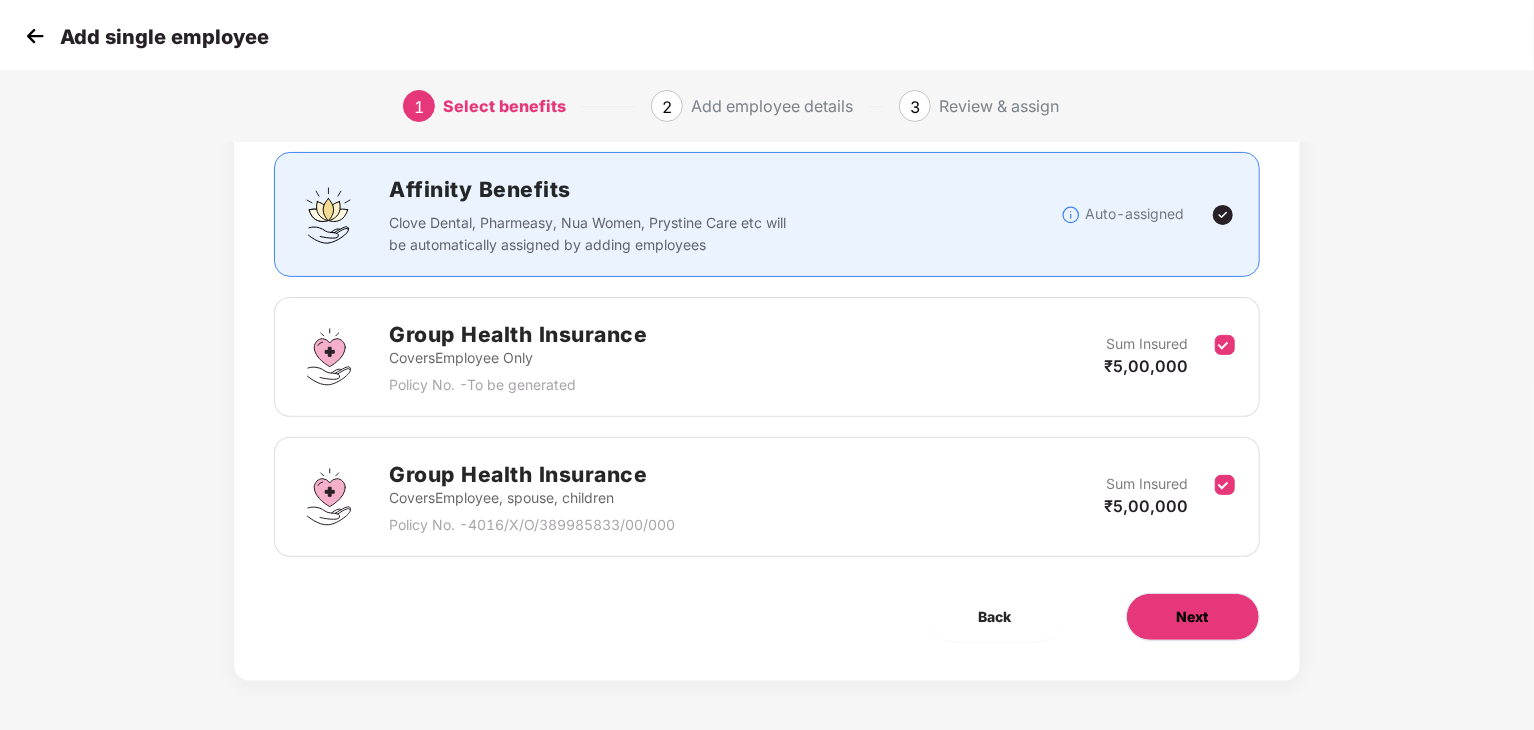 click on "Next" at bounding box center [1193, 617] 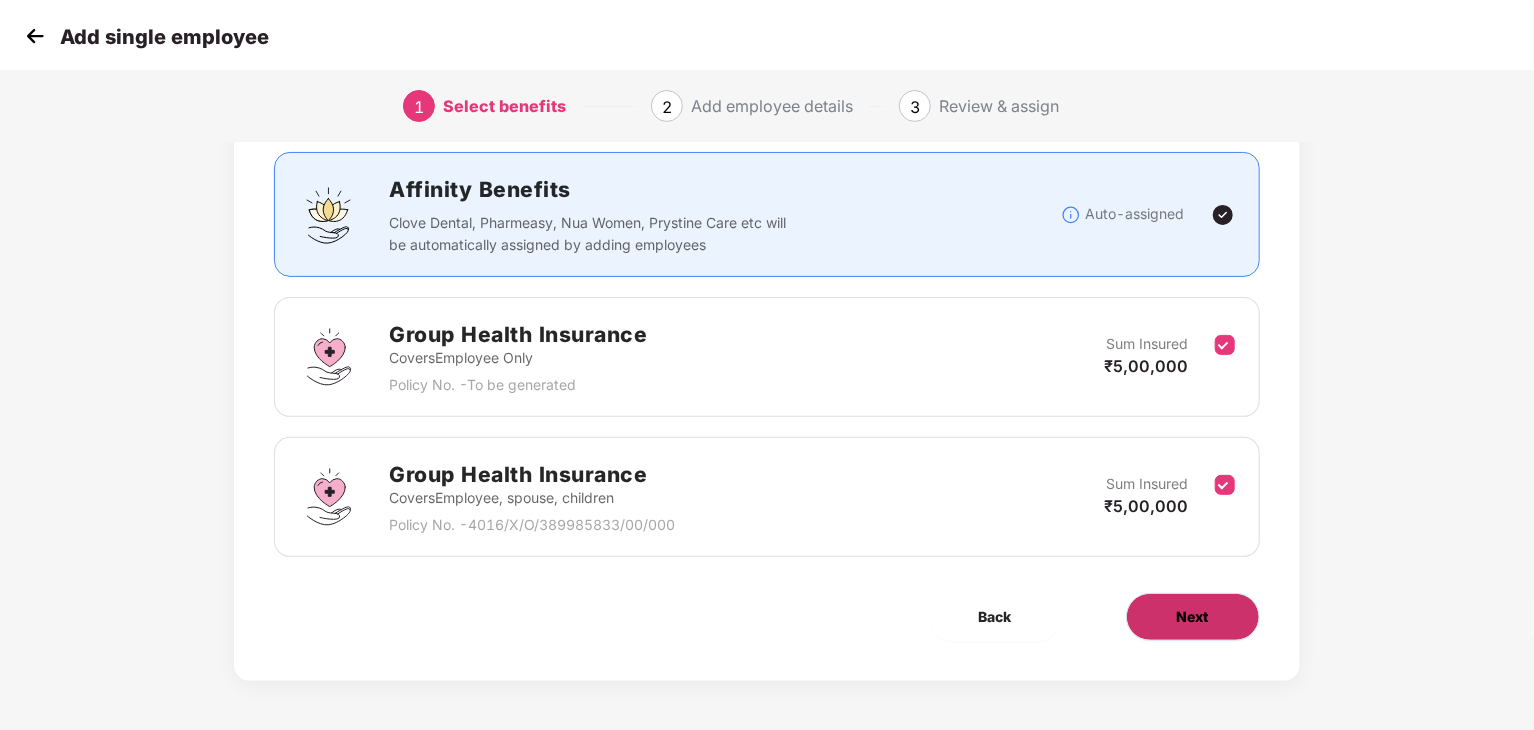 scroll, scrollTop: 0, scrollLeft: 0, axis: both 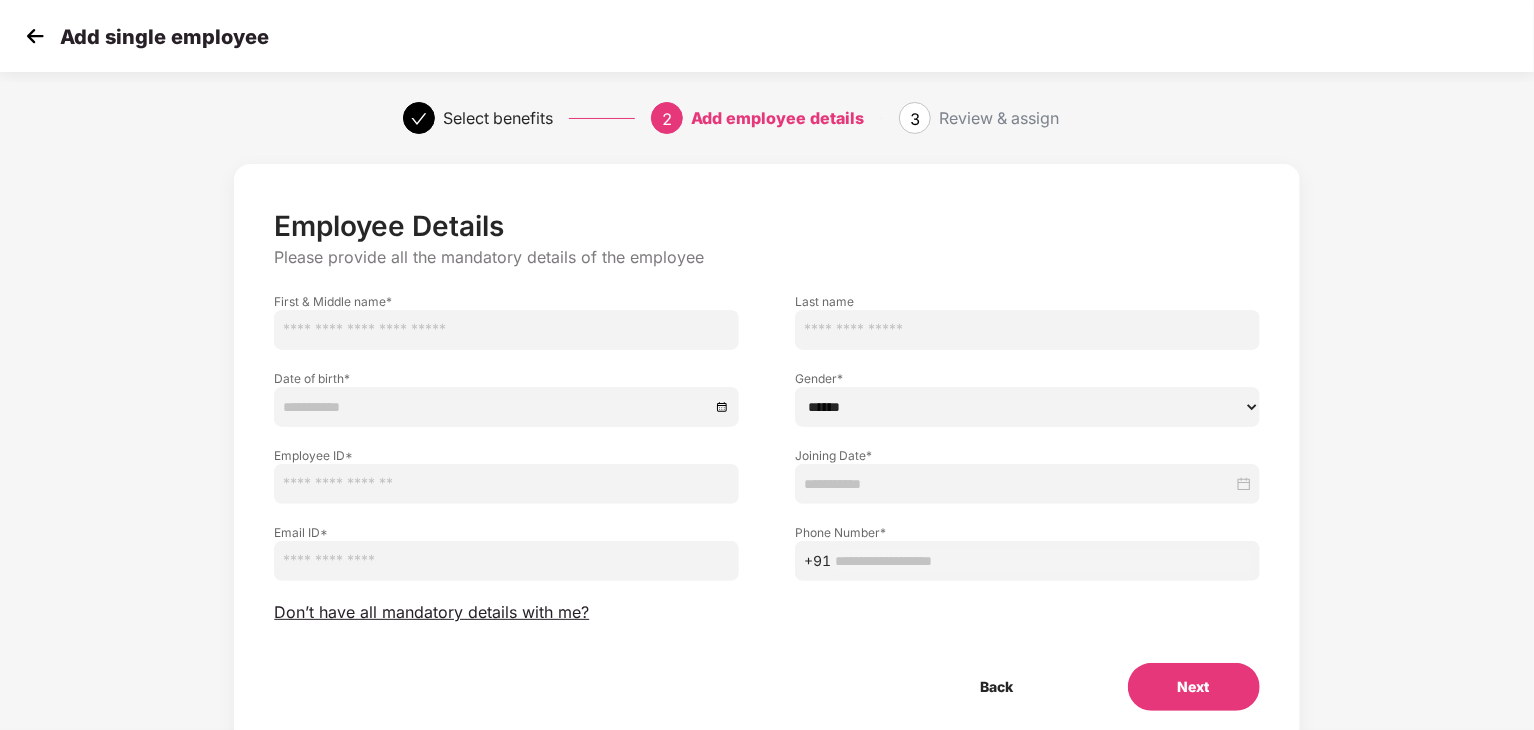 click at bounding box center (506, 484) 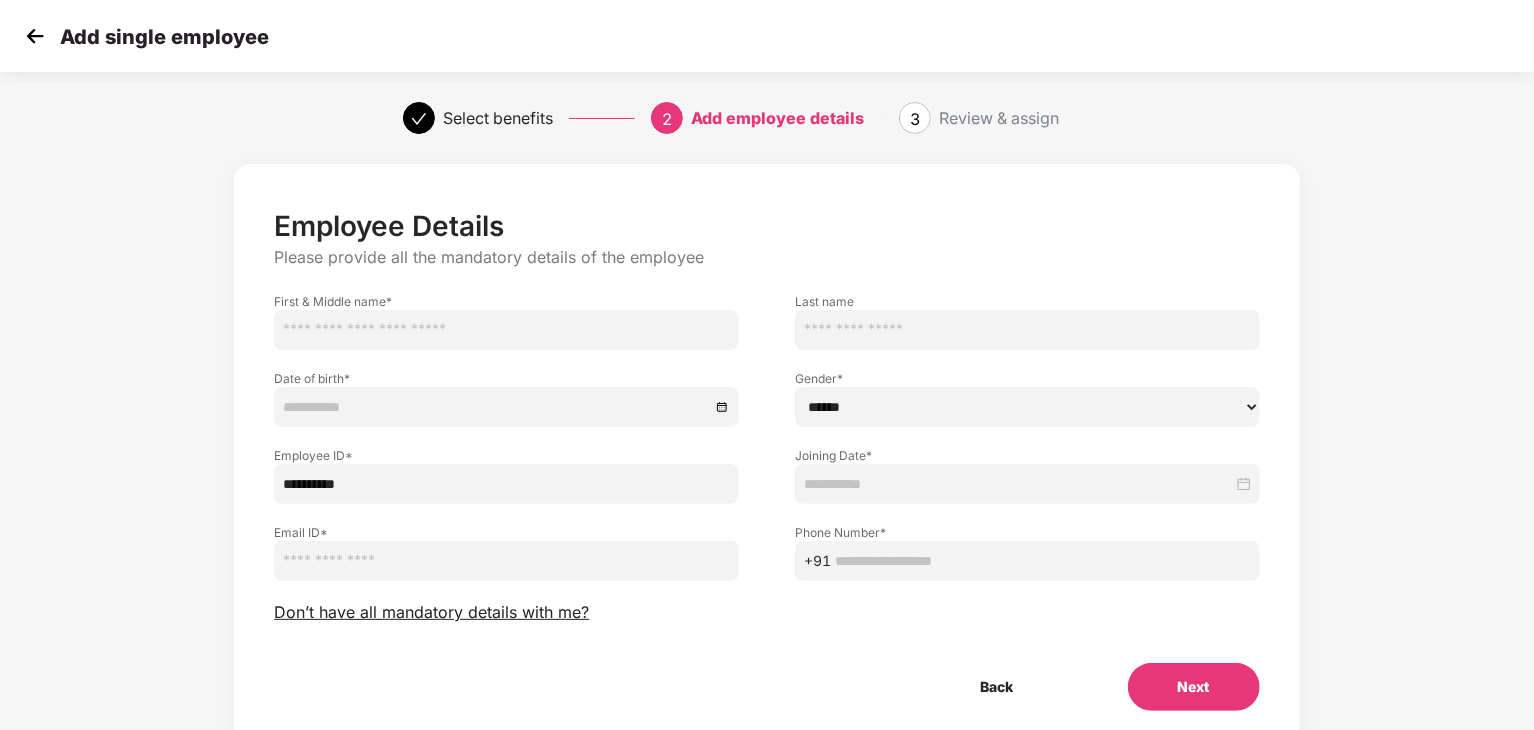 type on "**********" 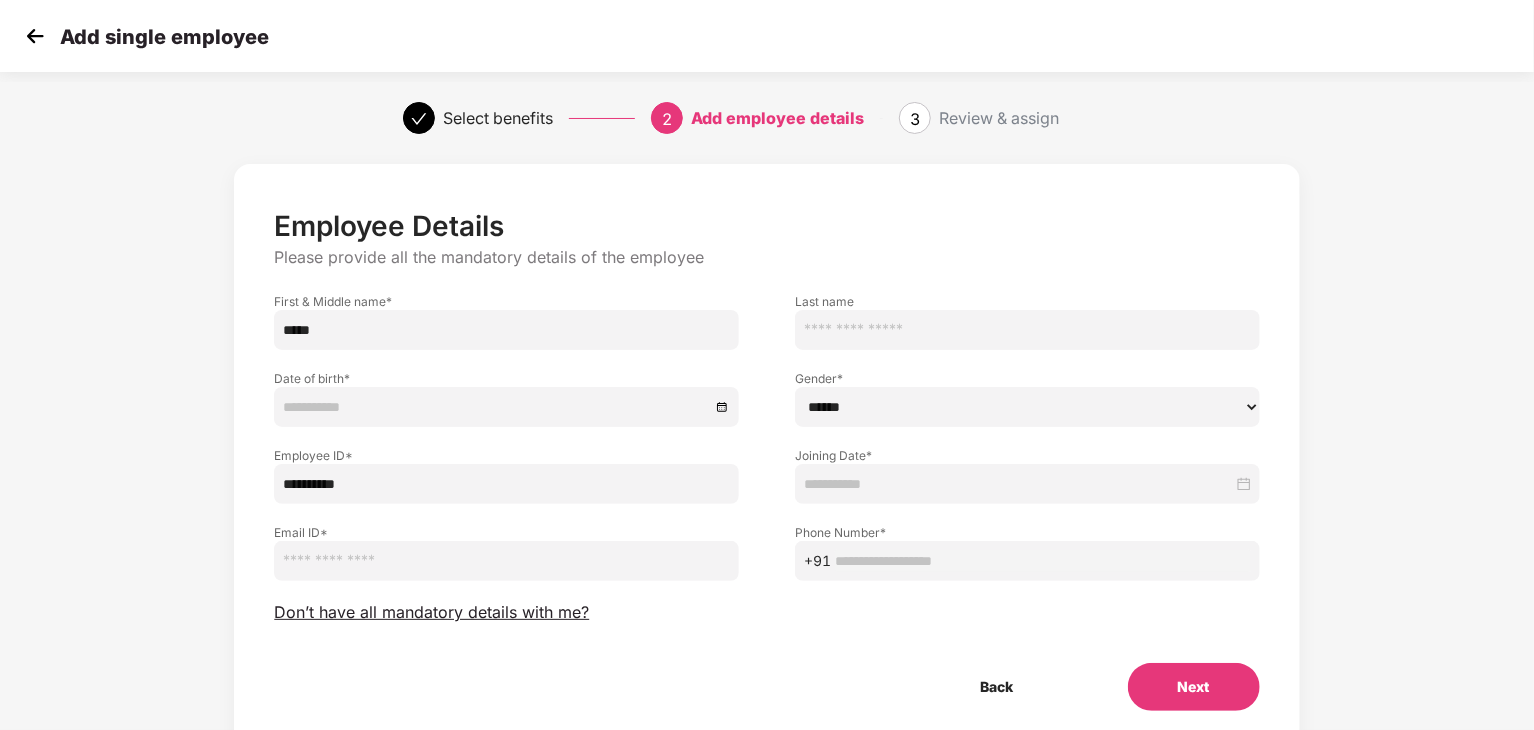 type on "*****" 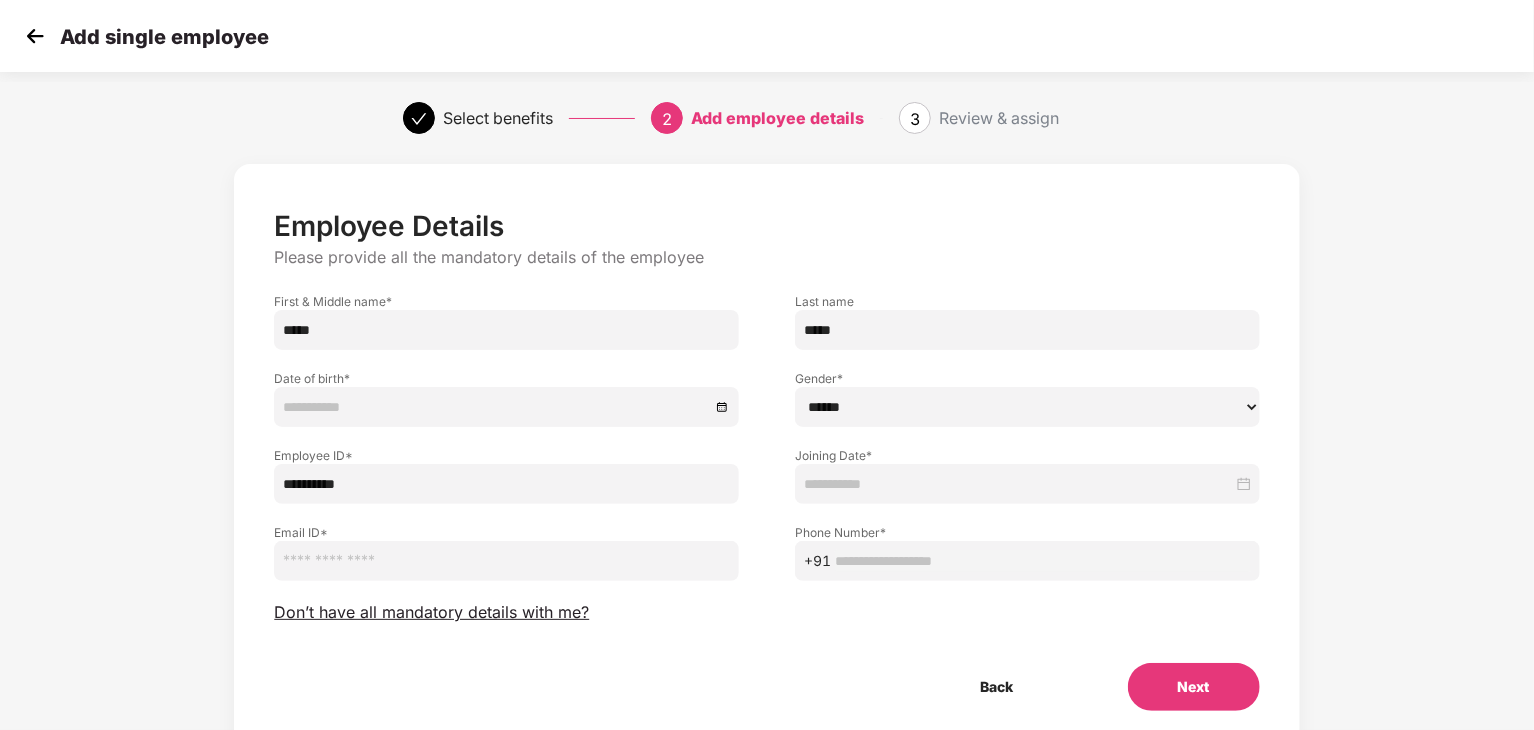 type on "*****" 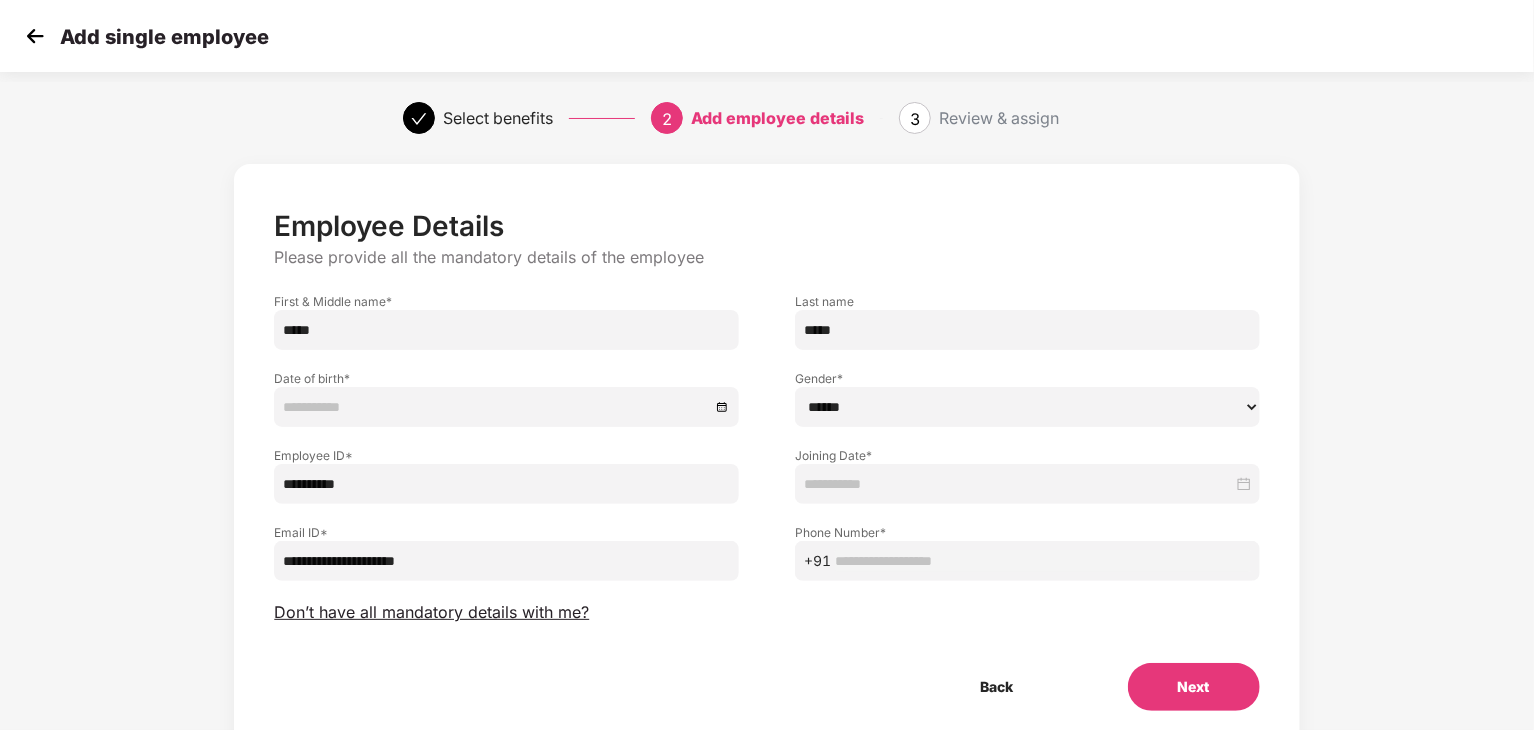 type on "**********" 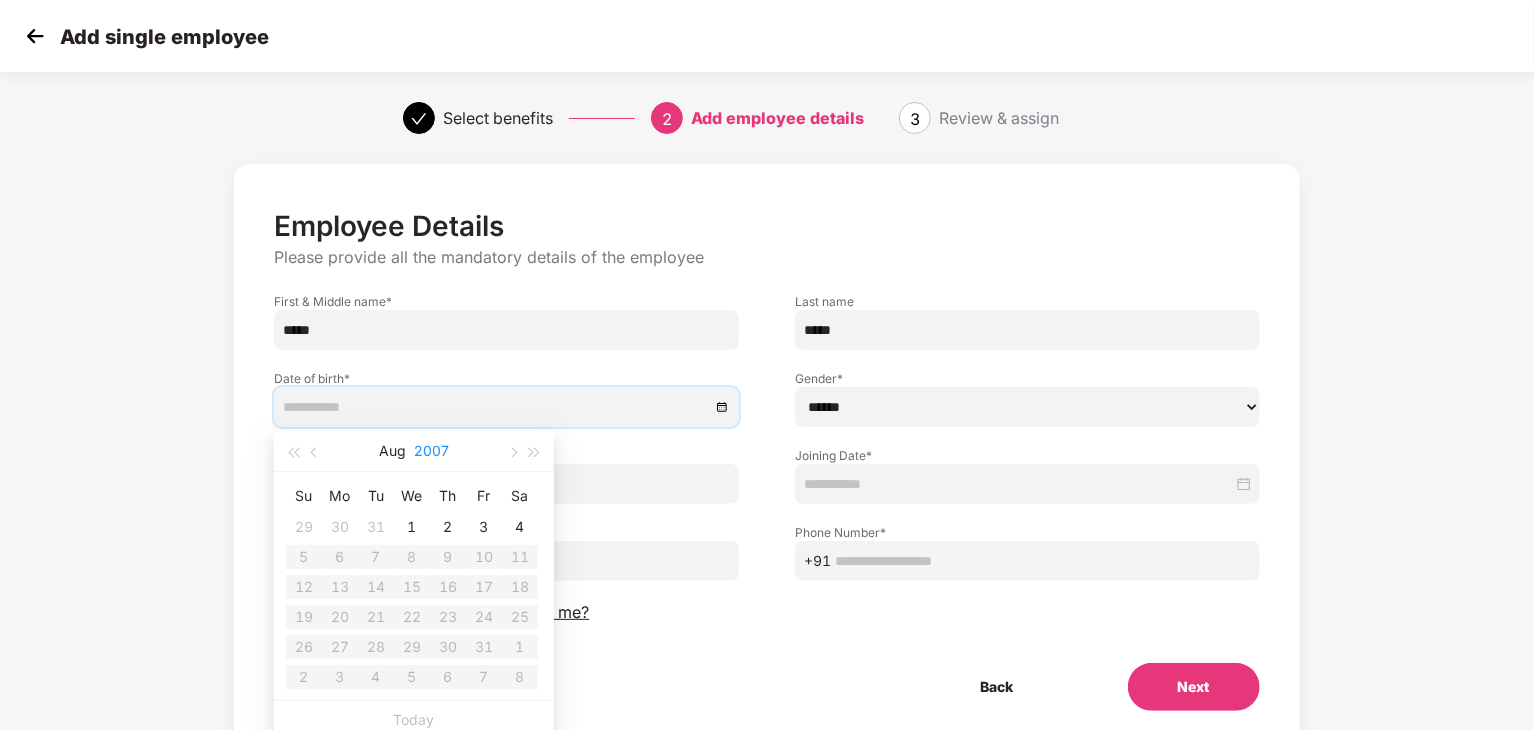 click on "2007" at bounding box center [431, 451] 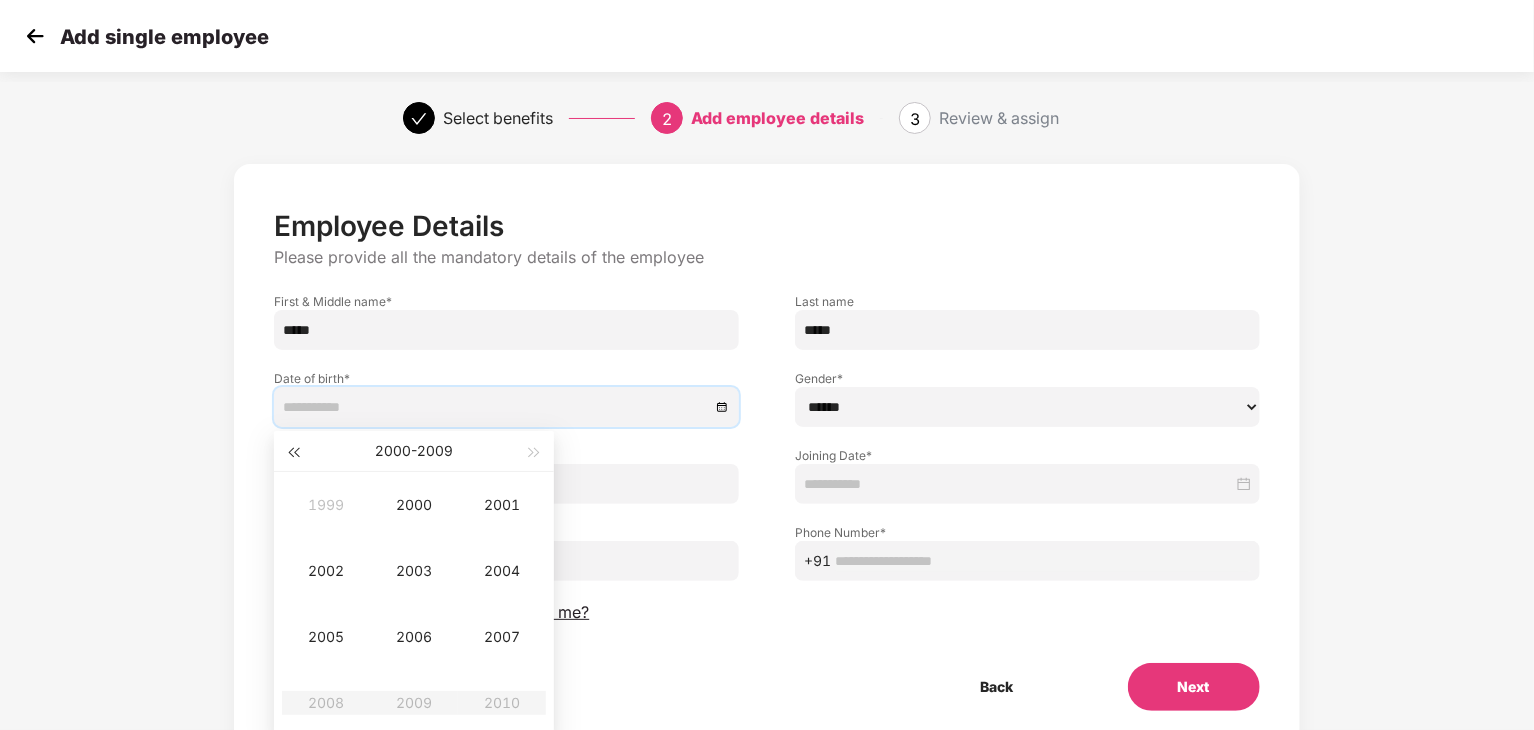 click at bounding box center (293, 453) 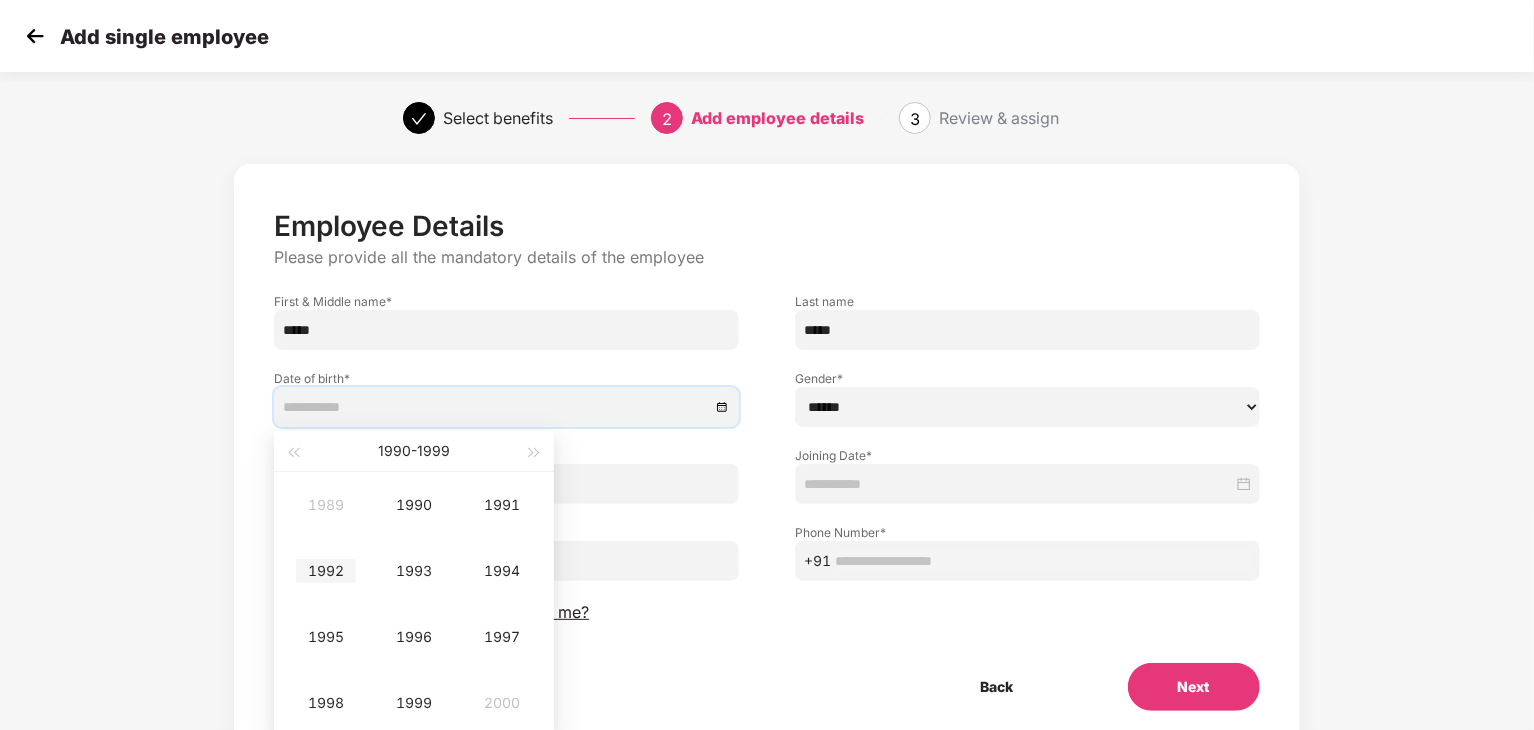 type on "**********" 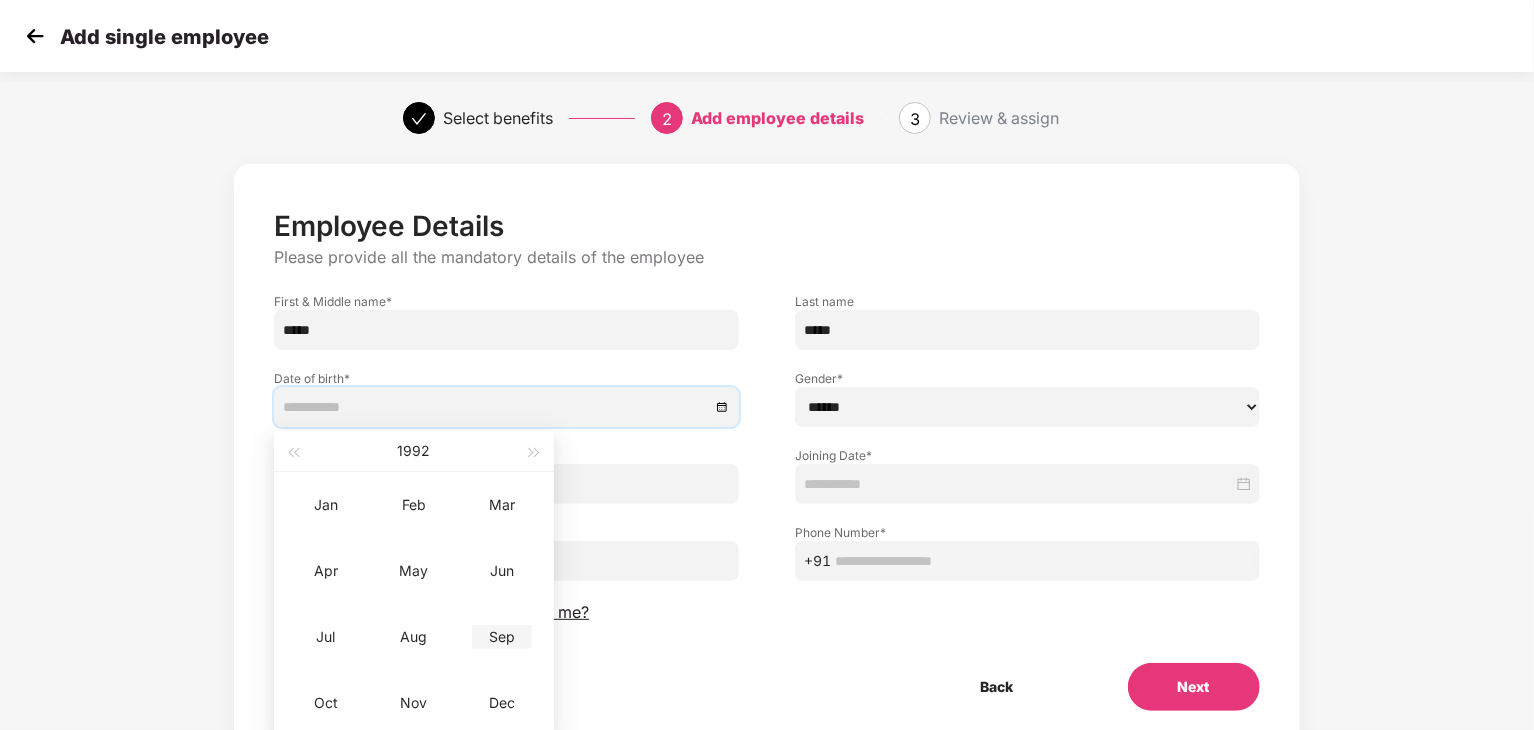 type on "**********" 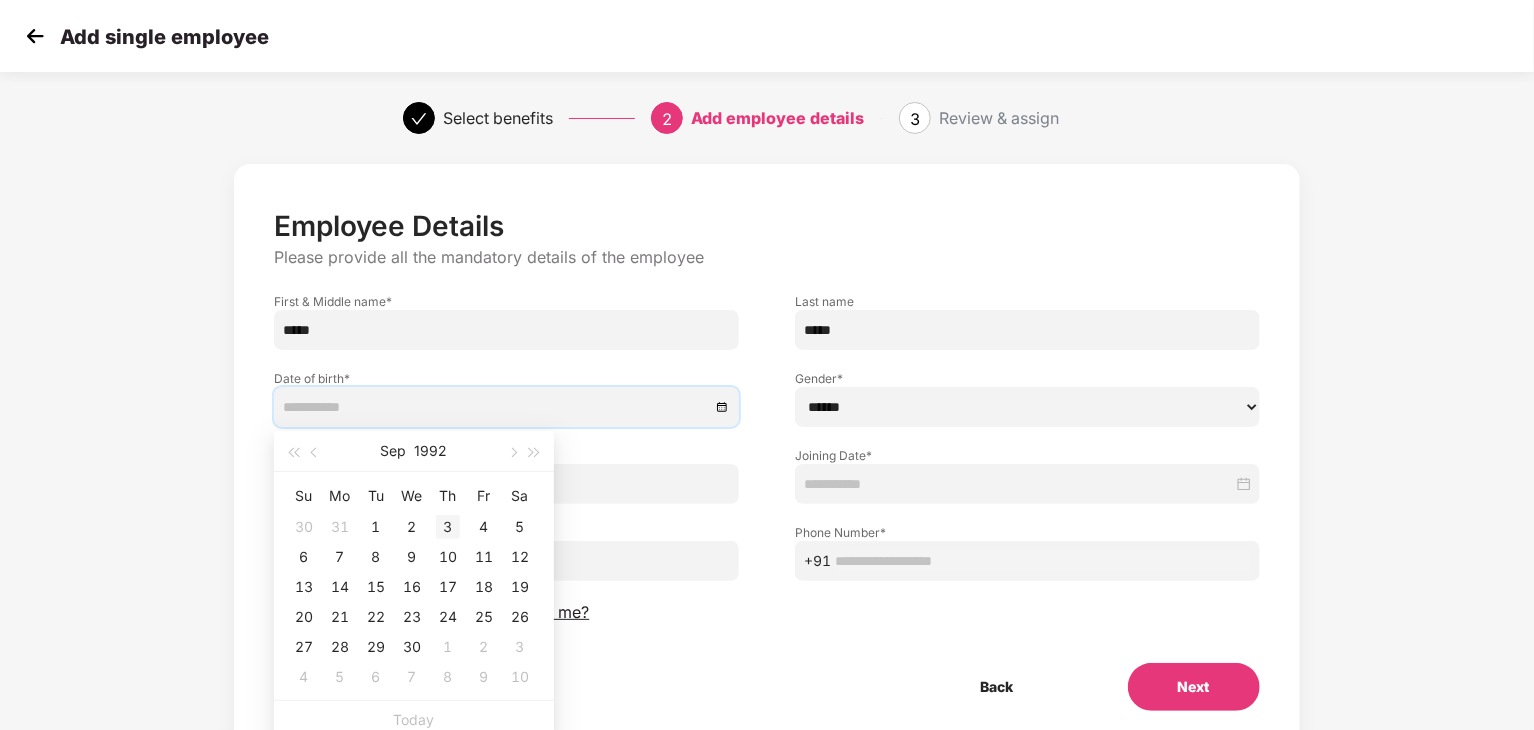 type on "**********" 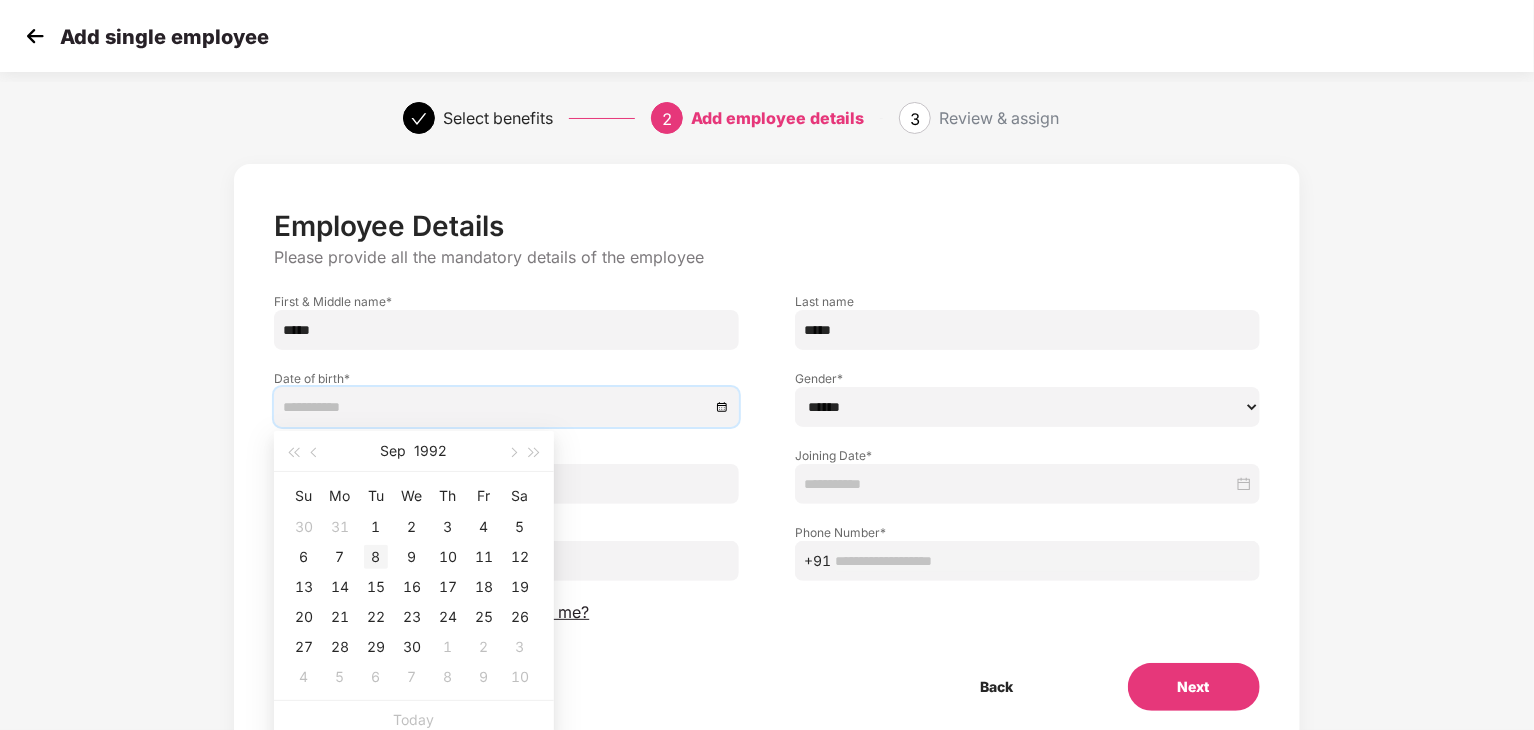 type on "**********" 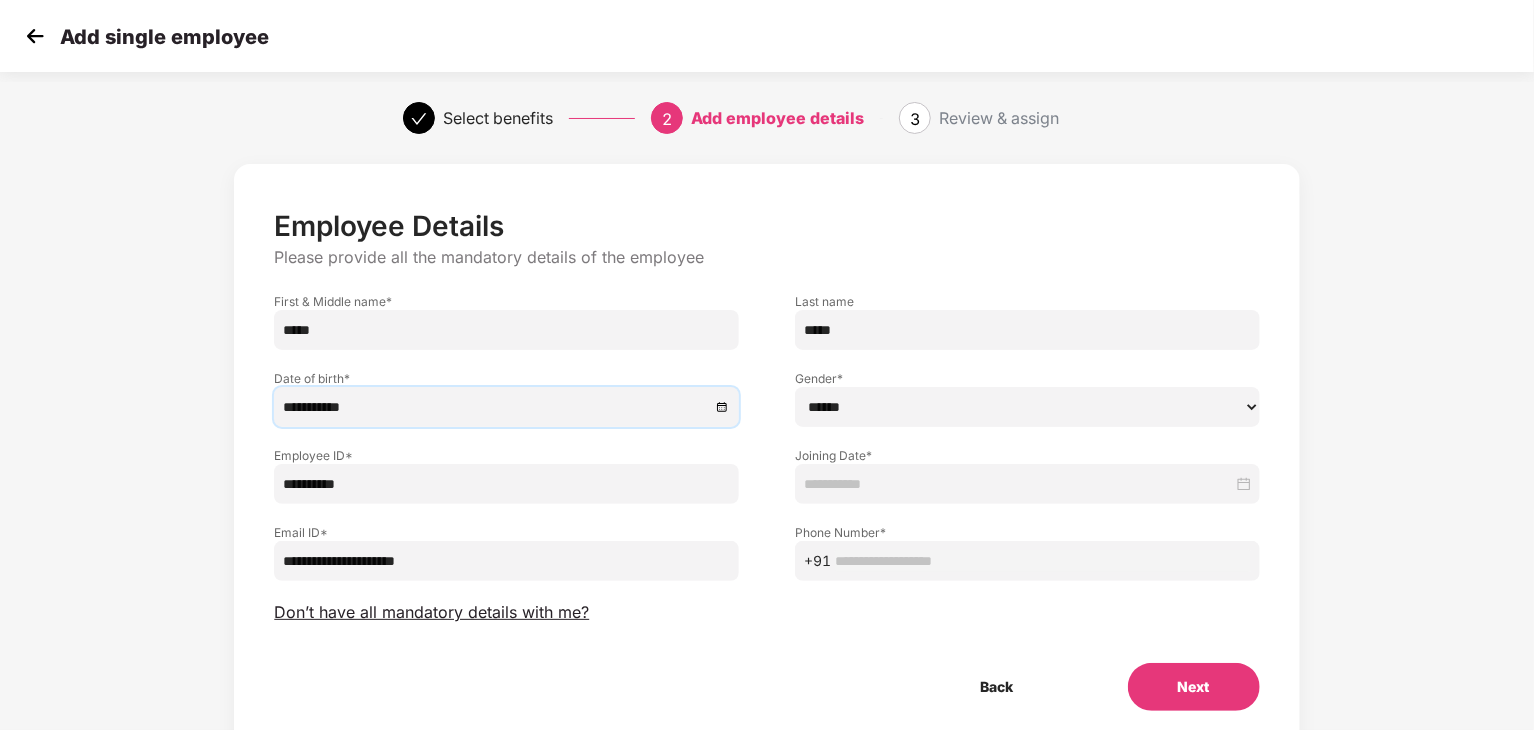 click on "****** **** ******" at bounding box center (1027, 407) 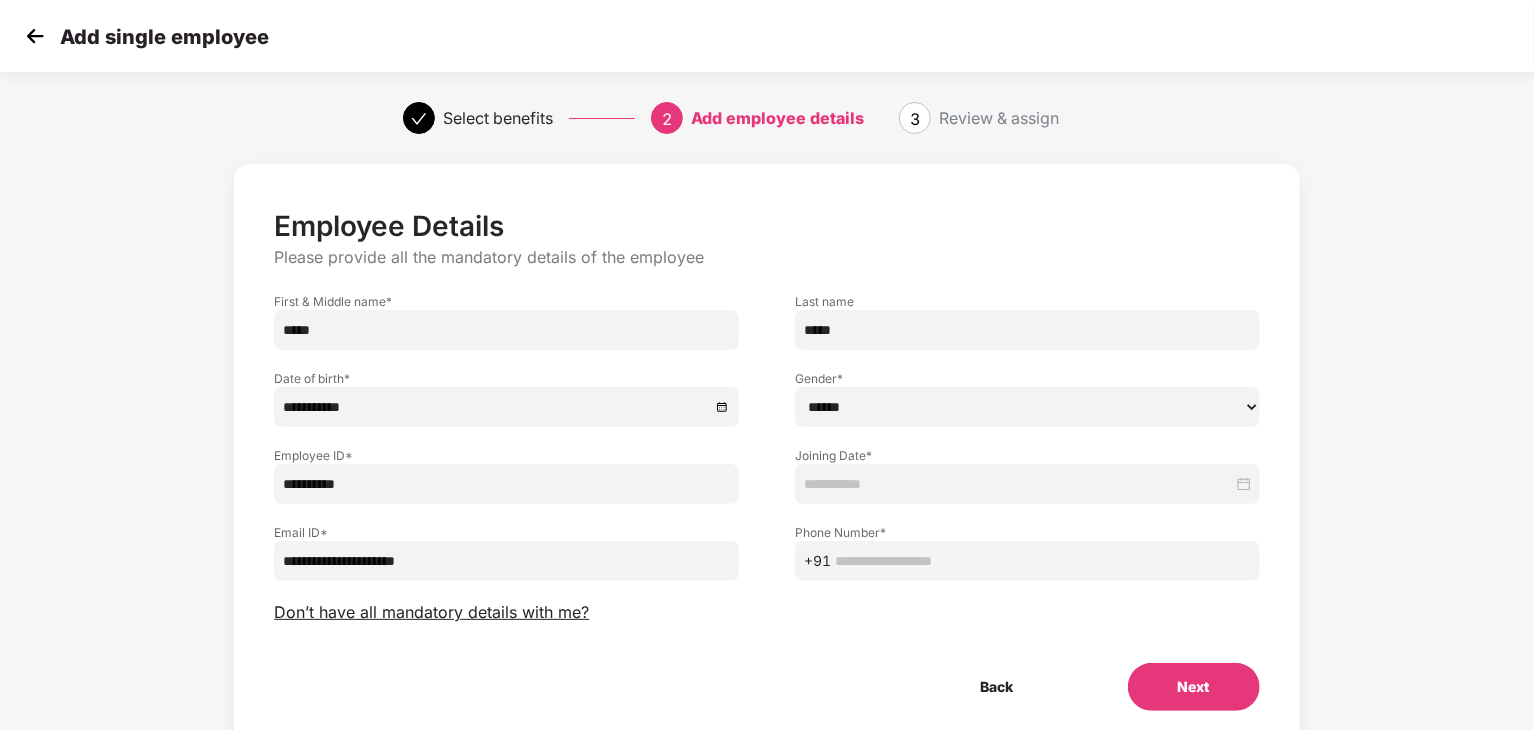 select on "******" 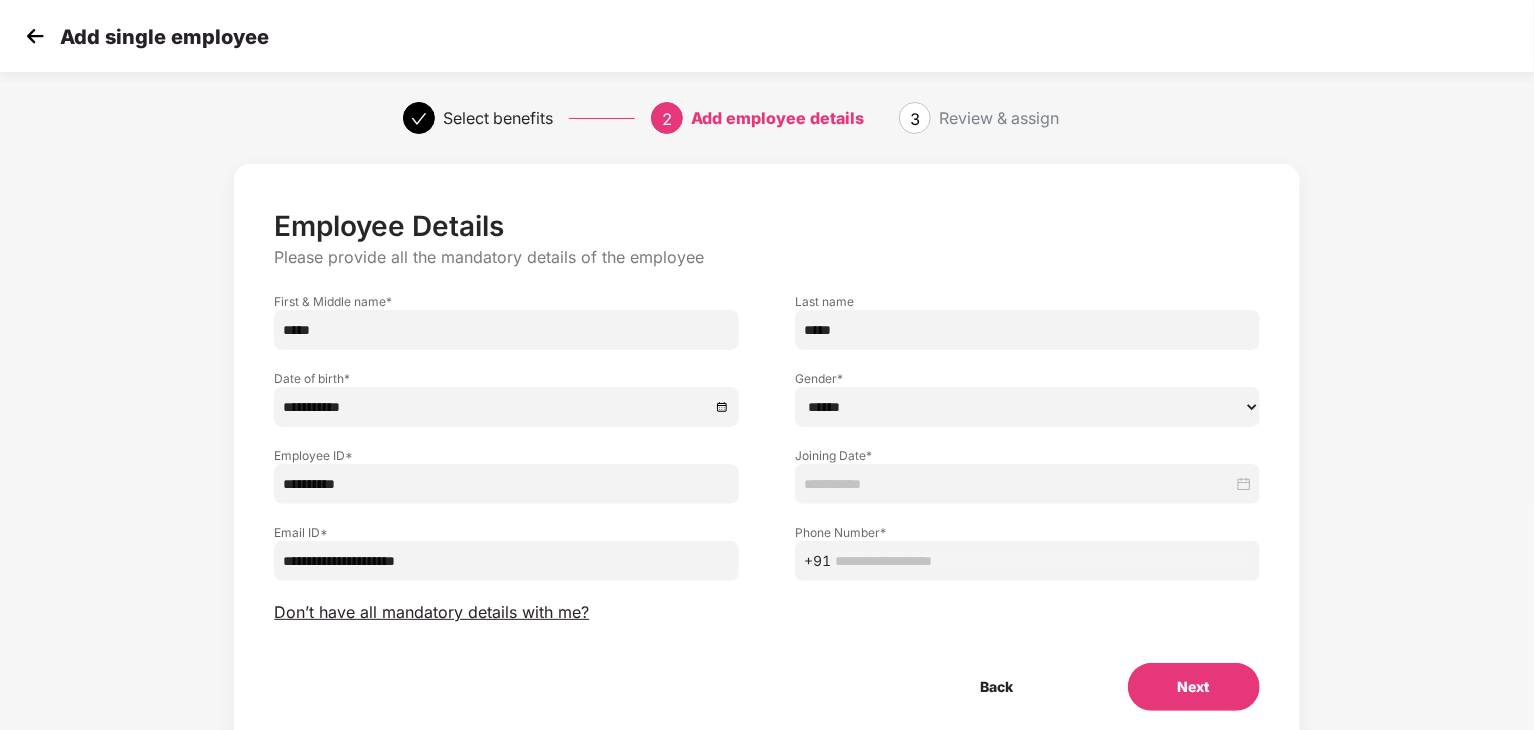 click at bounding box center (1043, 561) 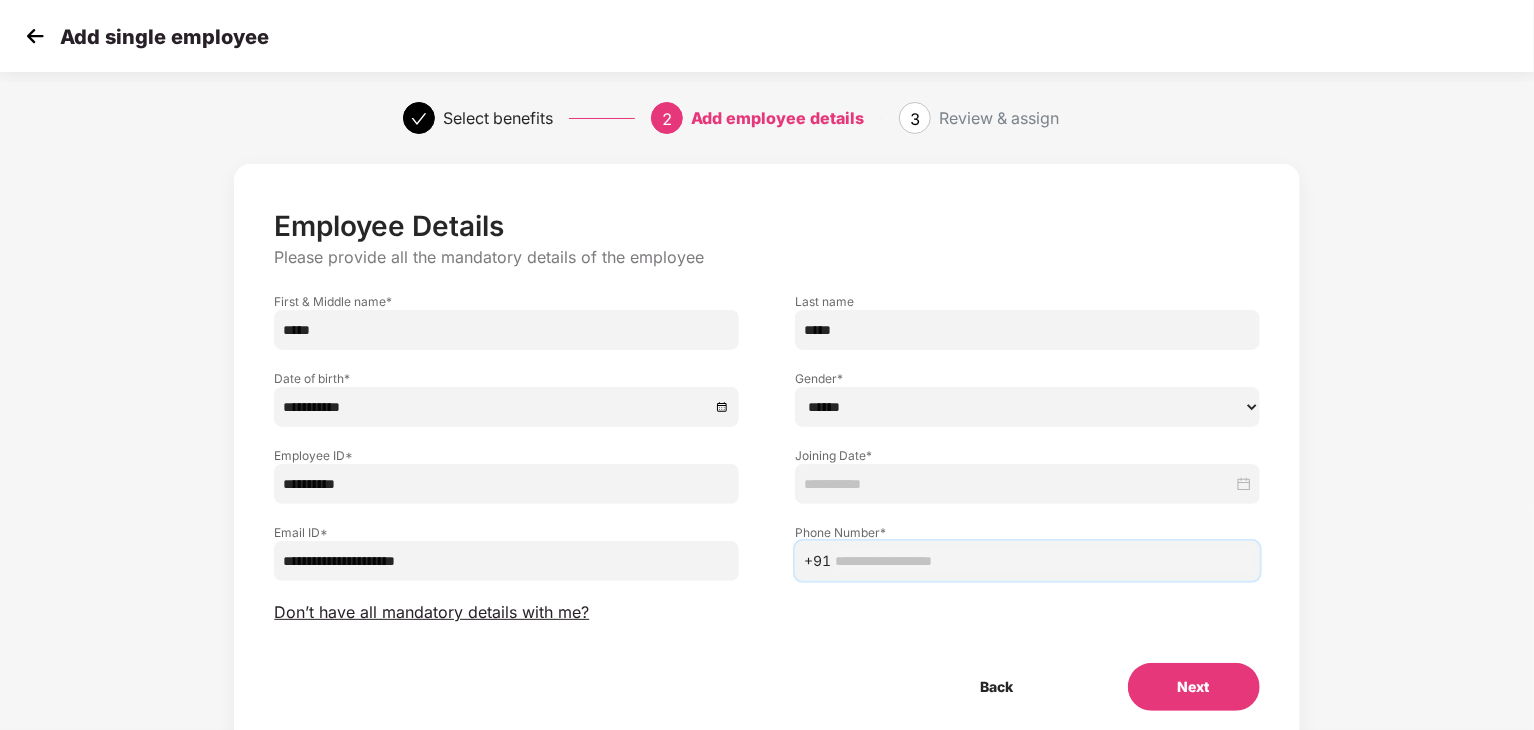 paste on "**********" 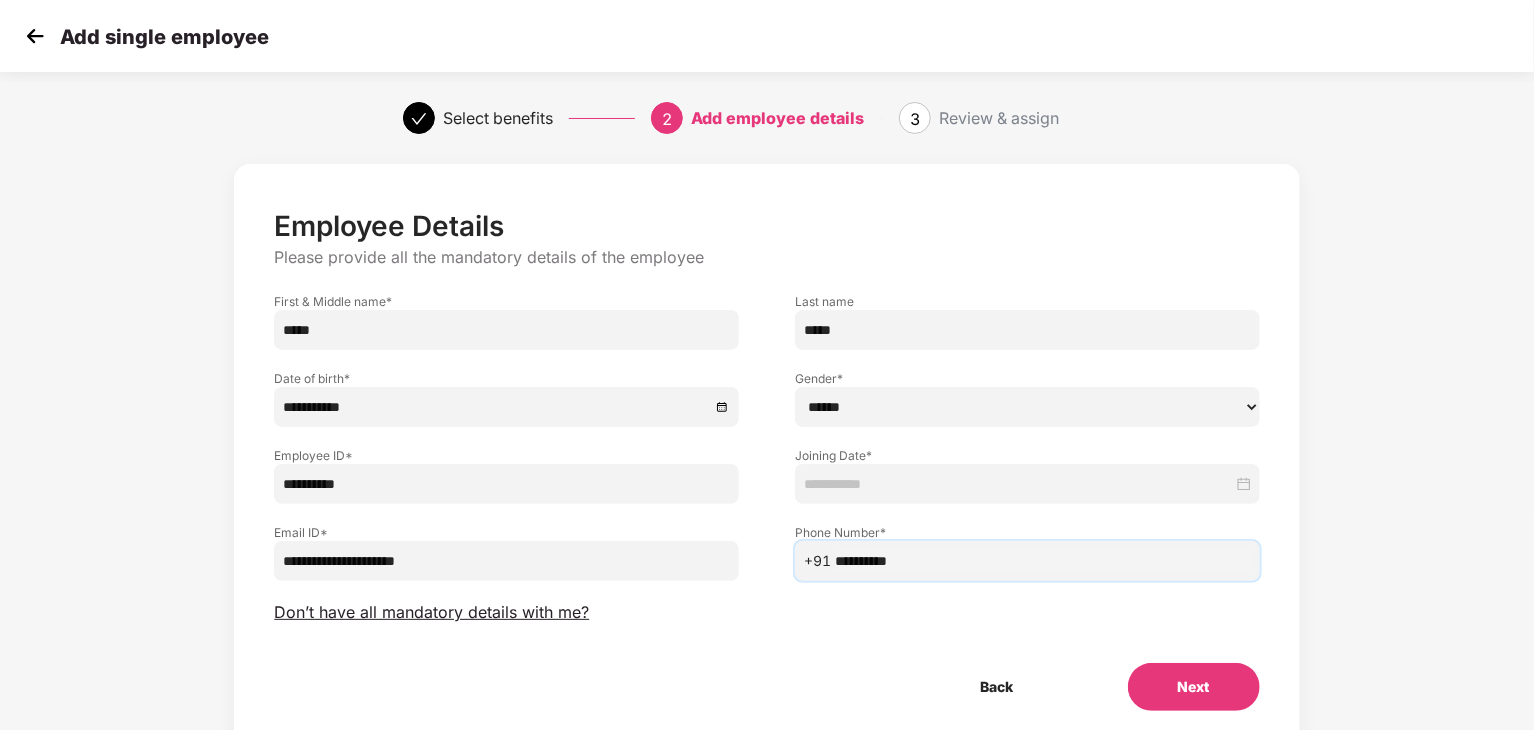 type on "**********" 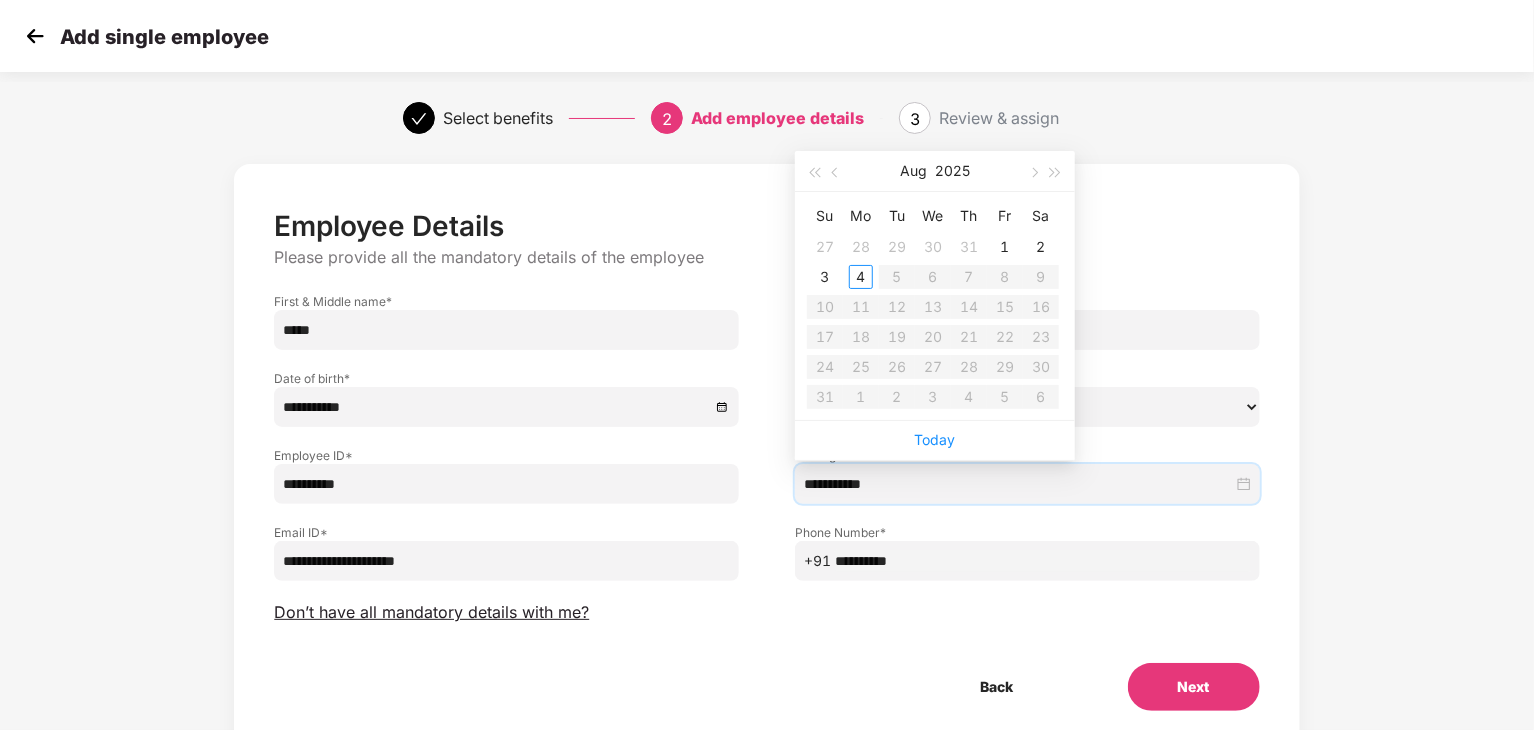 type on "**********" 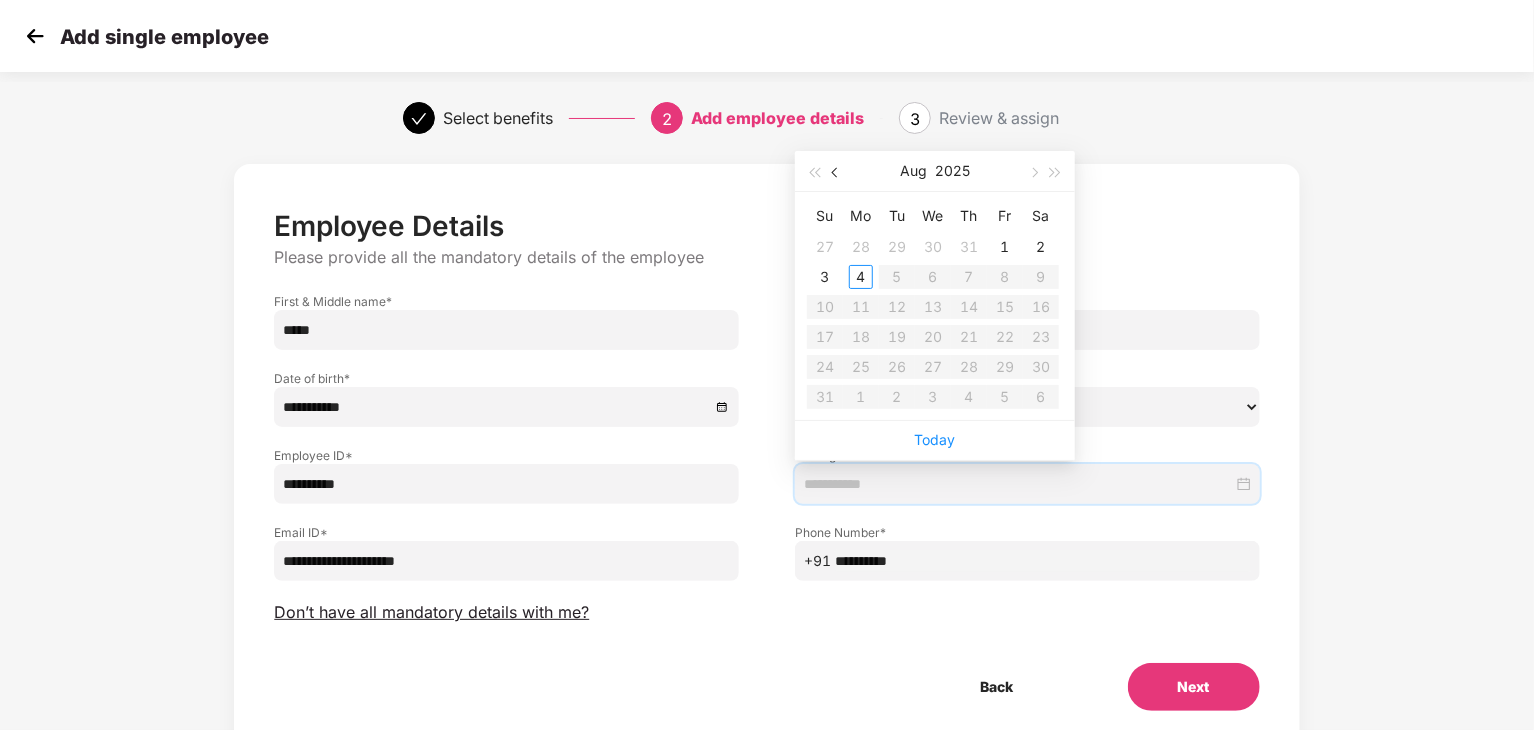 click at bounding box center [836, 171] 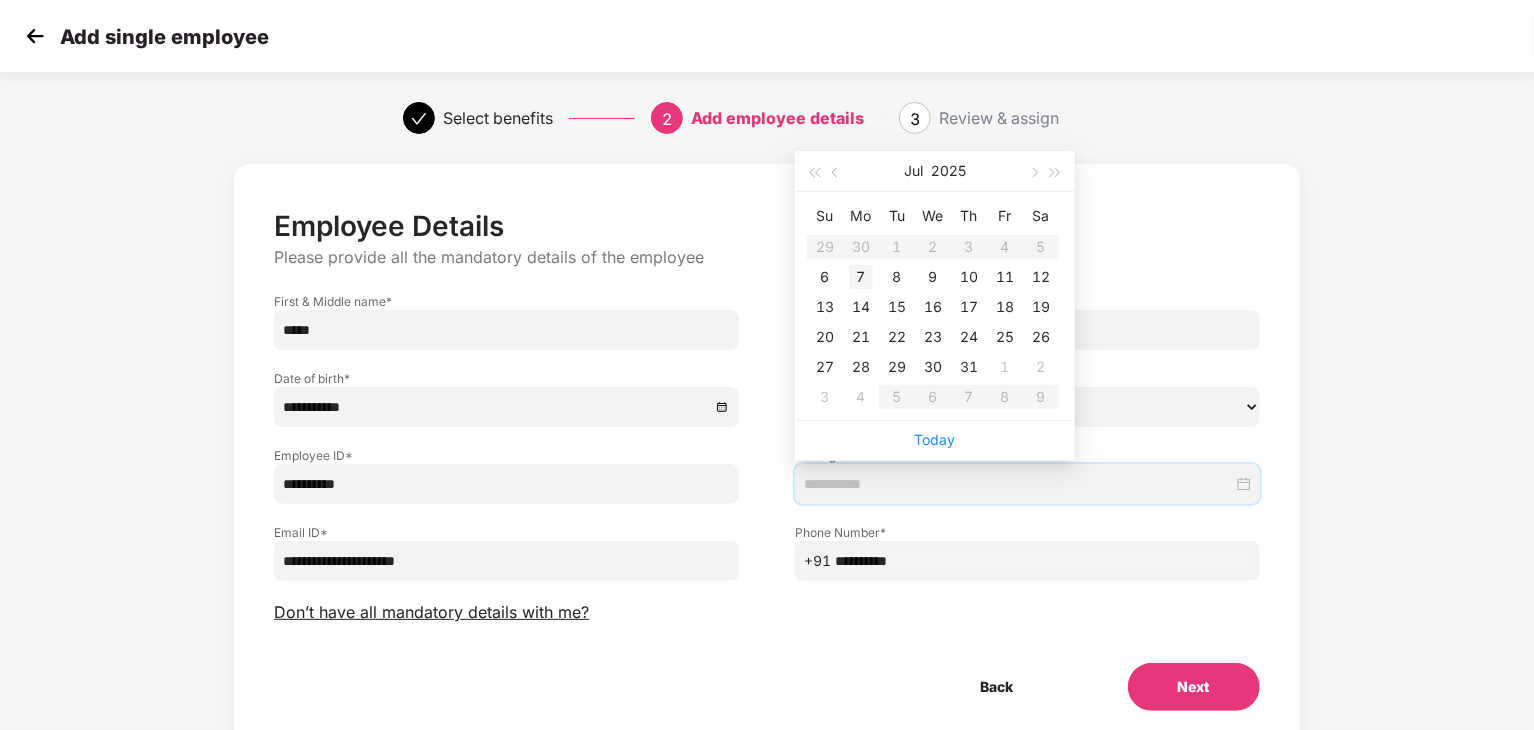 type on "**********" 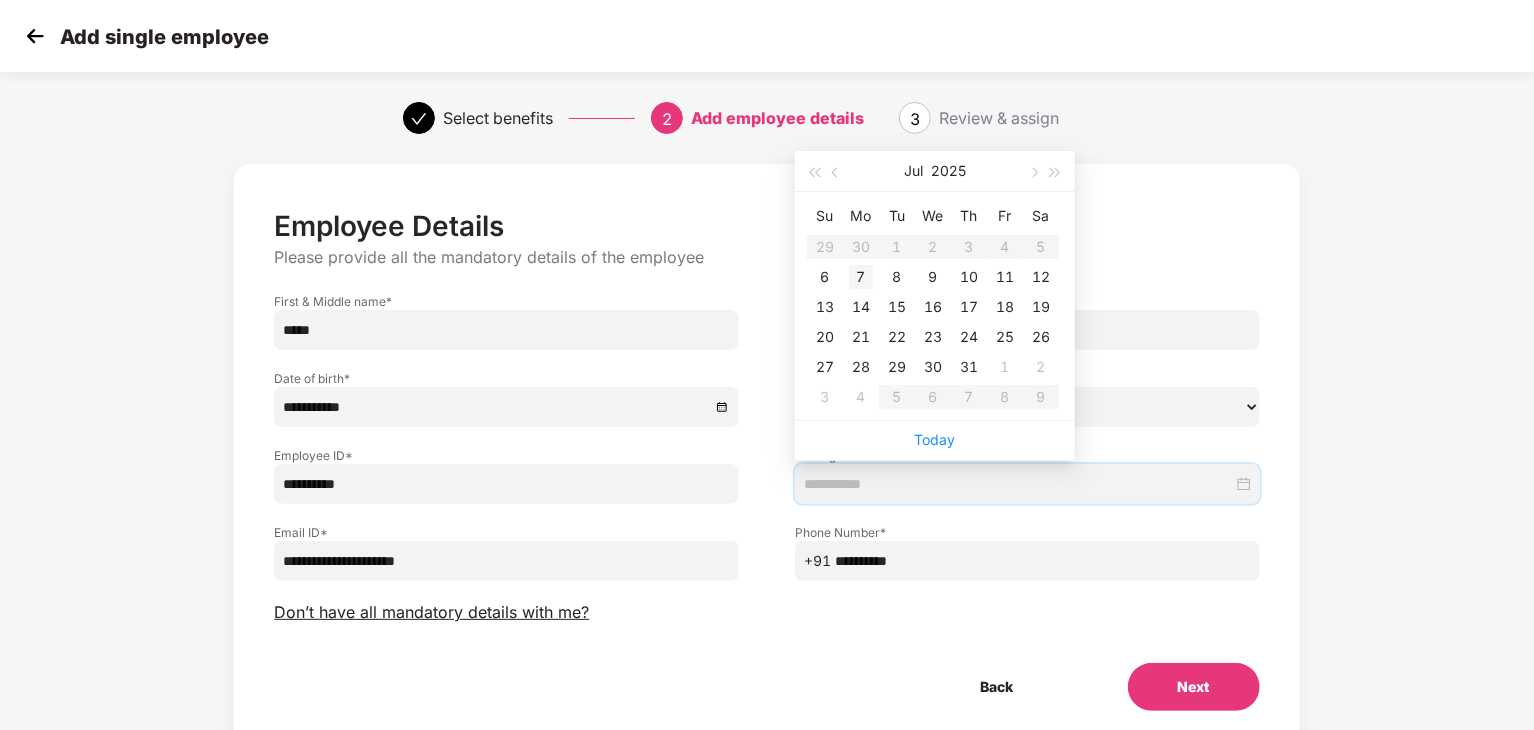 click on "7" at bounding box center [861, 277] 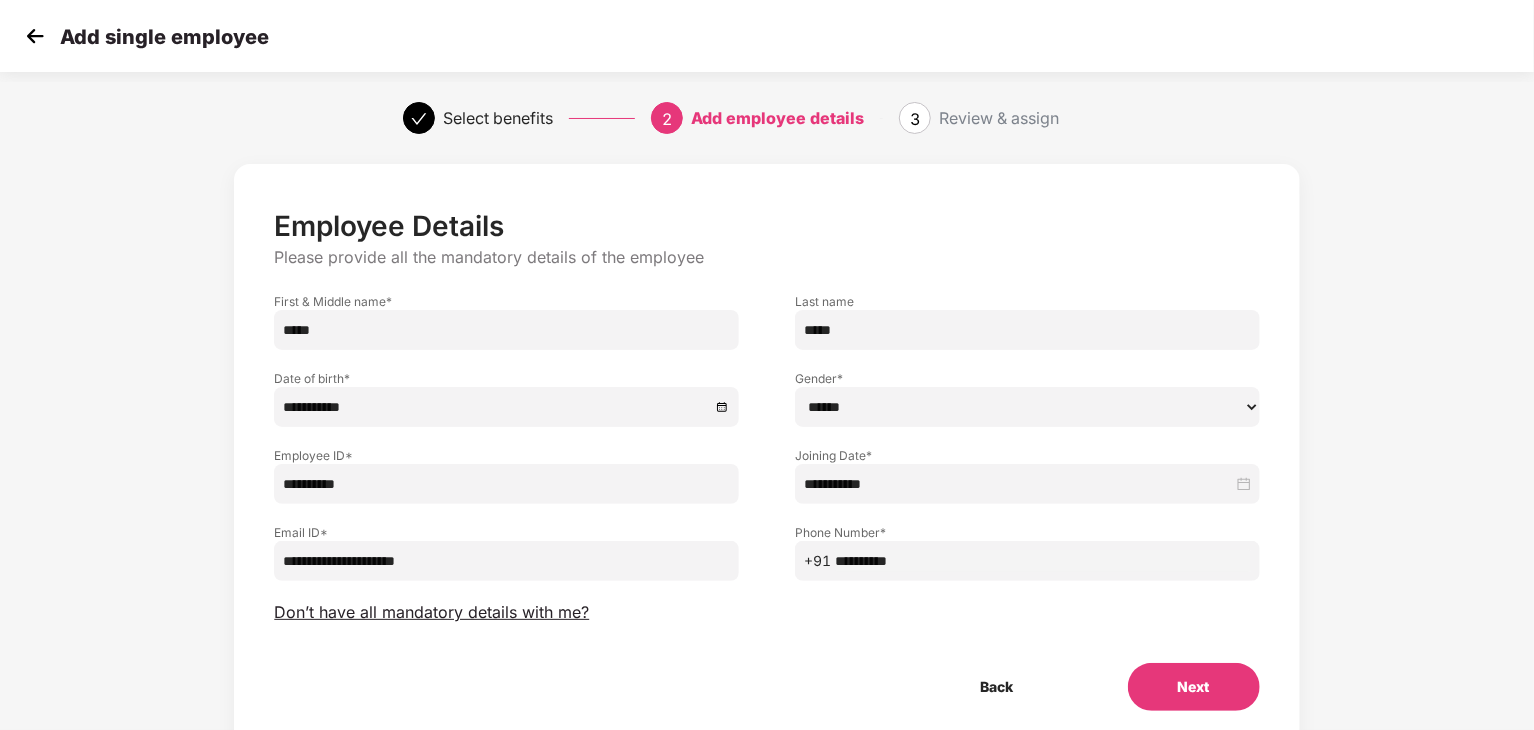 click on "Next" at bounding box center (1194, 687) 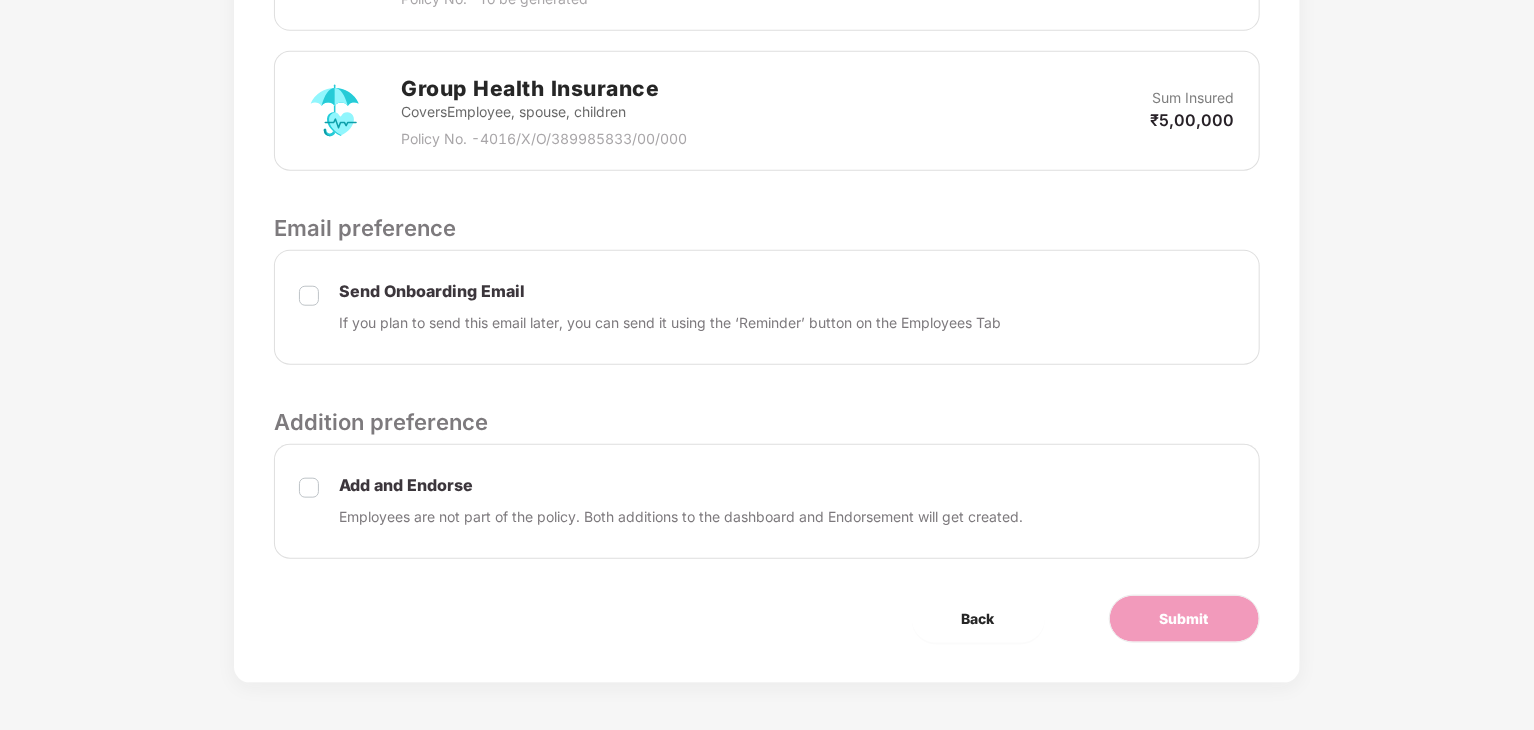 scroll, scrollTop: 825, scrollLeft: 0, axis: vertical 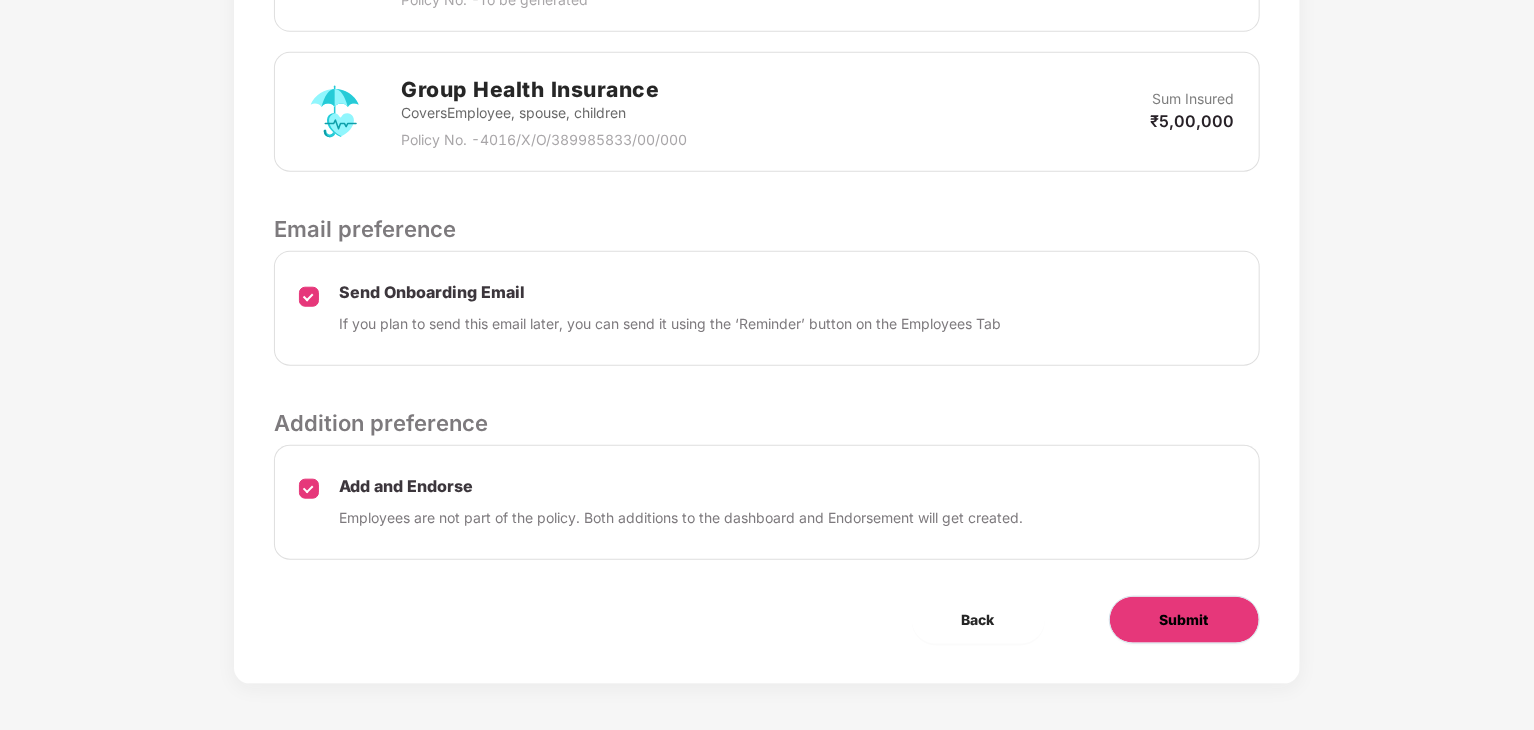 click on "Submit" at bounding box center [1184, 620] 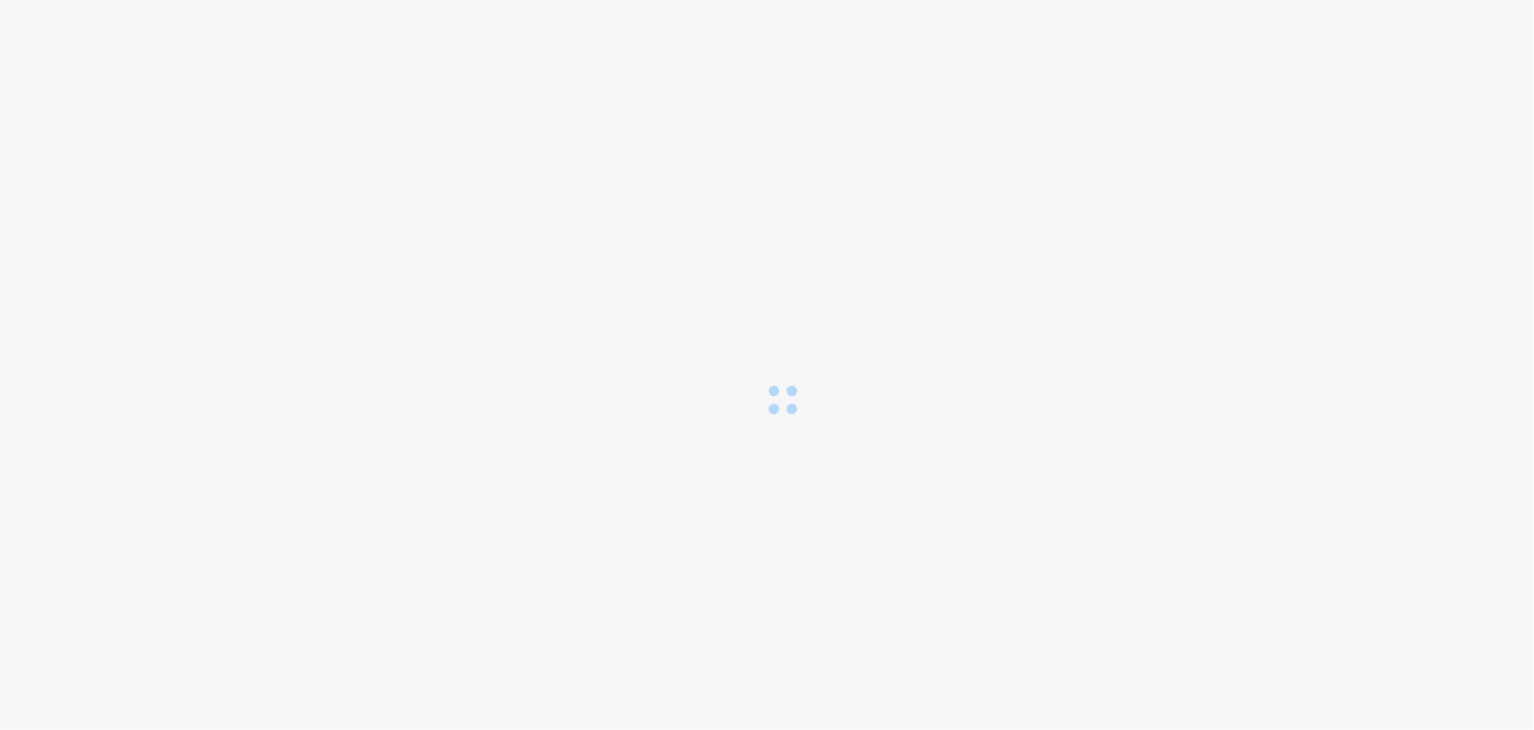 scroll, scrollTop: 0, scrollLeft: 0, axis: both 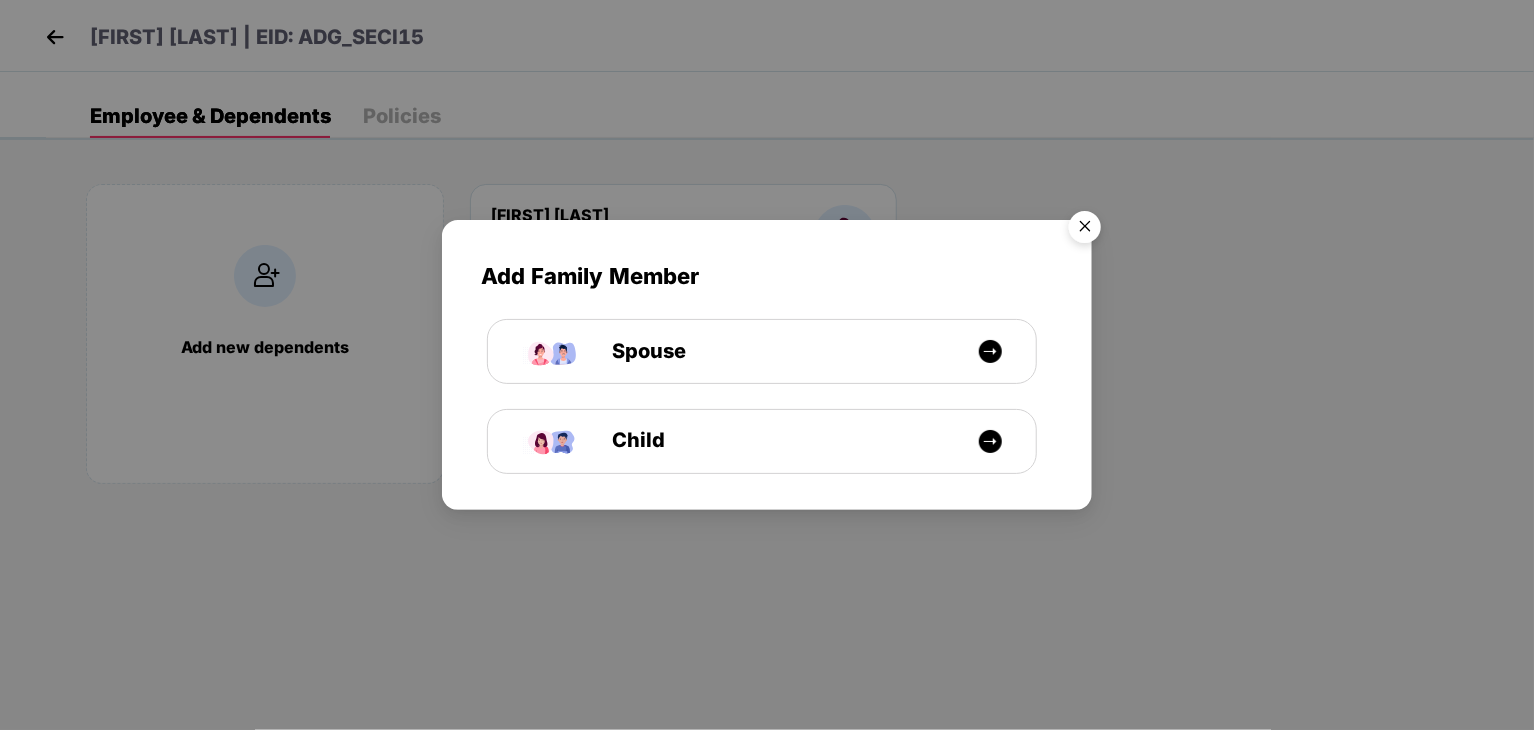 click at bounding box center [1085, 230] 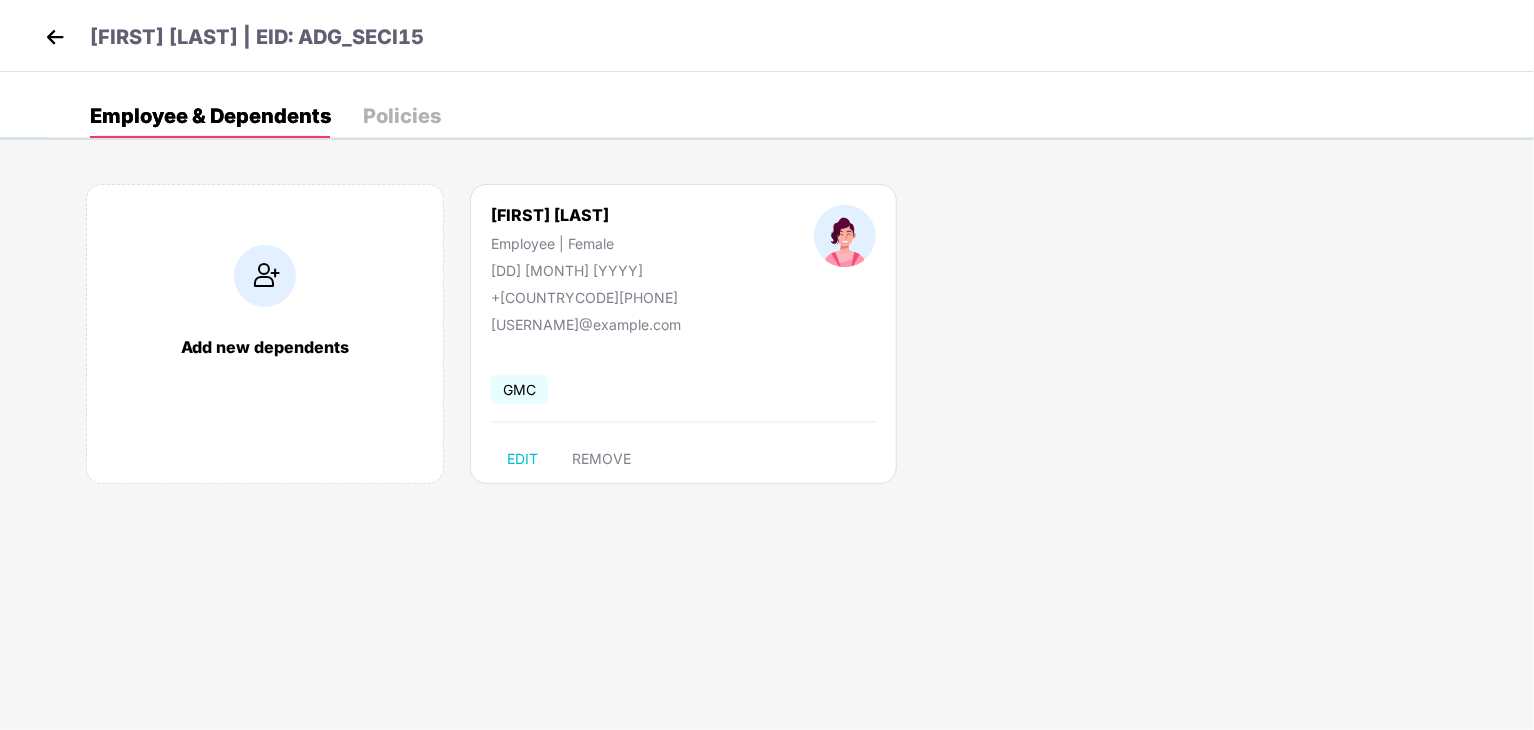 click at bounding box center (55, 37) 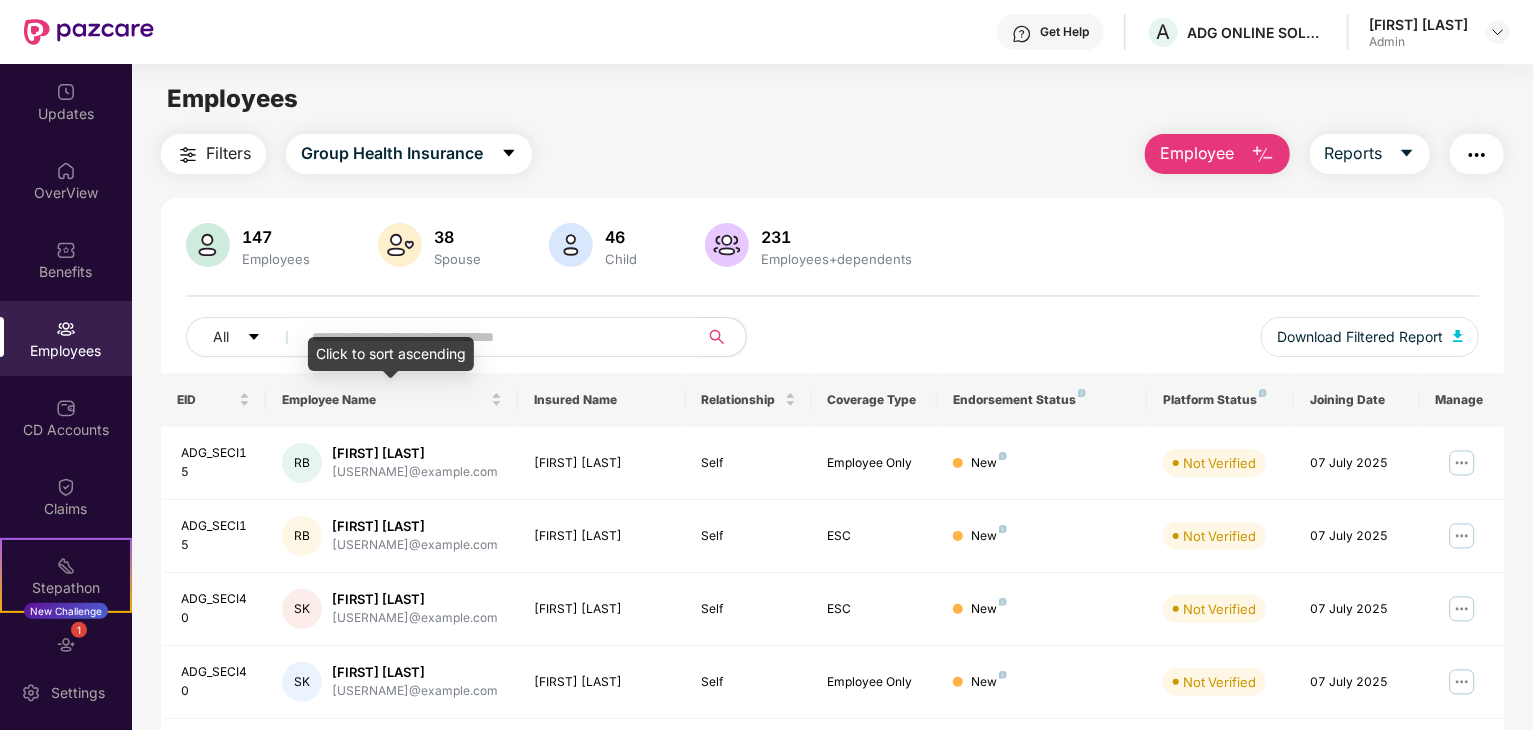 click on "Click to sort ascending" at bounding box center [391, 354] 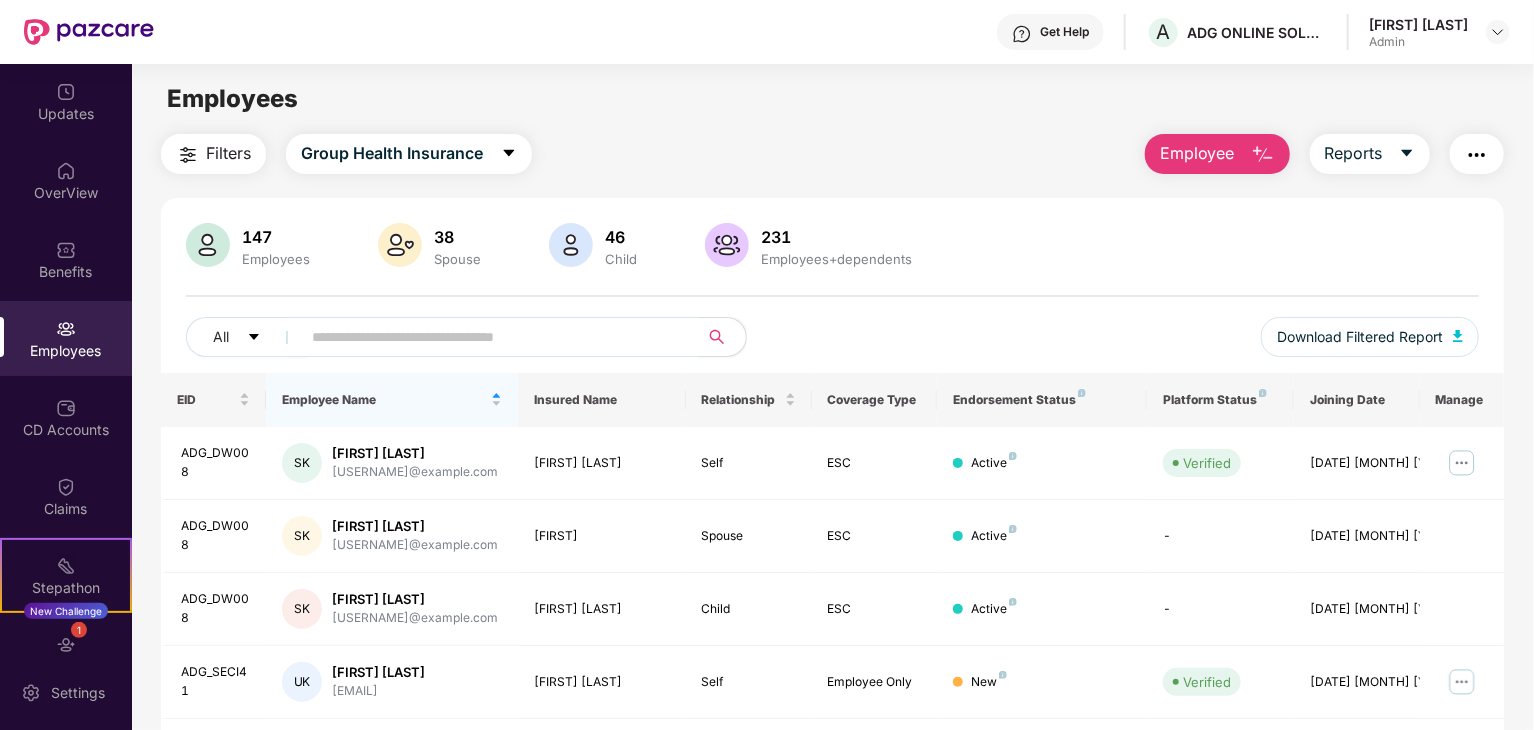 click at bounding box center (491, 337) 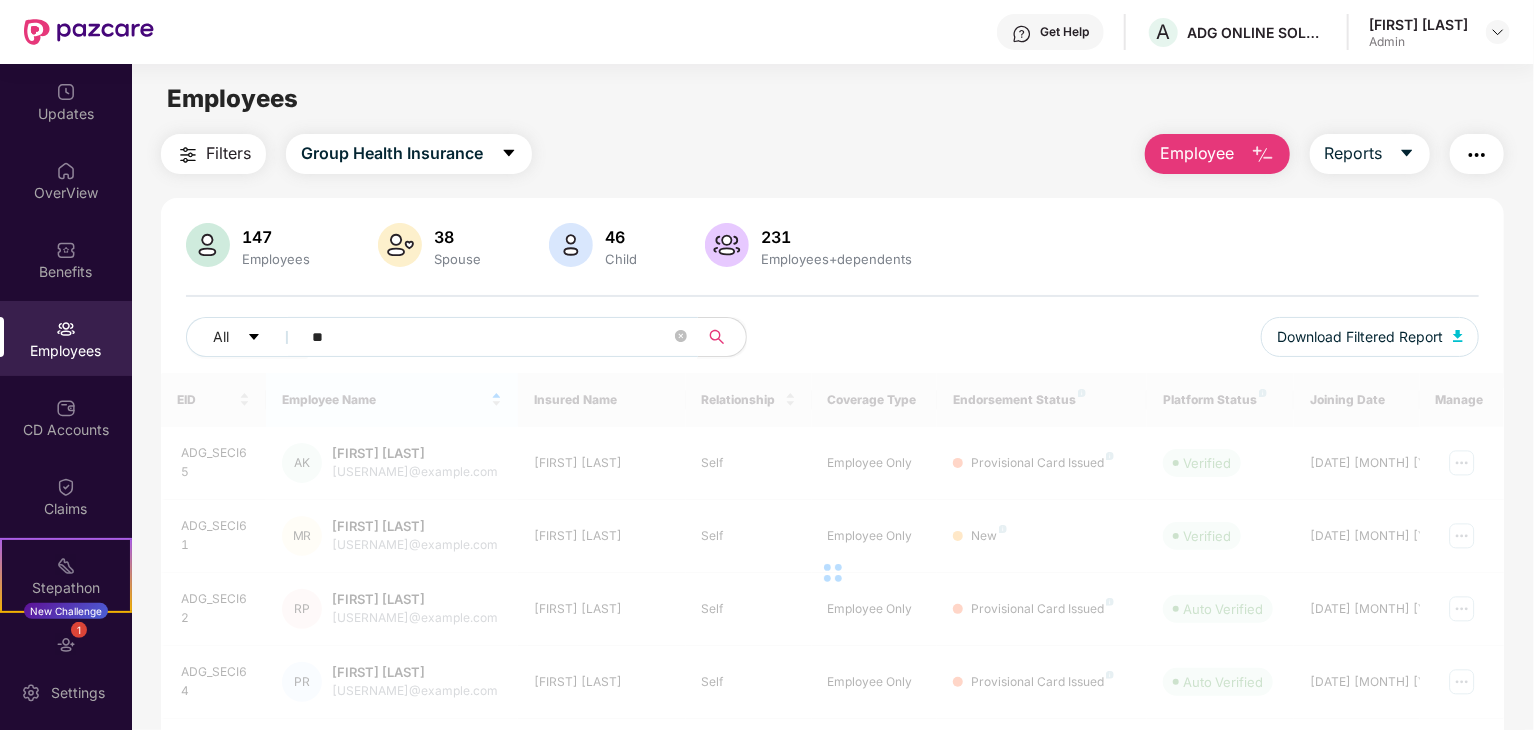 type on "*" 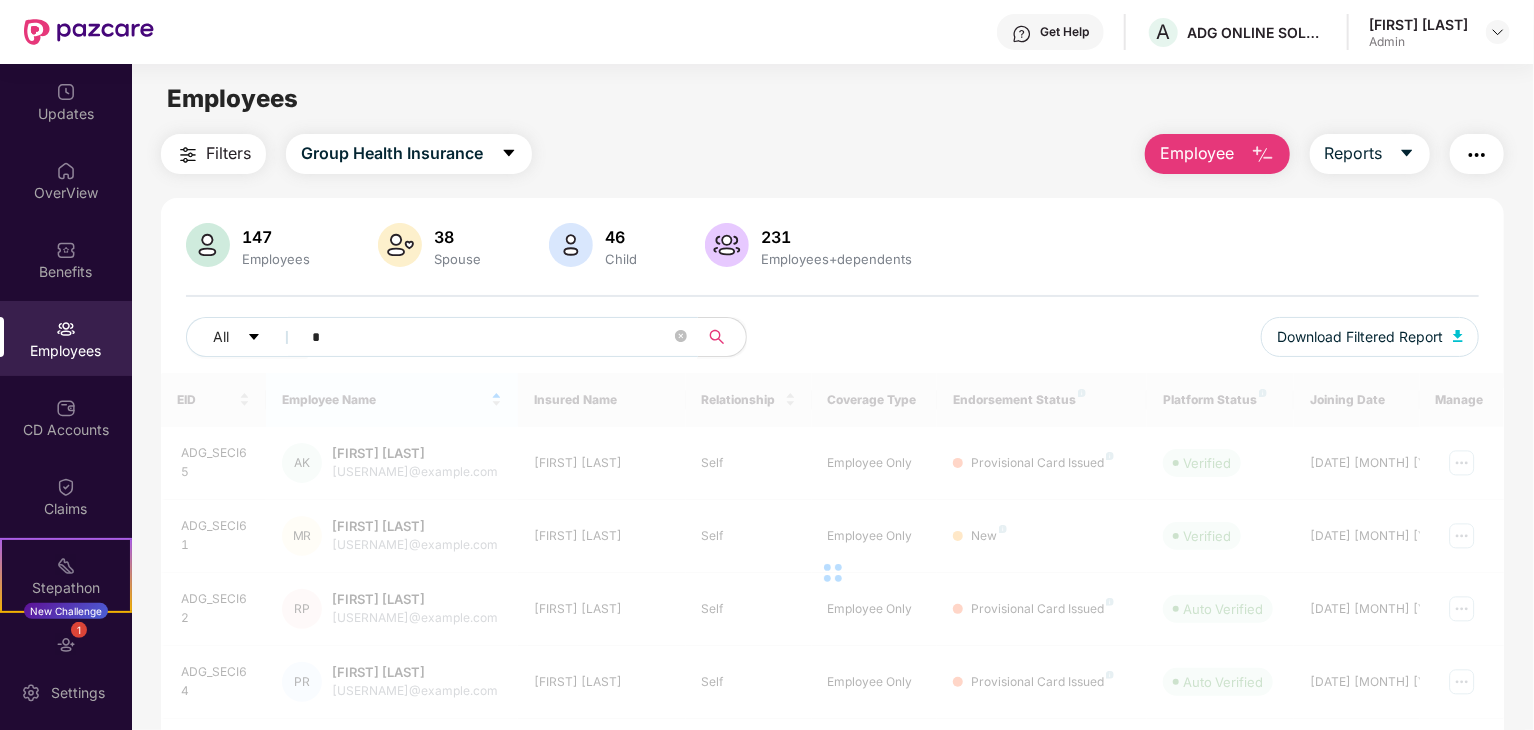 type 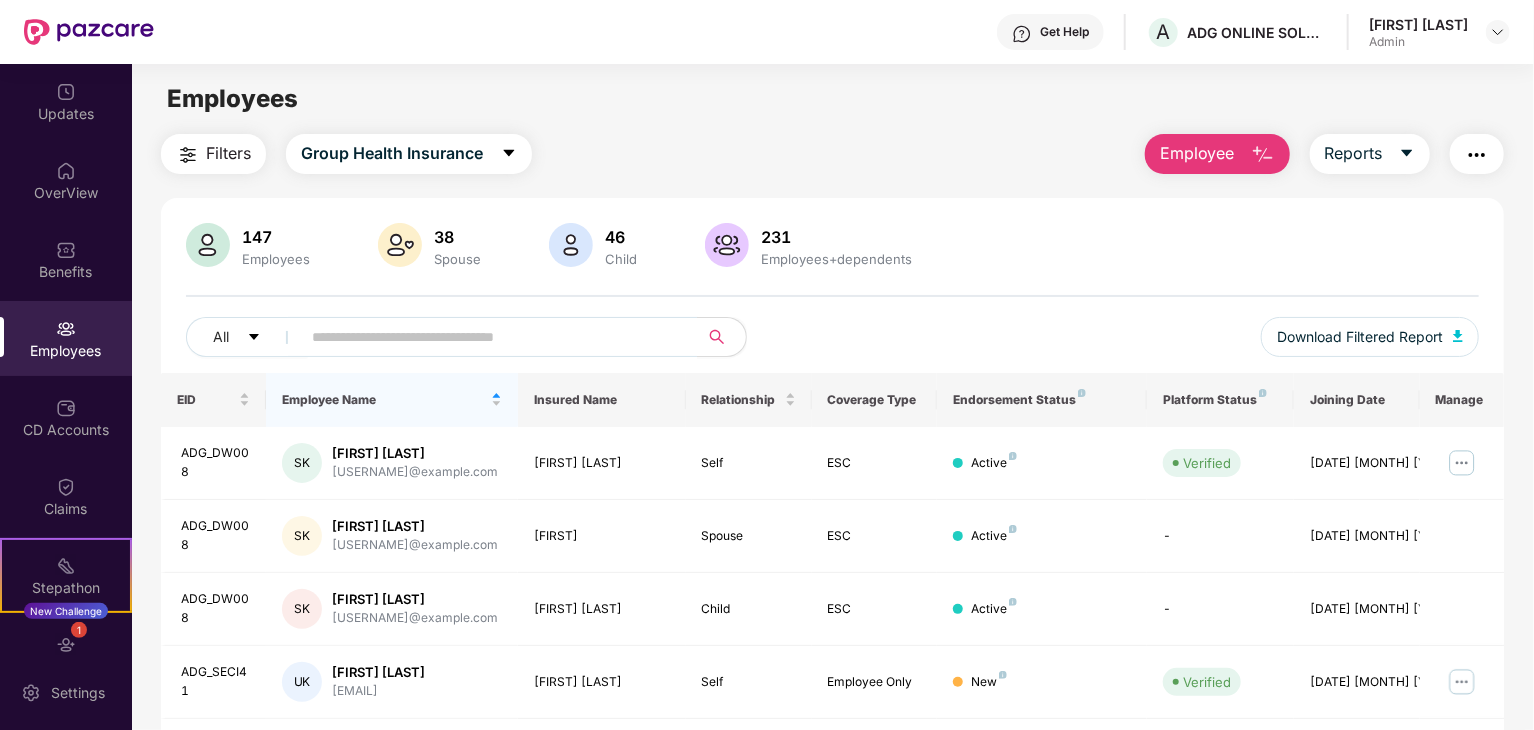 click on "Employee" at bounding box center [1197, 153] 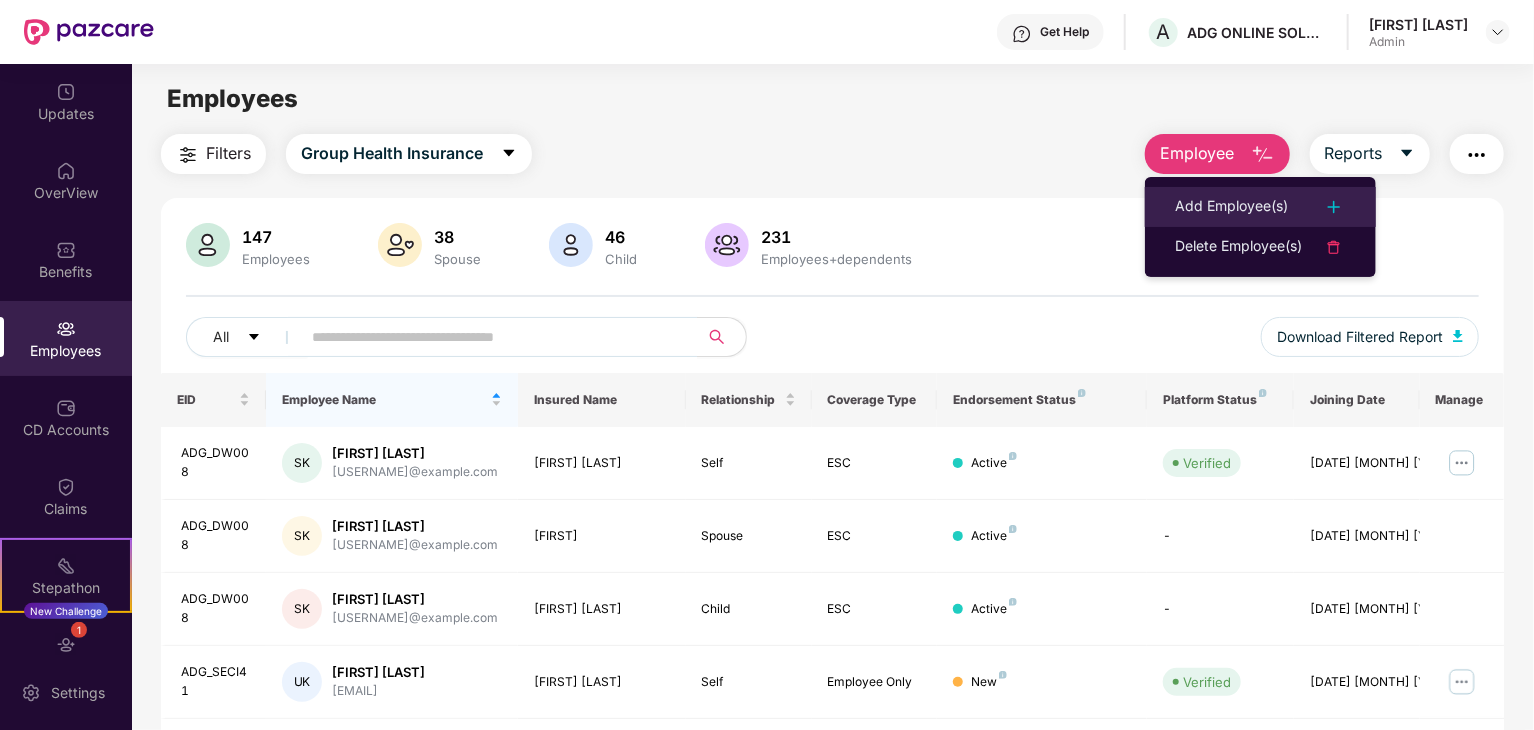 click on "Add Employee(s)" at bounding box center (1231, 207) 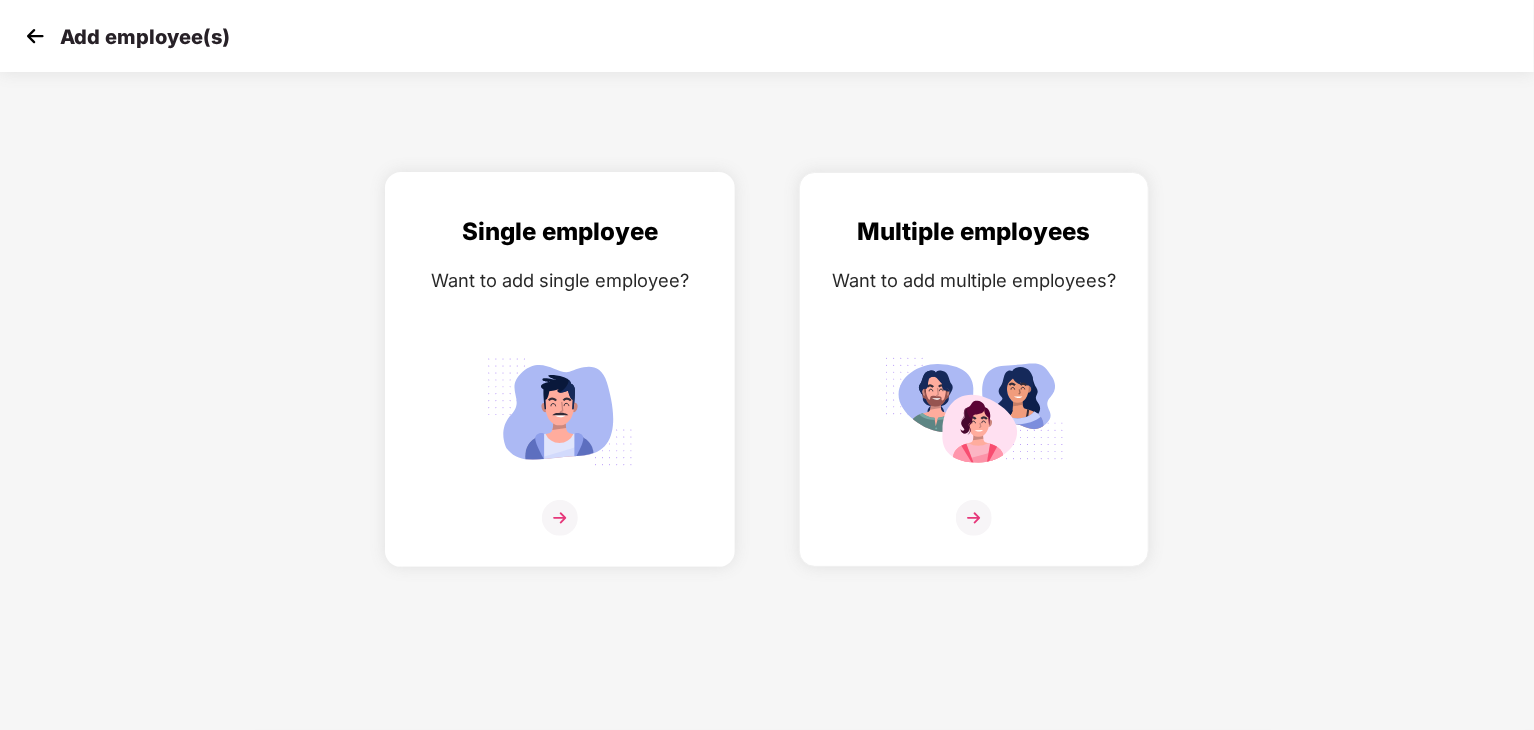 click at bounding box center (560, 411) 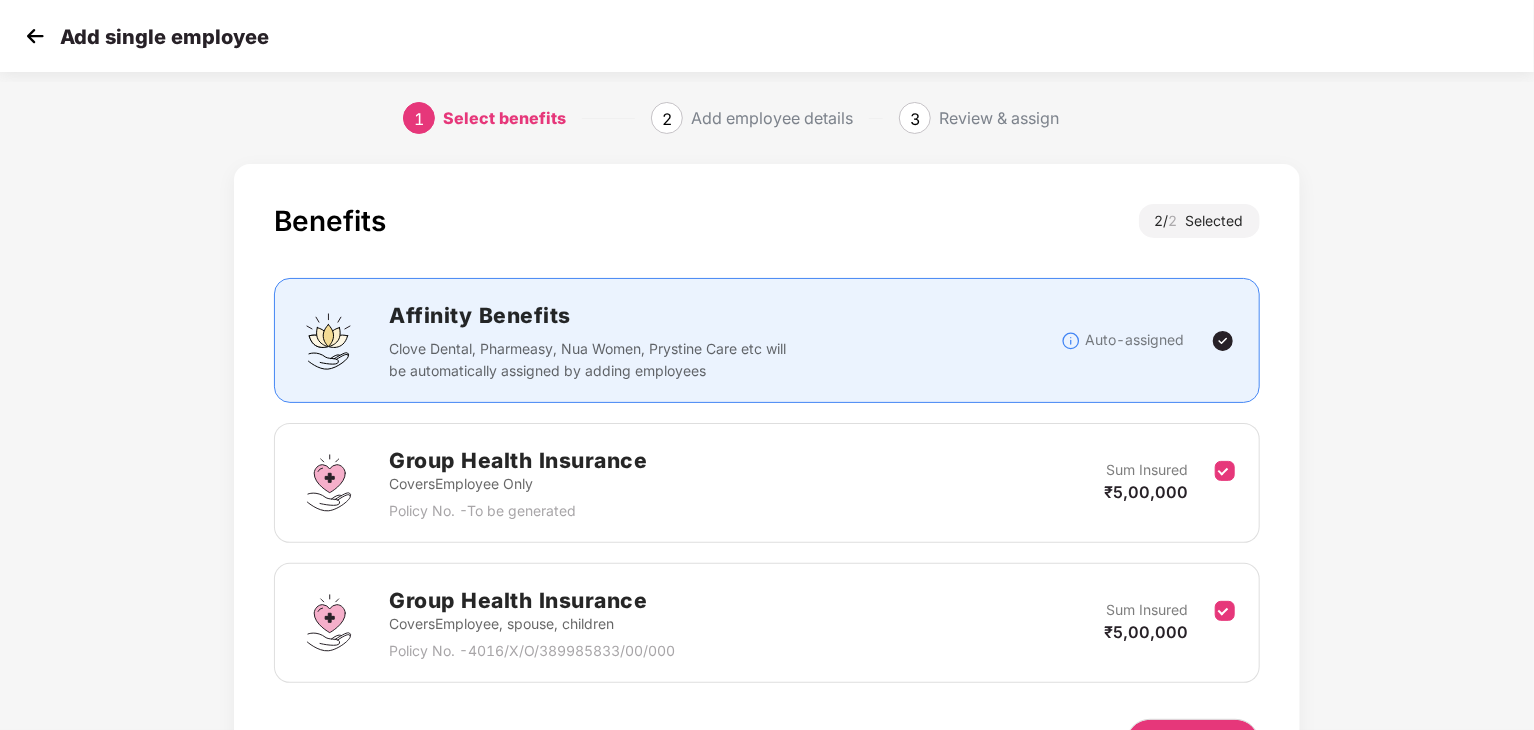 scroll, scrollTop: 126, scrollLeft: 0, axis: vertical 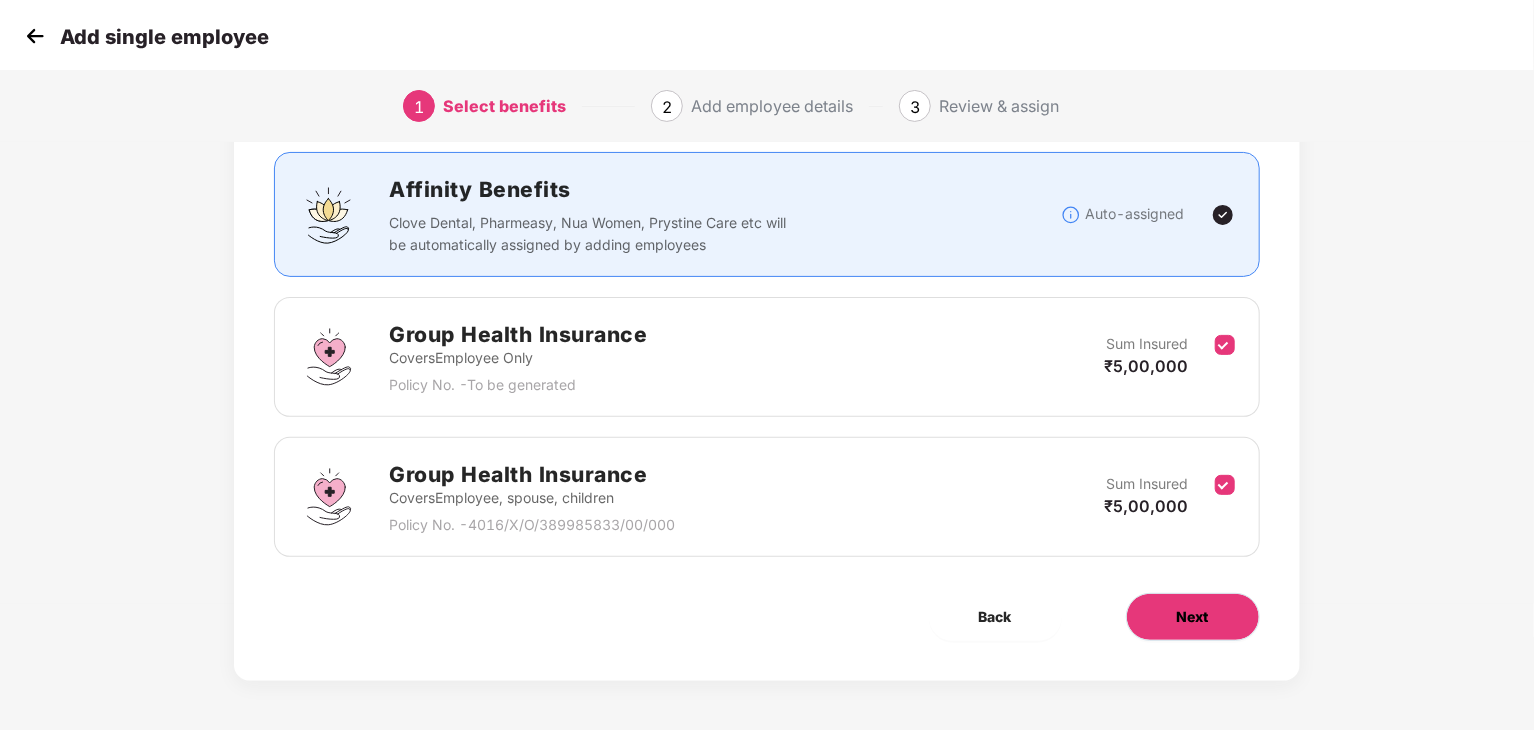 click on "Next" at bounding box center [1193, 617] 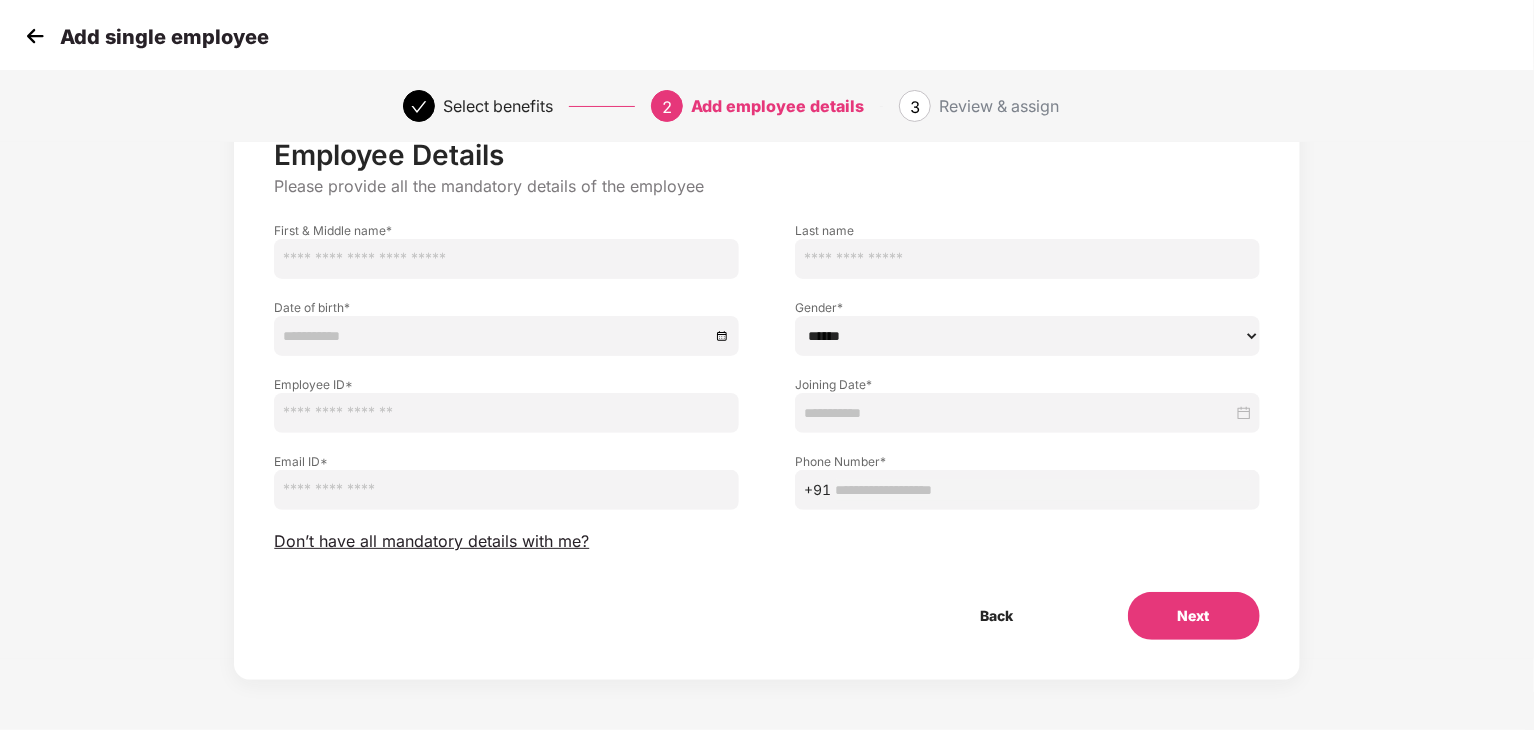 scroll, scrollTop: 0, scrollLeft: 0, axis: both 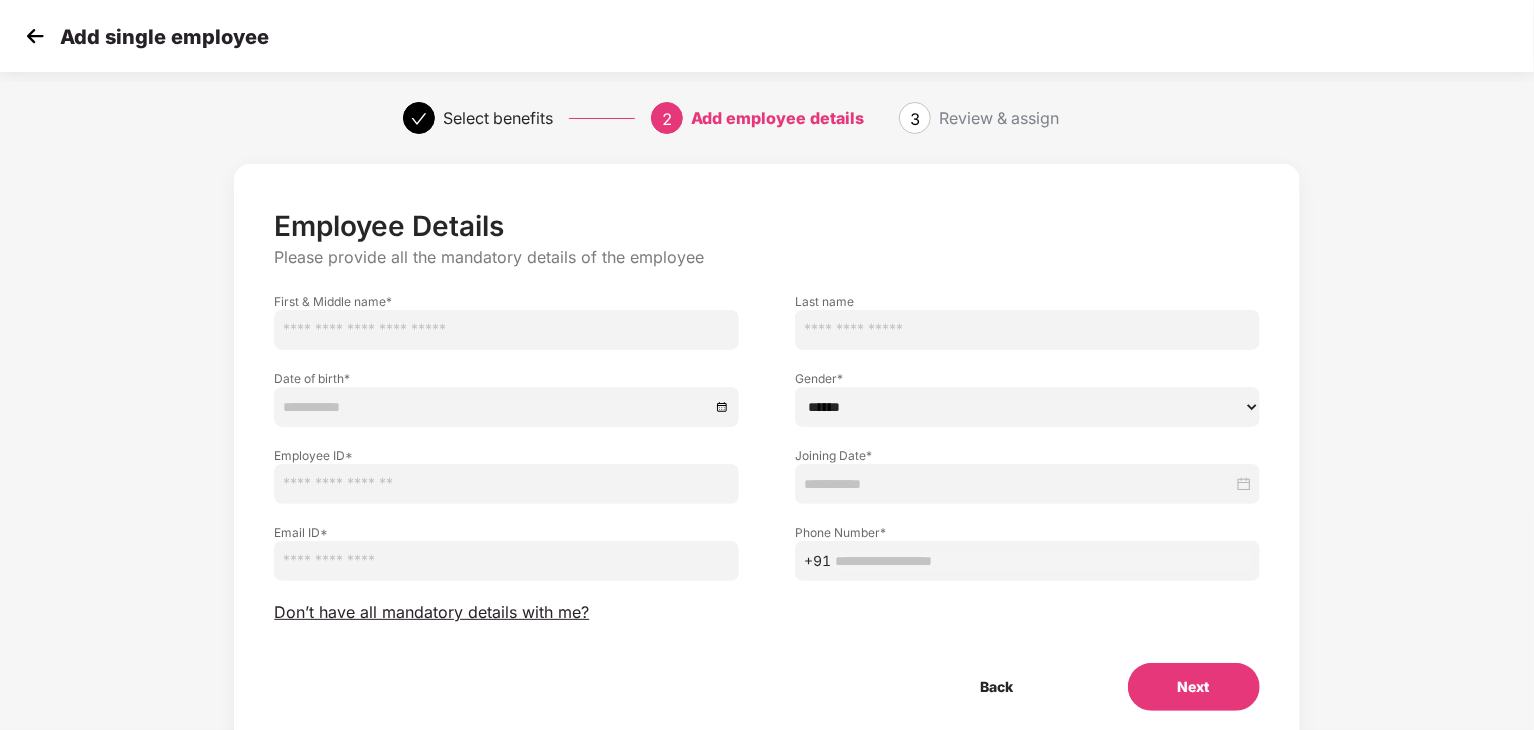 click at bounding box center (506, 484) 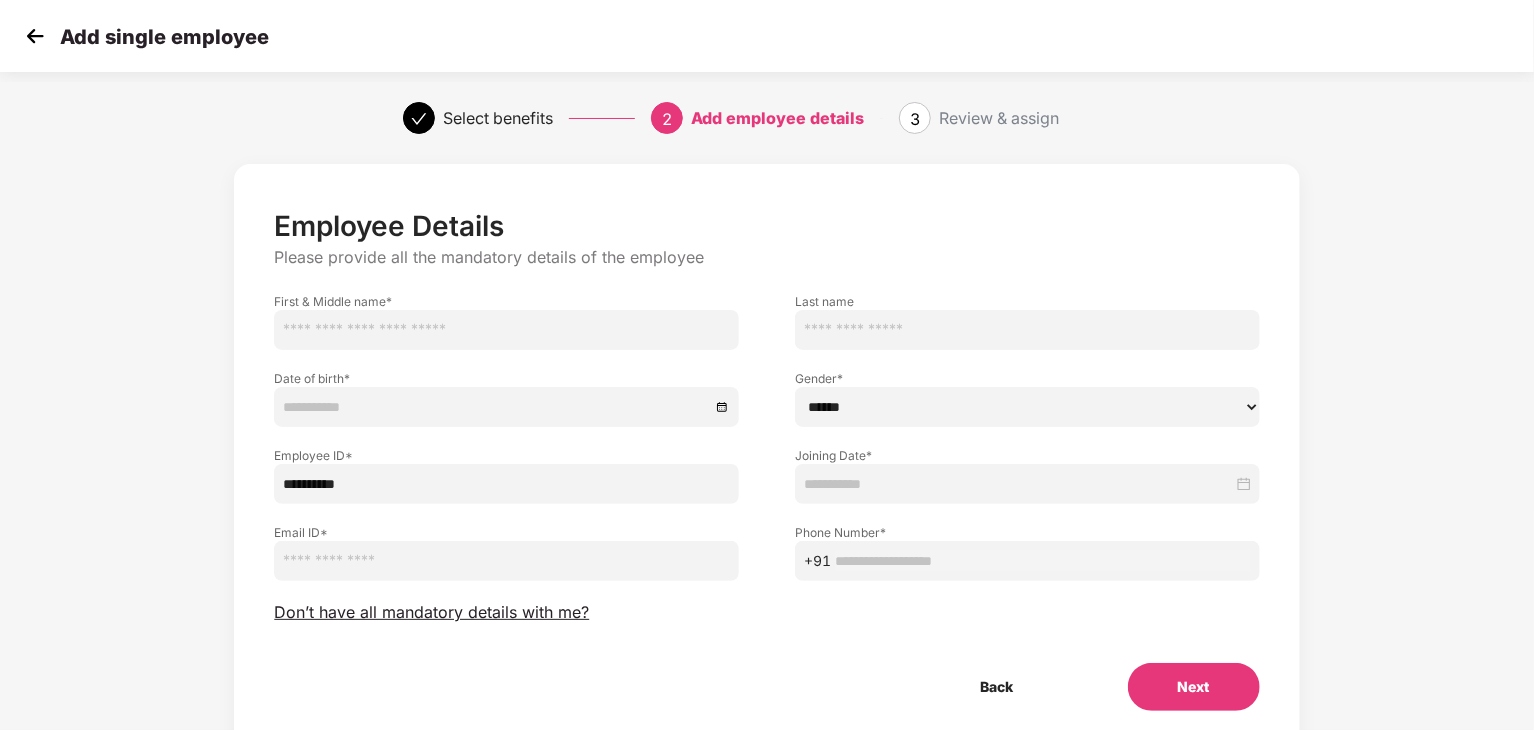 type on "**********" 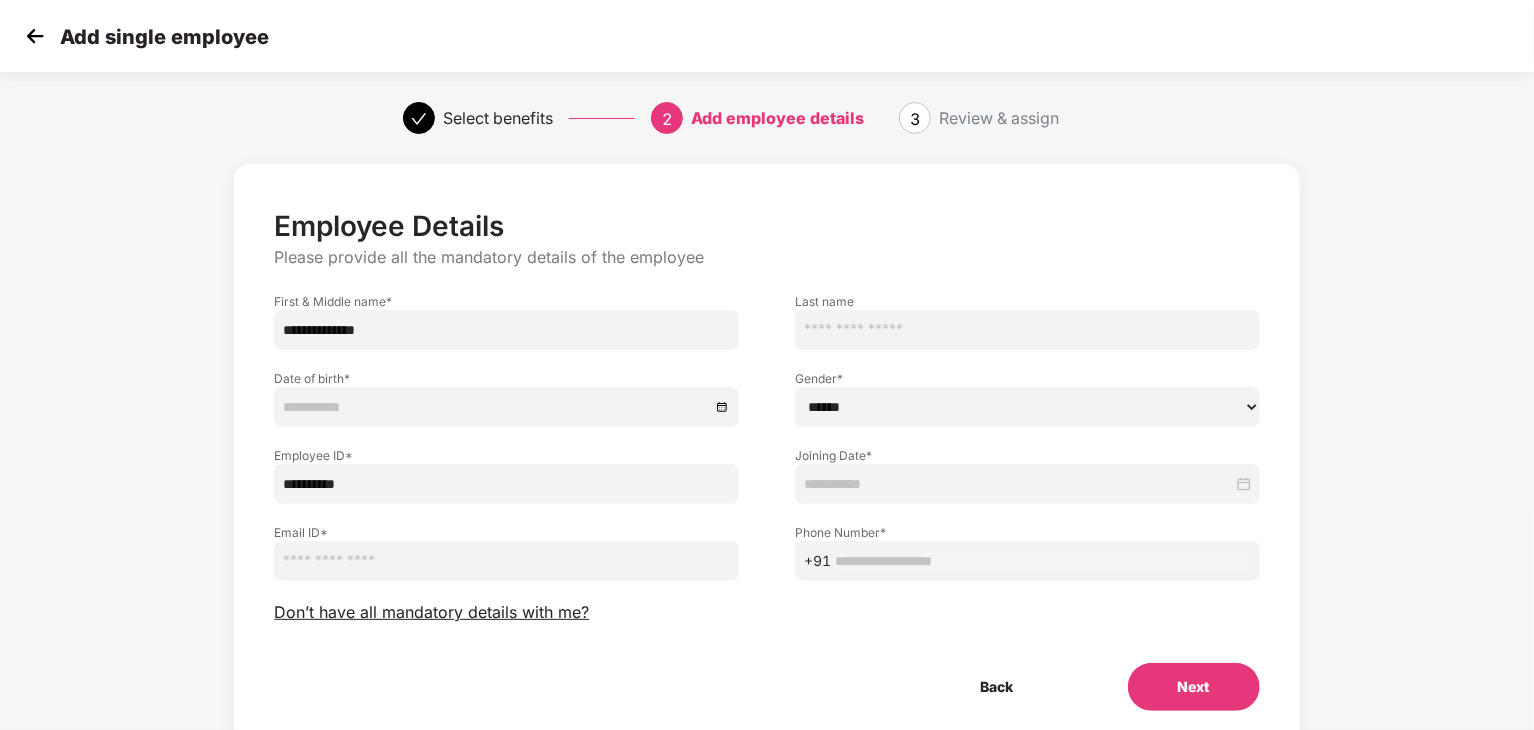 type on "**********" 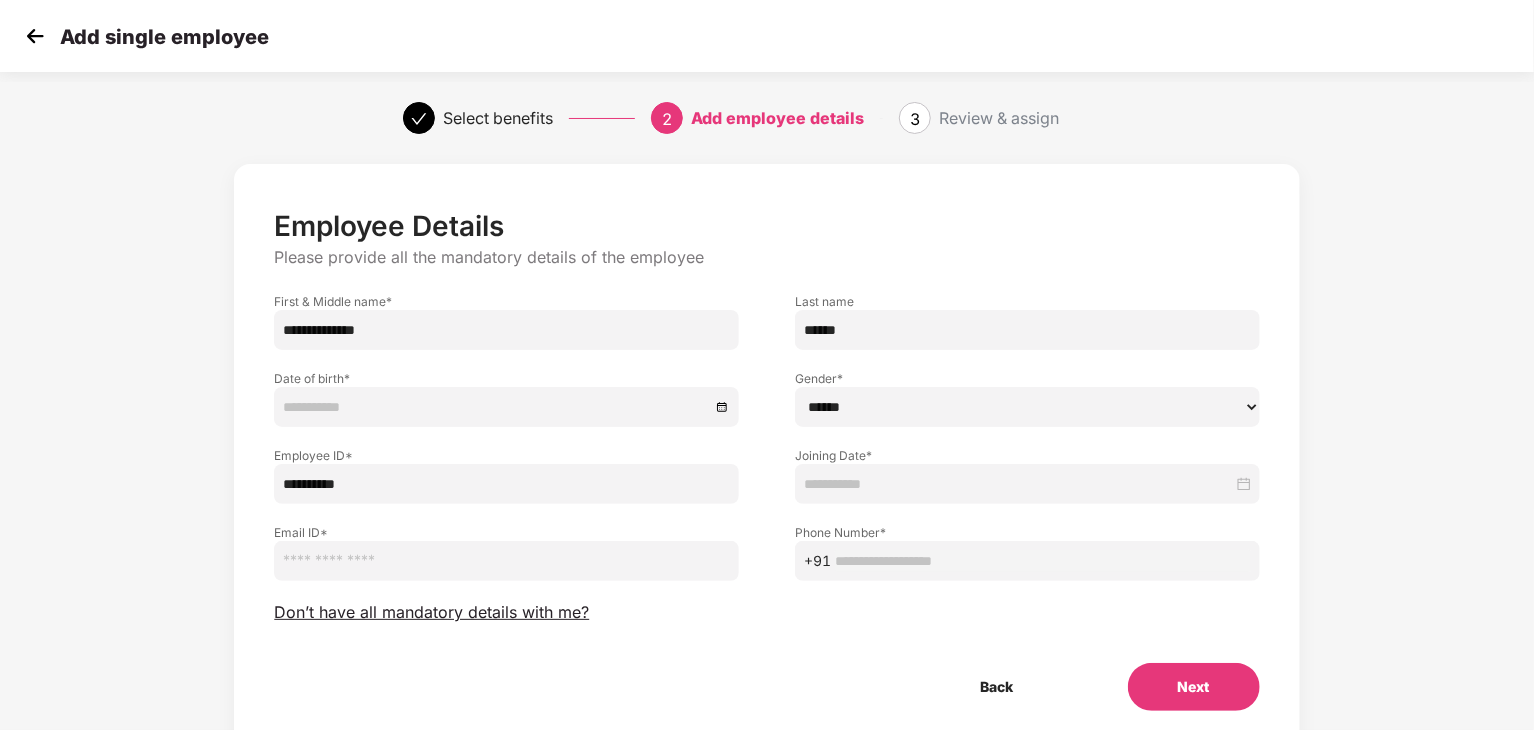 type on "******" 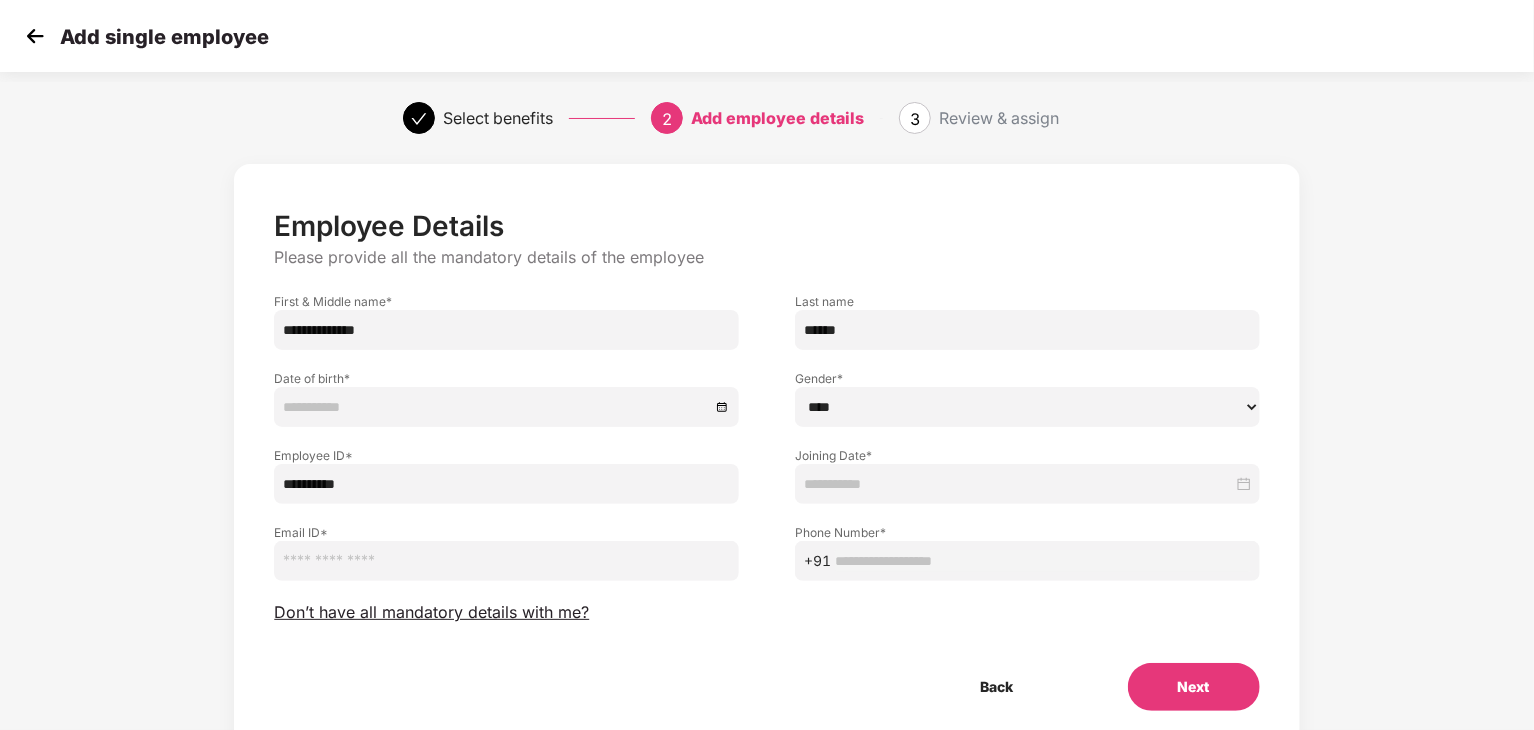 click on "****** **** ******" at bounding box center (1027, 407) 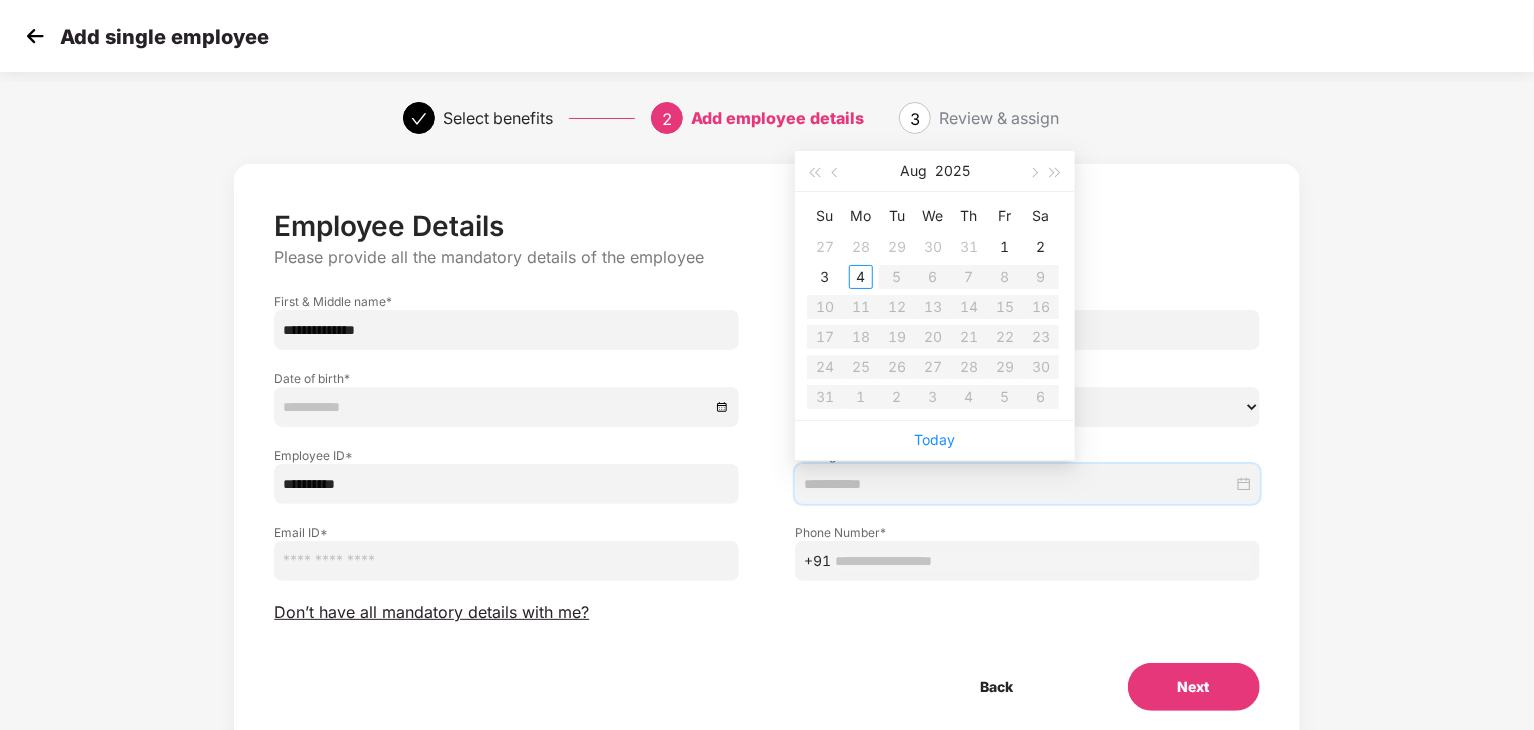 type on "**********" 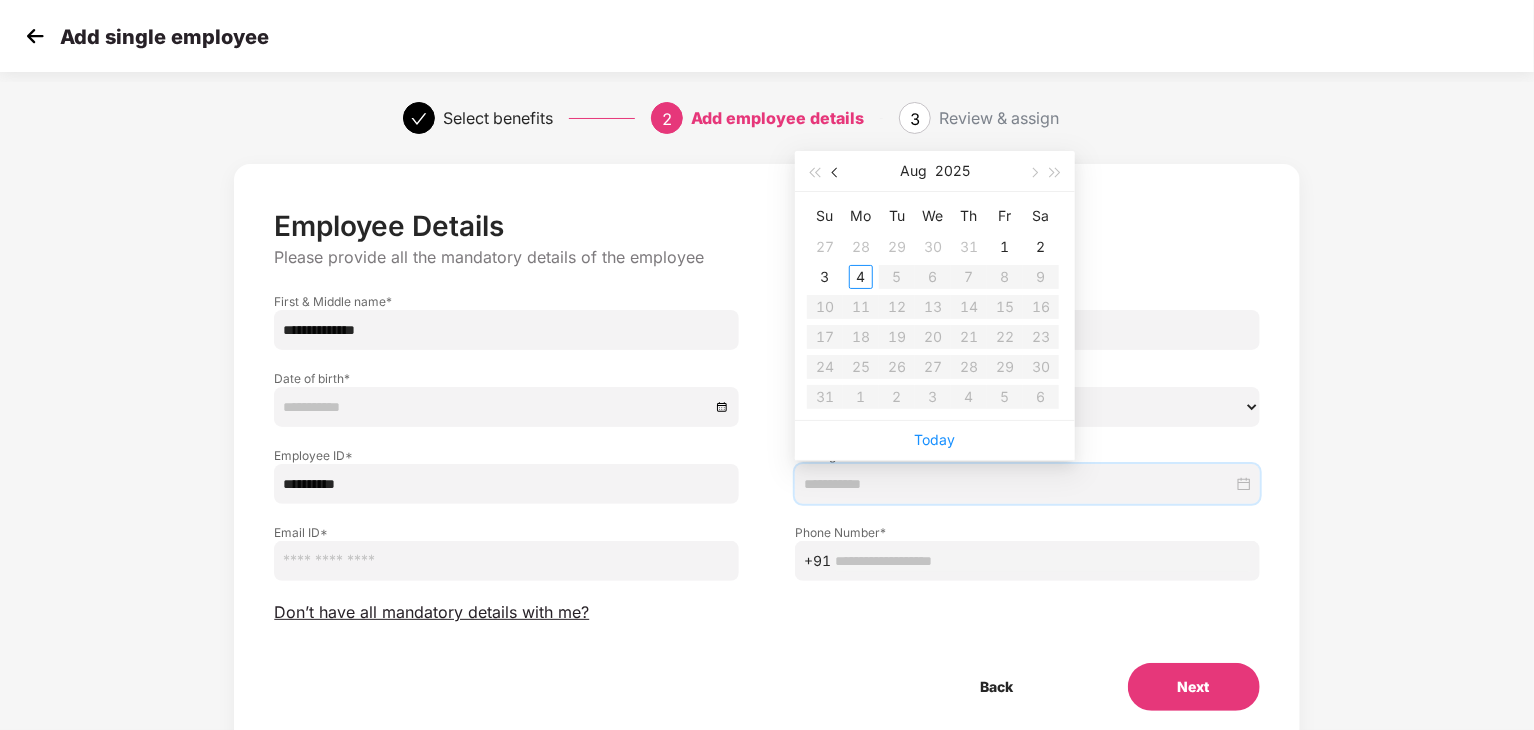 click at bounding box center (837, 173) 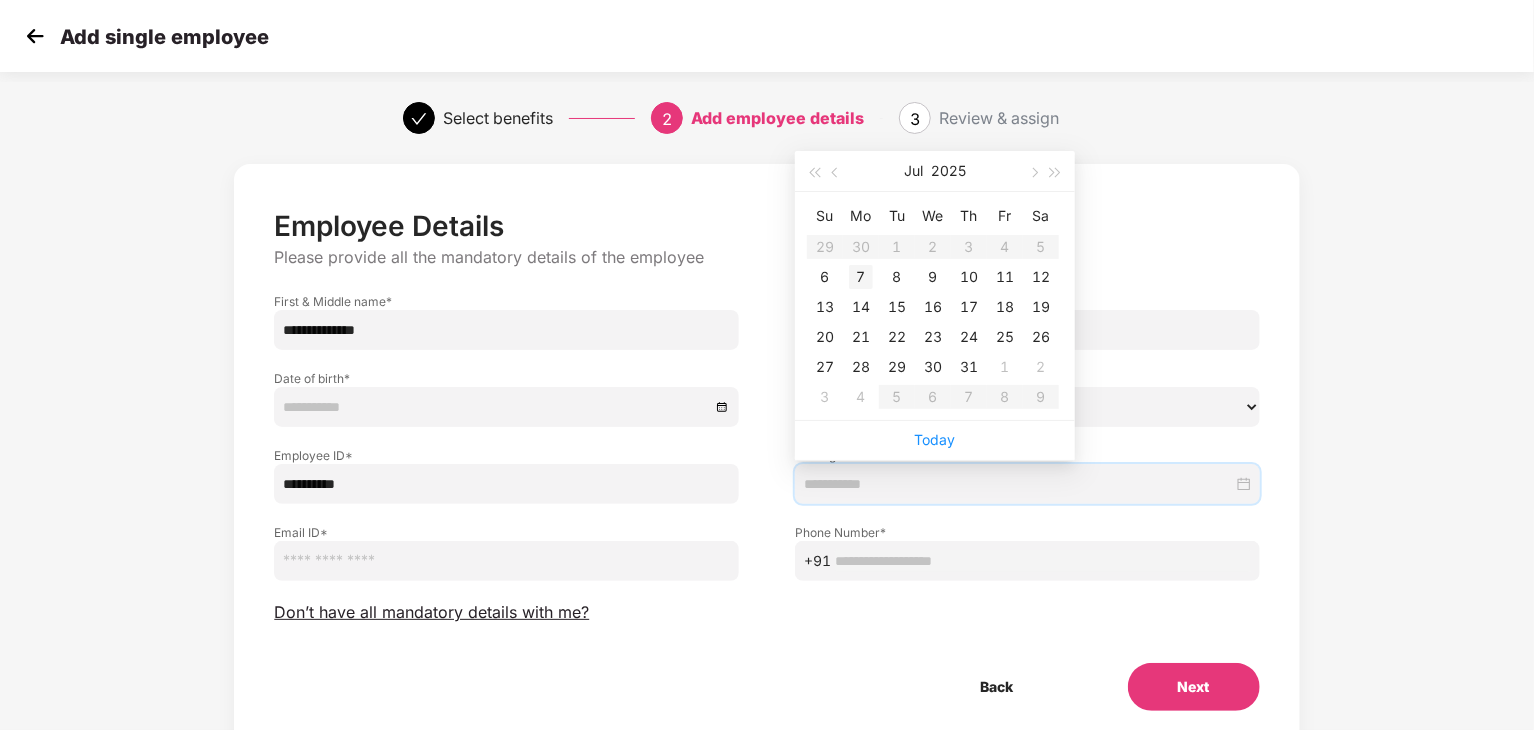type on "**********" 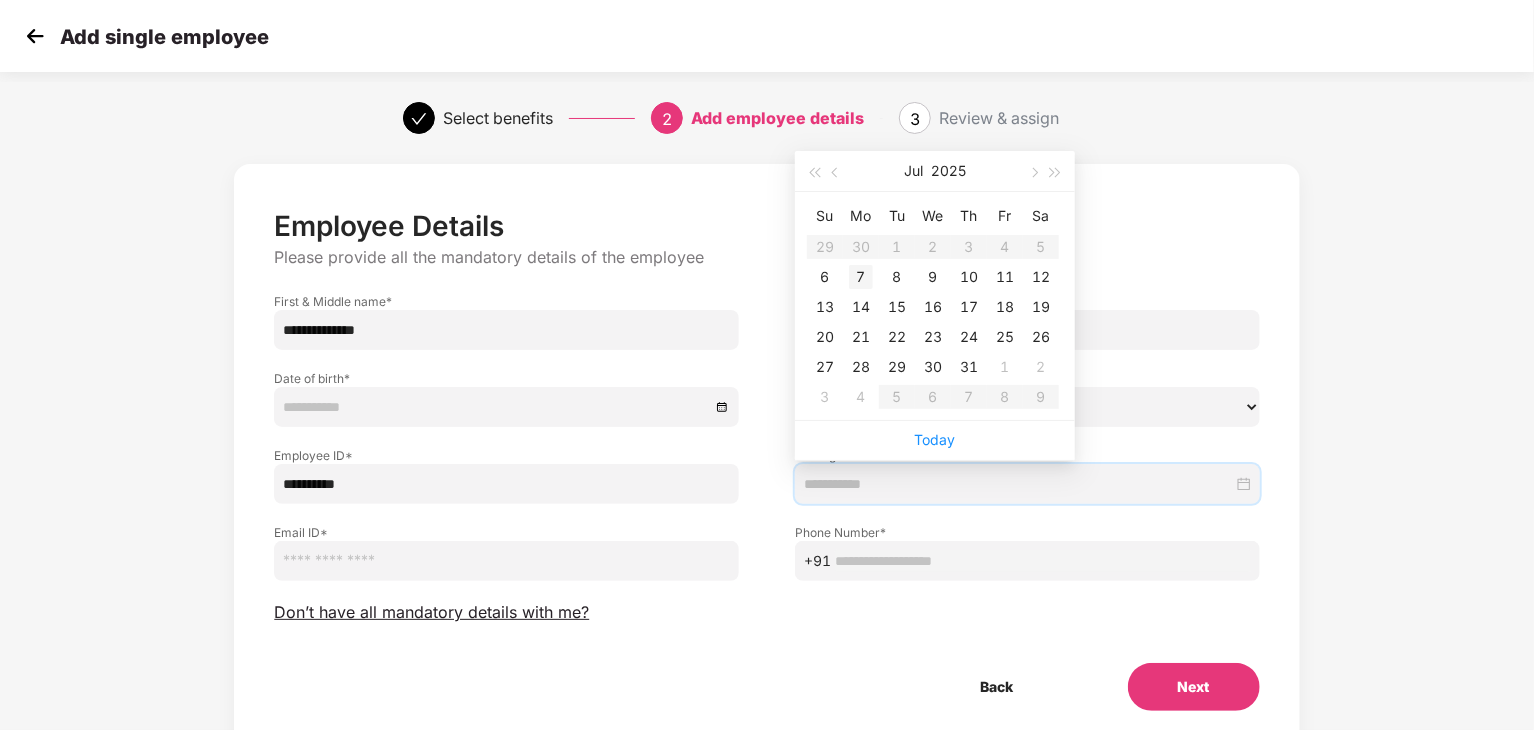 click on "7" at bounding box center [861, 277] 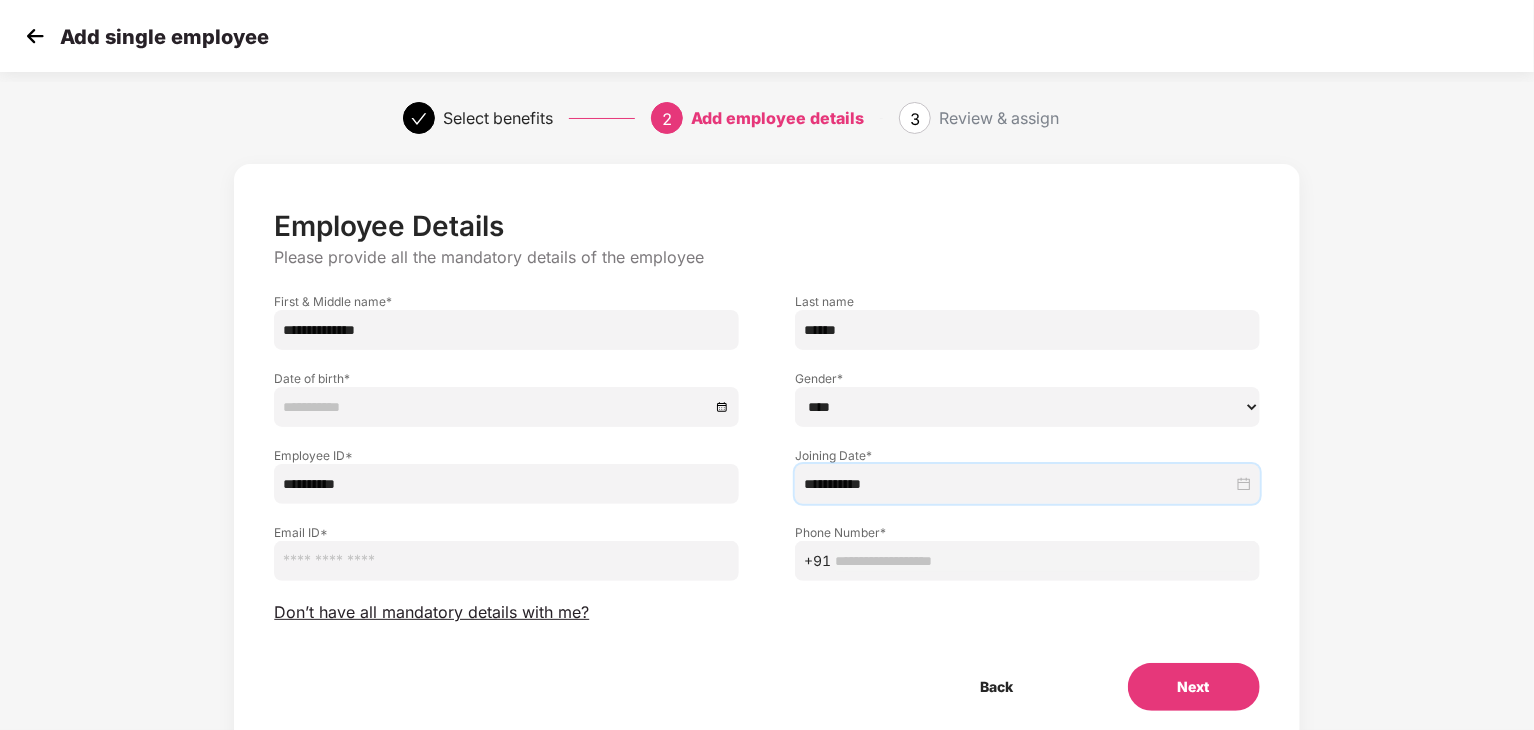 click at bounding box center [506, 561] 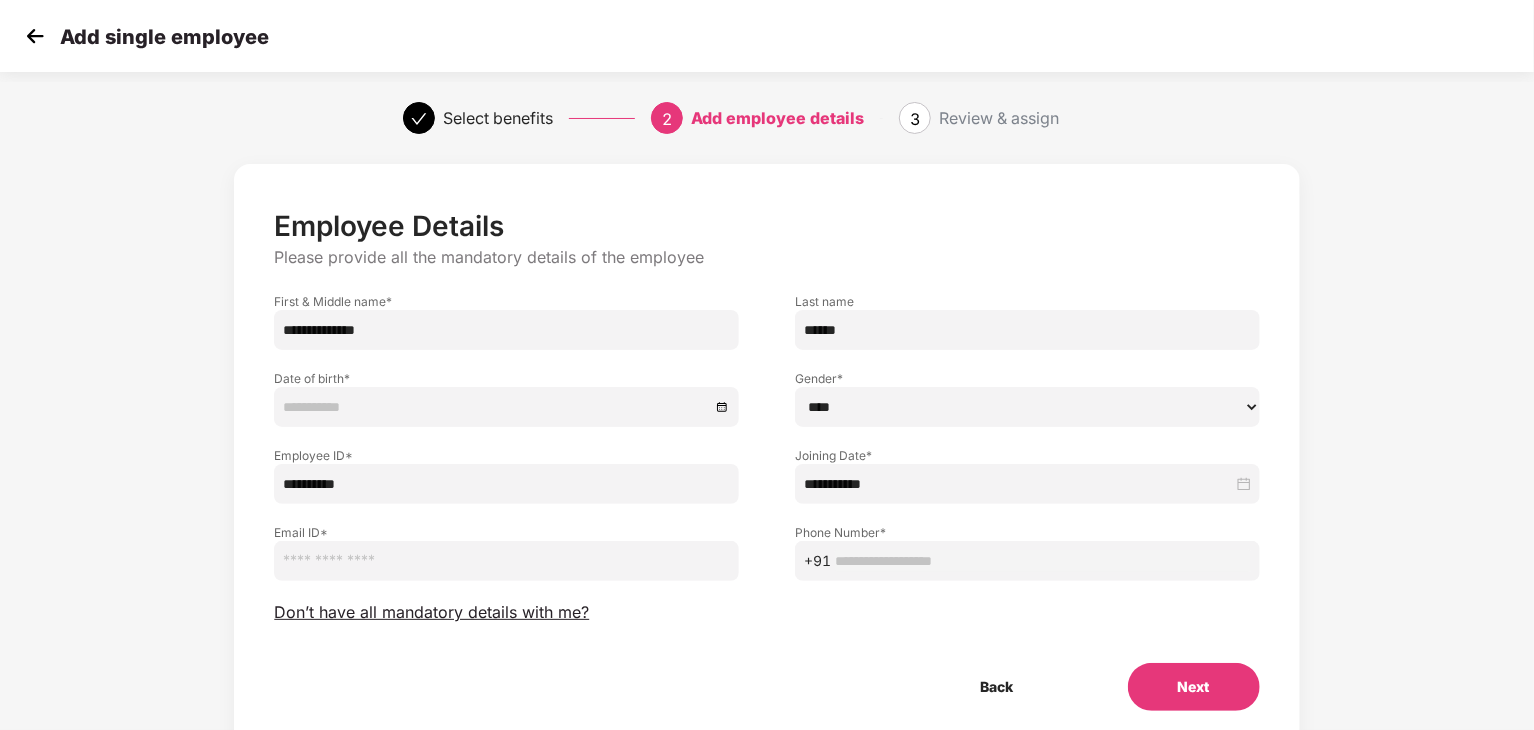 paste on "**********" 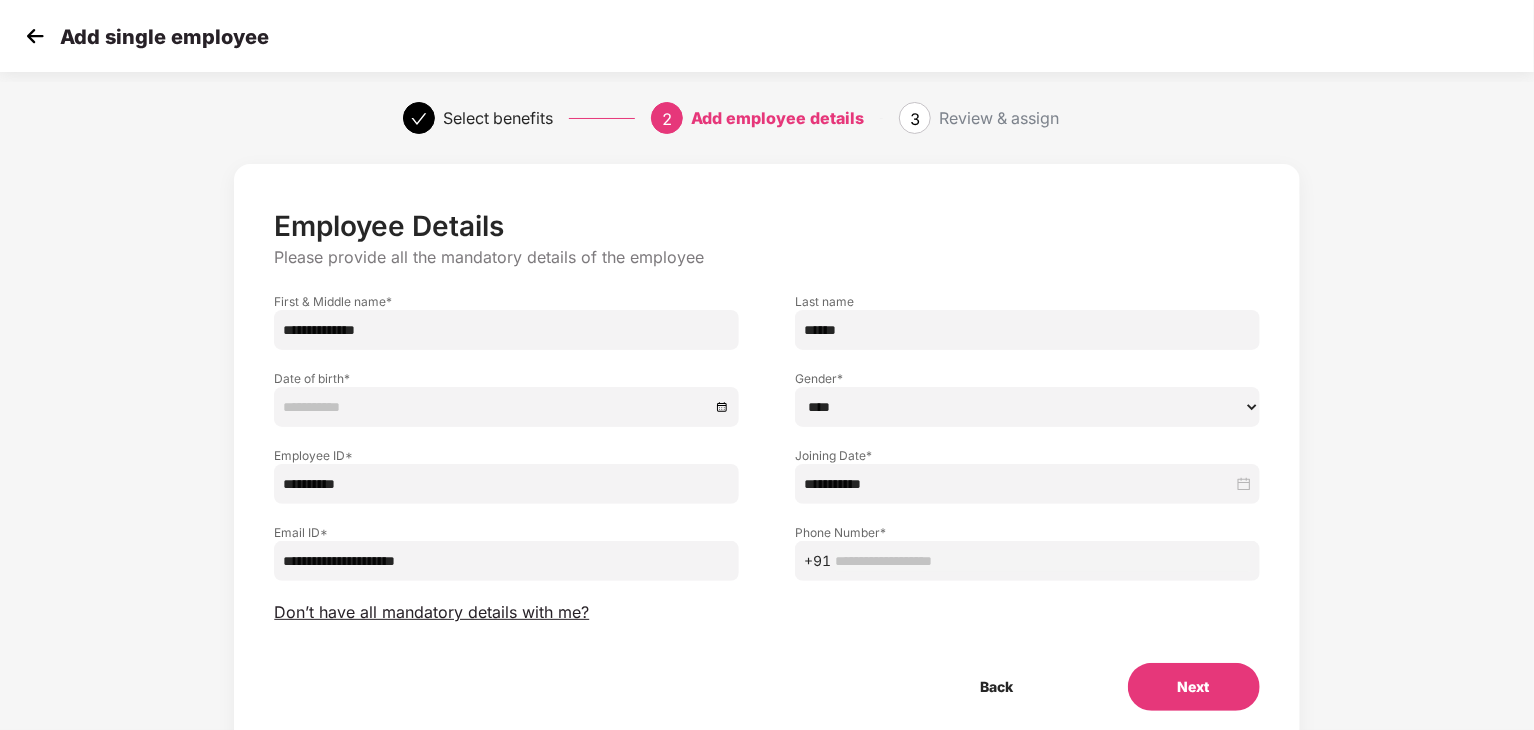 type on "**********" 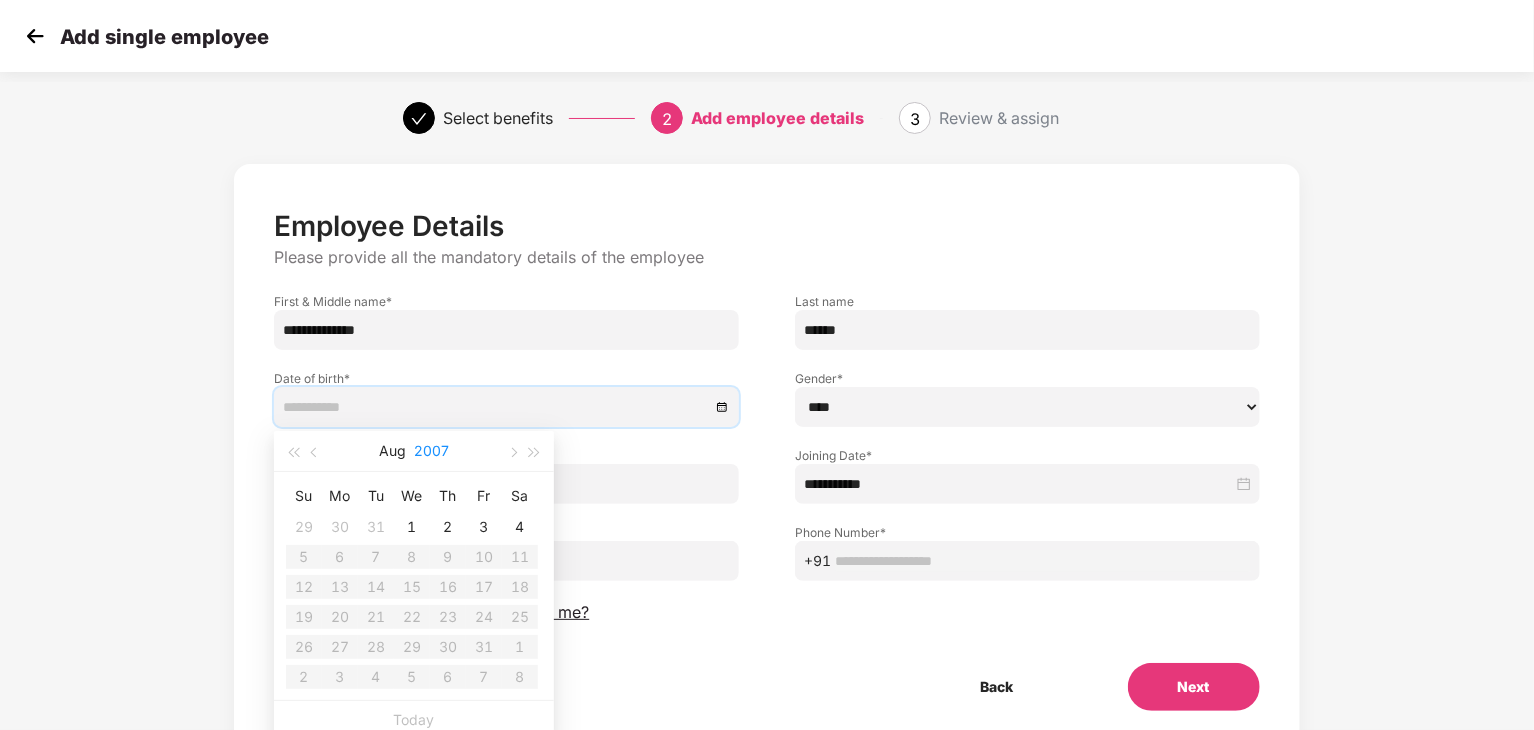 click on "2007" at bounding box center (431, 451) 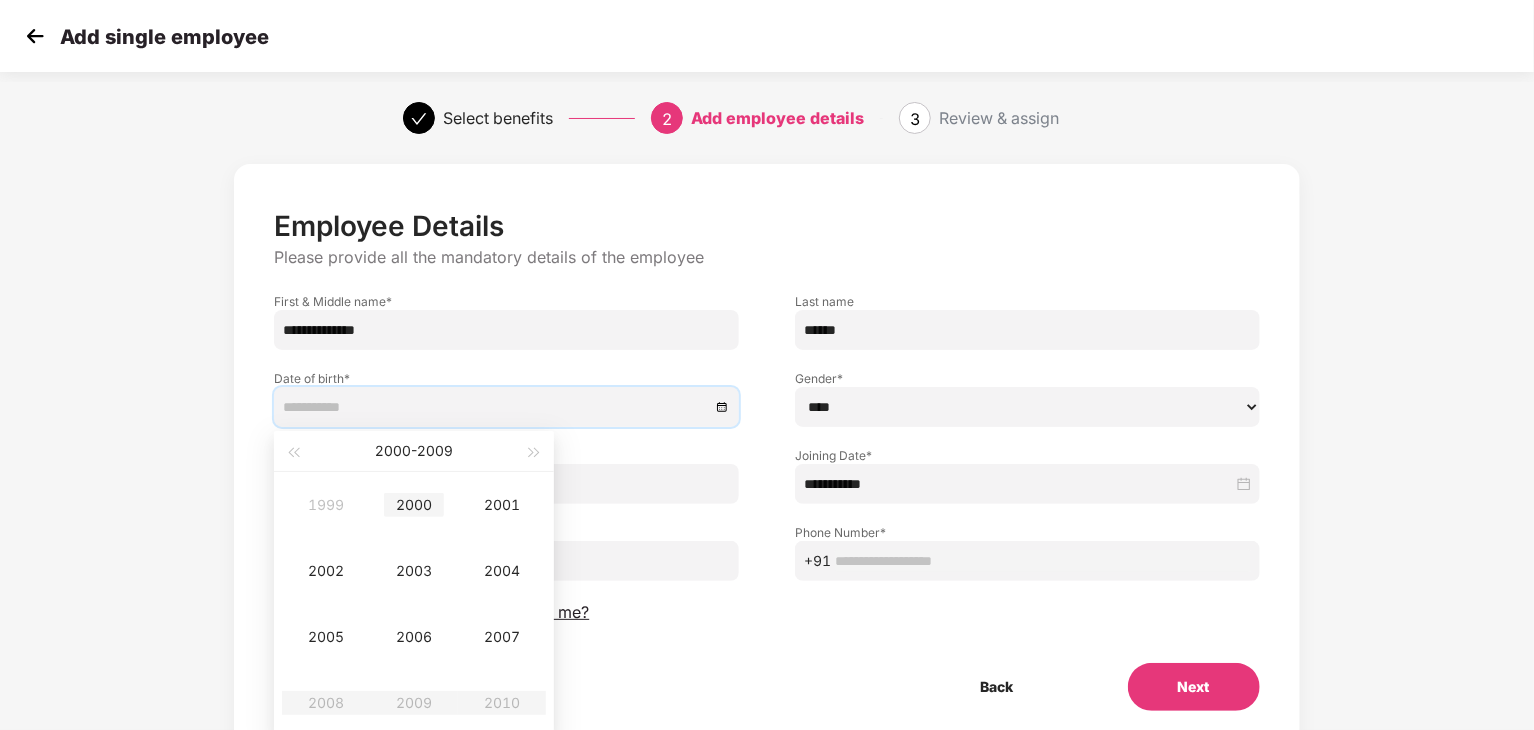 type on "**********" 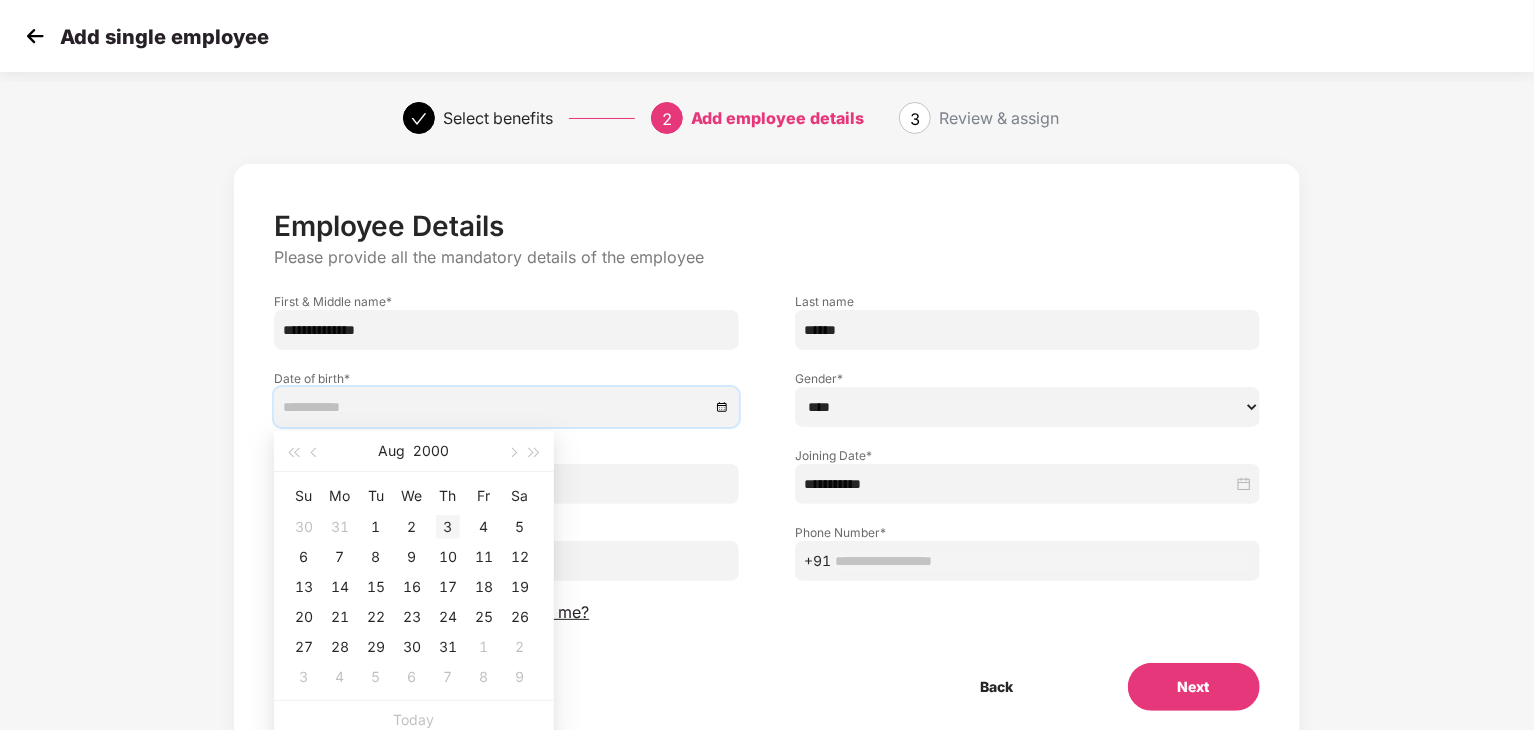 type on "**********" 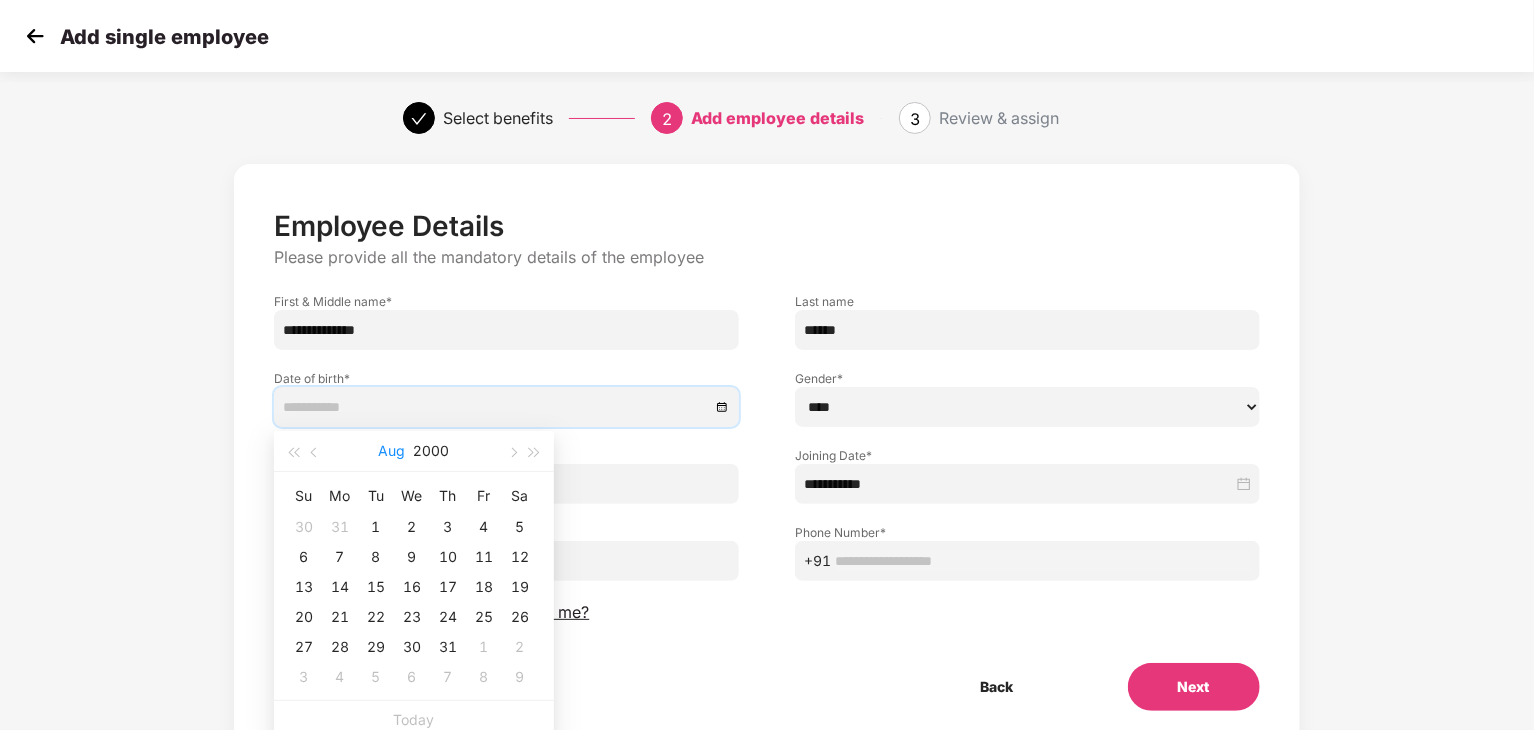 click on "Aug" at bounding box center [392, 451] 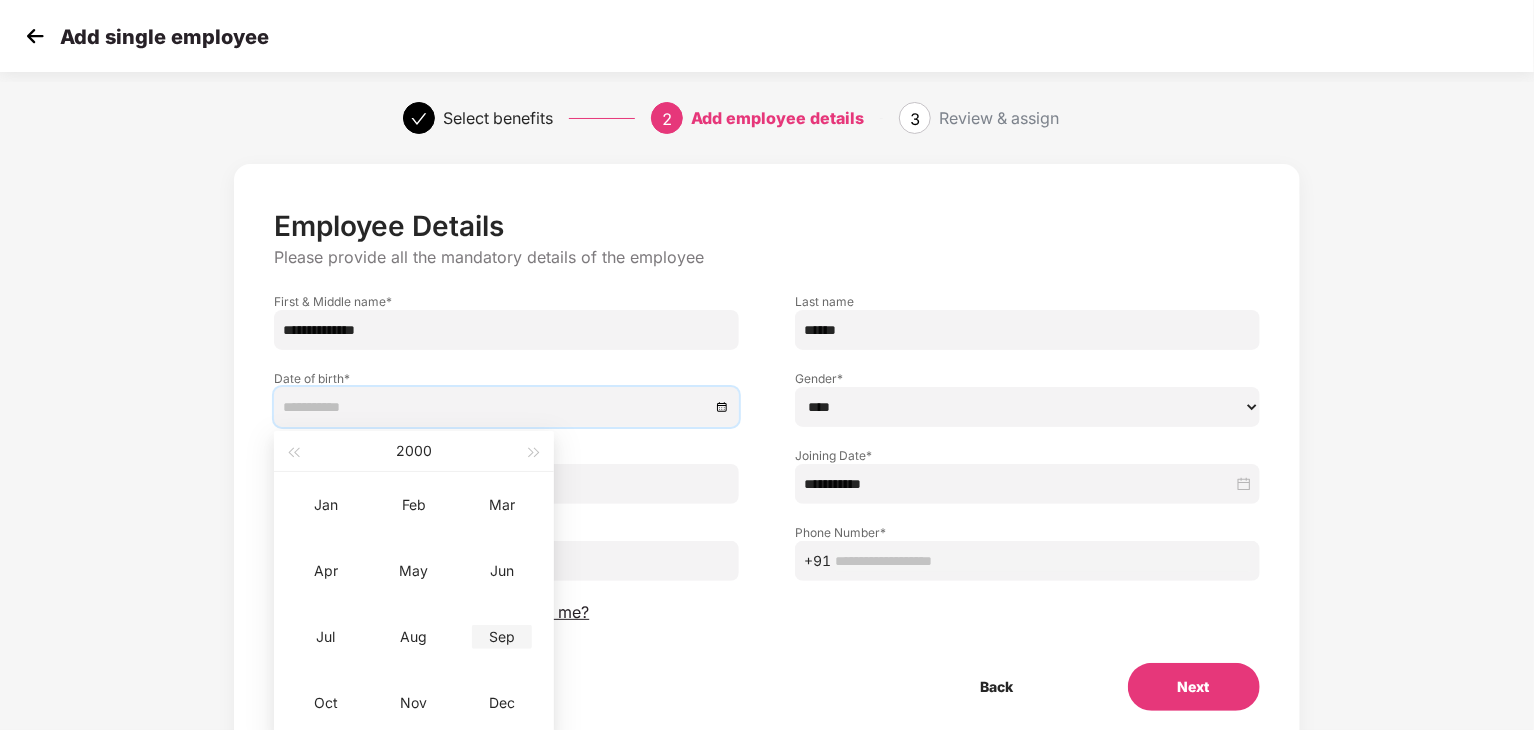 type on "**********" 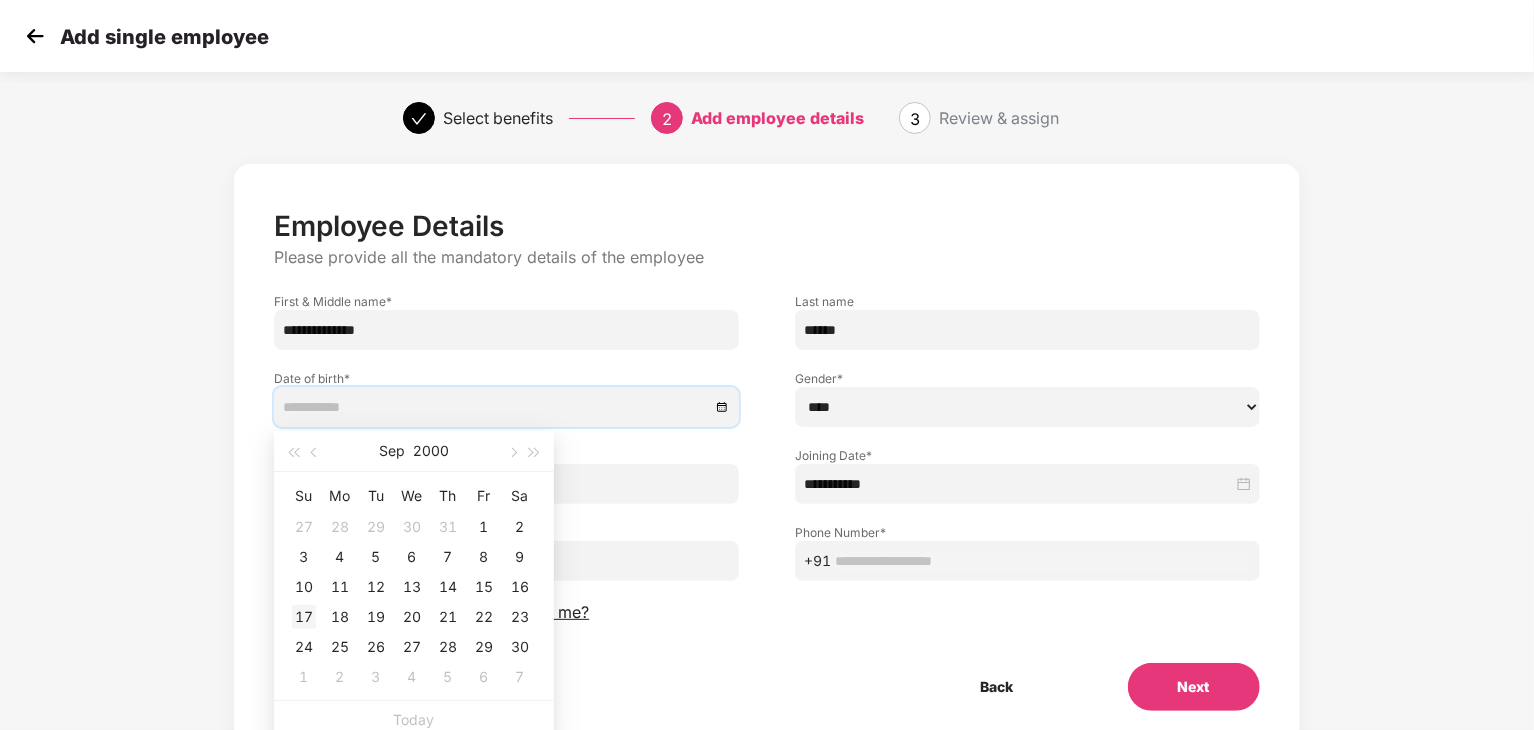 type on "**********" 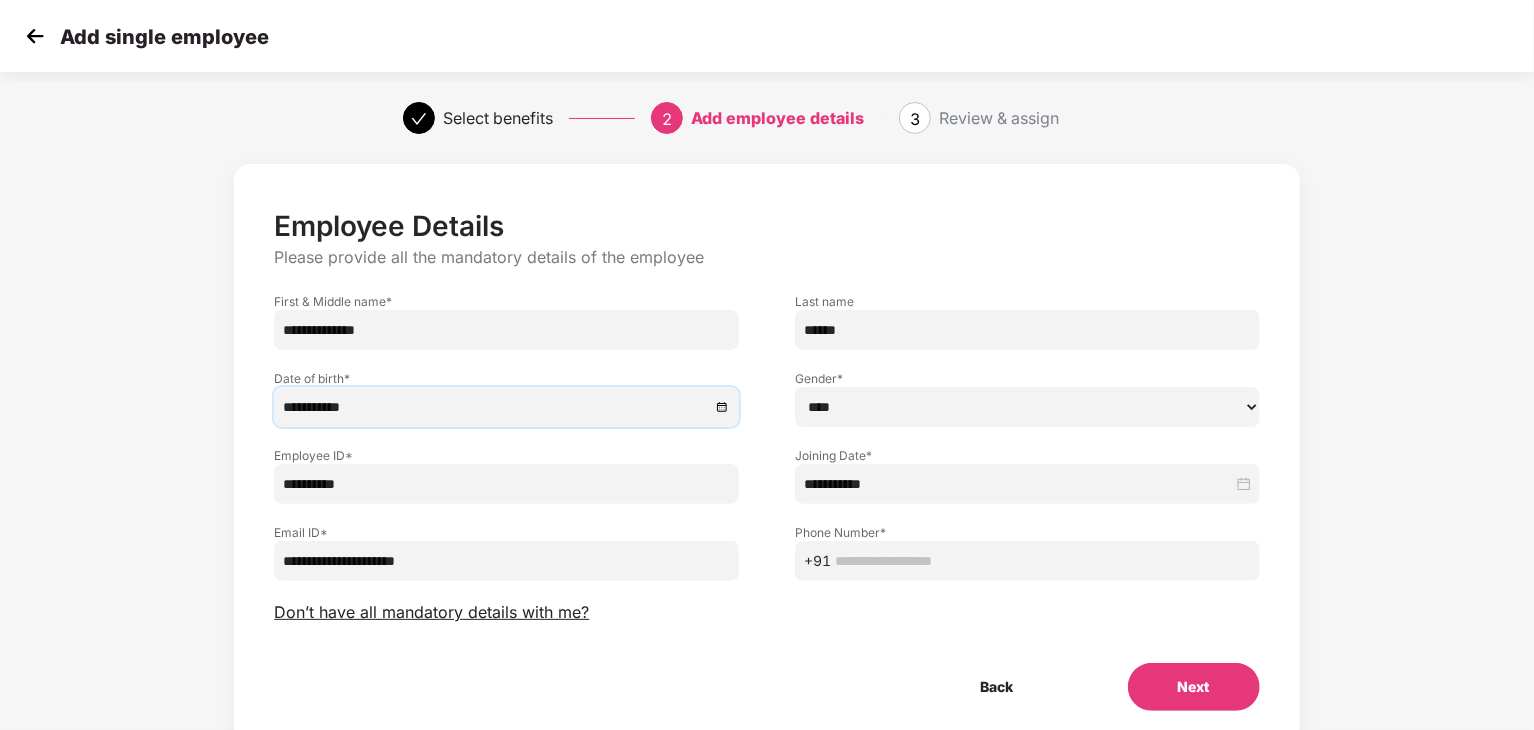click at bounding box center (1043, 561) 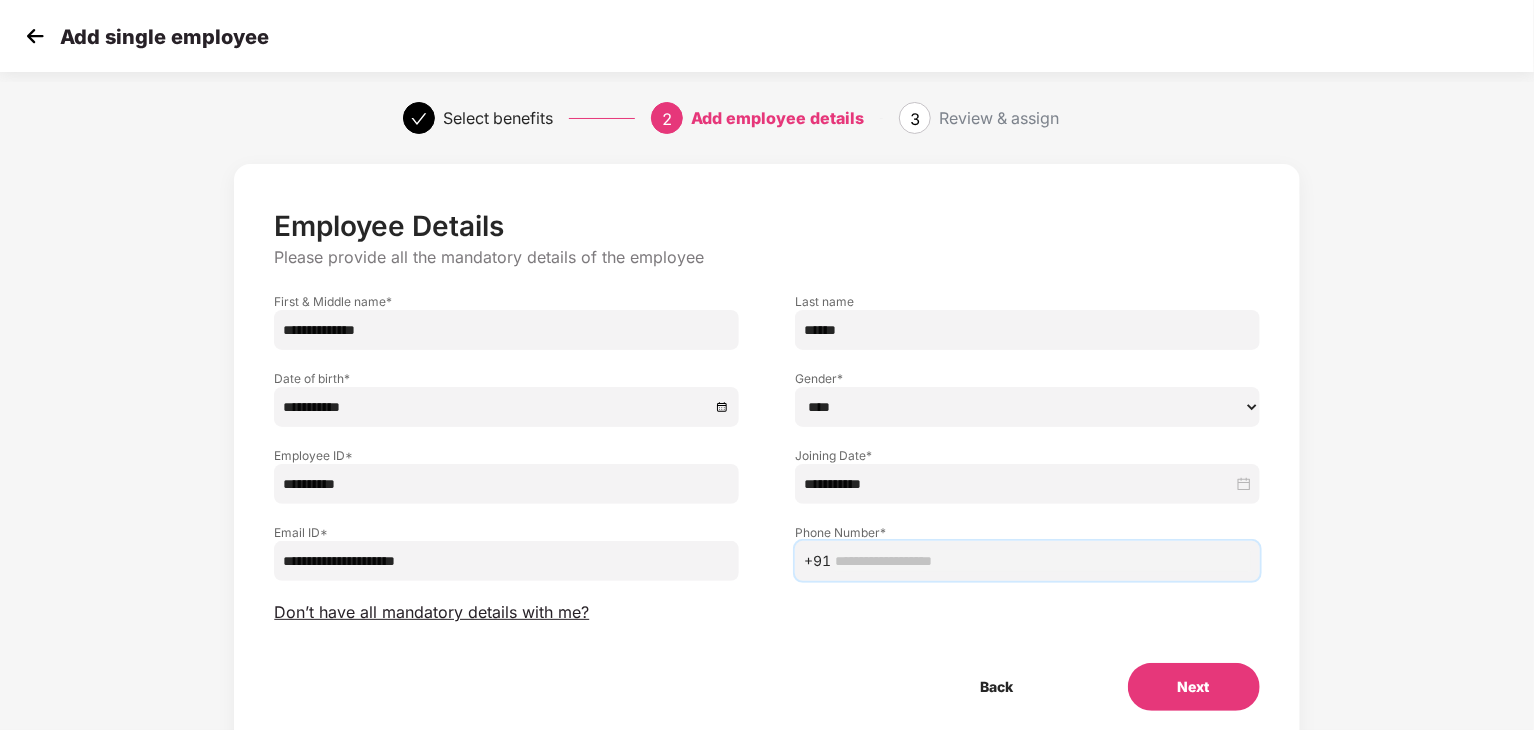 paste on "**********" 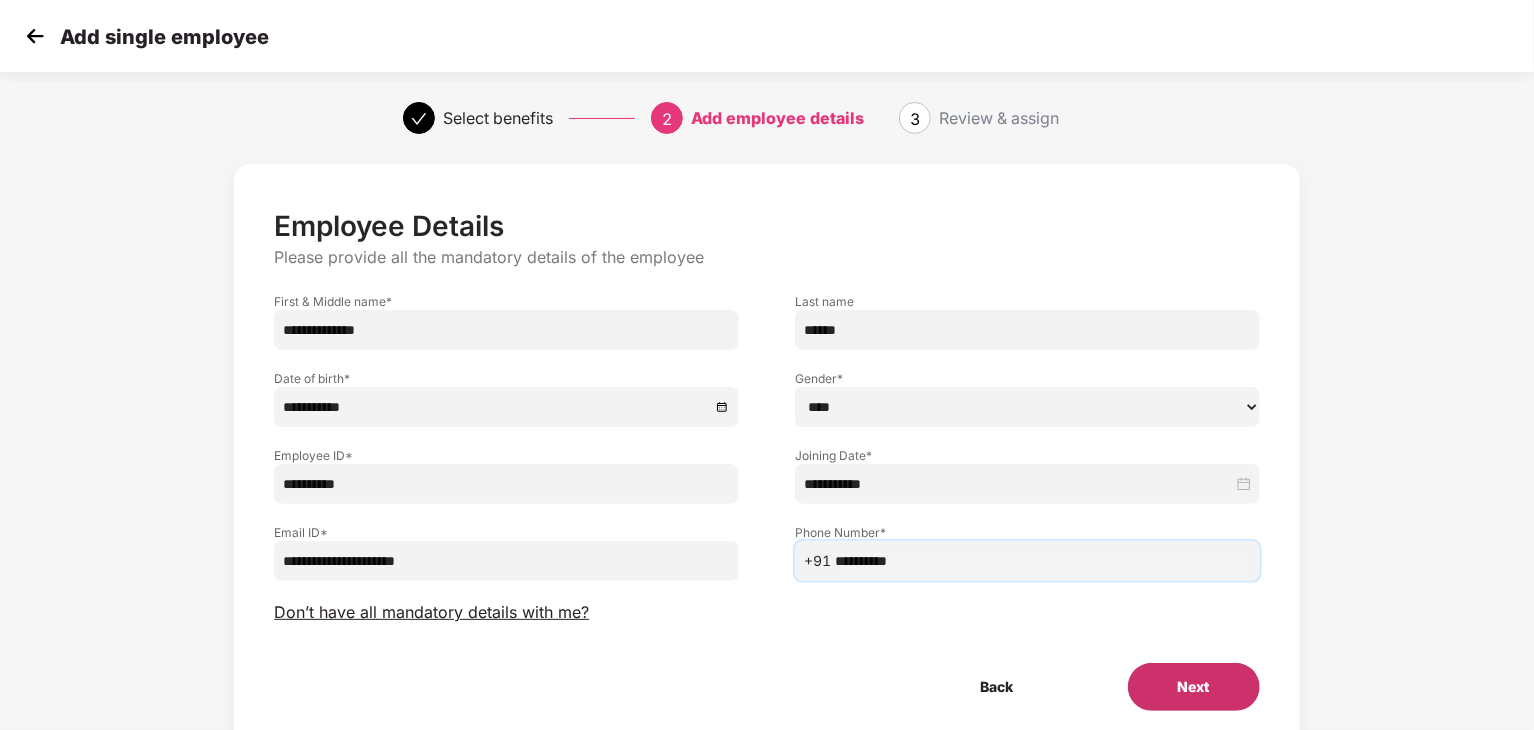 type on "**********" 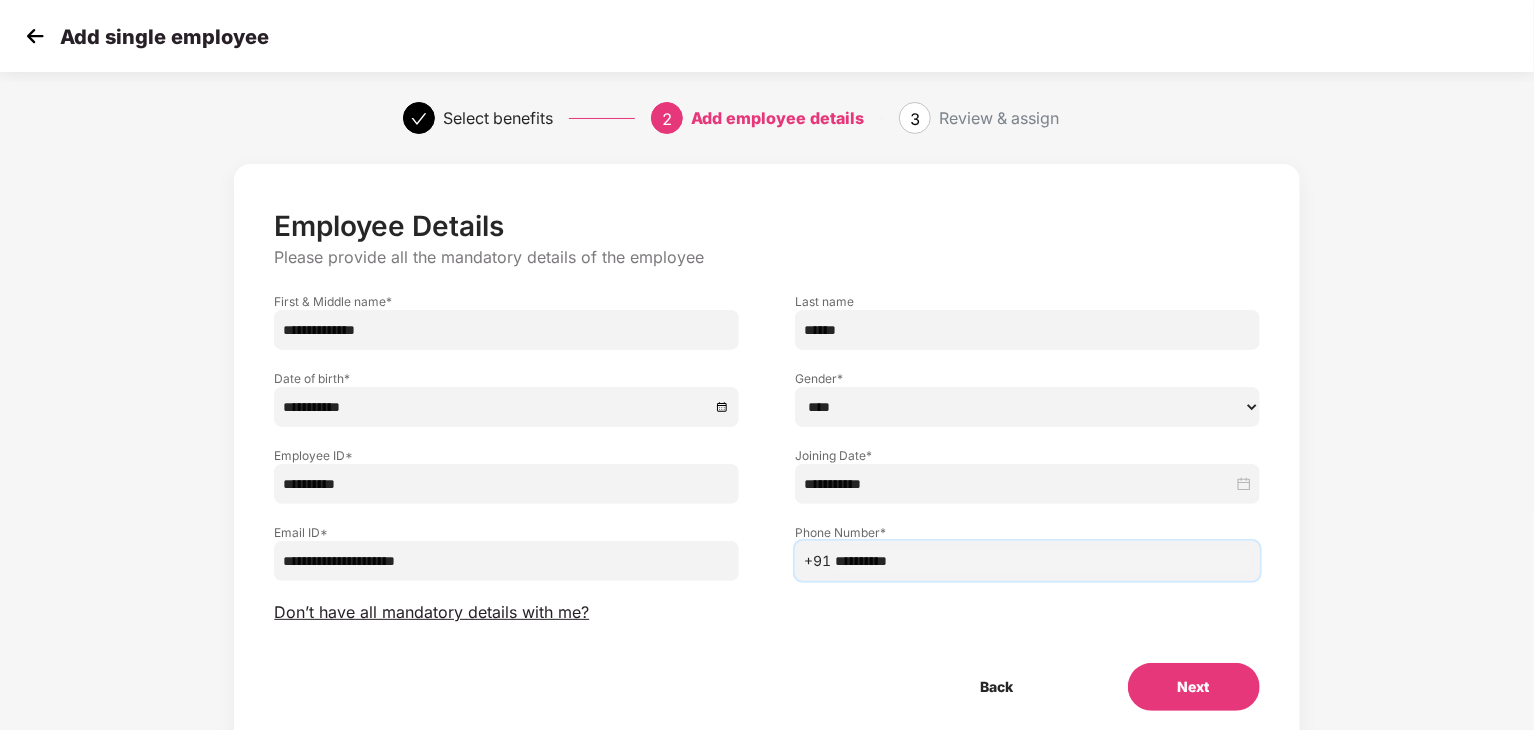 click on "Next" at bounding box center [1194, 687] 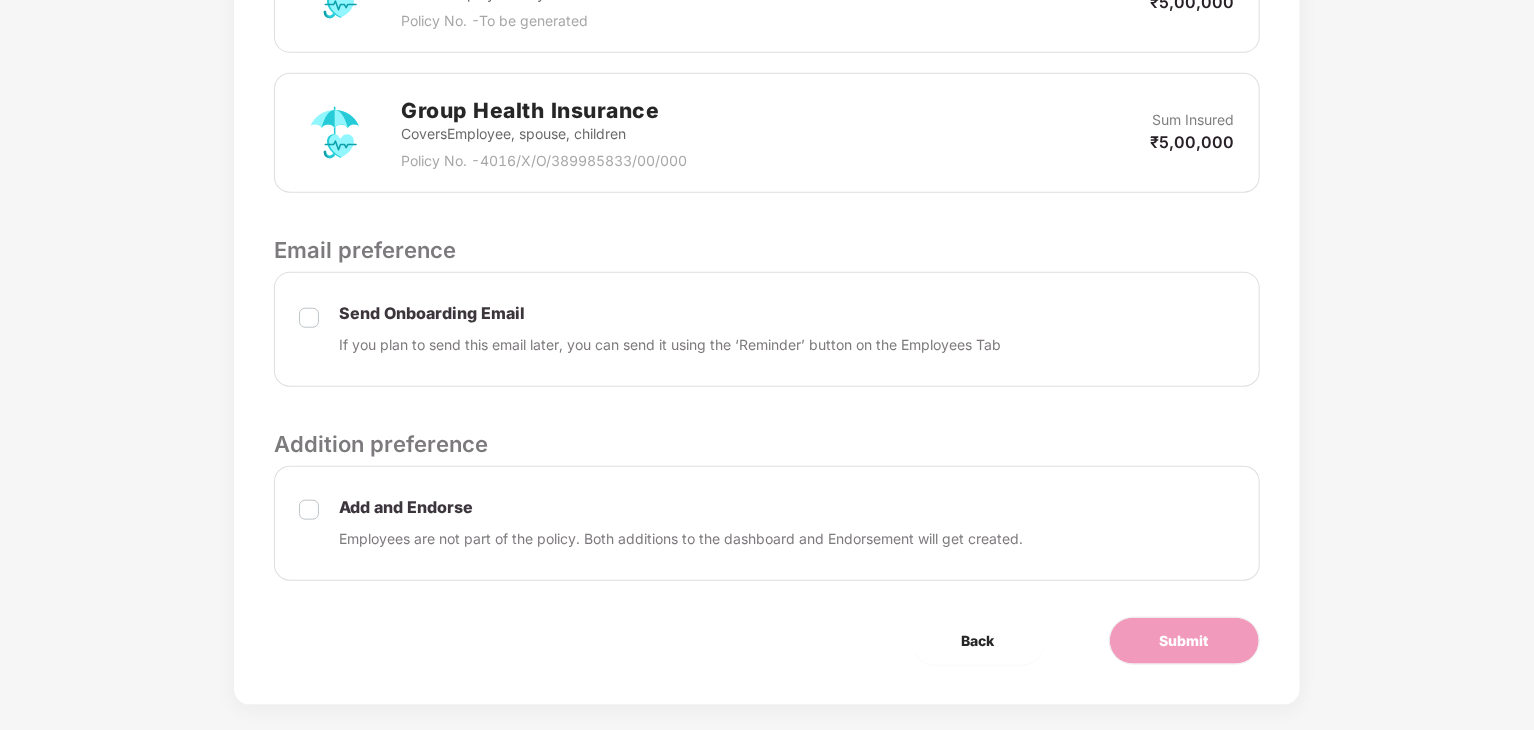 scroll, scrollTop: 806, scrollLeft: 0, axis: vertical 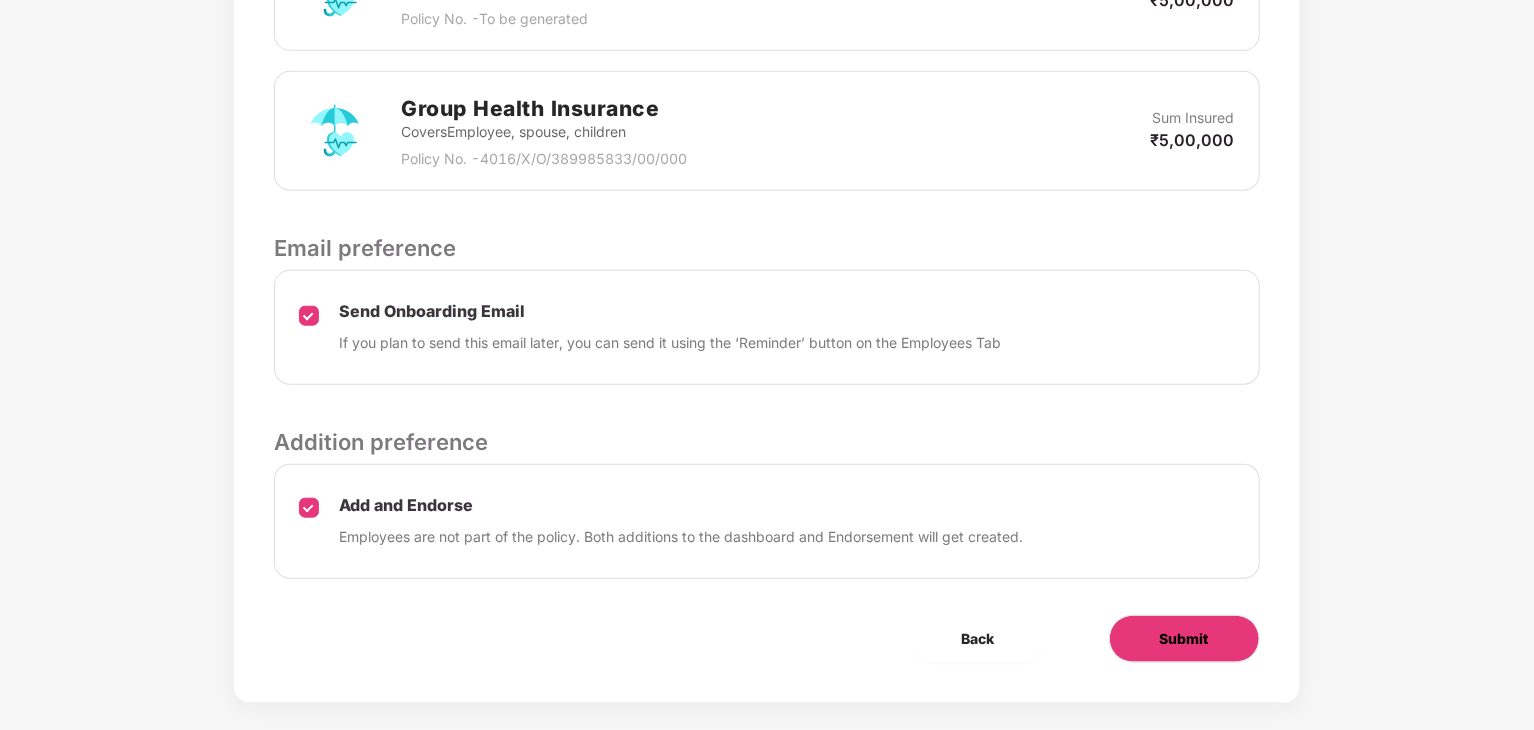 click on "Submit" at bounding box center (1184, 639) 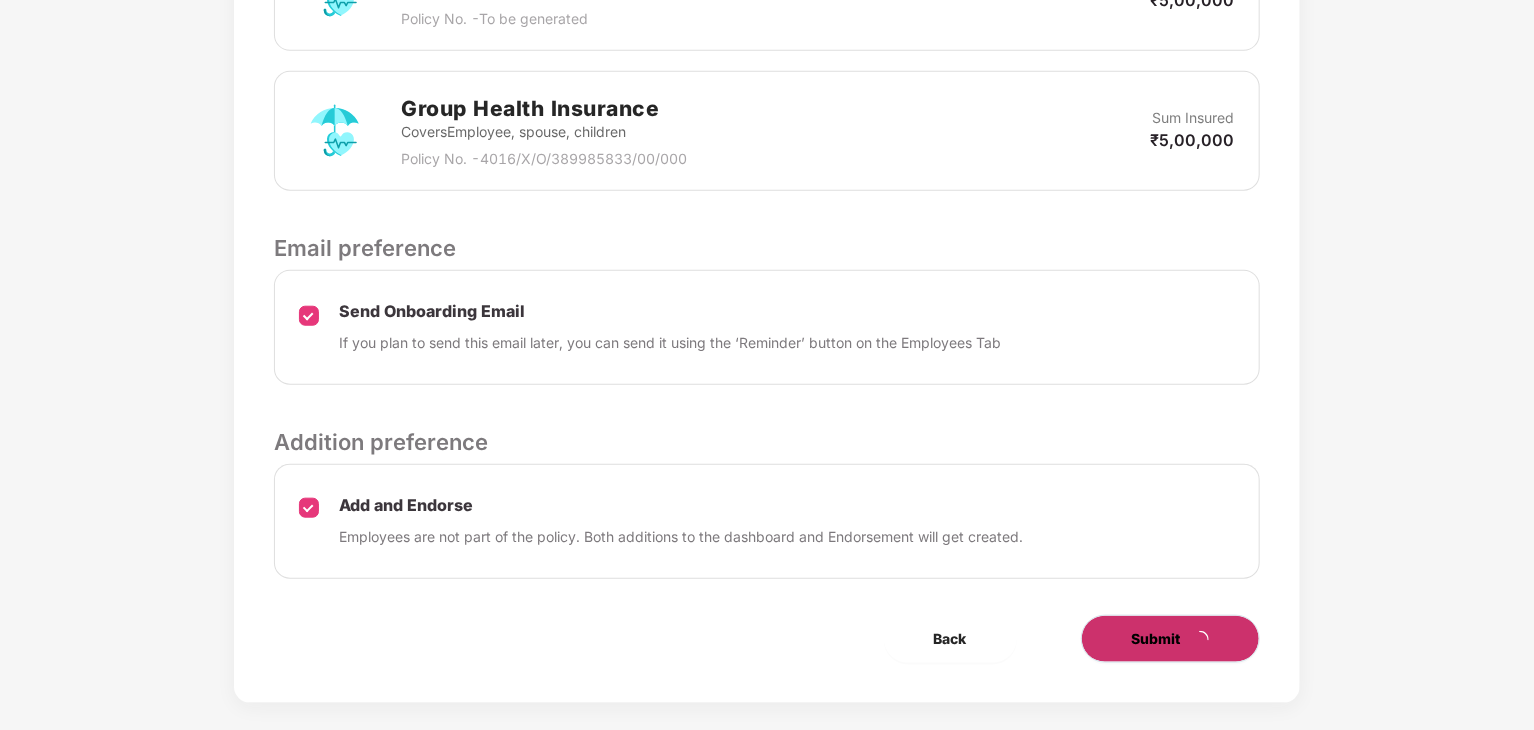 scroll, scrollTop: 0, scrollLeft: 0, axis: both 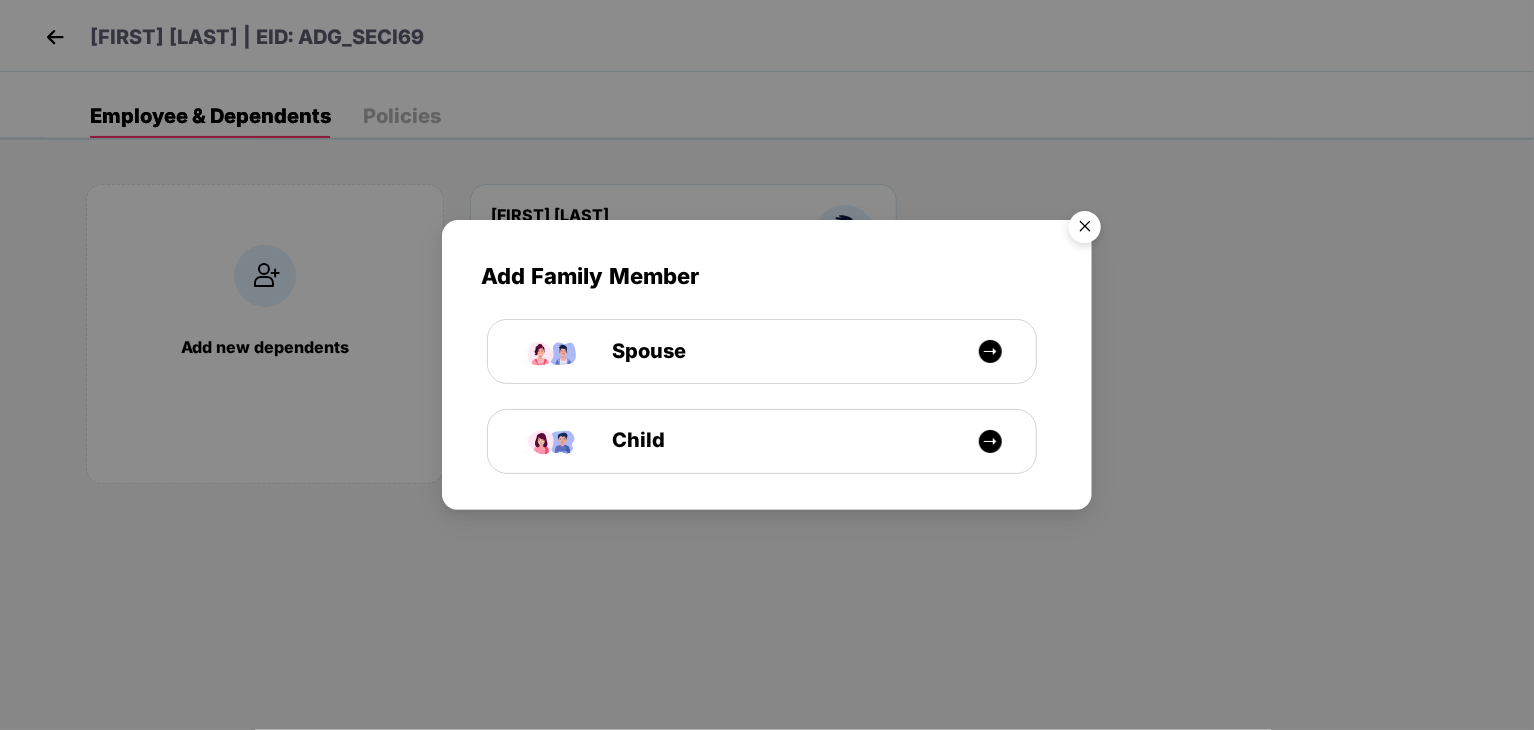 click at bounding box center [1085, 230] 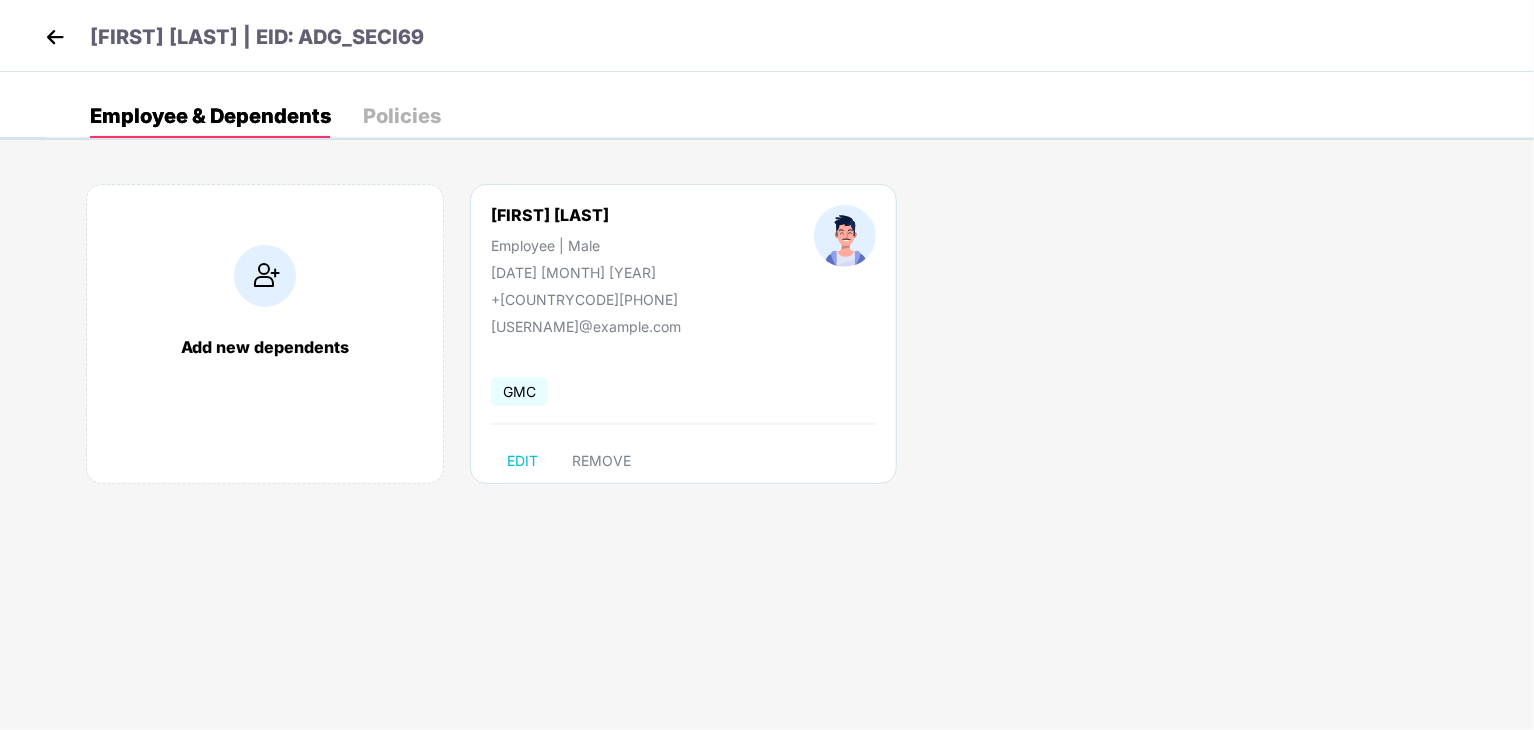 click on "Add new dependents [FIRST] [LAST] Employee | Male [DATE] [MONTH] [YEAR] +[COUNTRYCODE][PHONE] [USERNAME]@example.com GMC EDIT REMOVE" at bounding box center [790, 344] 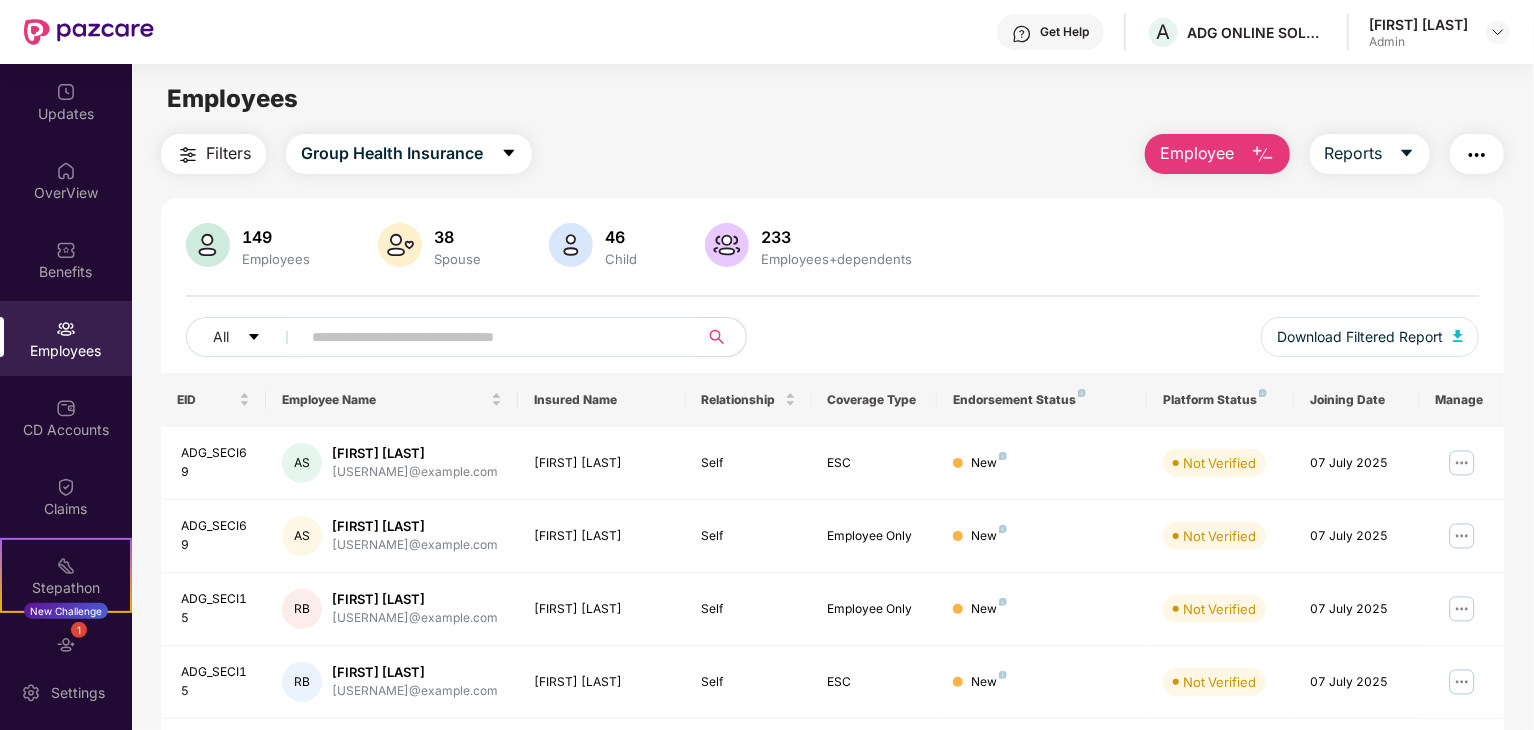 click on "Employee" at bounding box center (1197, 153) 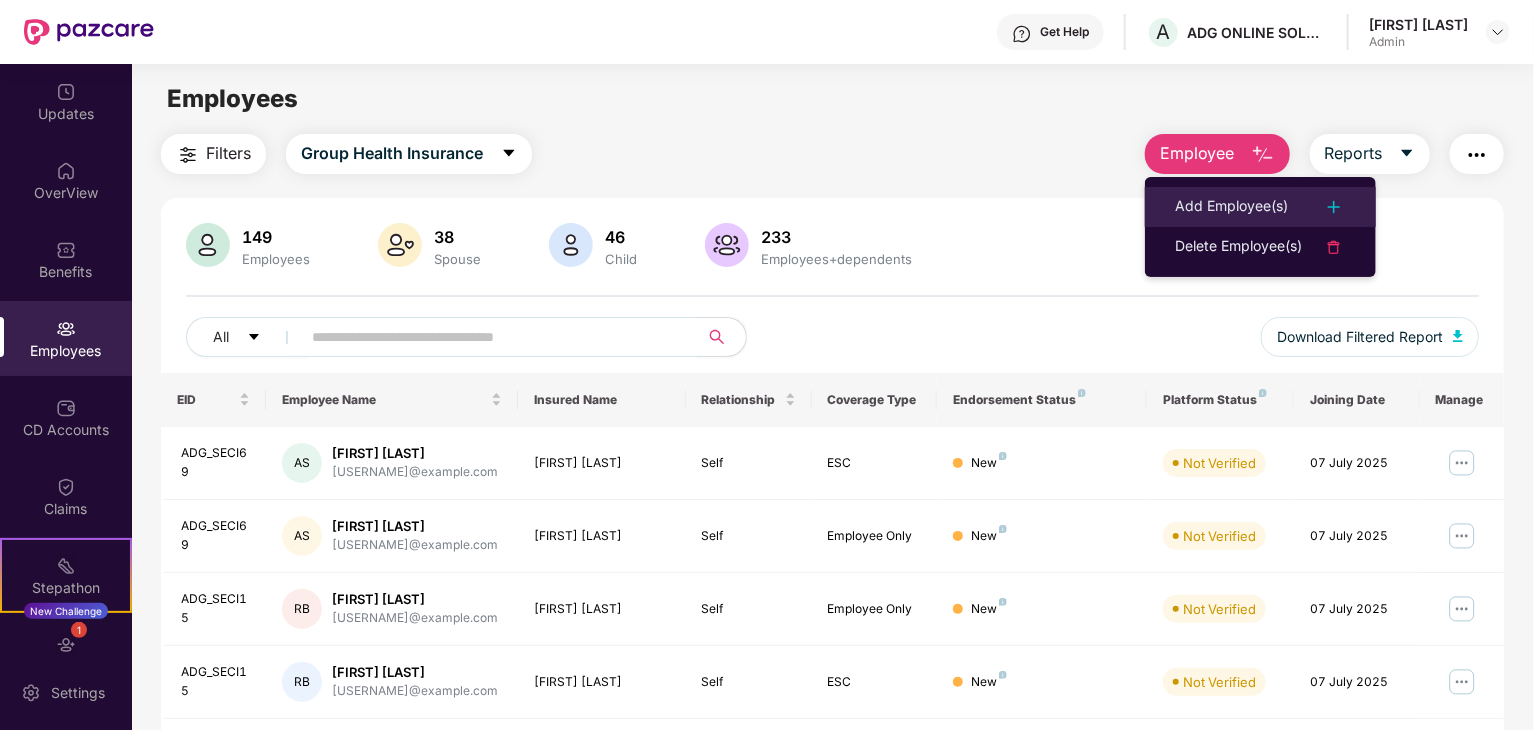 click on "Add Employee(s)" at bounding box center [1231, 207] 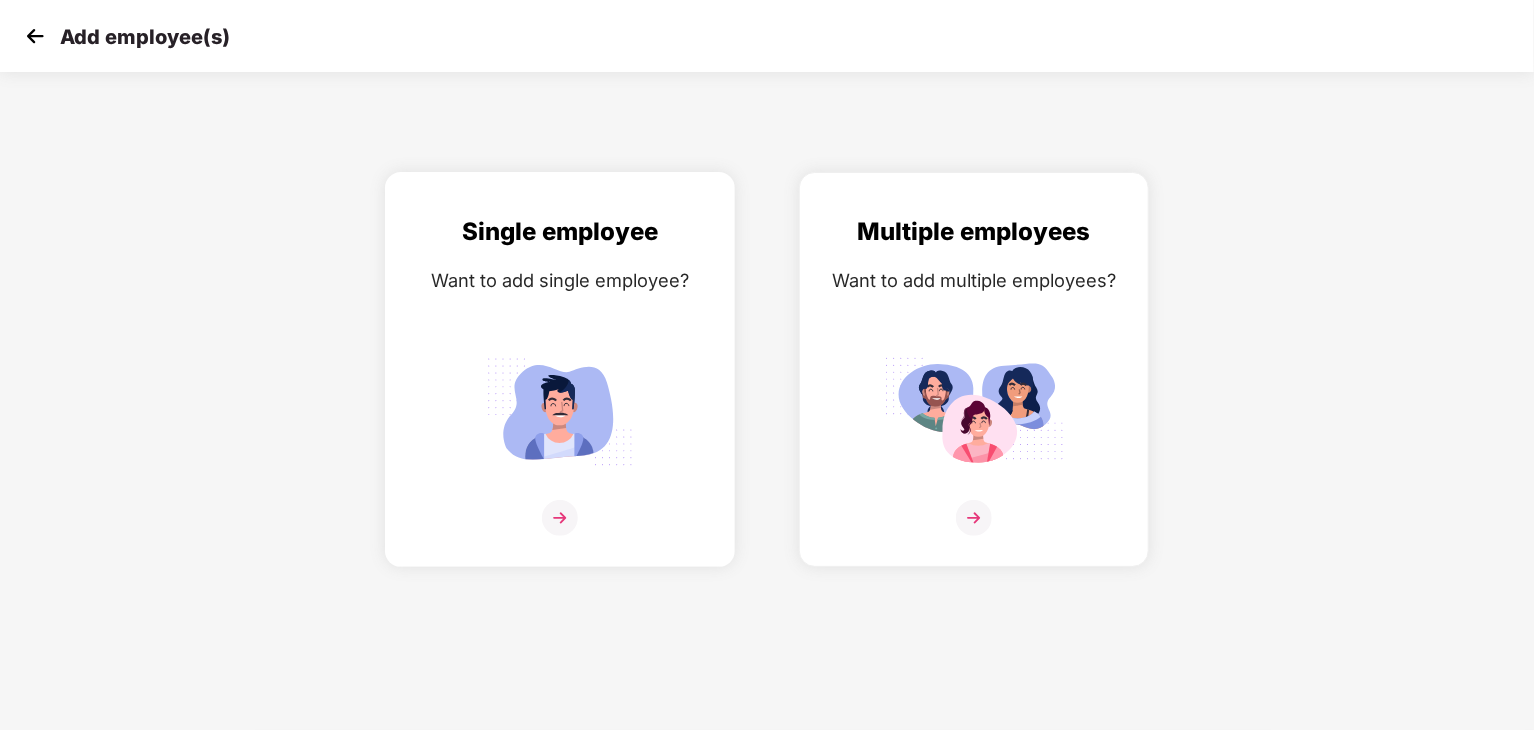 click at bounding box center [560, 411] 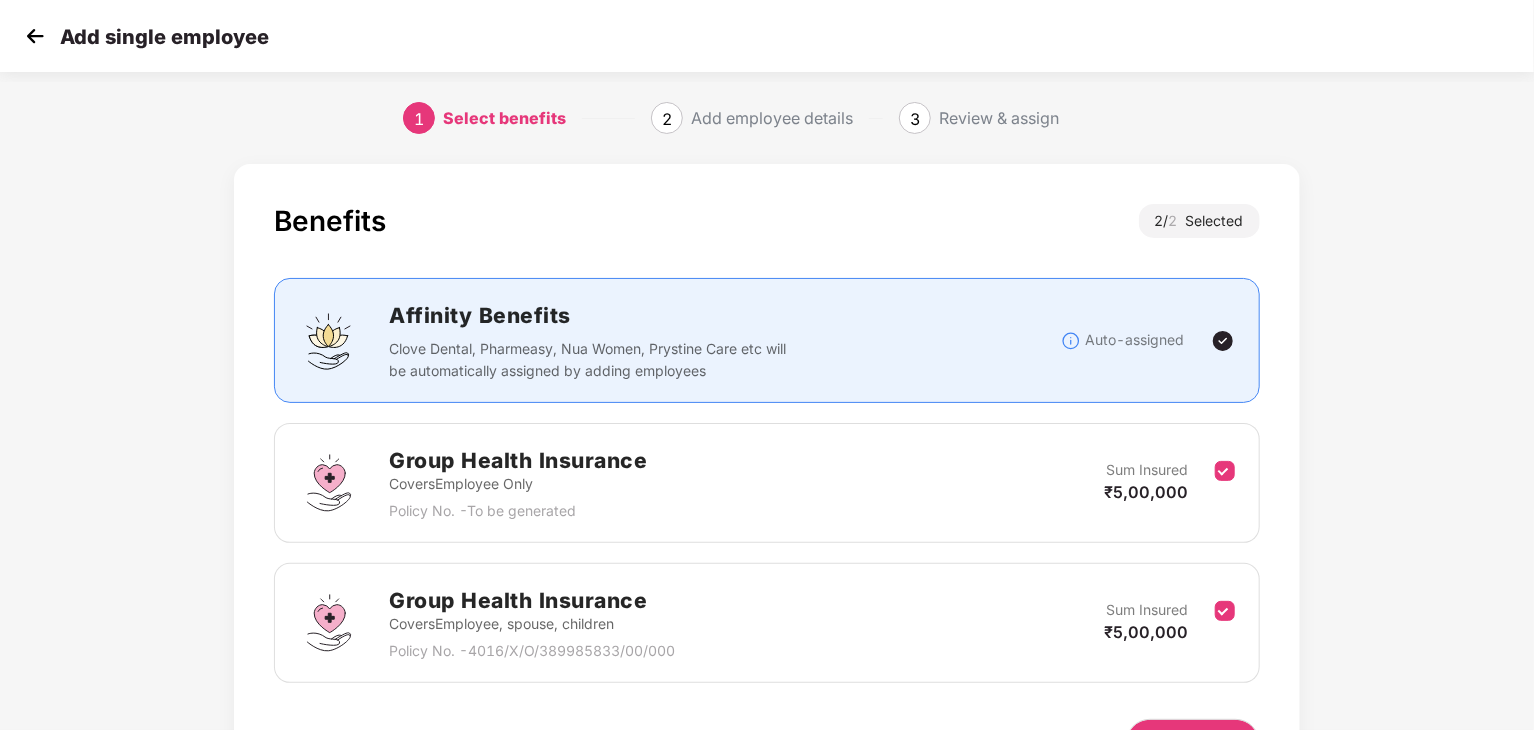 scroll, scrollTop: 126, scrollLeft: 0, axis: vertical 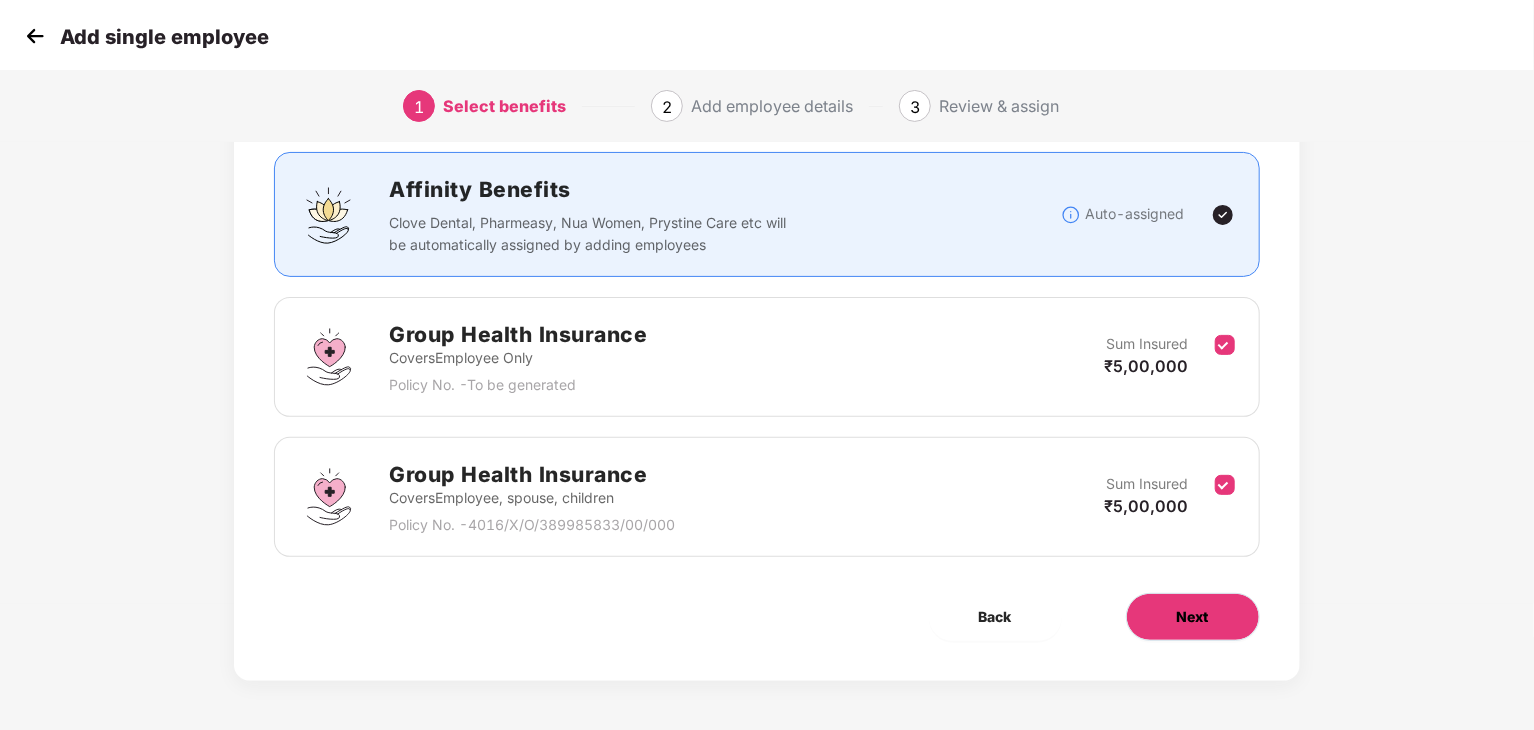 click on "Next" at bounding box center [1193, 617] 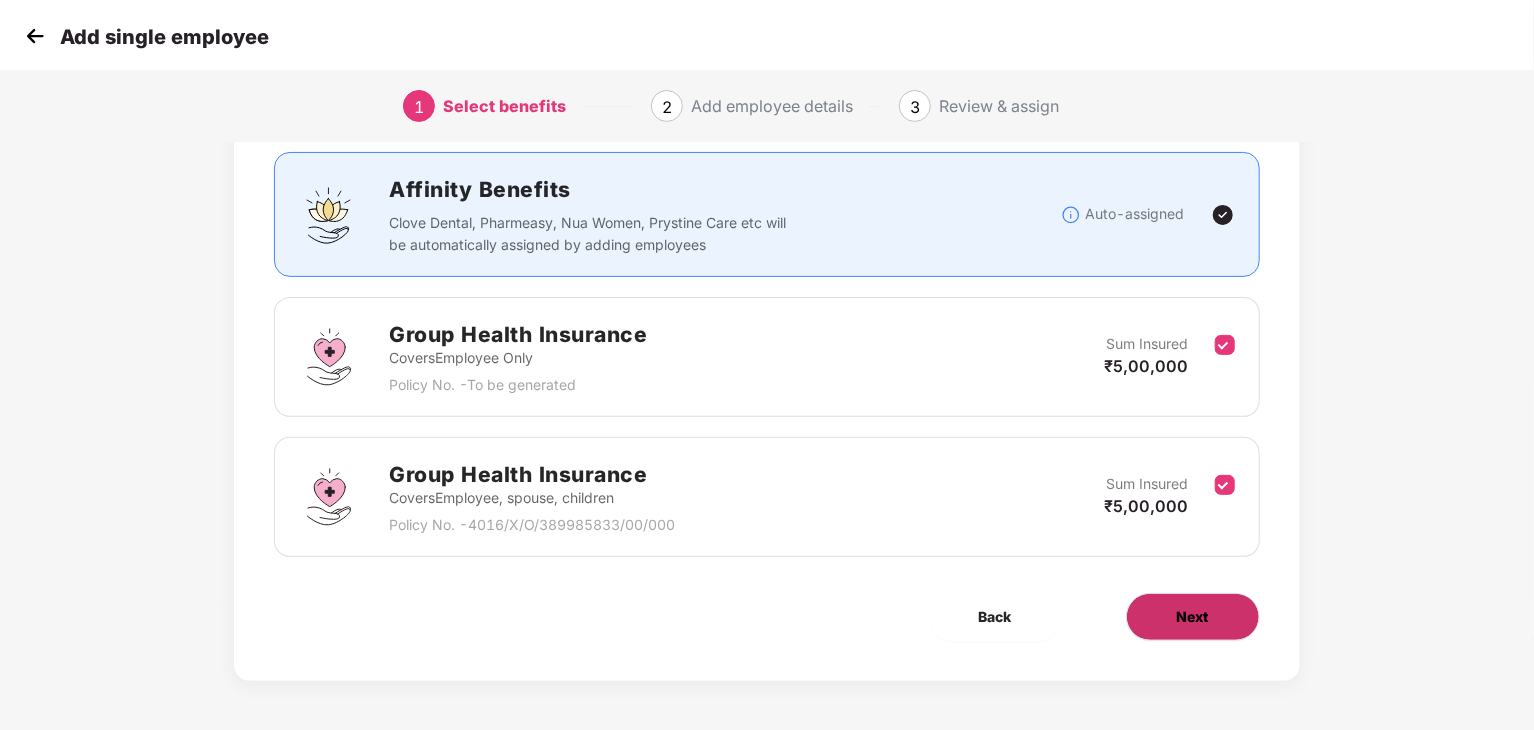 scroll, scrollTop: 0, scrollLeft: 0, axis: both 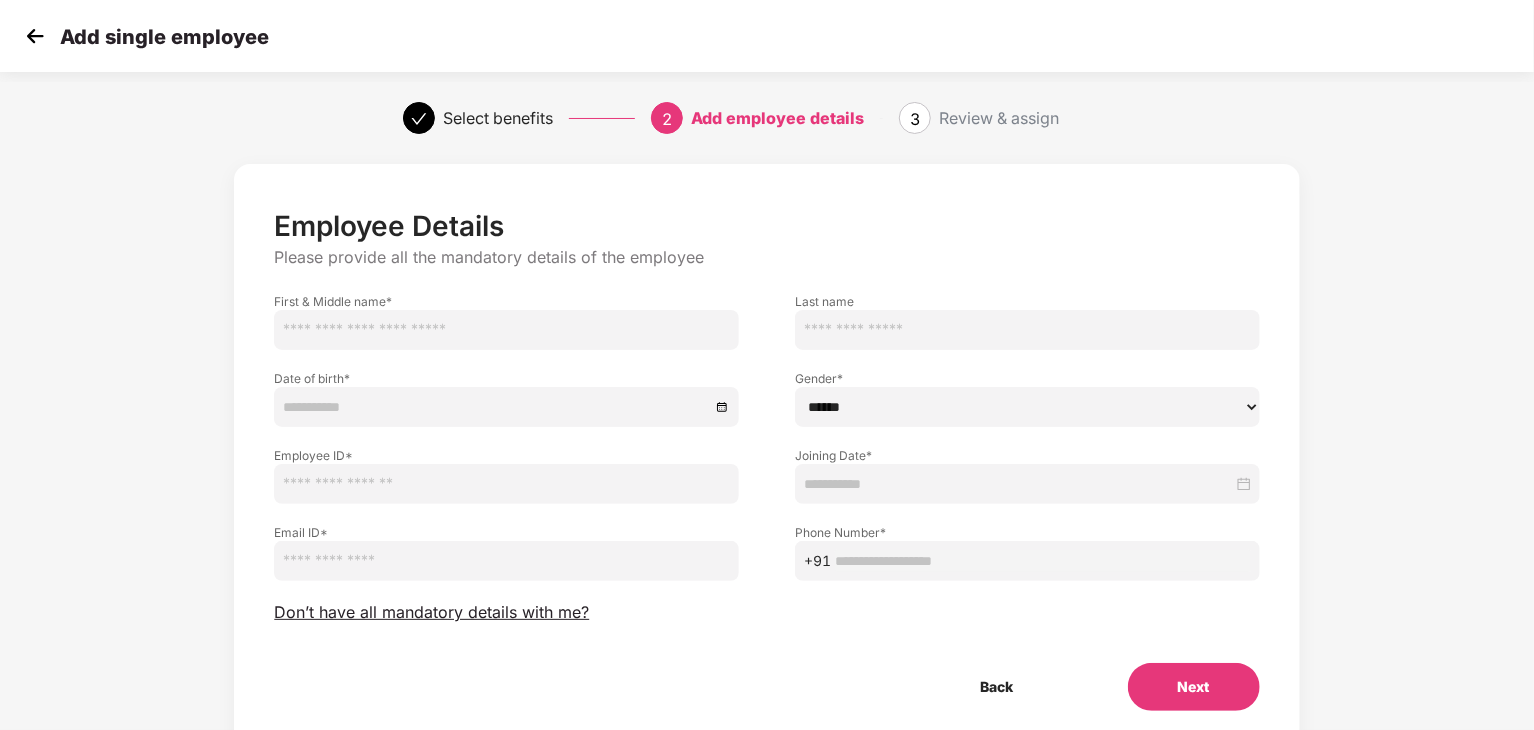 click at bounding box center (506, 484) 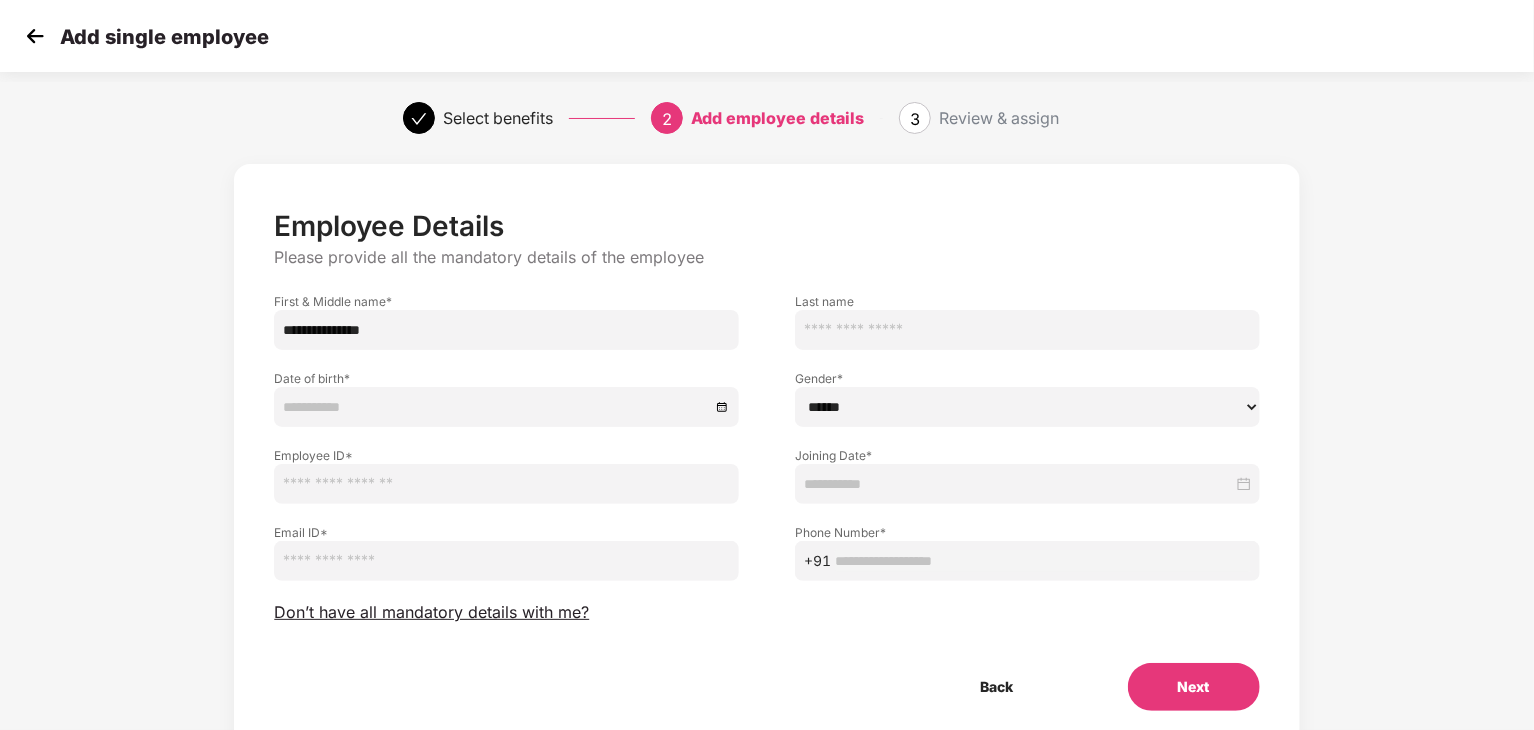 type on "**********" 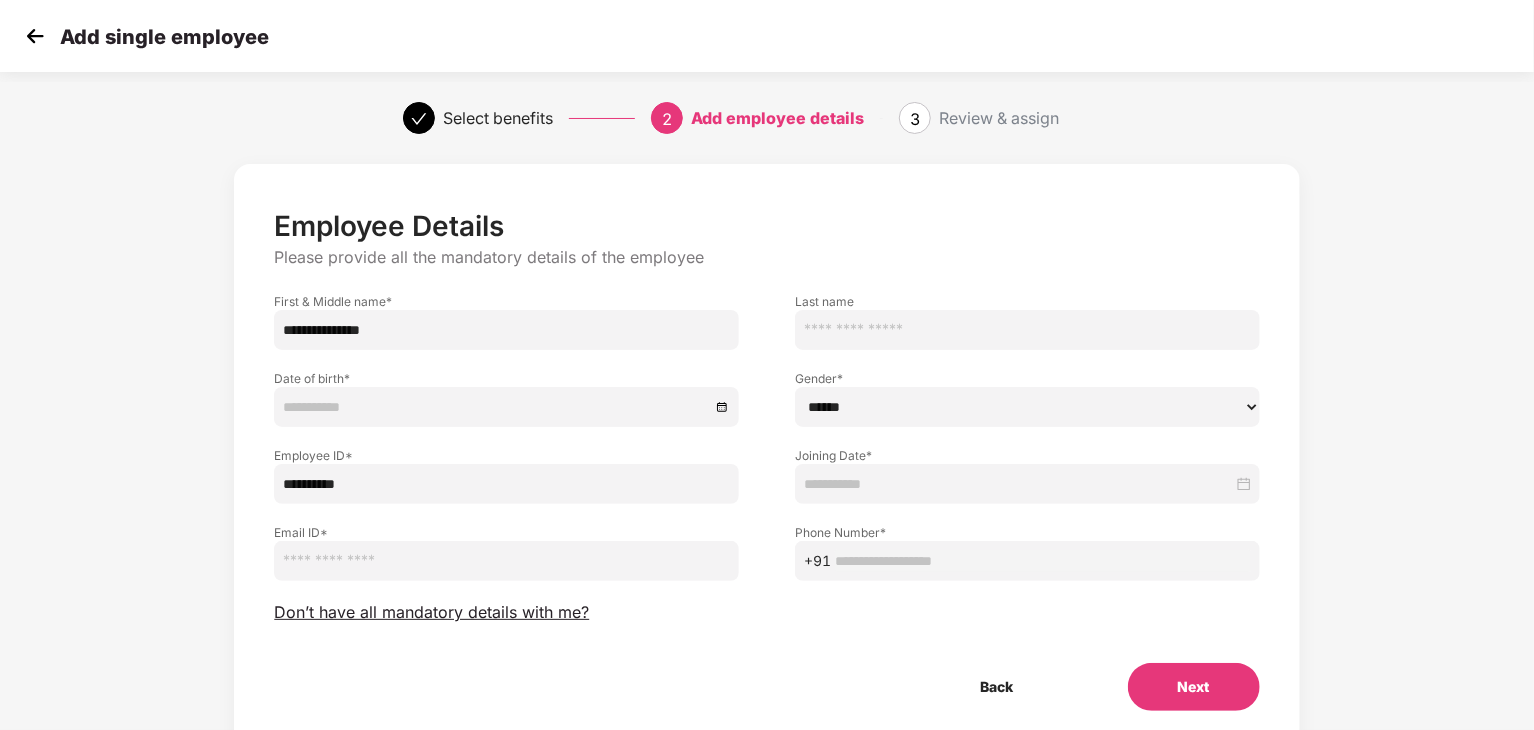 type on "**********" 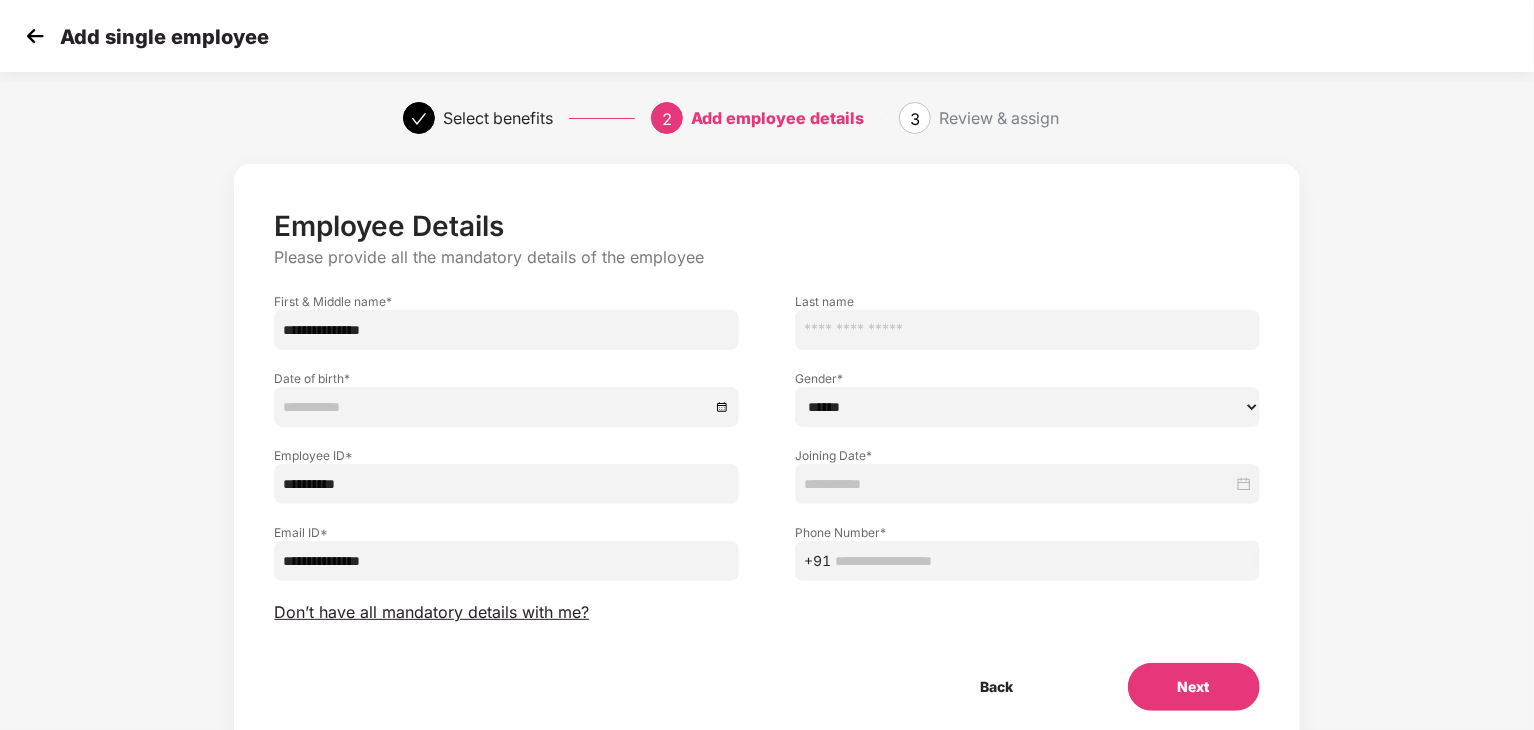type on "**********" 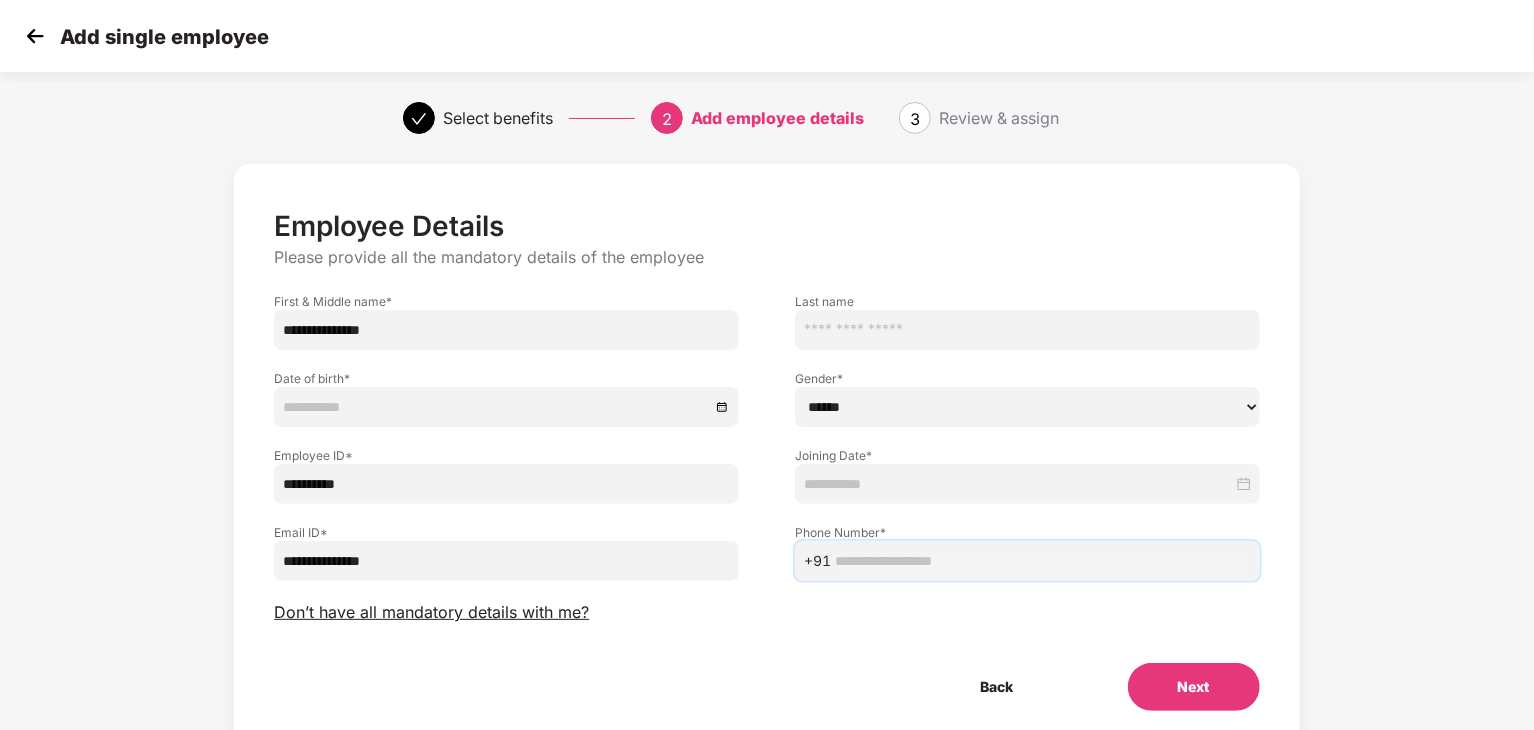 click at bounding box center (1043, 561) 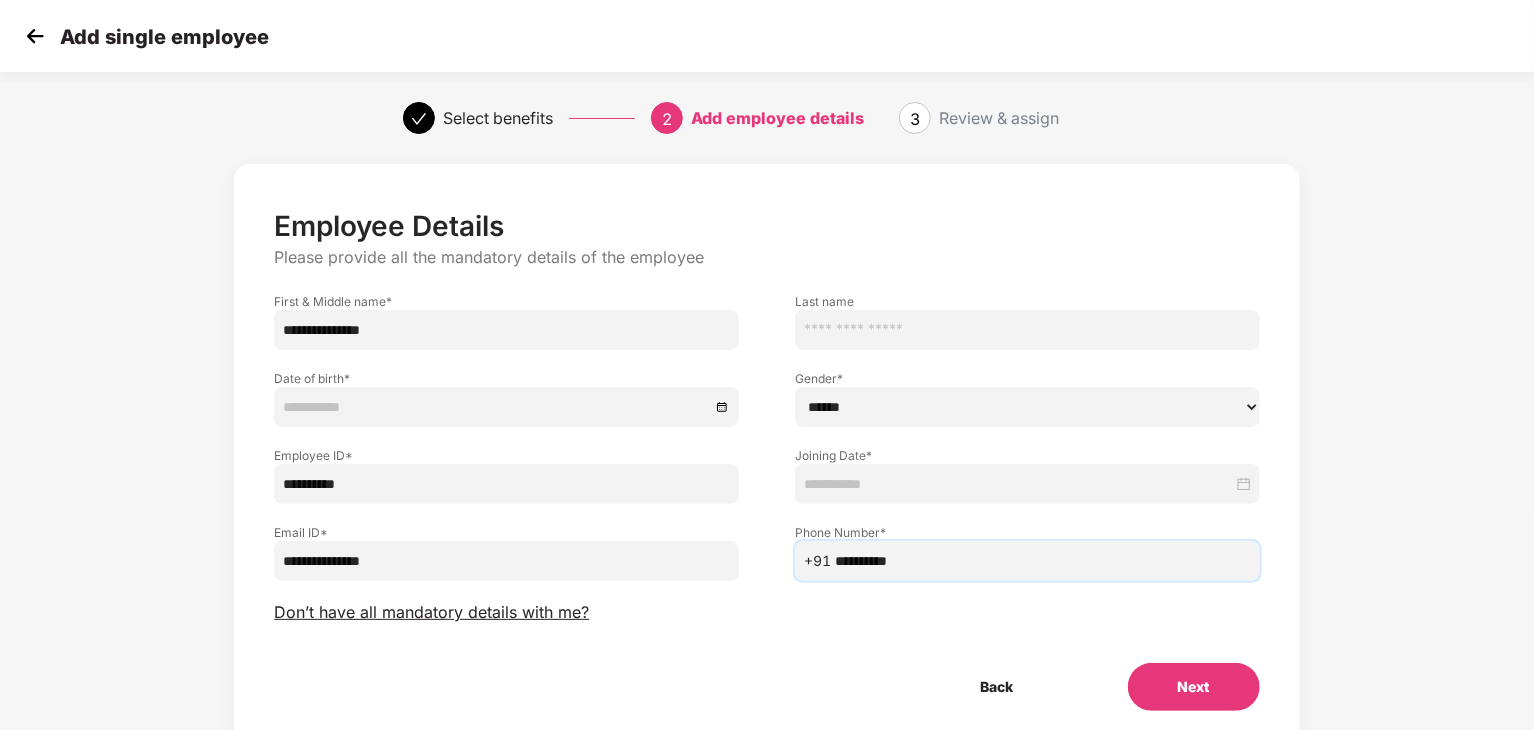 type on "**********" 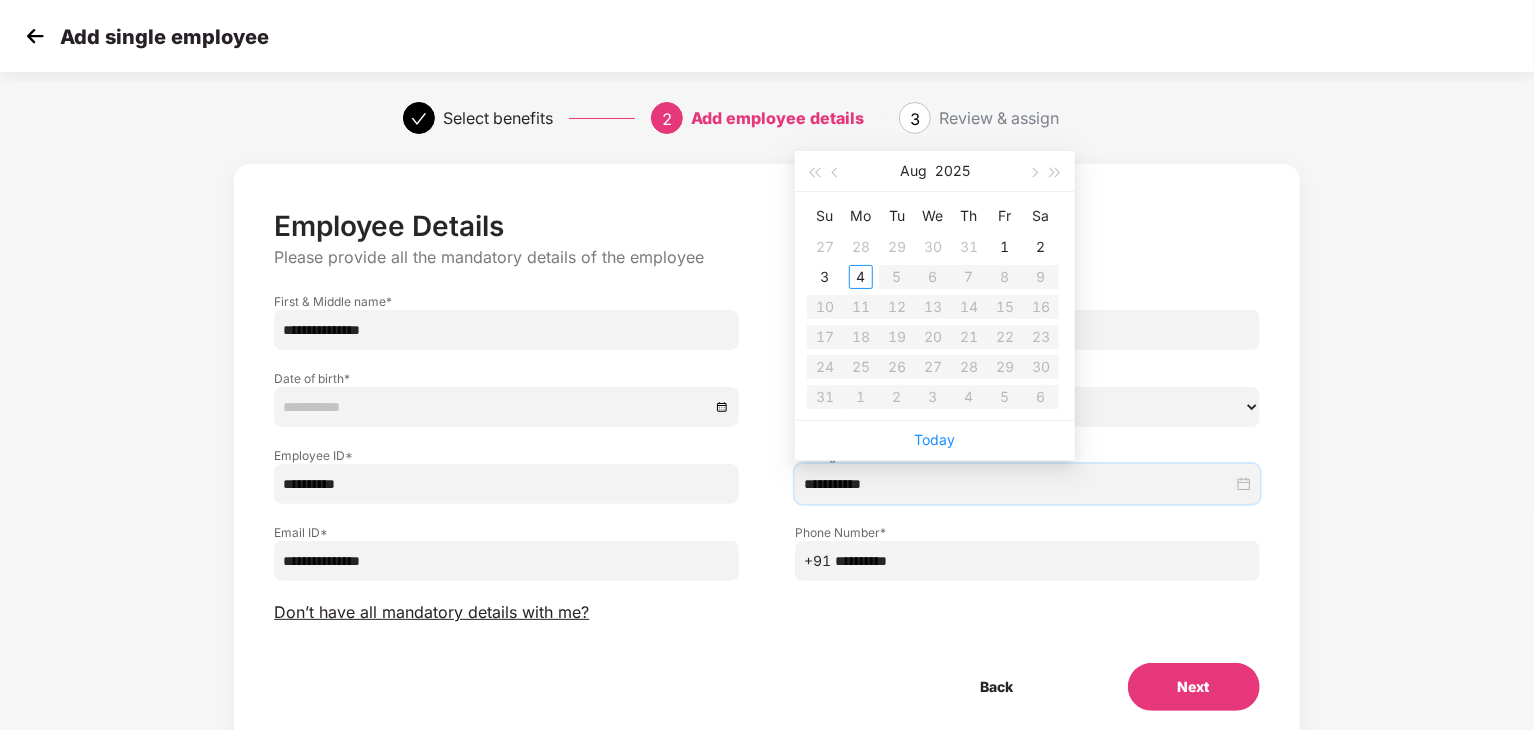 type on "**********" 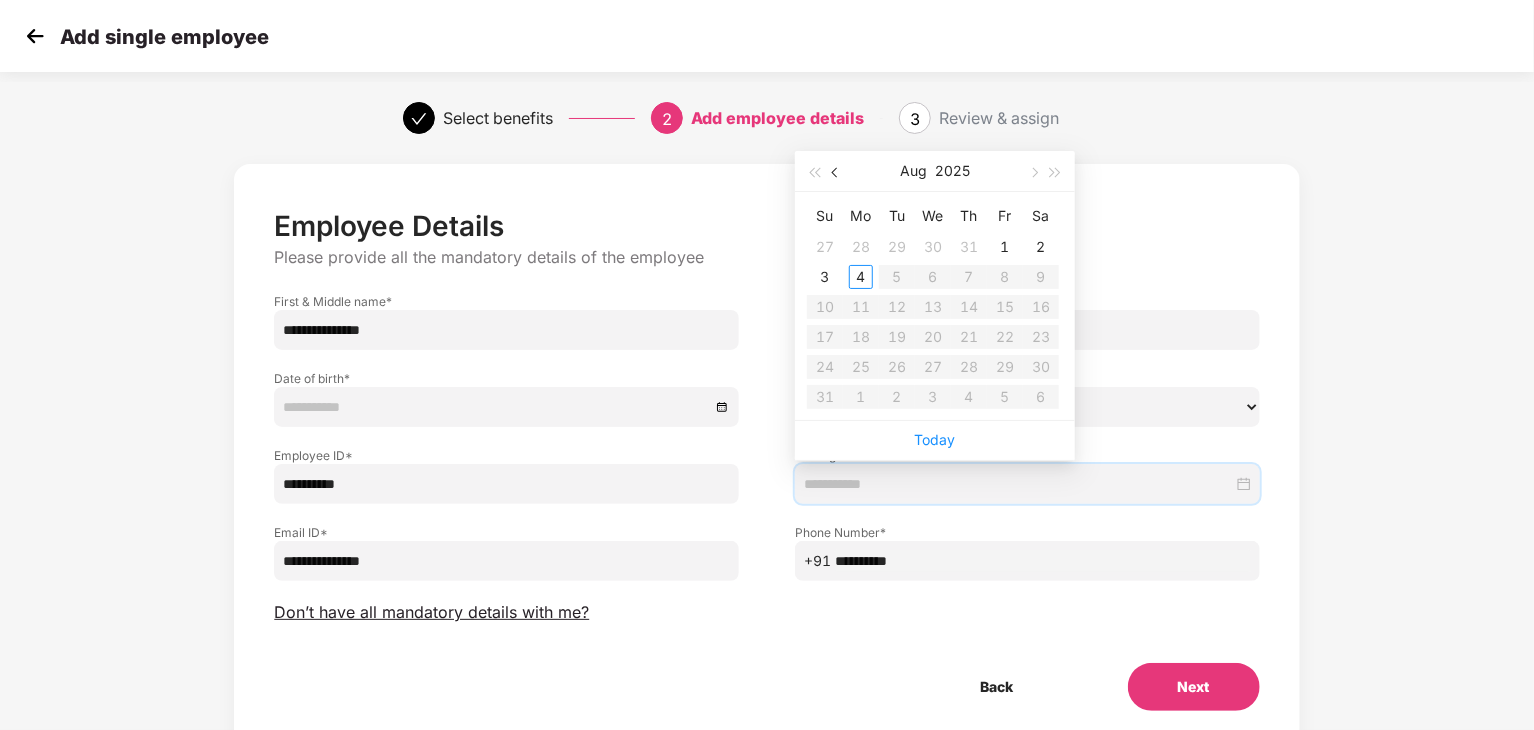 click at bounding box center [837, 173] 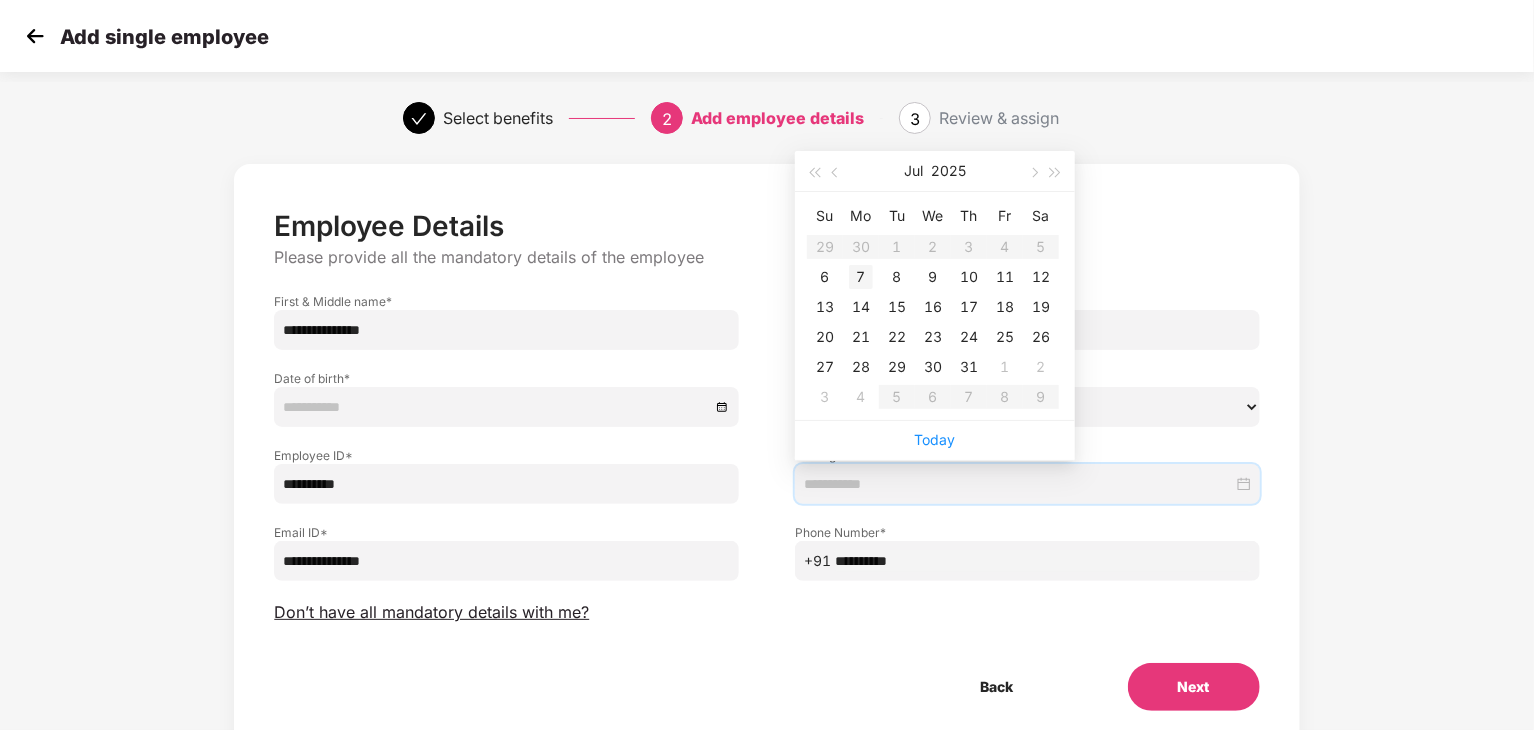 type on "**********" 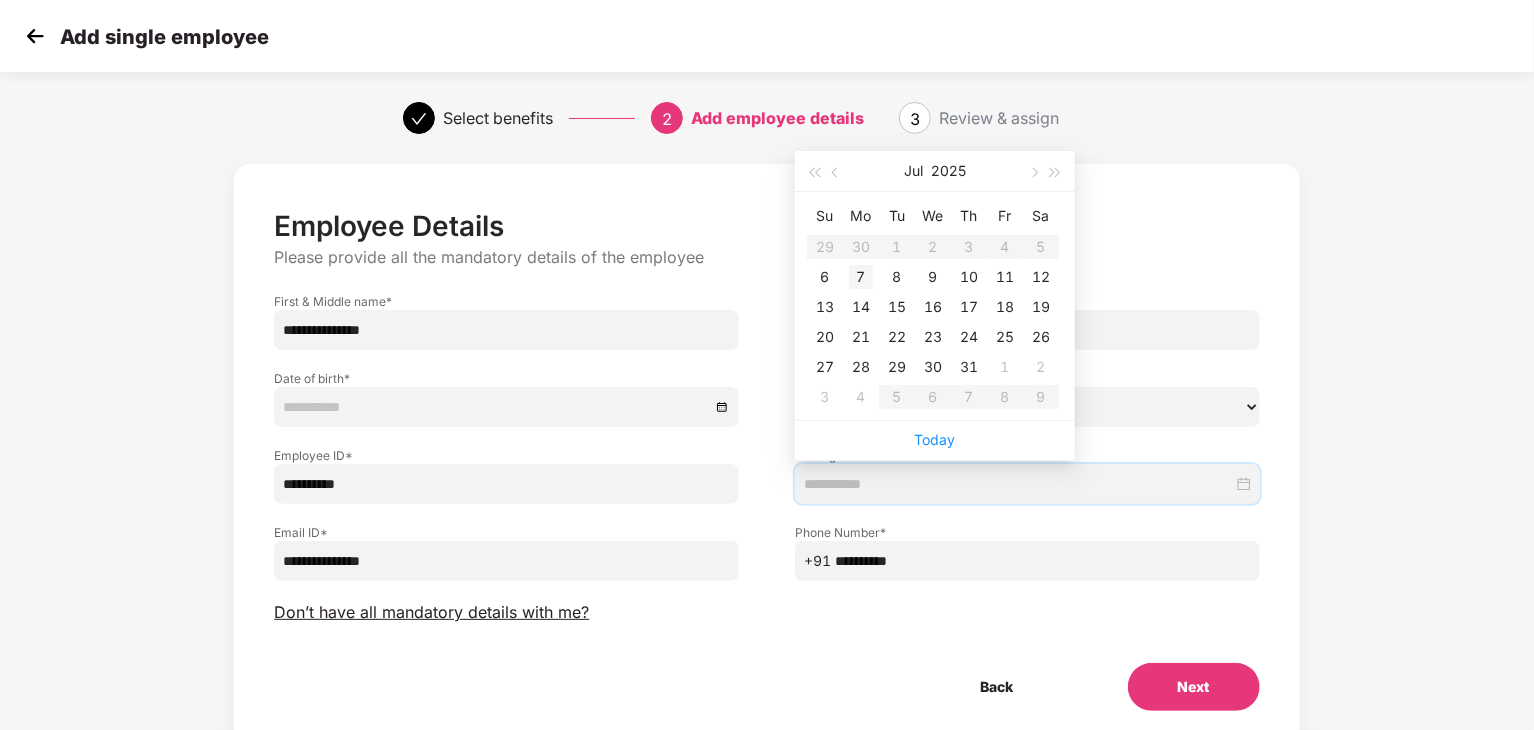 click on "7" at bounding box center [861, 277] 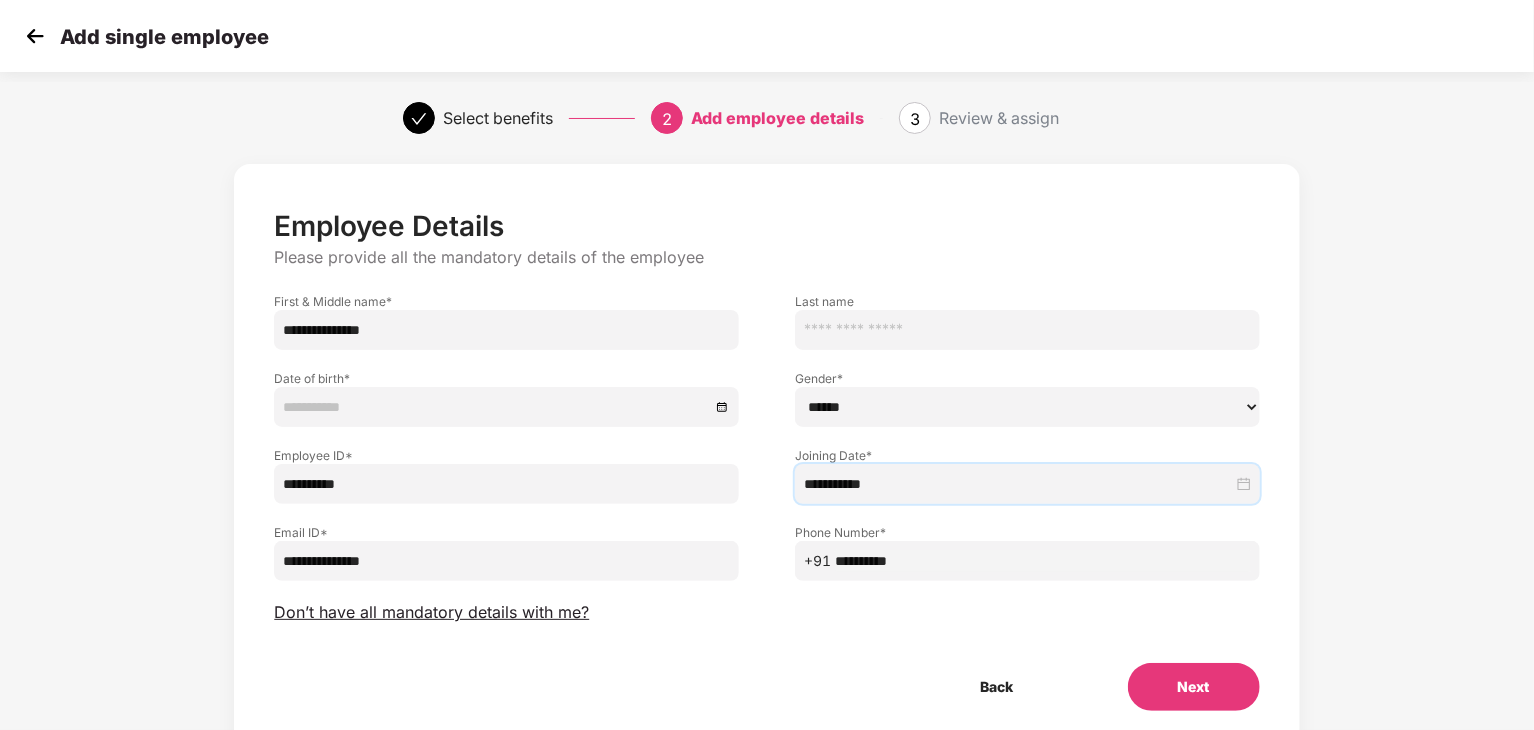 click on "****** **** ******" at bounding box center (1027, 407) 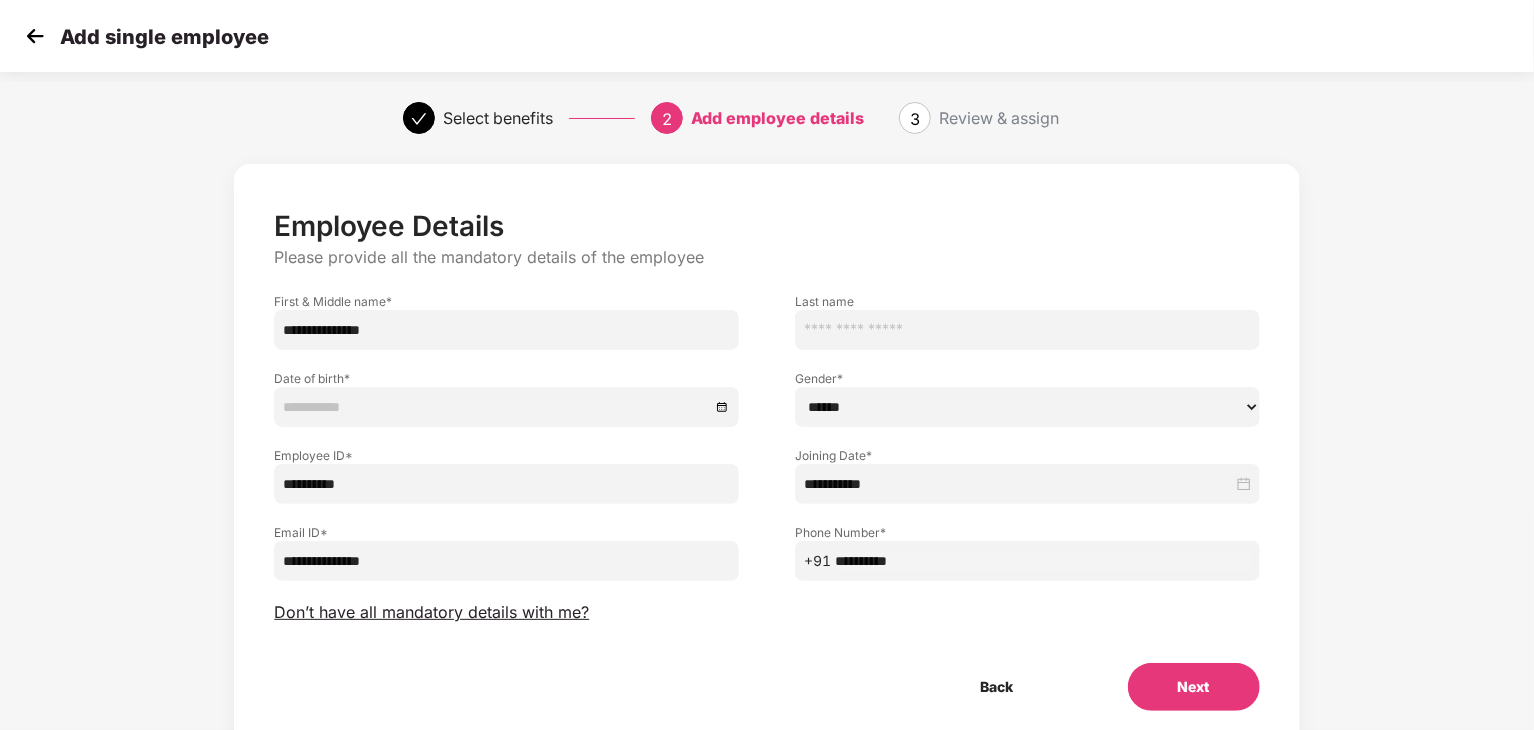 select on "****" 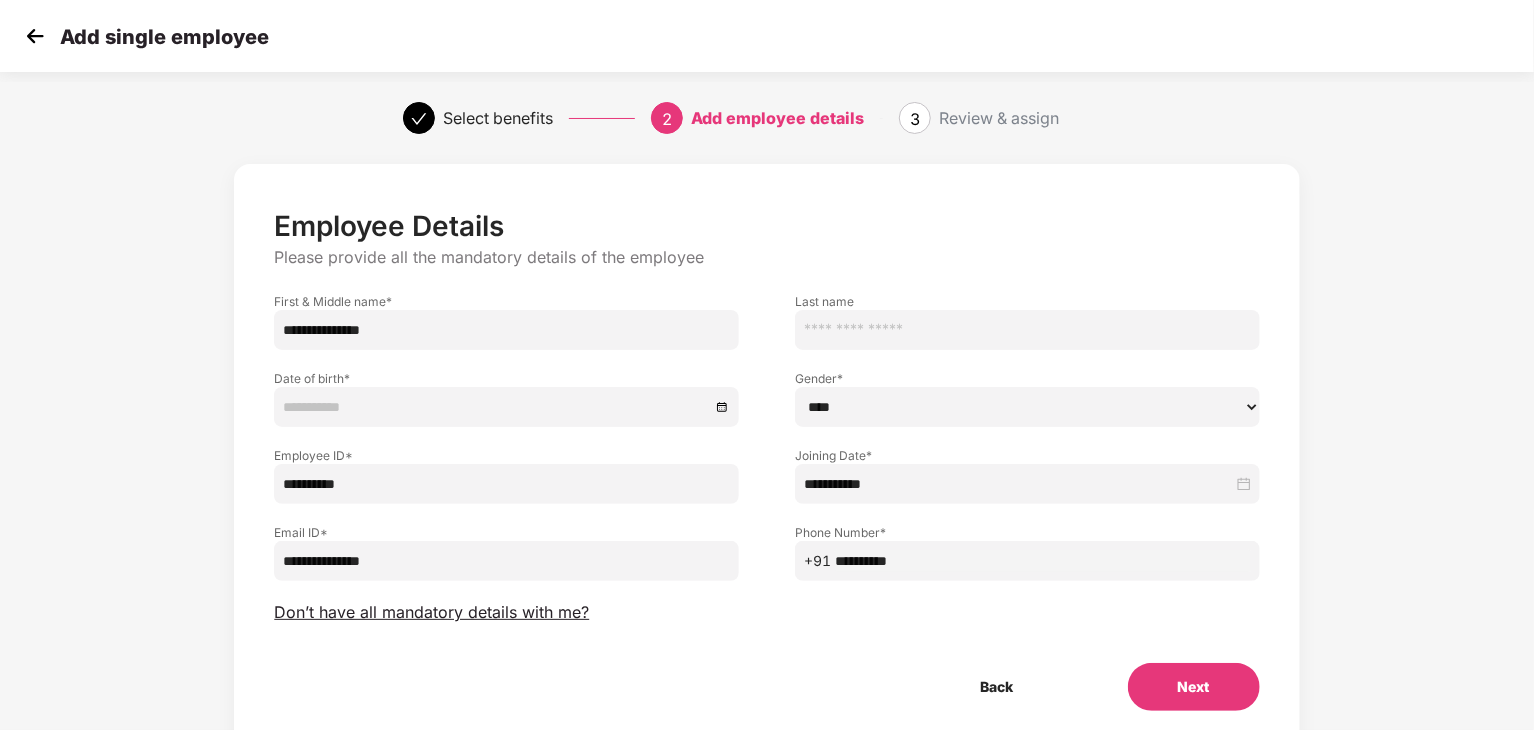 click on "****** **** ******" at bounding box center (1027, 407) 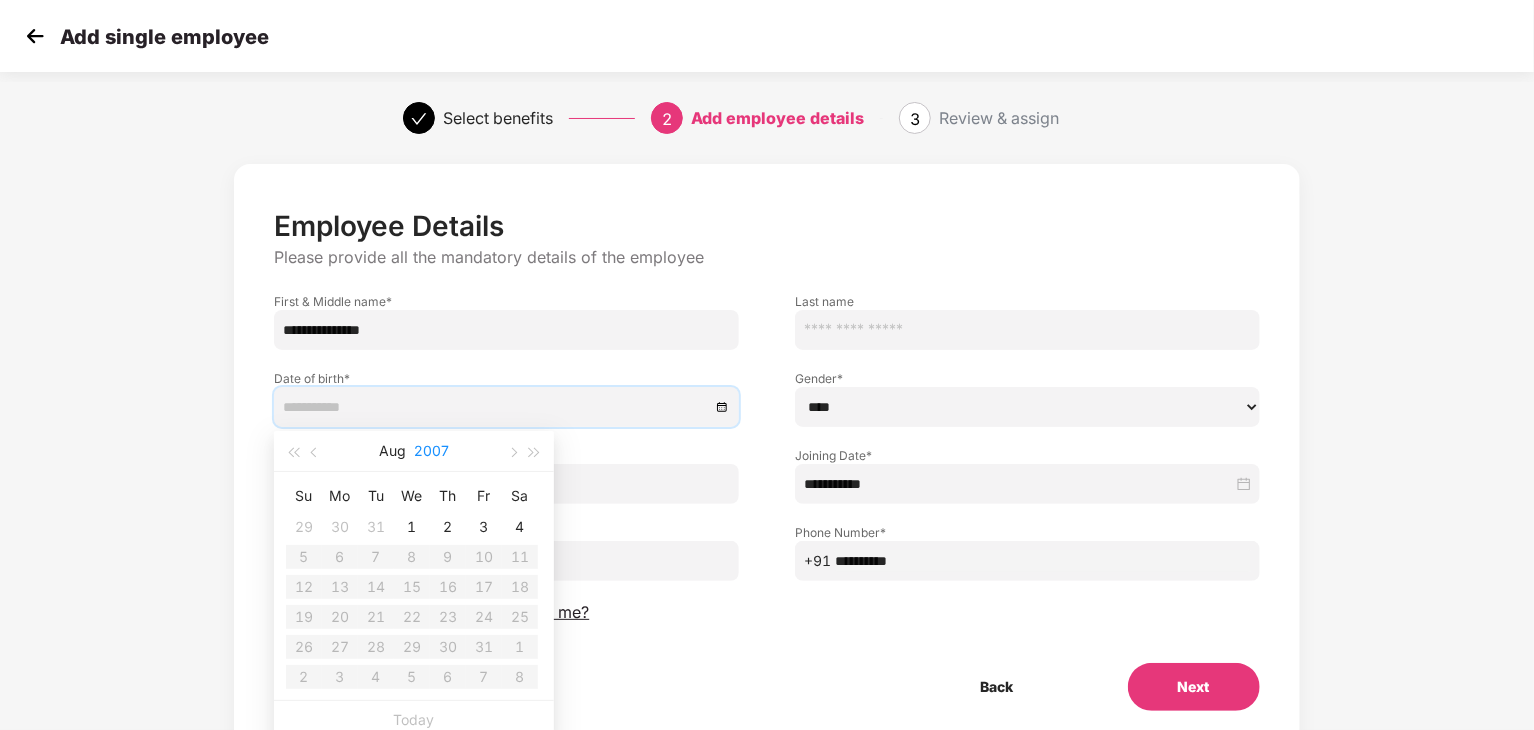 click on "2007" at bounding box center [431, 451] 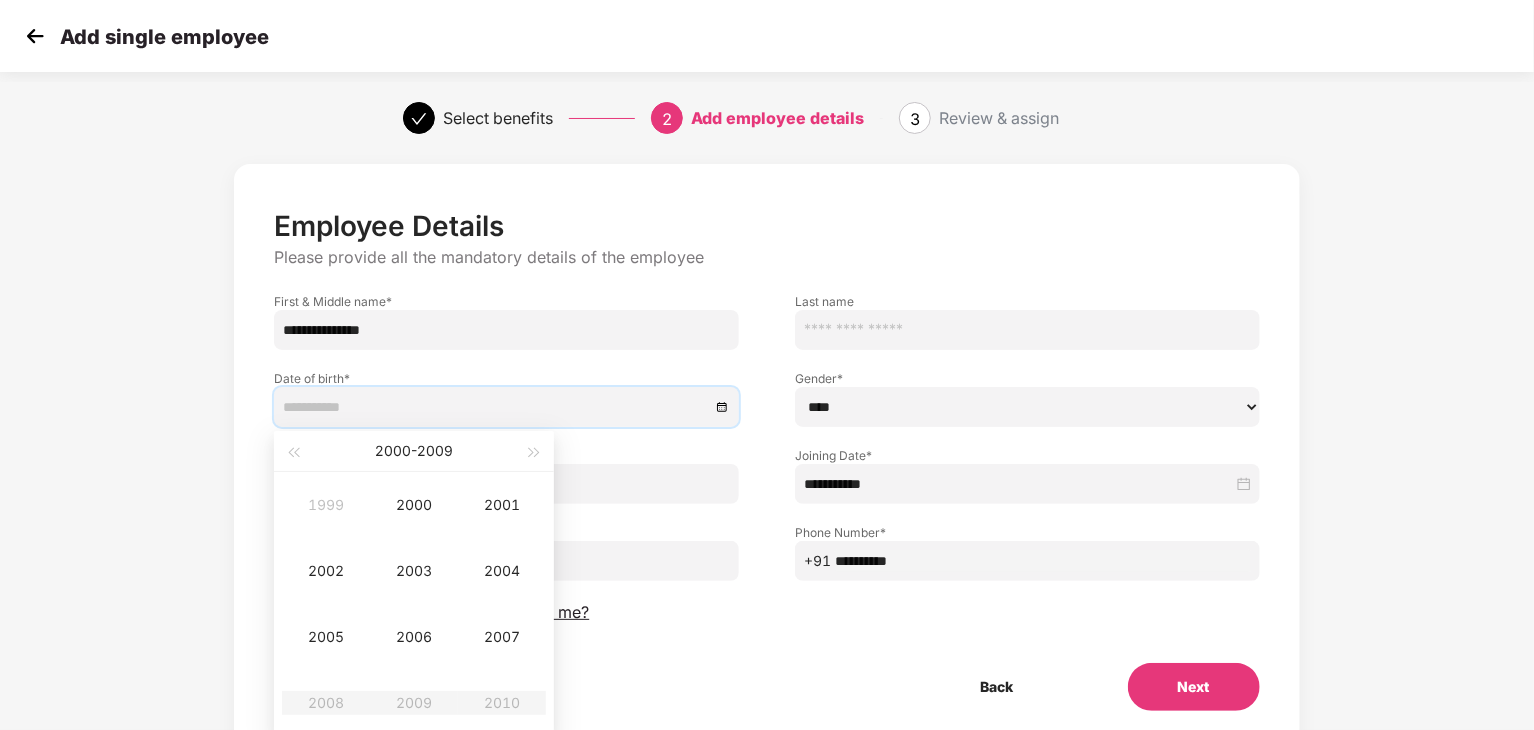 type on "**********" 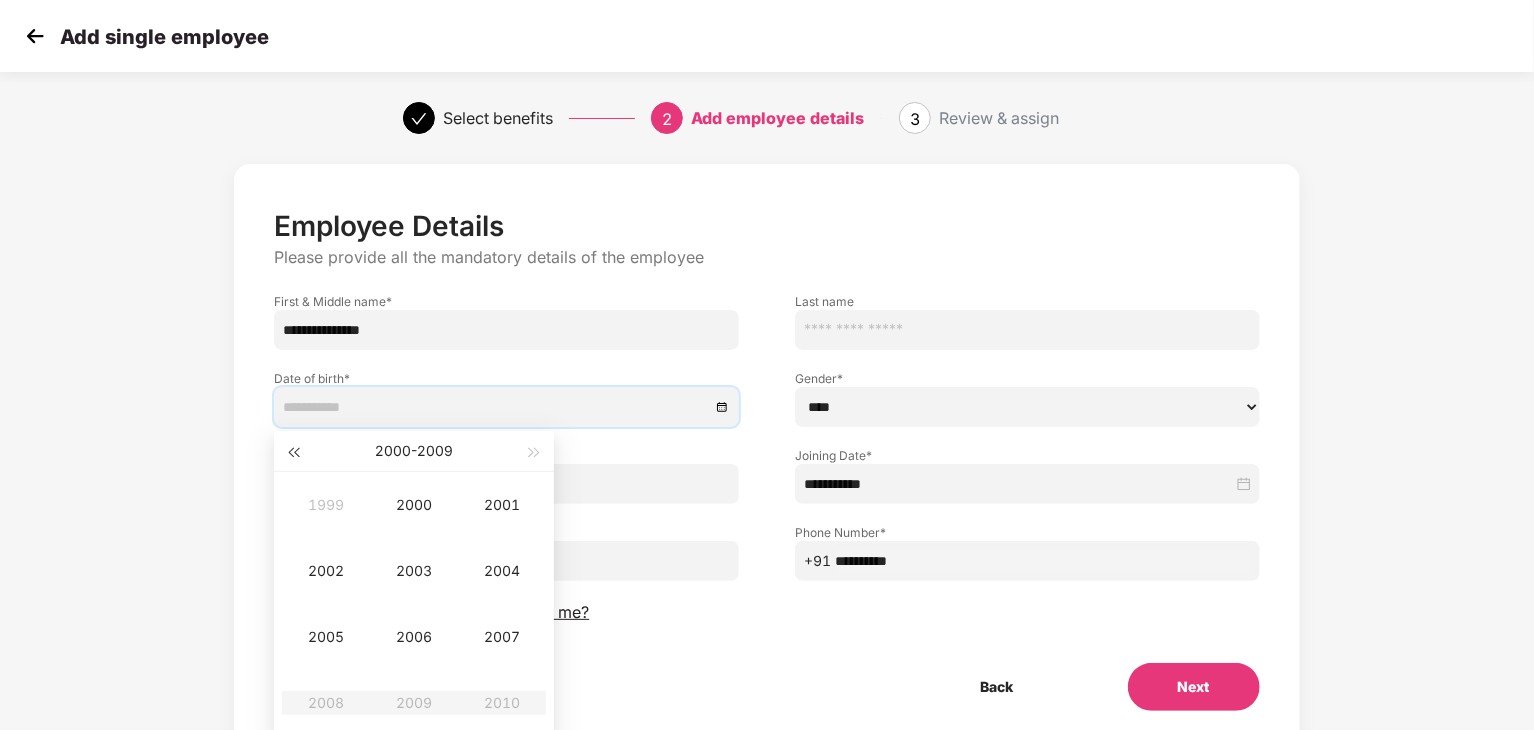 click at bounding box center [293, 453] 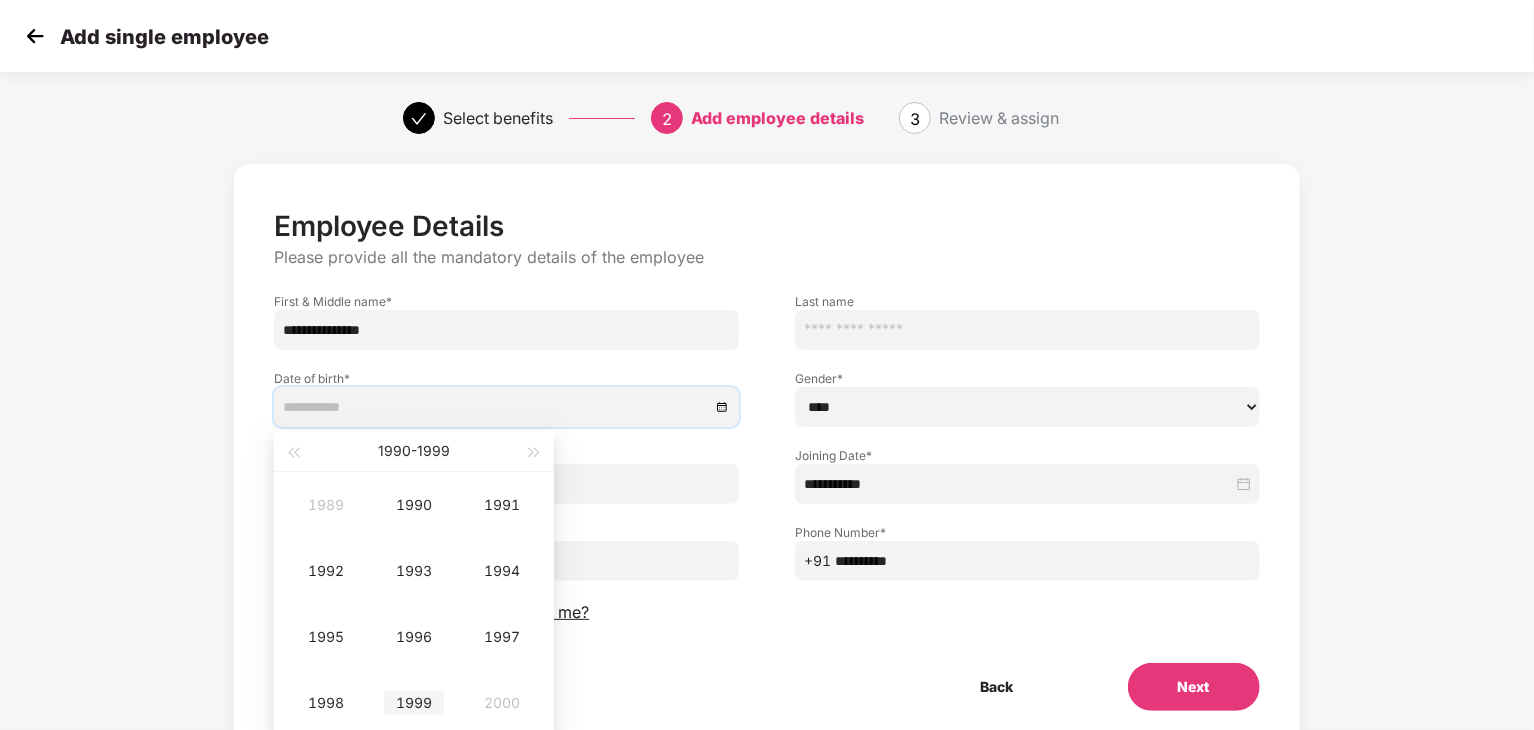type on "**********" 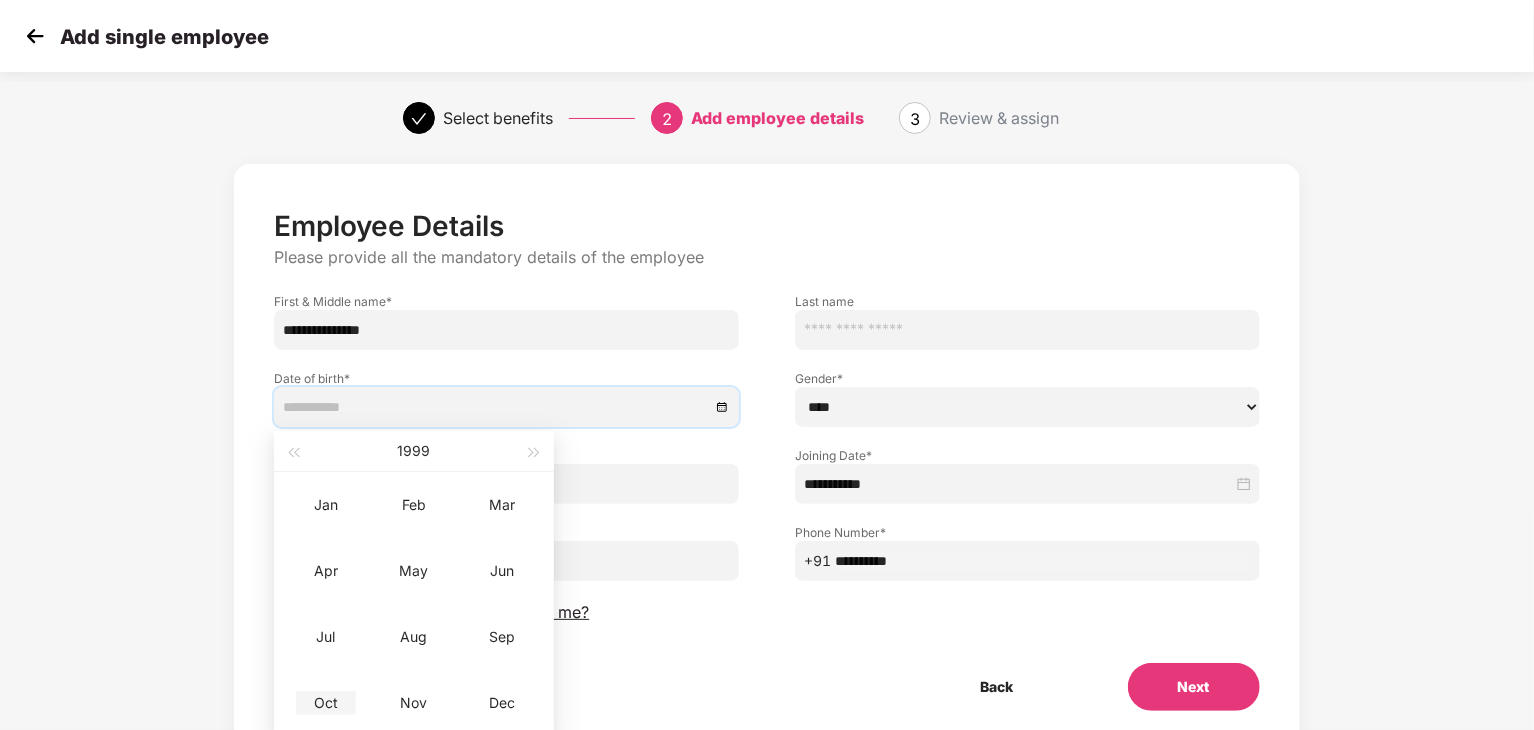 type on "**********" 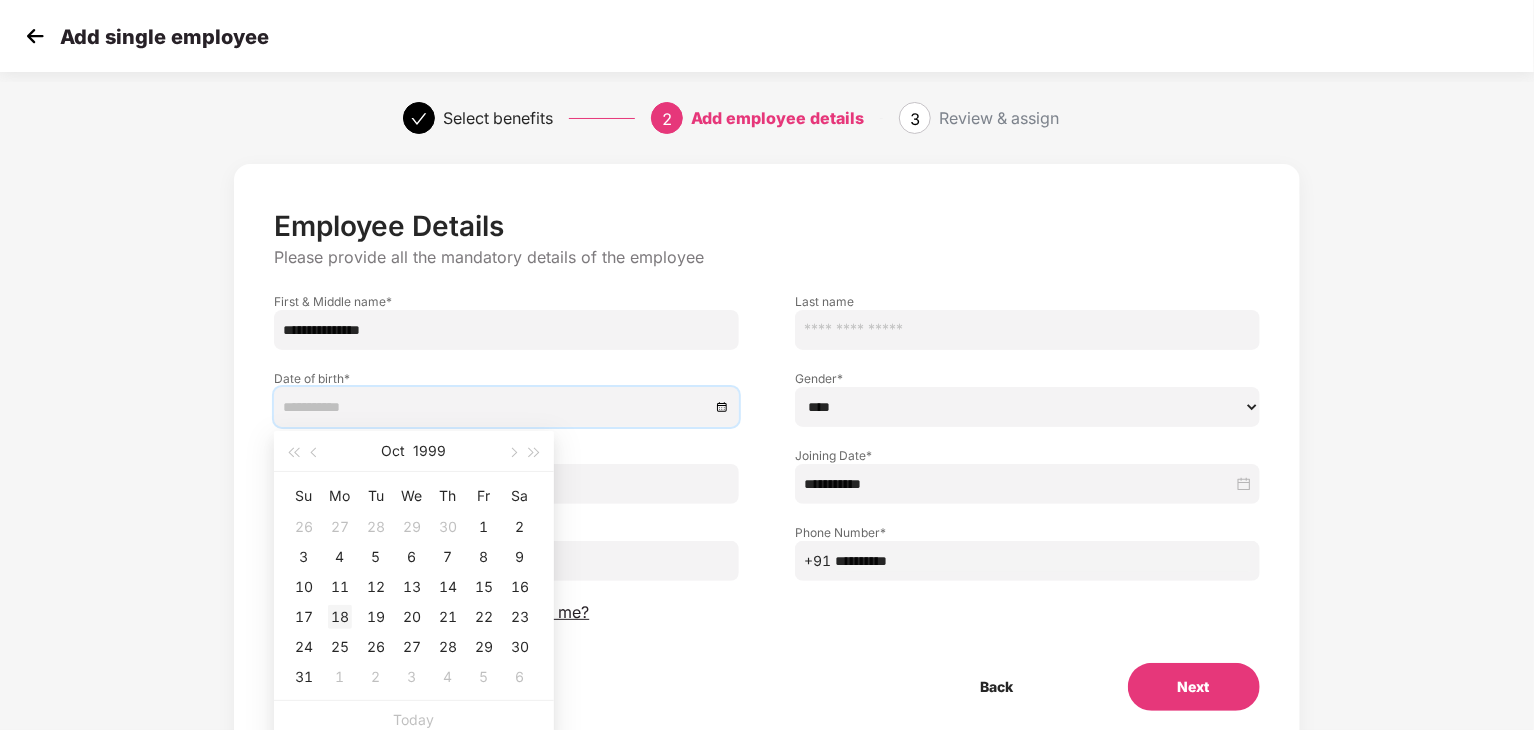 type on "**********" 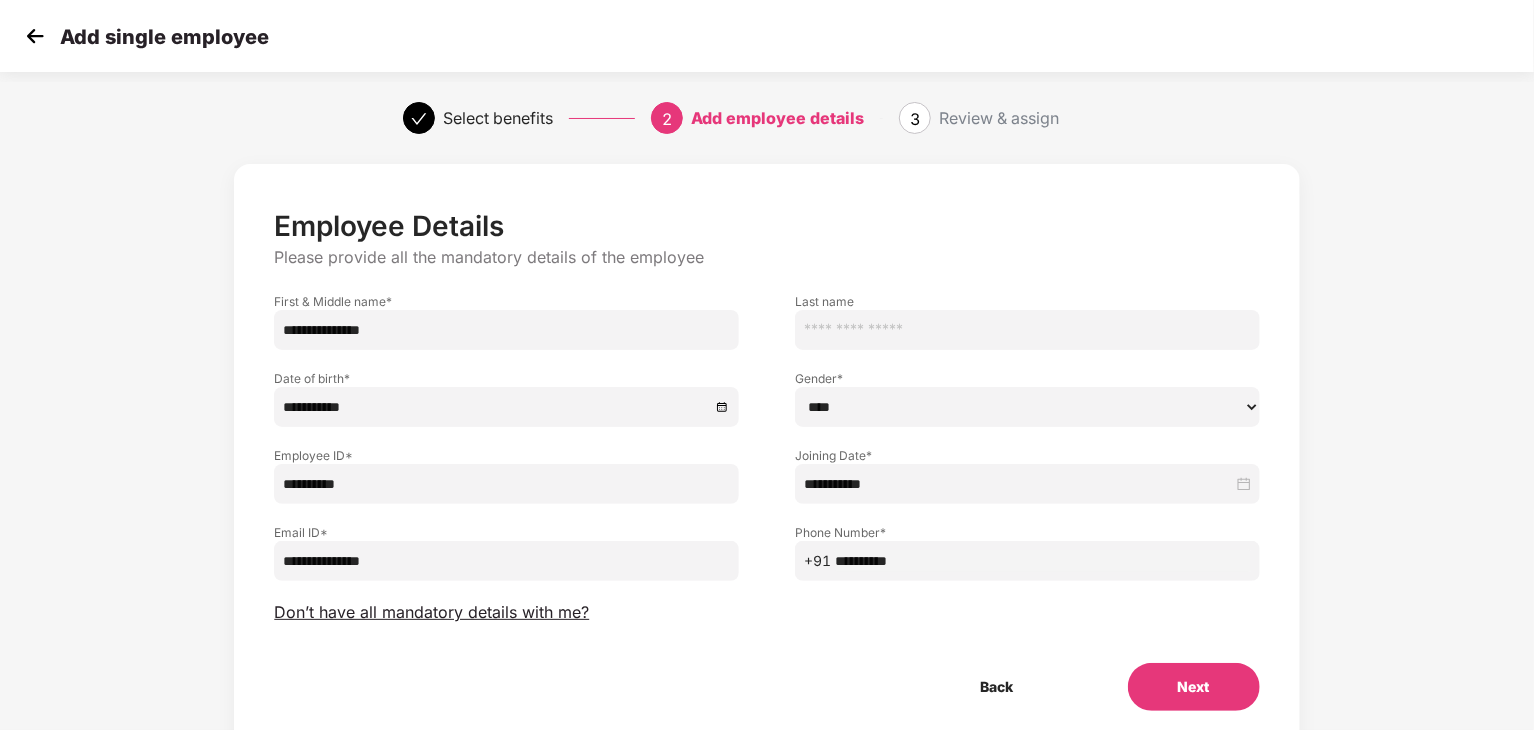 click on "Next" at bounding box center [1194, 687] 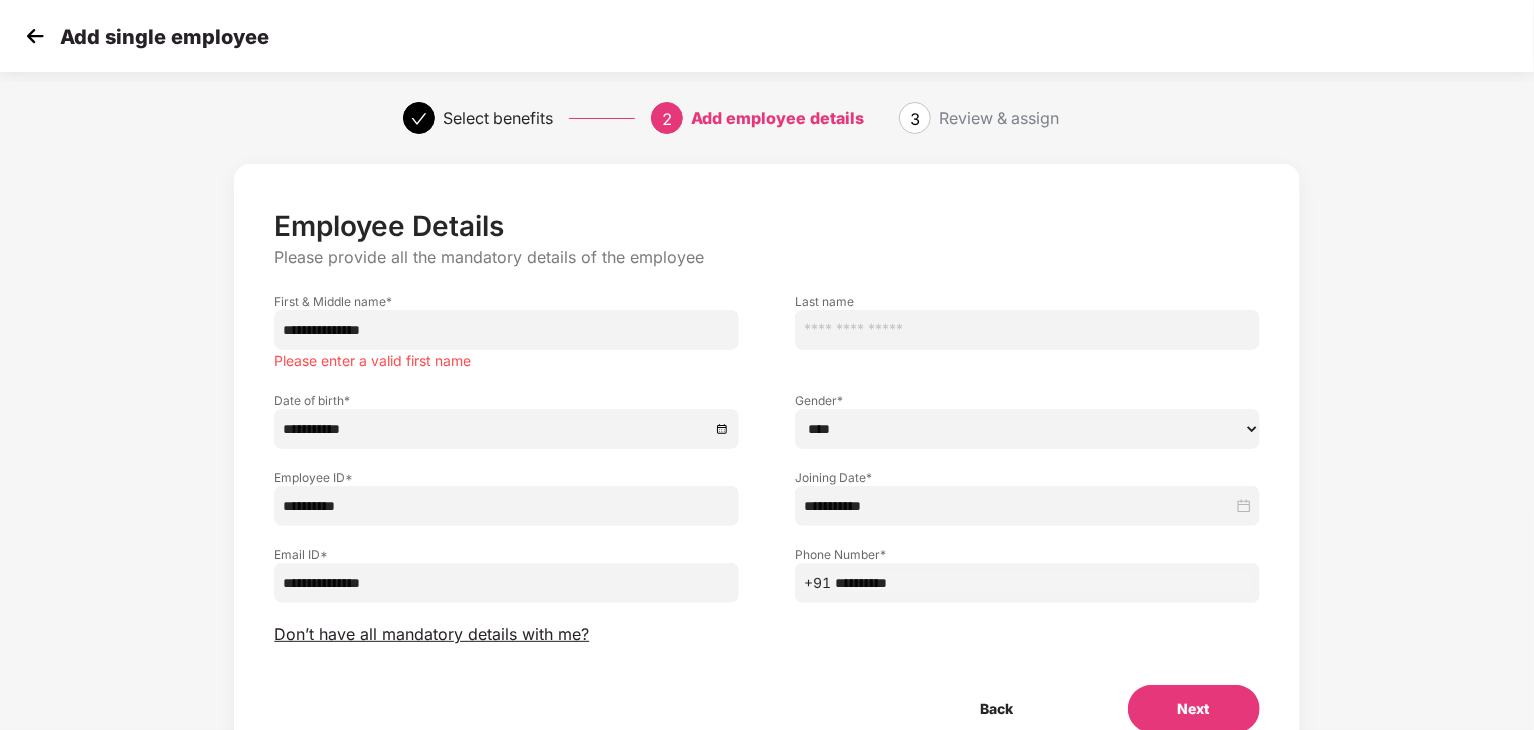click on "**********" at bounding box center [506, 330] 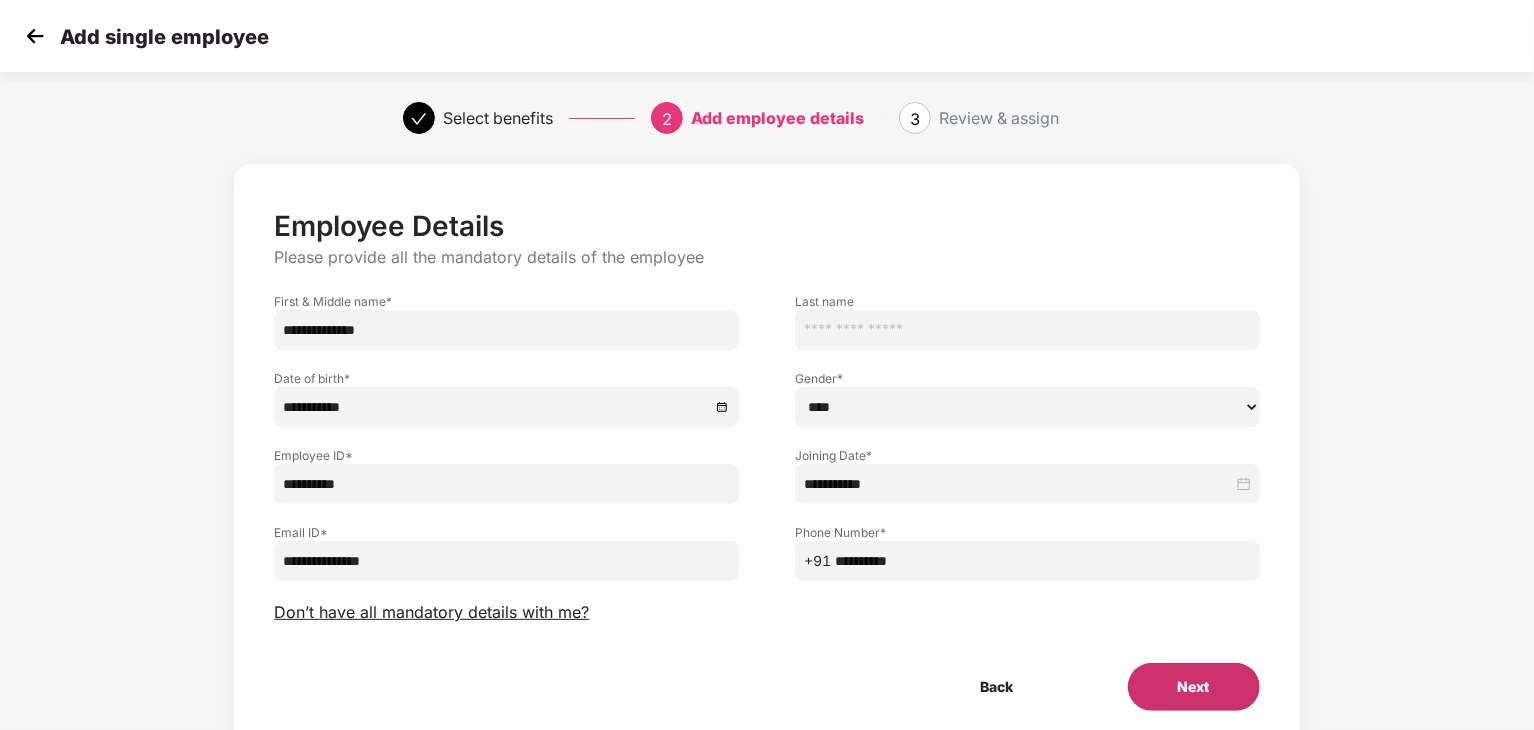 type on "**********" 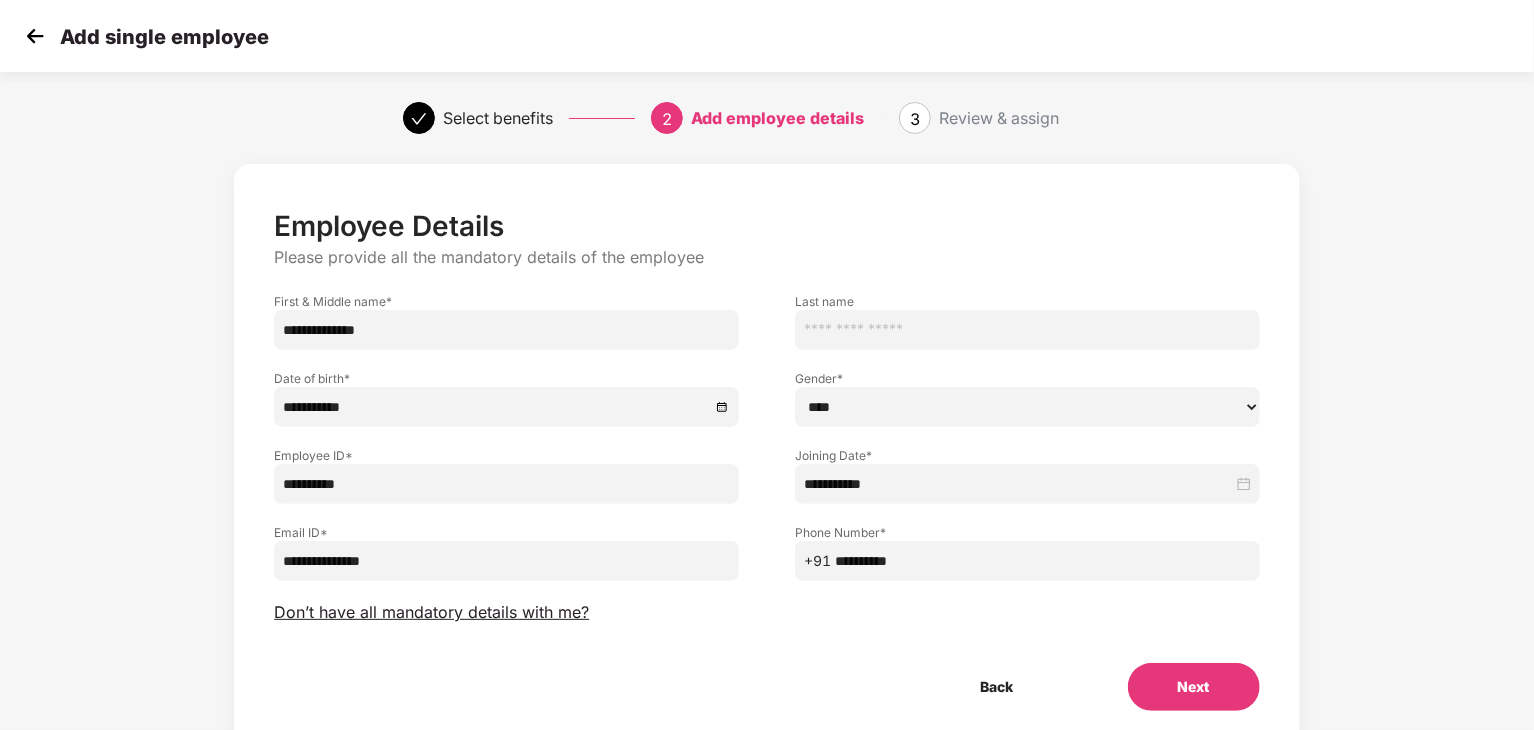 click on "Next" at bounding box center (1194, 687) 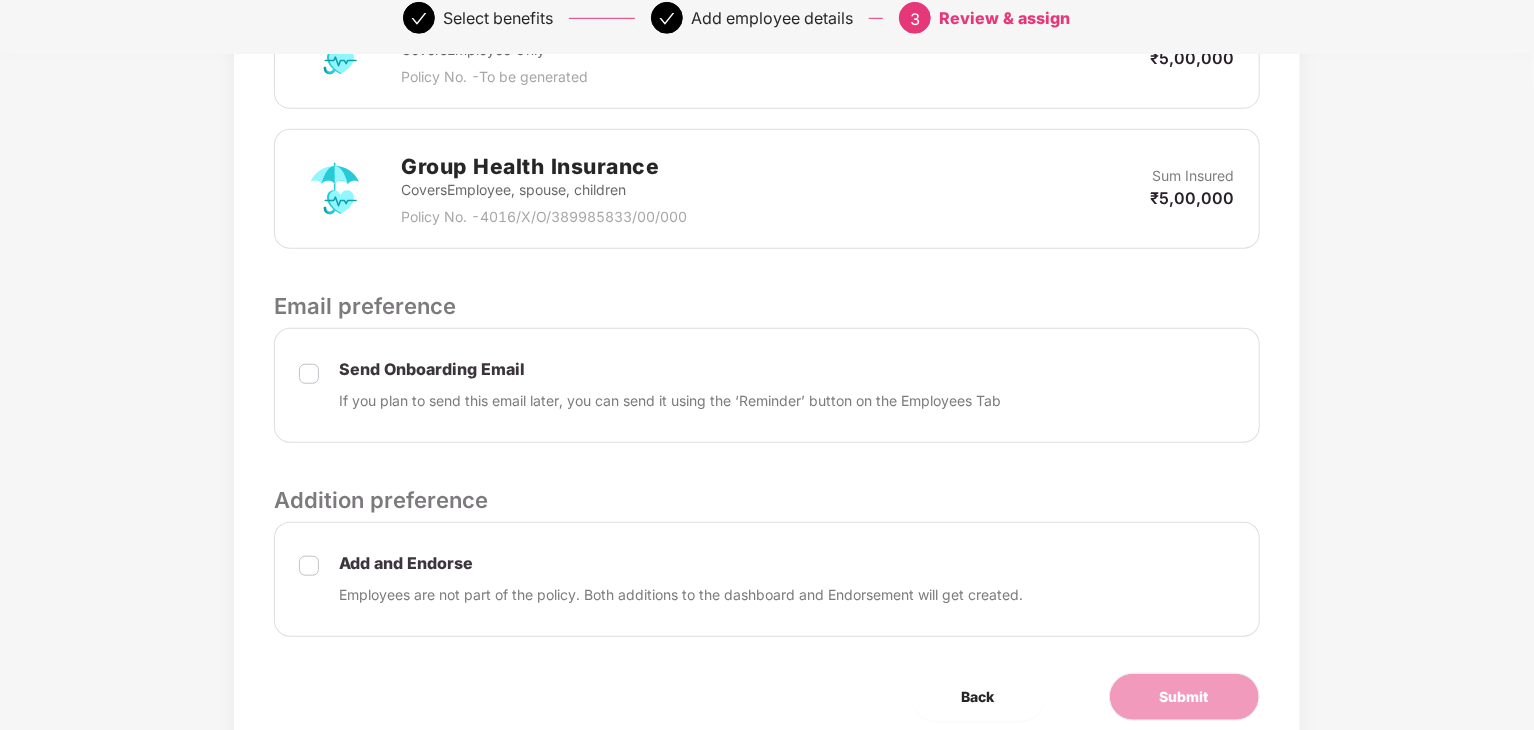 scroll, scrollTop: 755, scrollLeft: 0, axis: vertical 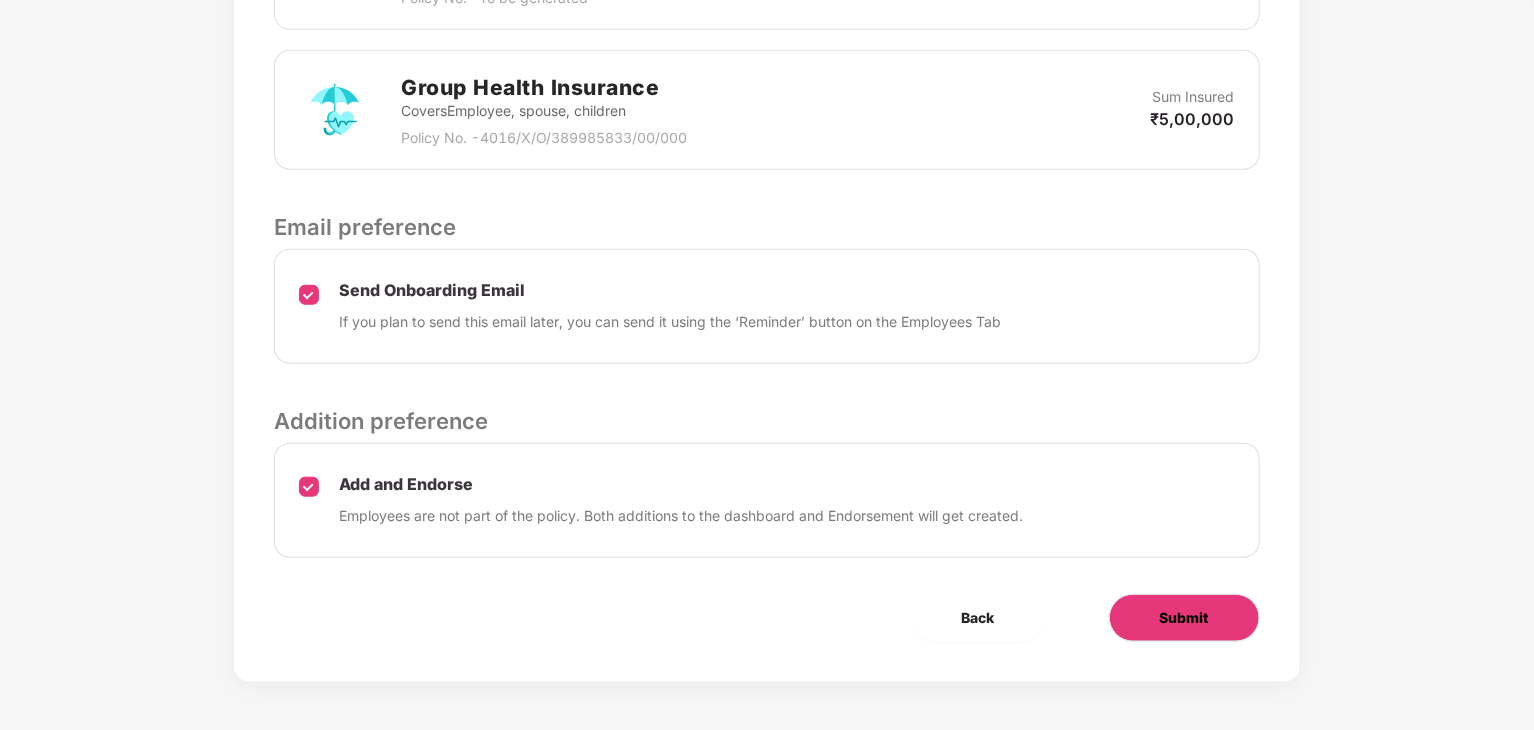 click on "Submit" at bounding box center [1184, 618] 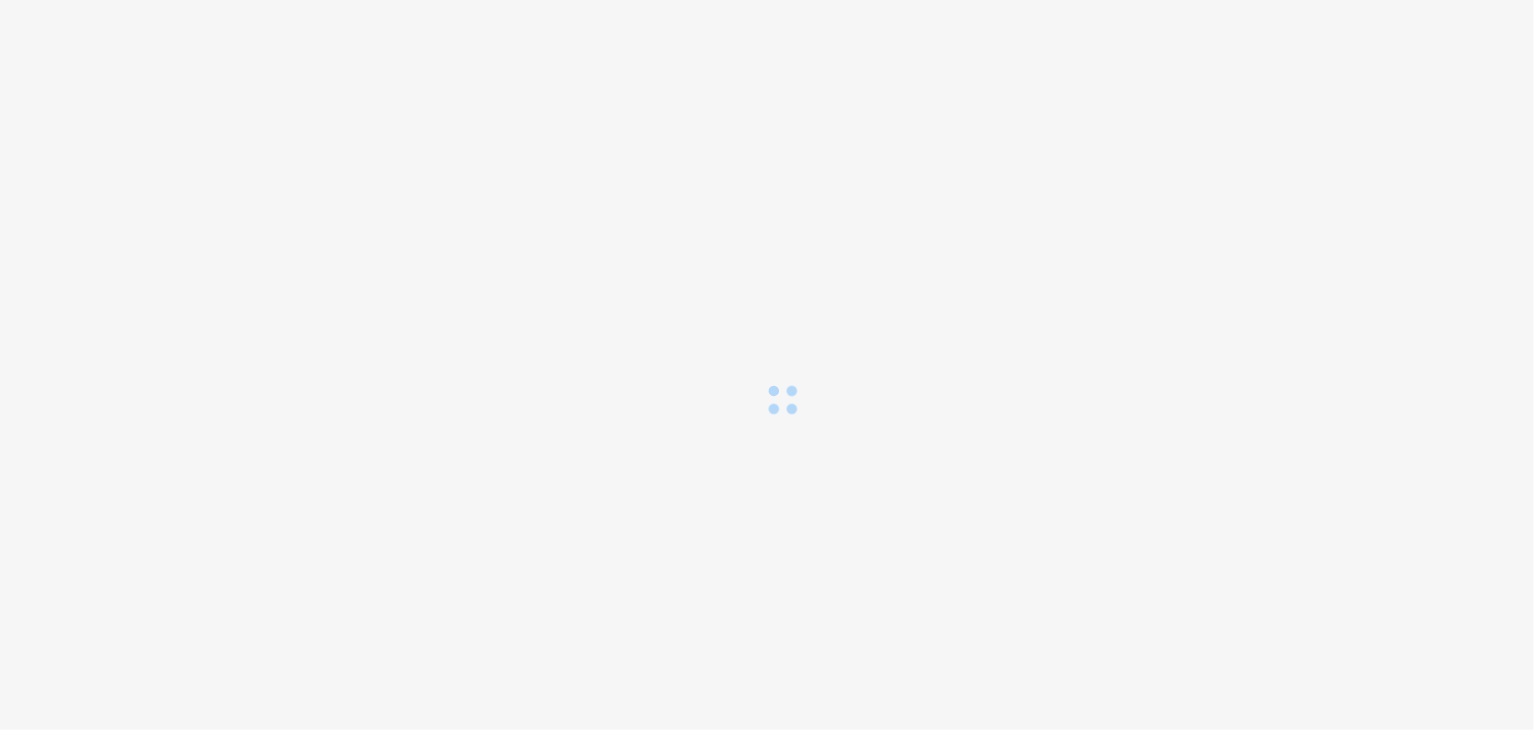 scroll, scrollTop: 0, scrollLeft: 0, axis: both 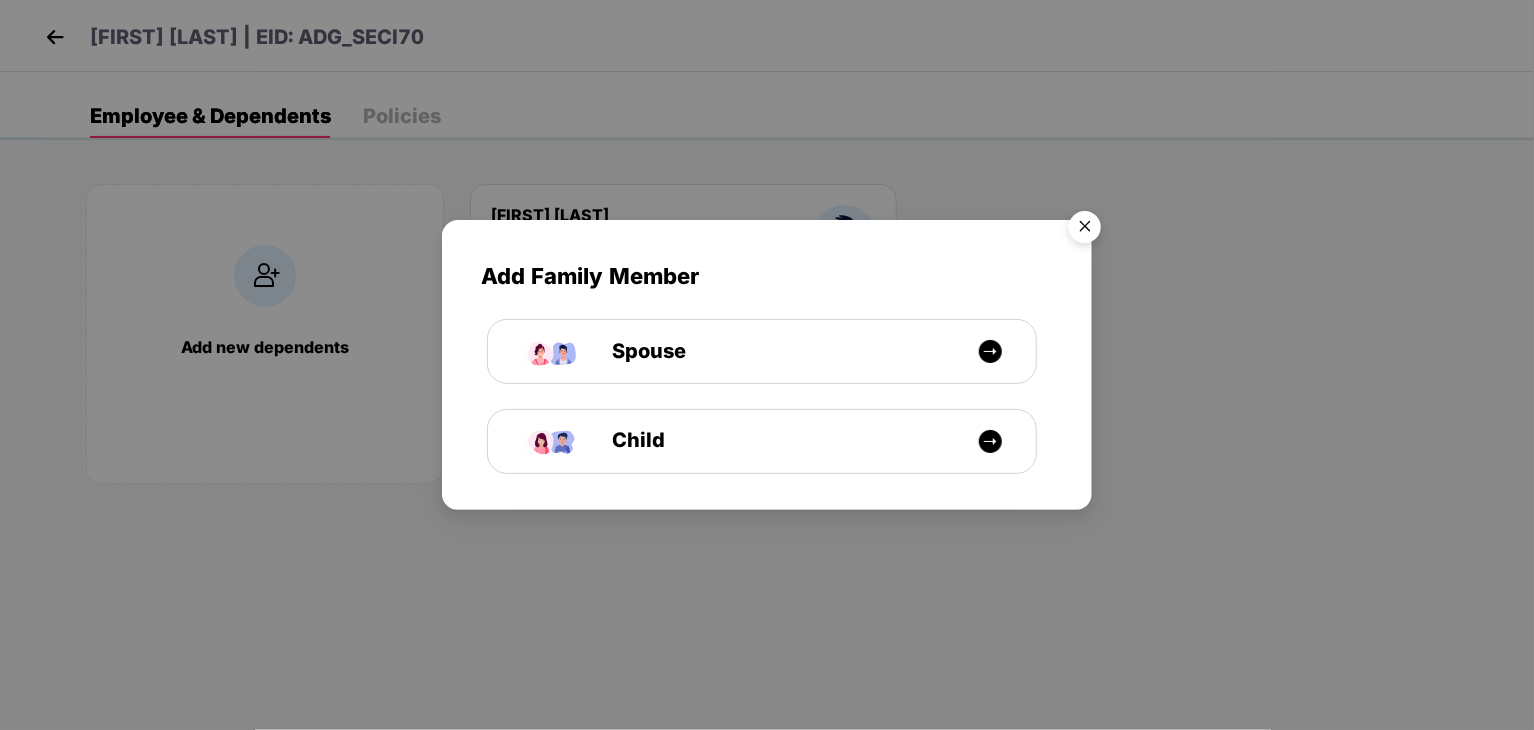 click at bounding box center [1085, 230] 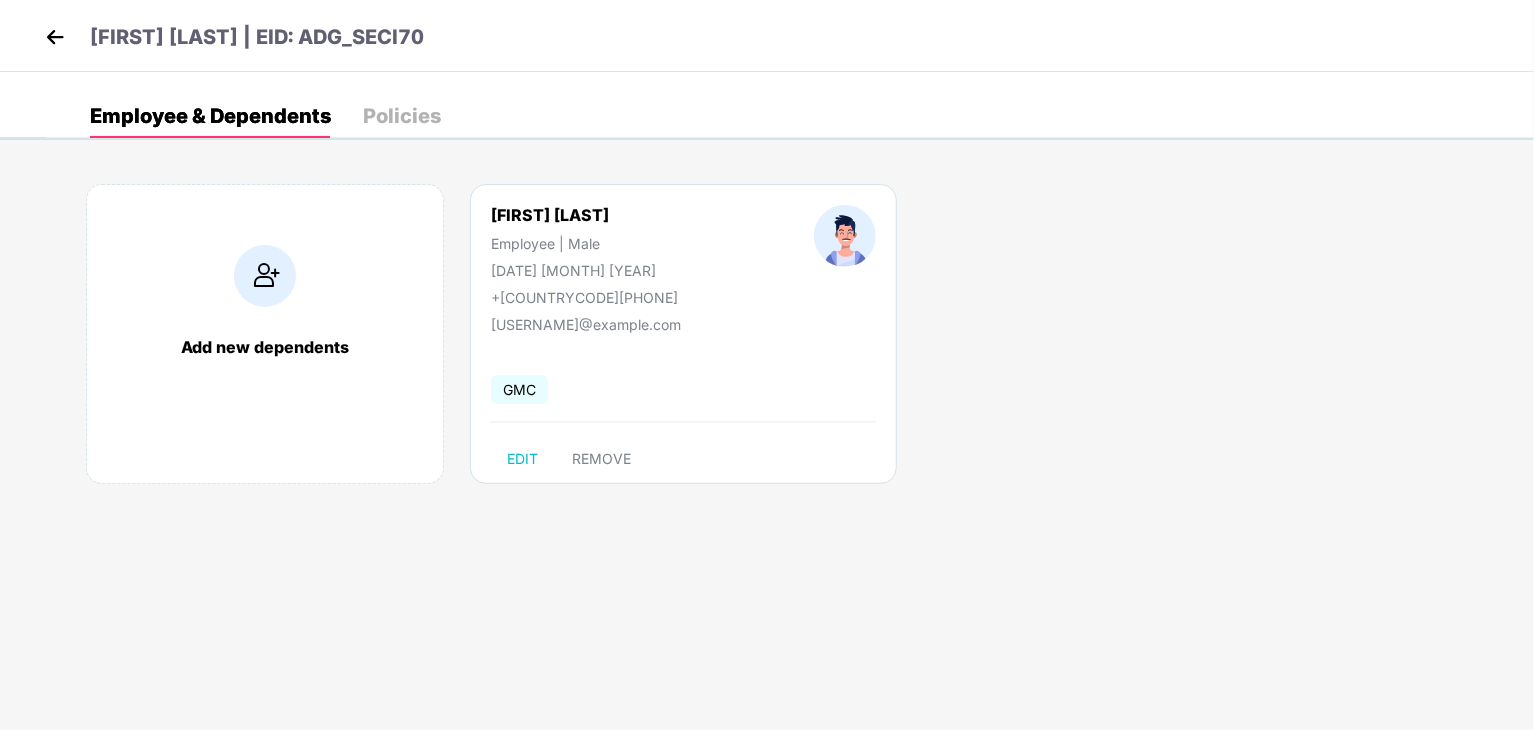 click at bounding box center (55, 37) 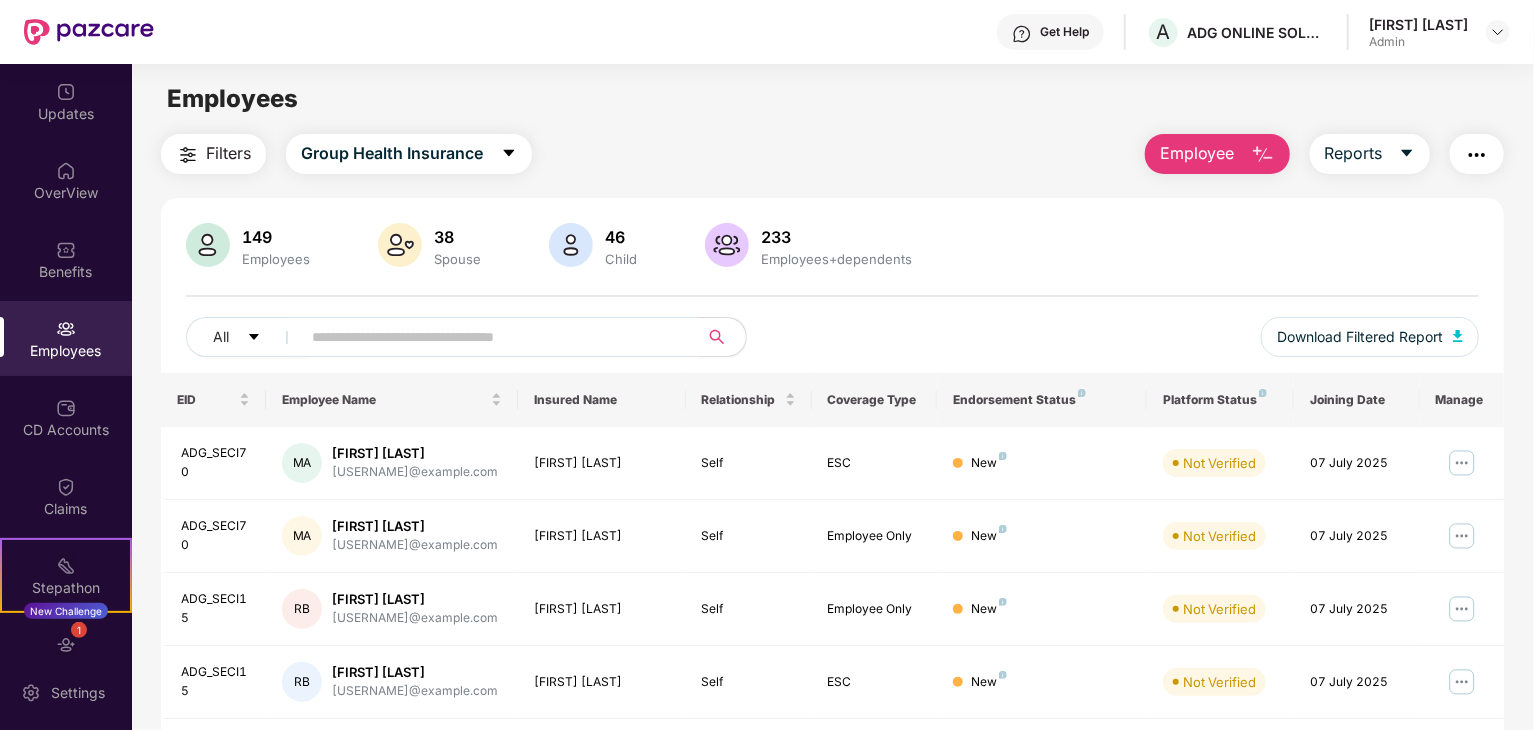 click at bounding box center (491, 337) 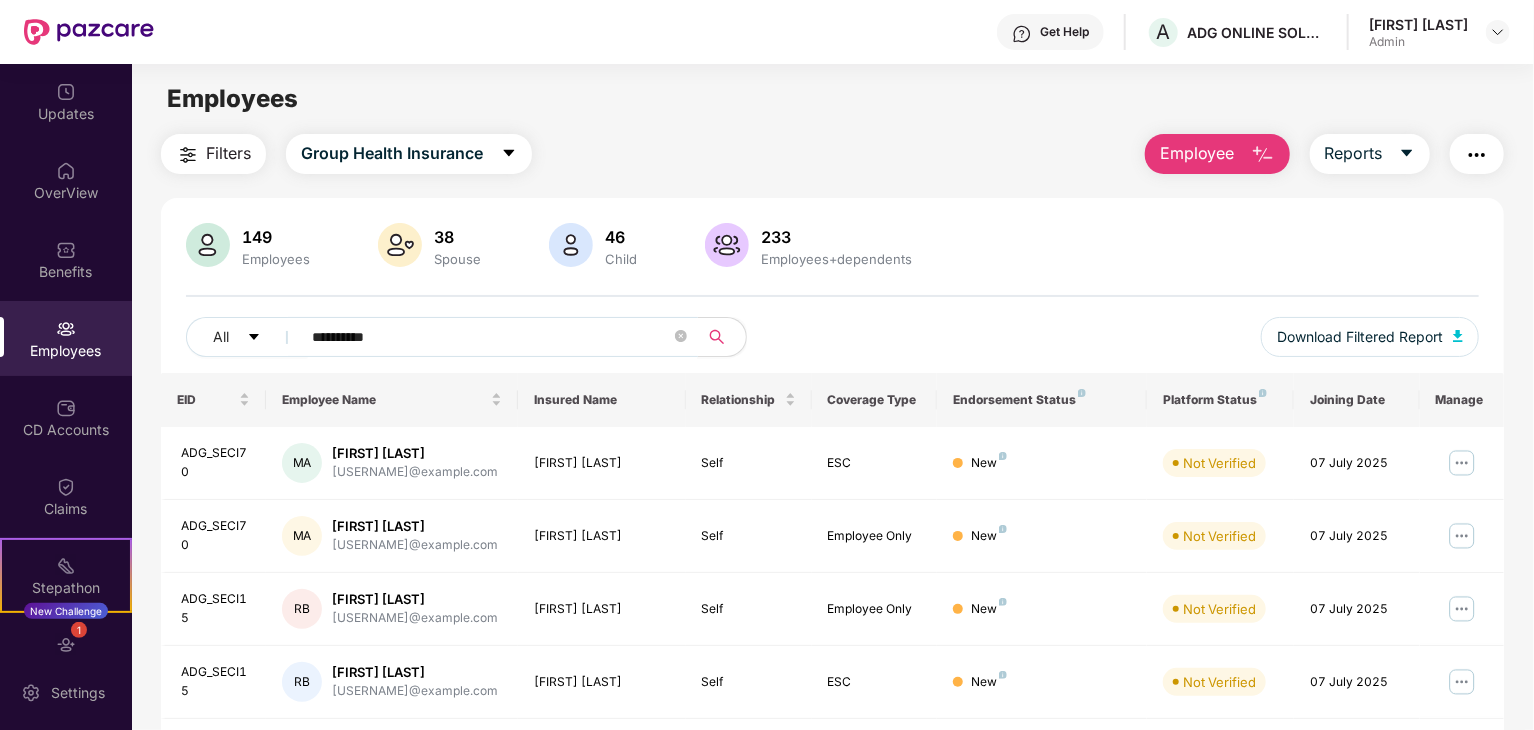 type on "**********" 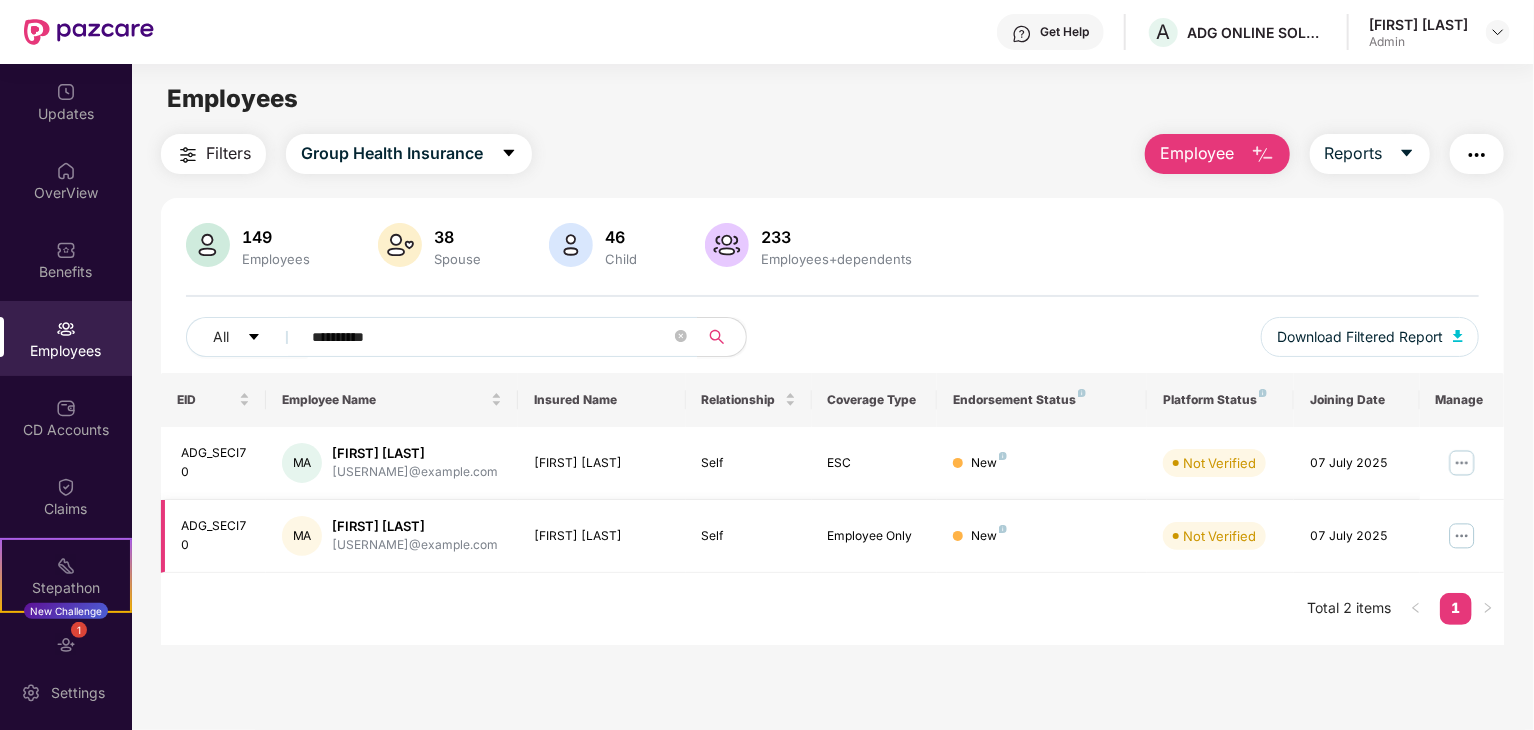 click at bounding box center (1462, 536) 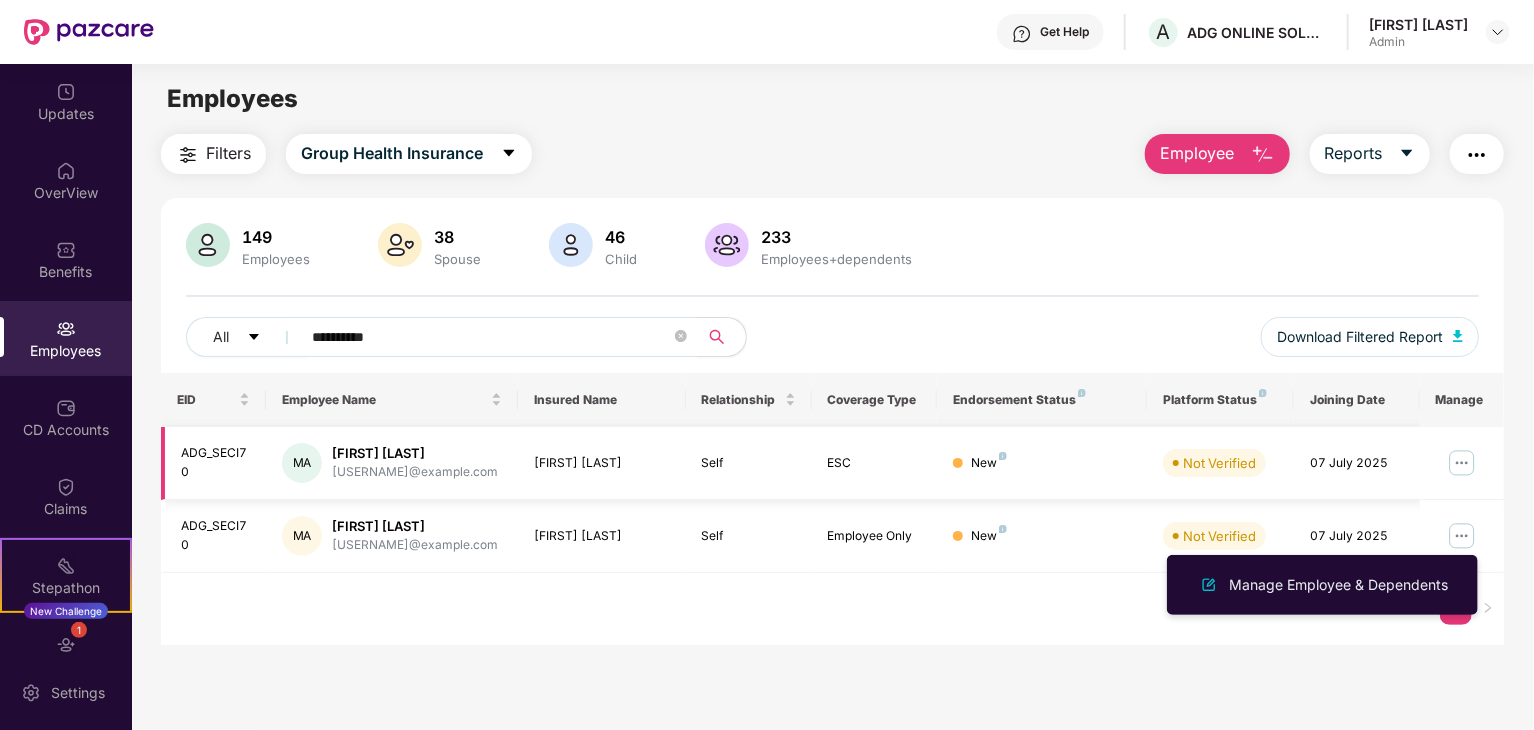 click at bounding box center [1462, 463] 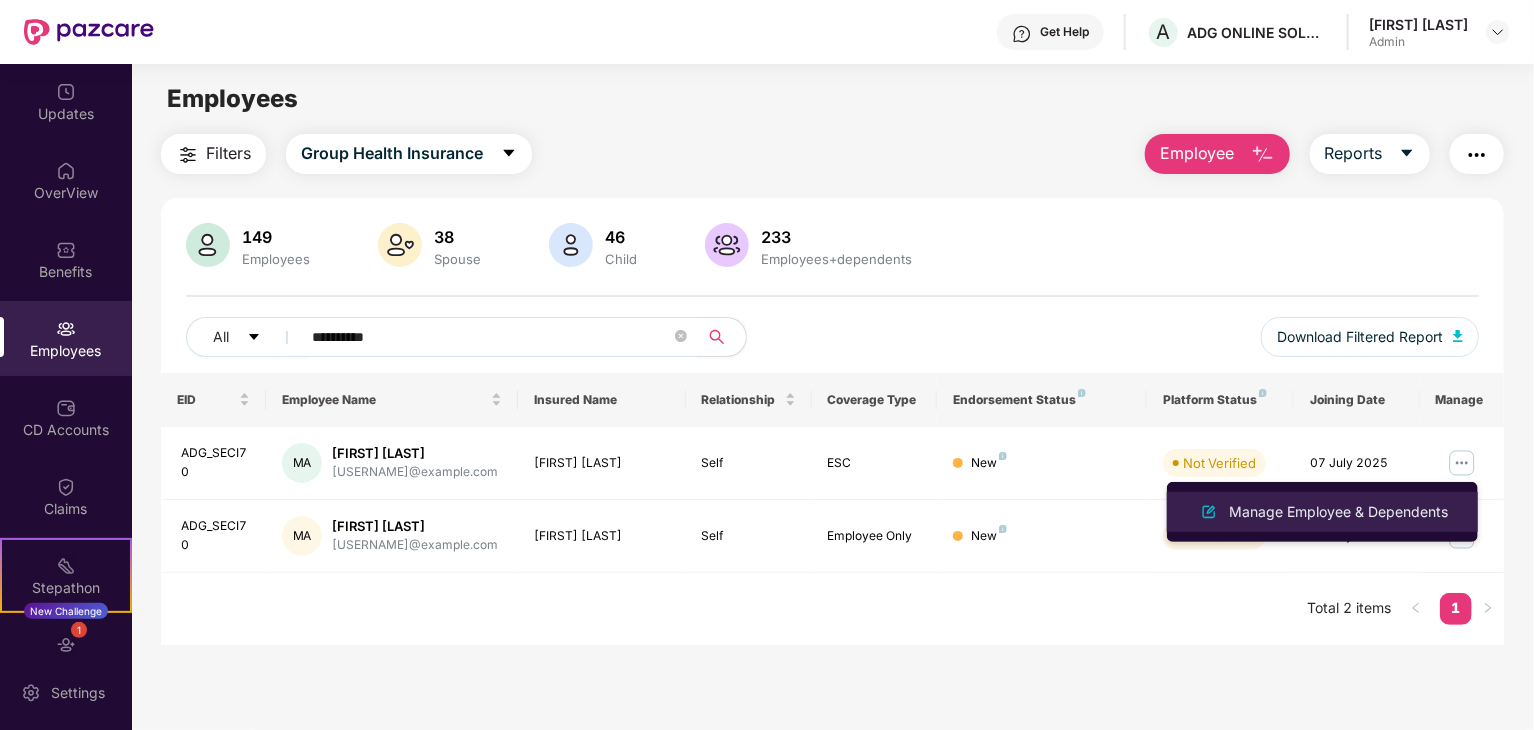 click on "Manage Employee & Dependents" at bounding box center (1338, 512) 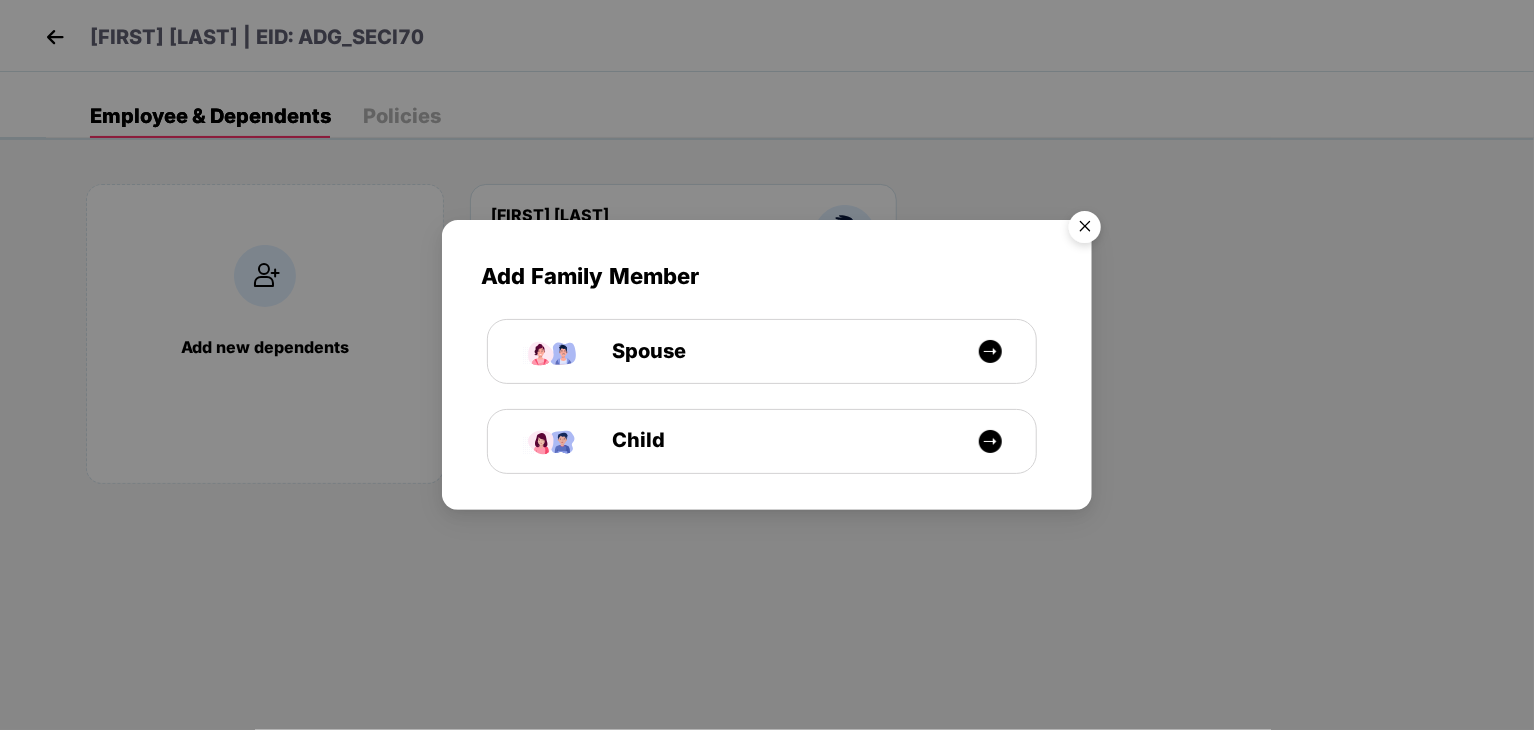 click at bounding box center [1085, 230] 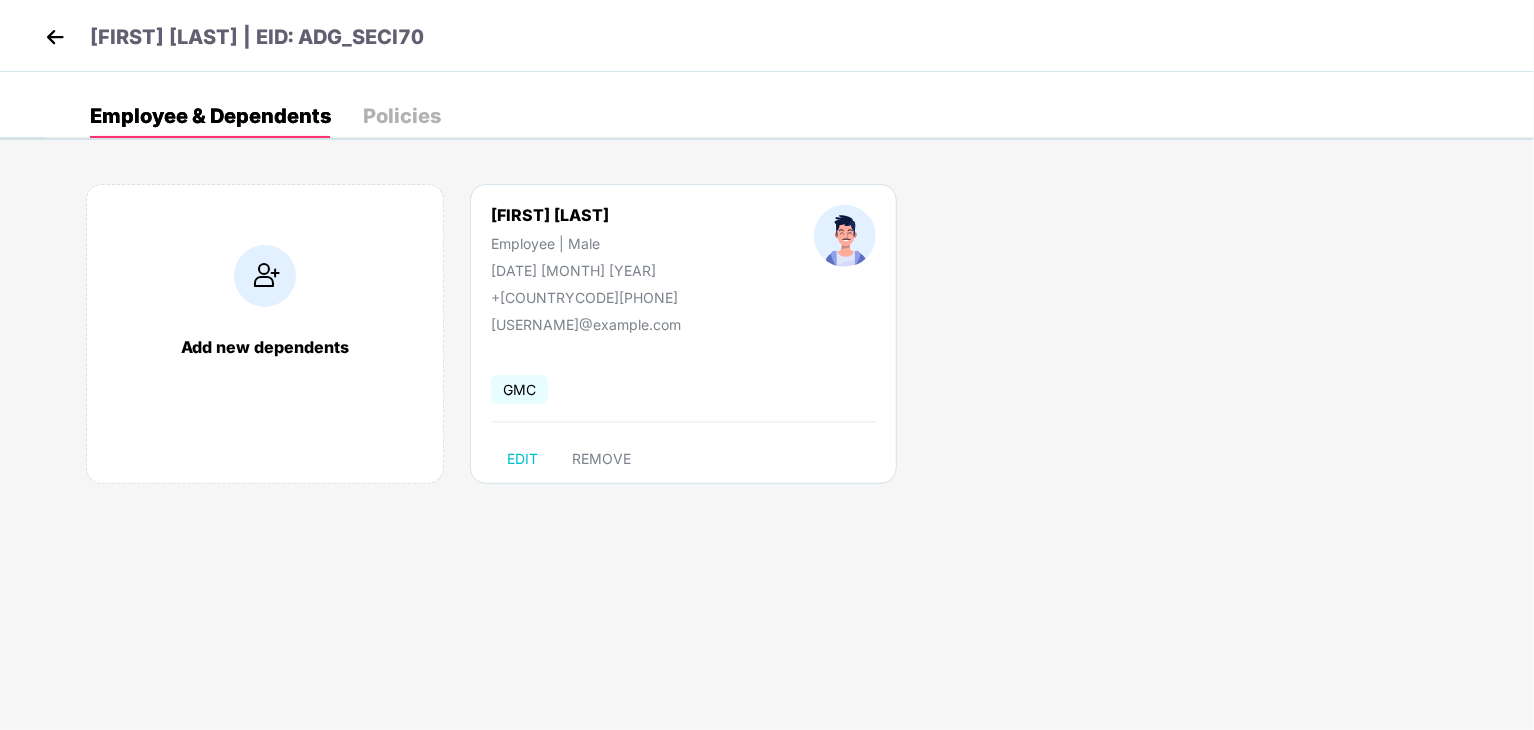 click at bounding box center [55, 37] 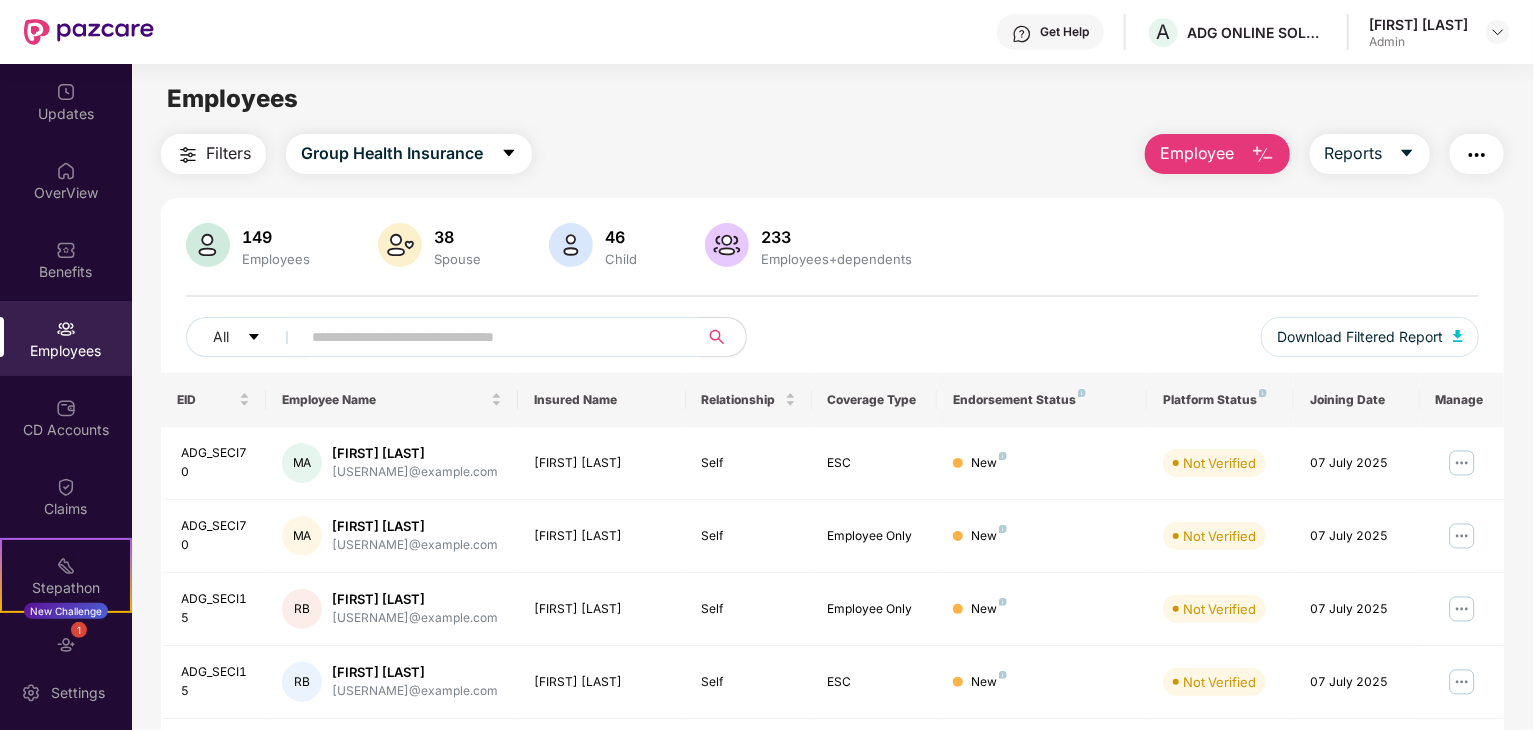 click at bounding box center (491, 337) 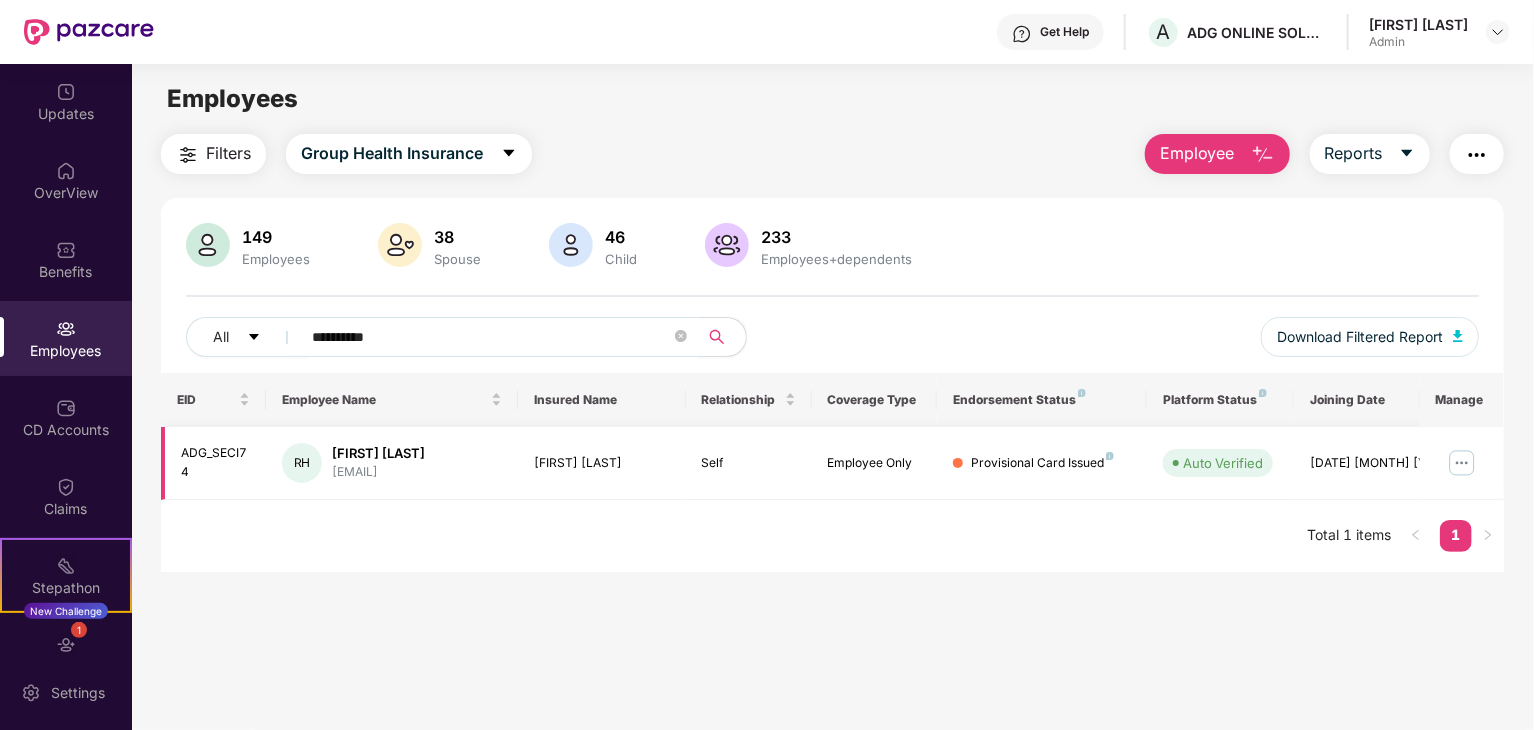 type on "**********" 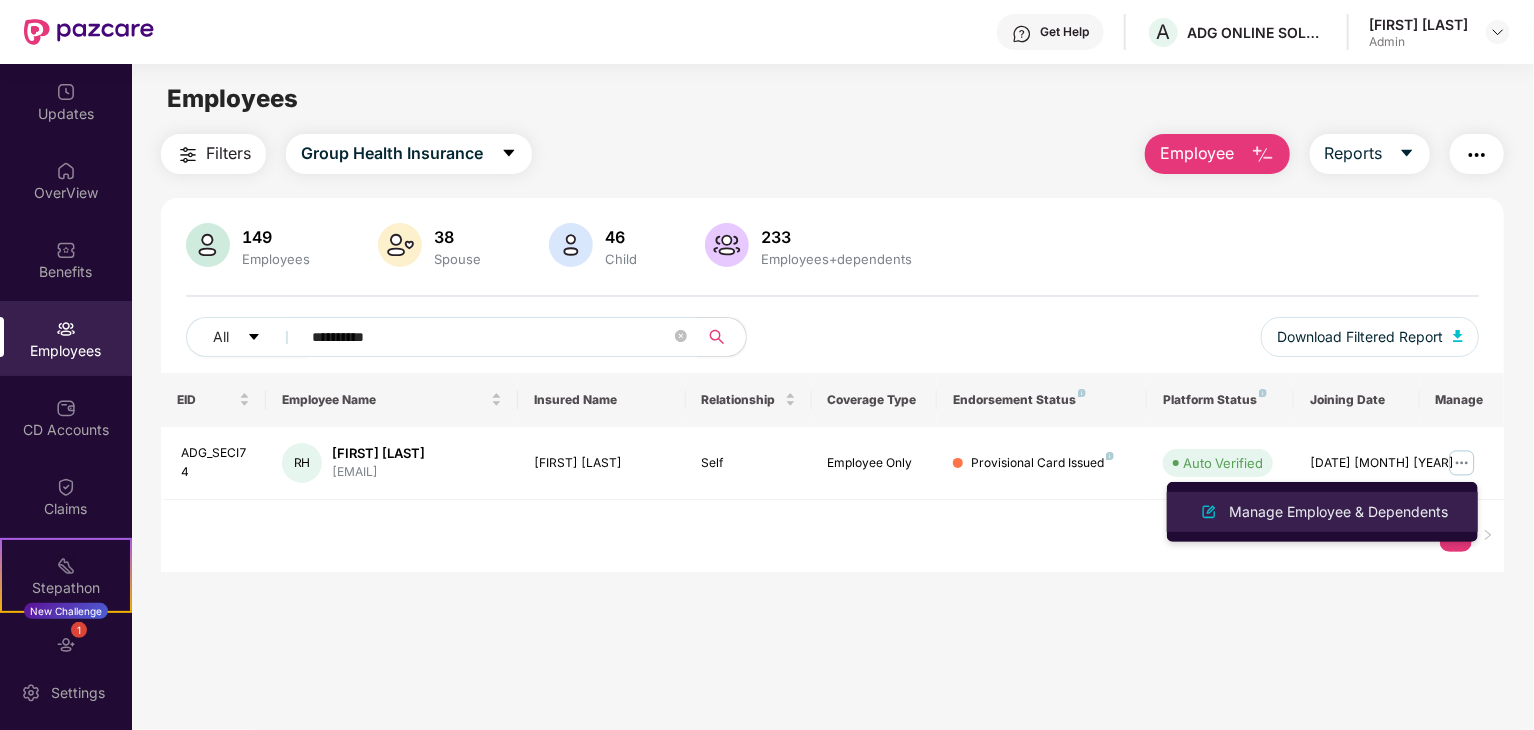 click on "Manage Employee & Dependents" at bounding box center (1338, 512) 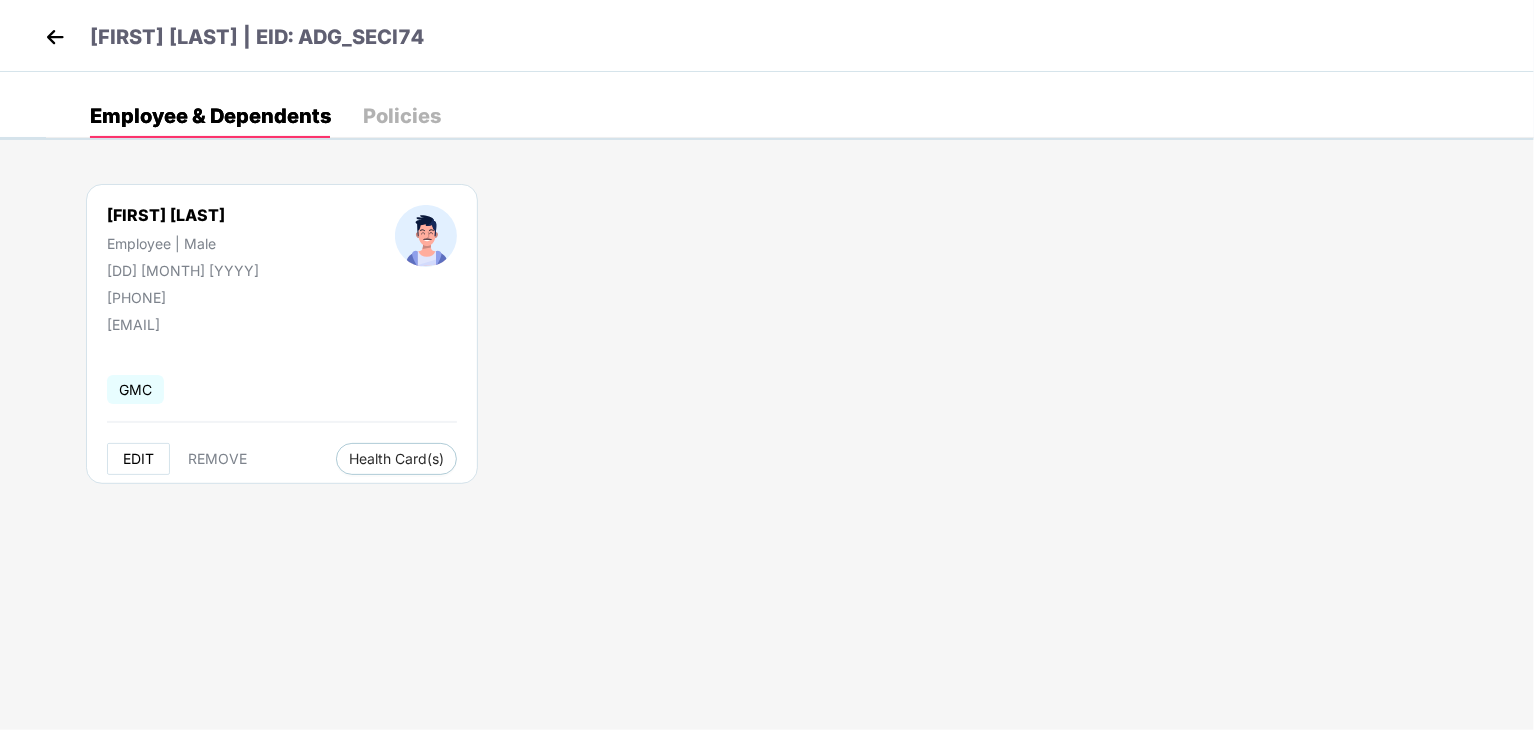 click on "EDIT" at bounding box center [138, 459] 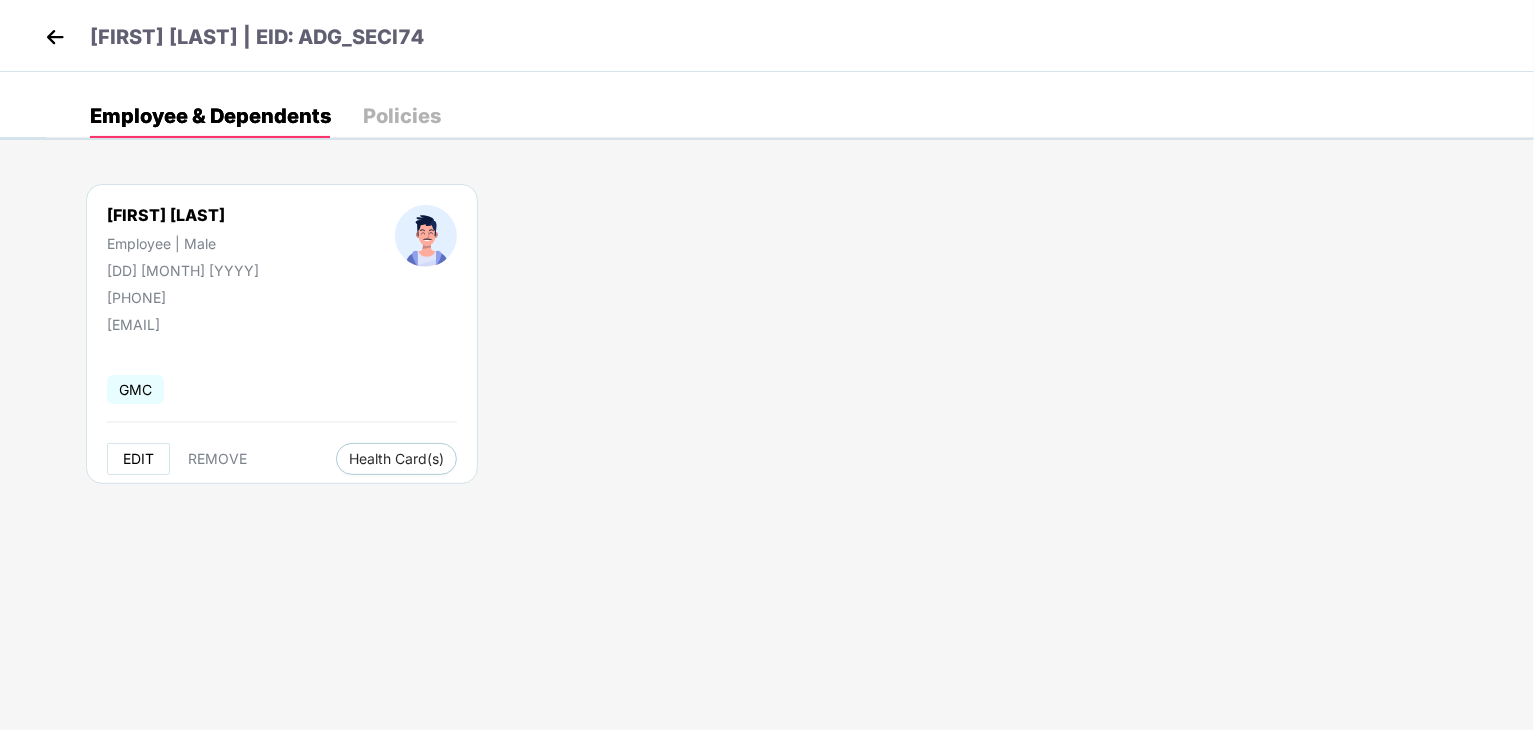 select on "****" 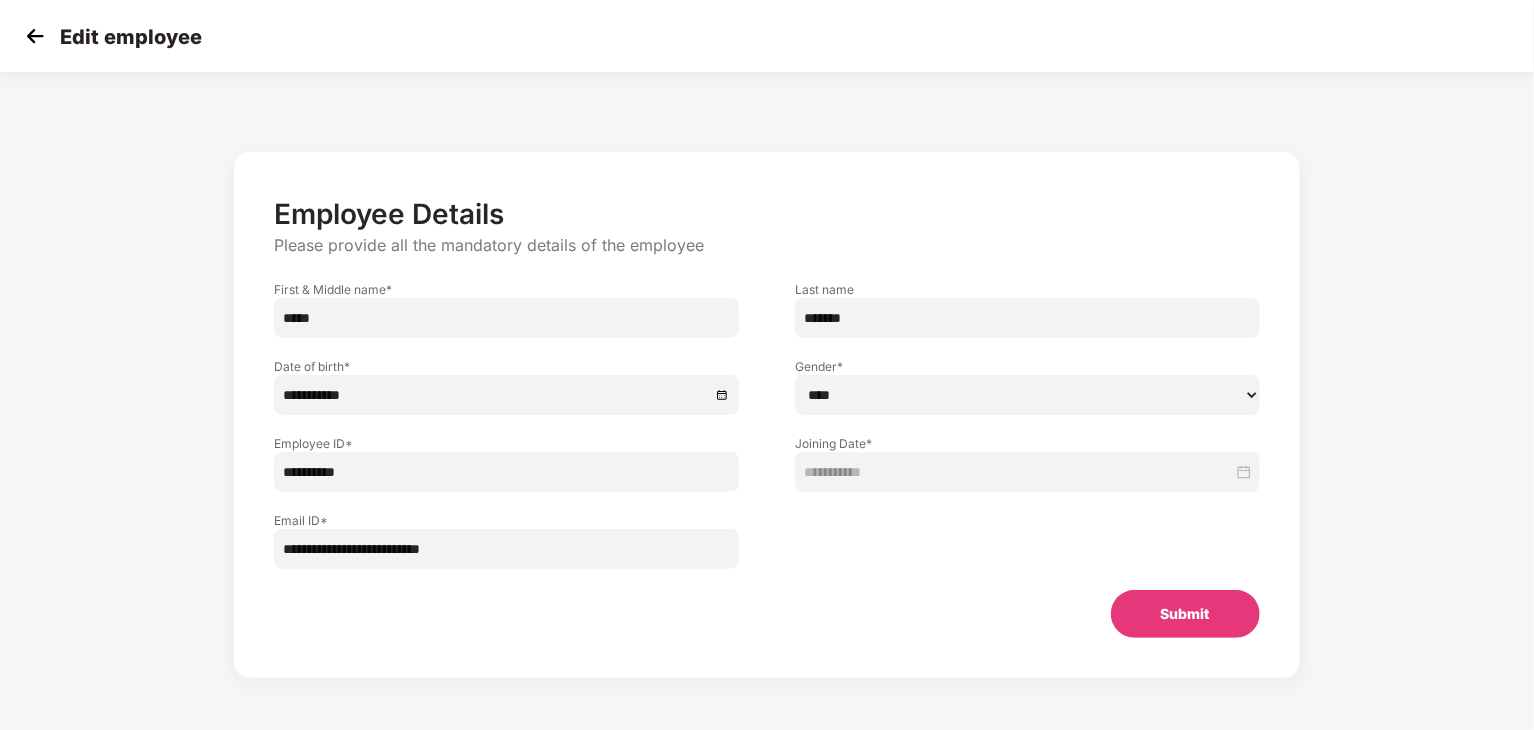 click on "**********" at bounding box center [506, 395] 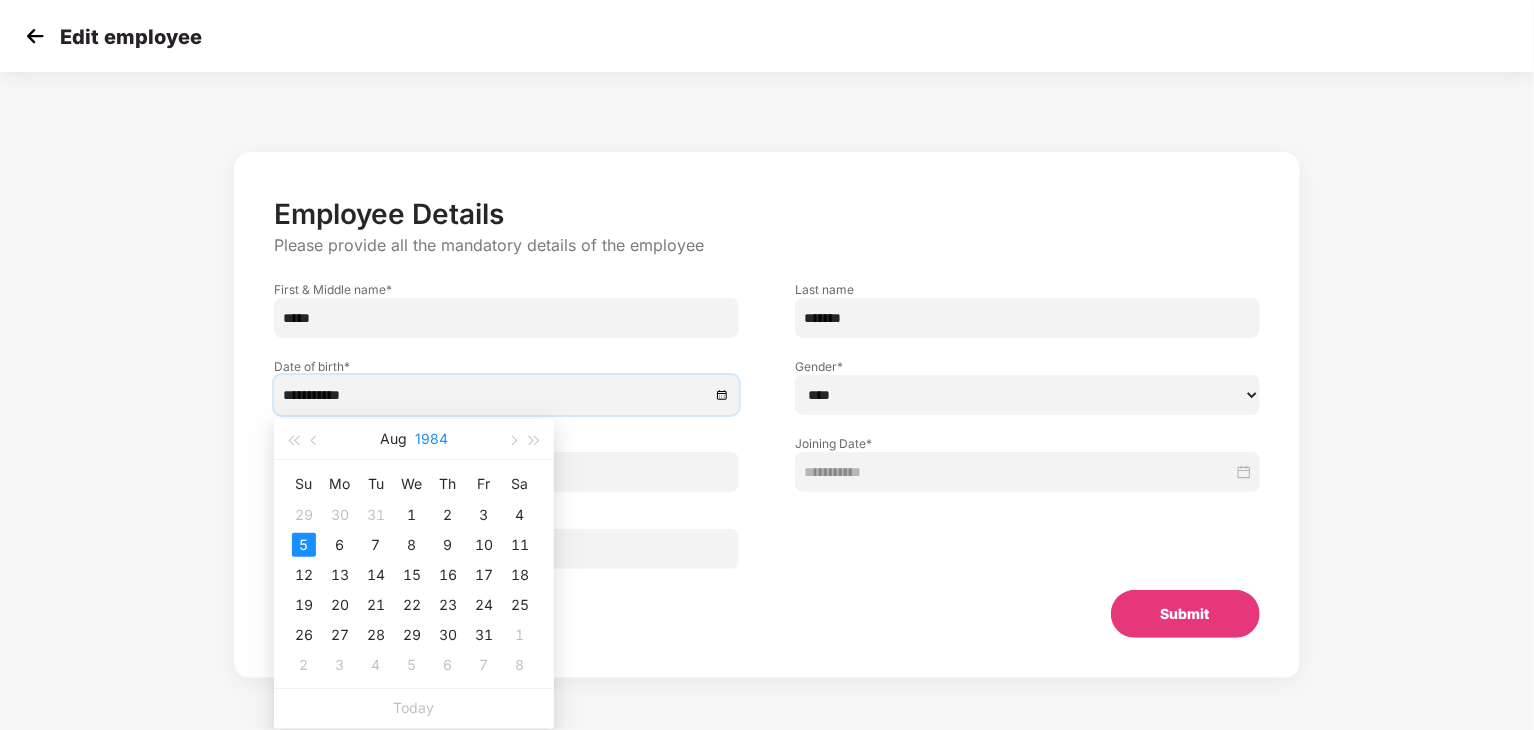click on "1984" at bounding box center [431, 439] 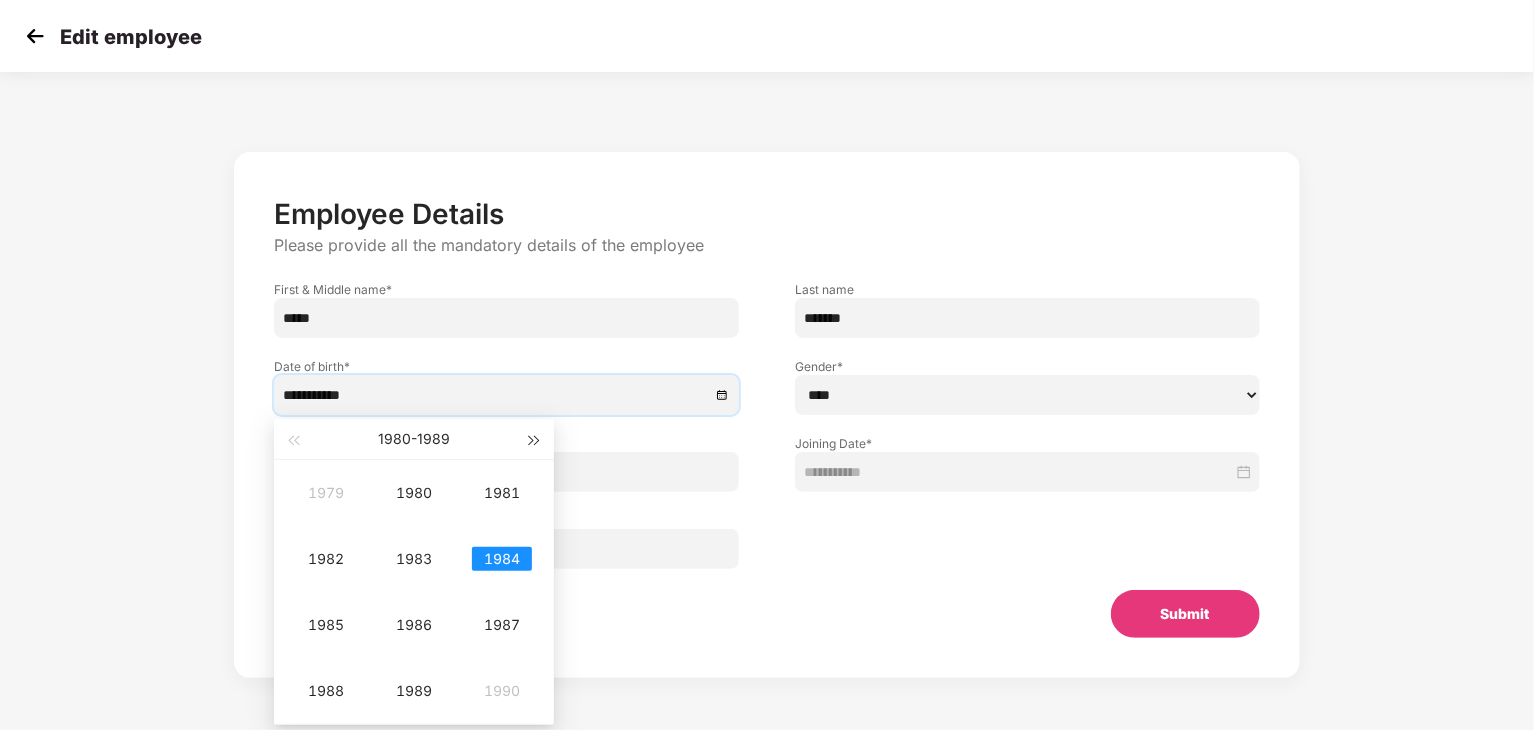 click at bounding box center (535, 439) 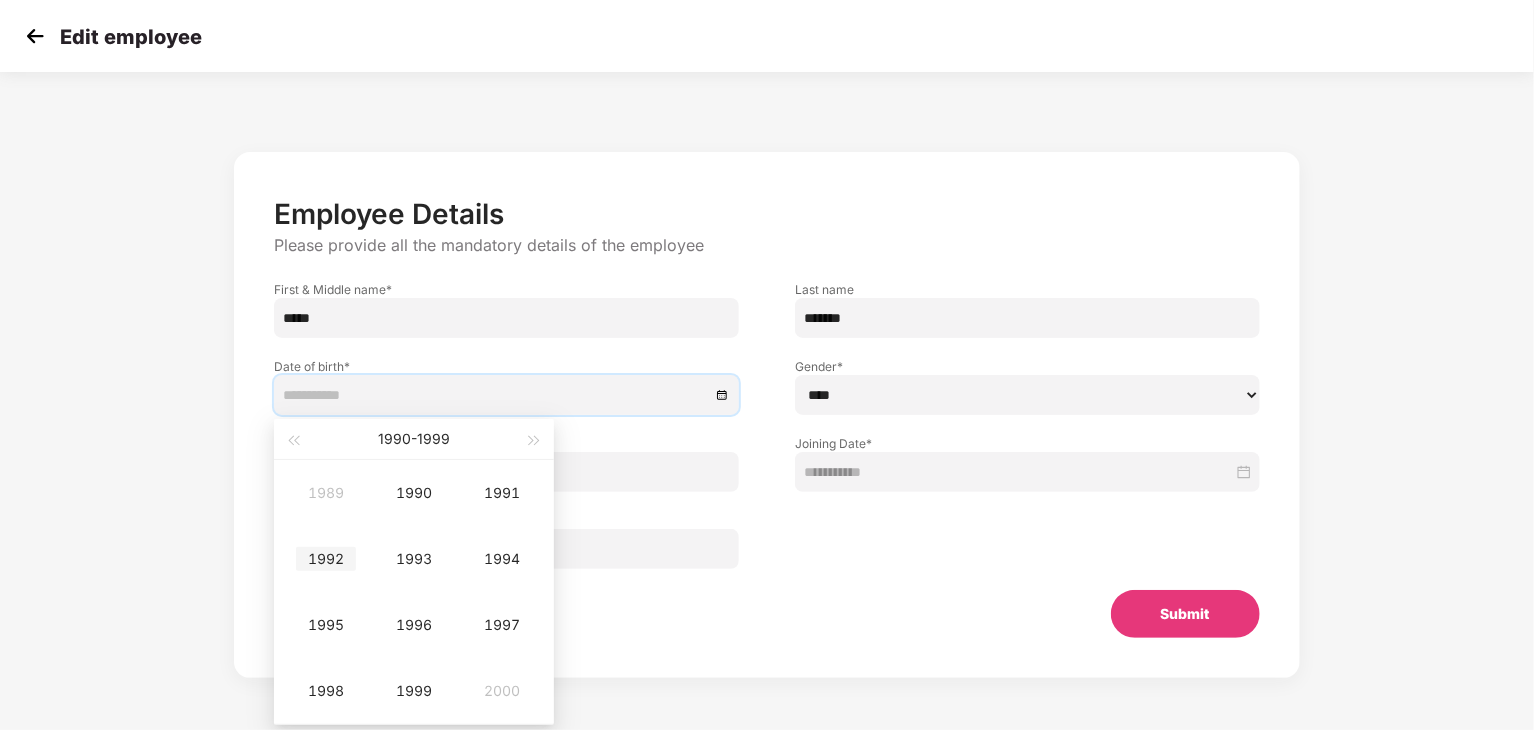 click on "1992" at bounding box center [326, 559] 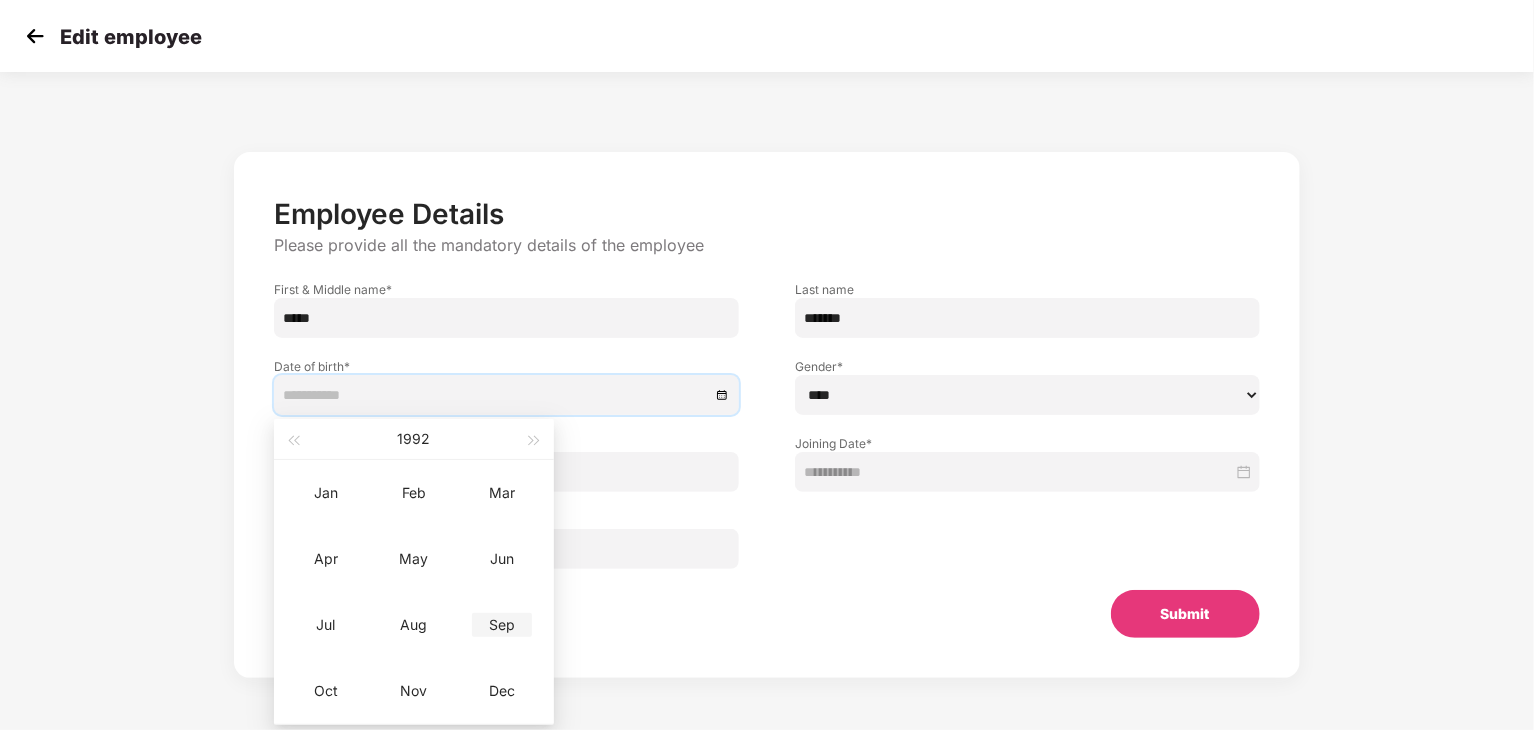 click on "Sep" at bounding box center (502, 625) 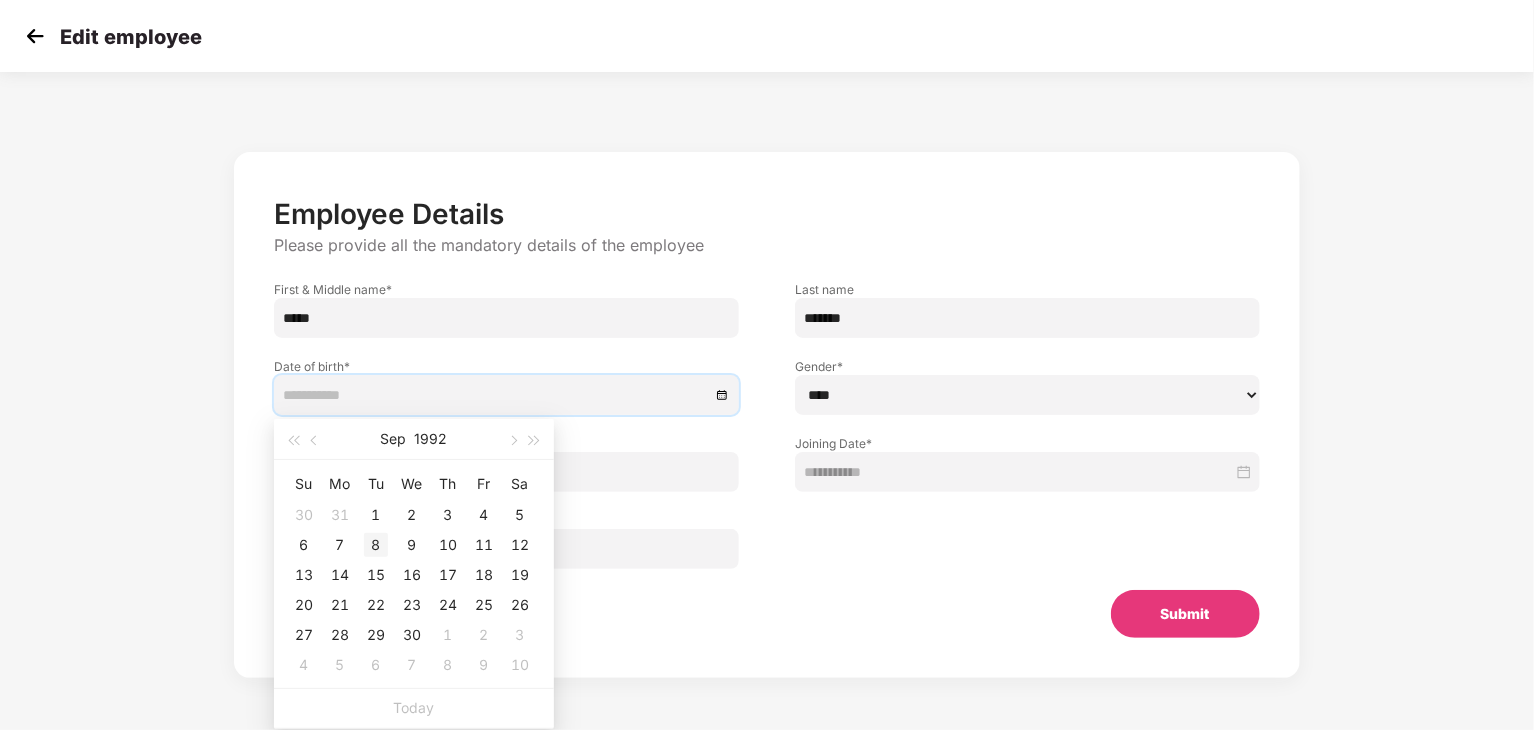 type on "**********" 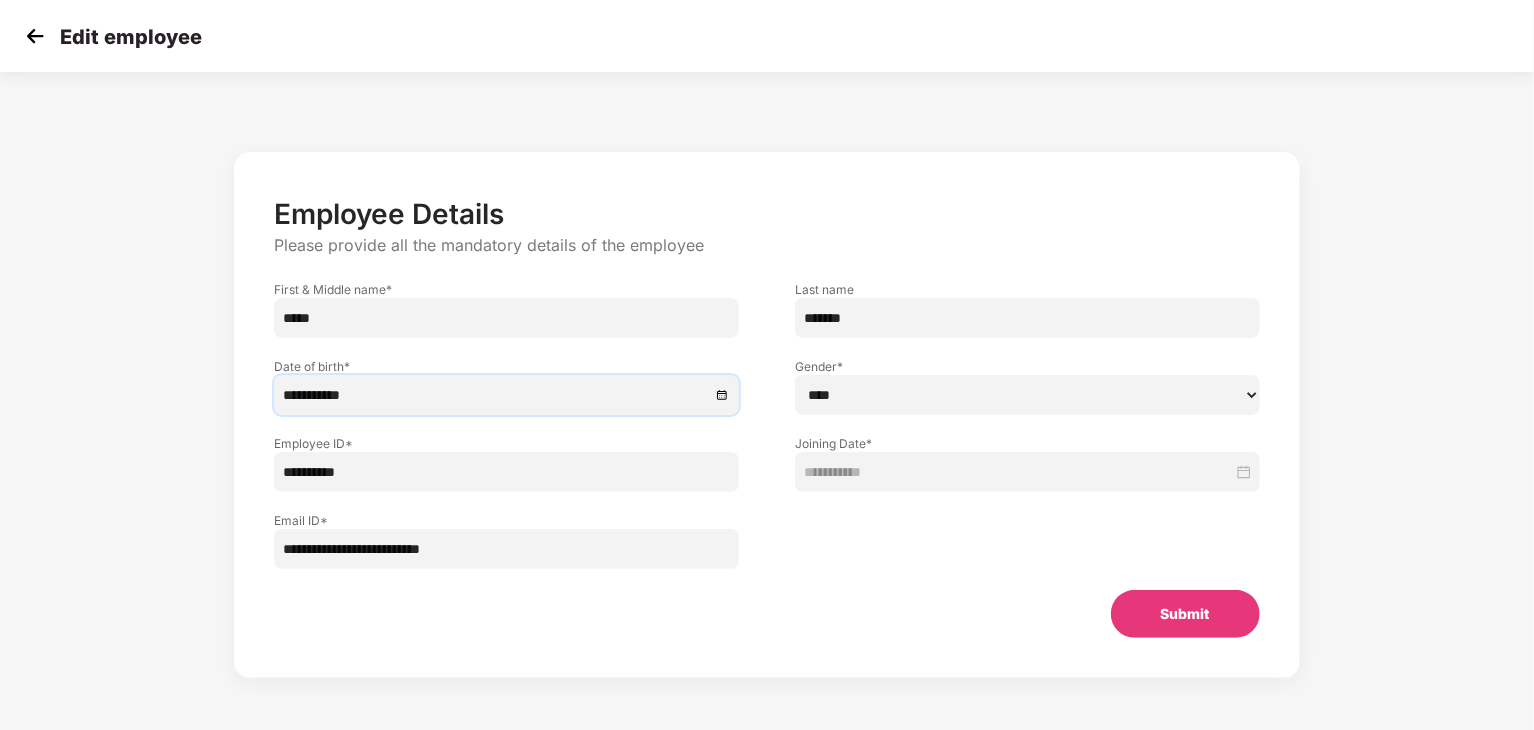 click on "Submit" at bounding box center [1185, 614] 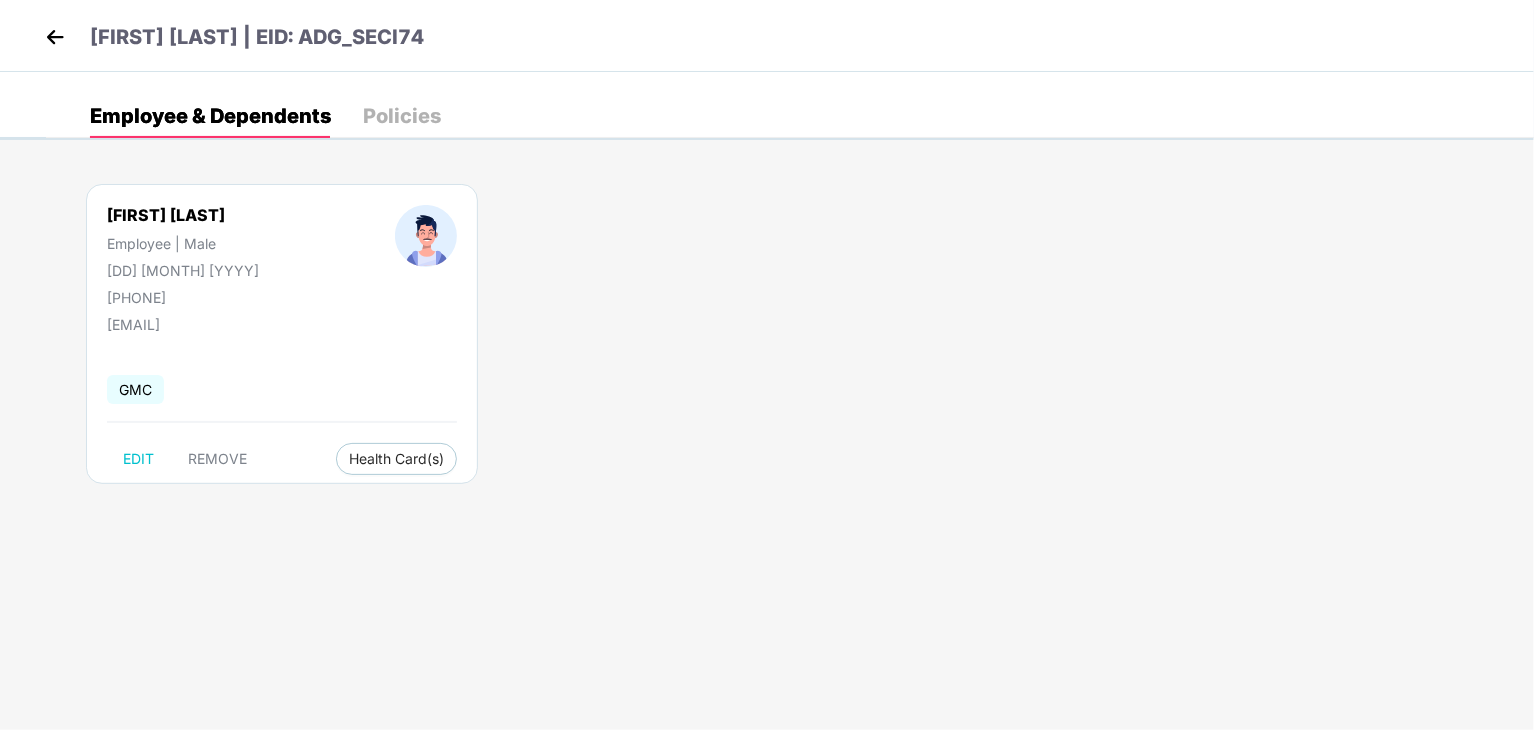 click at bounding box center (55, 37) 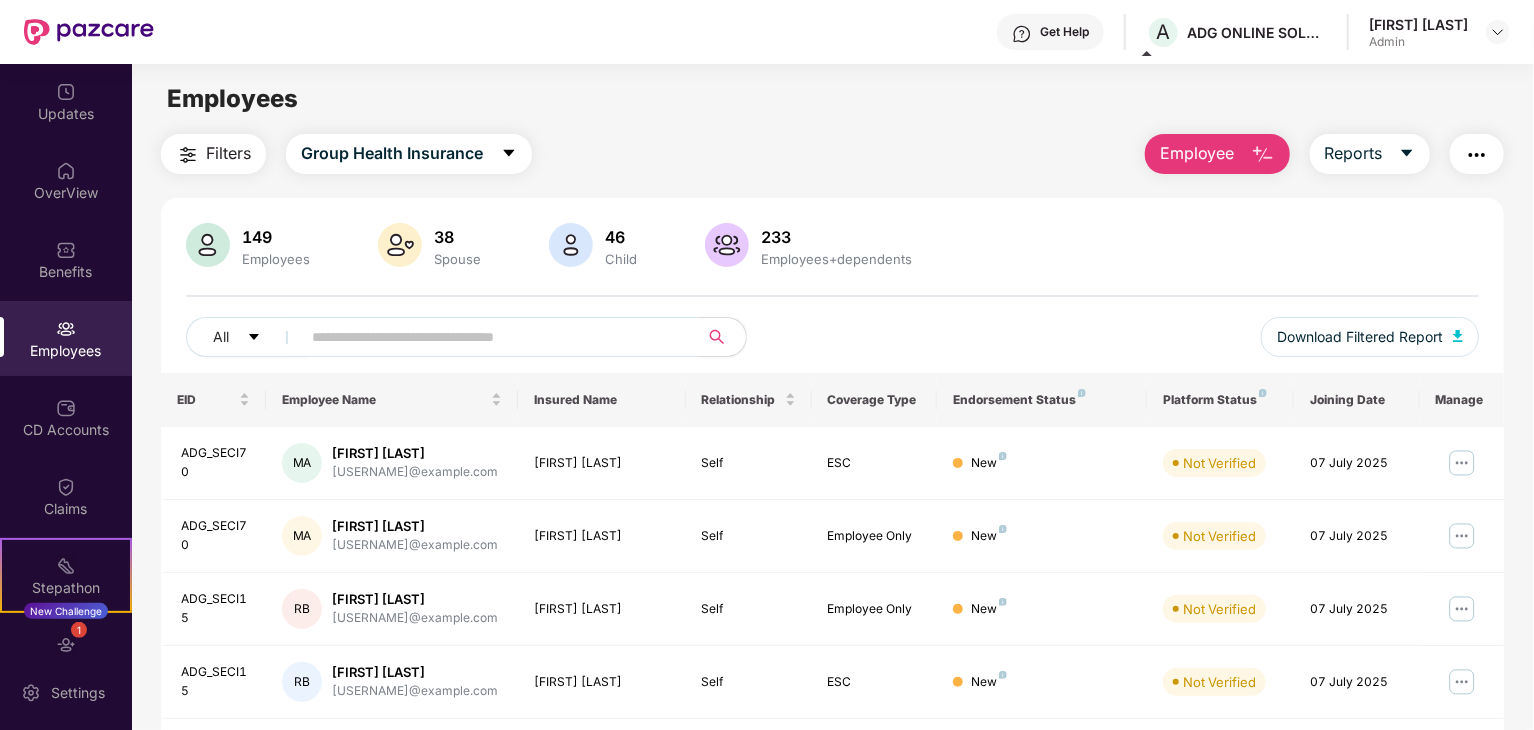 click at bounding box center [491, 337] 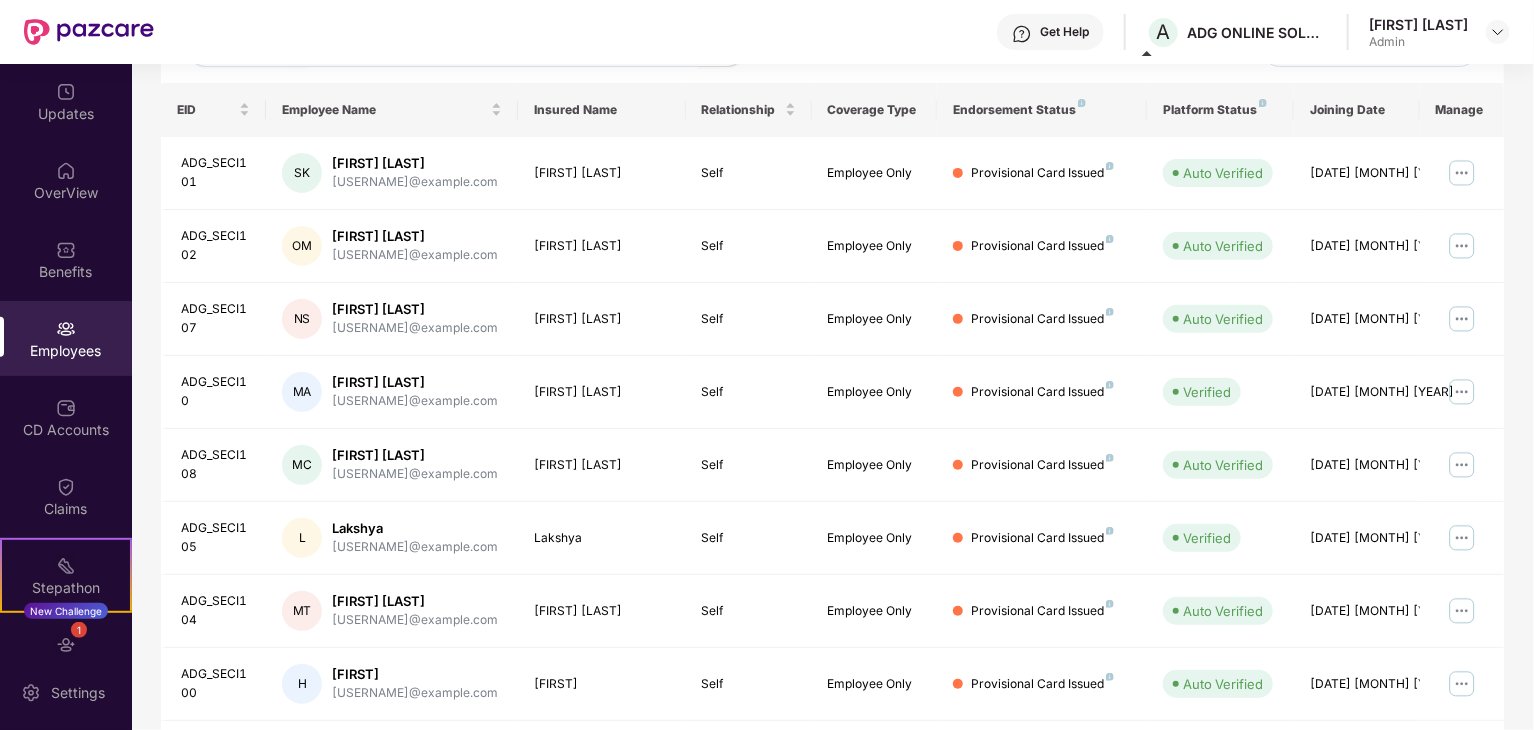 scroll, scrollTop: 424, scrollLeft: 0, axis: vertical 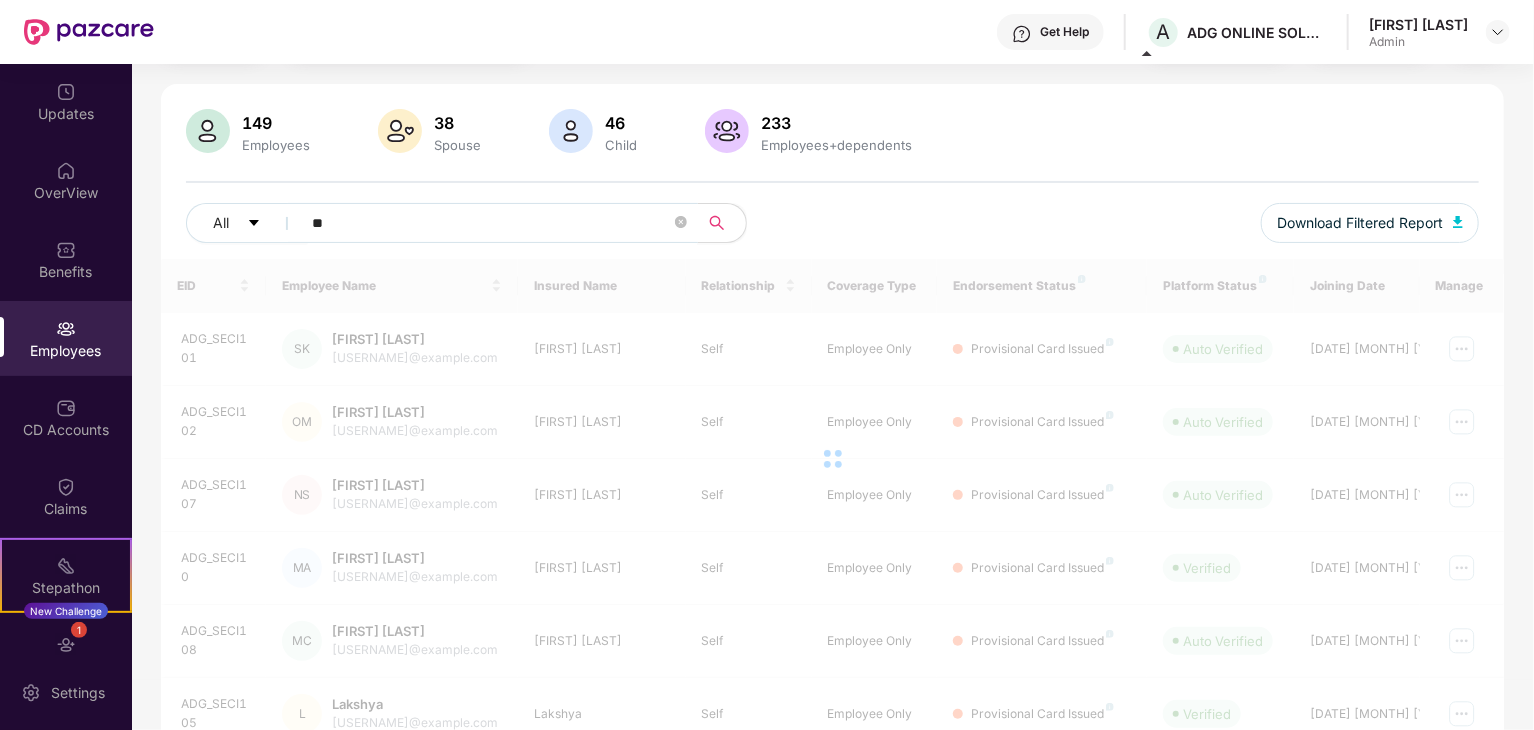 type on "*" 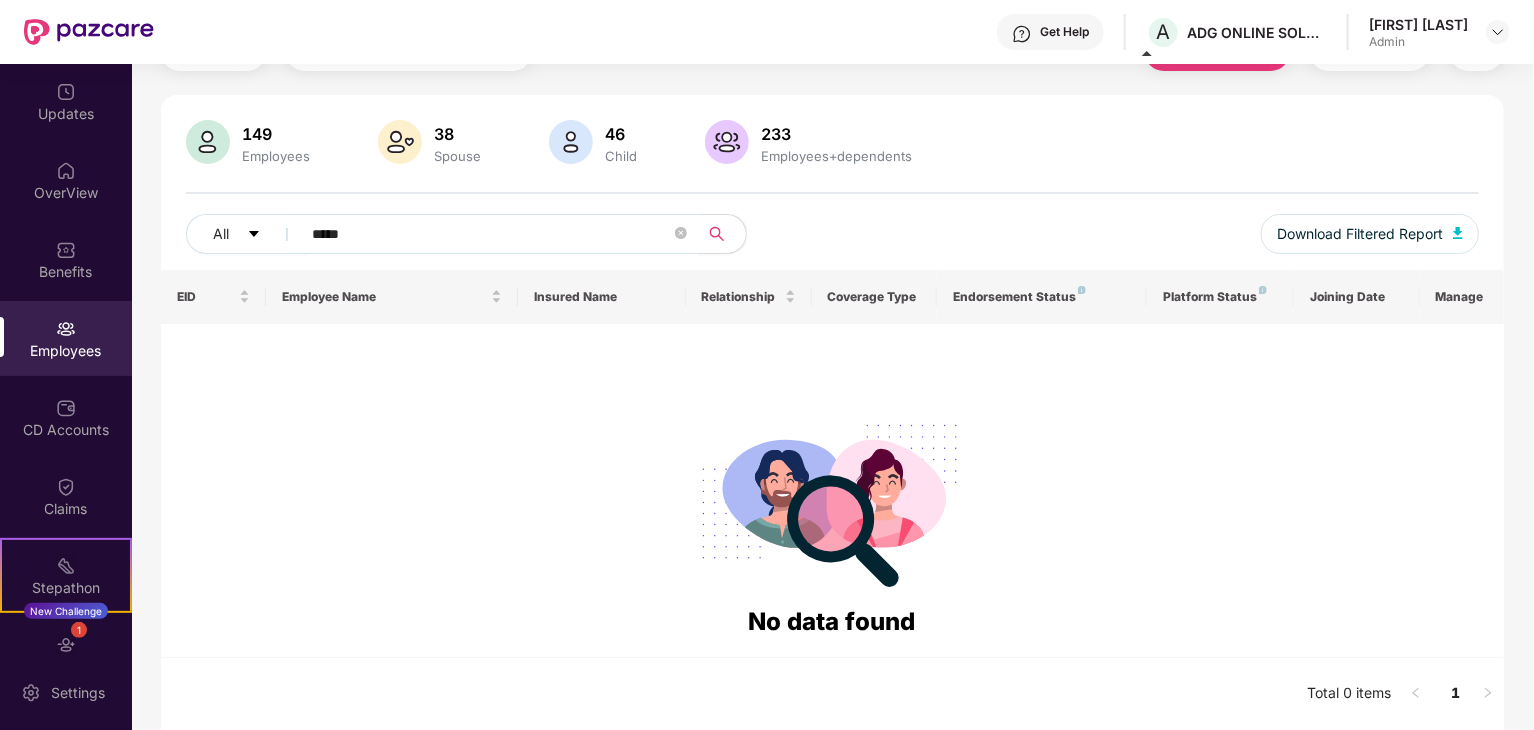 scroll, scrollTop: 102, scrollLeft: 0, axis: vertical 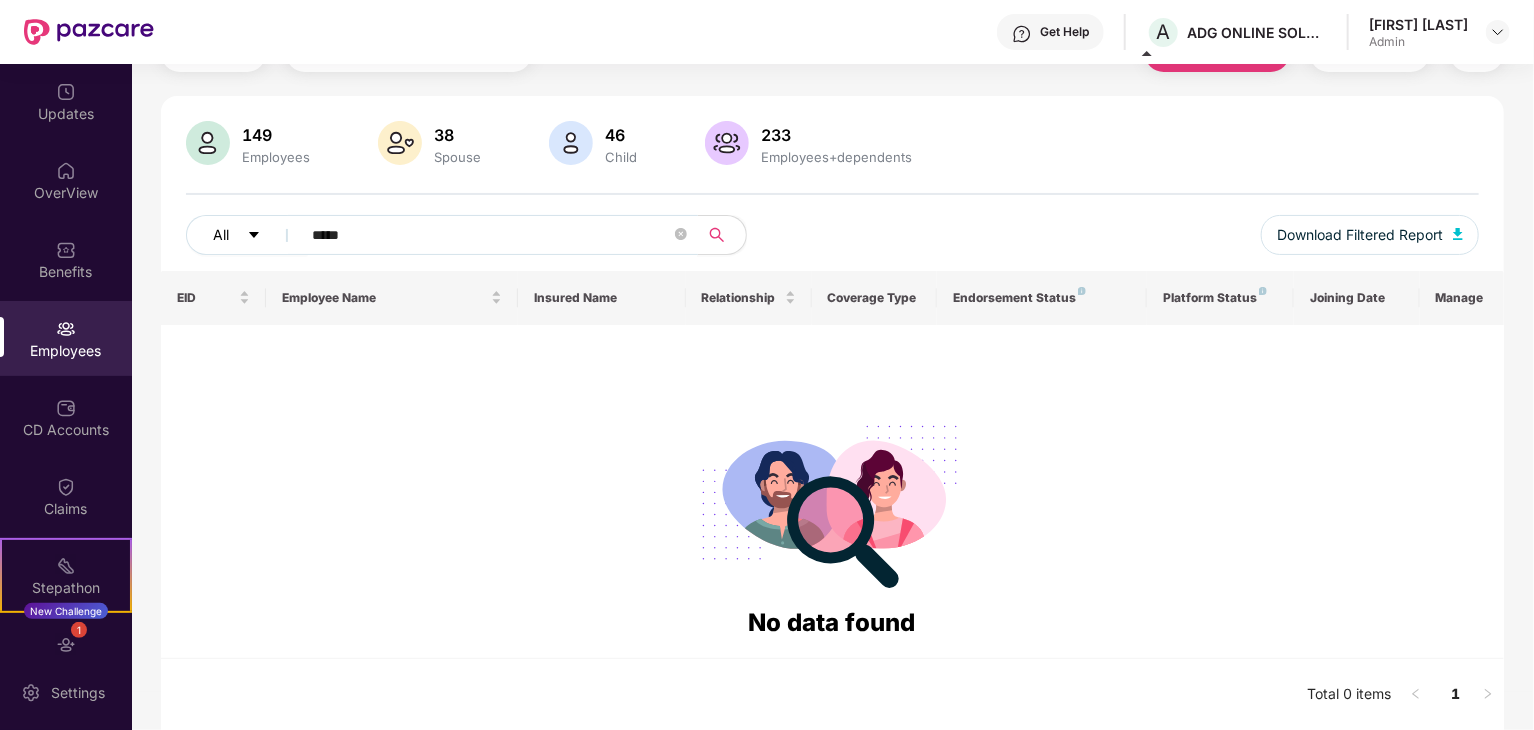 drag, startPoint x: 408, startPoint y: 230, endPoint x: 268, endPoint y: 220, distance: 140.35669 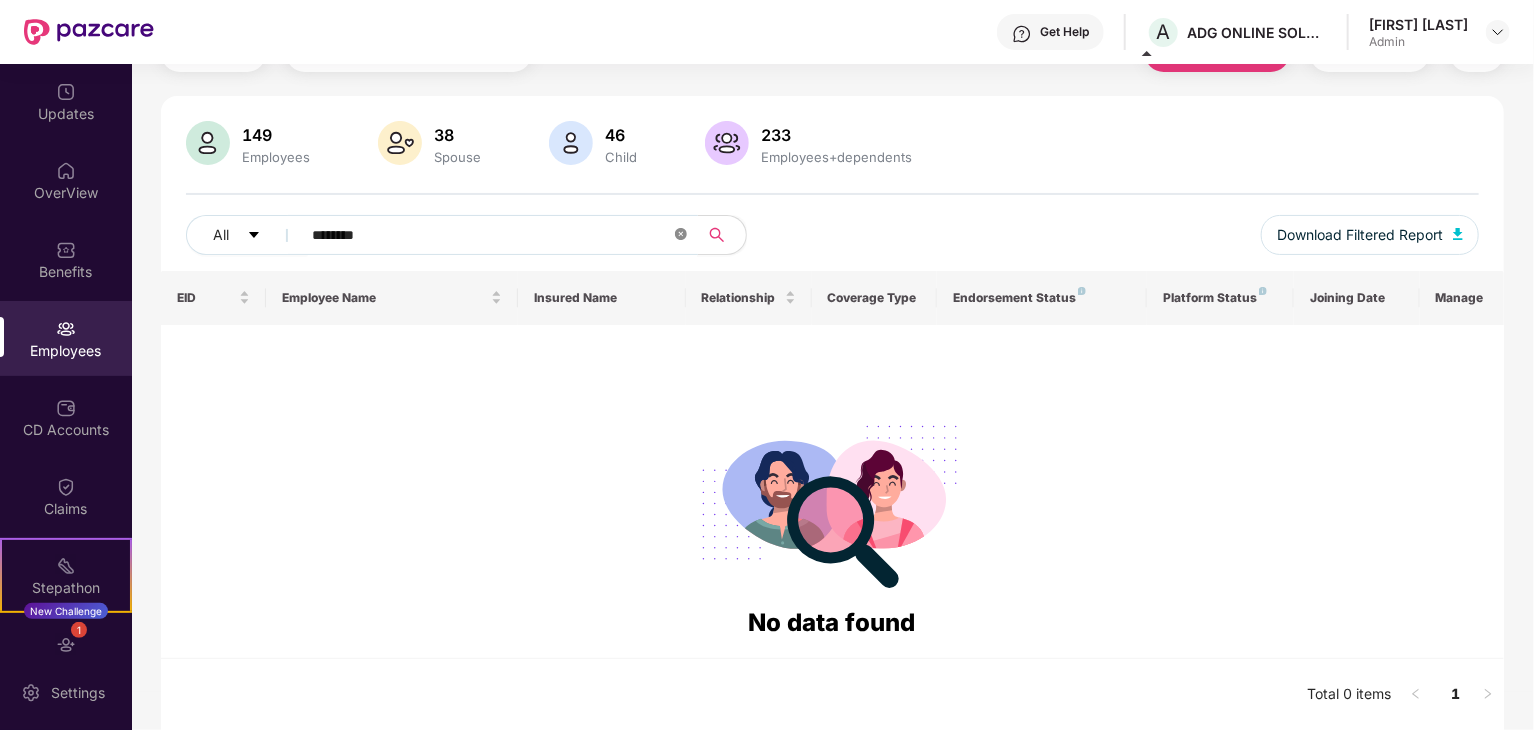click 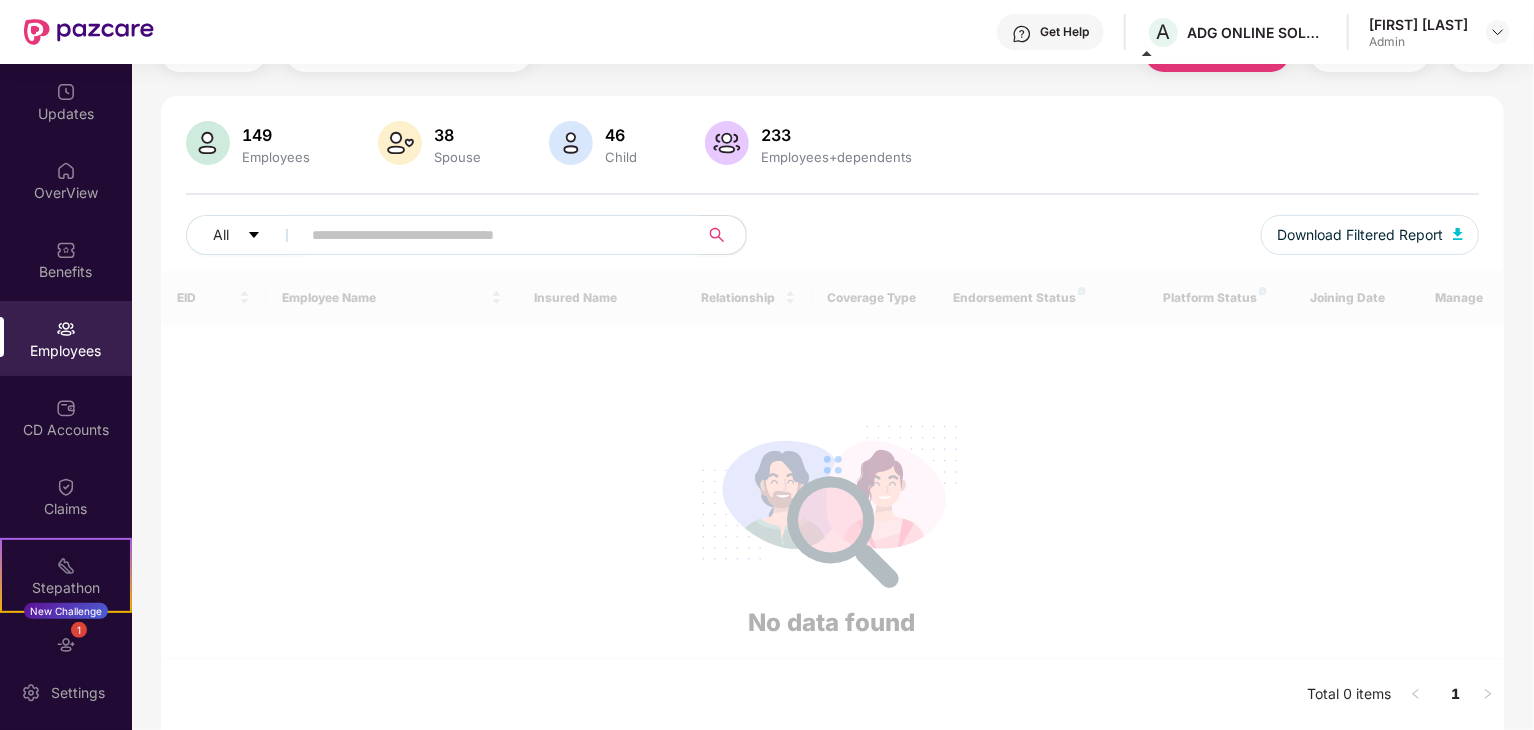 scroll, scrollTop: 0, scrollLeft: 0, axis: both 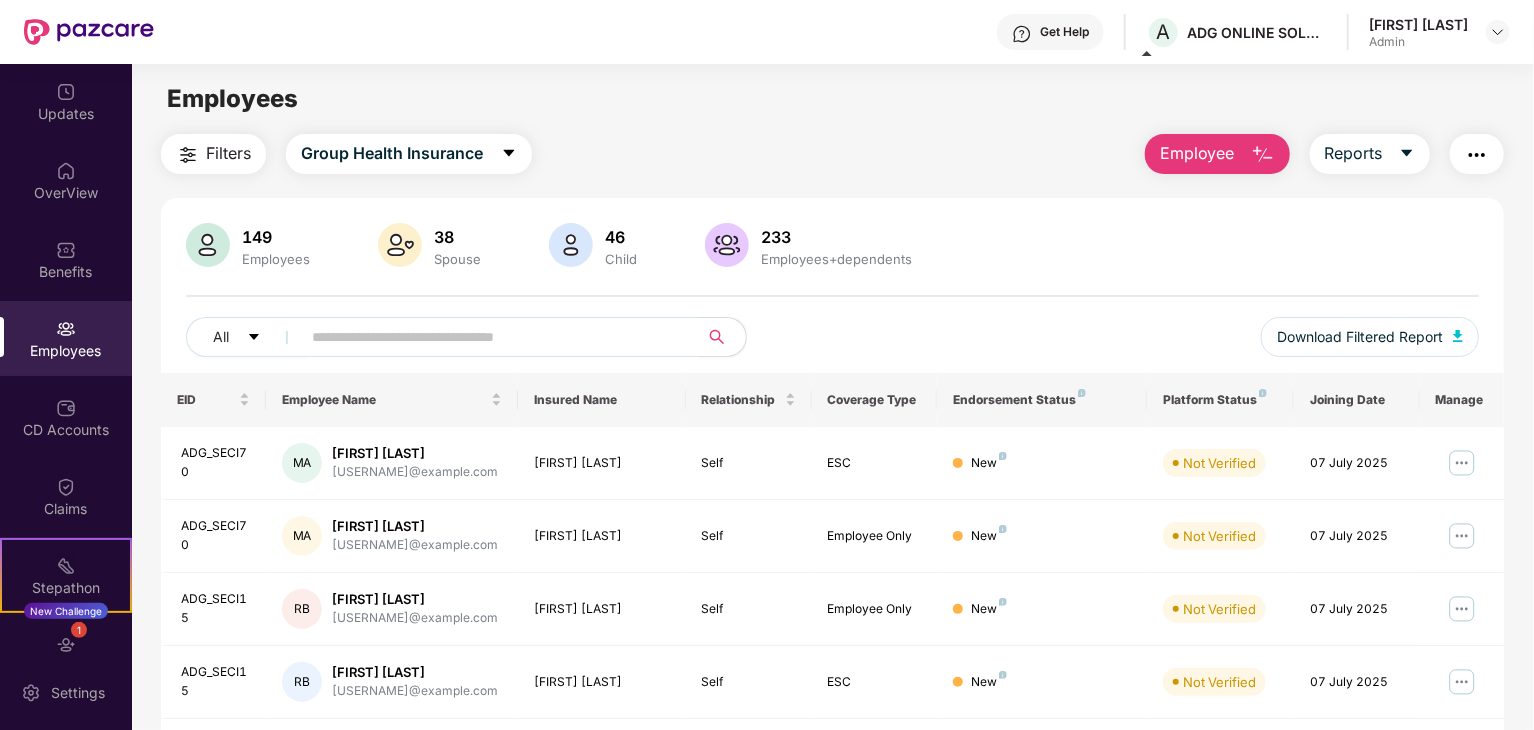 type 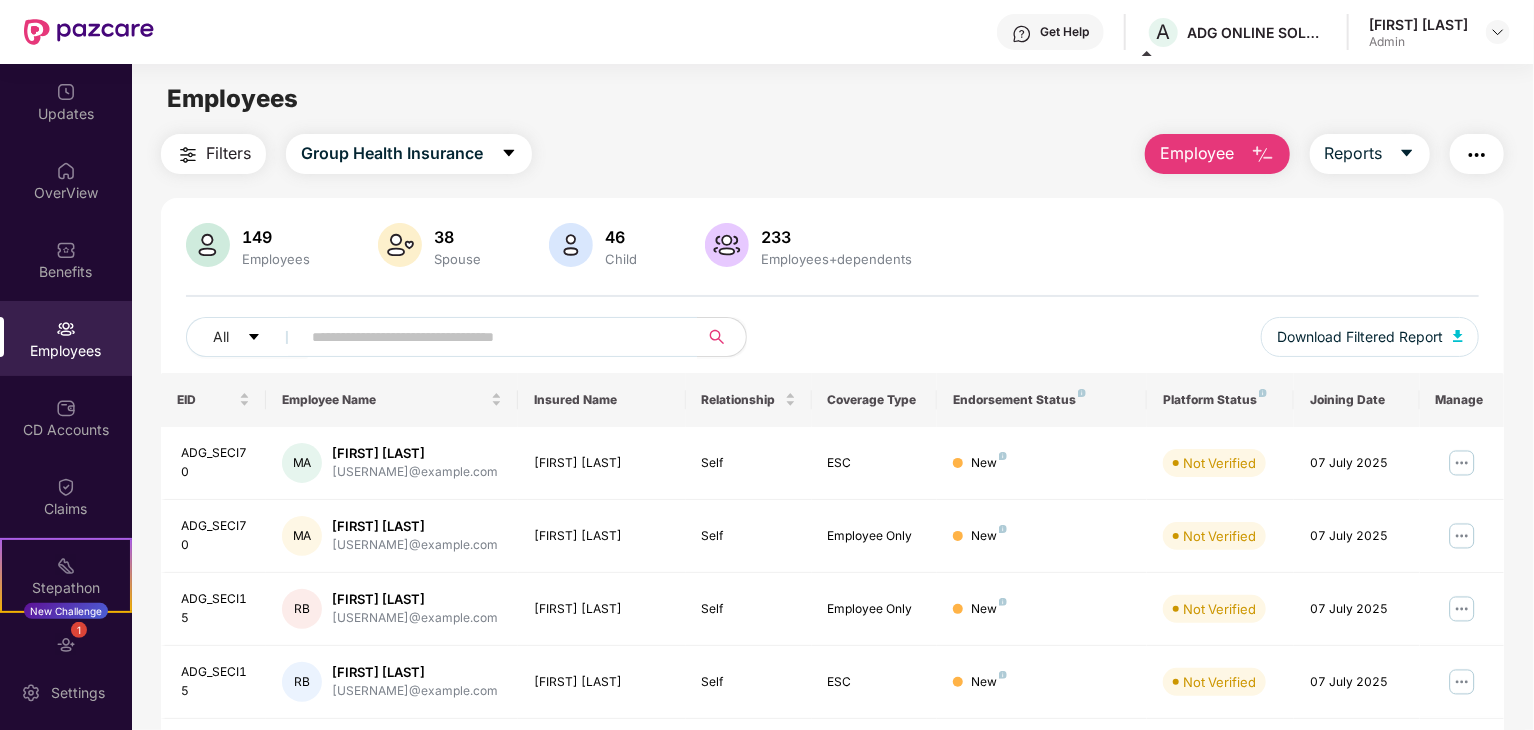 click on "Employee" at bounding box center [1197, 153] 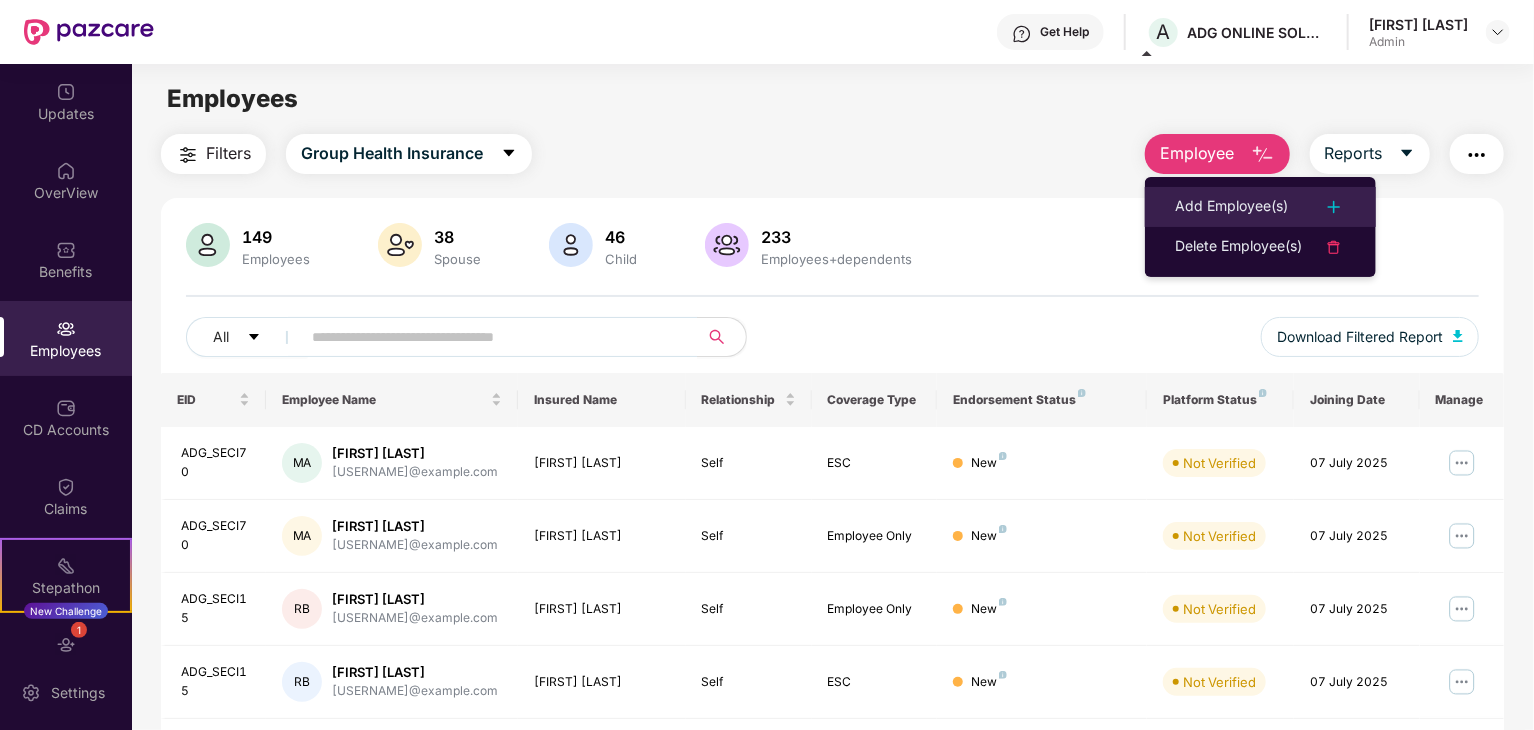 click on "Add Employee(s)" at bounding box center (1231, 207) 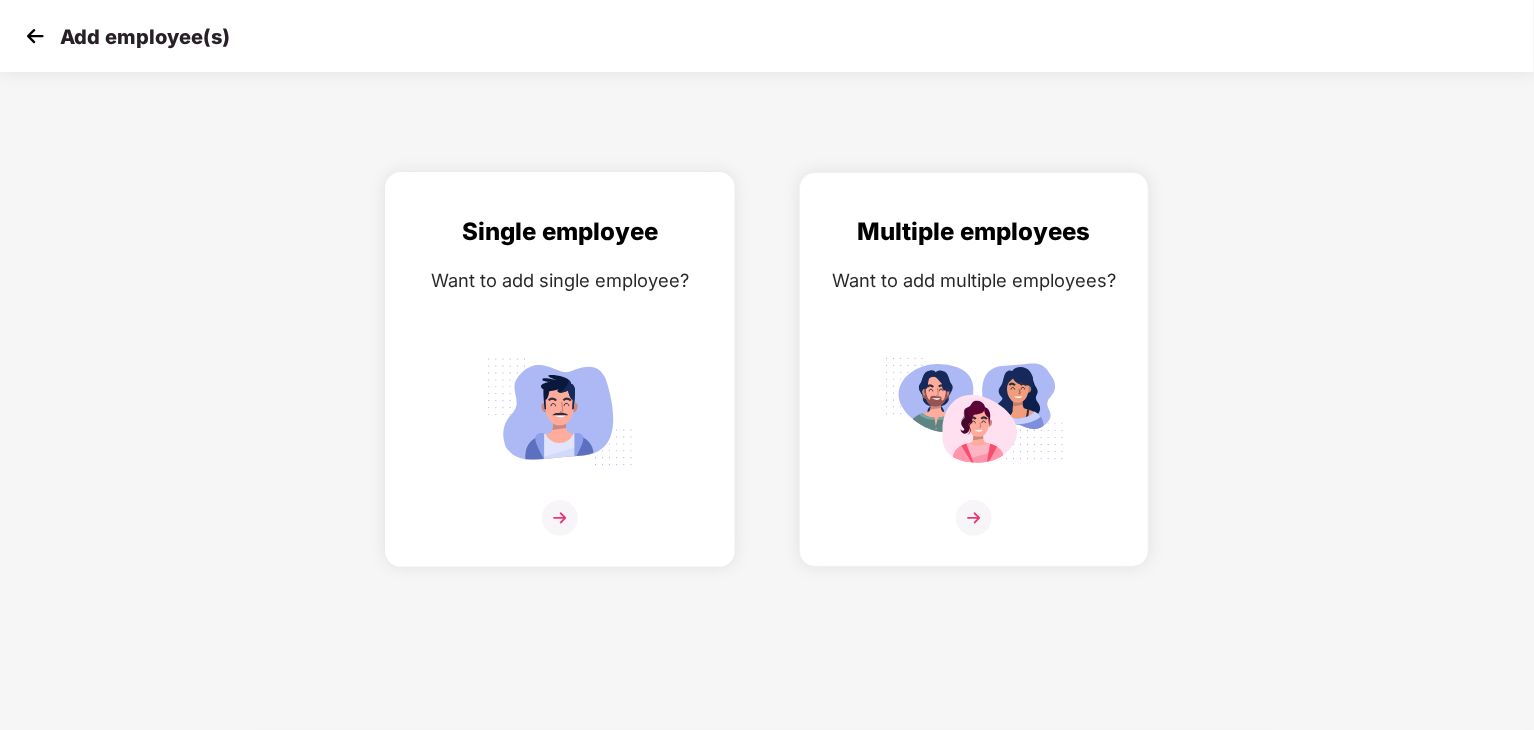 click at bounding box center (560, 411) 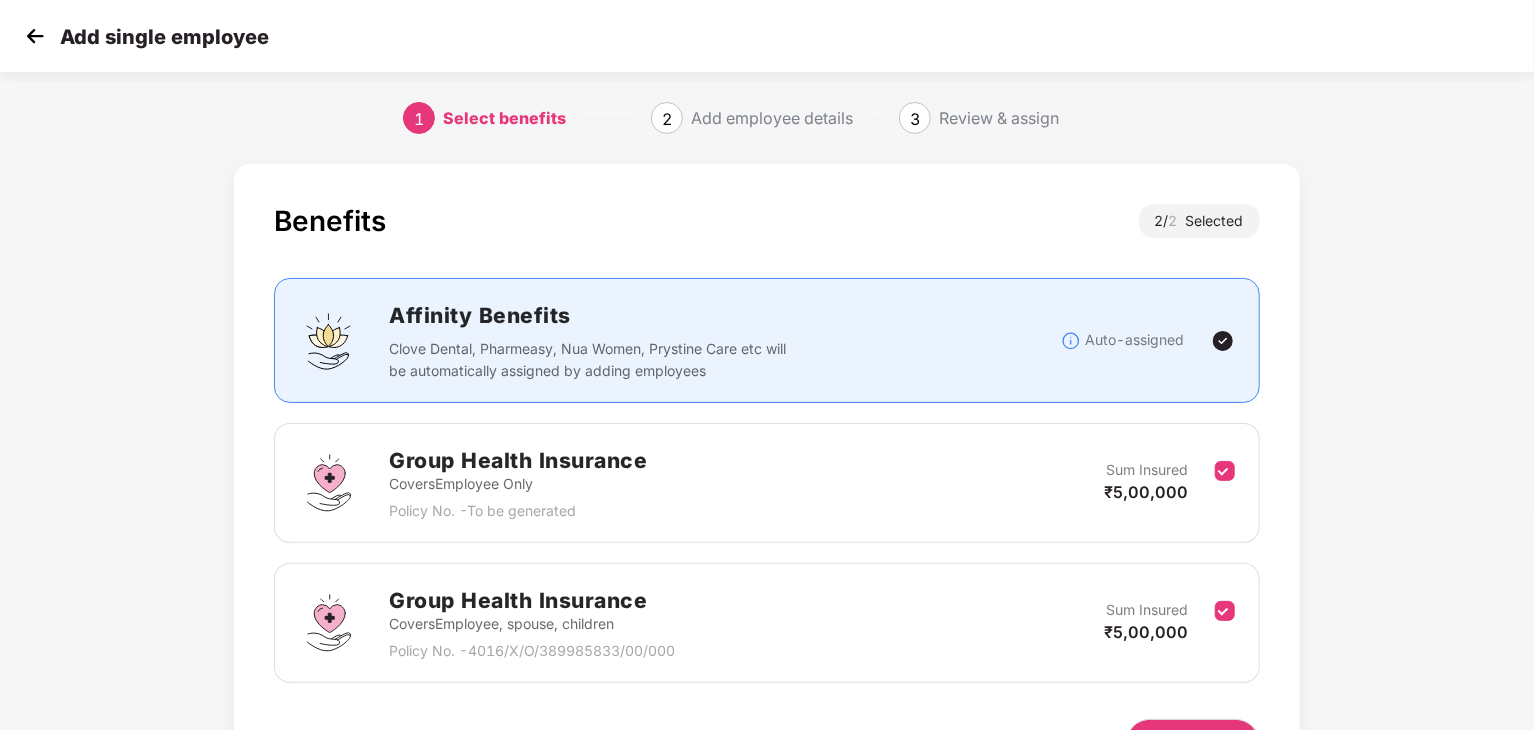 scroll, scrollTop: 126, scrollLeft: 0, axis: vertical 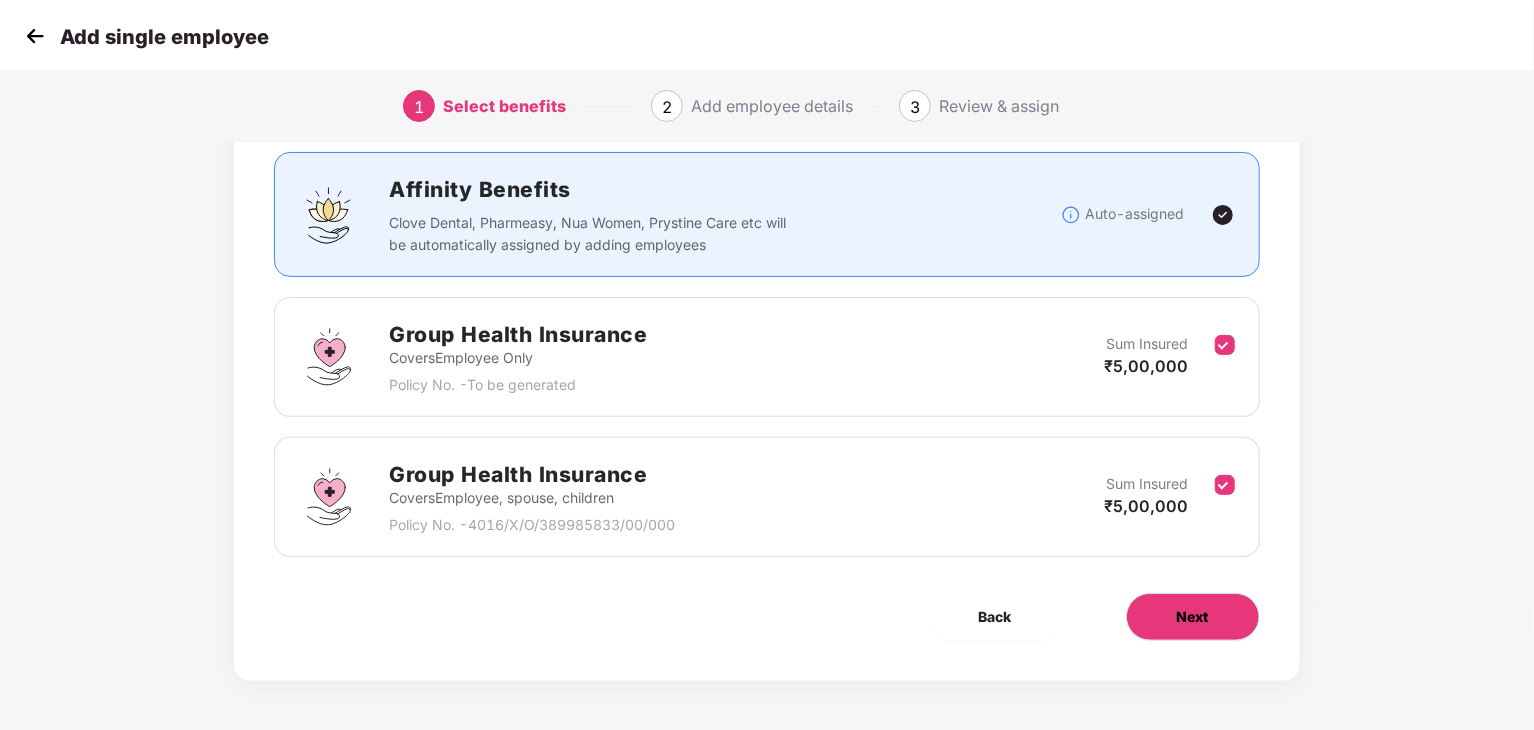 click on "Next" at bounding box center [1193, 617] 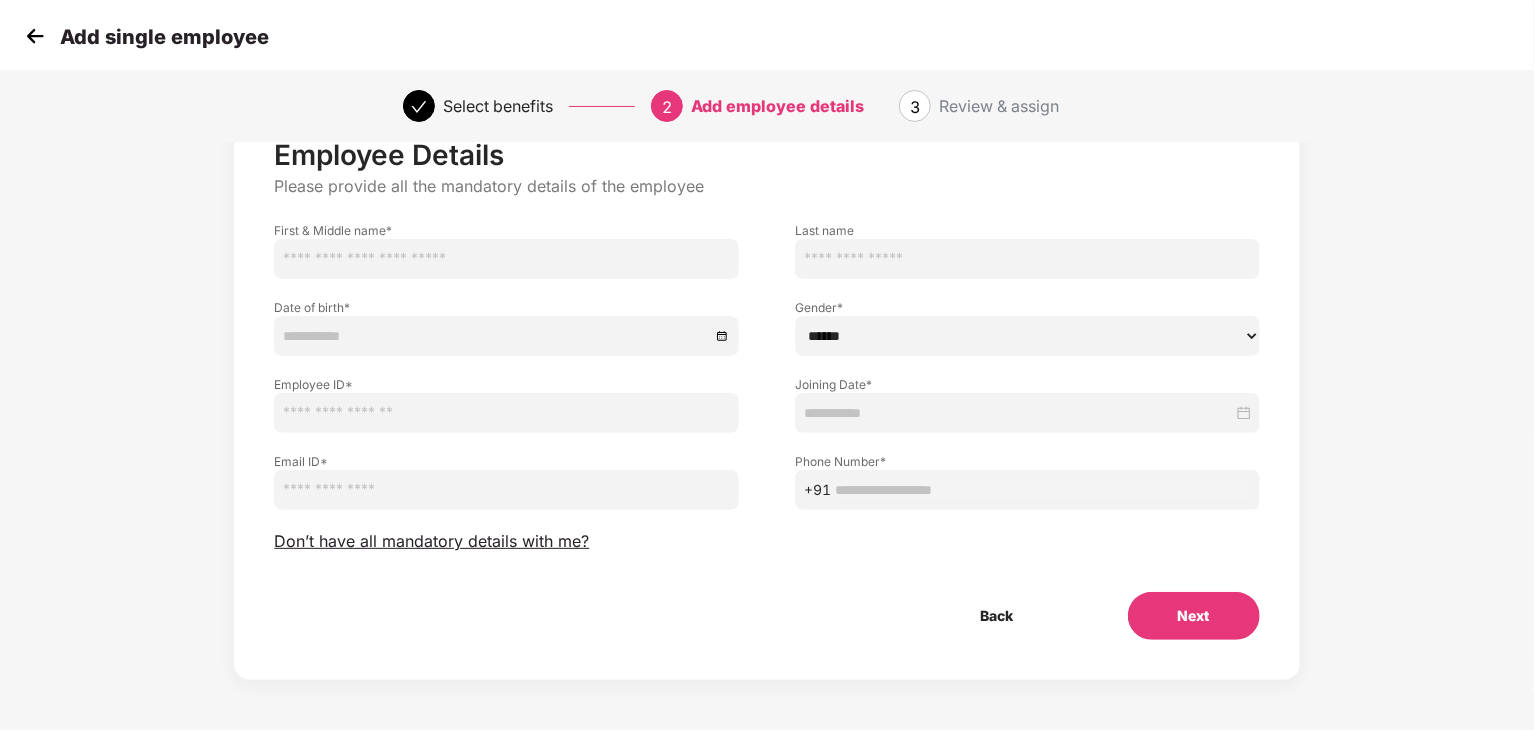 scroll, scrollTop: 0, scrollLeft: 0, axis: both 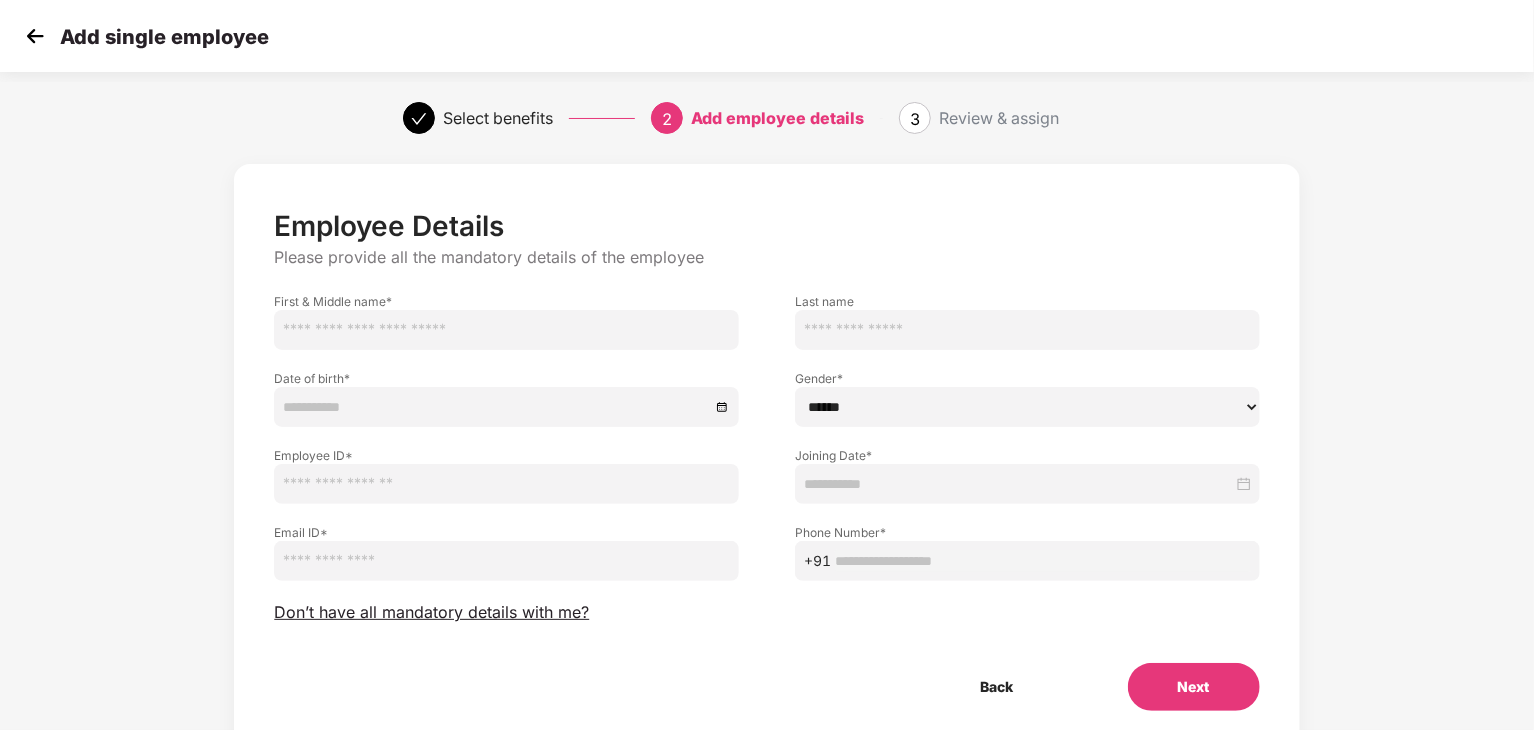 click at bounding box center (506, 330) 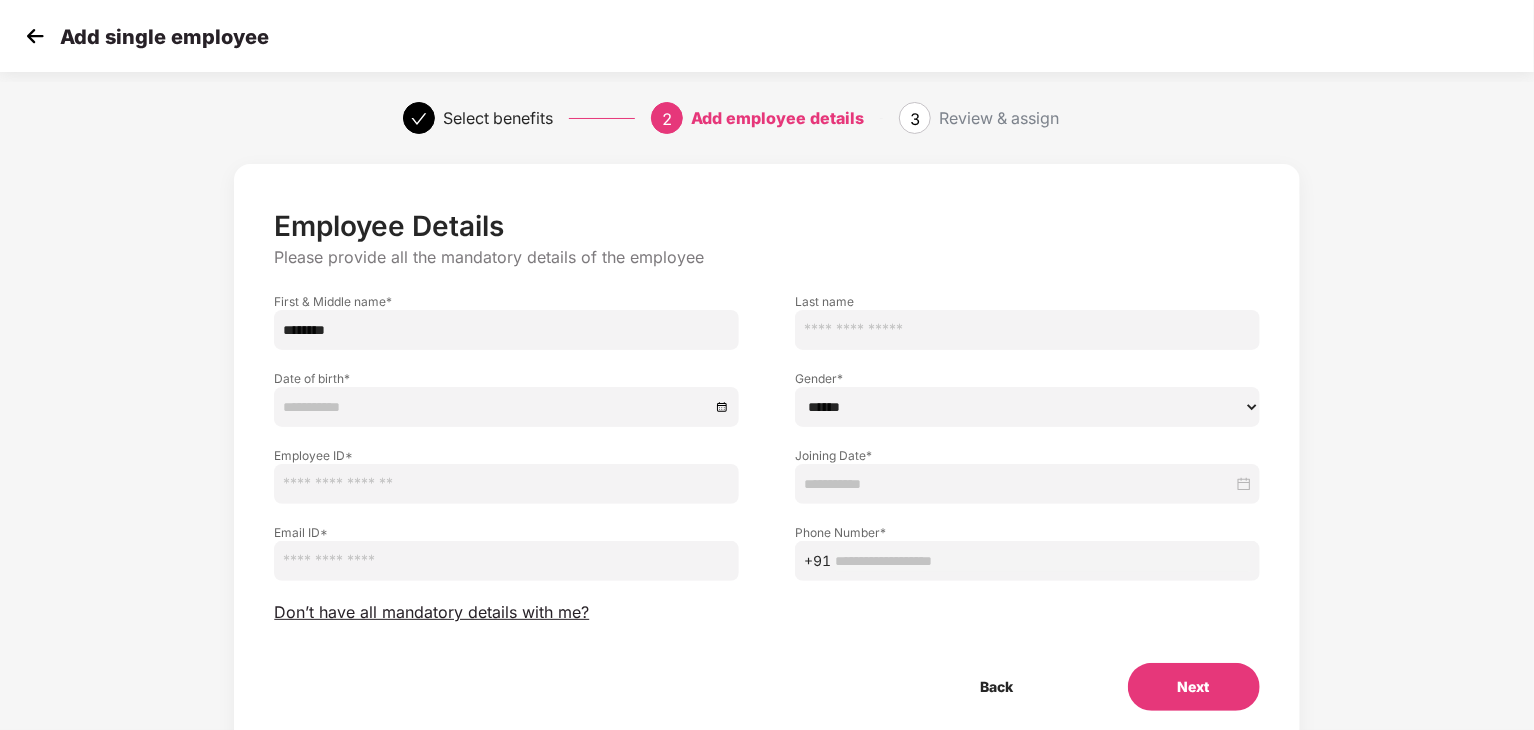 type on "********" 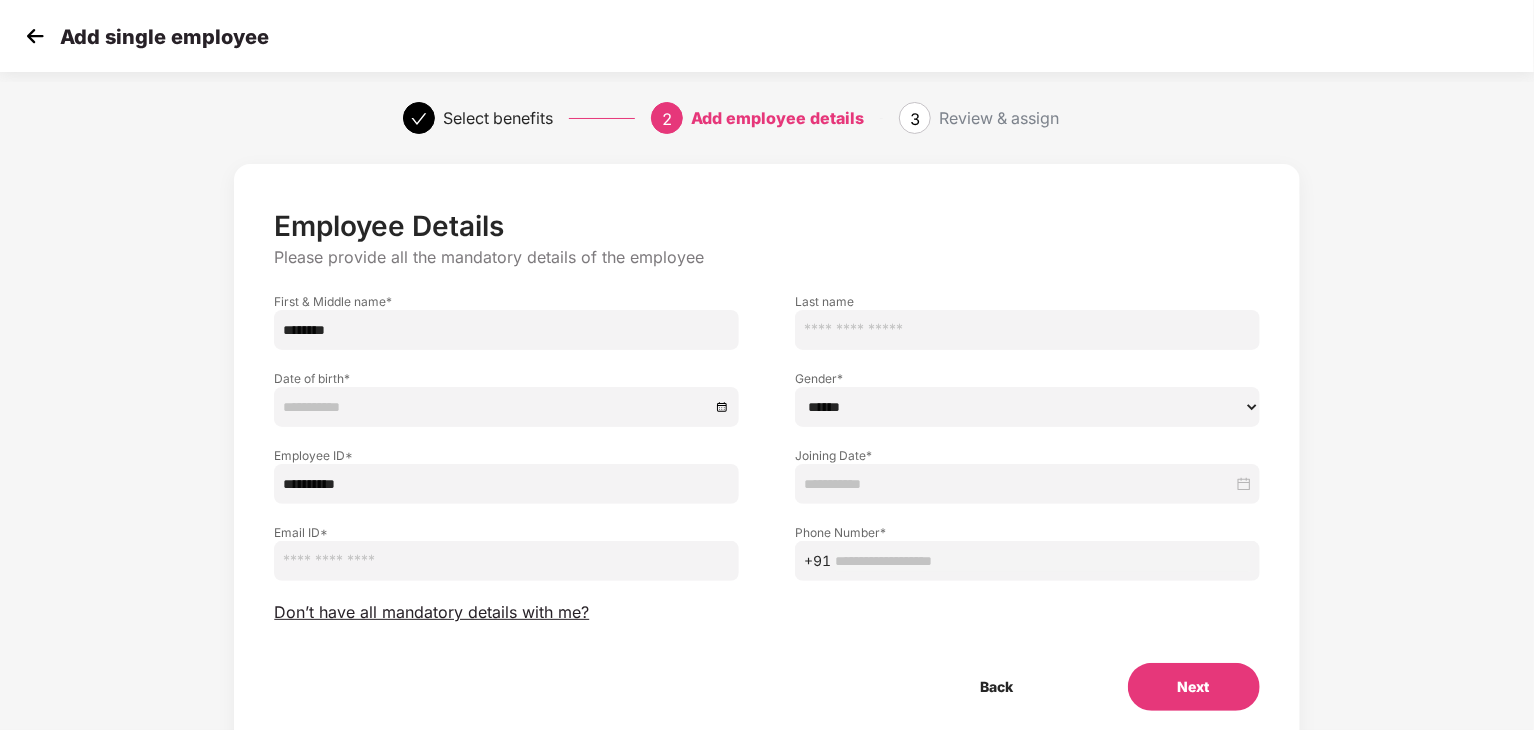 type on "**********" 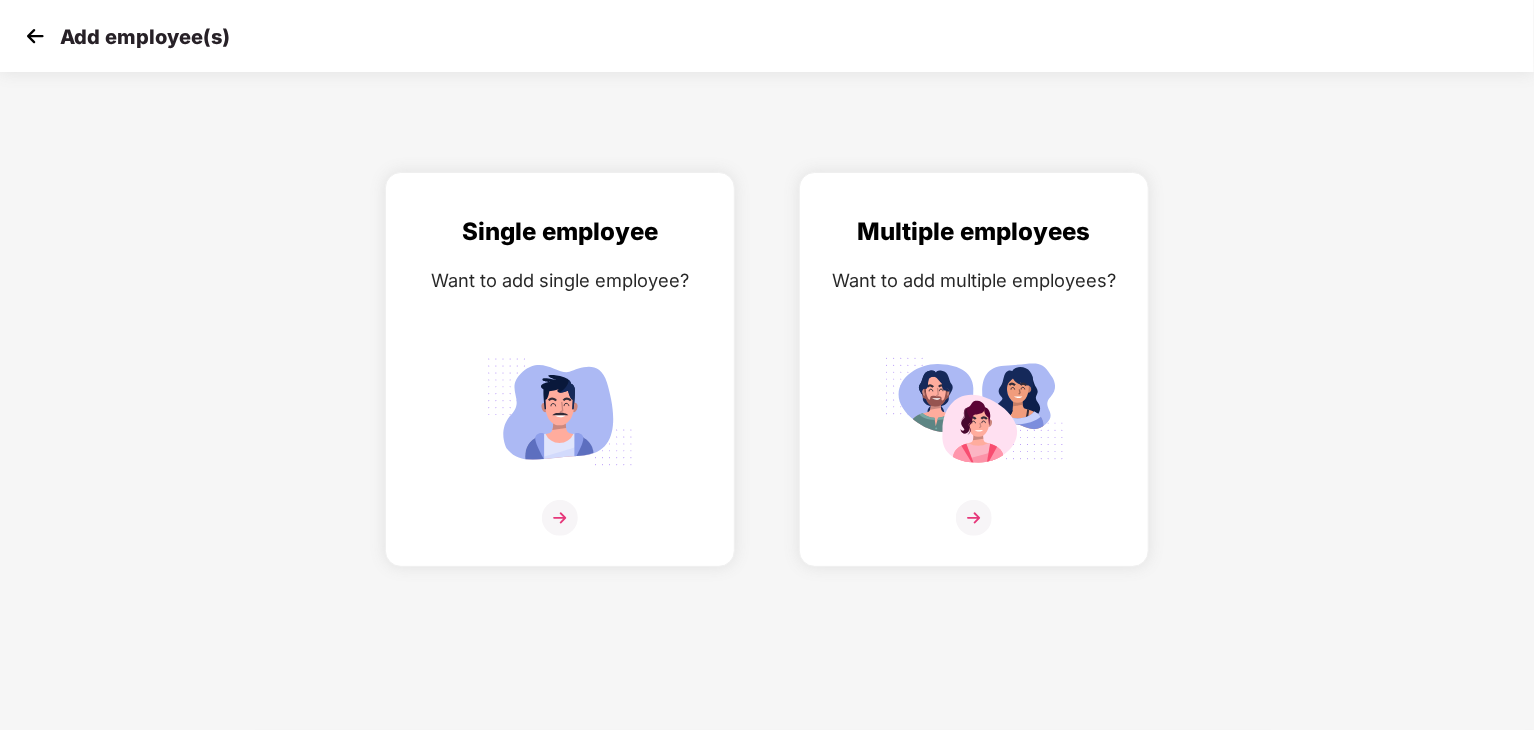 click at bounding box center (35, 36) 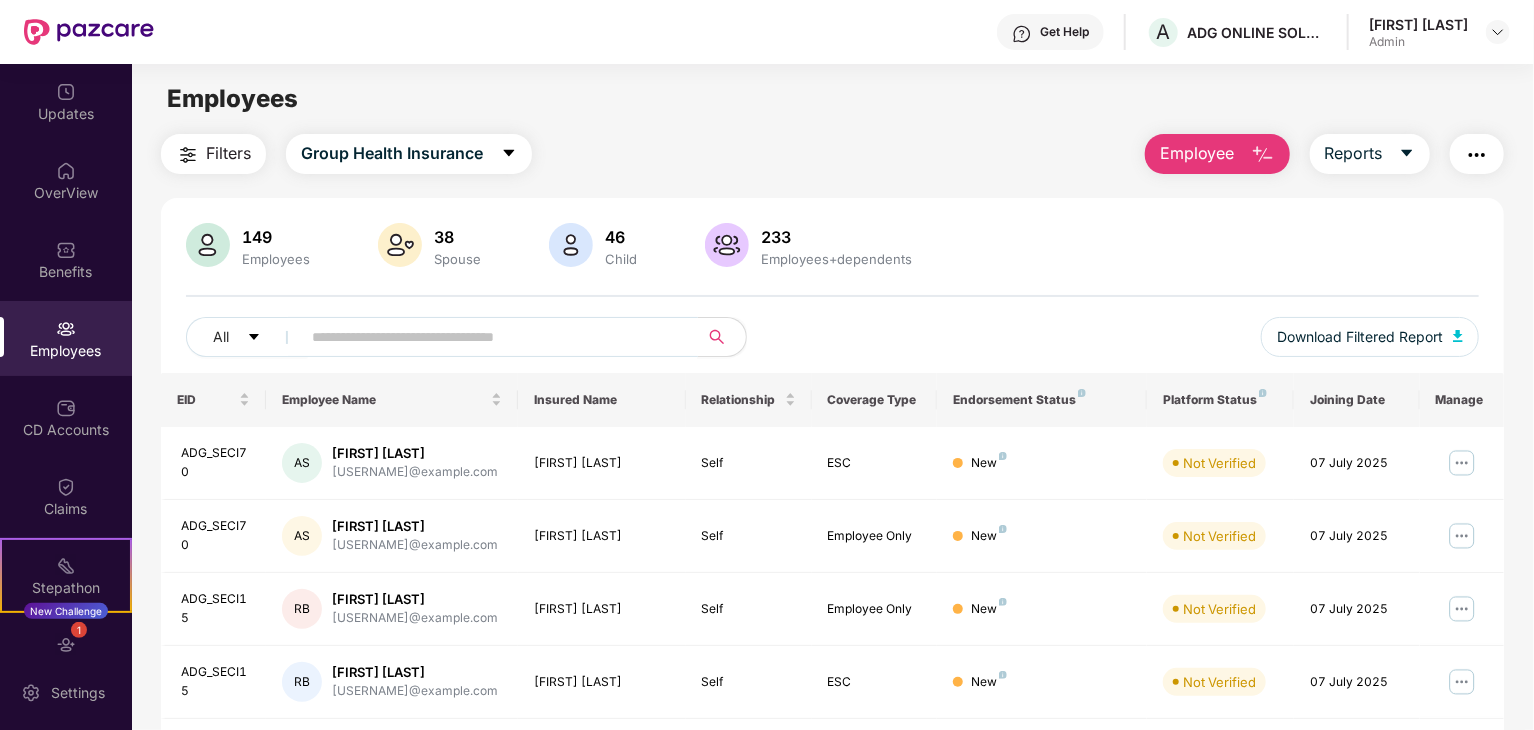 click at bounding box center (491, 337) 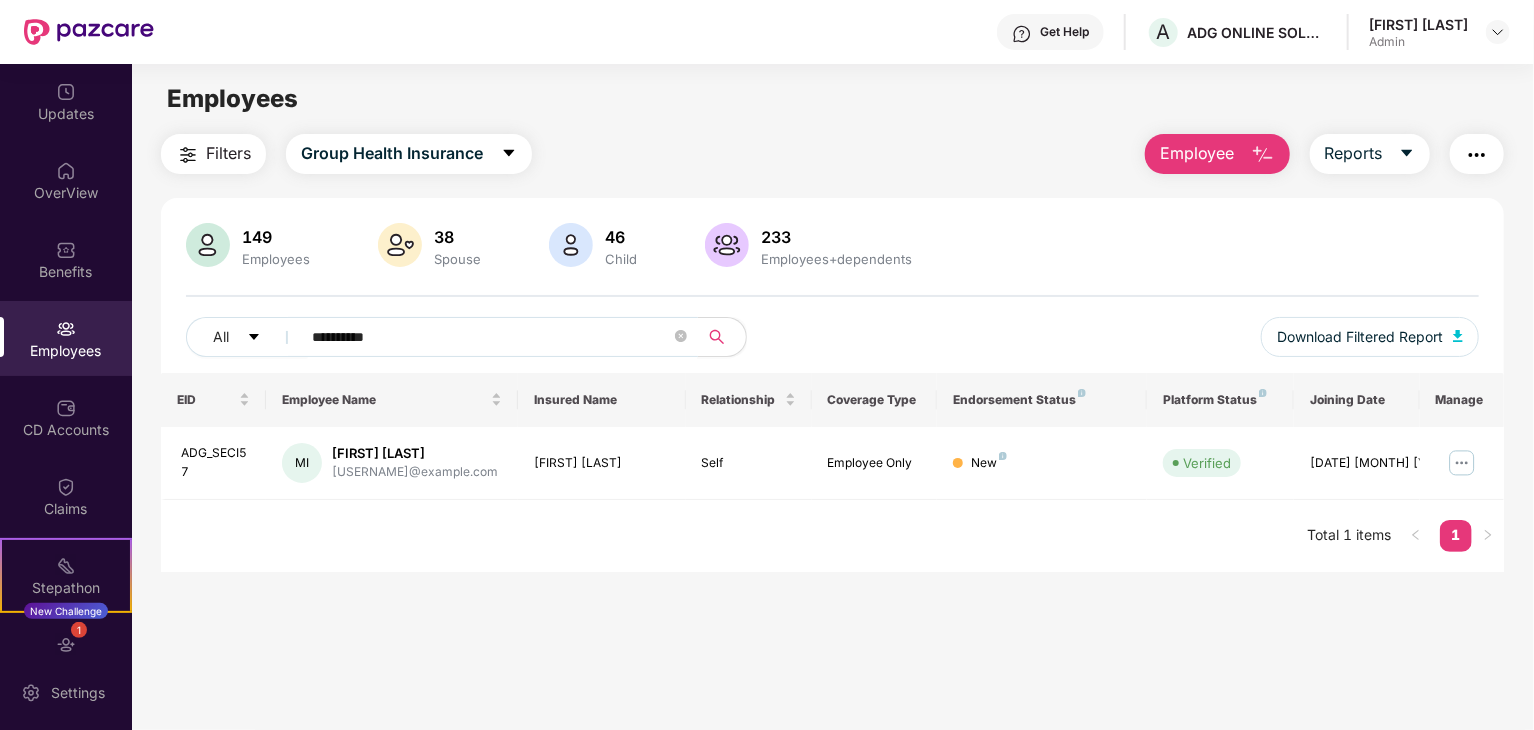 type on "**********" 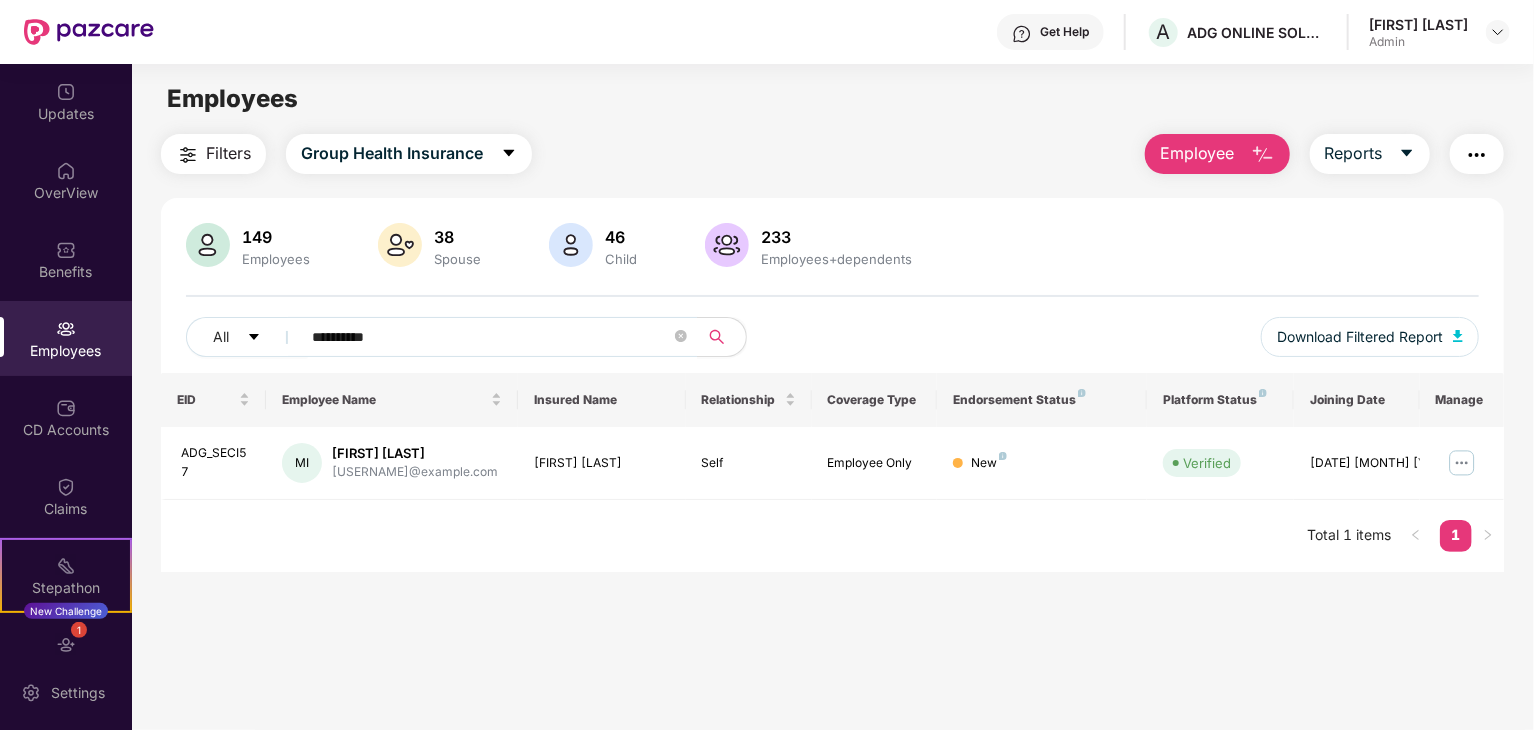 click on "Employee" at bounding box center [1197, 153] 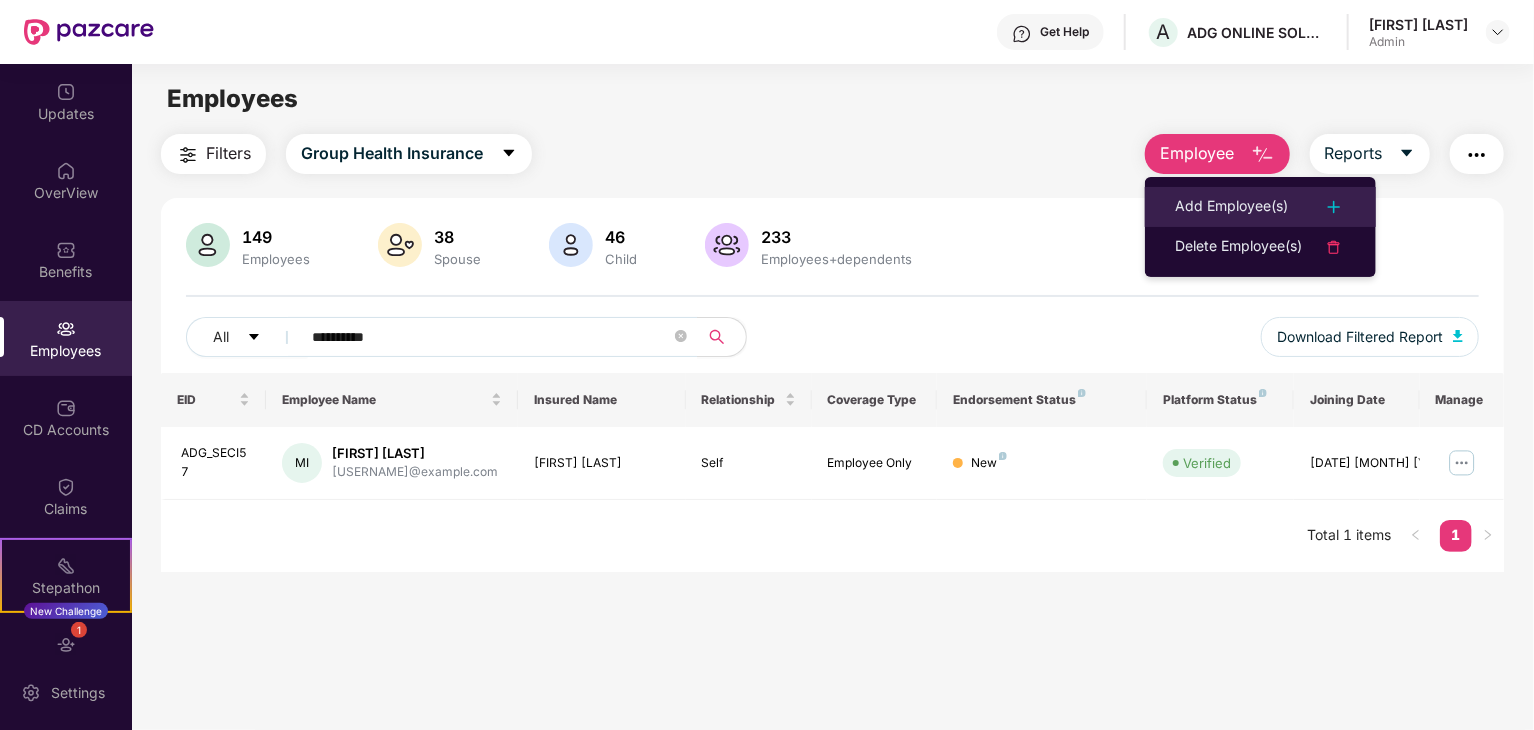 click on "Add Employee(s)" at bounding box center (1231, 207) 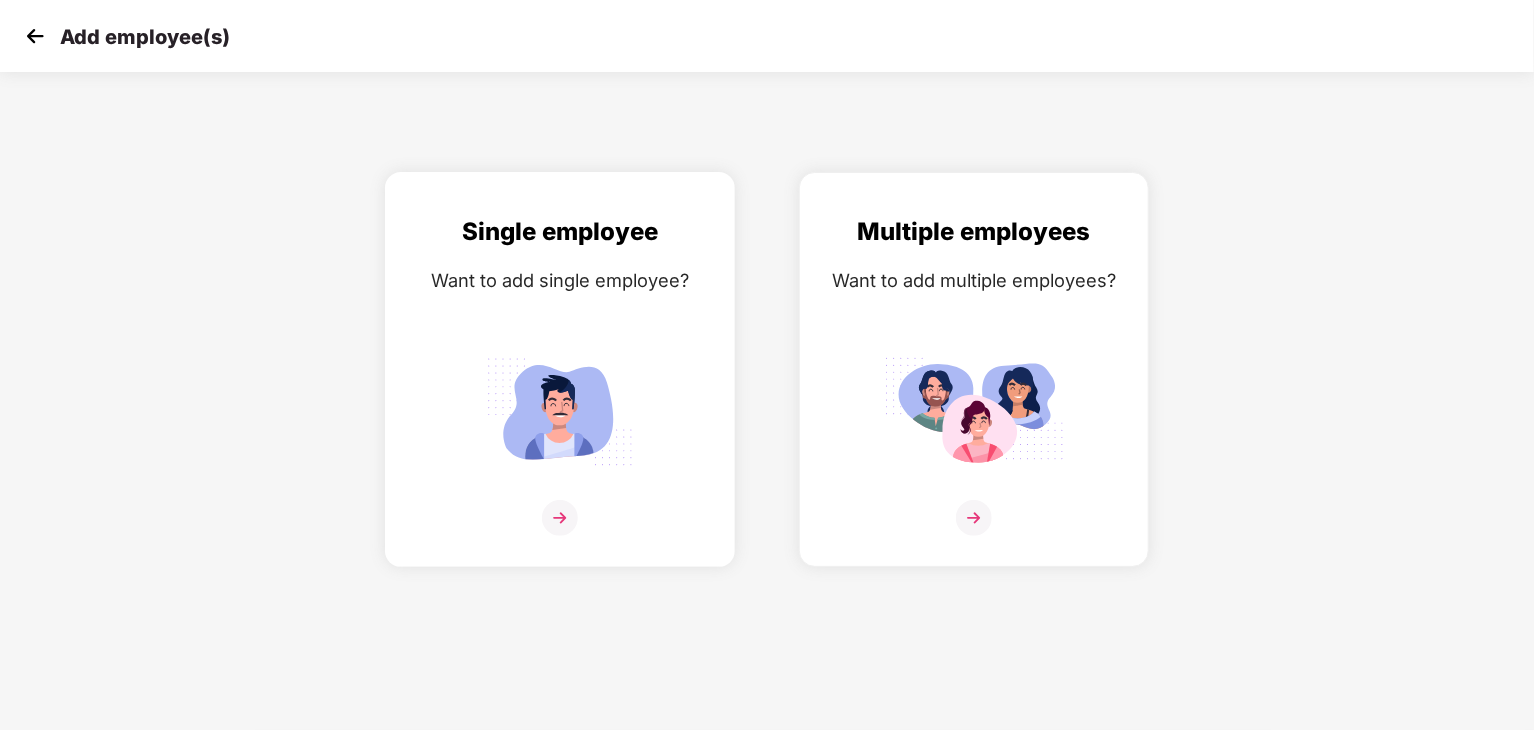 click at bounding box center (560, 518) 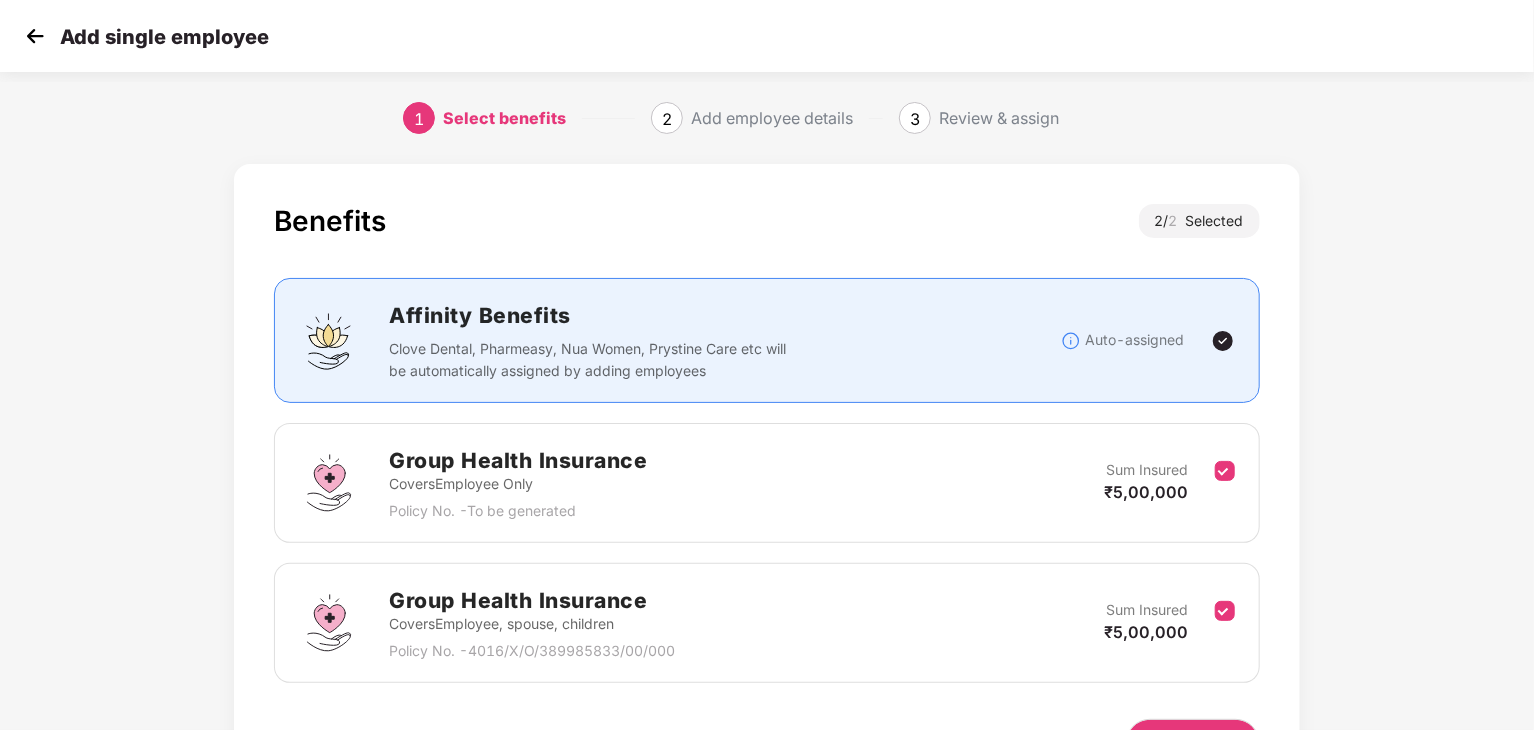scroll, scrollTop: 126, scrollLeft: 0, axis: vertical 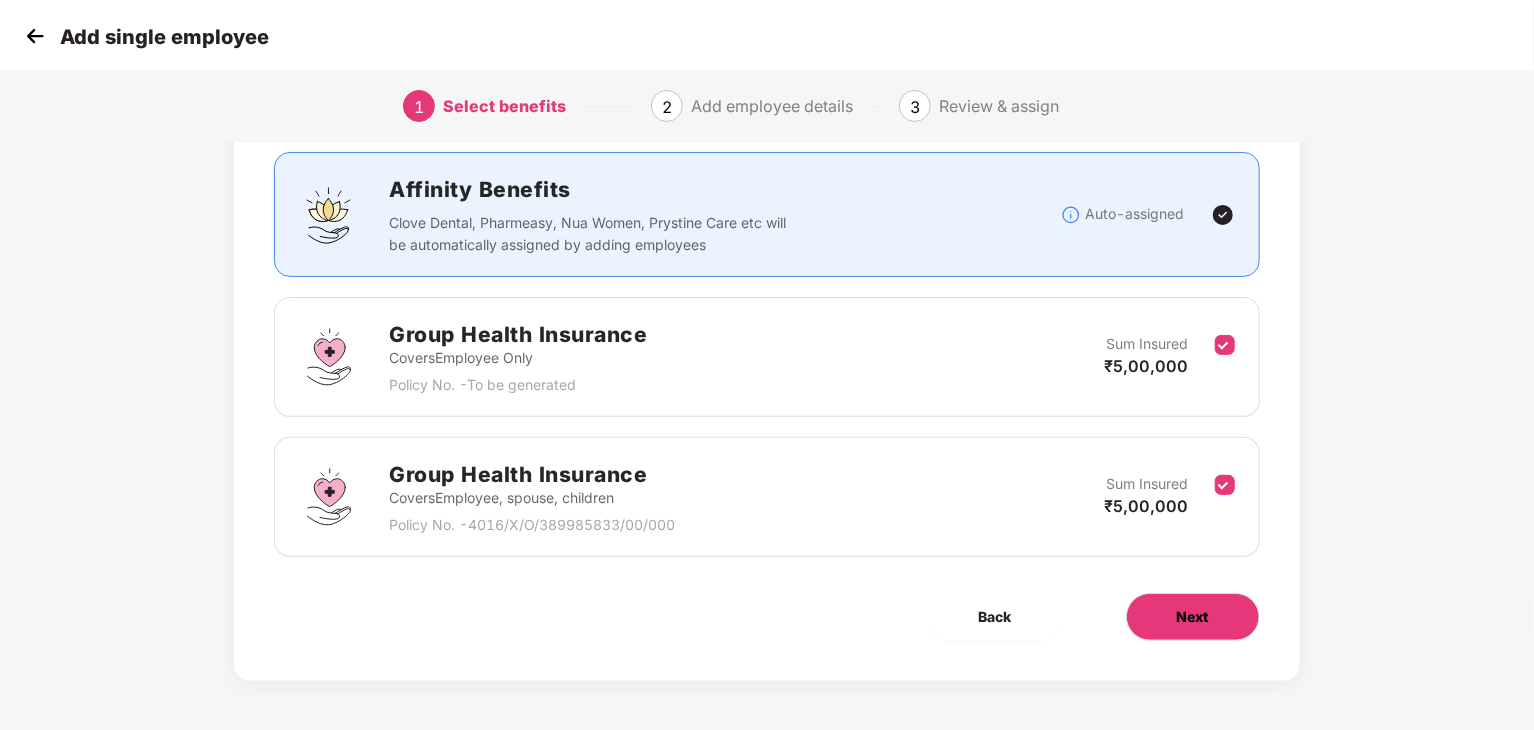 click on "Next" at bounding box center [1193, 617] 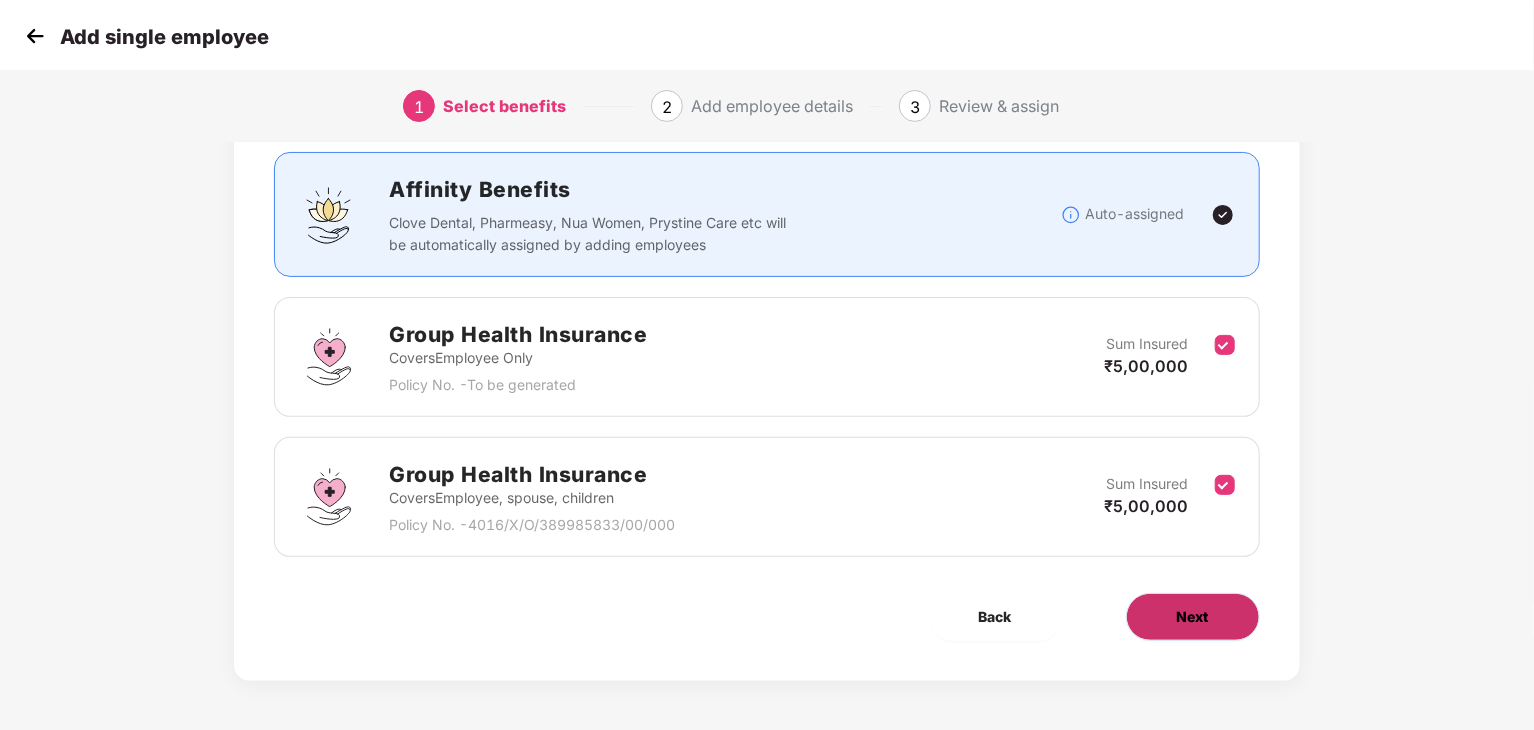 scroll, scrollTop: 0, scrollLeft: 0, axis: both 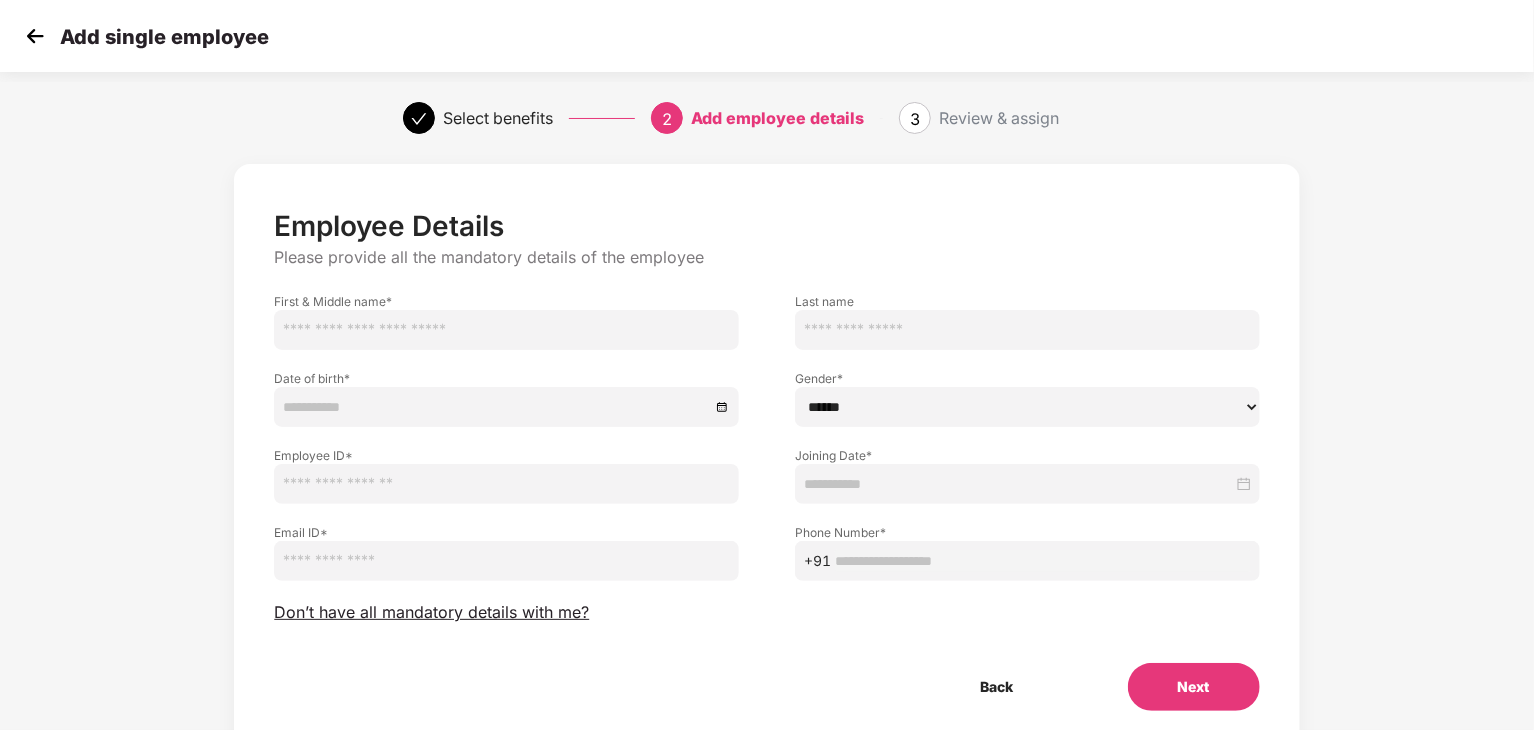 click at bounding box center (506, 330) 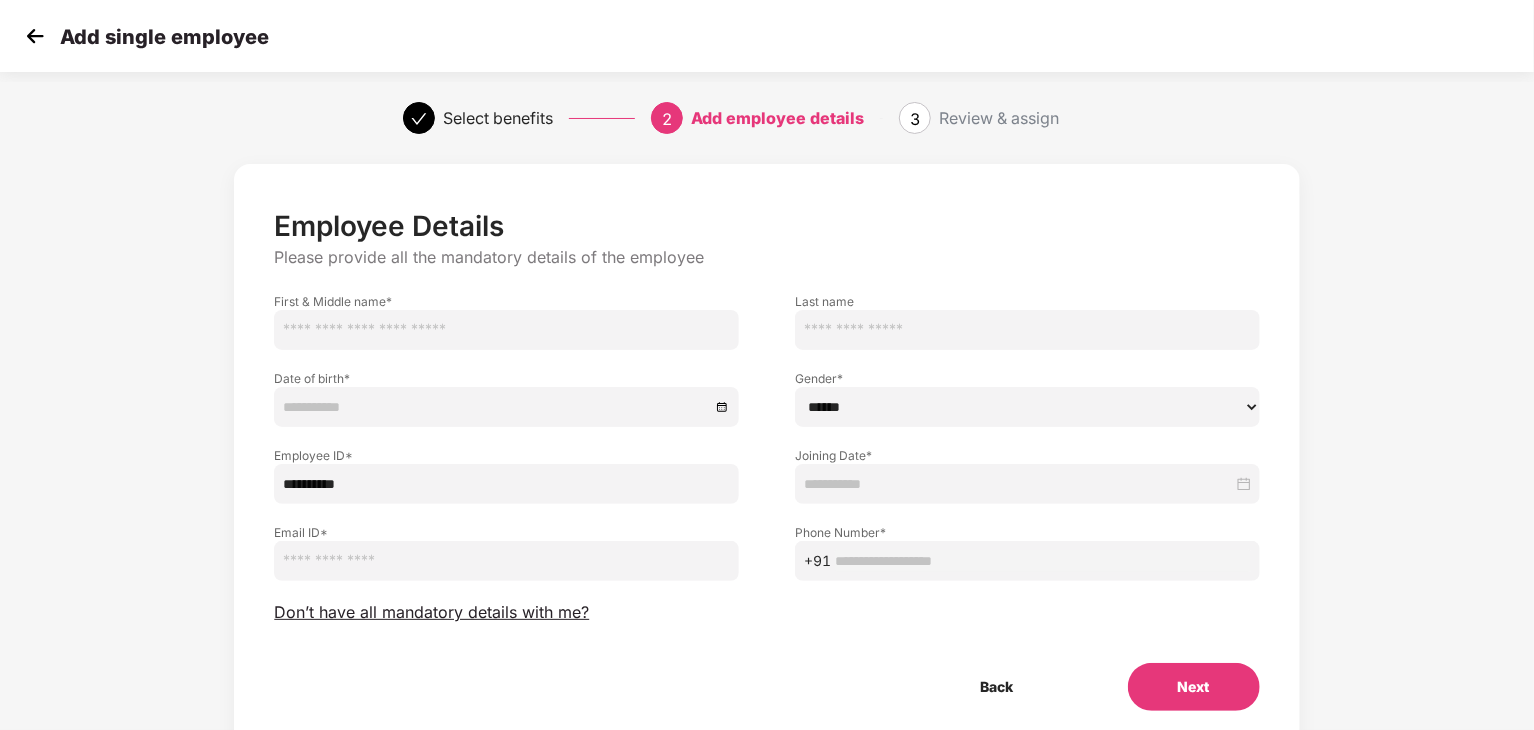 type on "**********" 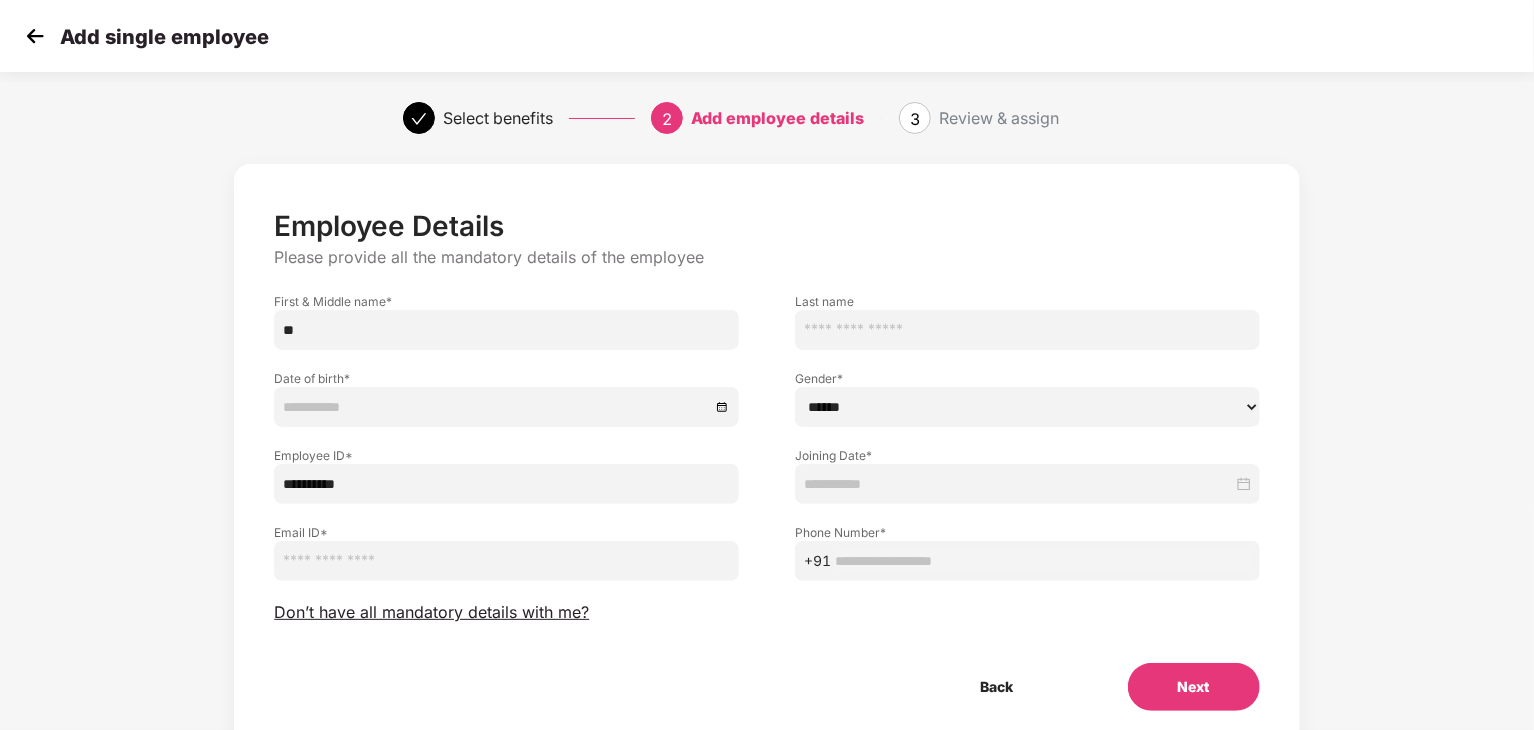 type on "********" 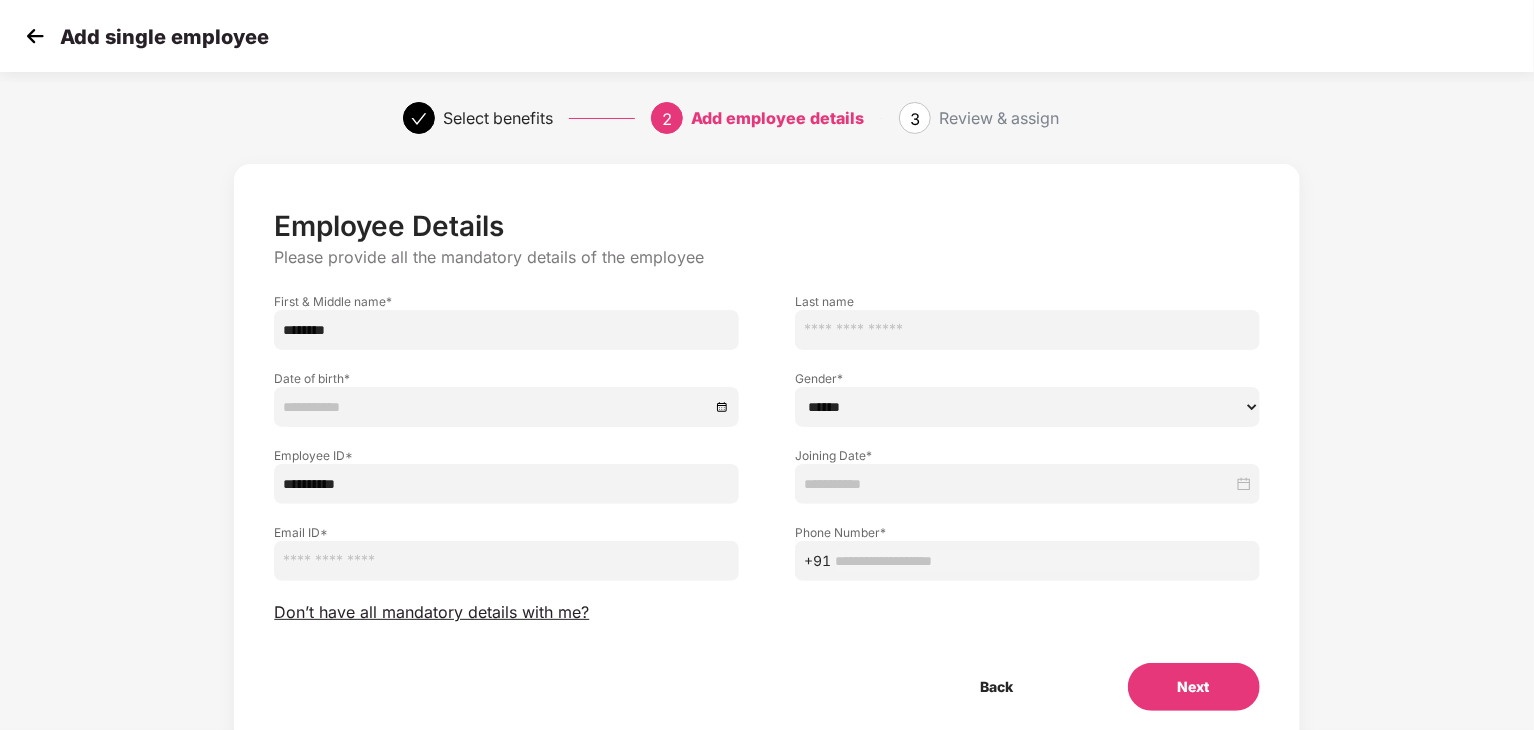 click at bounding box center (506, 561) 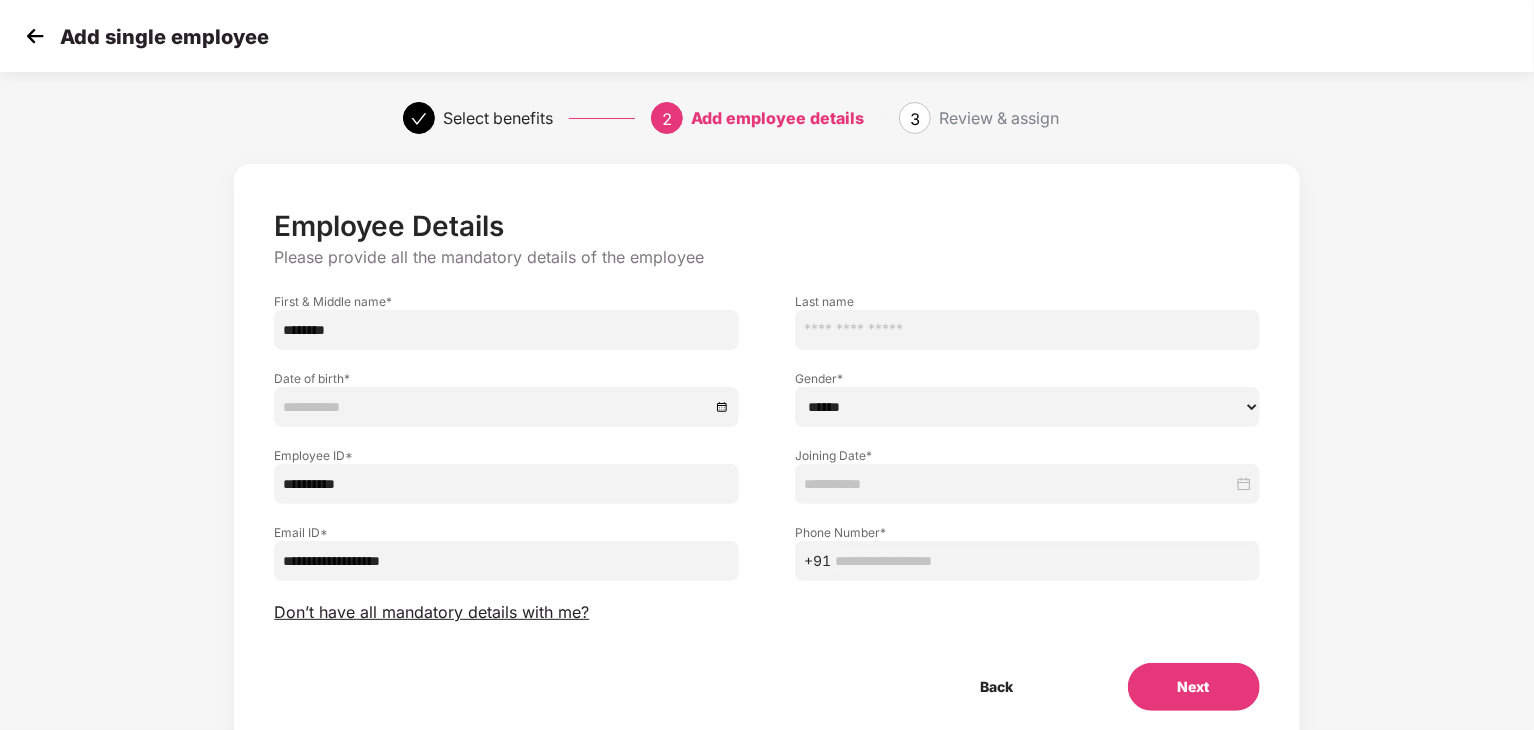 type on "**********" 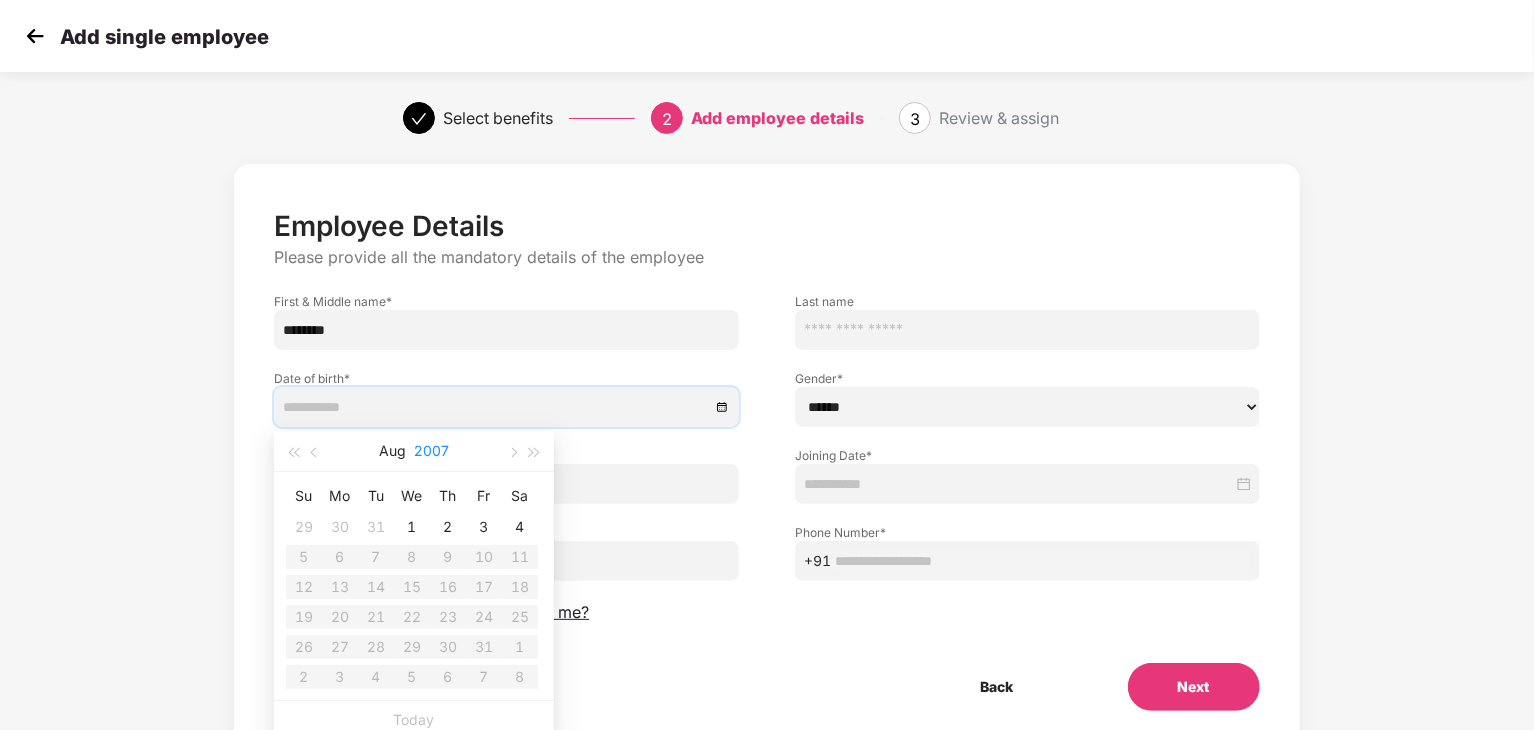 click on "2007" at bounding box center [431, 451] 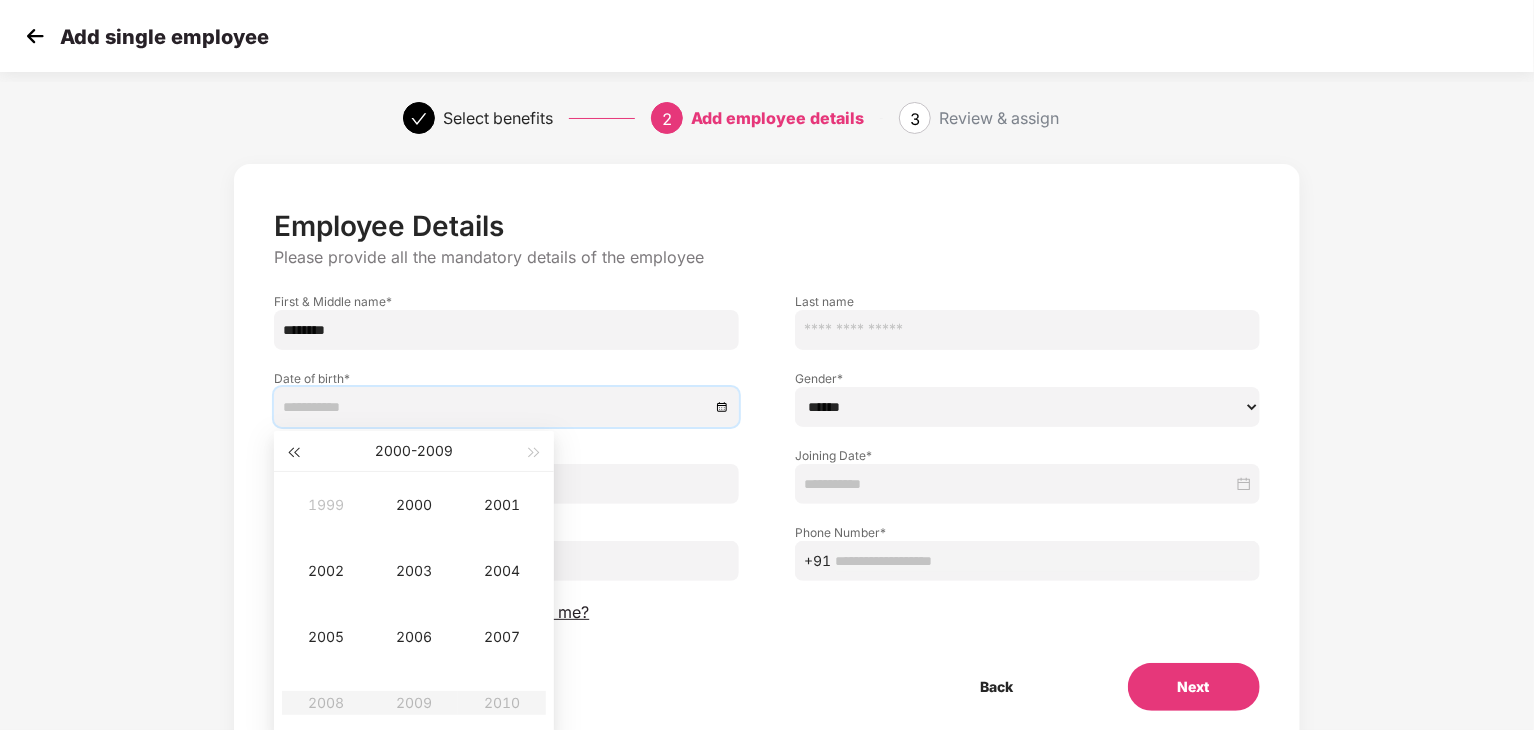 click at bounding box center (293, 453) 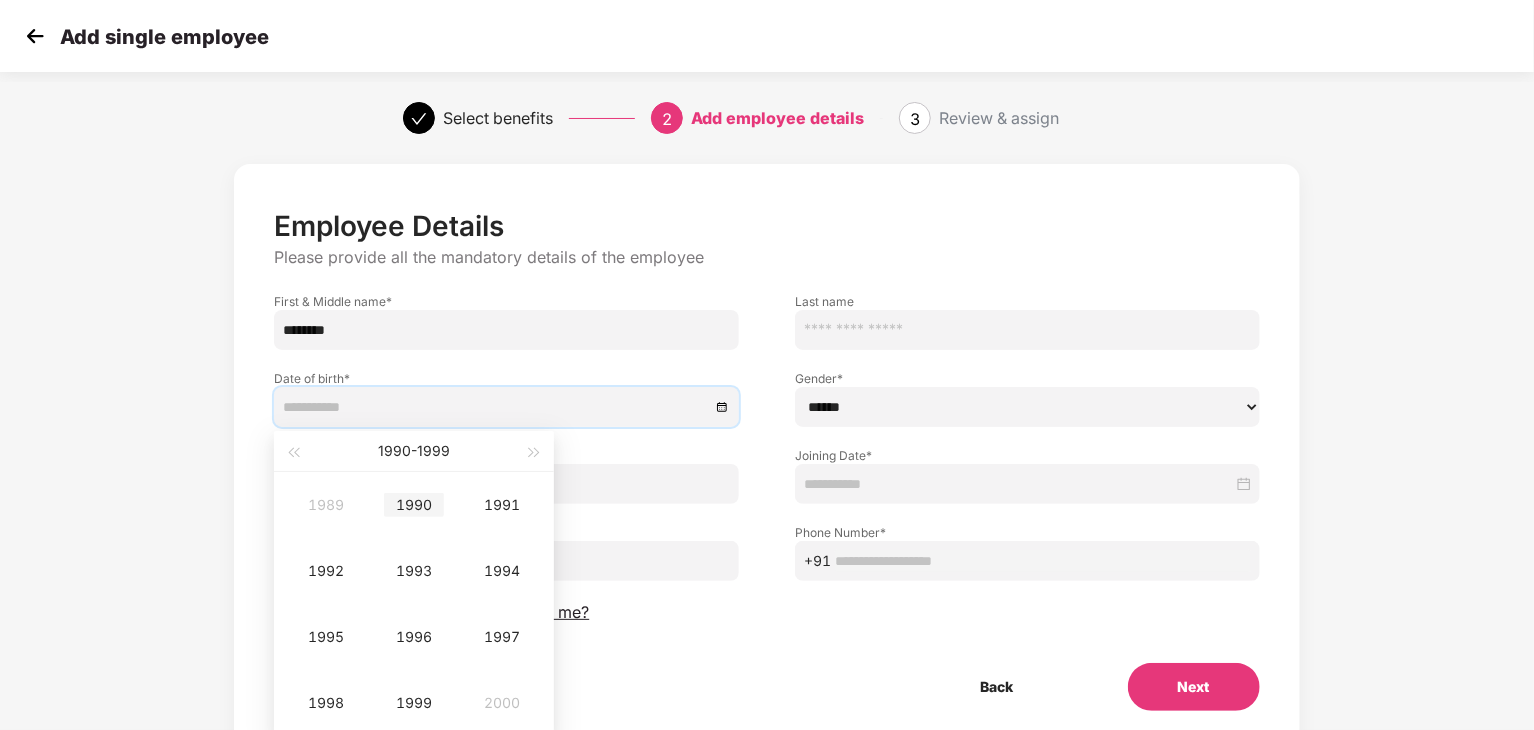 type on "**********" 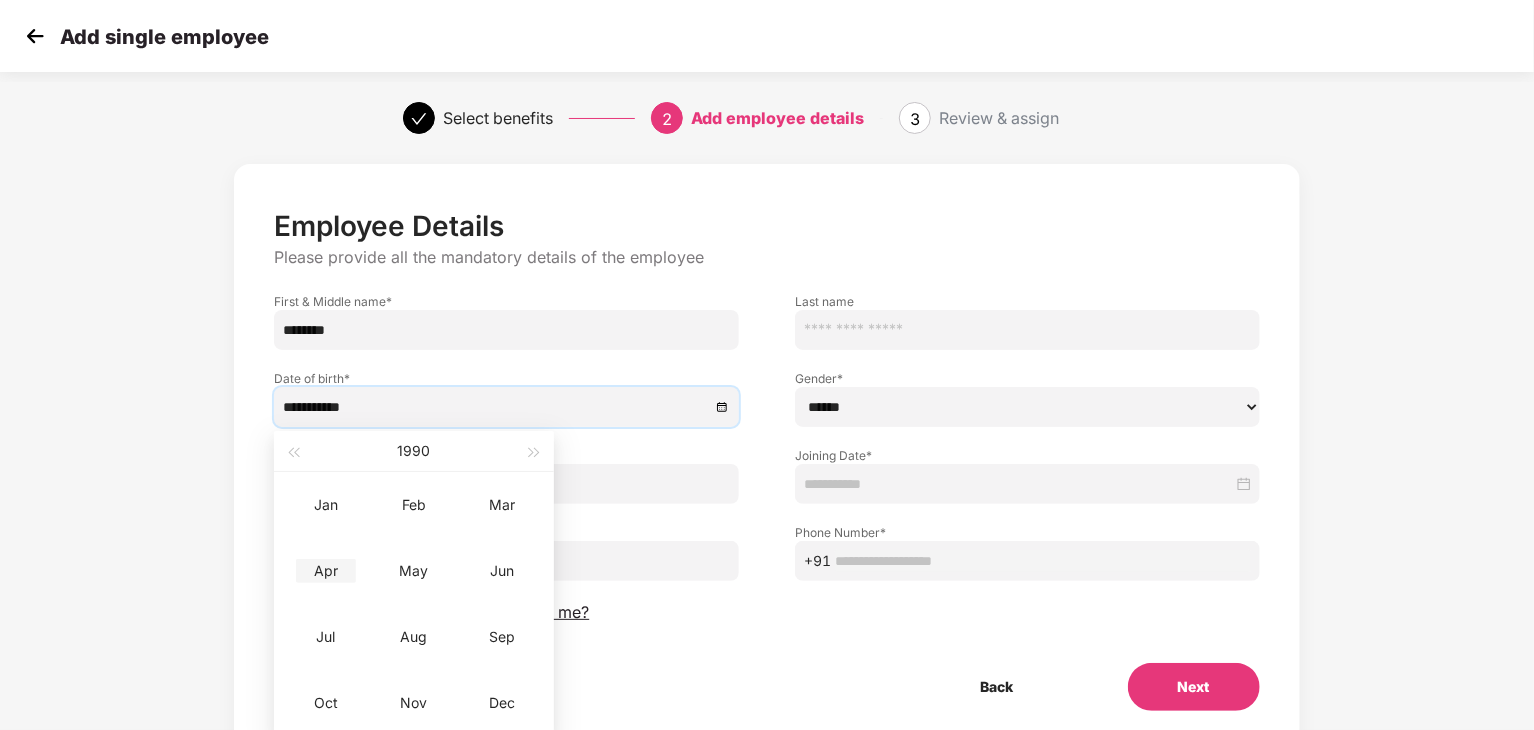 type on "**********" 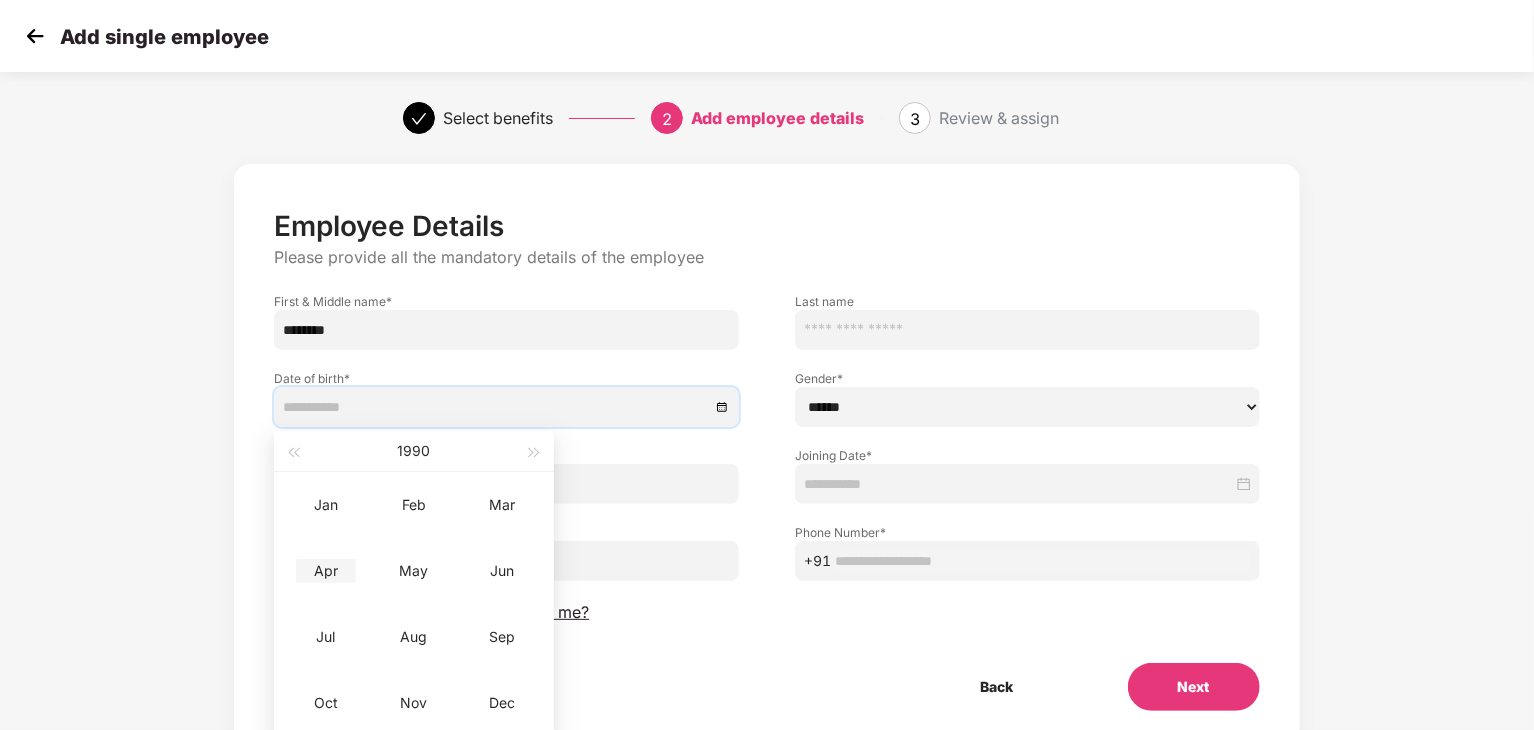 click on "Apr" at bounding box center (326, 571) 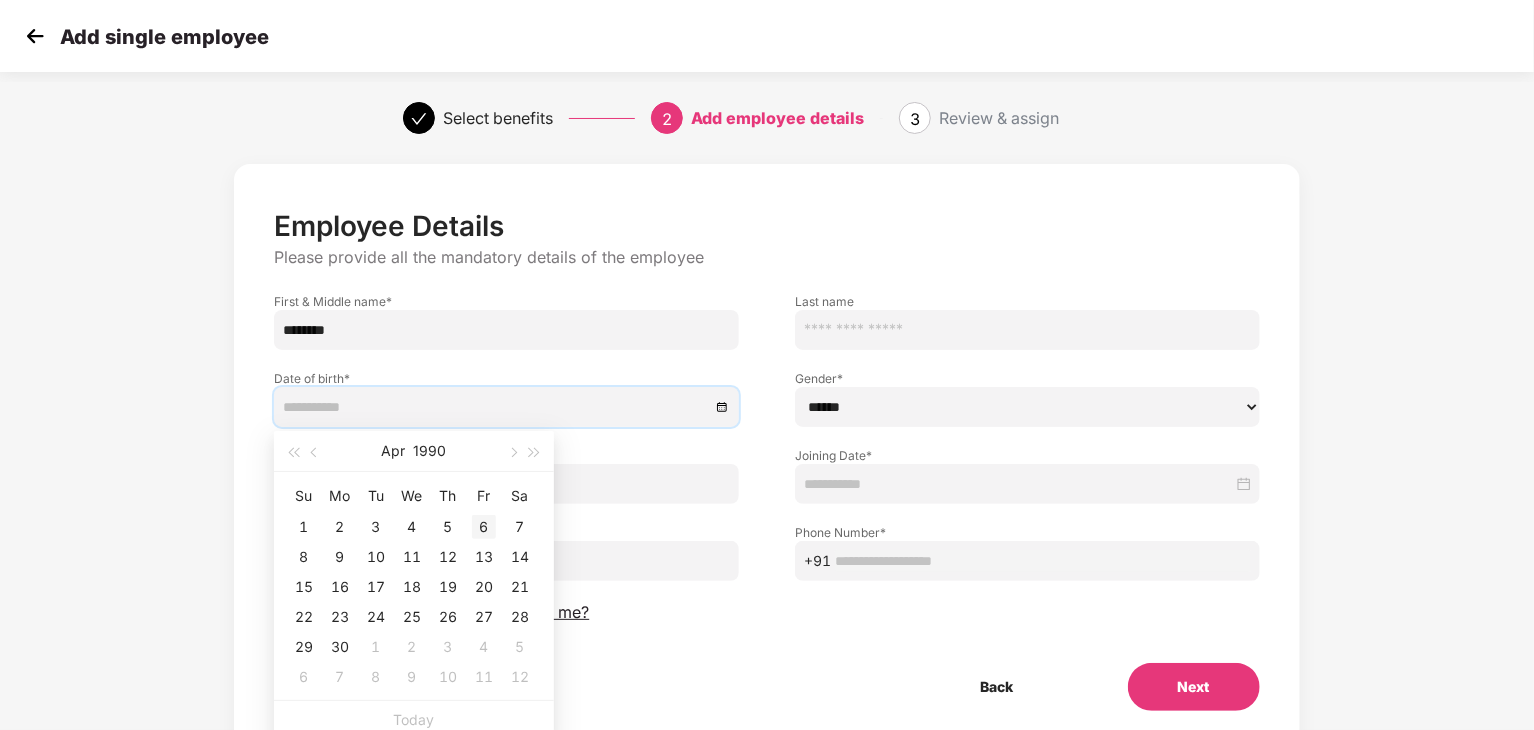 type on "**********" 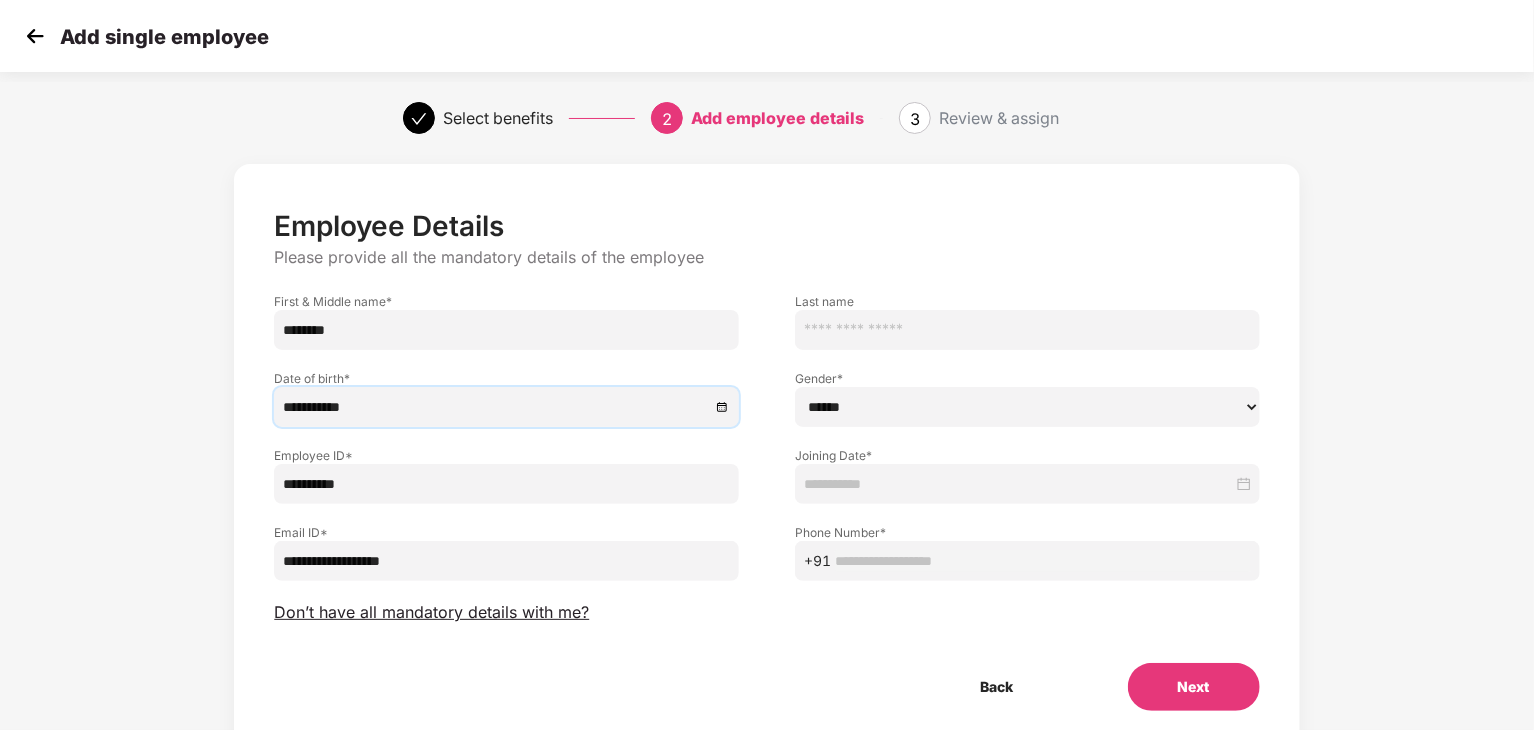 click on "****** **** ******" at bounding box center [1027, 407] 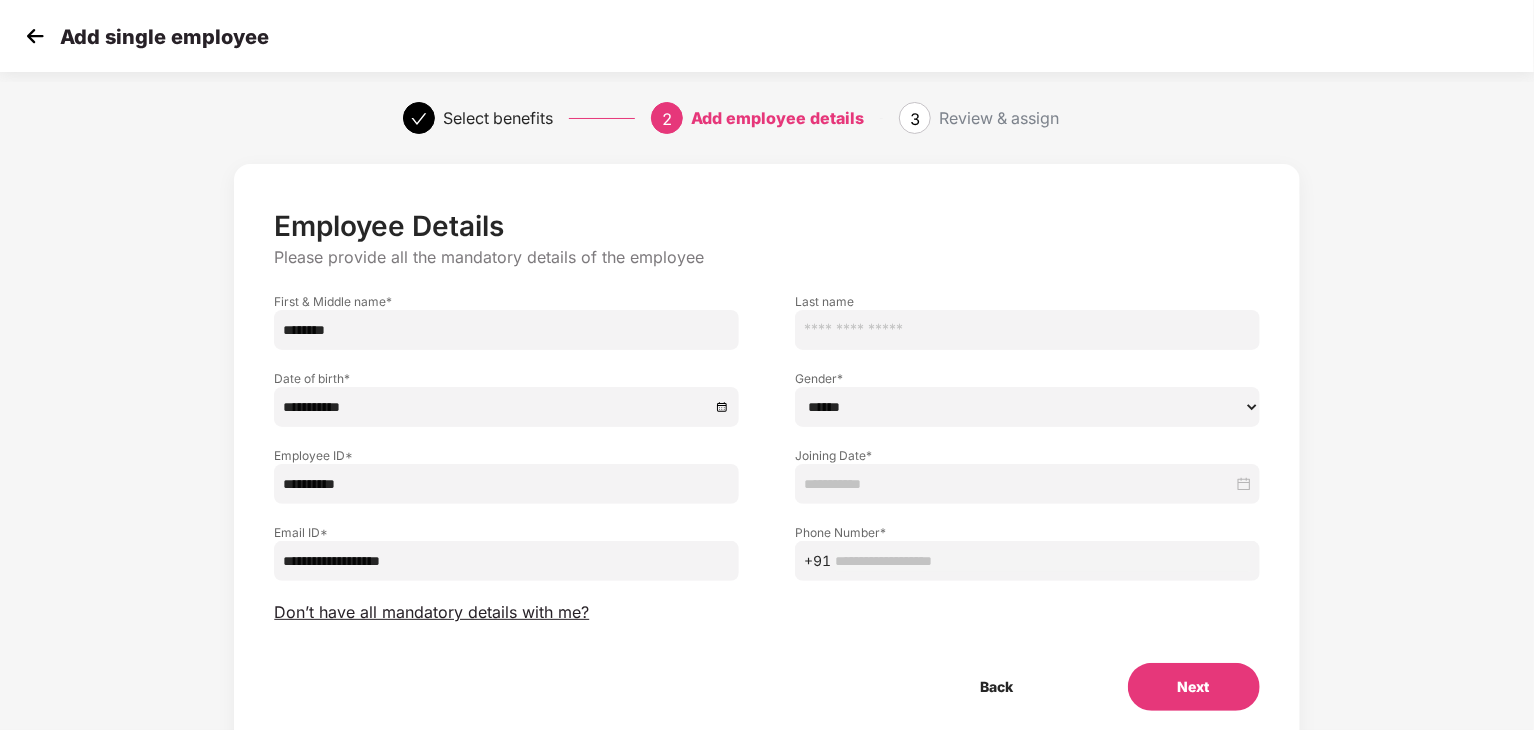select on "****" 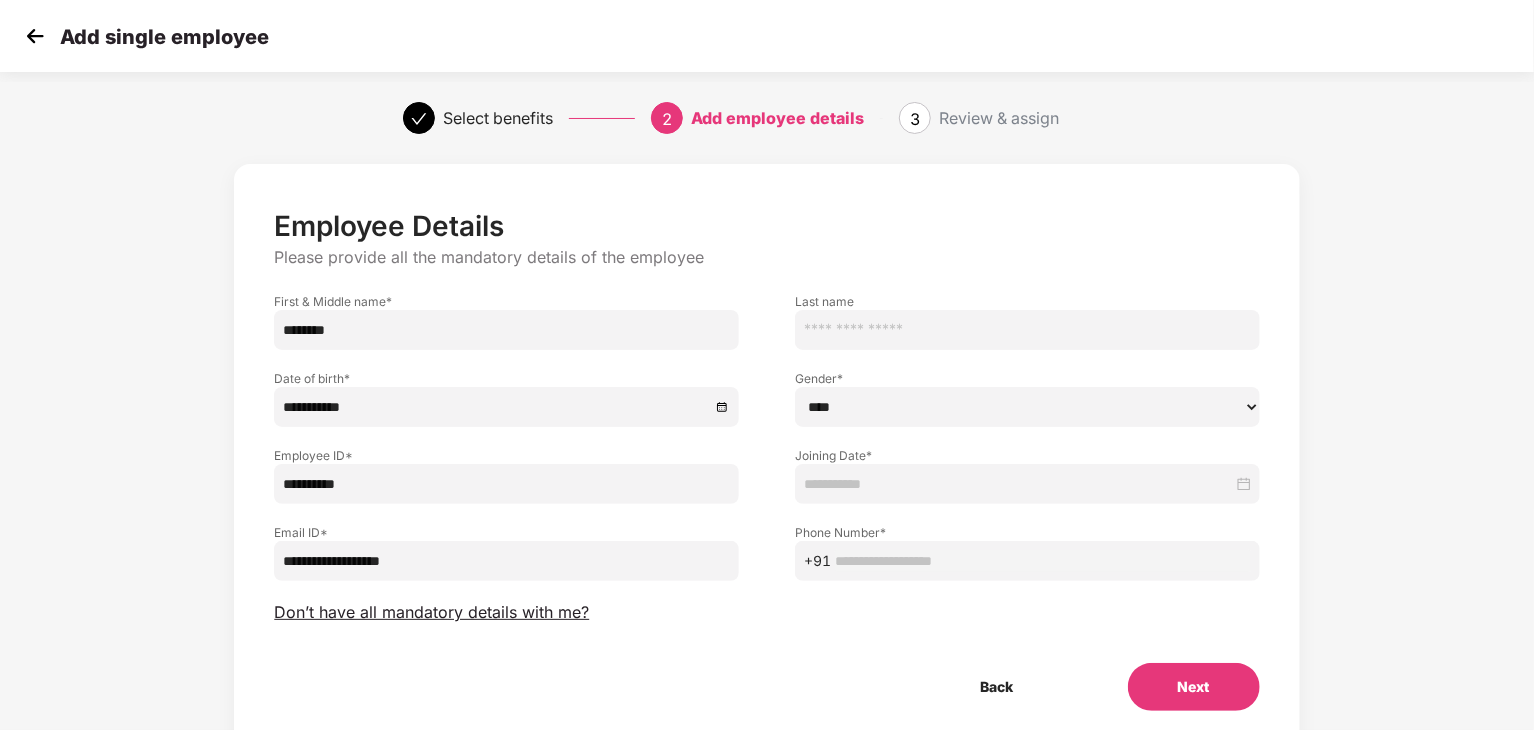 click on "****** **** ******" at bounding box center [1027, 407] 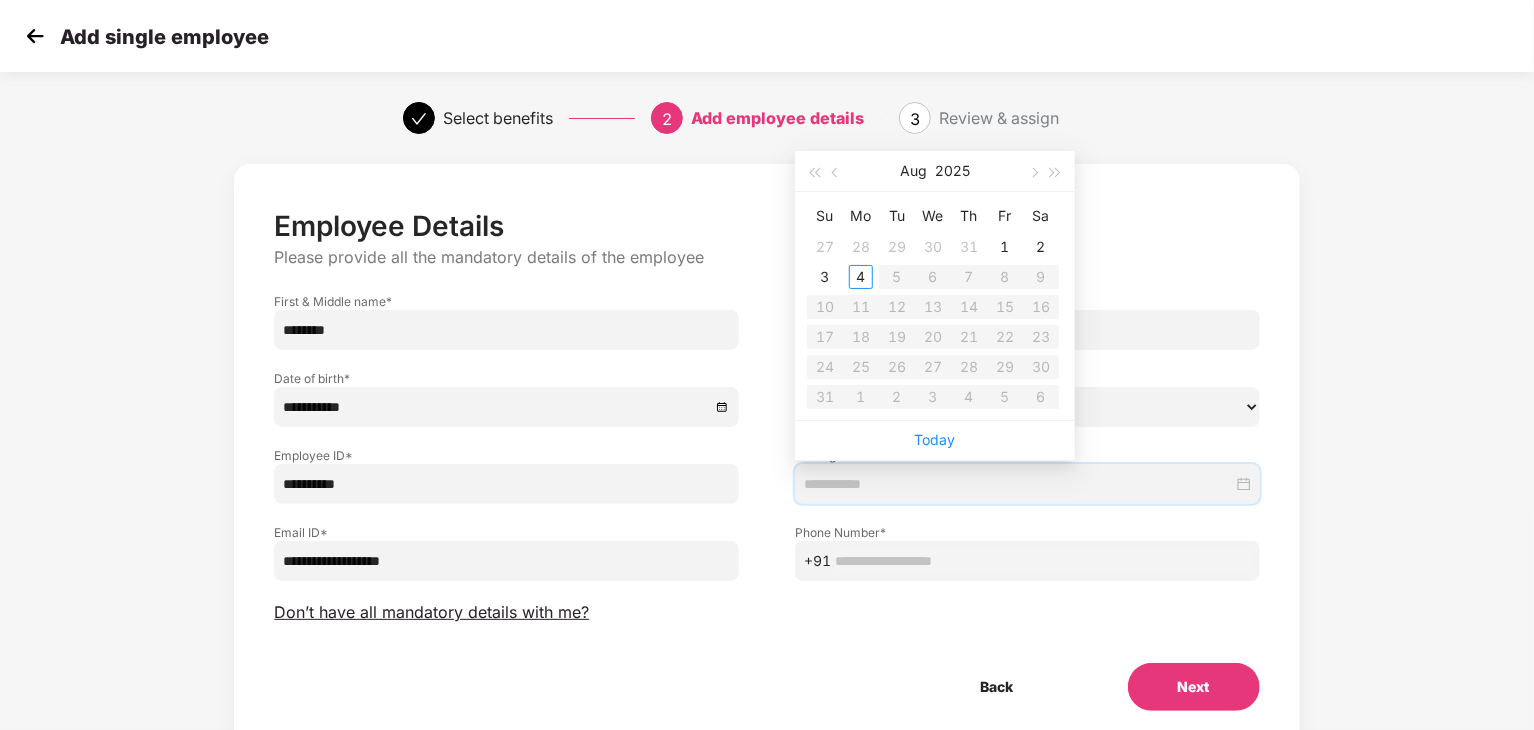 type on "**********" 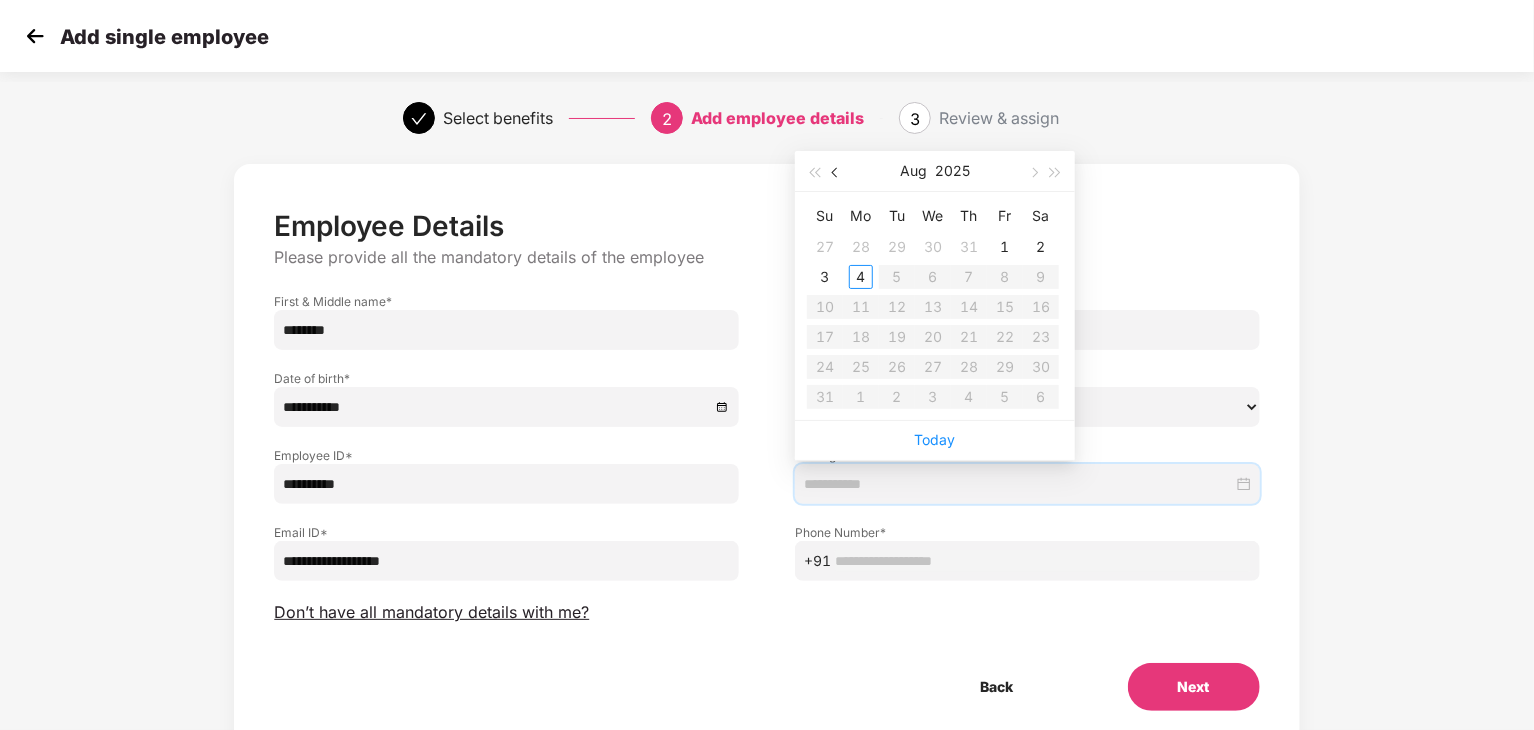 click at bounding box center (836, 171) 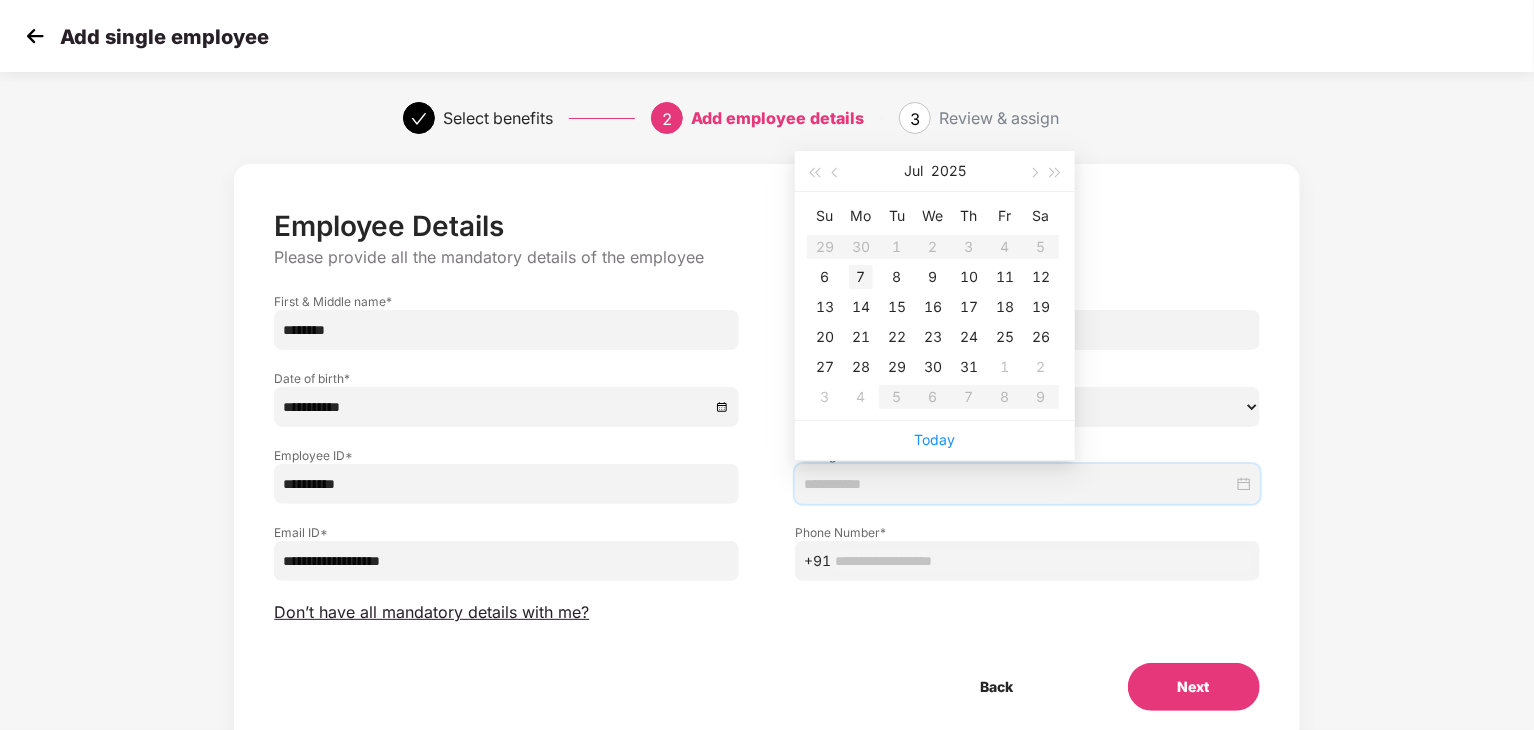 type on "**********" 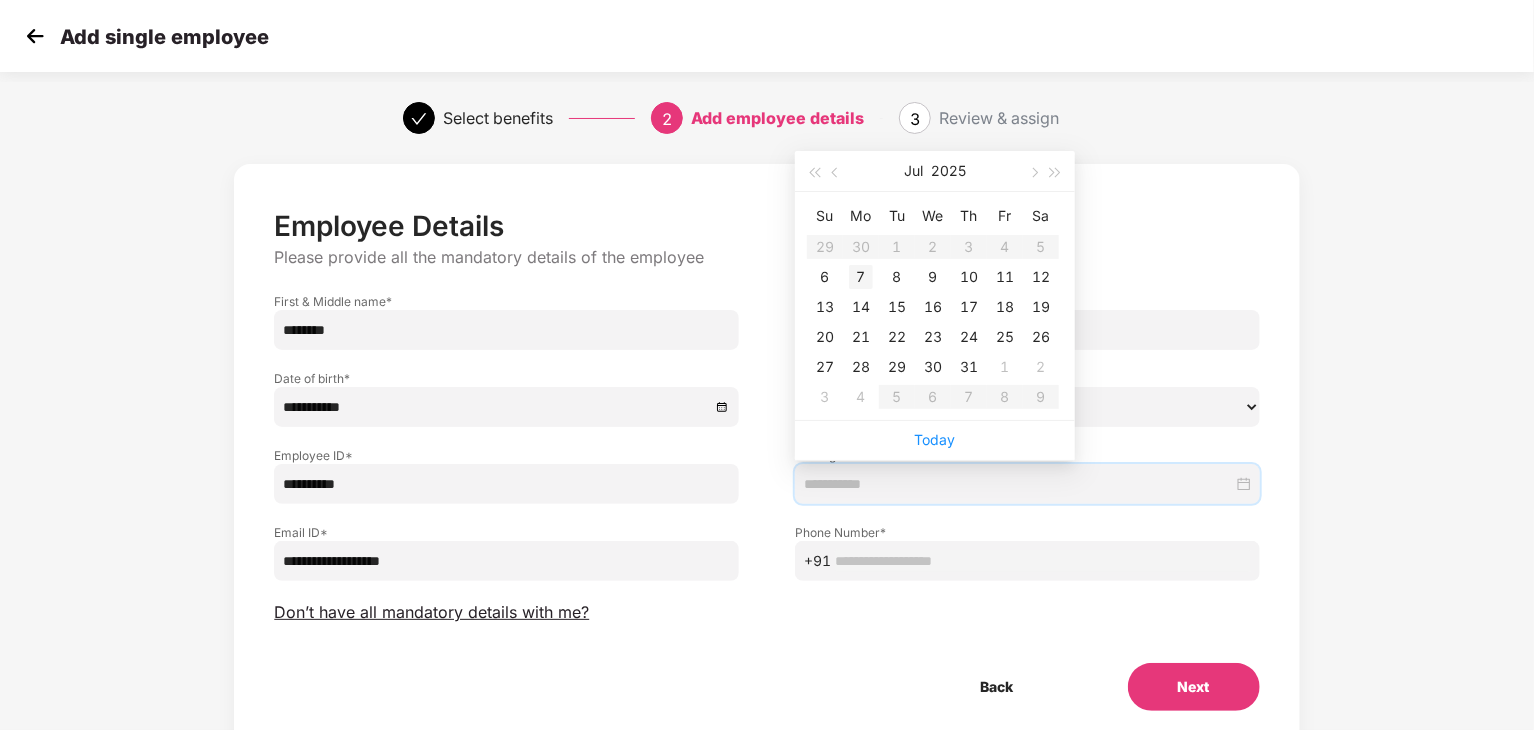 click on "7" at bounding box center [861, 277] 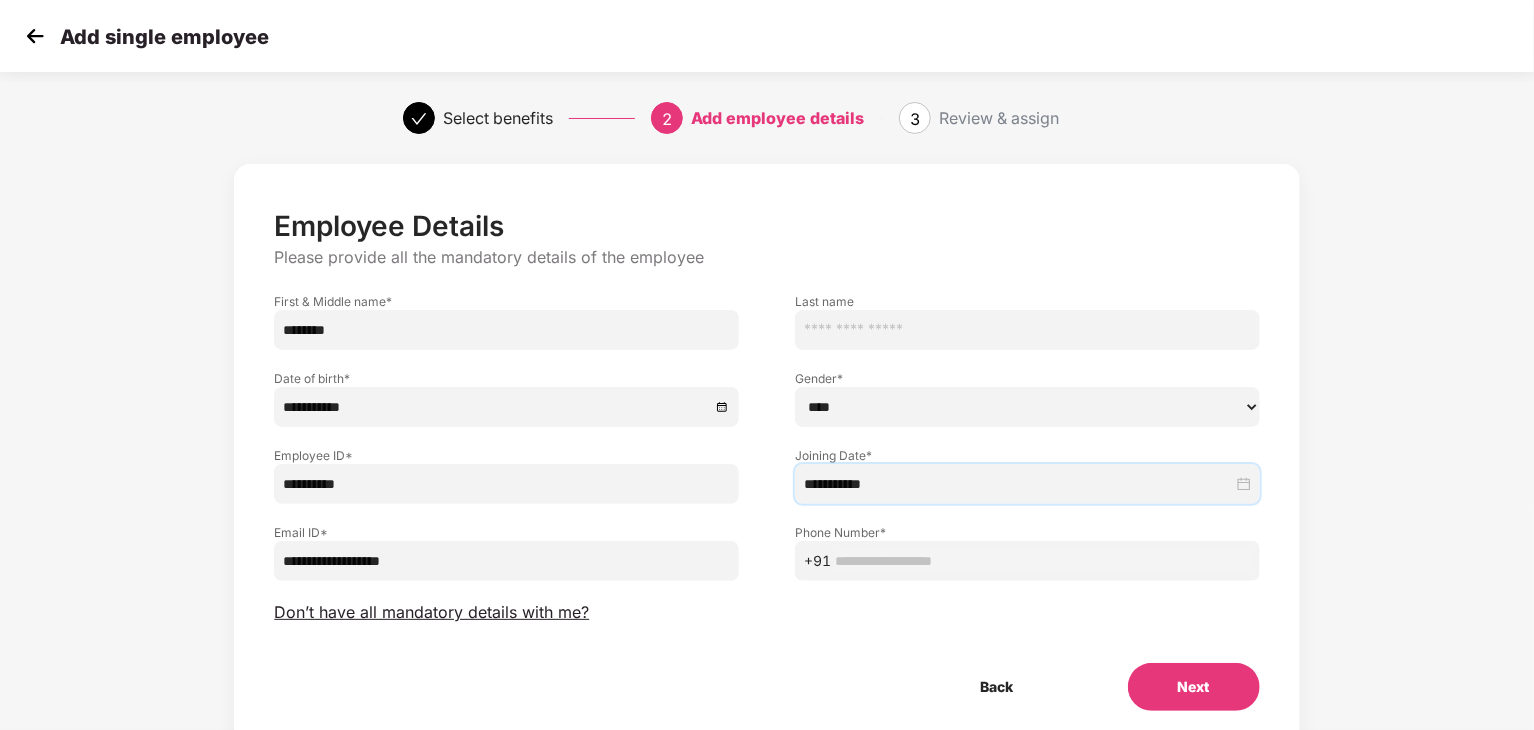 click on "+91" at bounding box center [1027, 561] 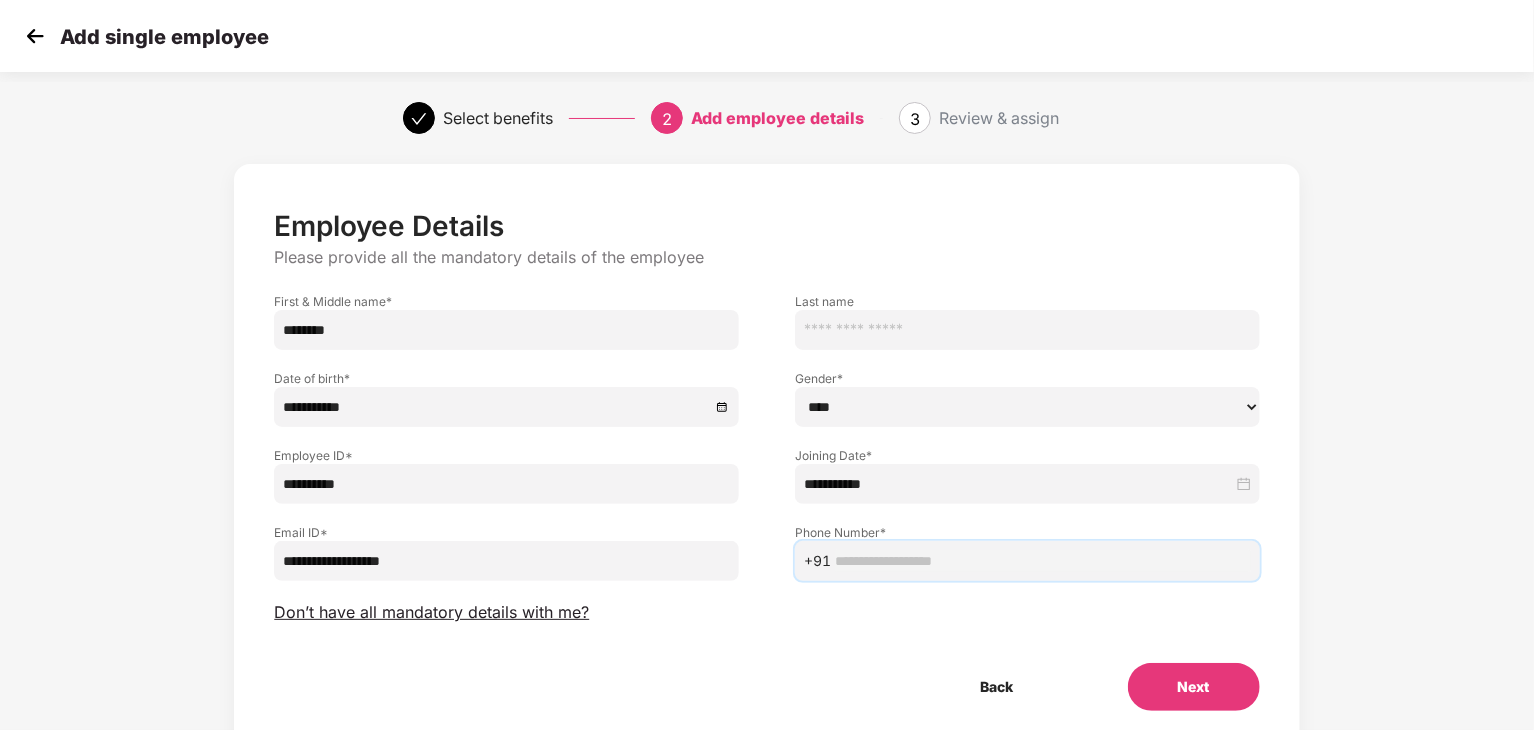 paste on "**********" 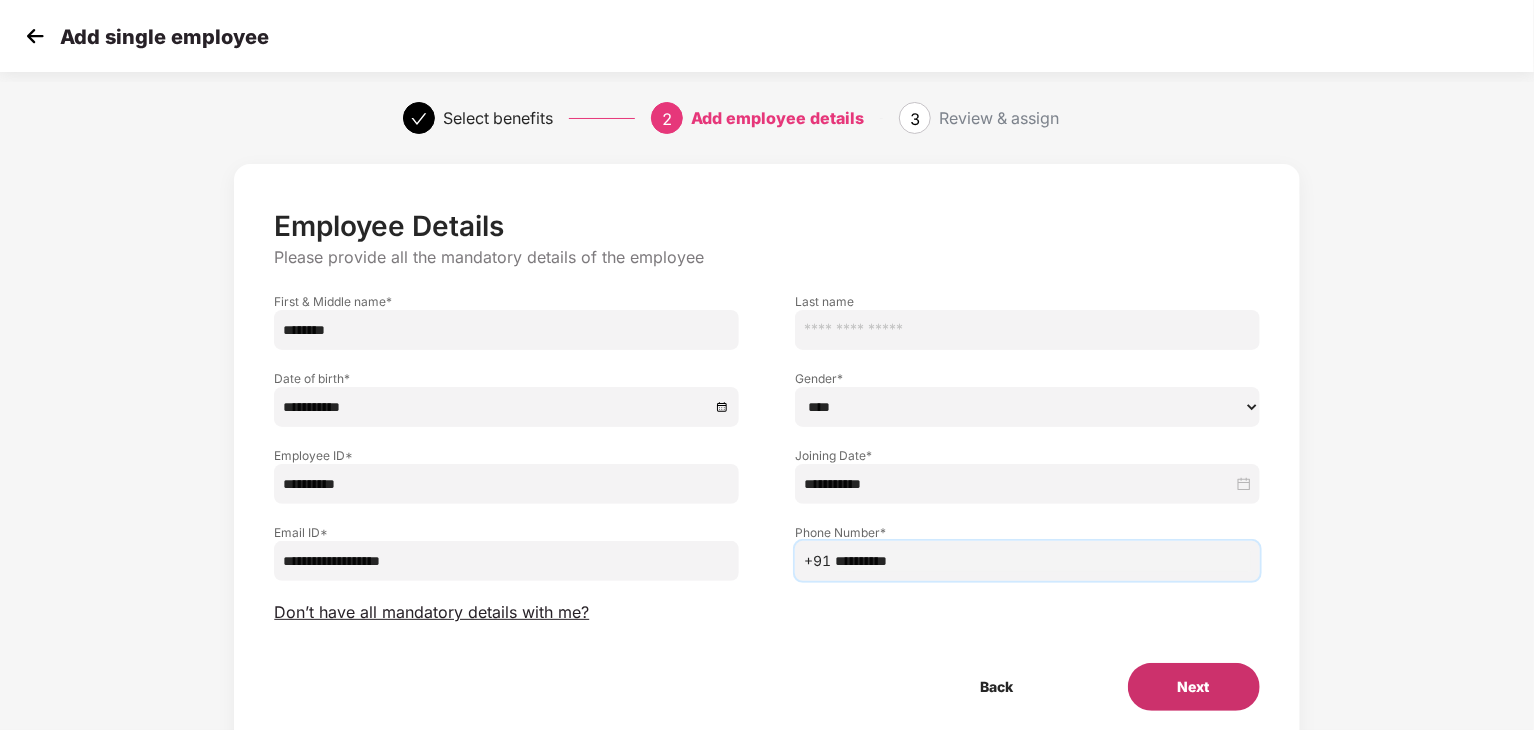 type on "**********" 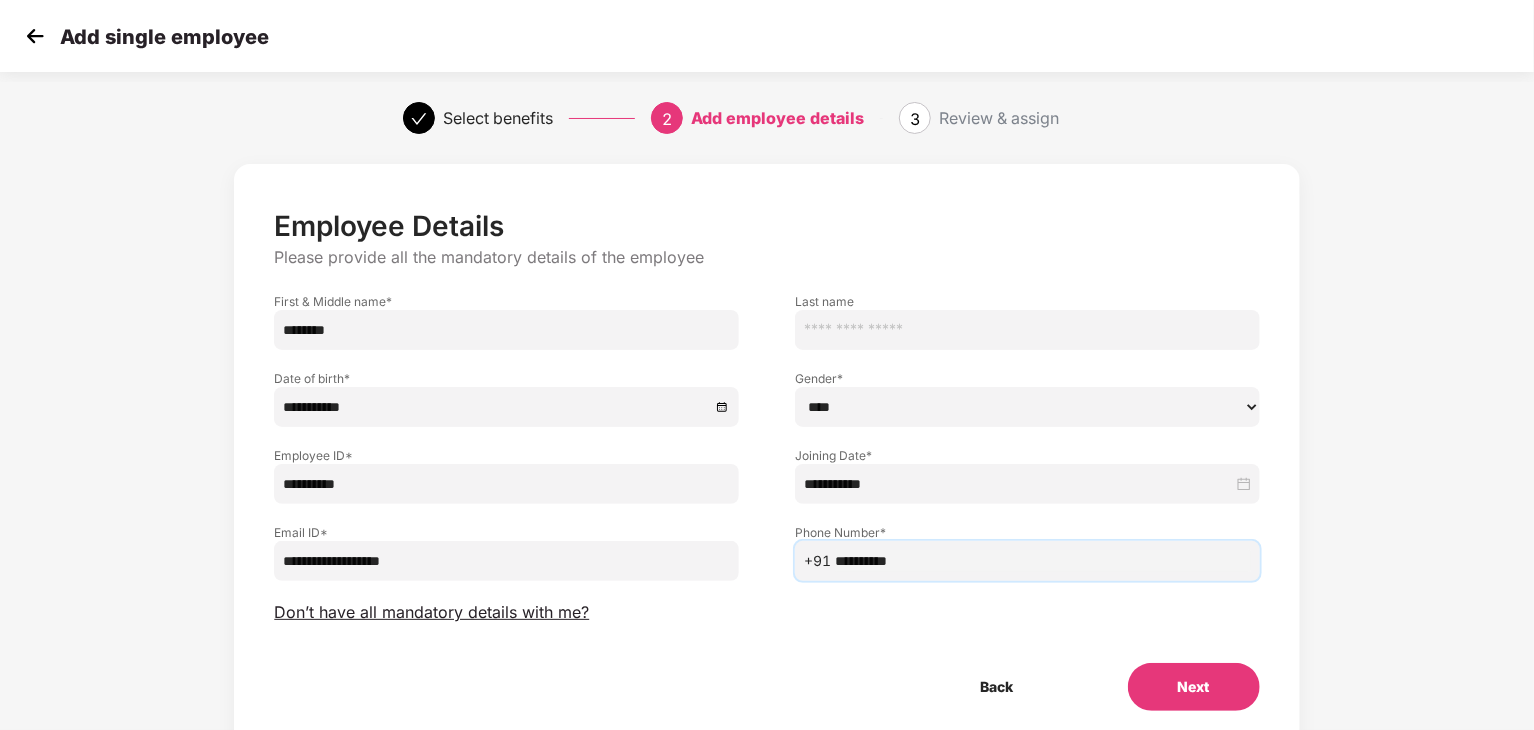 click on "Next" at bounding box center (1194, 687) 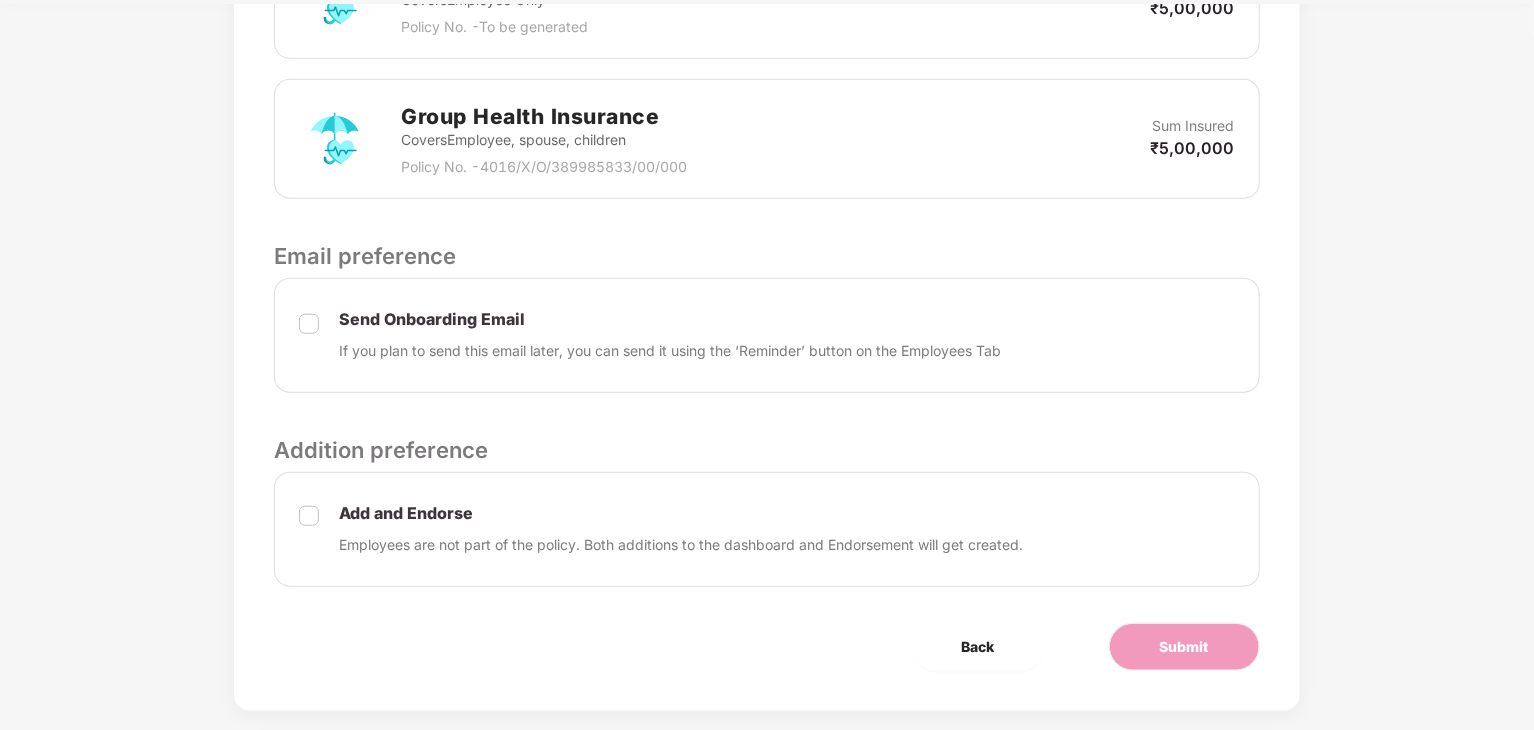 scroll, scrollTop: 755, scrollLeft: 0, axis: vertical 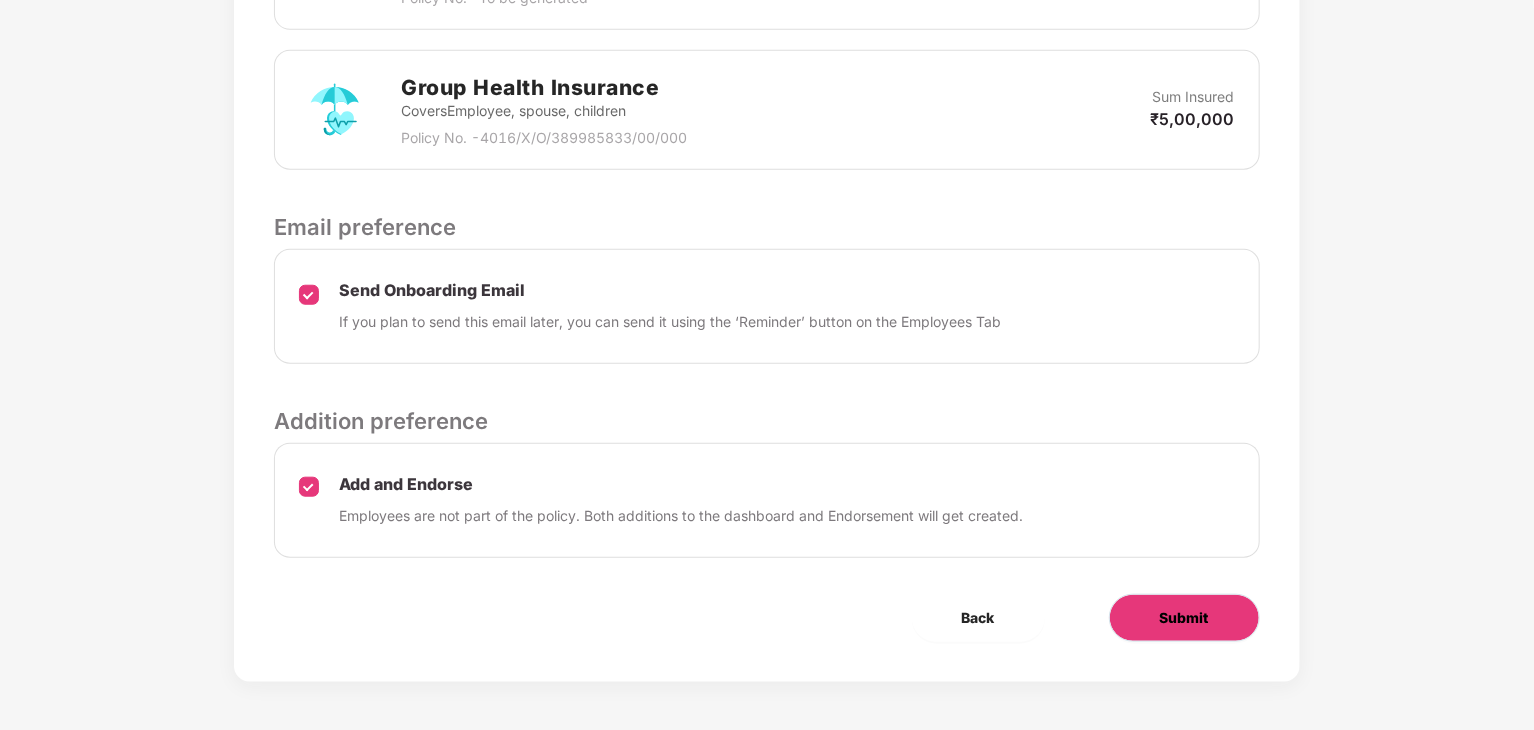 click on "Submit" at bounding box center (1184, 618) 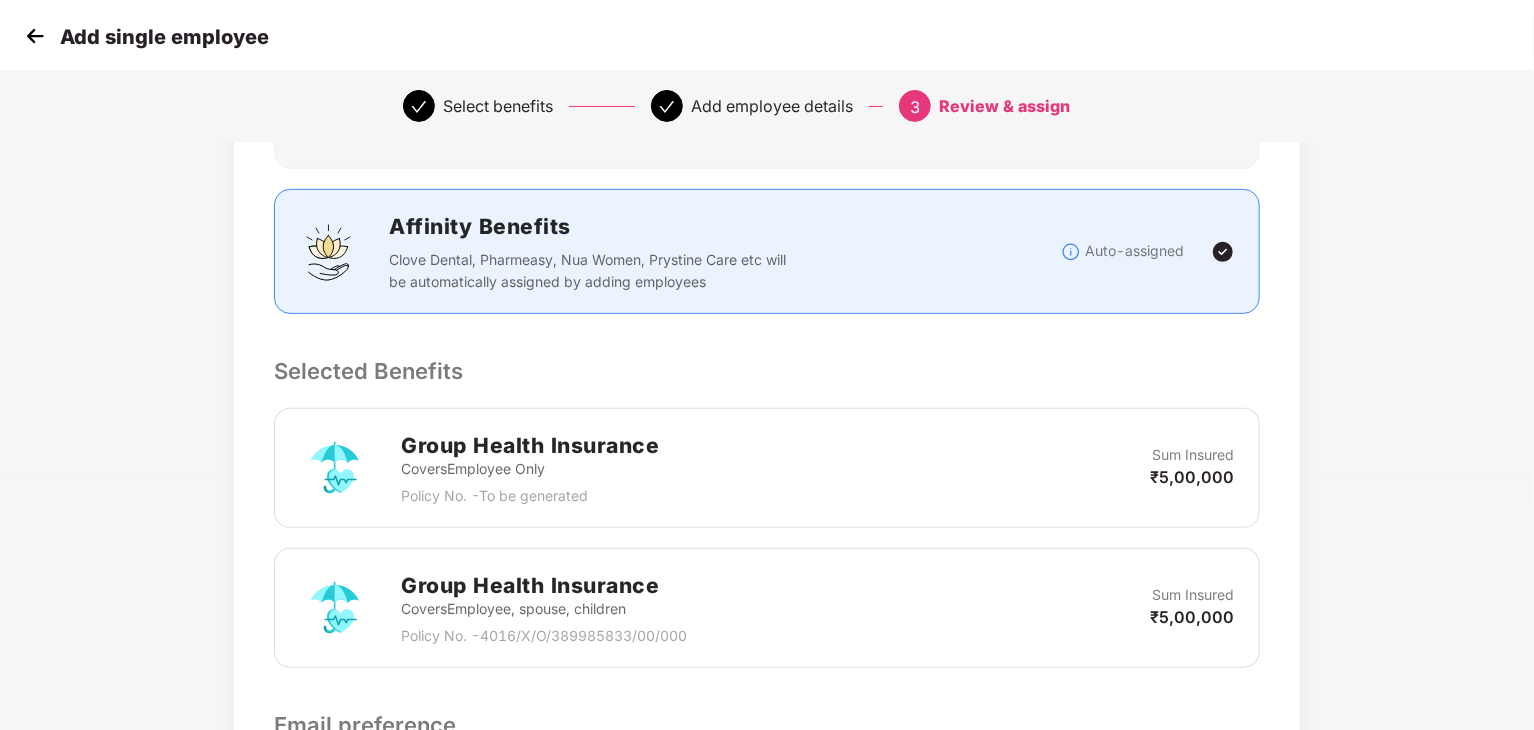 scroll, scrollTop: 0, scrollLeft: 0, axis: both 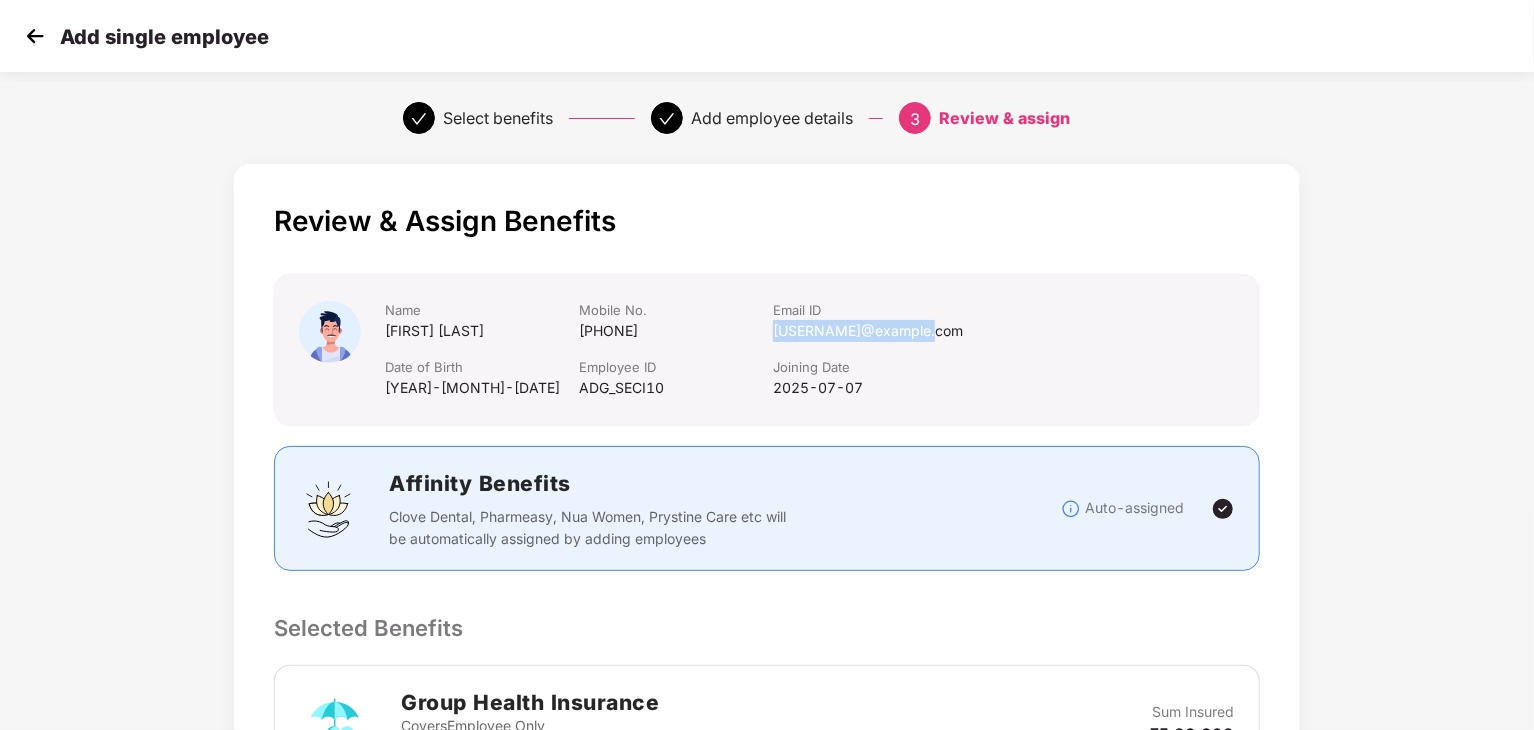 drag, startPoint x: 939, startPoint y: 329, endPoint x: 778, endPoint y: 333, distance: 161.04968 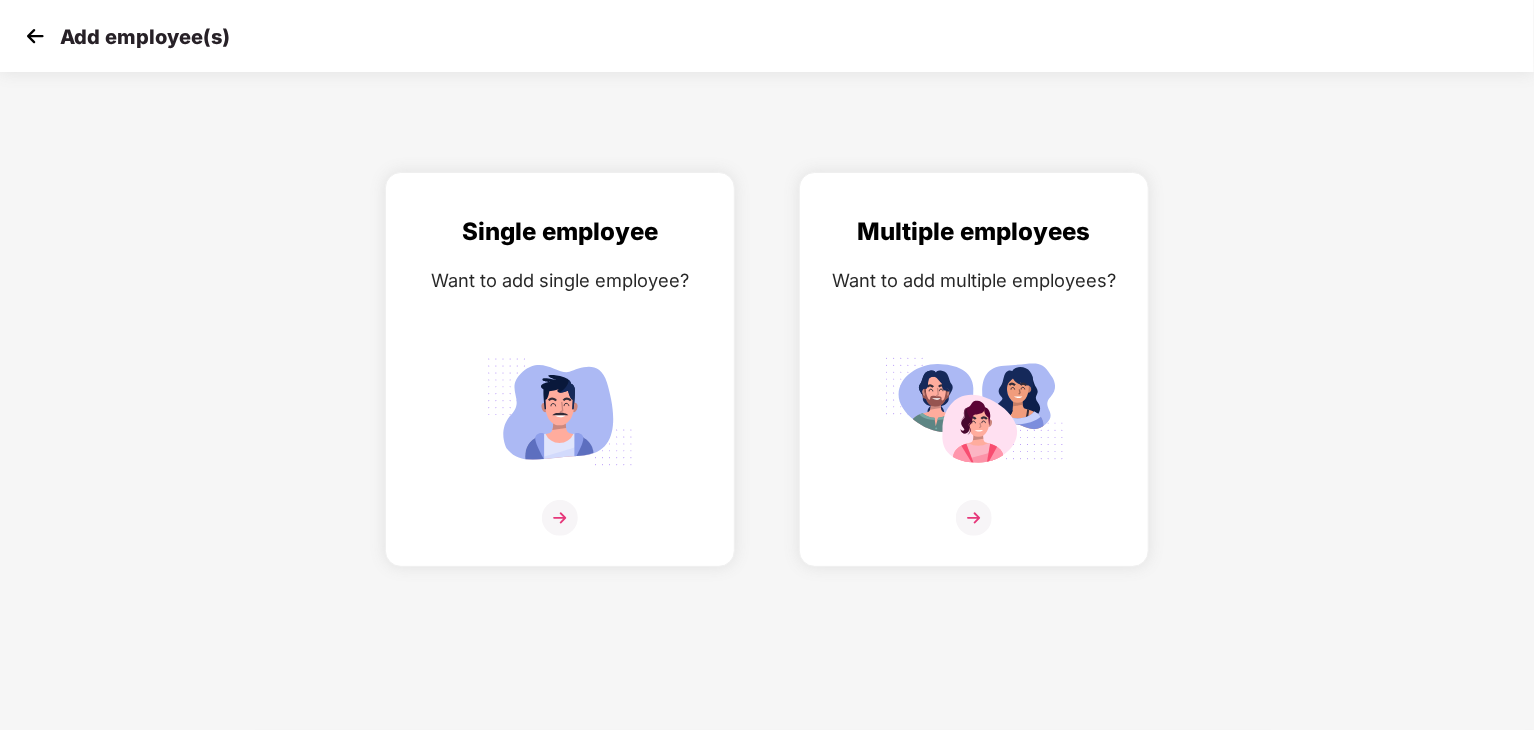 click at bounding box center [35, 36] 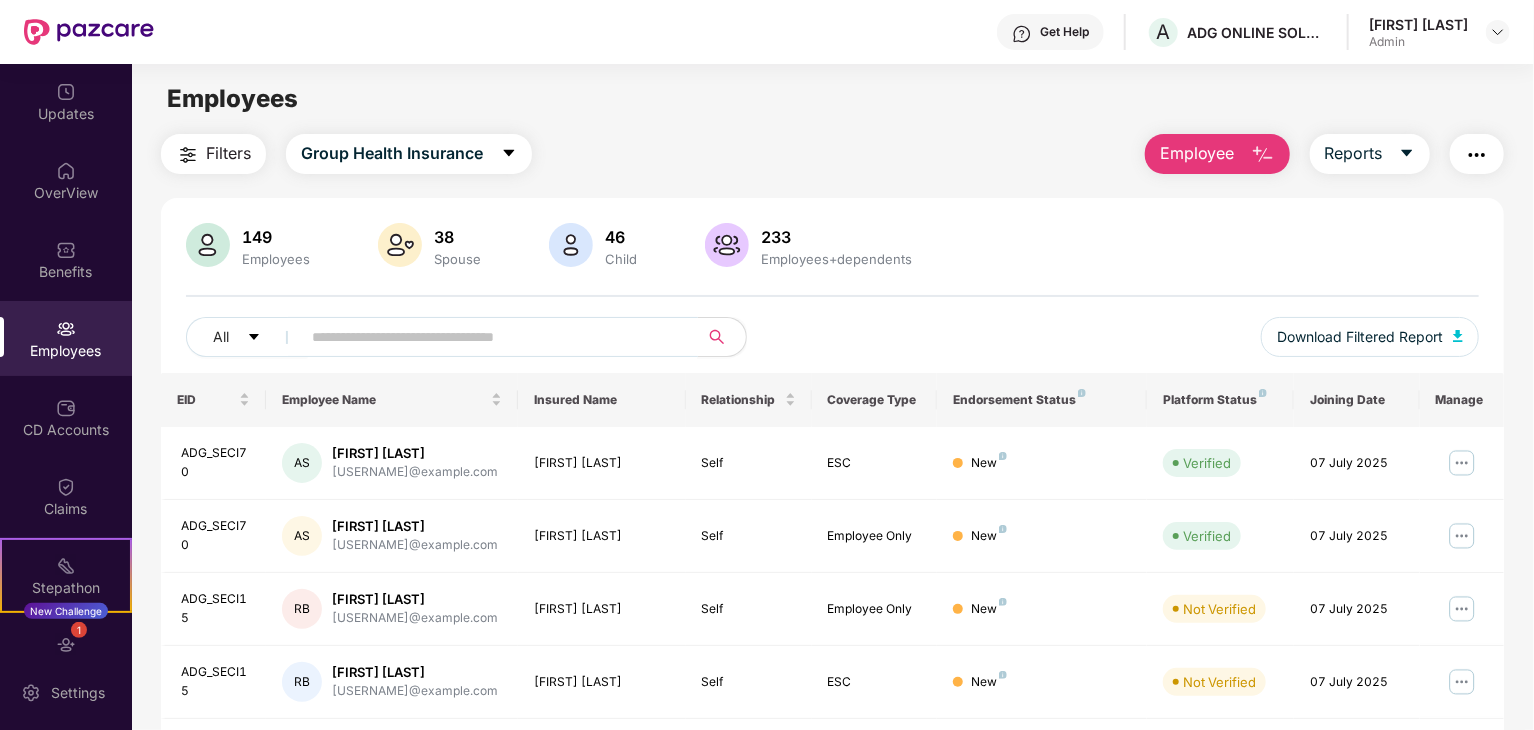 click at bounding box center (491, 337) 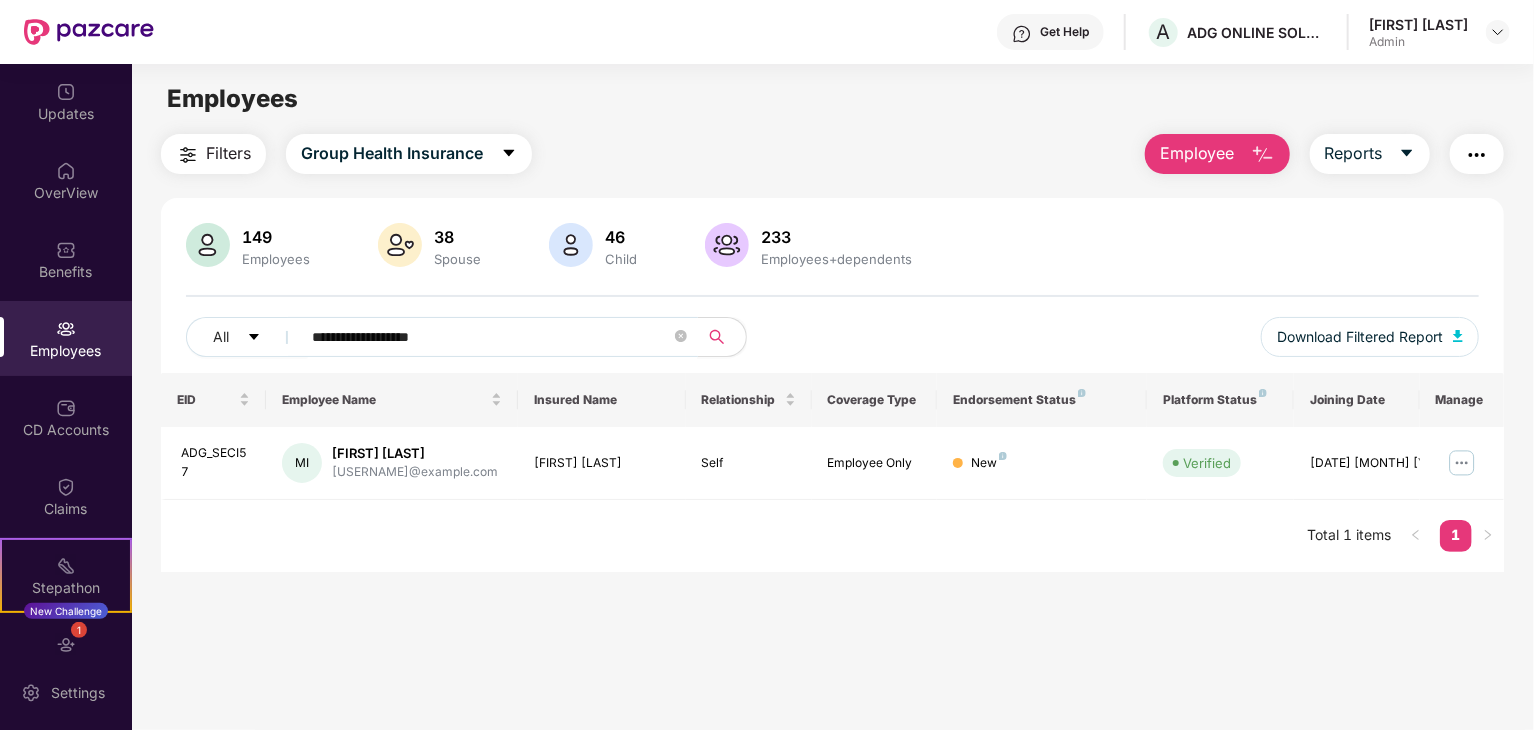 type on "**********" 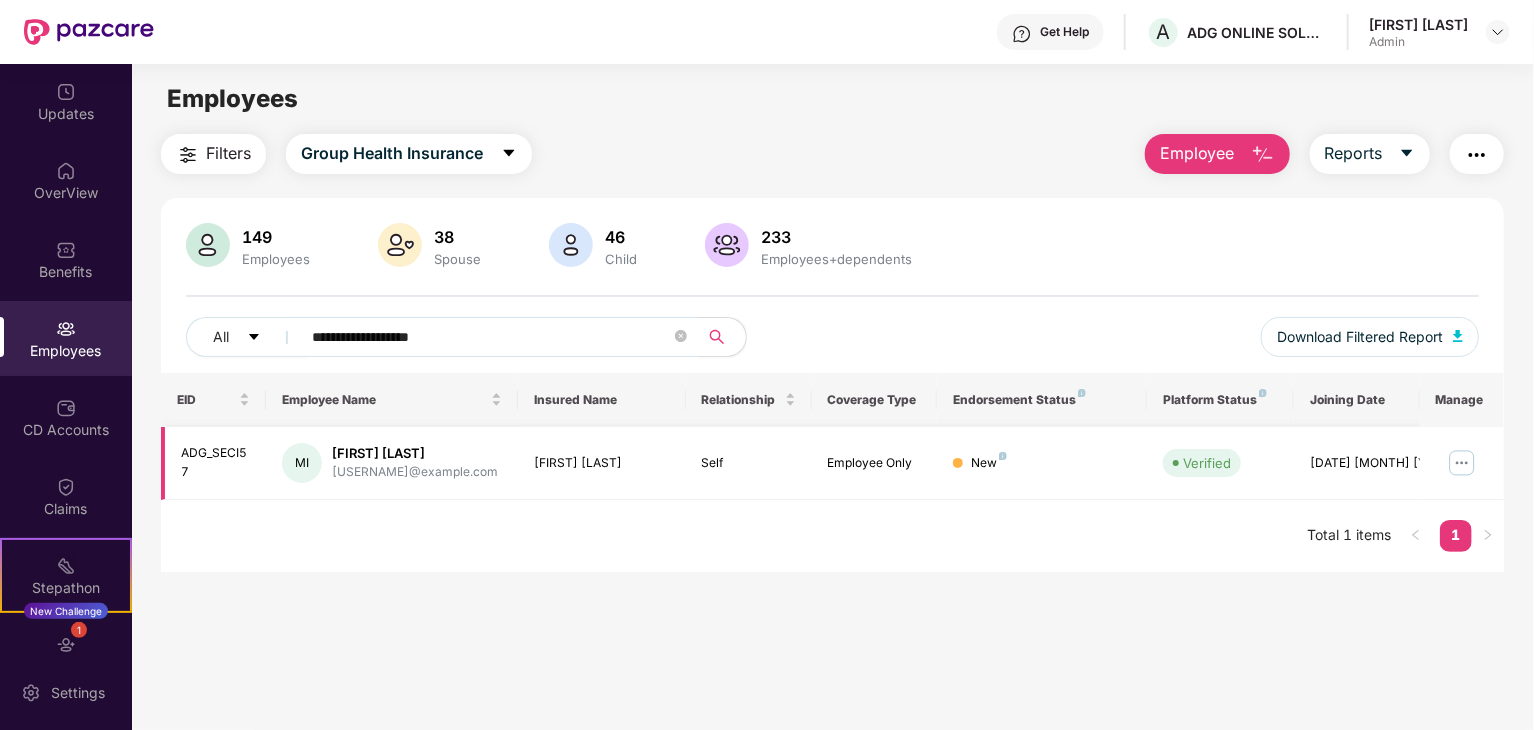 click at bounding box center (1462, 463) 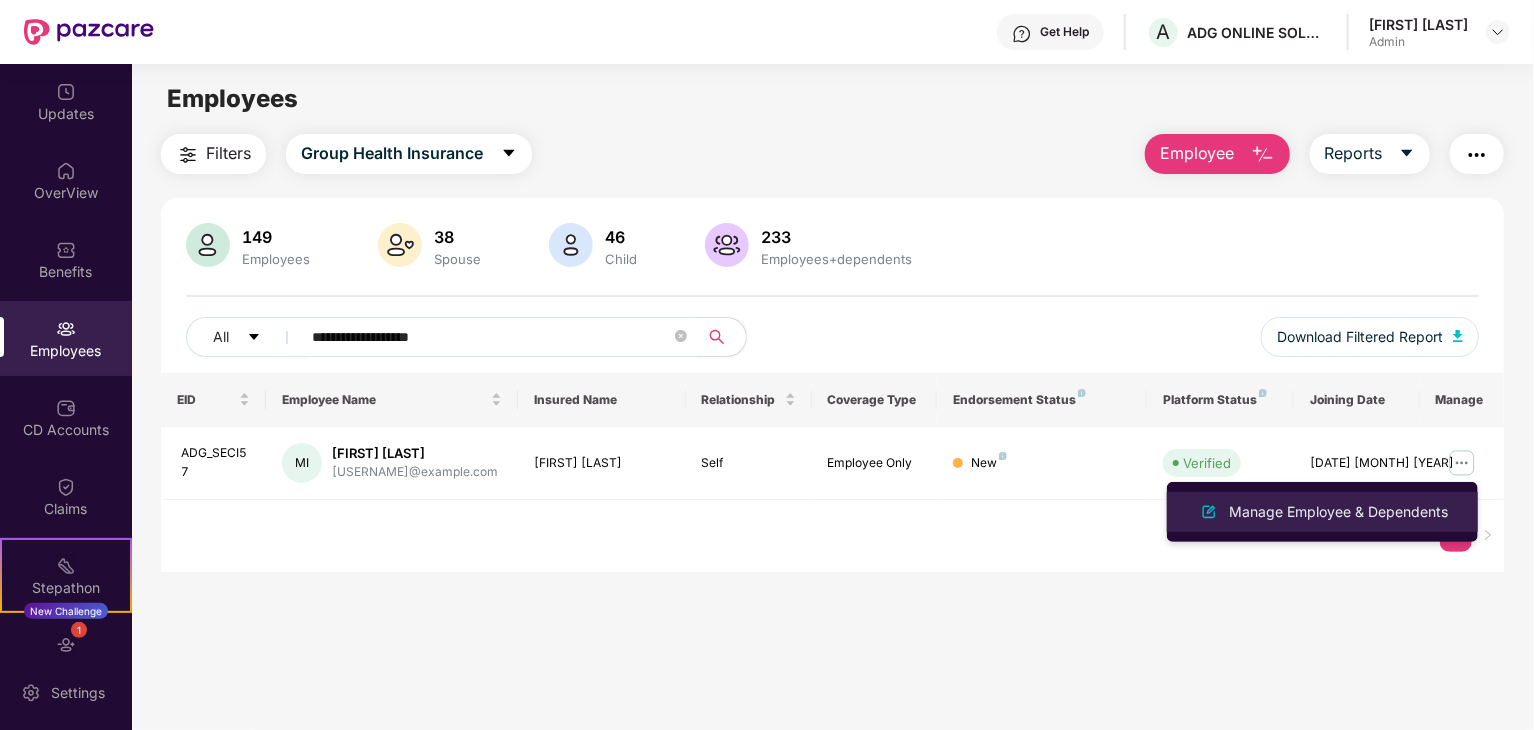 click on "Manage Employee & Dependents" at bounding box center (1338, 512) 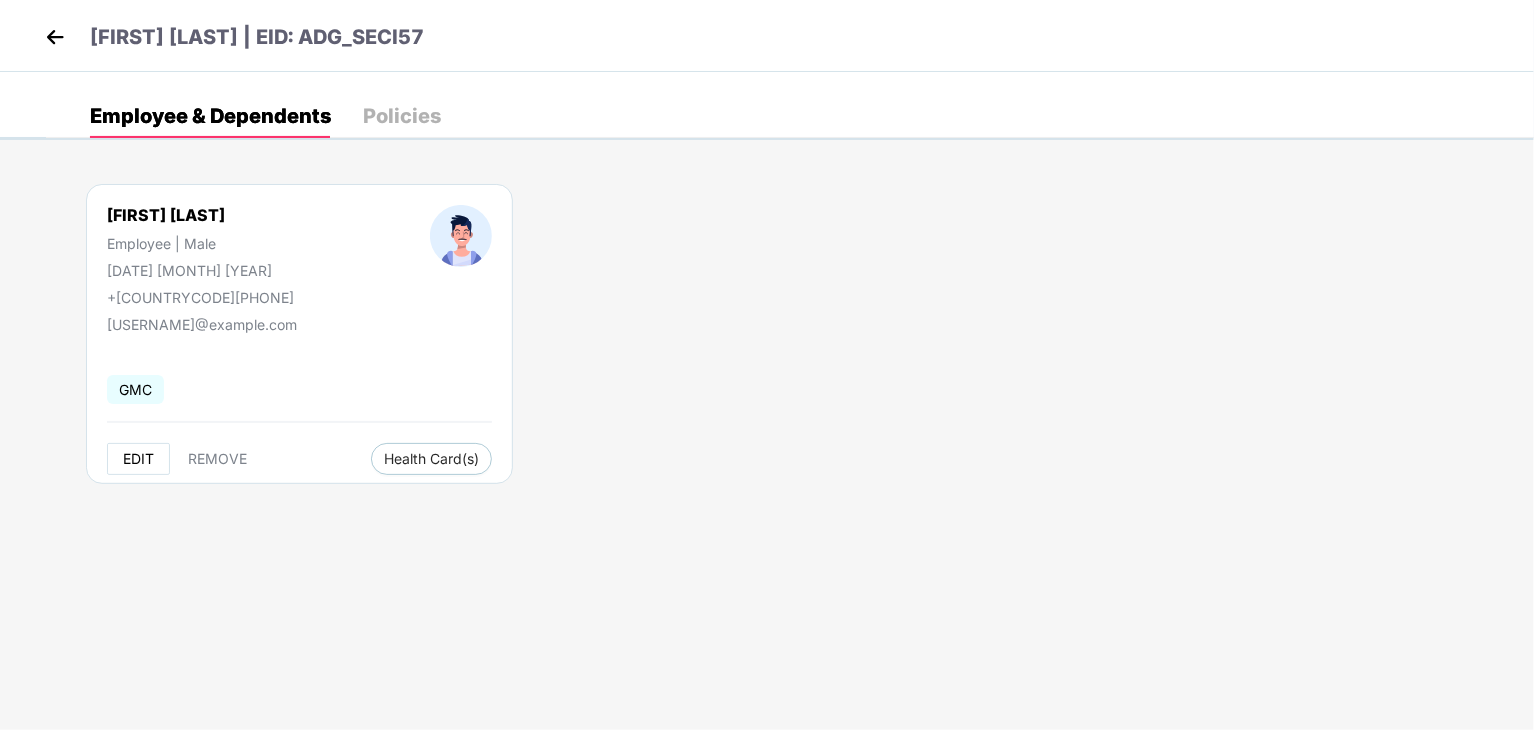 click on "EDIT" at bounding box center [138, 459] 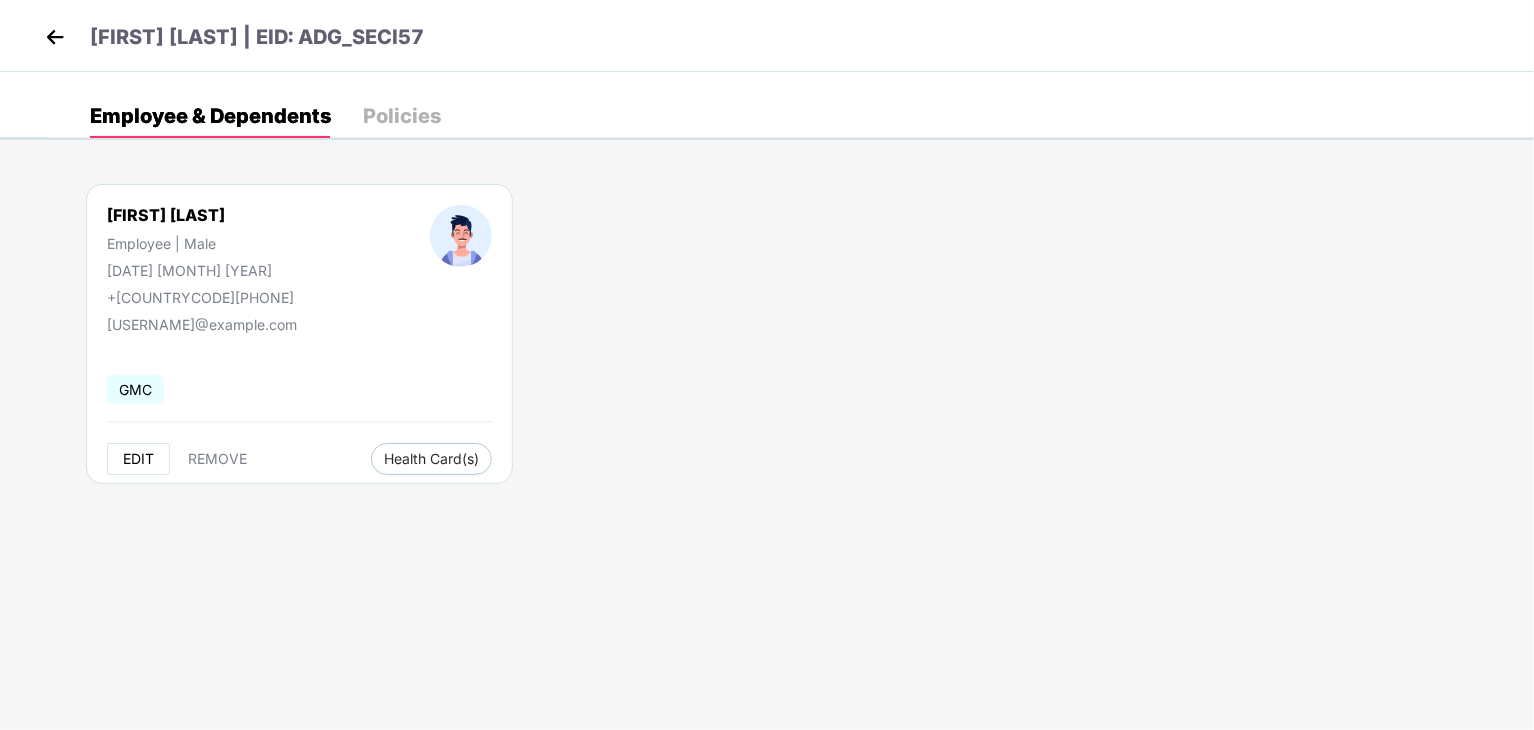 select on "****" 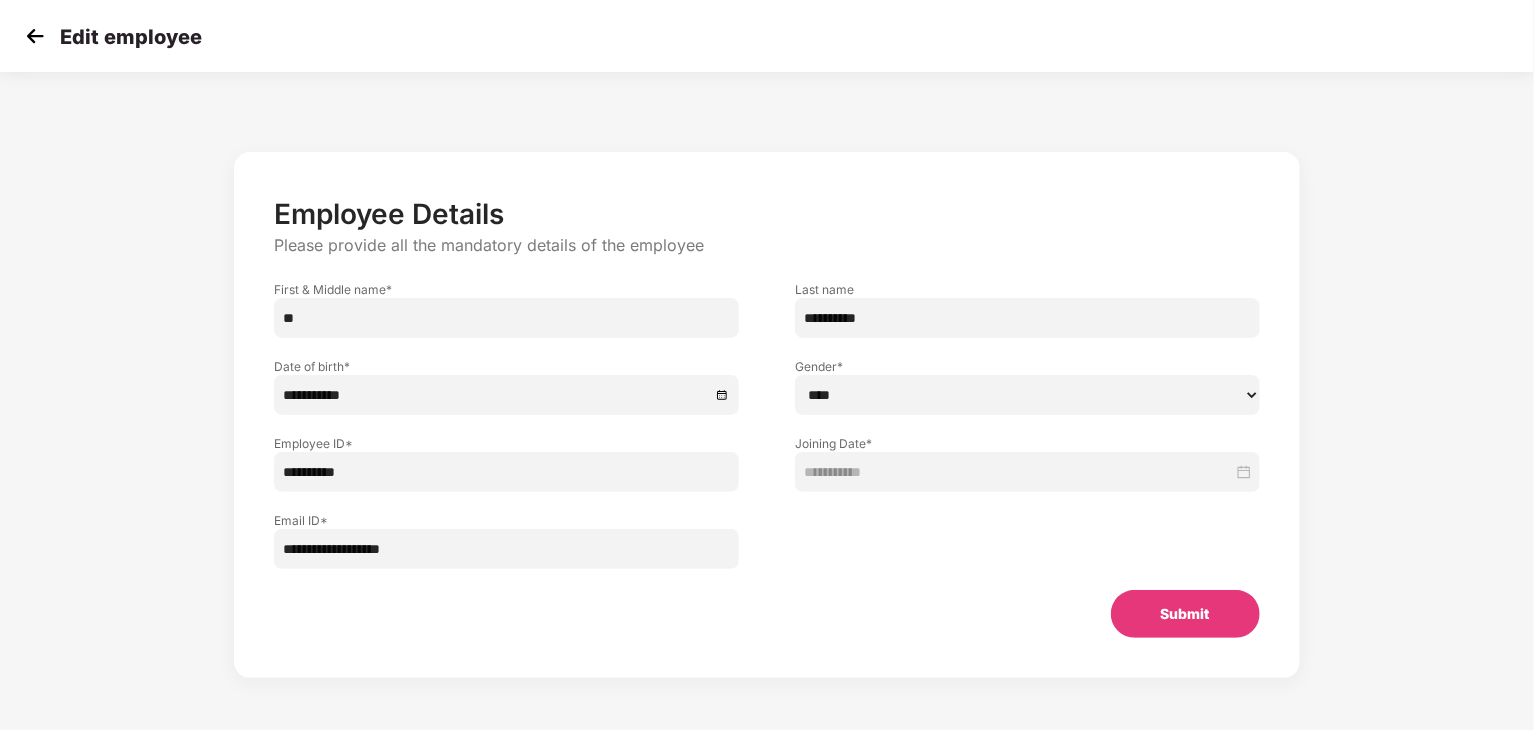 drag, startPoint x: 473, startPoint y: 555, endPoint x: 266, endPoint y: 541, distance: 207.47289 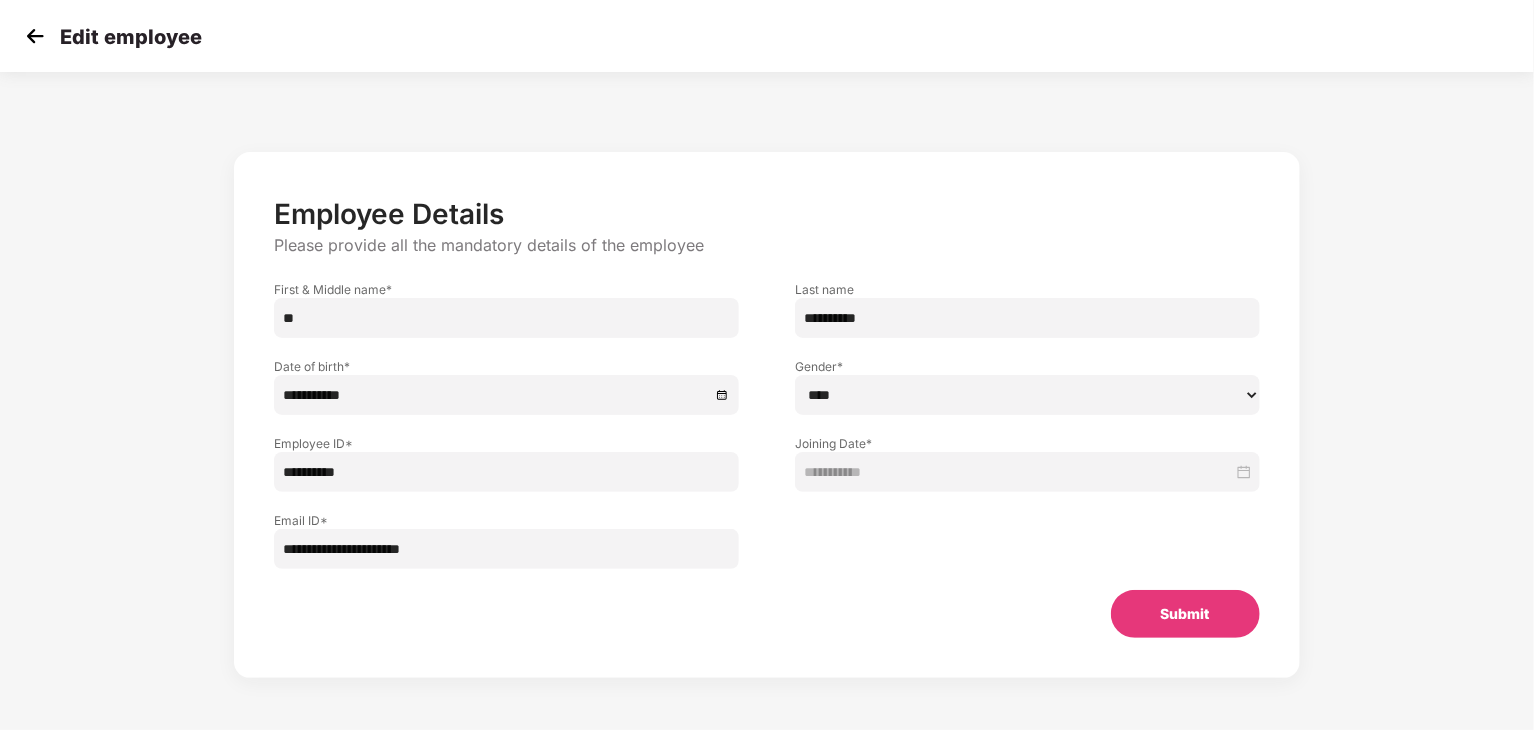 type on "**********" 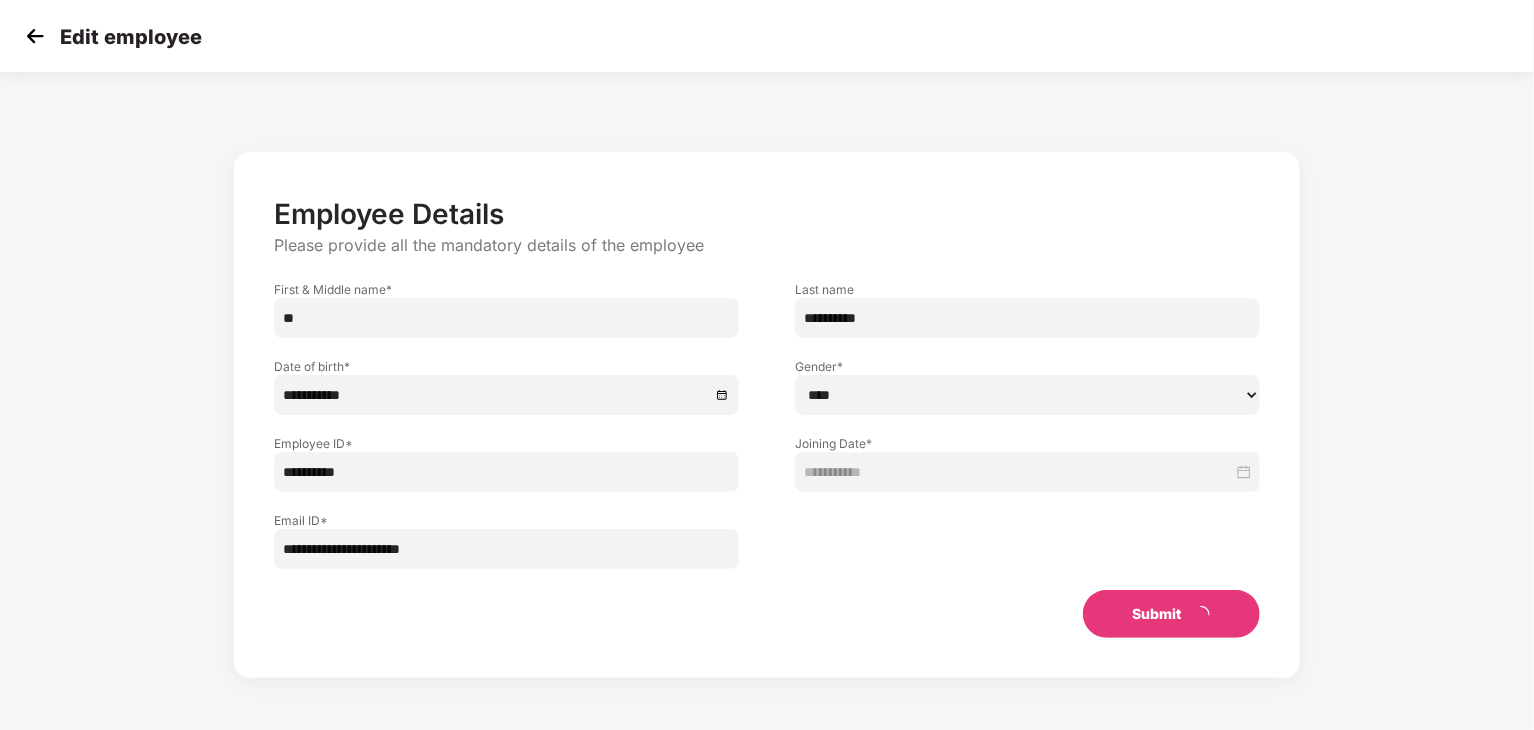 select on "****" 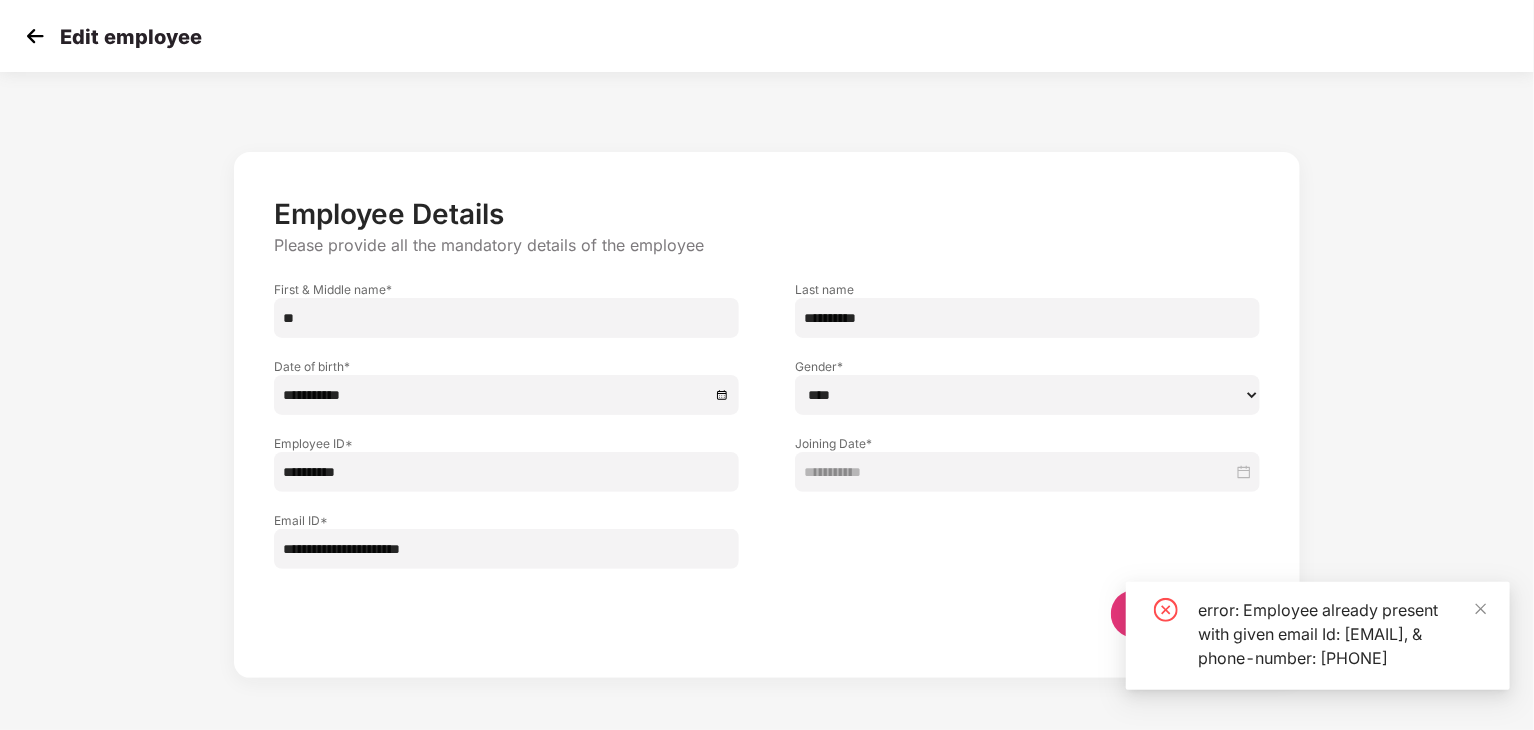 click 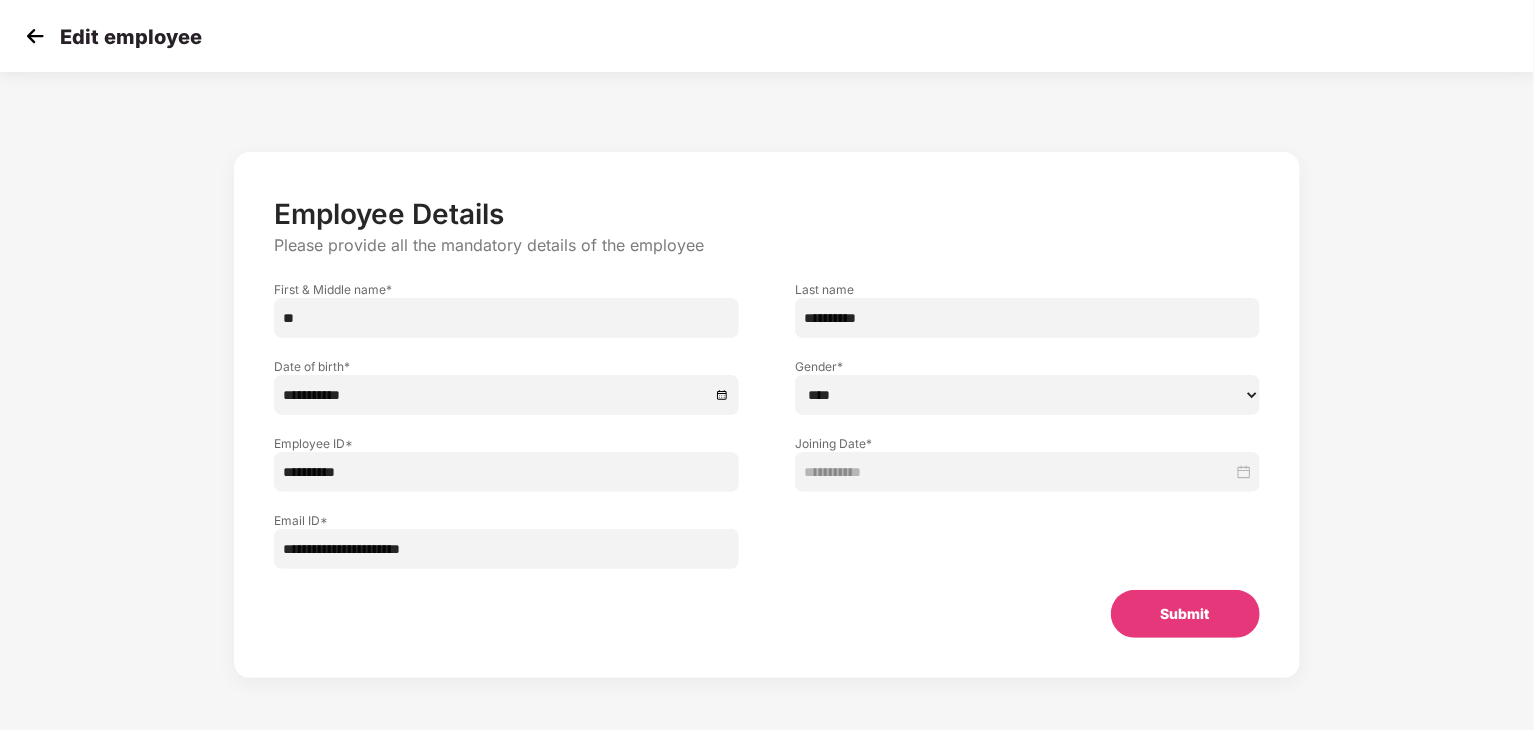 click on "**********" at bounding box center [506, 549] 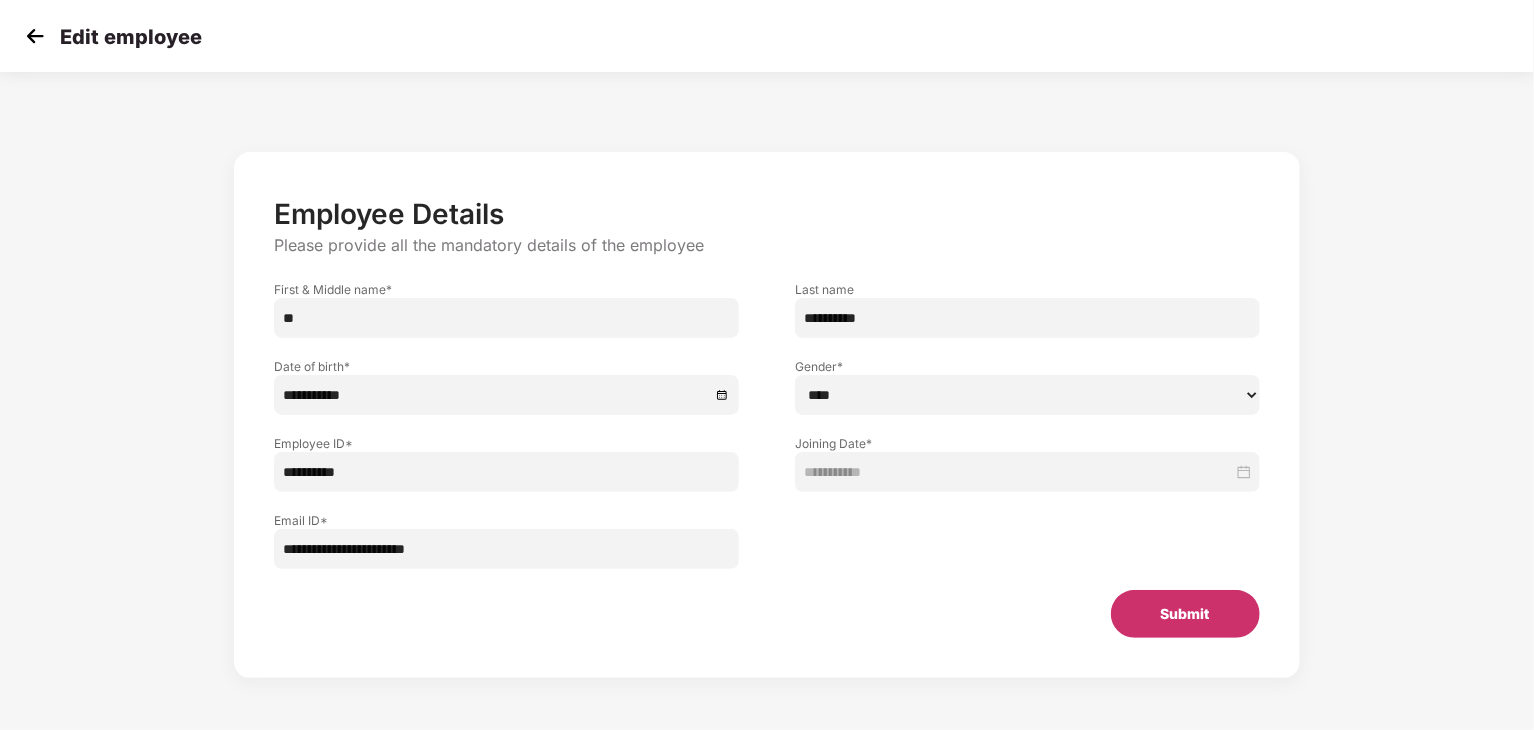 type on "**********" 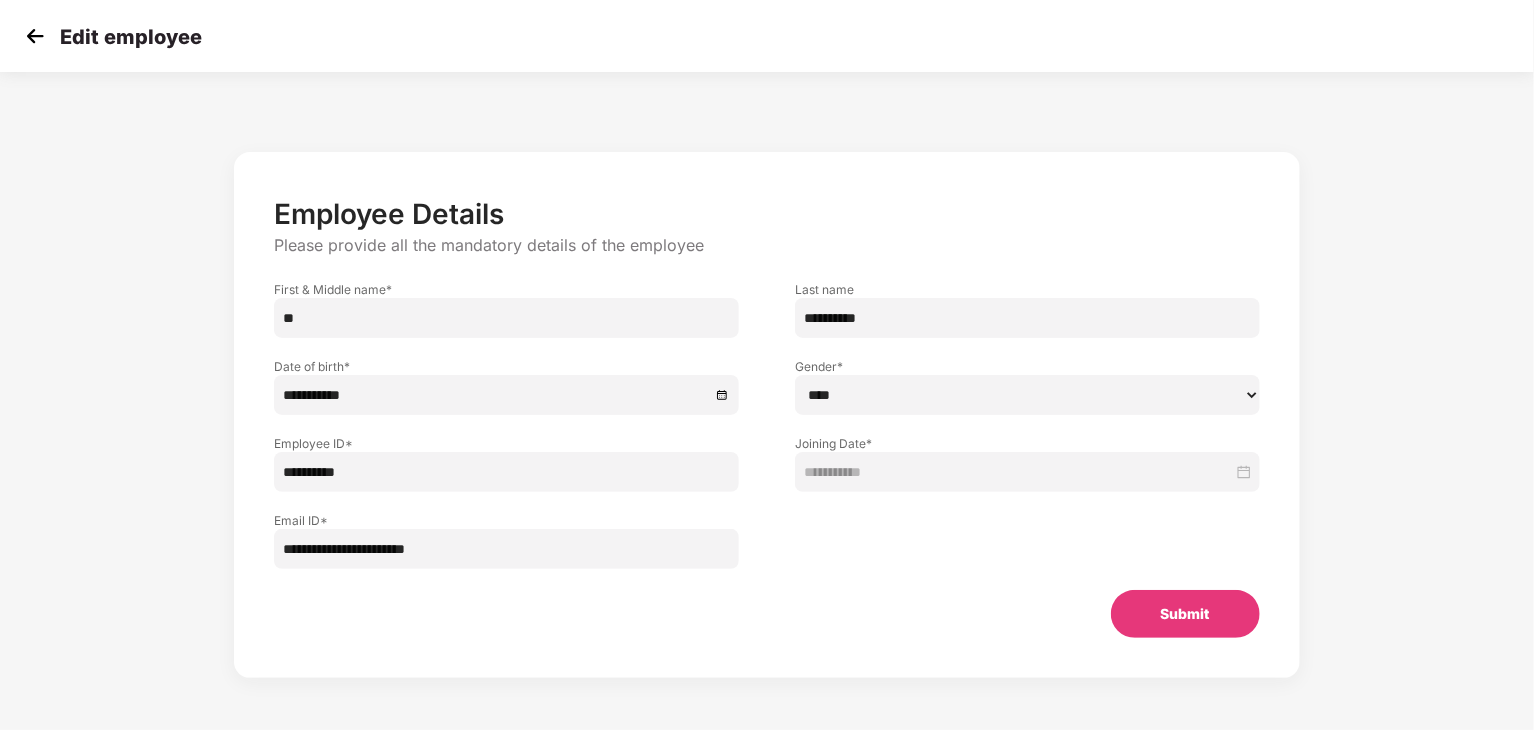 click on "Submit" at bounding box center (1185, 614) 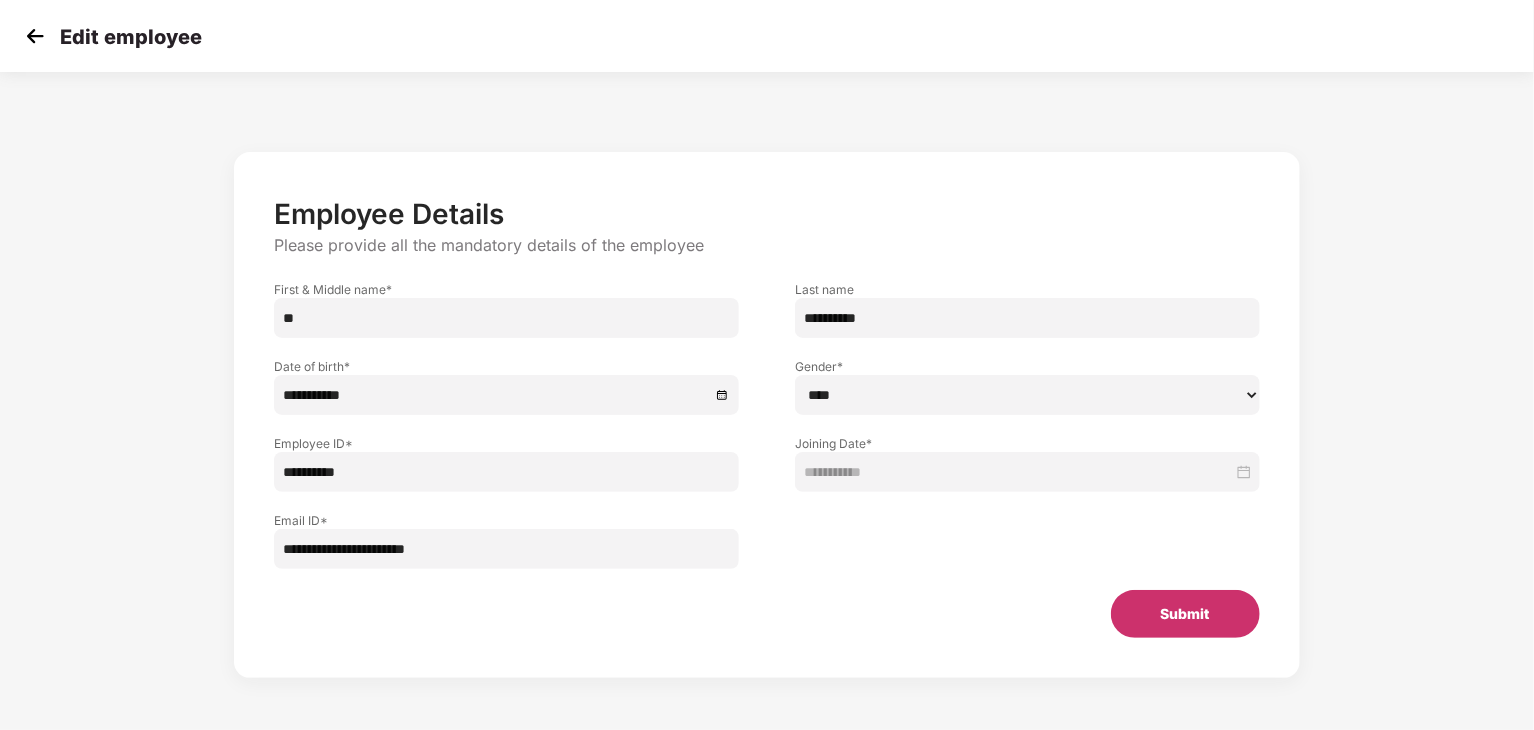 type on "**********" 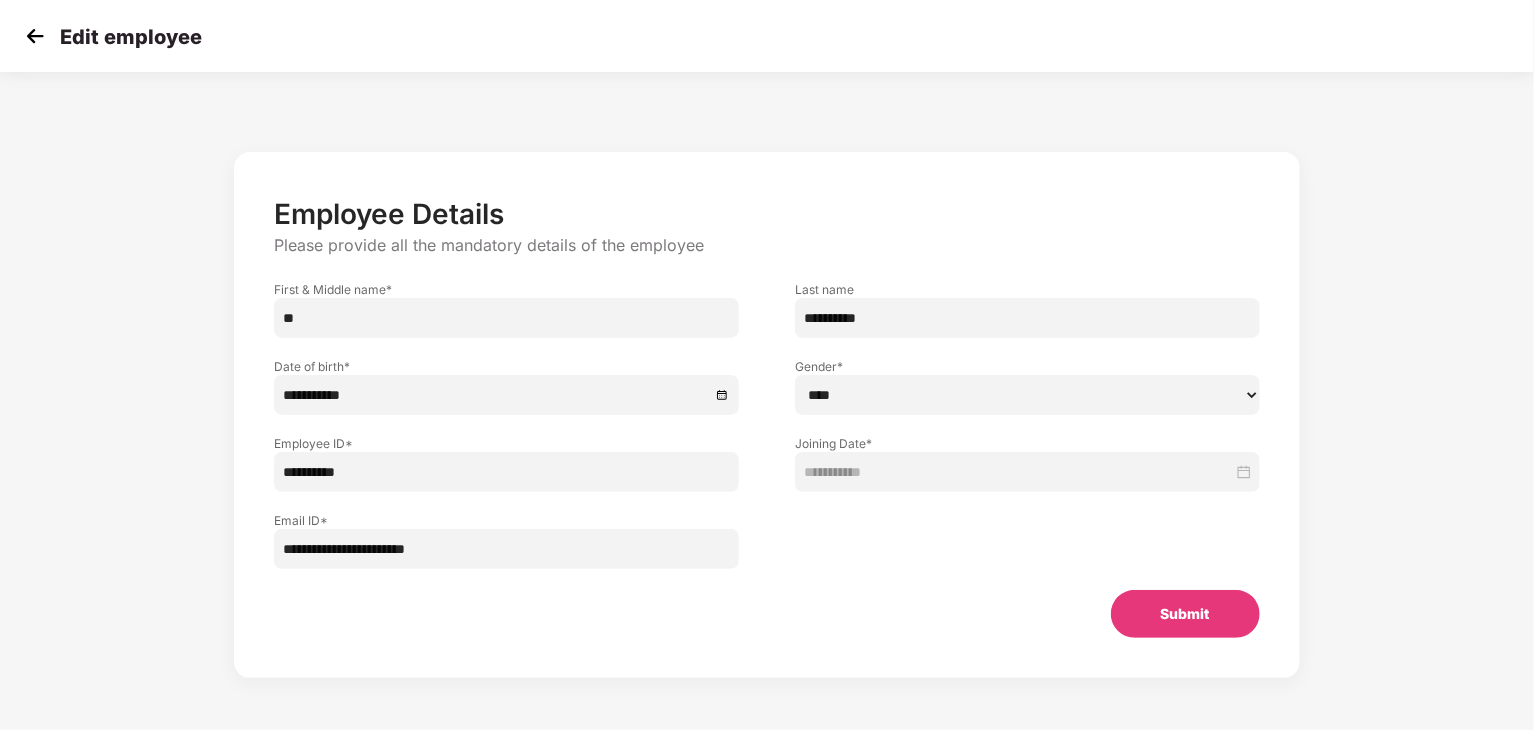 click on "Submit" at bounding box center [1185, 614] 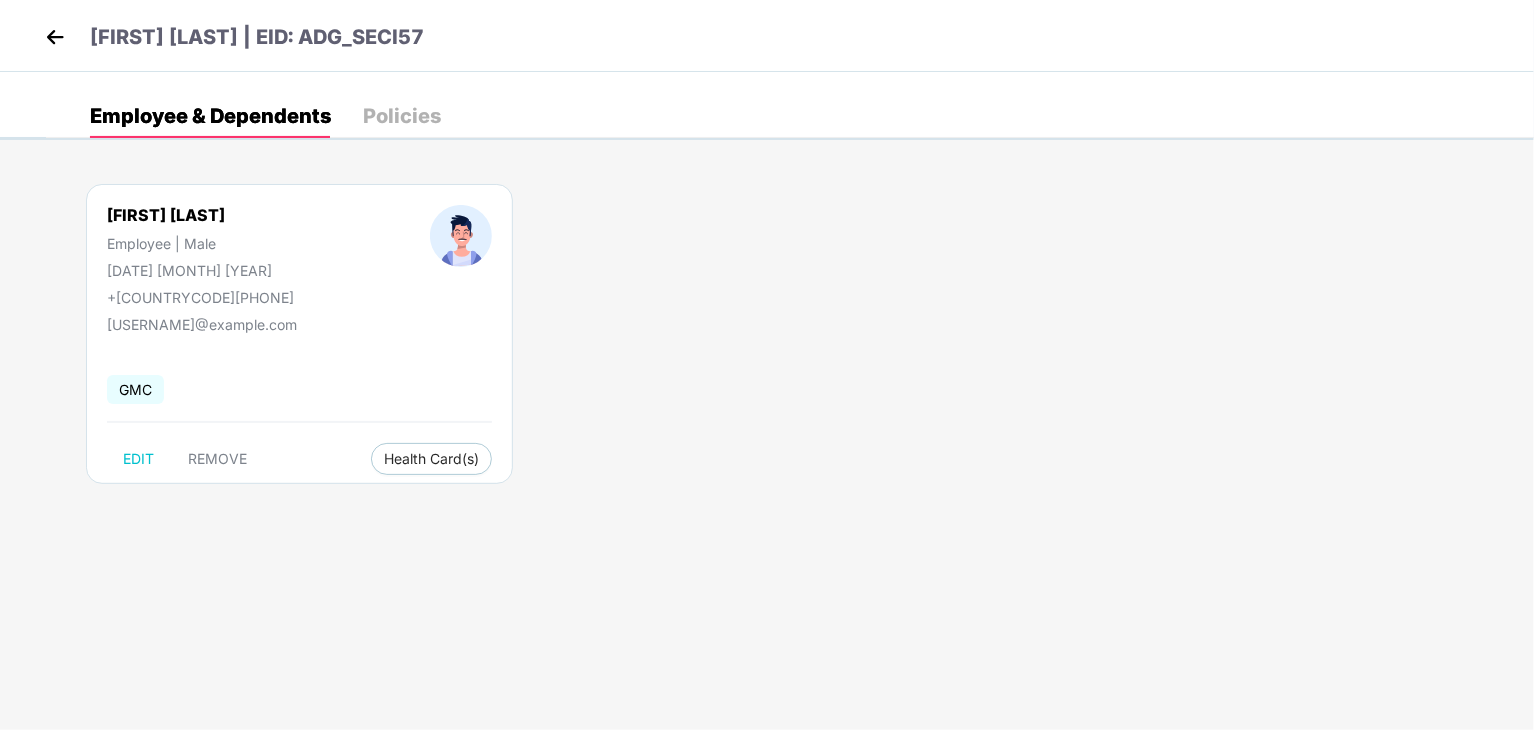 click at bounding box center (55, 37) 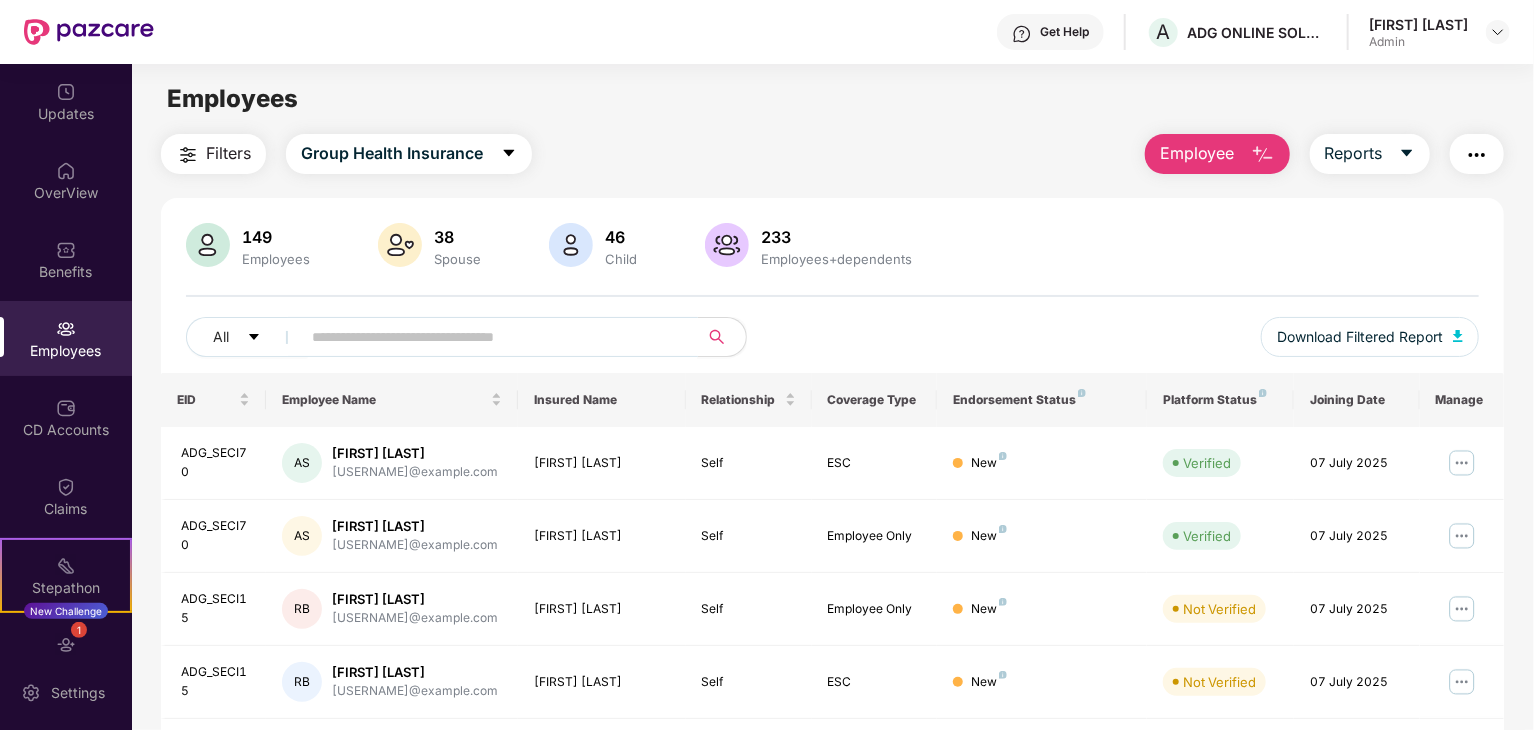click at bounding box center [491, 337] 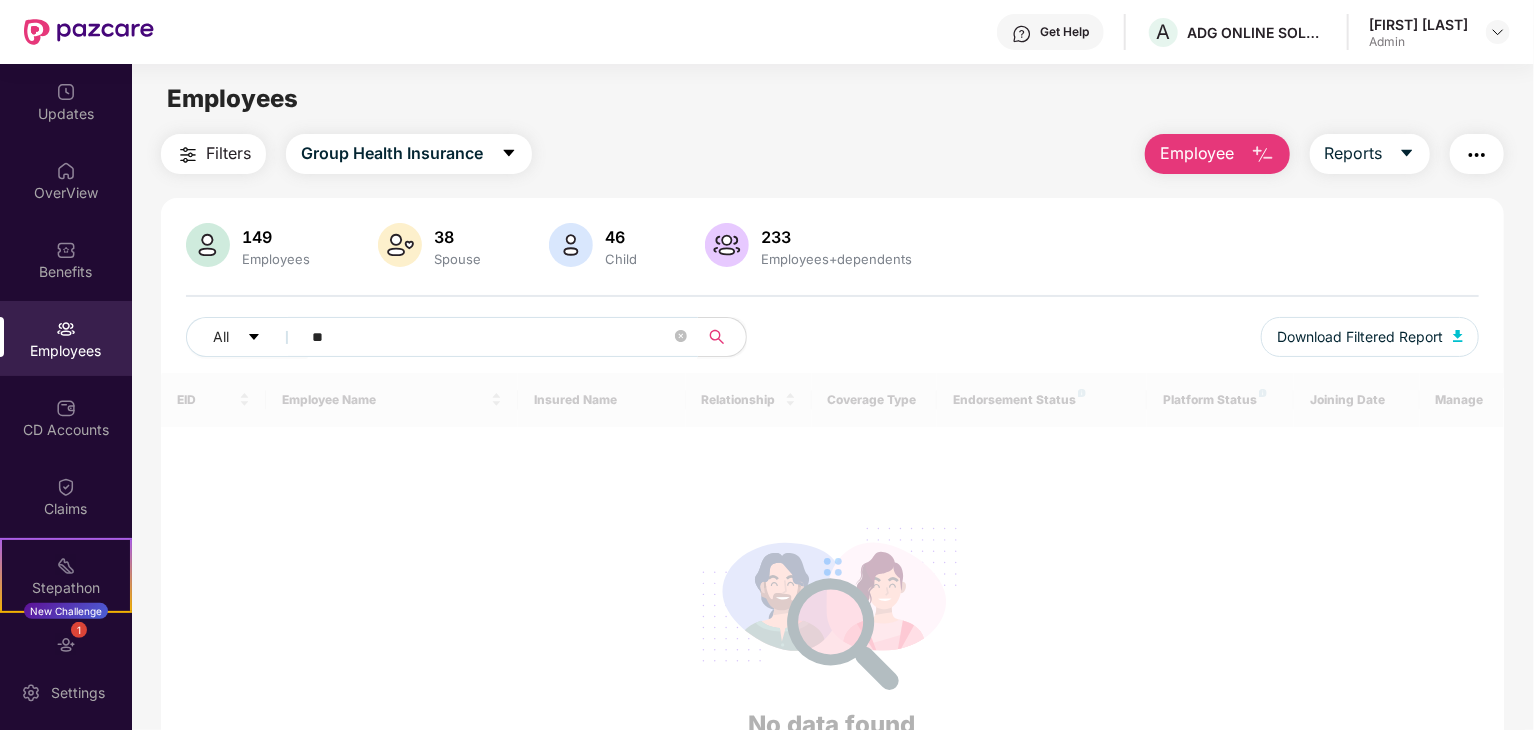 type on "*" 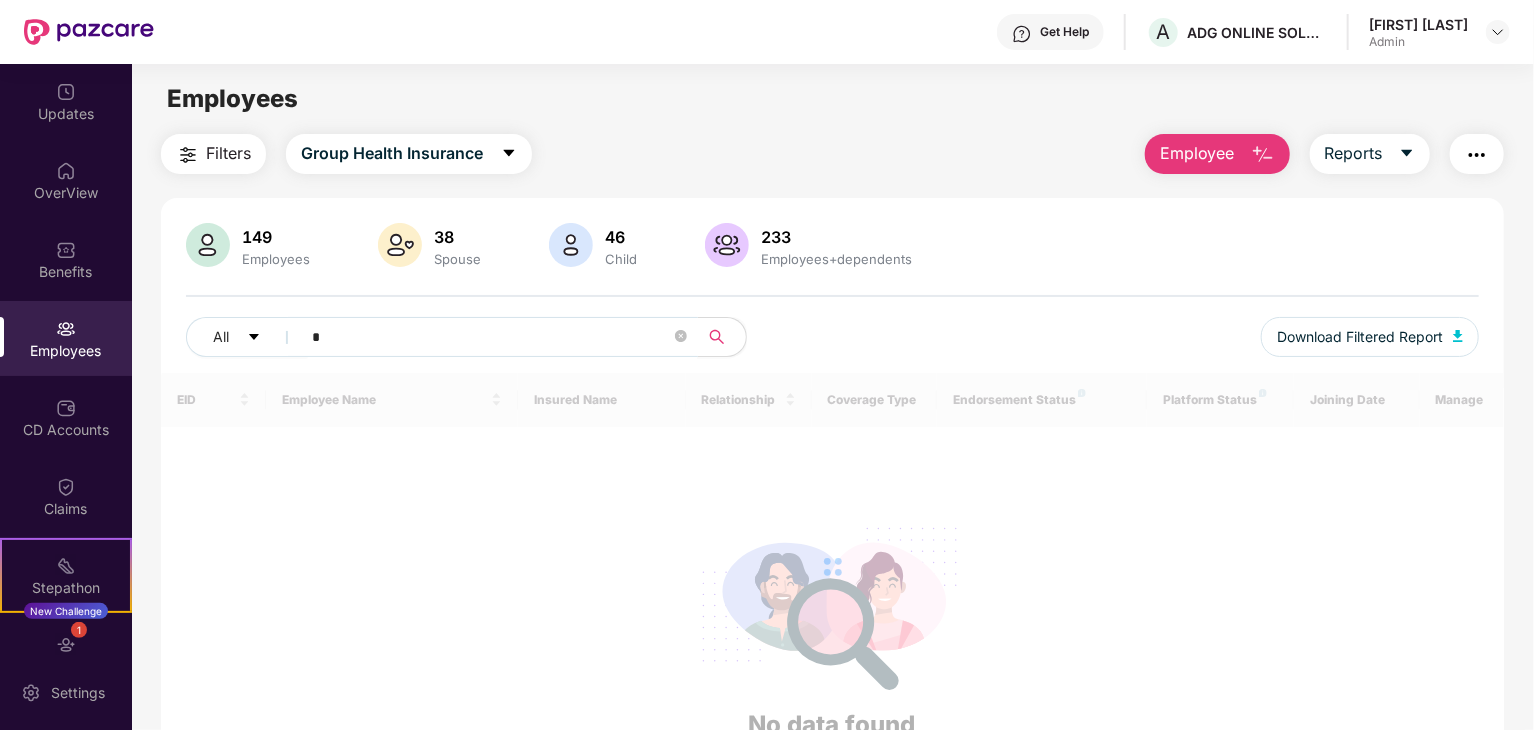 type 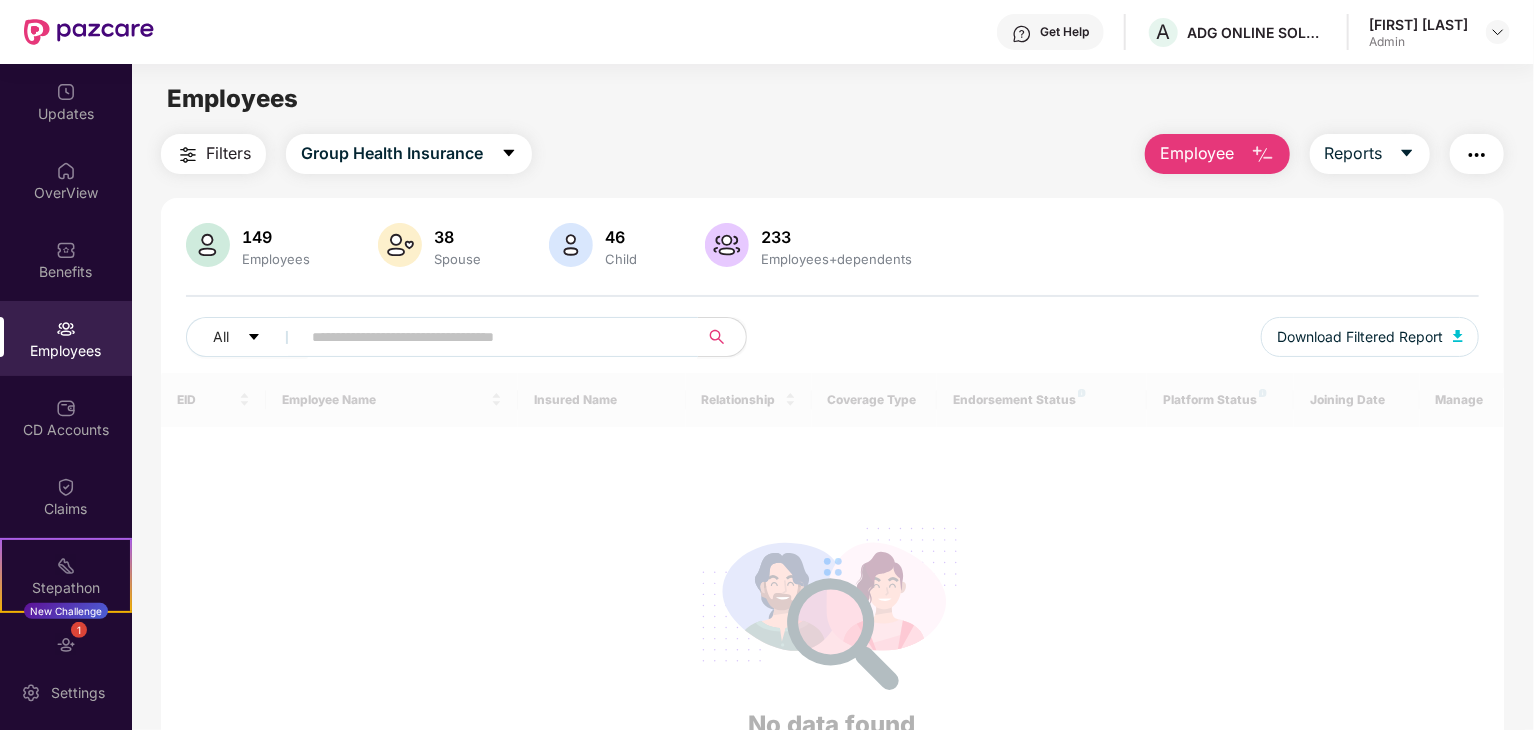 click on "Employee" at bounding box center (1197, 153) 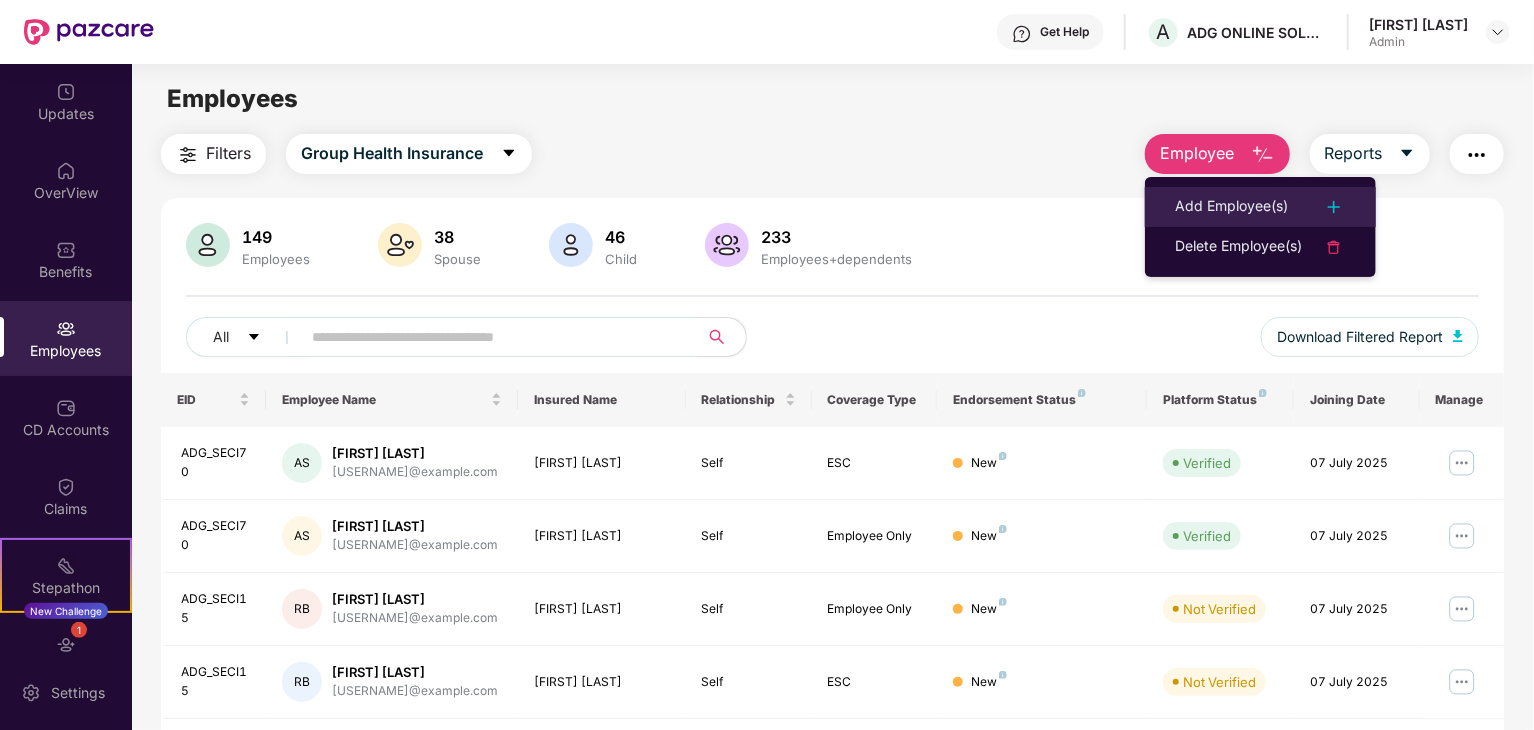 click on "Add Employee(s)" at bounding box center (1231, 207) 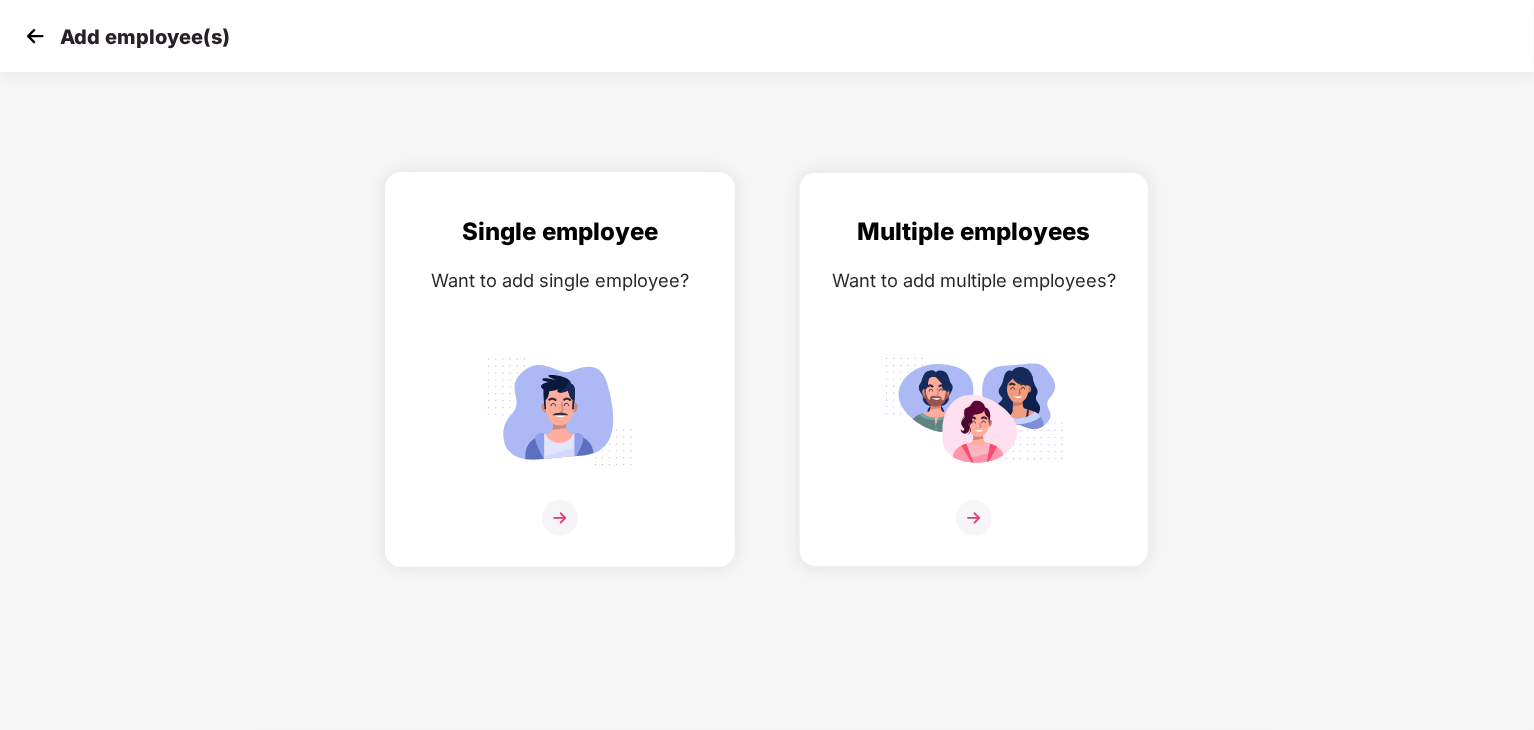 click on "Single employee Want to add single employee?" at bounding box center [560, 387] 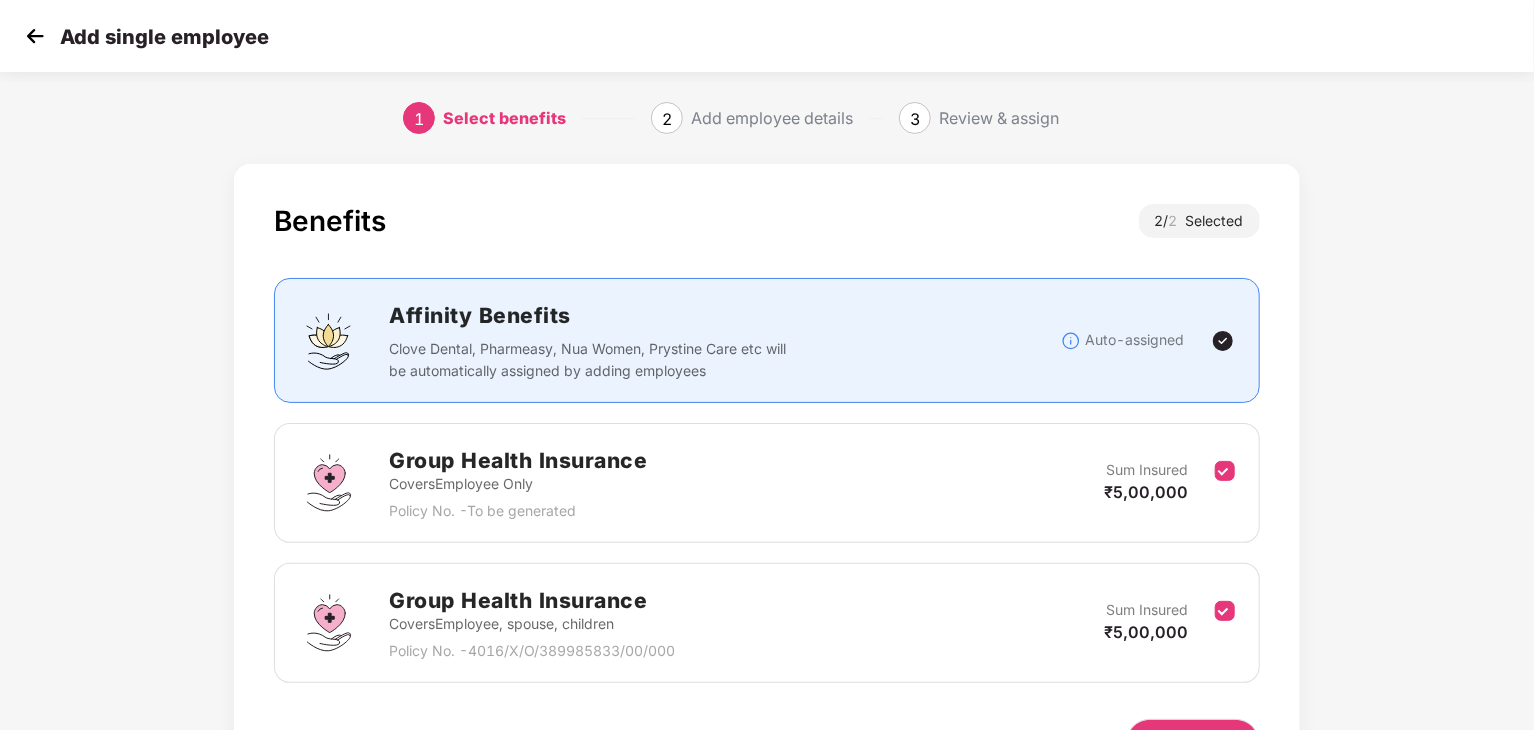 scroll, scrollTop: 126, scrollLeft: 0, axis: vertical 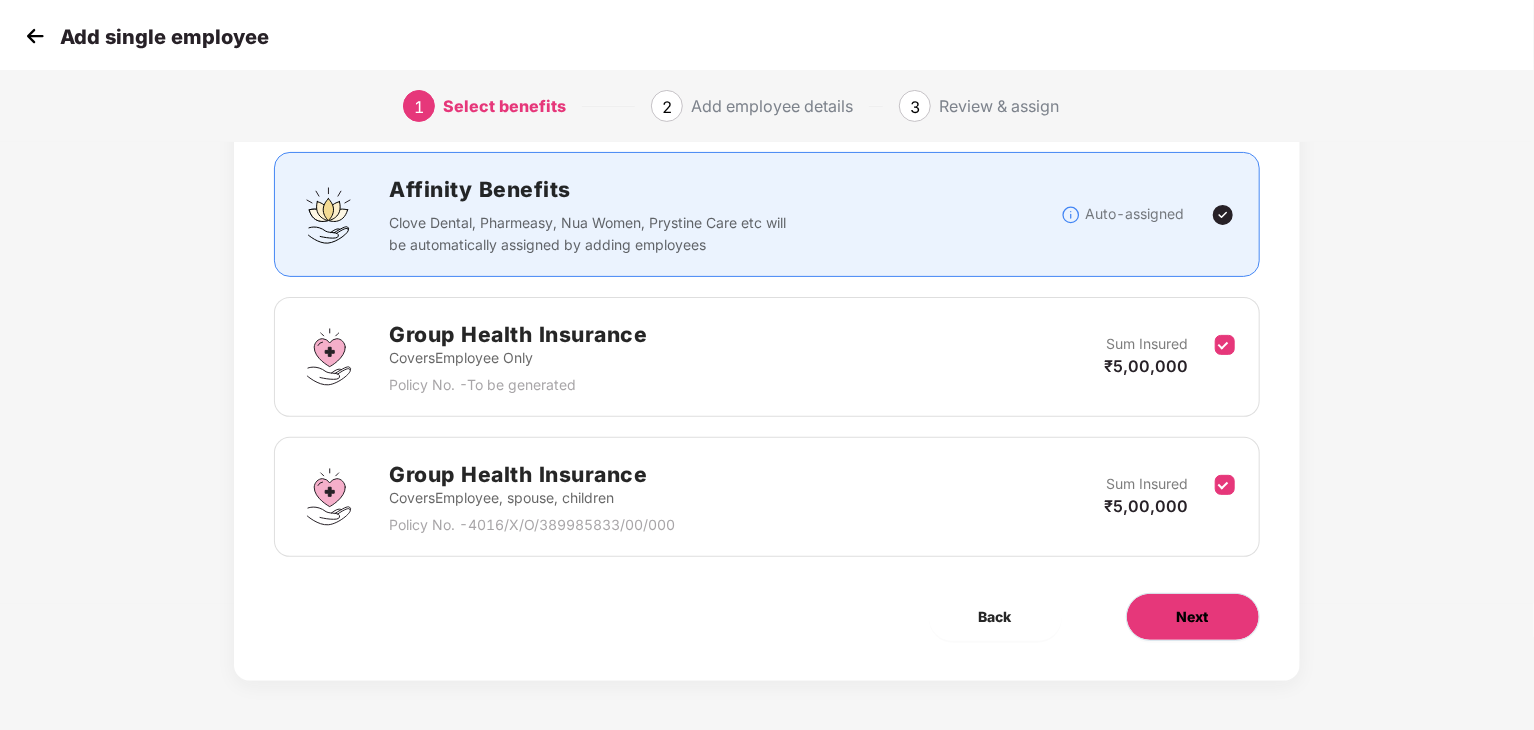 click on "Next" at bounding box center (1193, 617) 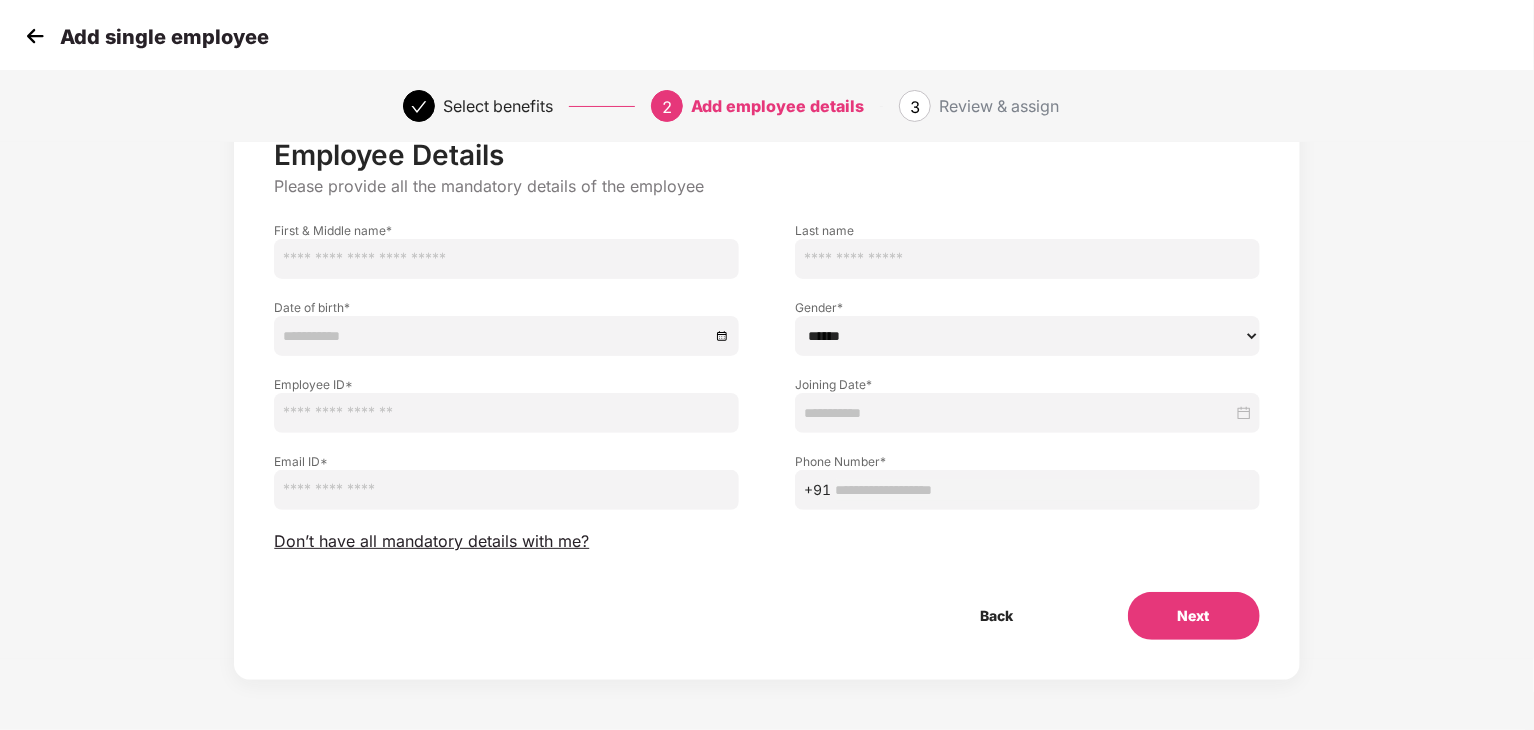 scroll, scrollTop: 0, scrollLeft: 0, axis: both 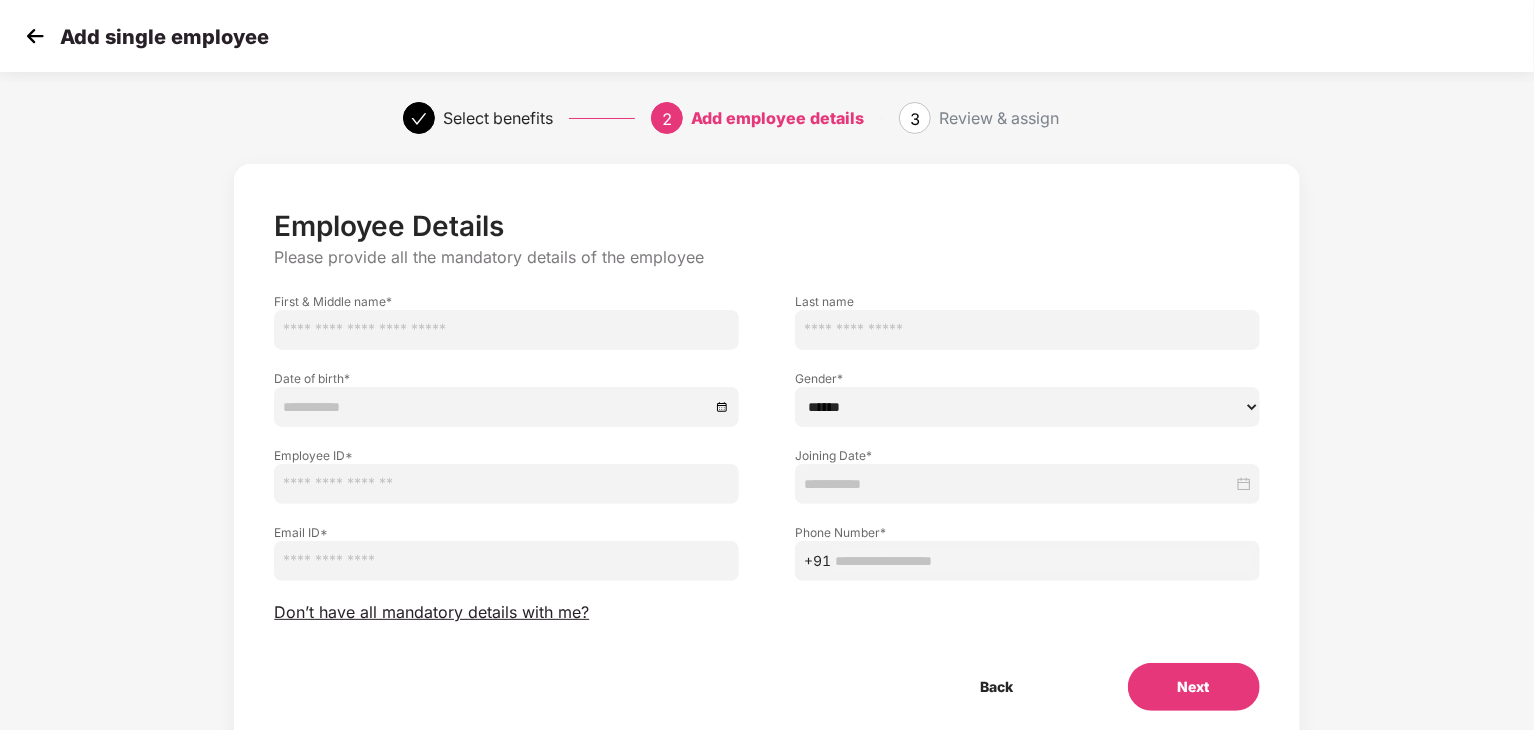 click at bounding box center (506, 561) 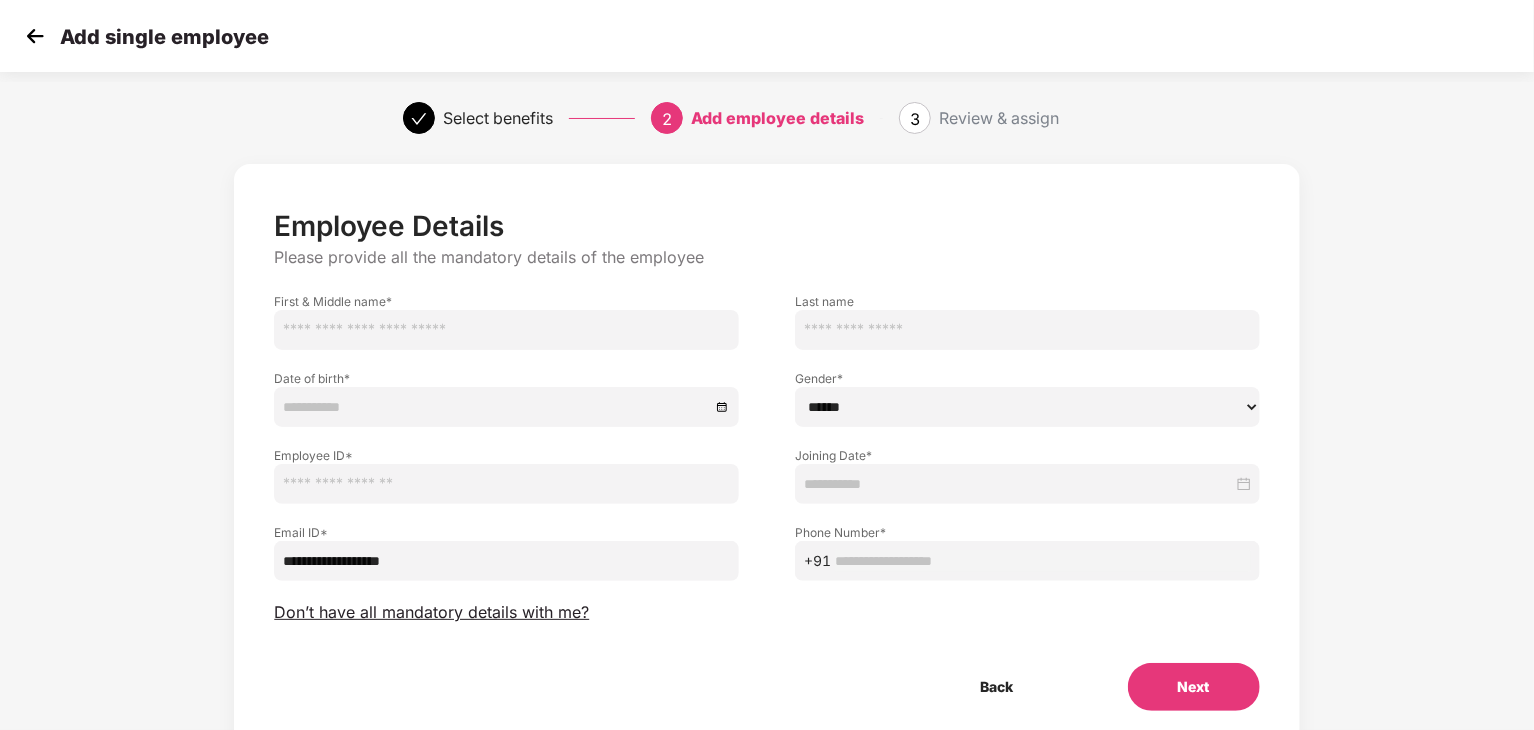 type on "**********" 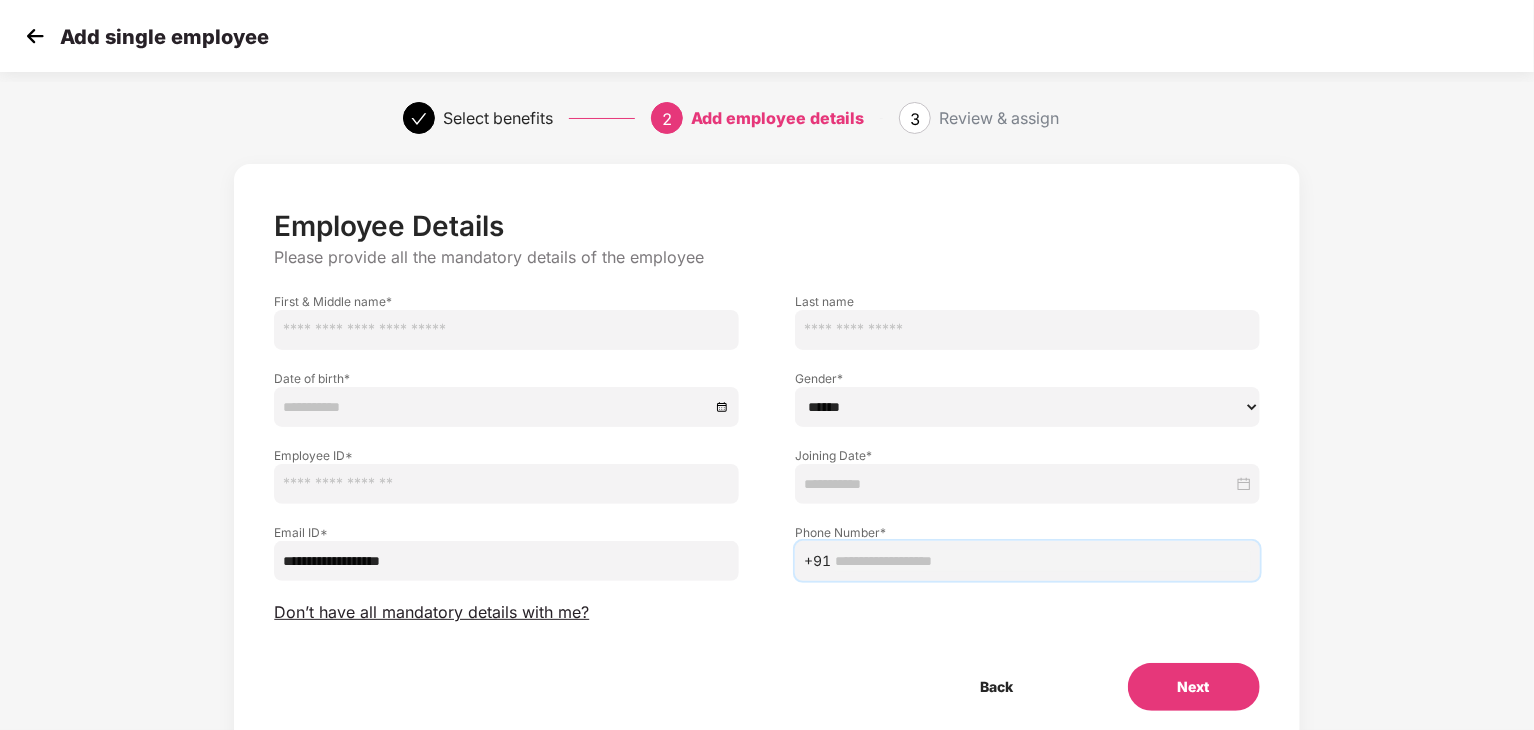 paste on "**********" 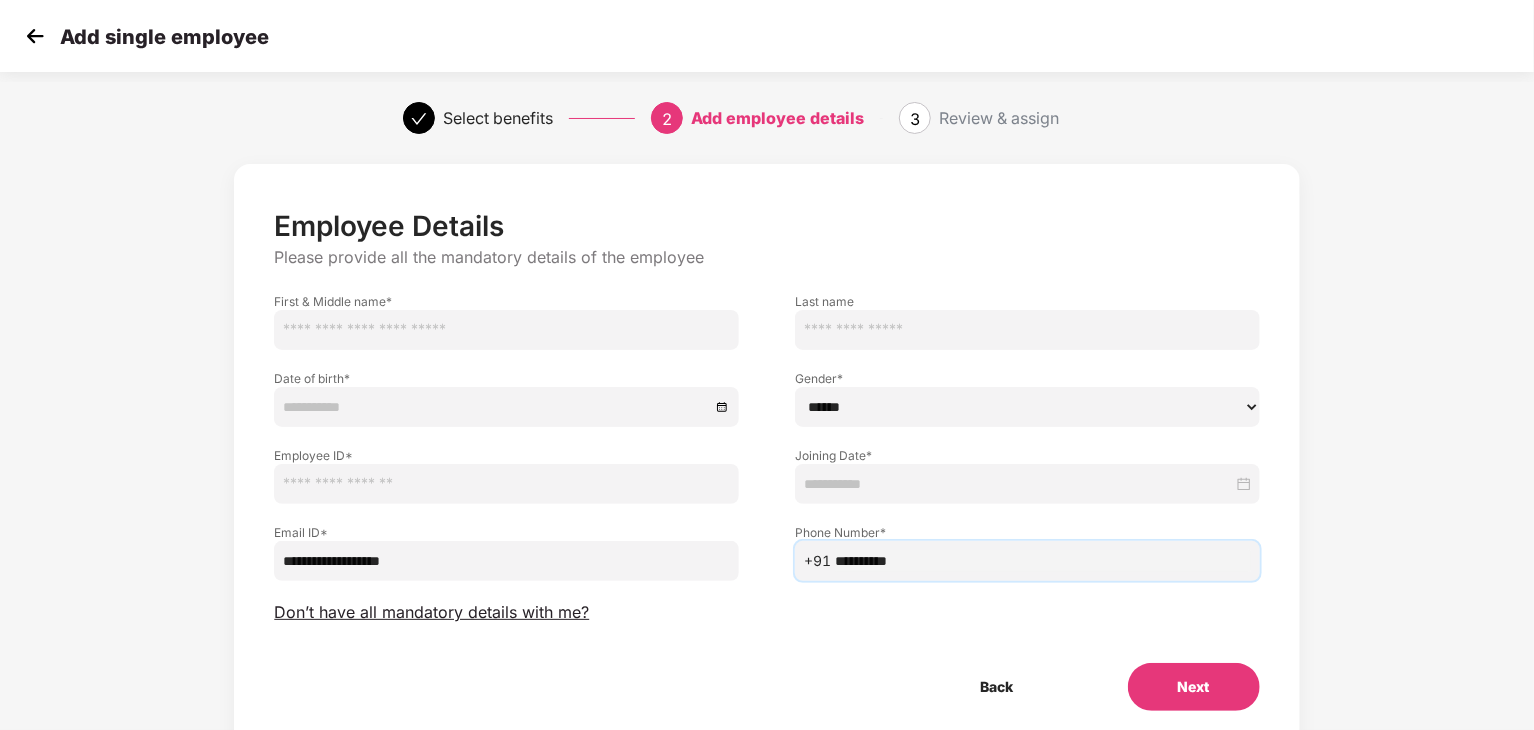 type on "**********" 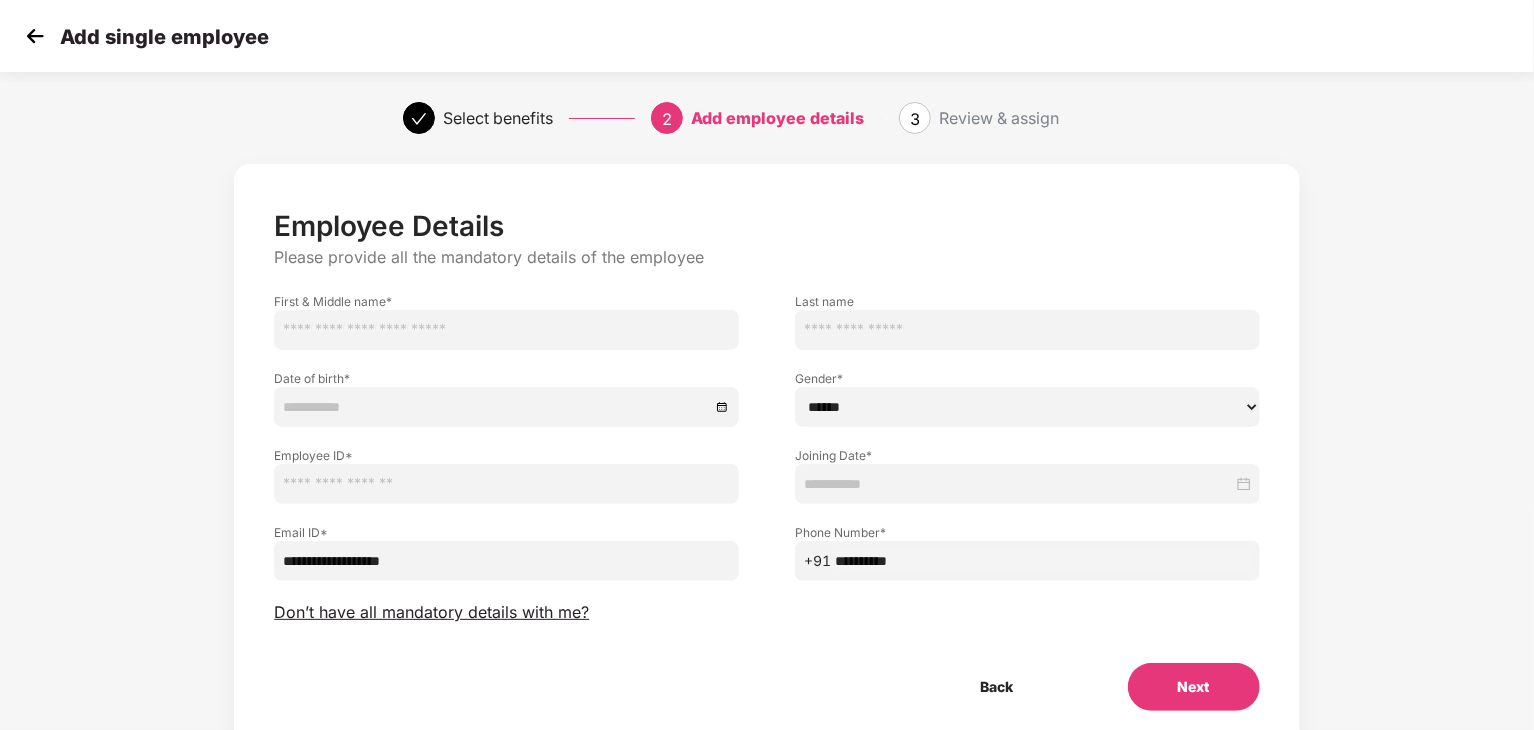 click at bounding box center (506, 330) 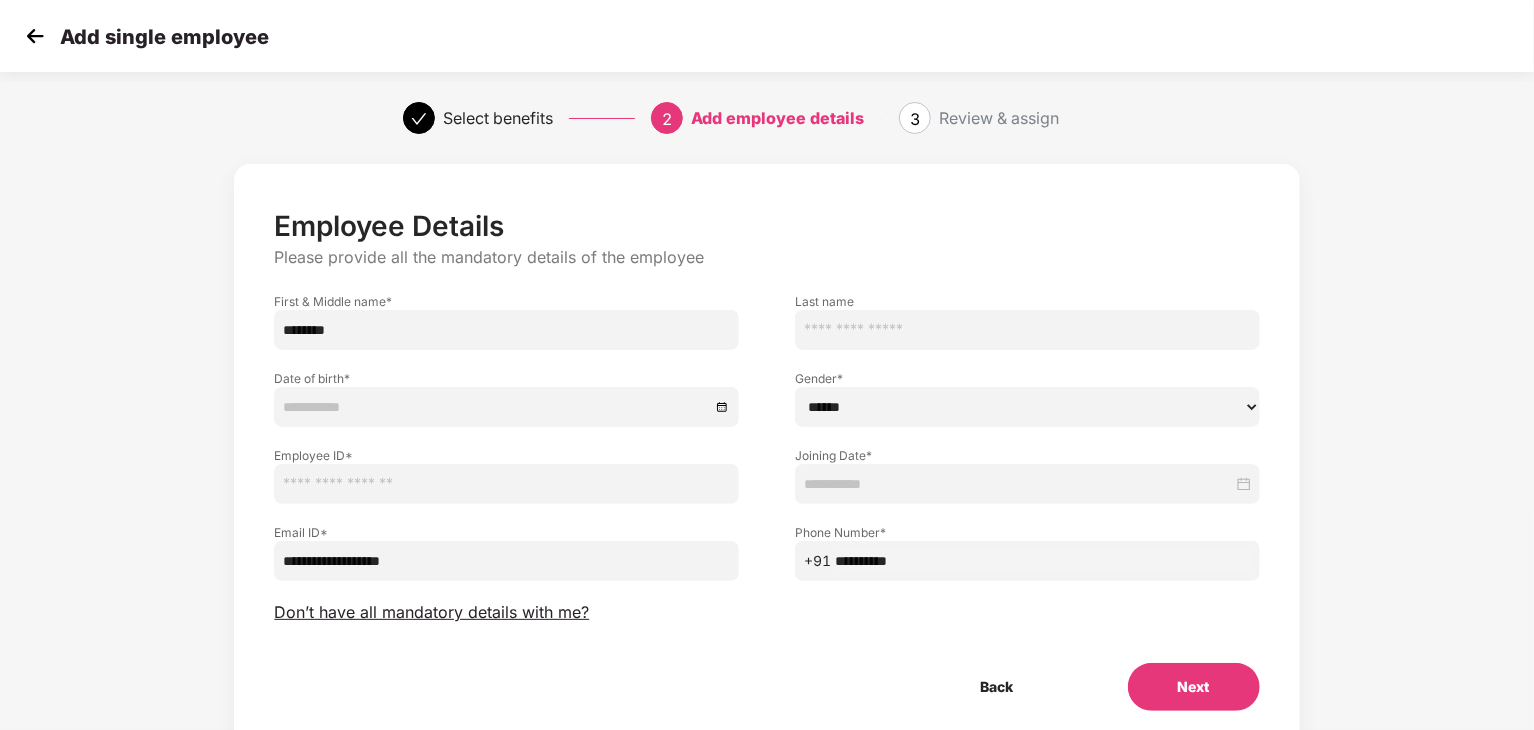 type on "********" 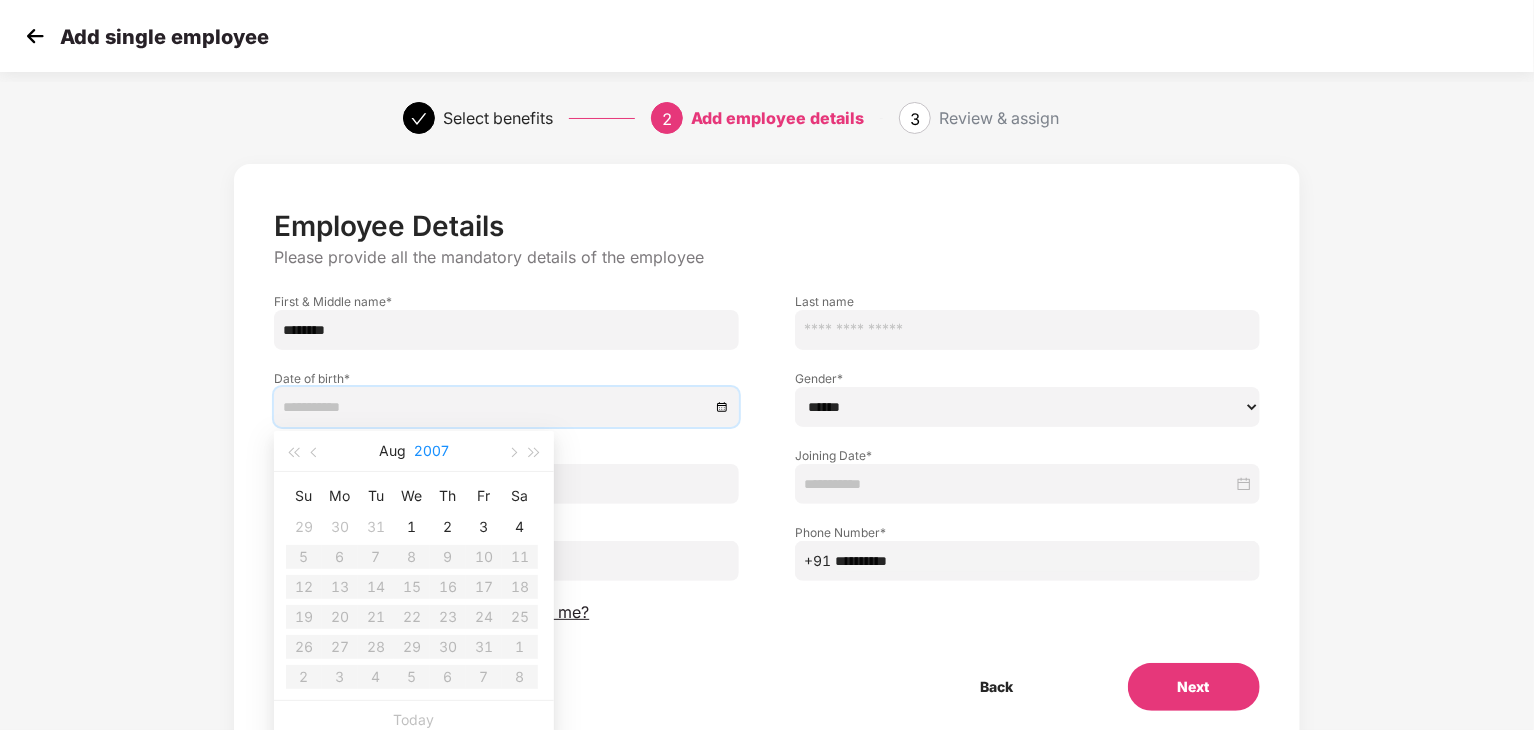 click on "2007" at bounding box center [431, 451] 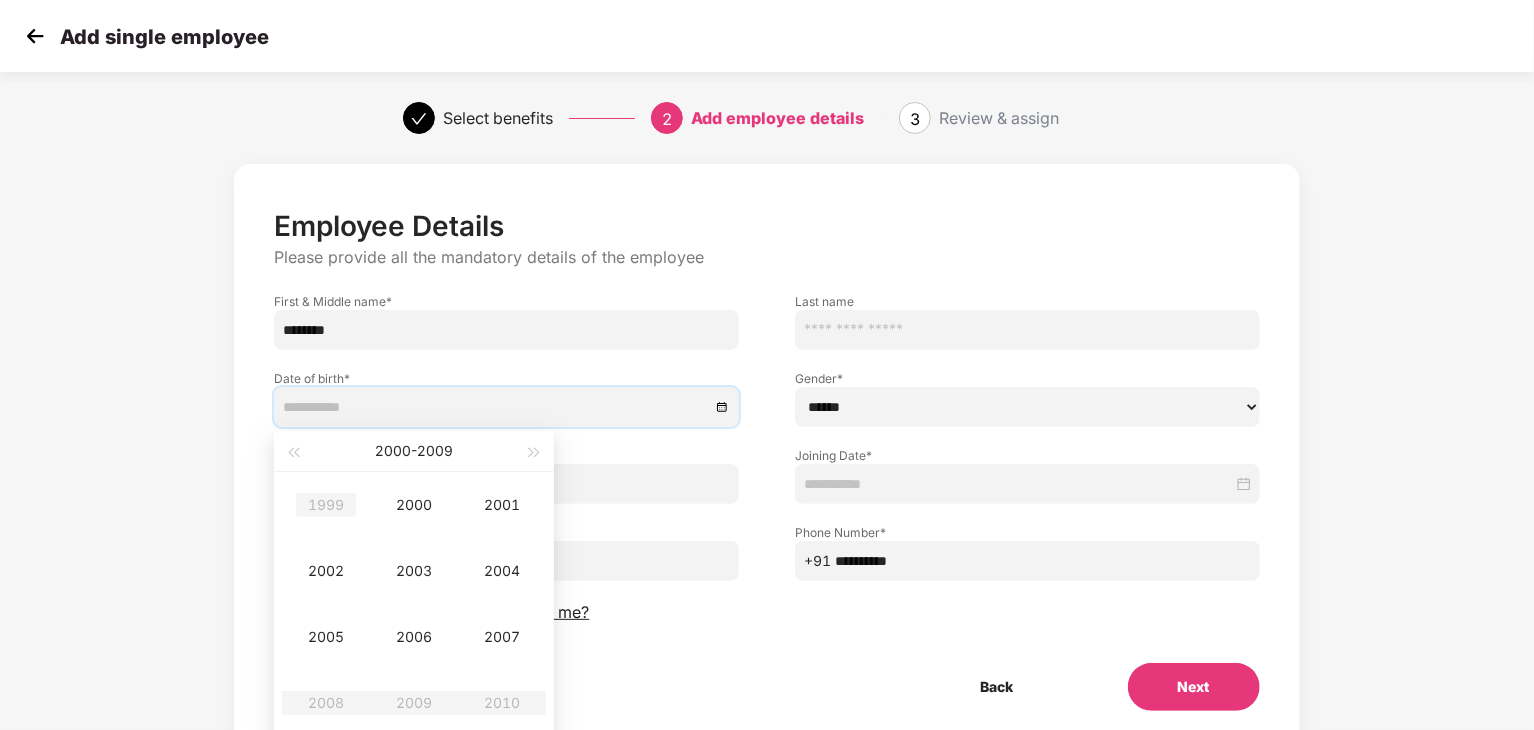 type on "**********" 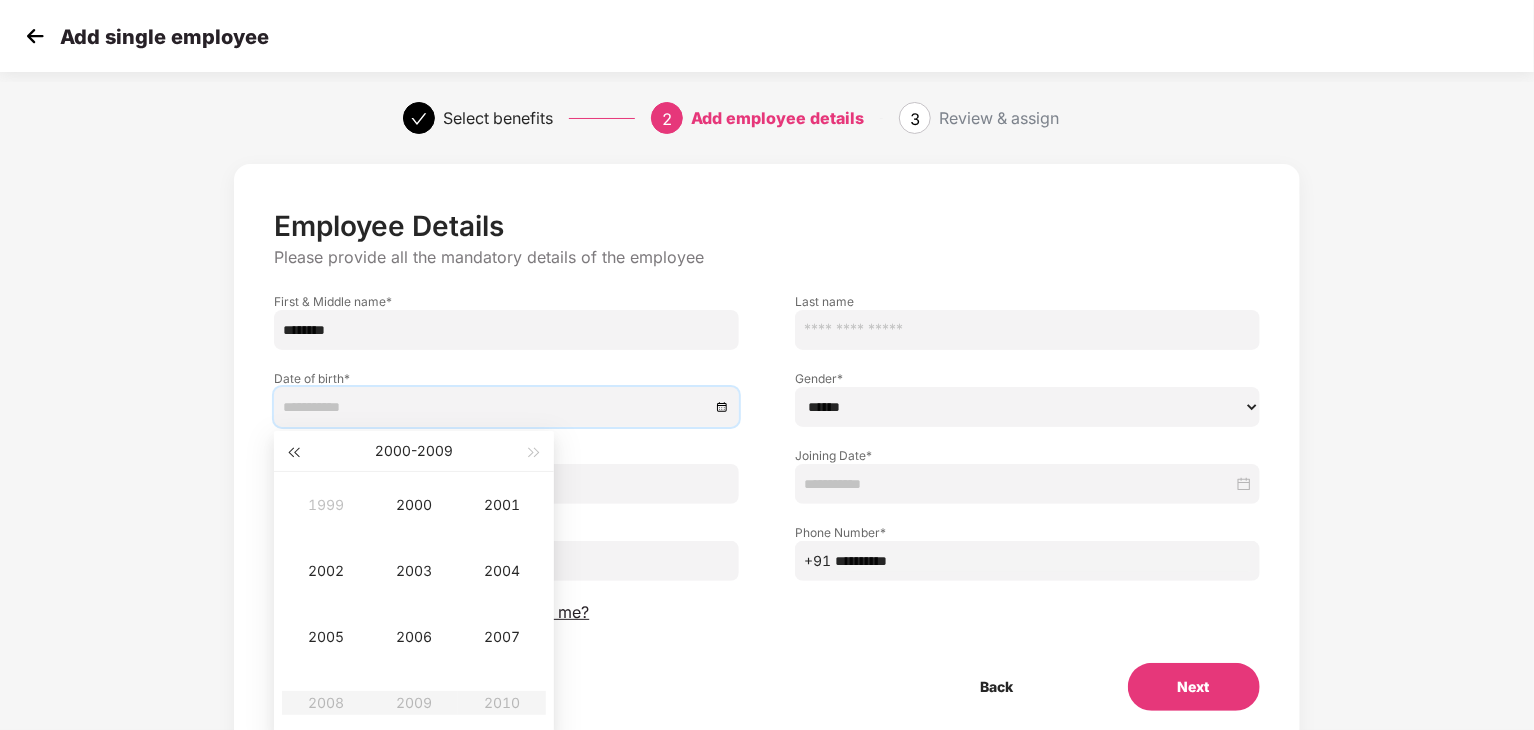 click at bounding box center (293, 451) 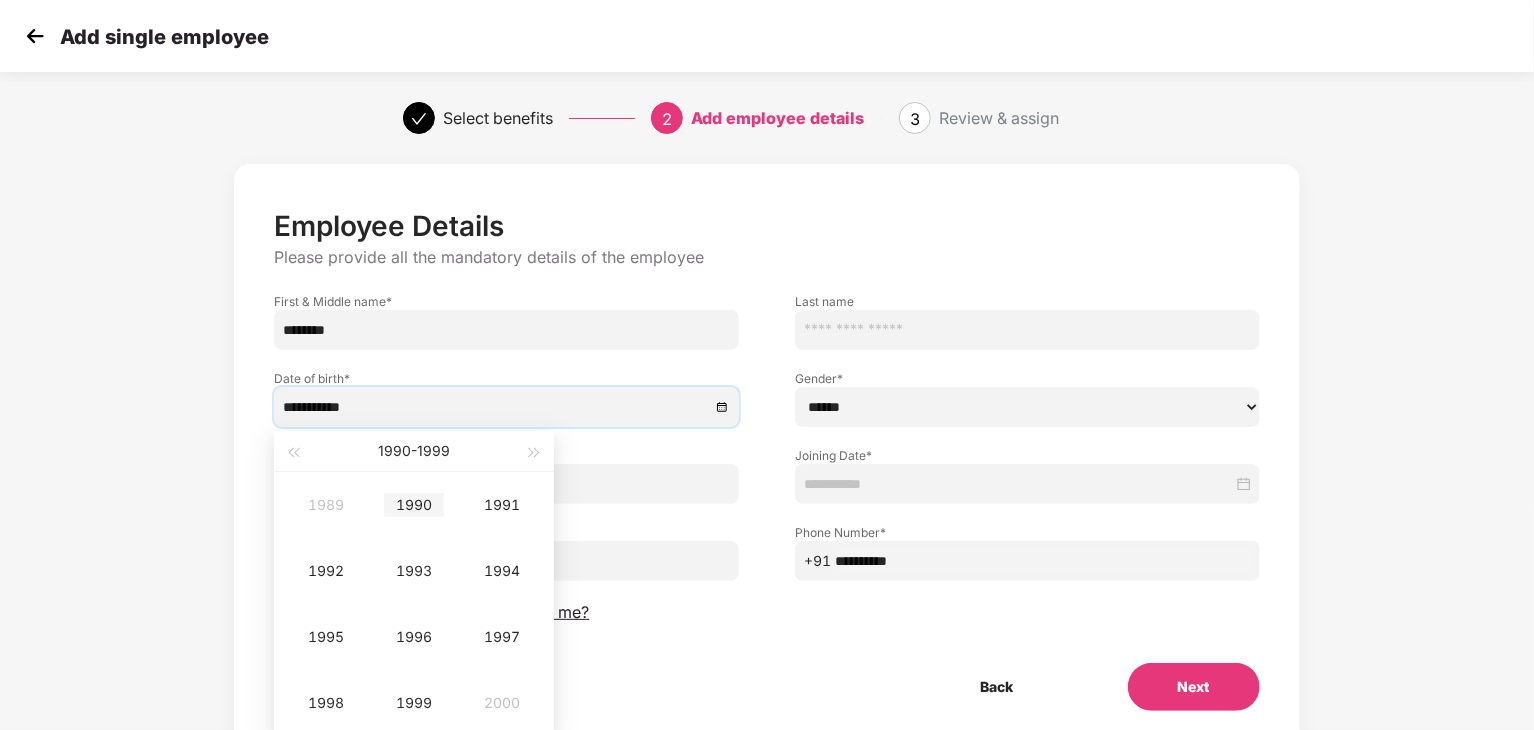 type on "**********" 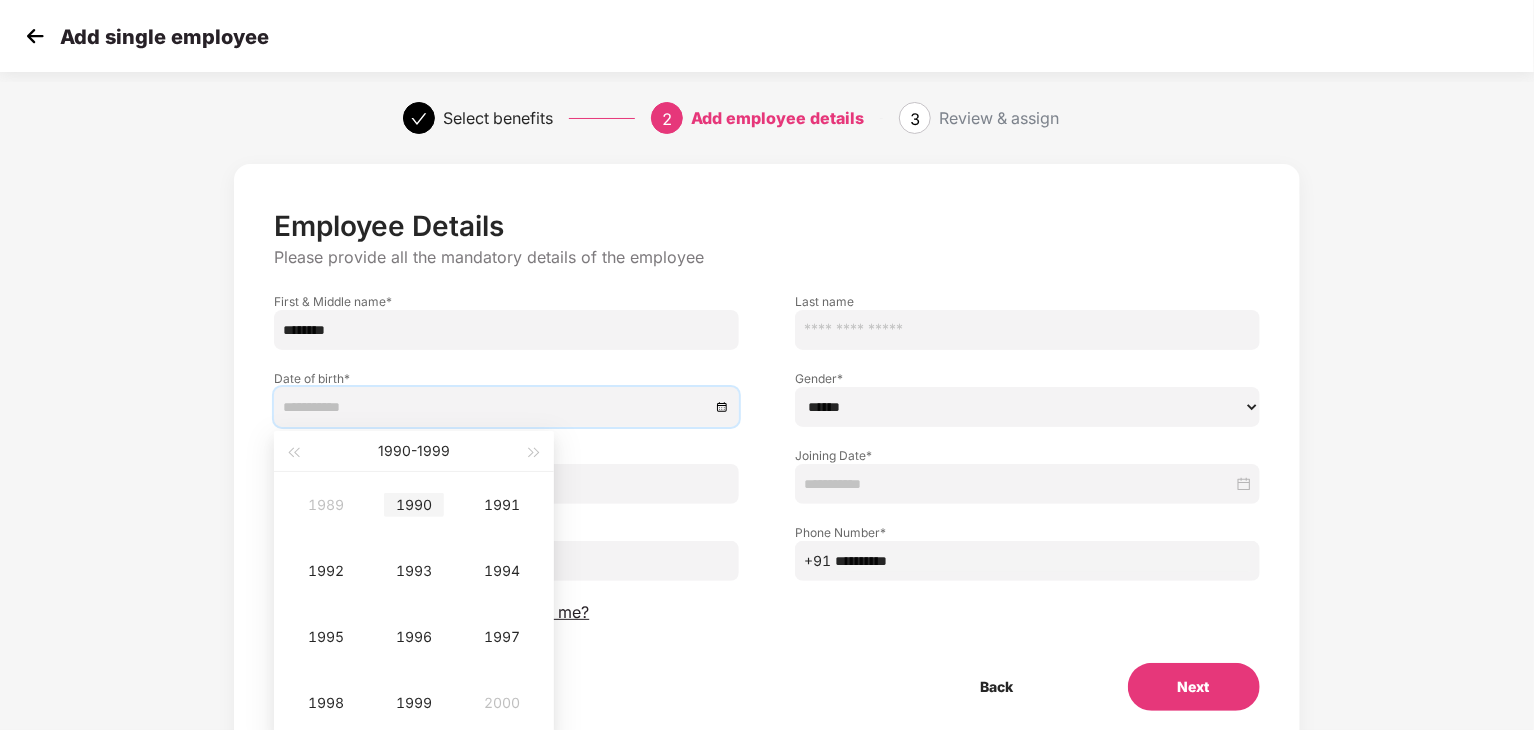 click on "1990" at bounding box center [414, 505] 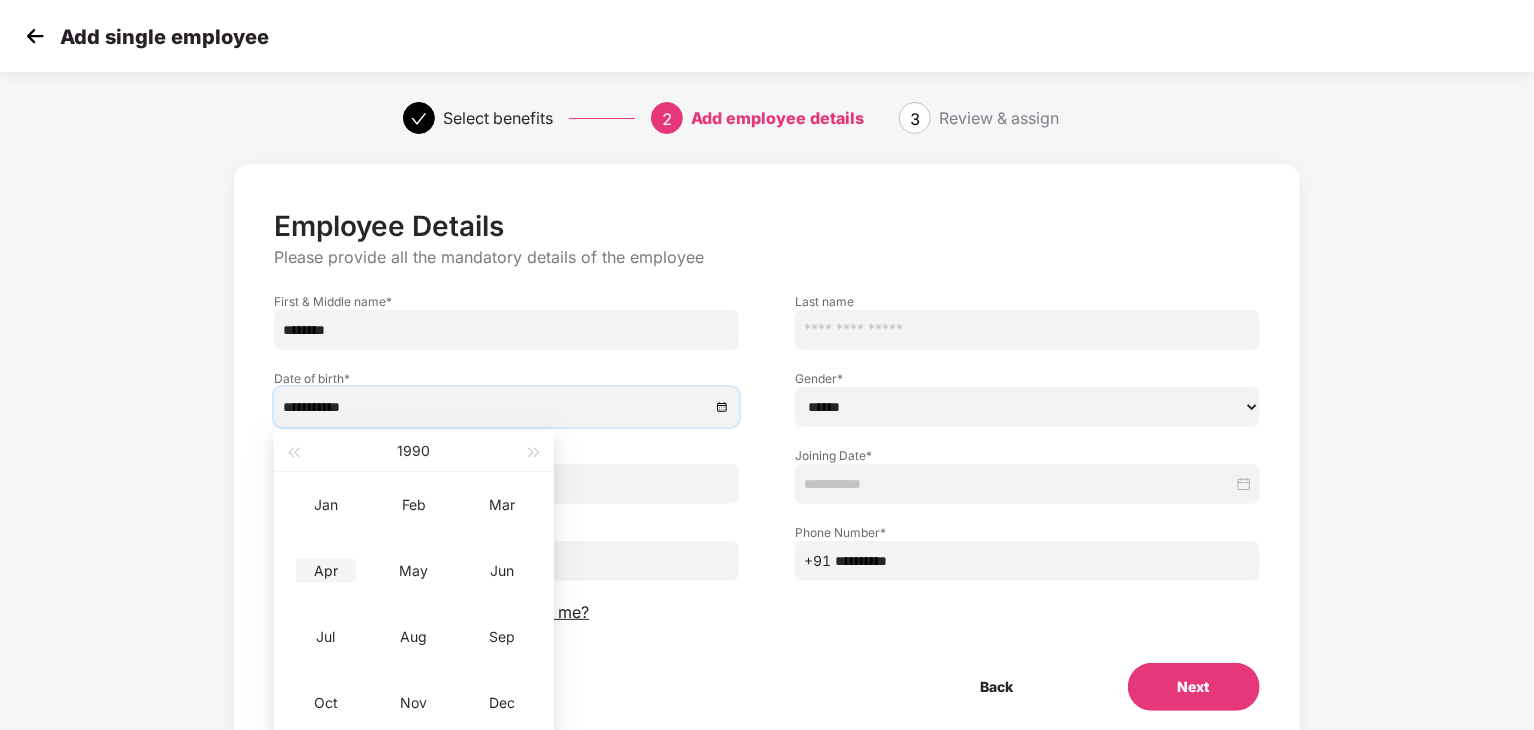 type on "**********" 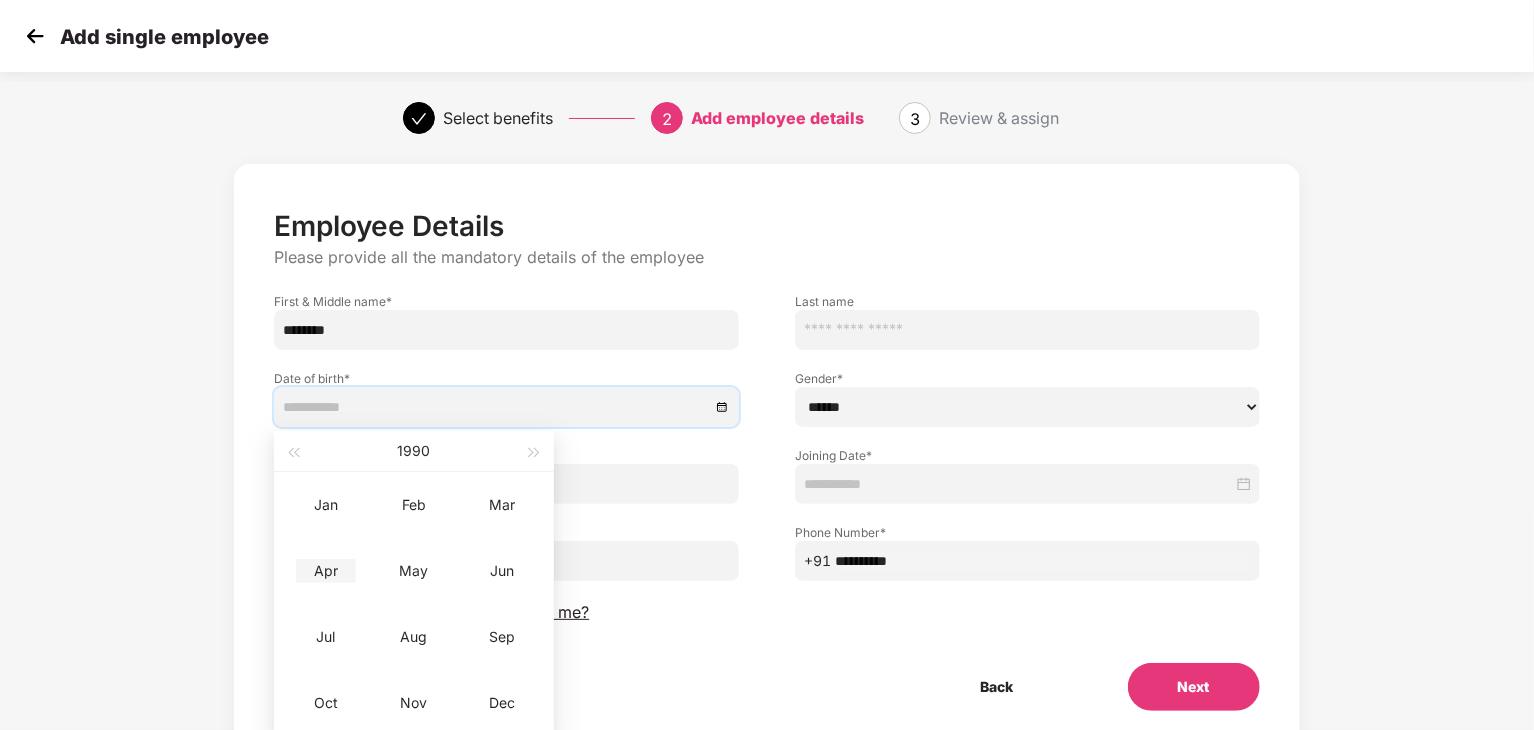 click on "Apr" at bounding box center (326, 571) 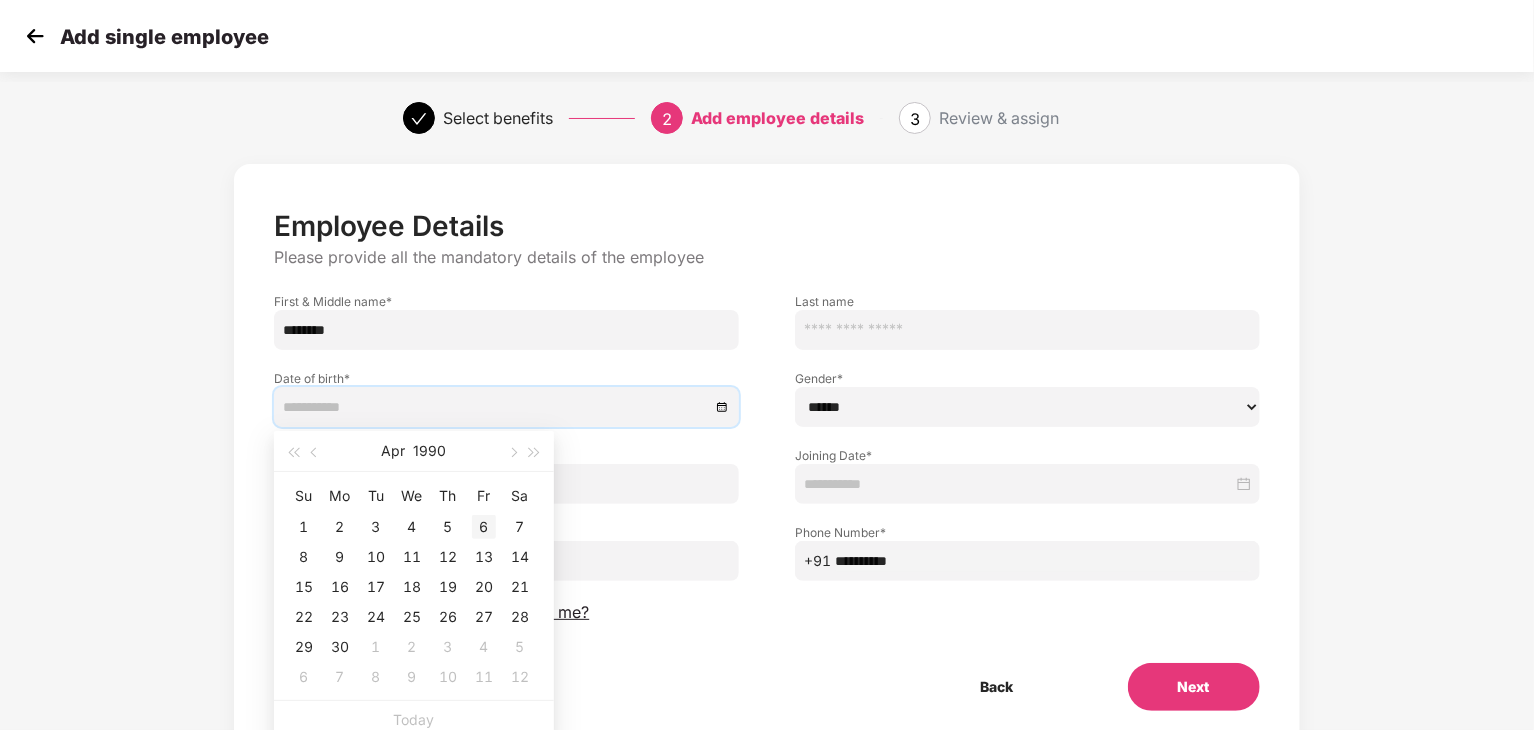 type on "**********" 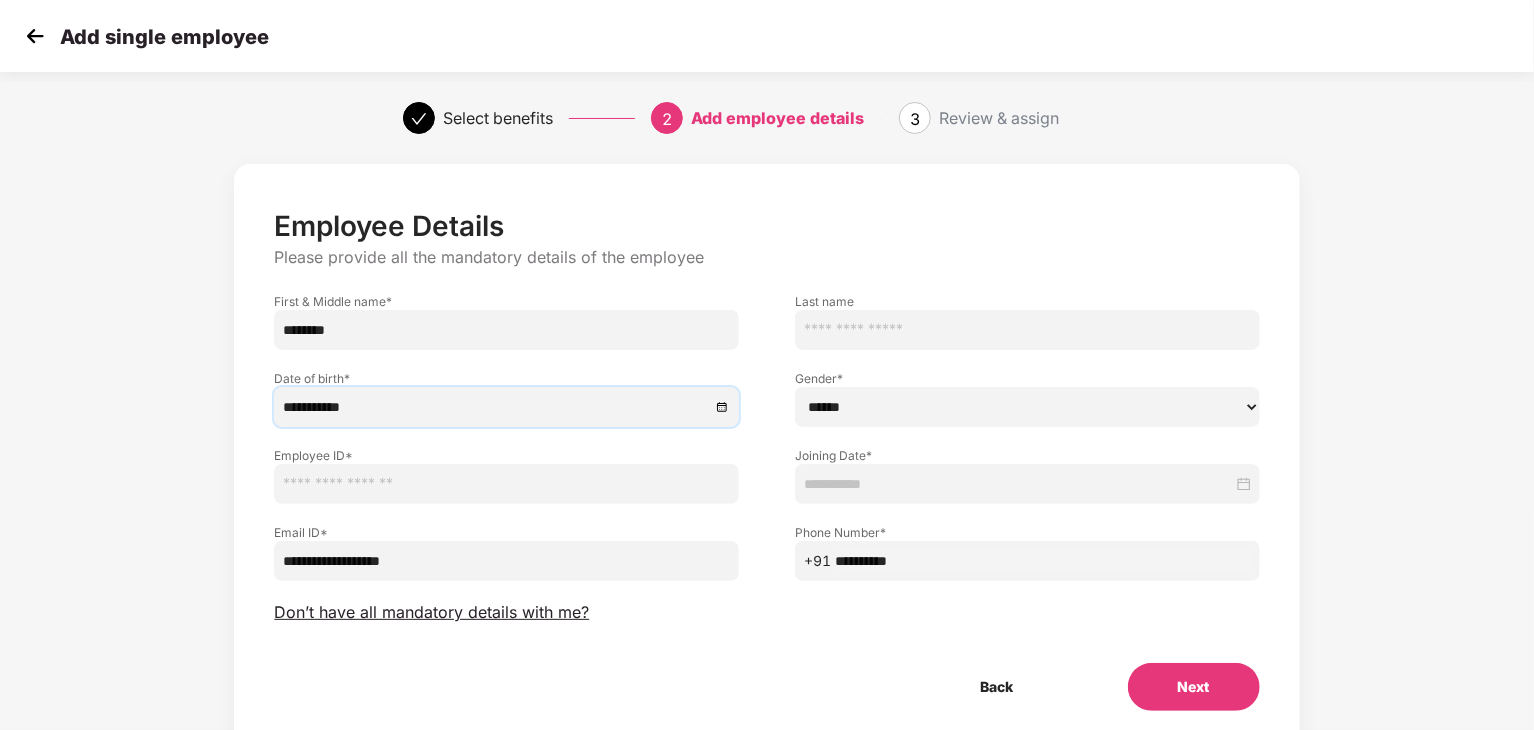 click at bounding box center (506, 484) 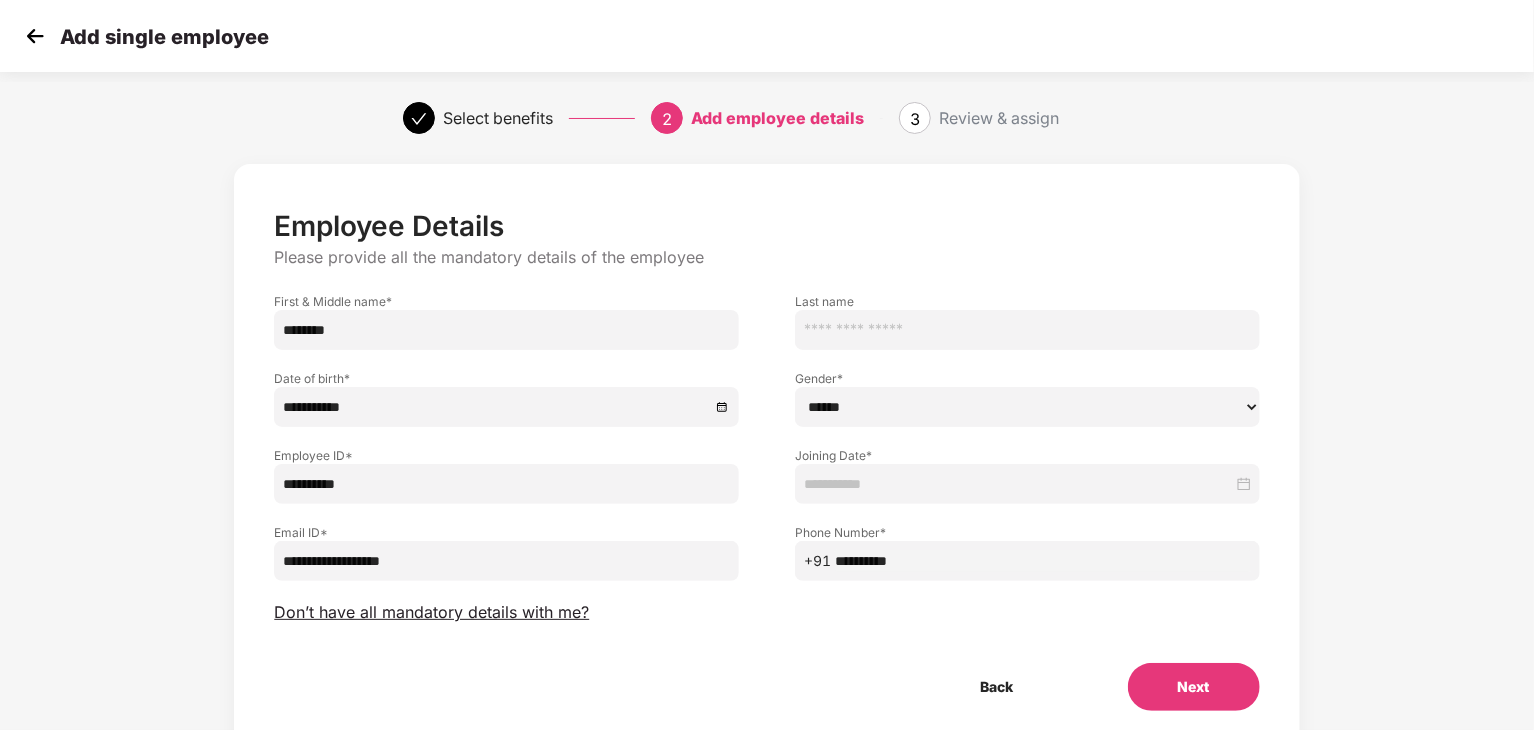 type on "**********" 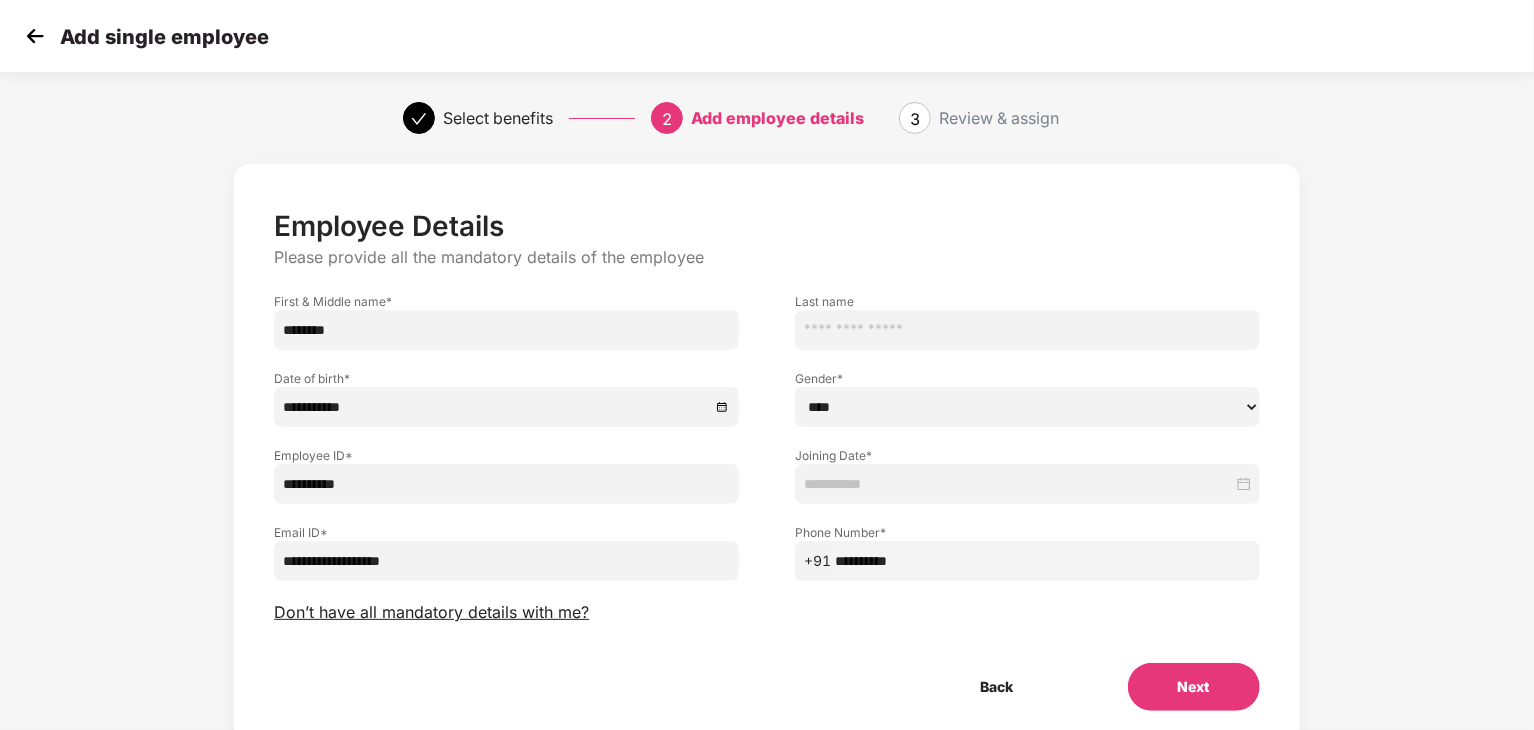 click on "****** **** ******" at bounding box center (1027, 407) 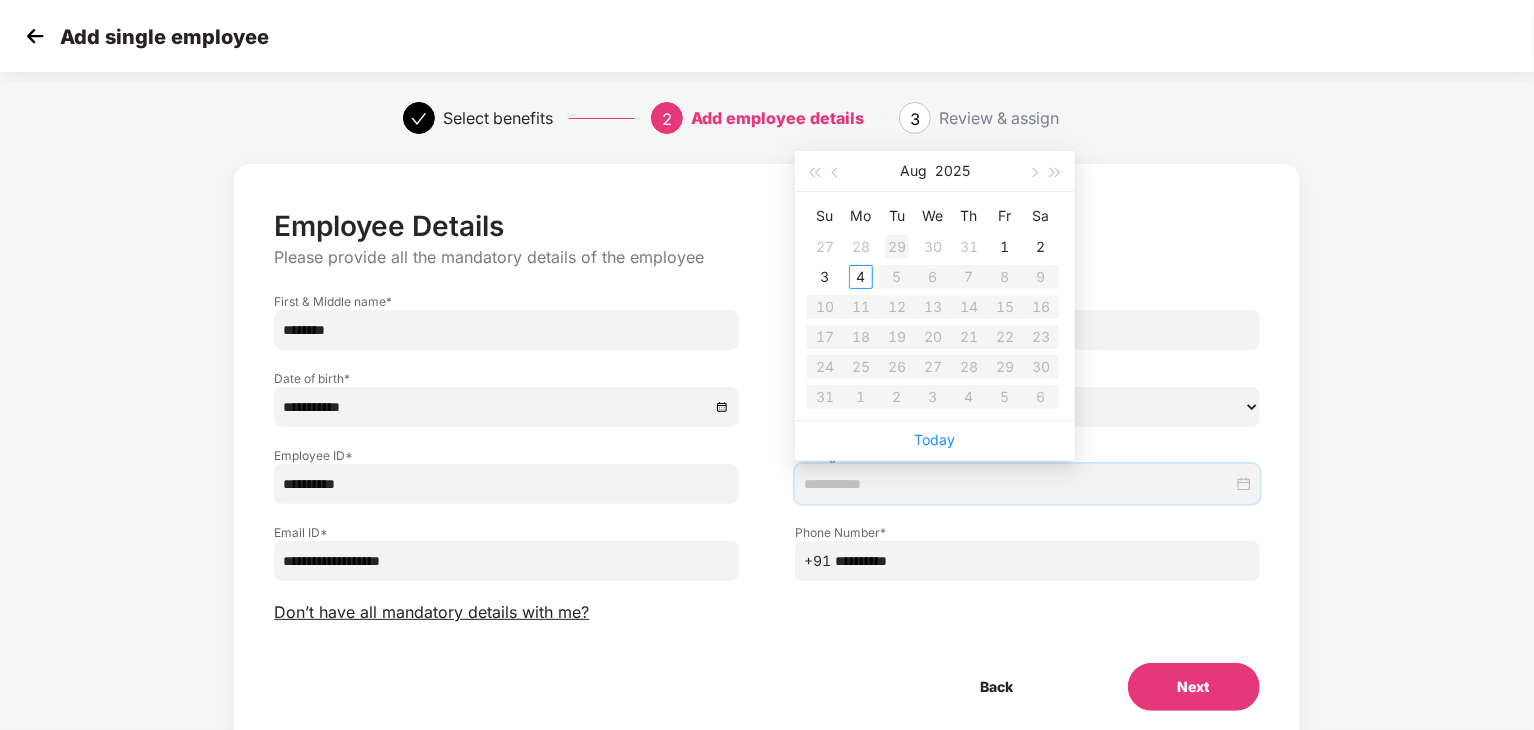 type on "**********" 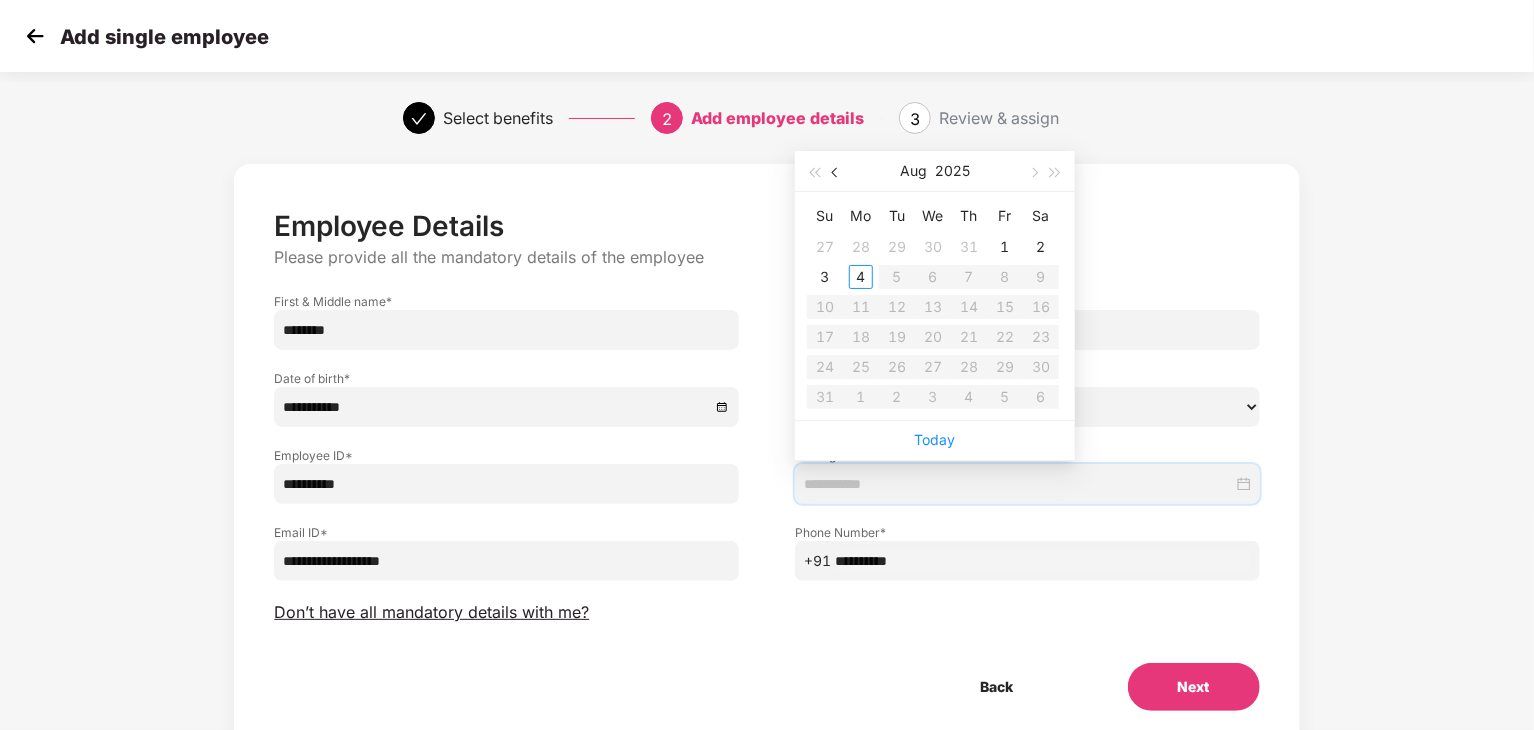 click at bounding box center [836, 171] 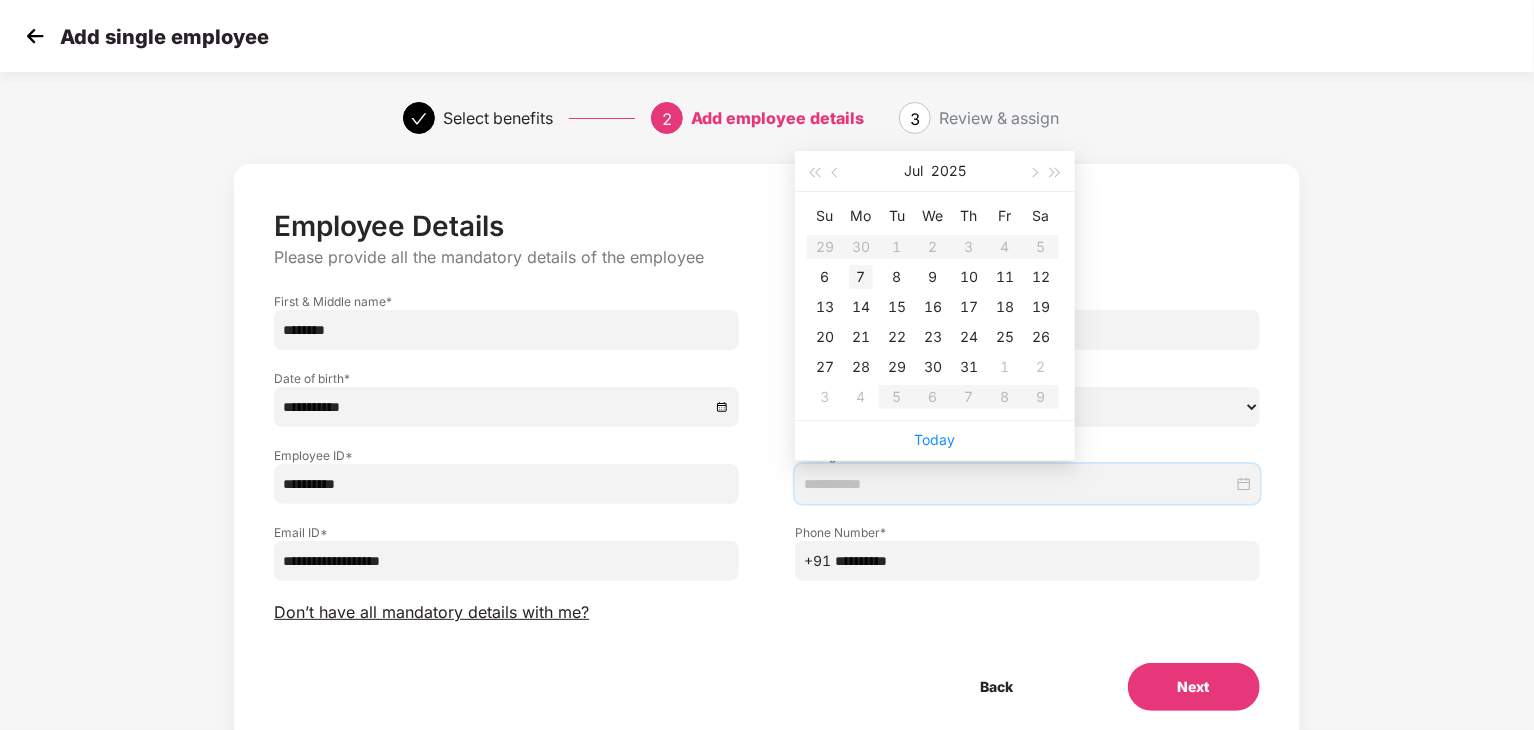 type on "**********" 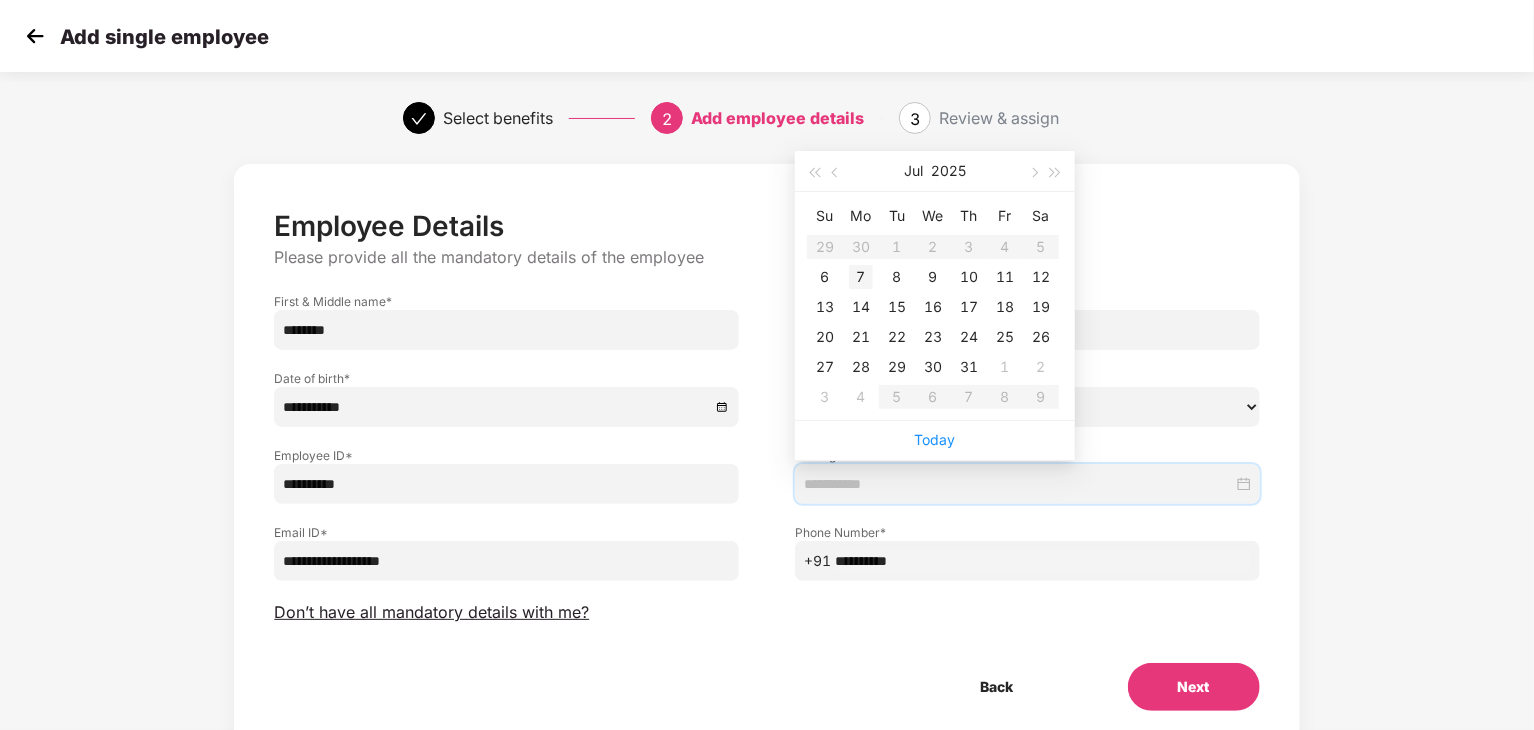 click on "7" at bounding box center (861, 277) 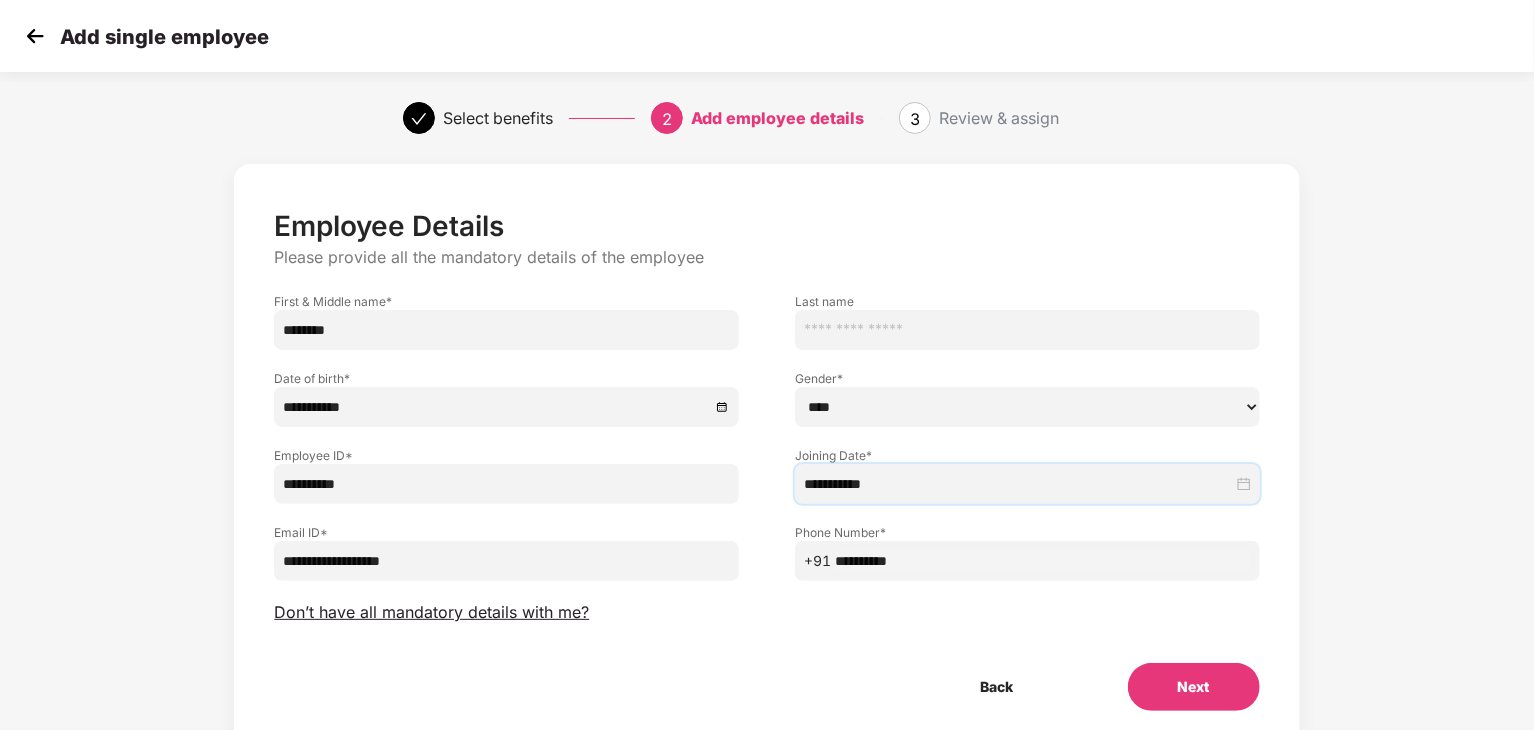click on "Next" at bounding box center (1194, 687) 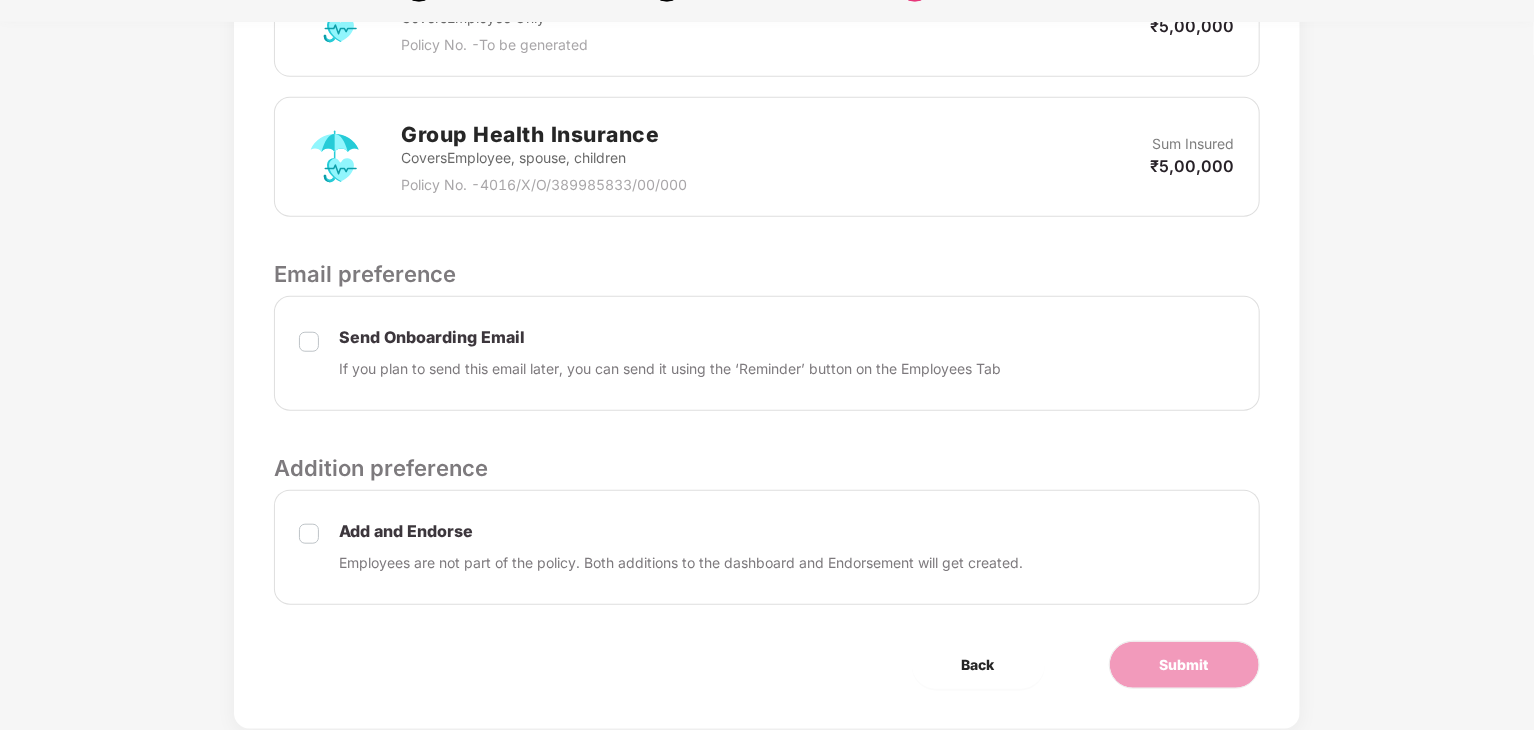 scroll, scrollTop: 755, scrollLeft: 0, axis: vertical 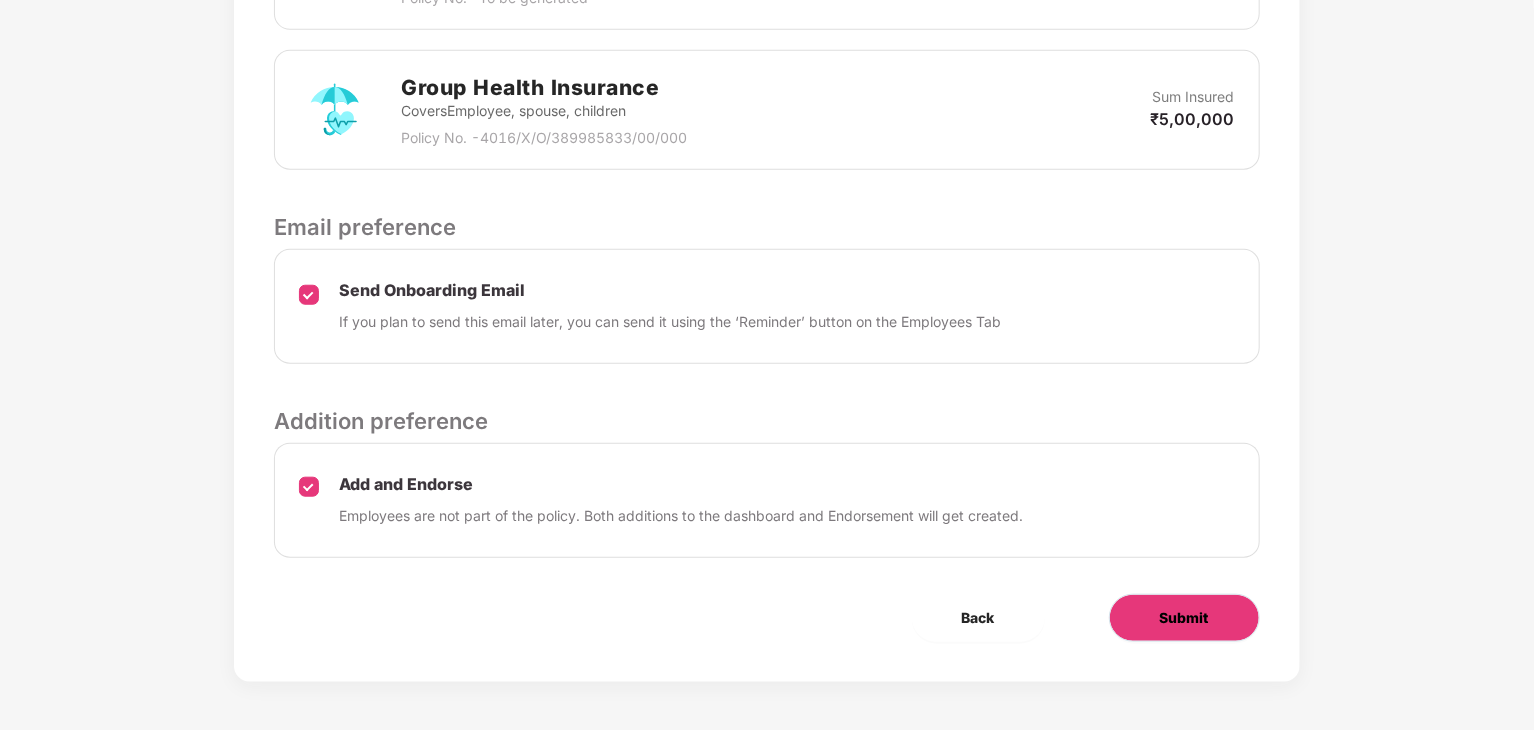 click on "Submit" at bounding box center (1184, 618) 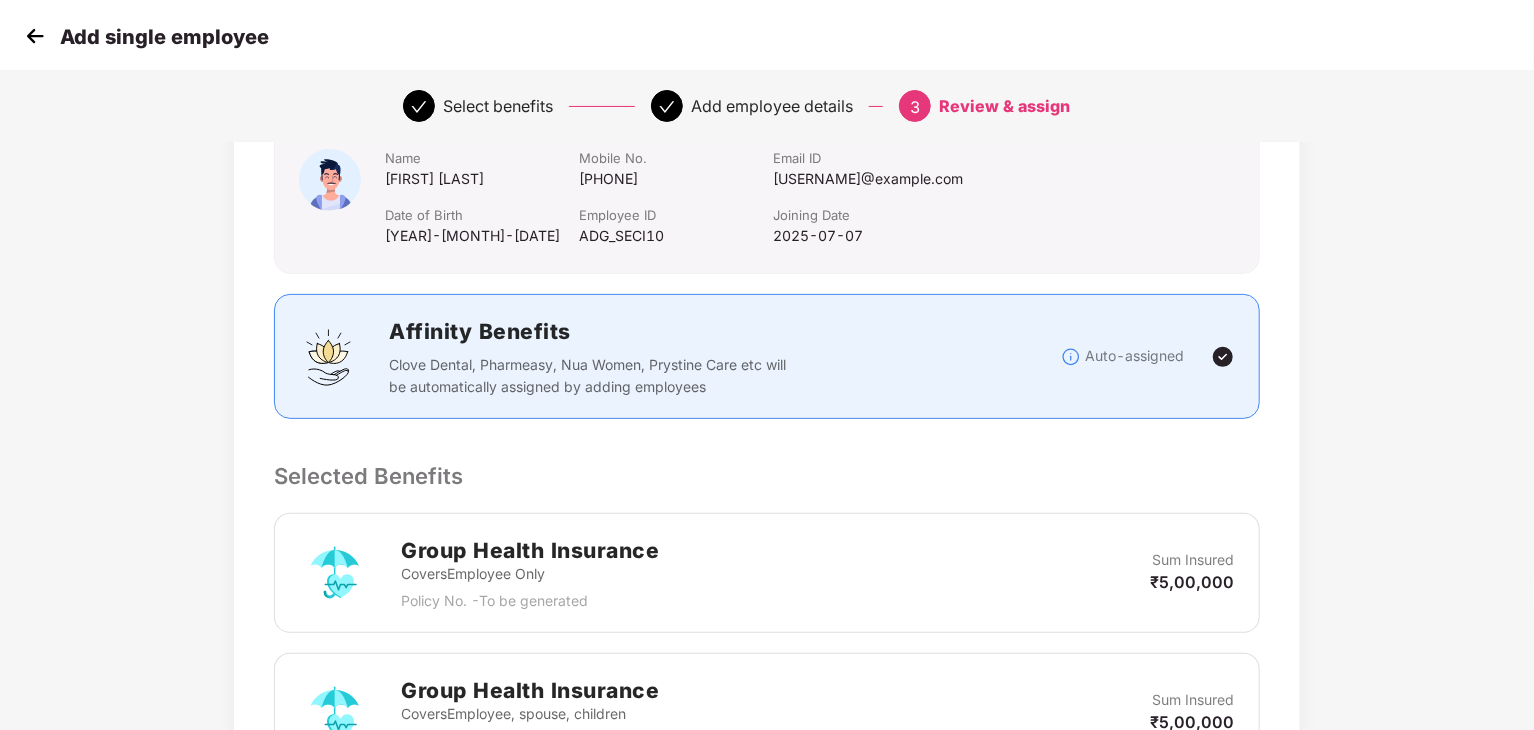 scroll, scrollTop: 0, scrollLeft: 0, axis: both 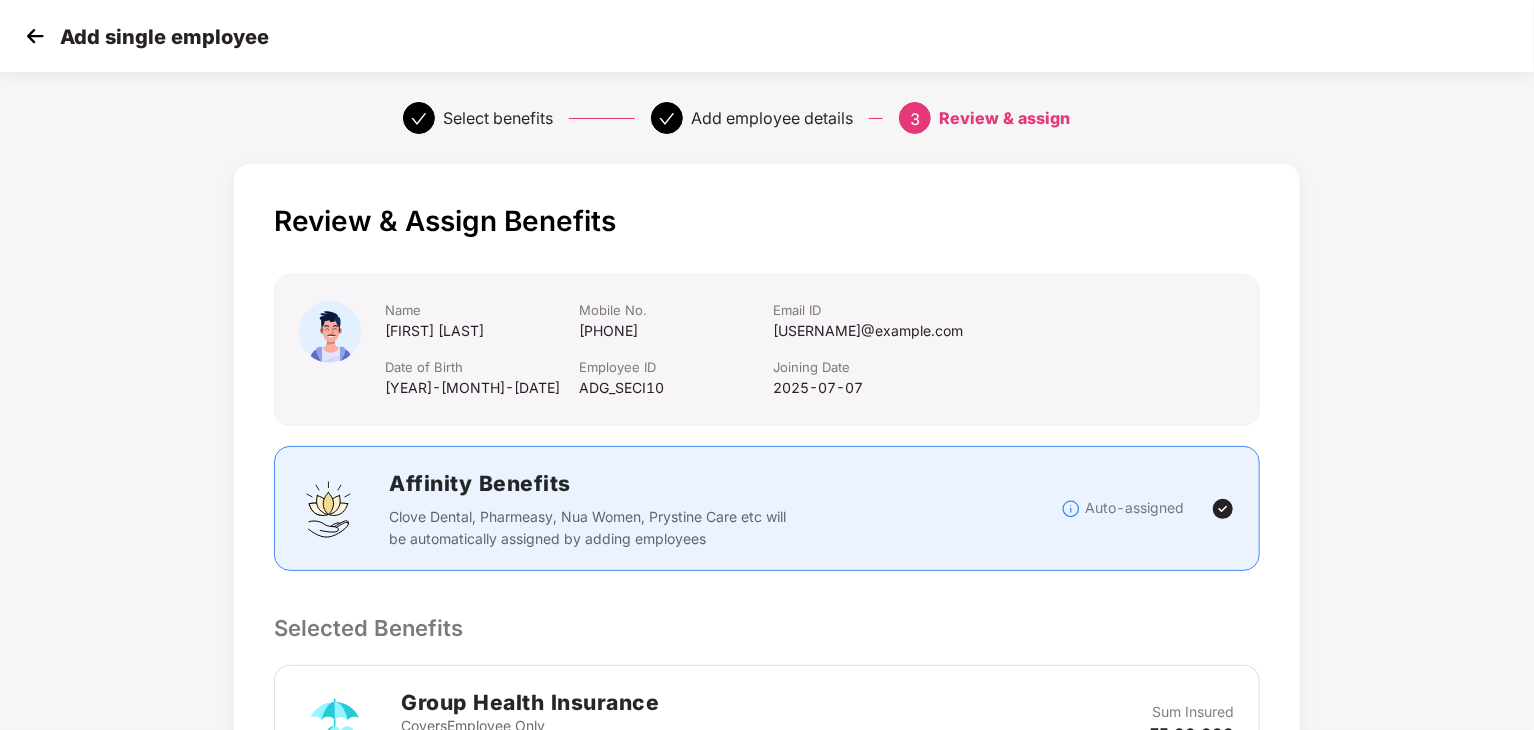 click at bounding box center (35, 36) 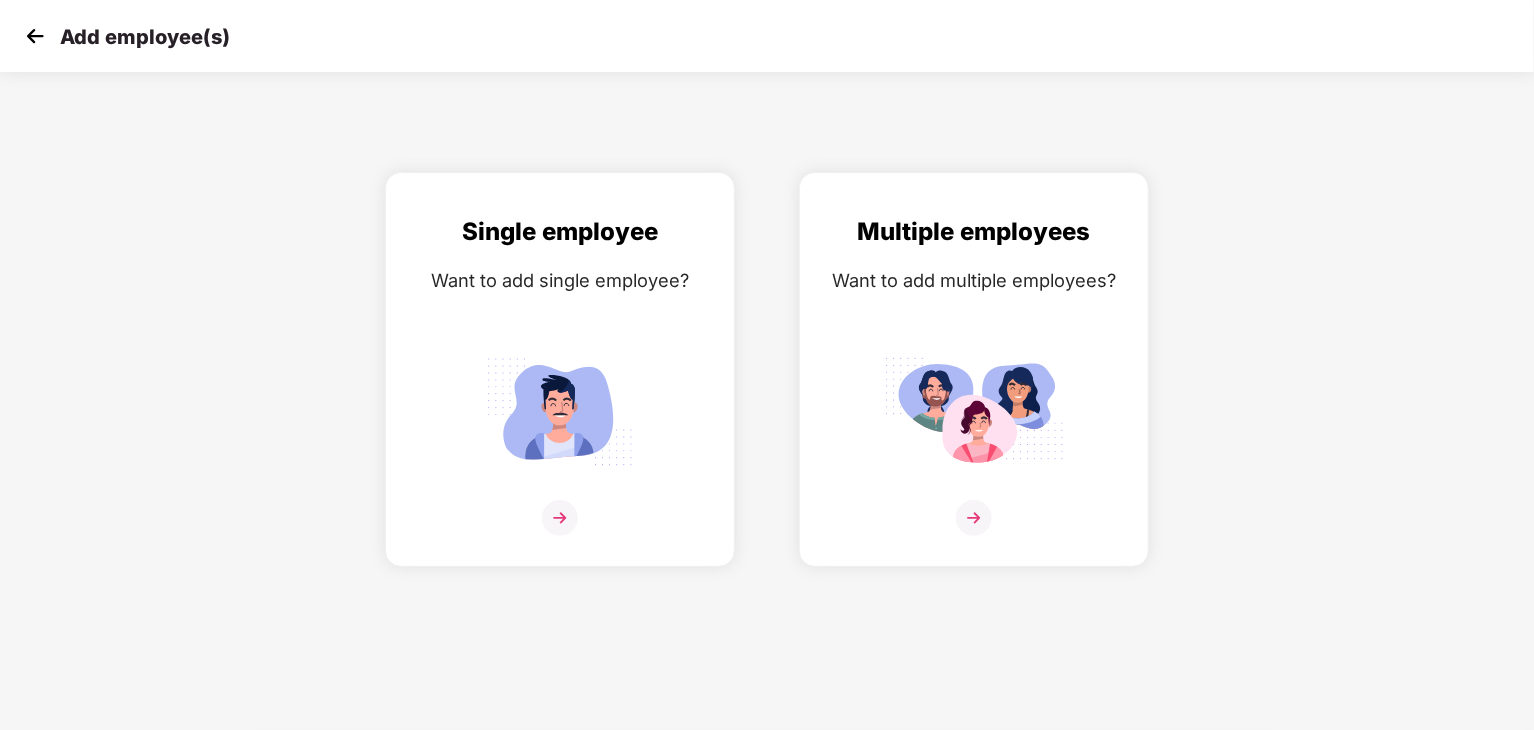 click at bounding box center [35, 36] 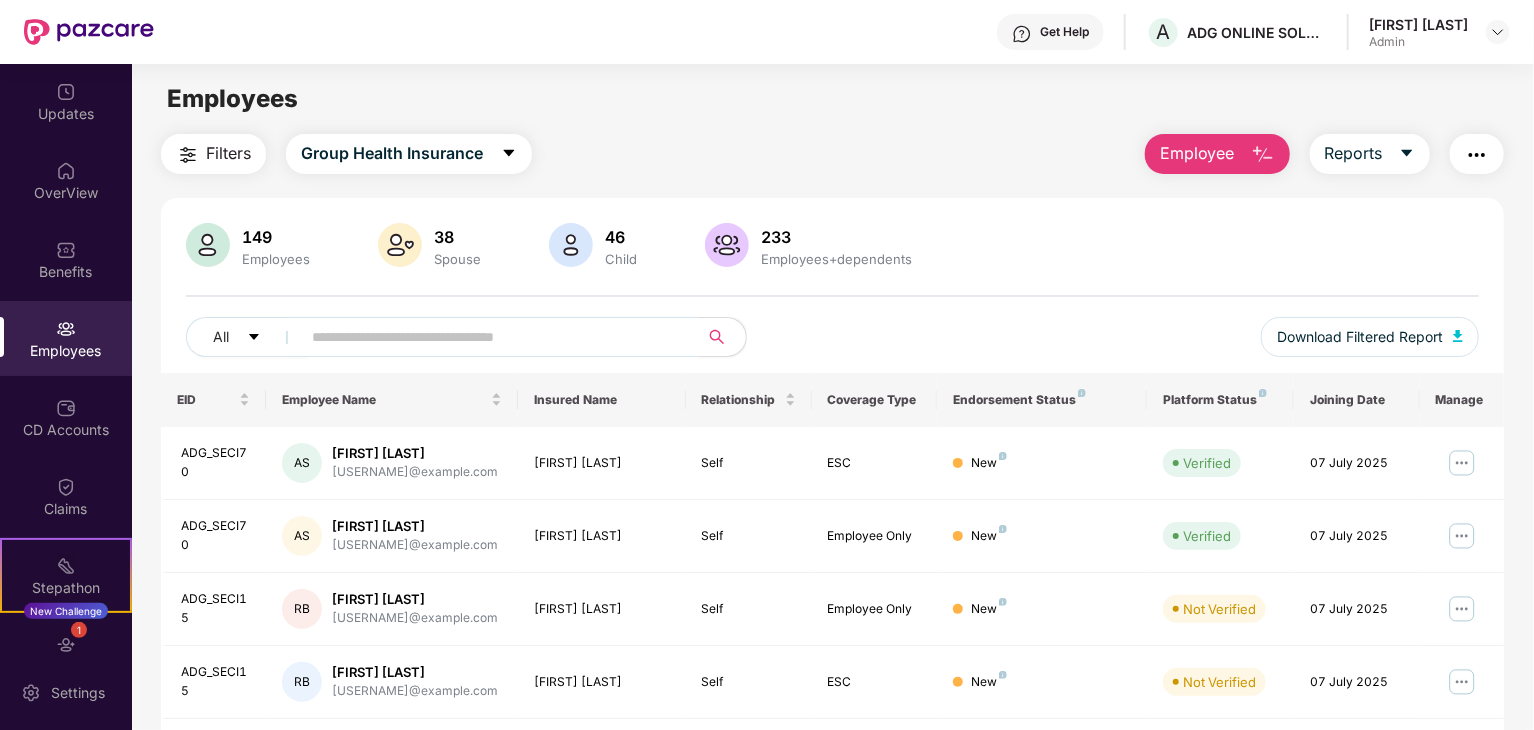 click at bounding box center (491, 337) 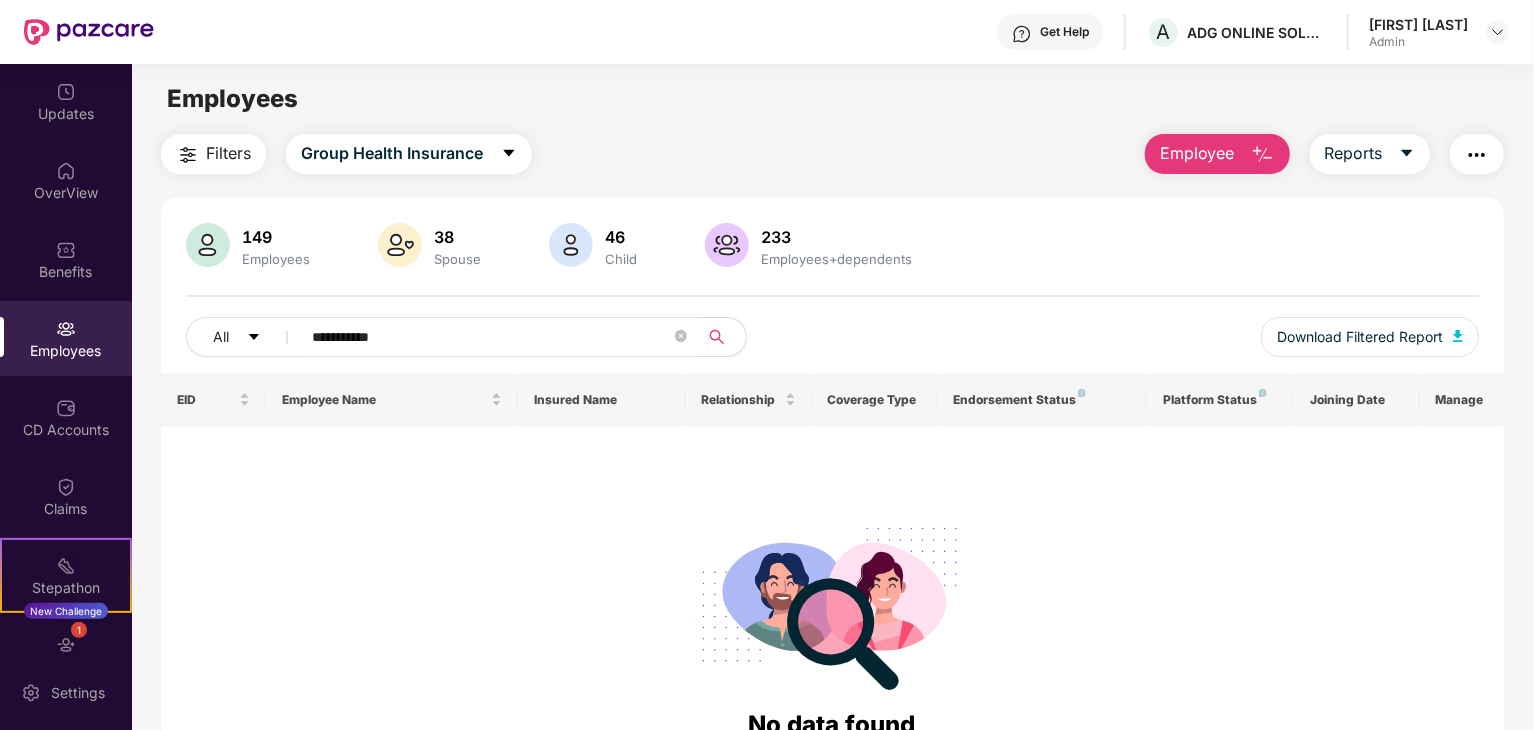 click on "**********" at bounding box center [491, 337] 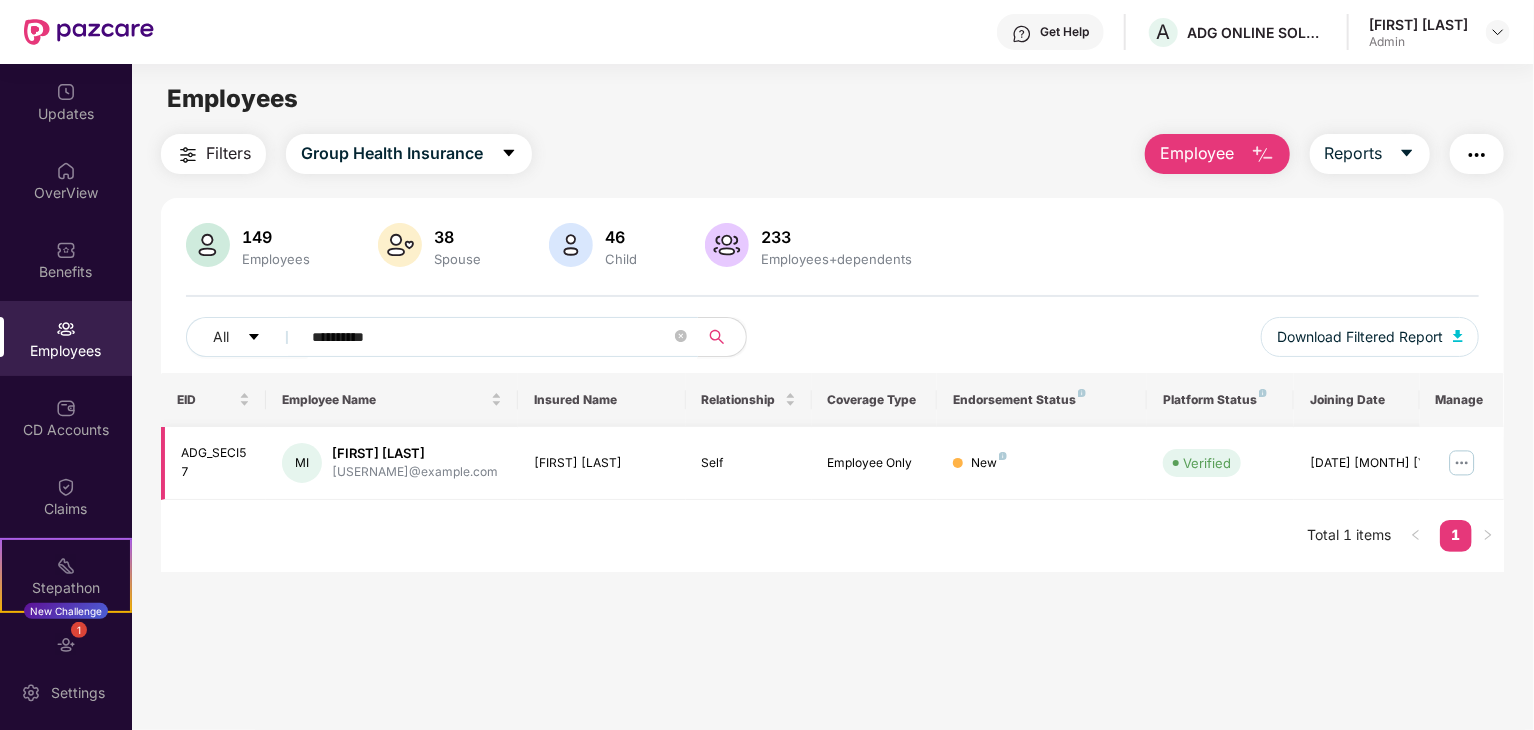 type on "**********" 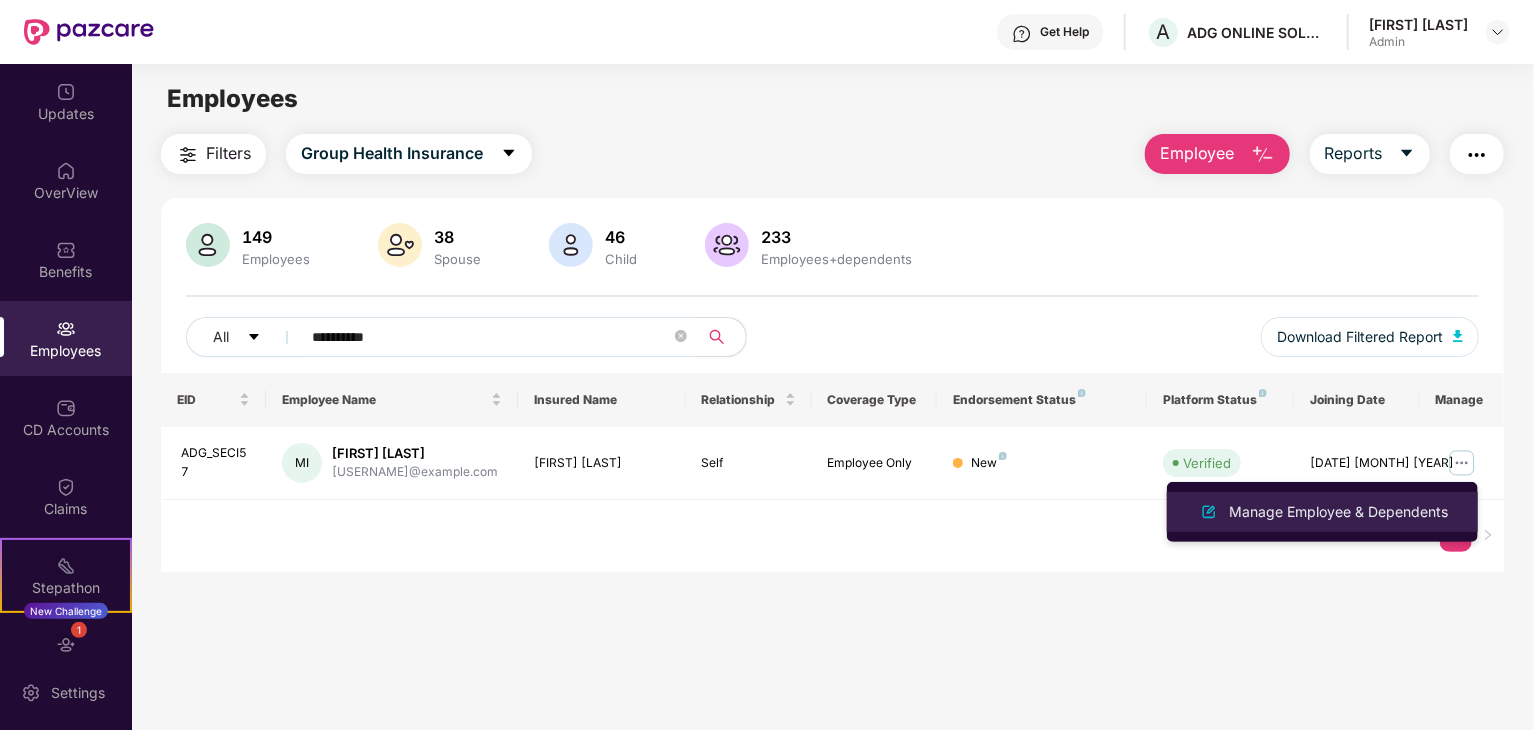 click on "Manage Employee & Dependents" at bounding box center [1338, 512] 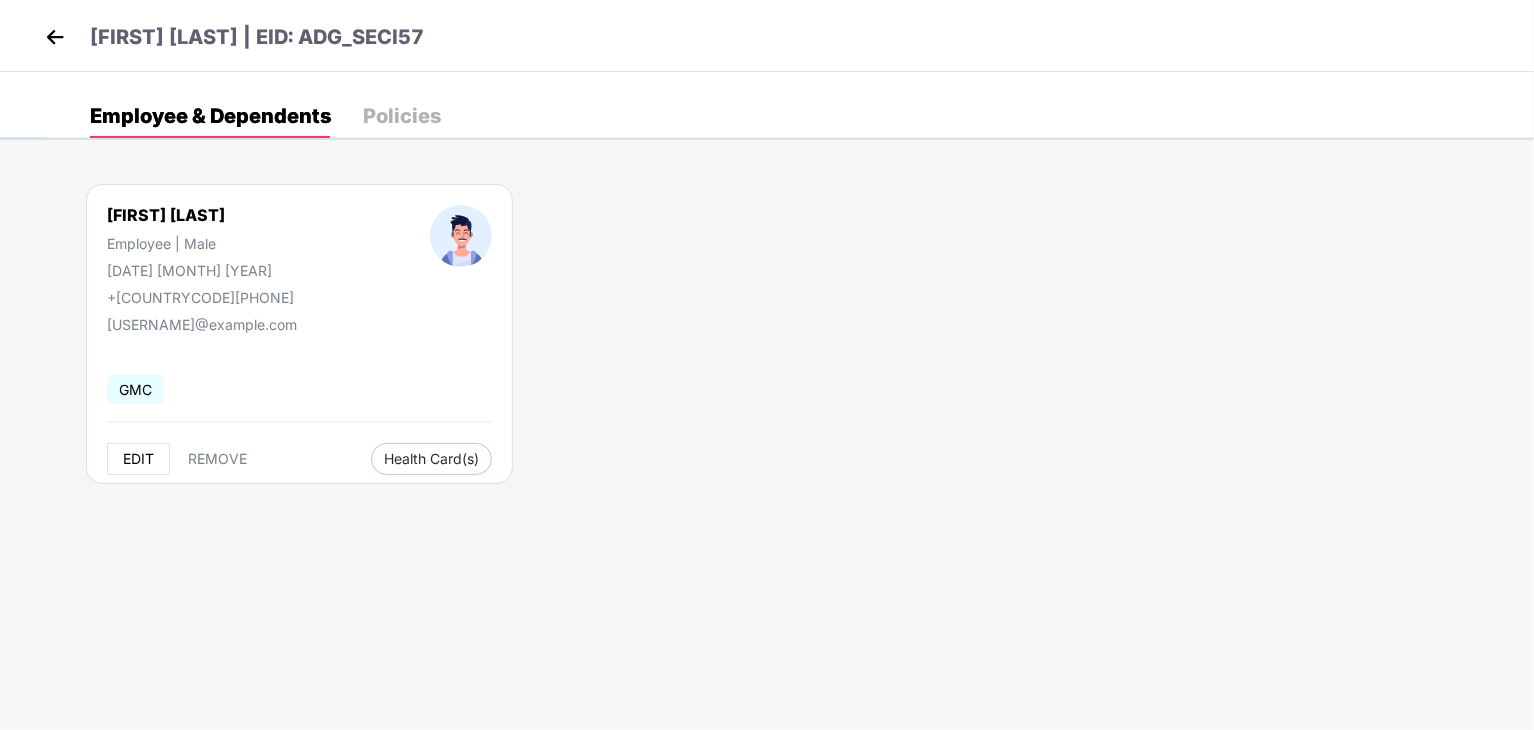 click on "EDIT" at bounding box center (138, 459) 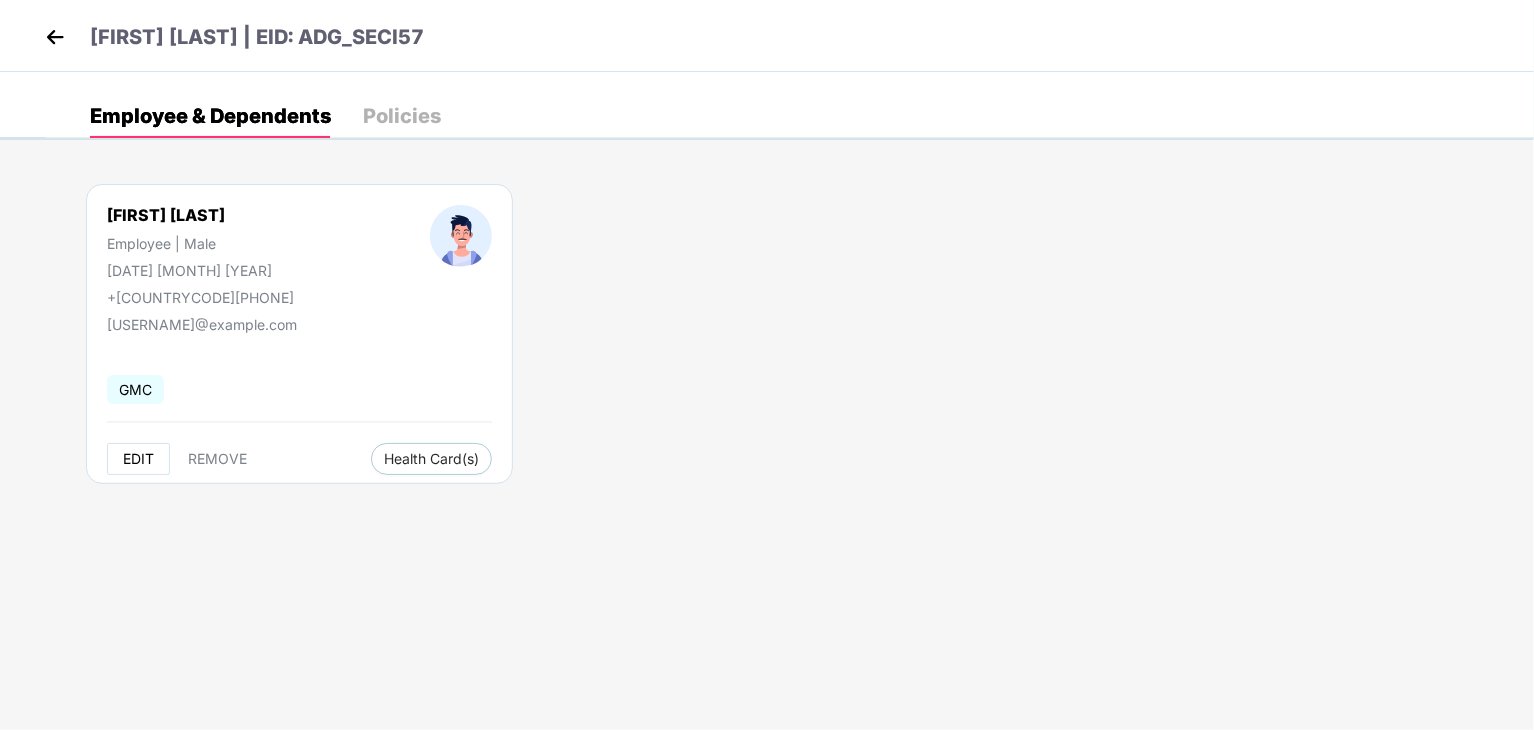 select on "****" 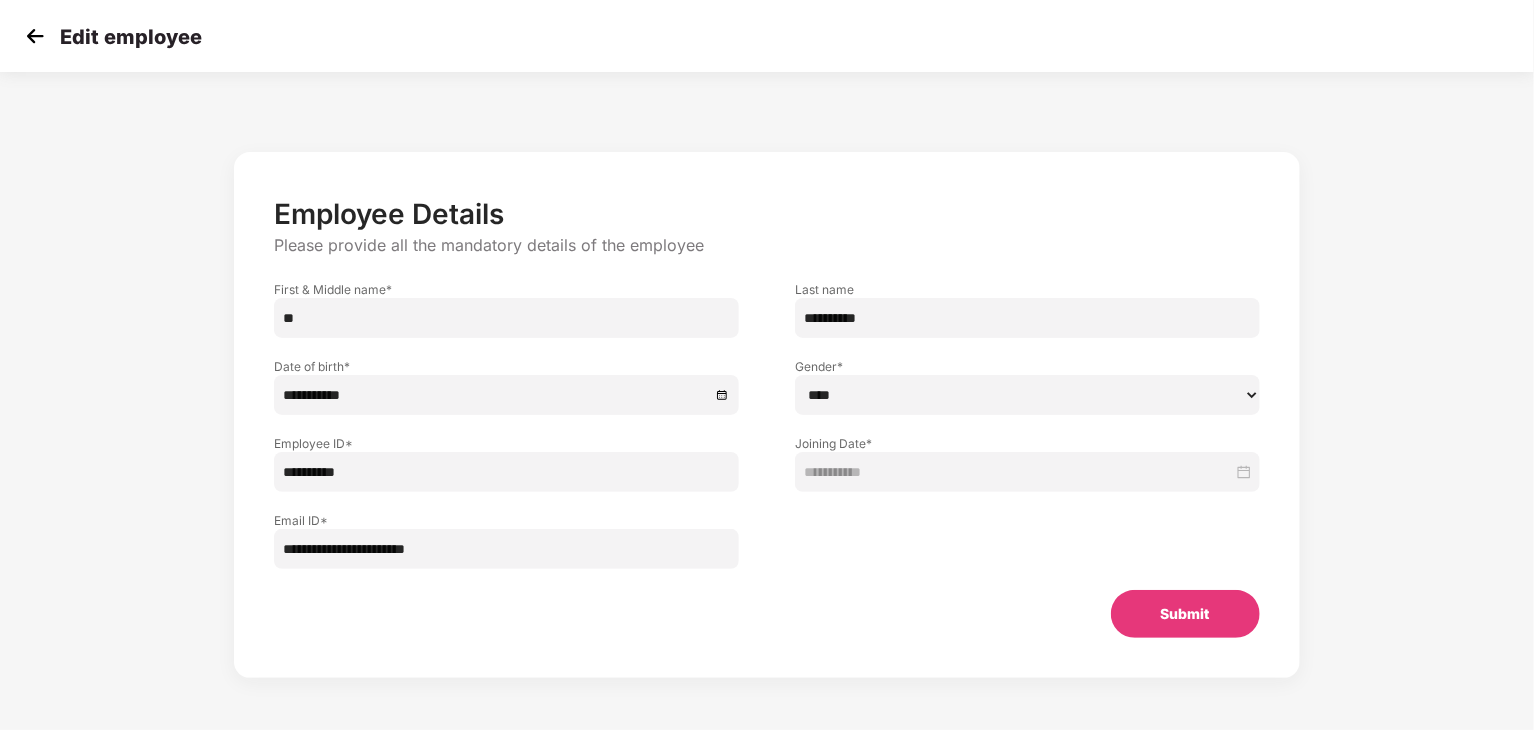 click at bounding box center (35, 36) 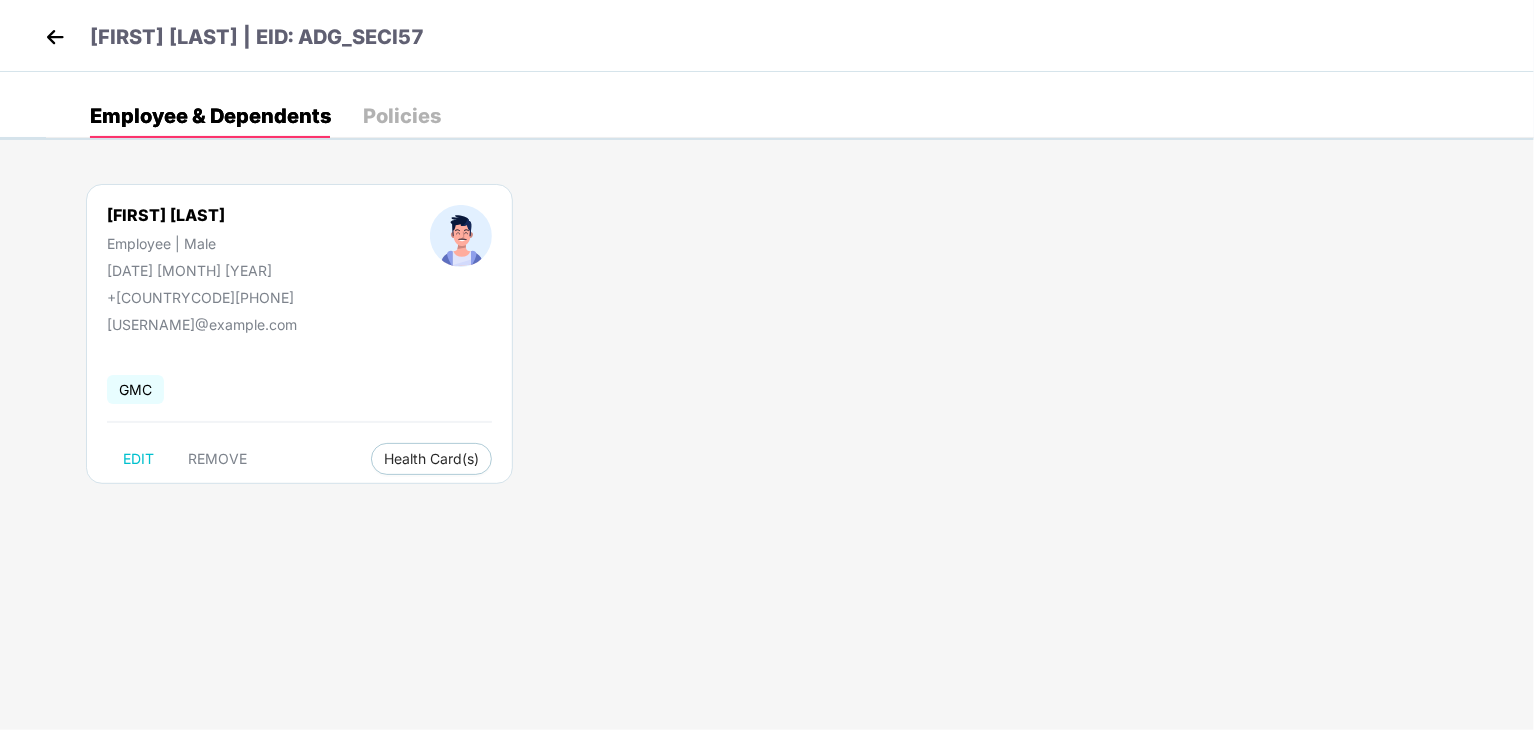 click at bounding box center [55, 37] 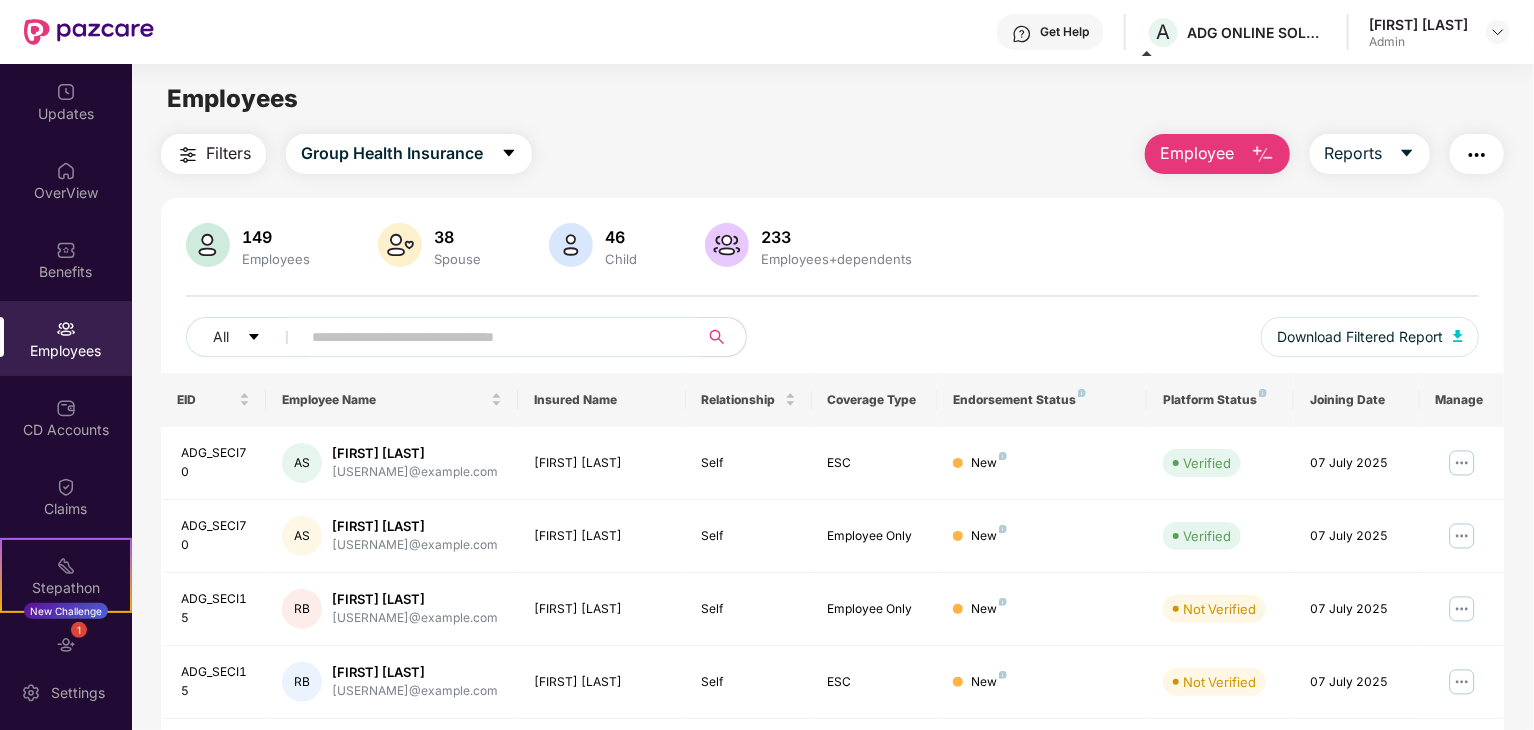 click at bounding box center (491, 337) 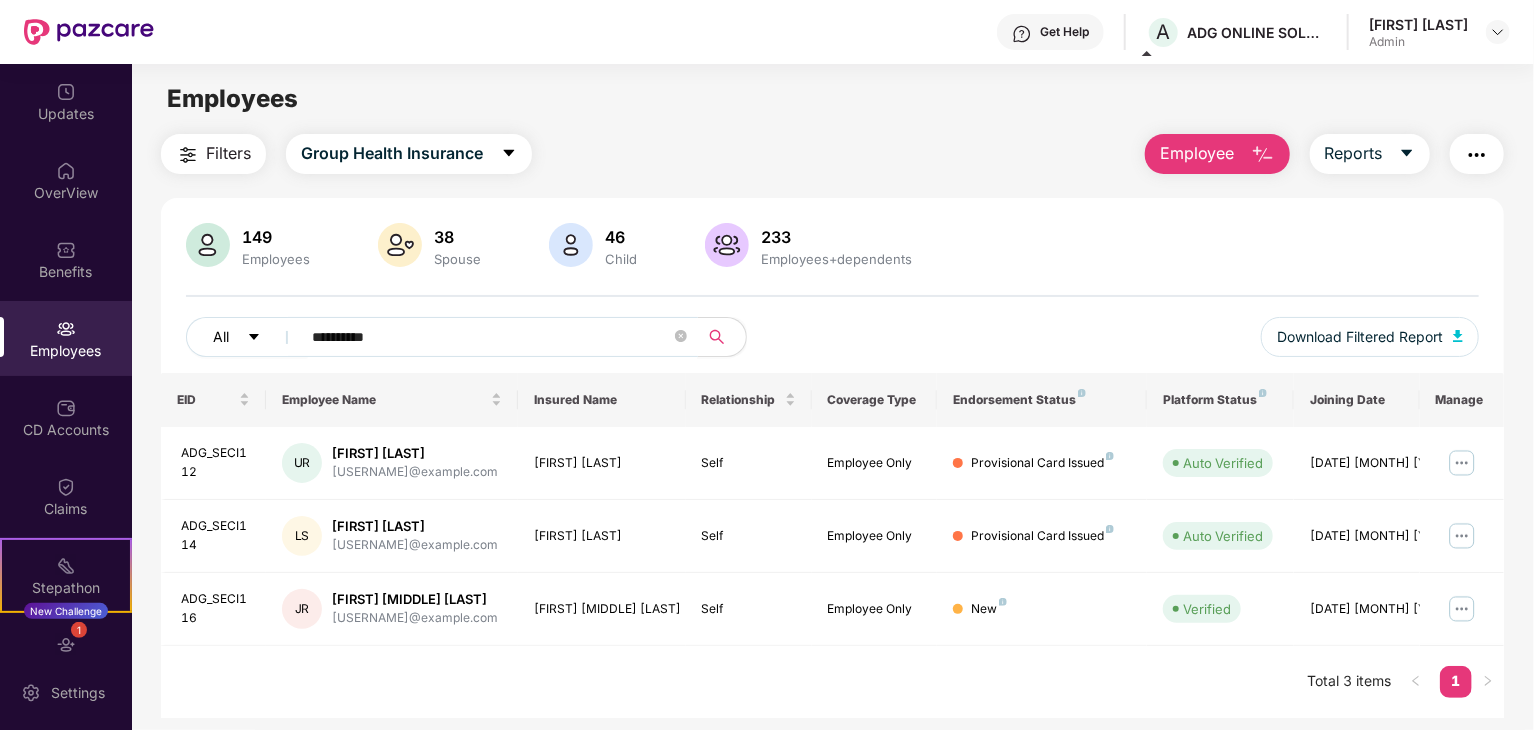 drag, startPoint x: 436, startPoint y: 332, endPoint x: 256, endPoint y: 321, distance: 180.3358 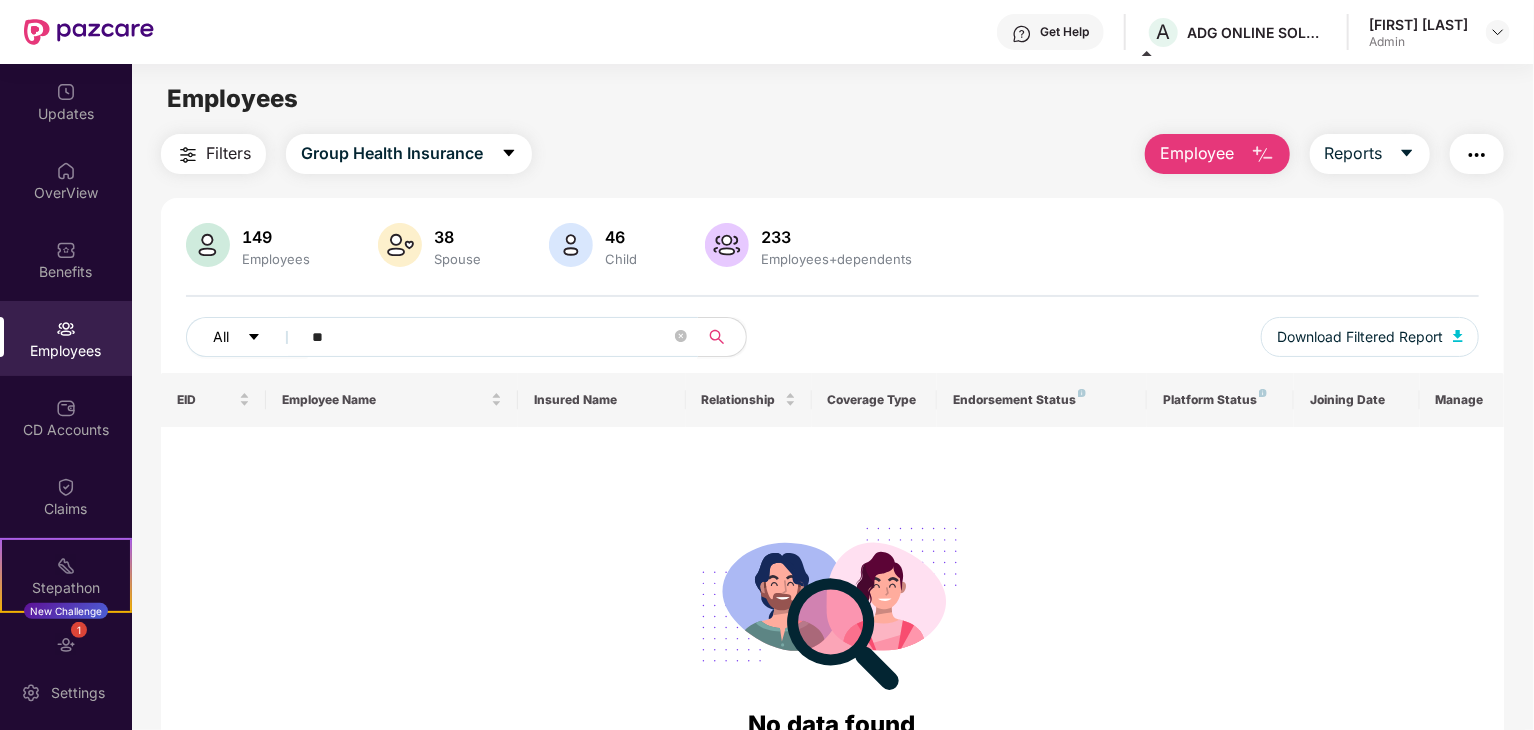 type on "*" 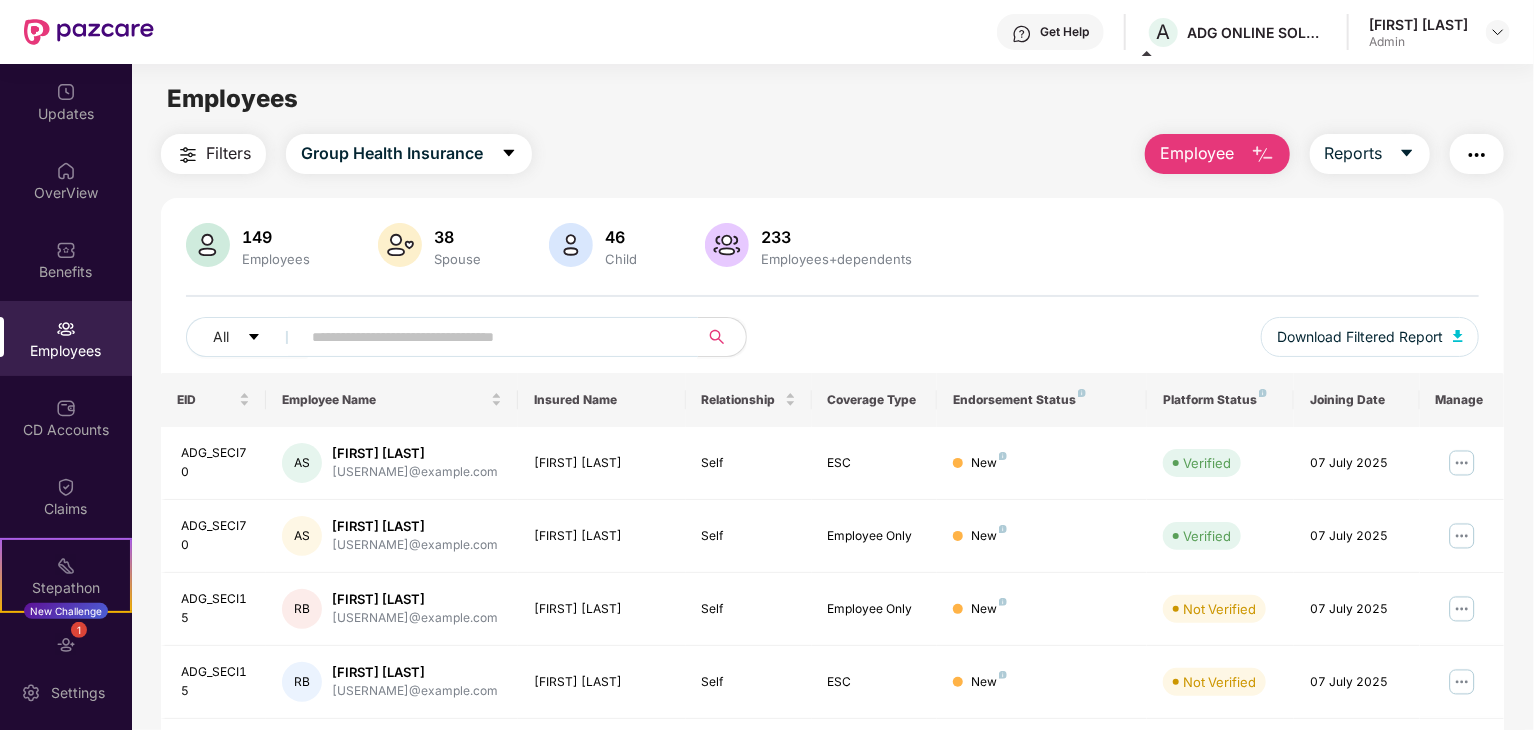 click at bounding box center (491, 337) 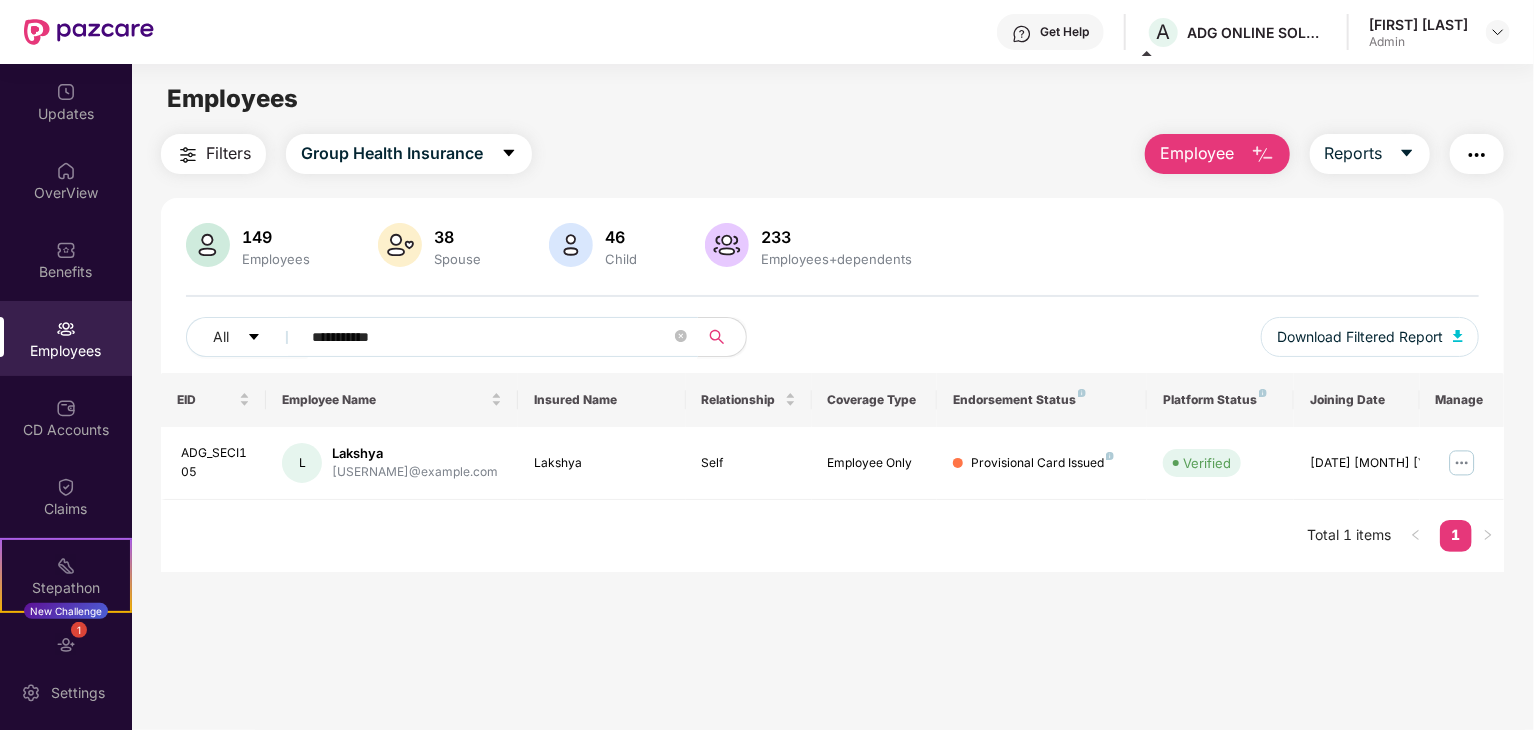 type on "**********" 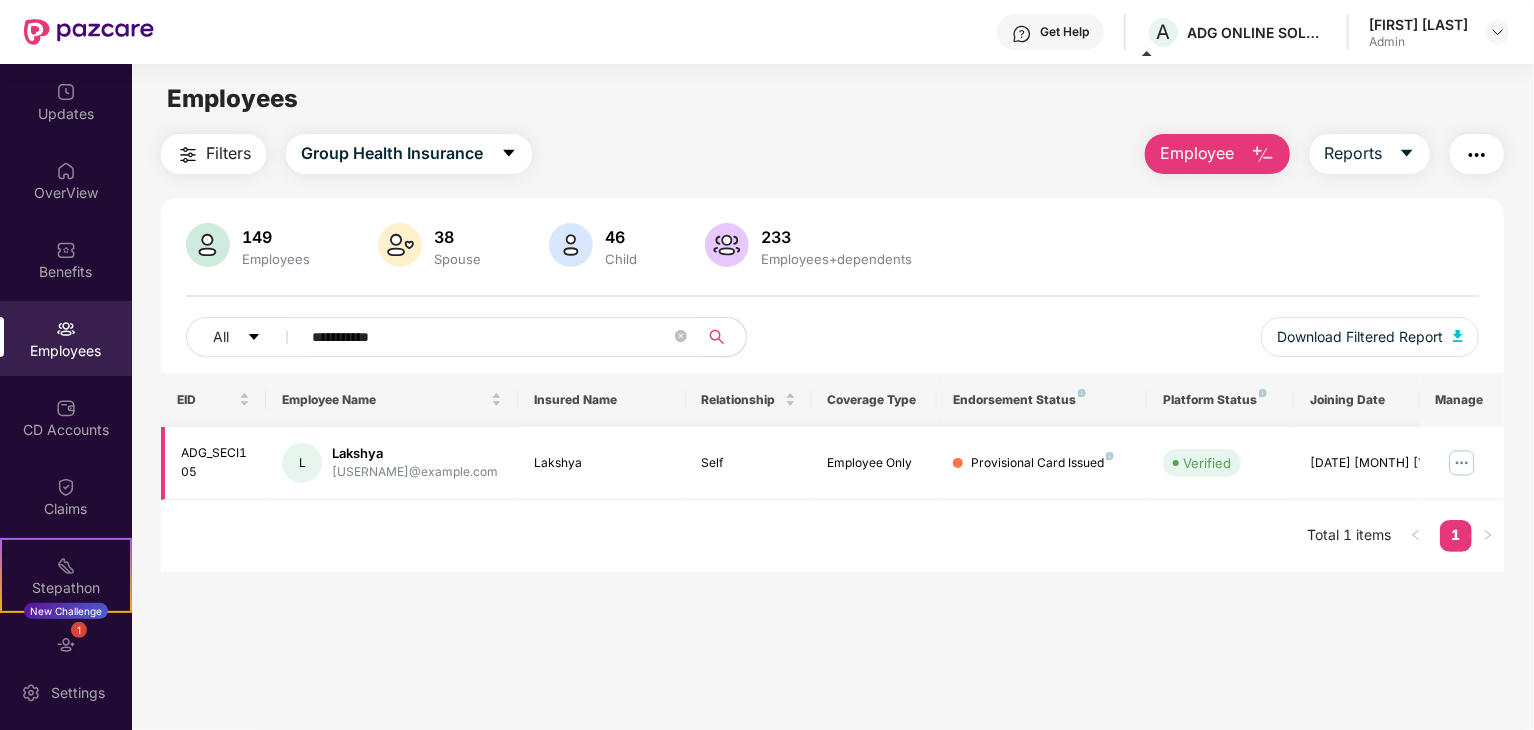 click at bounding box center (1462, 463) 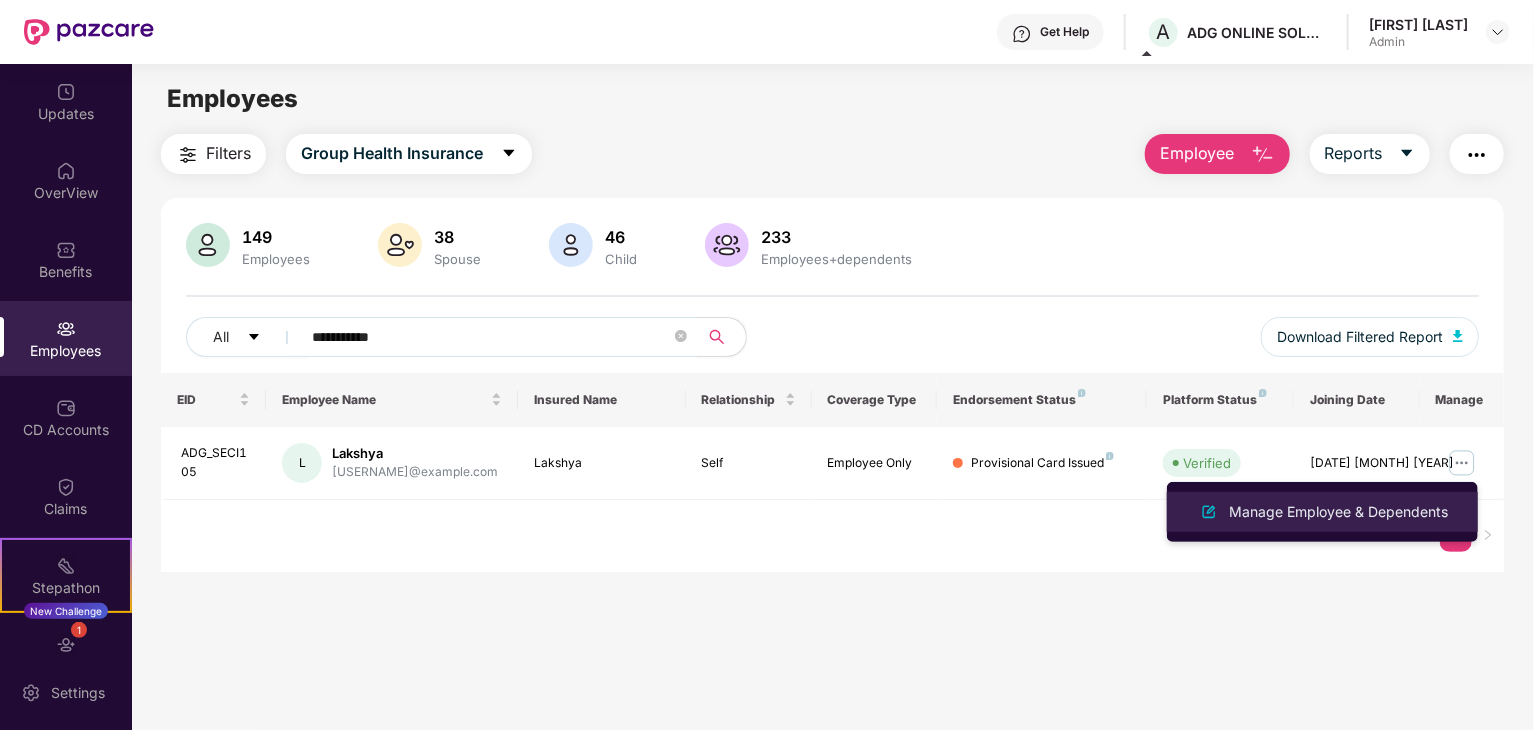 click on "Manage Employee & Dependents" at bounding box center (1338, 512) 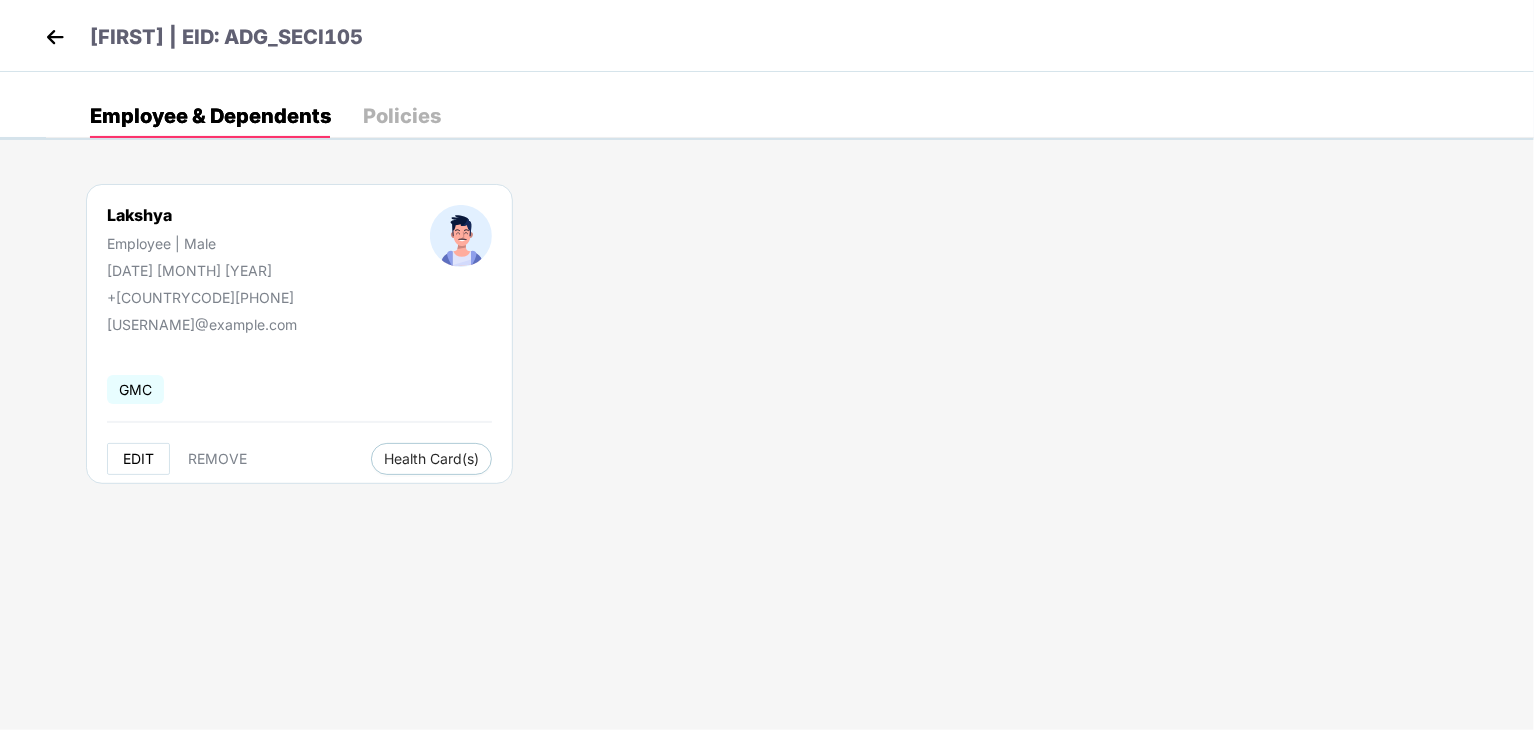 click on "EDIT" at bounding box center [138, 459] 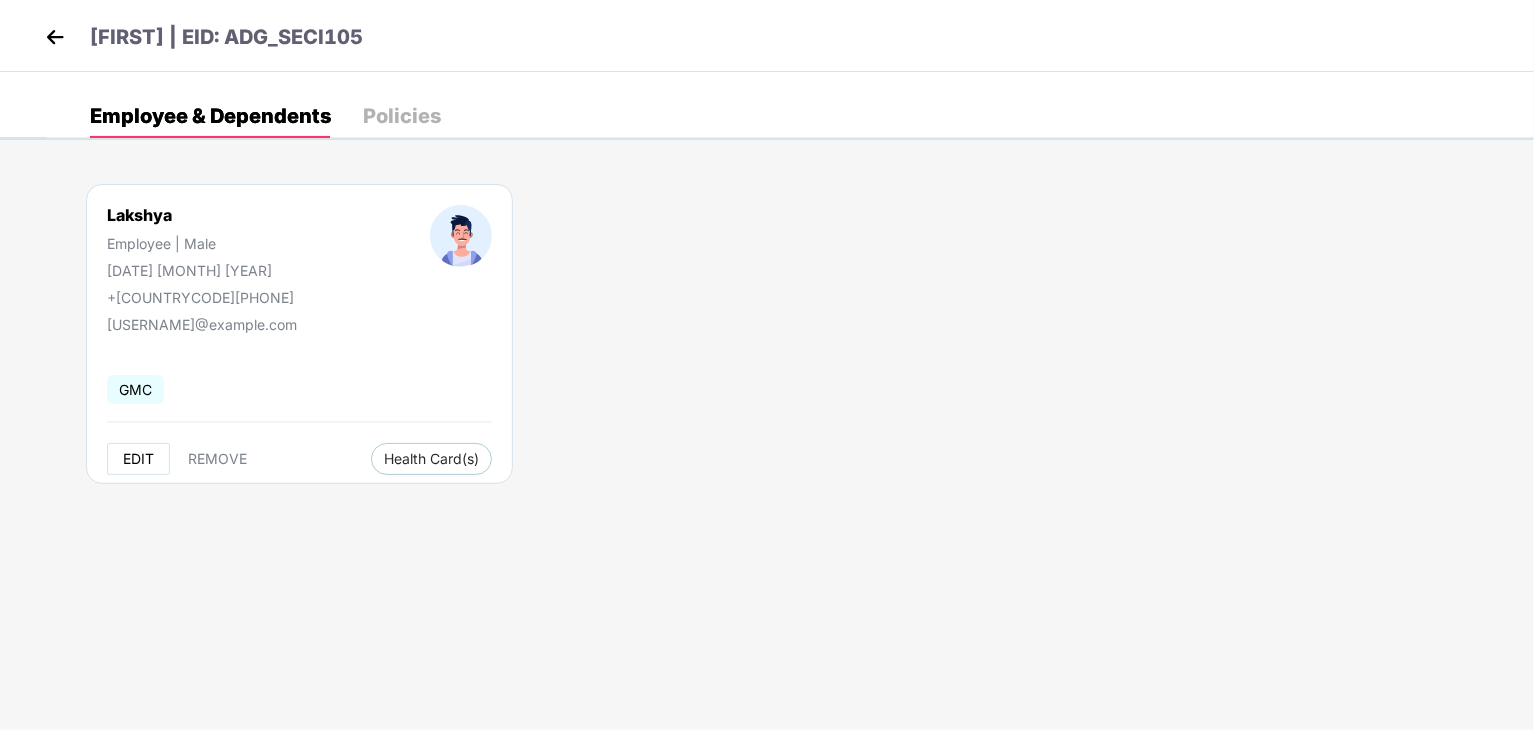 select on "****" 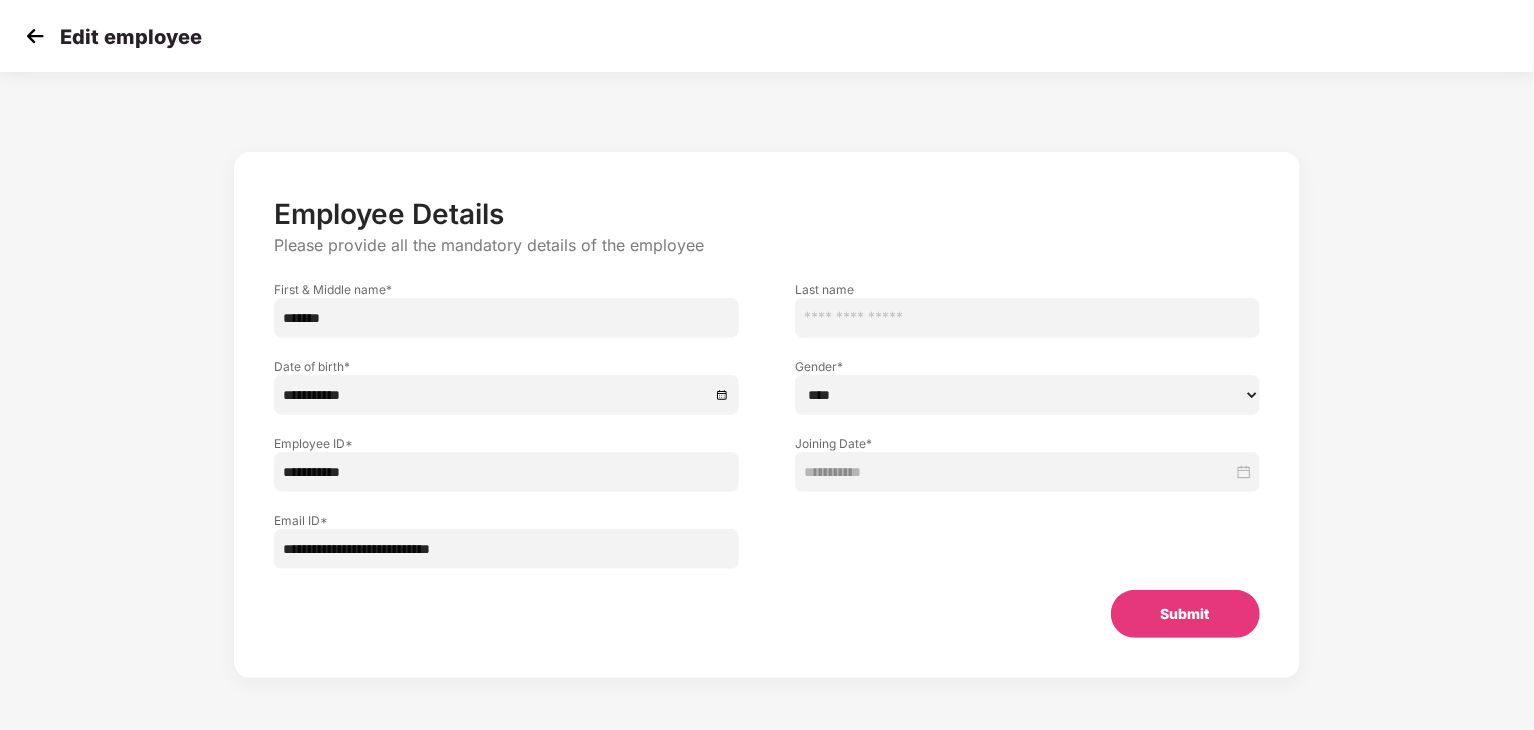 click at bounding box center (1027, 318) 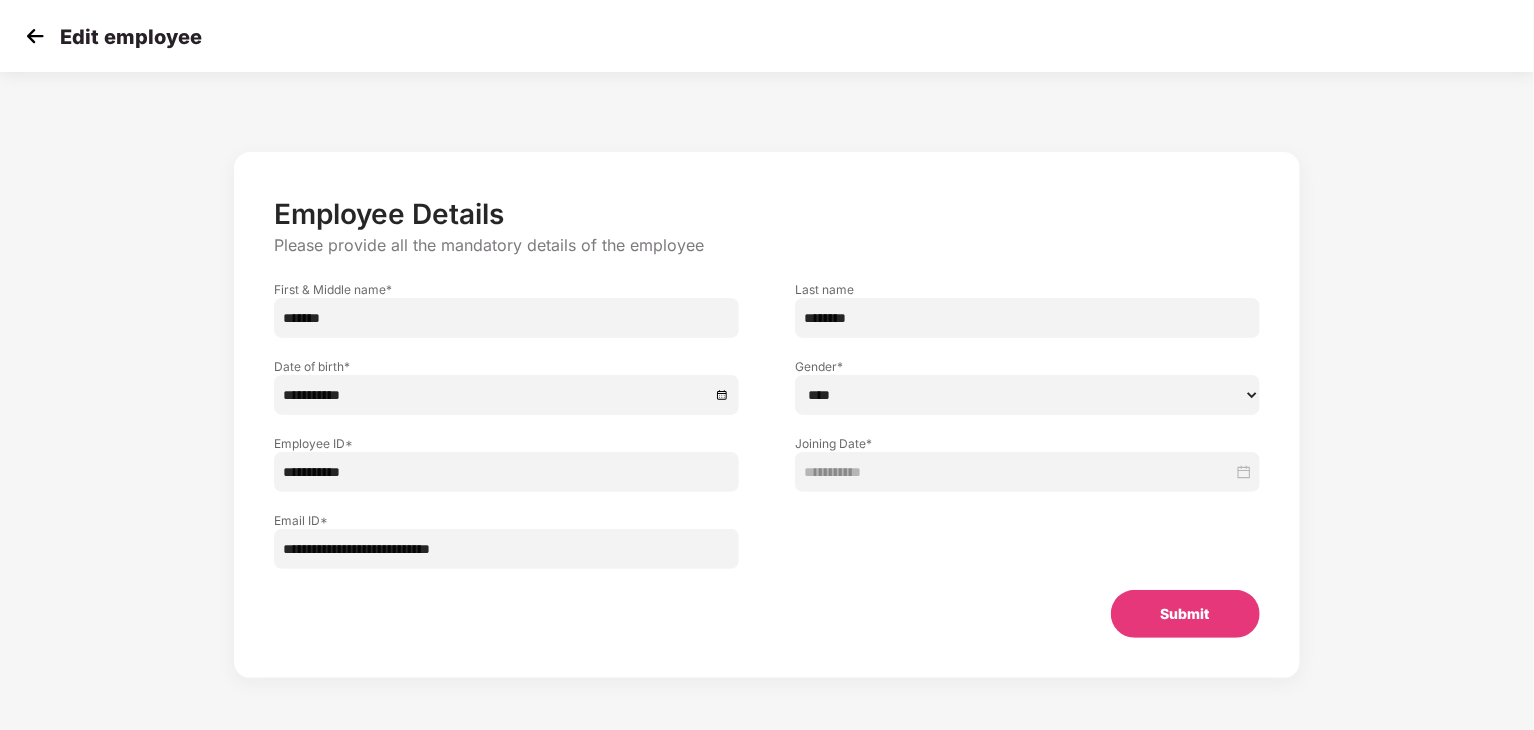 type on "********" 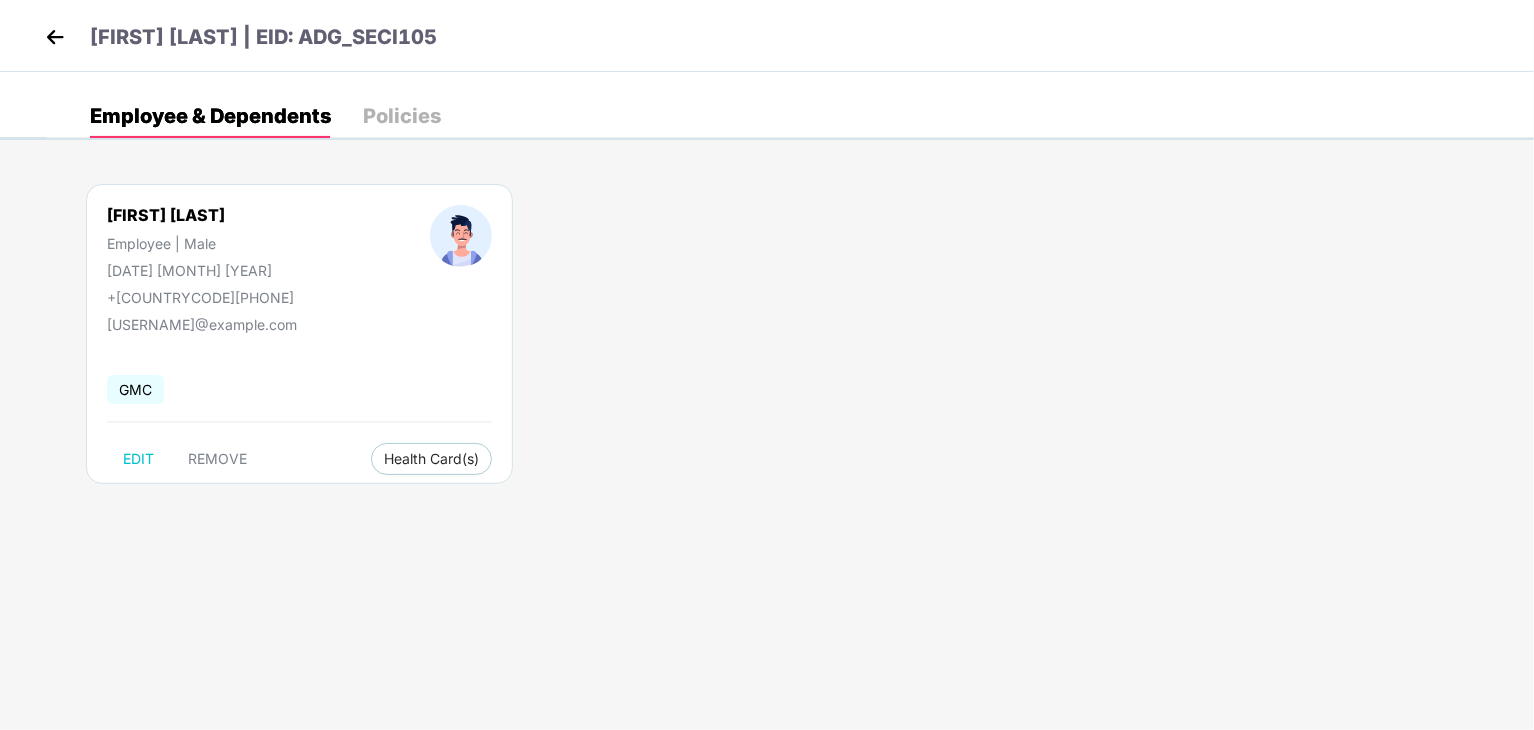 click at bounding box center (55, 37) 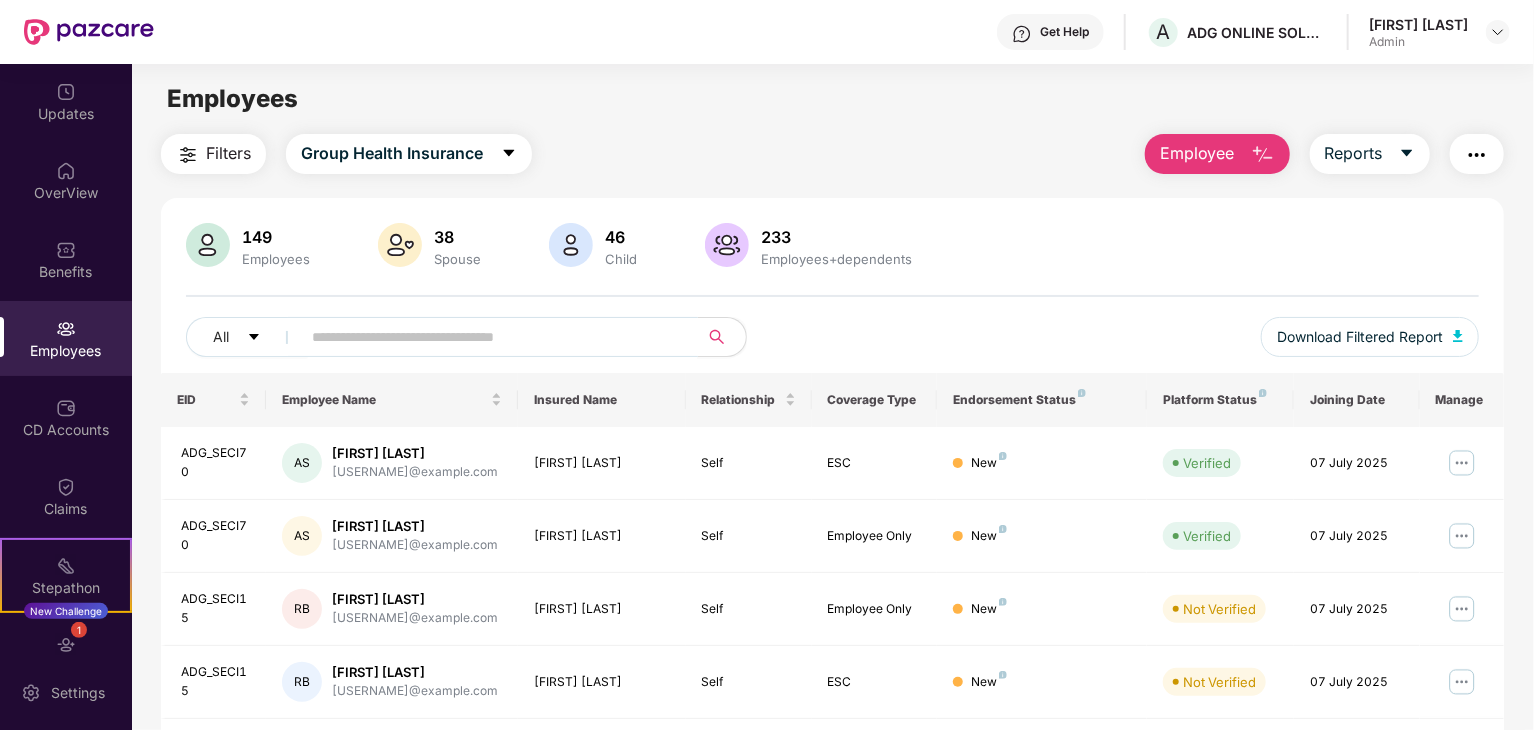 click at bounding box center (491, 337) 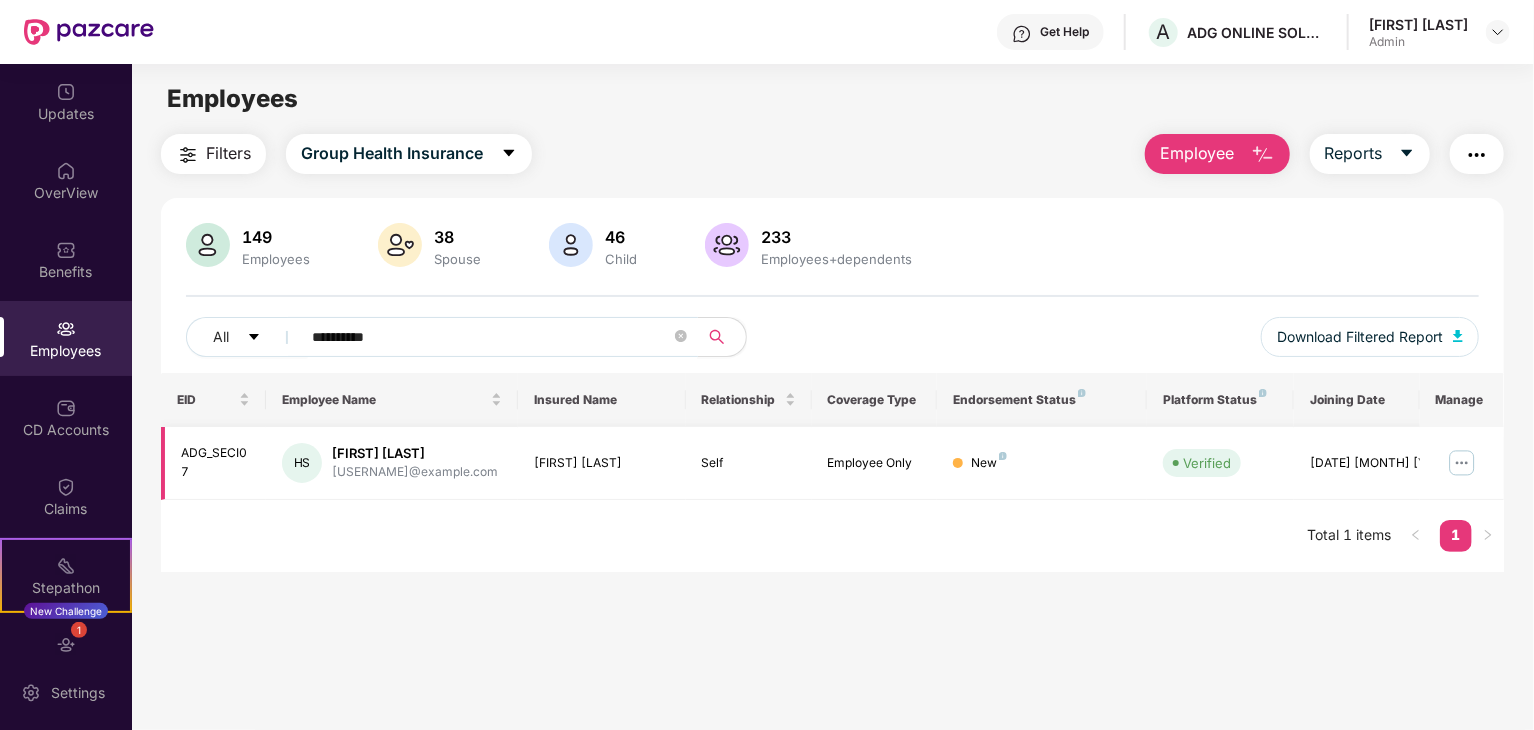type on "**********" 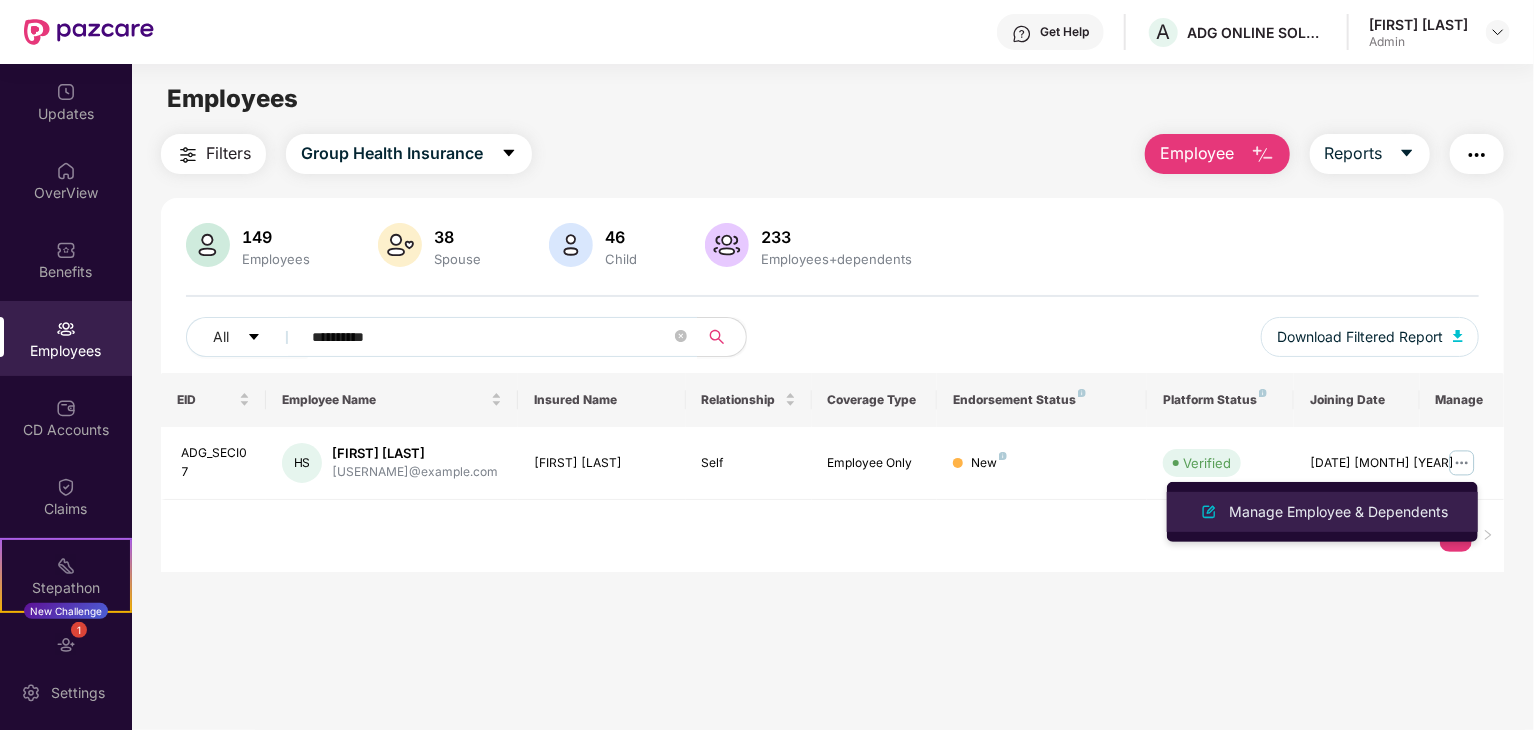 click on "Manage Employee & Dependents" at bounding box center [1338, 512] 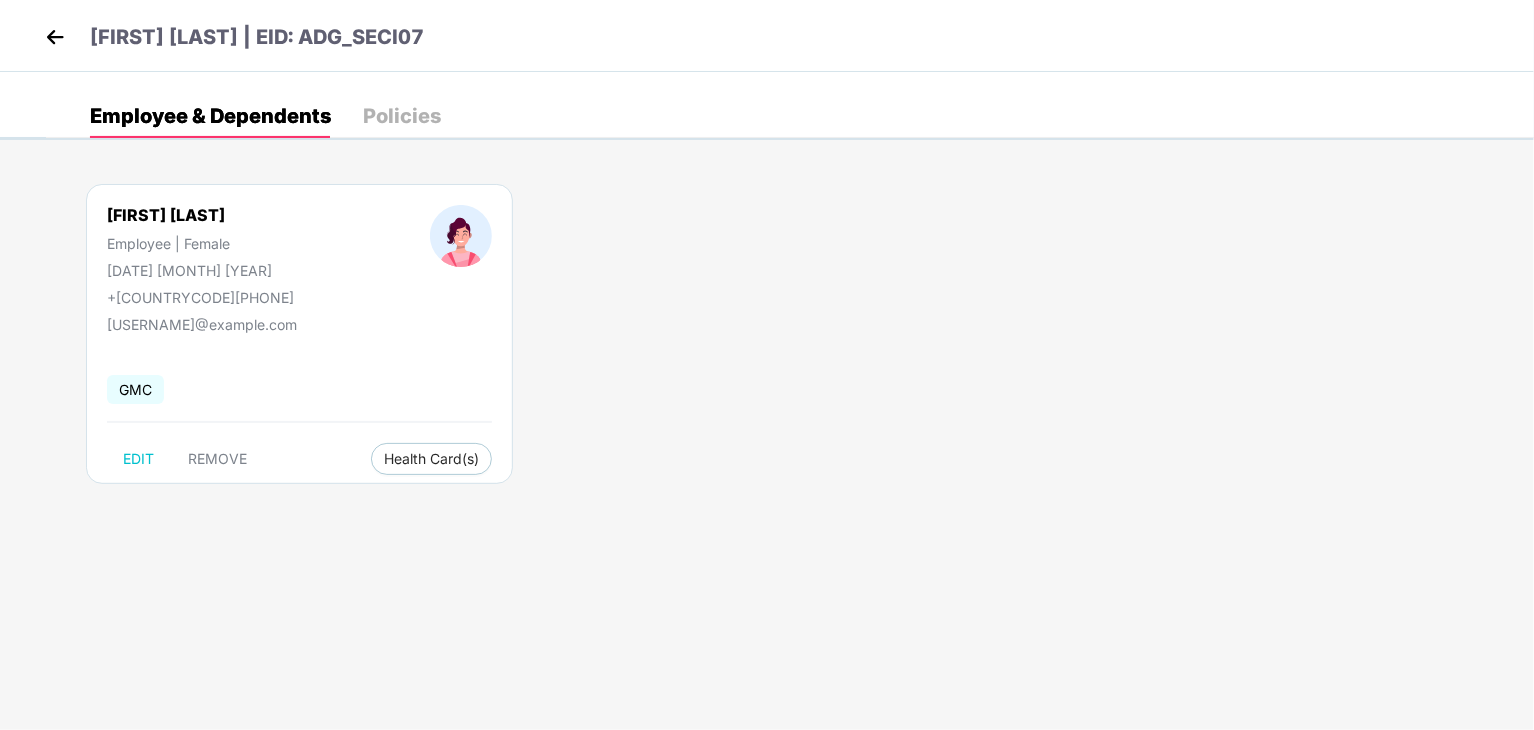 click at bounding box center (55, 37) 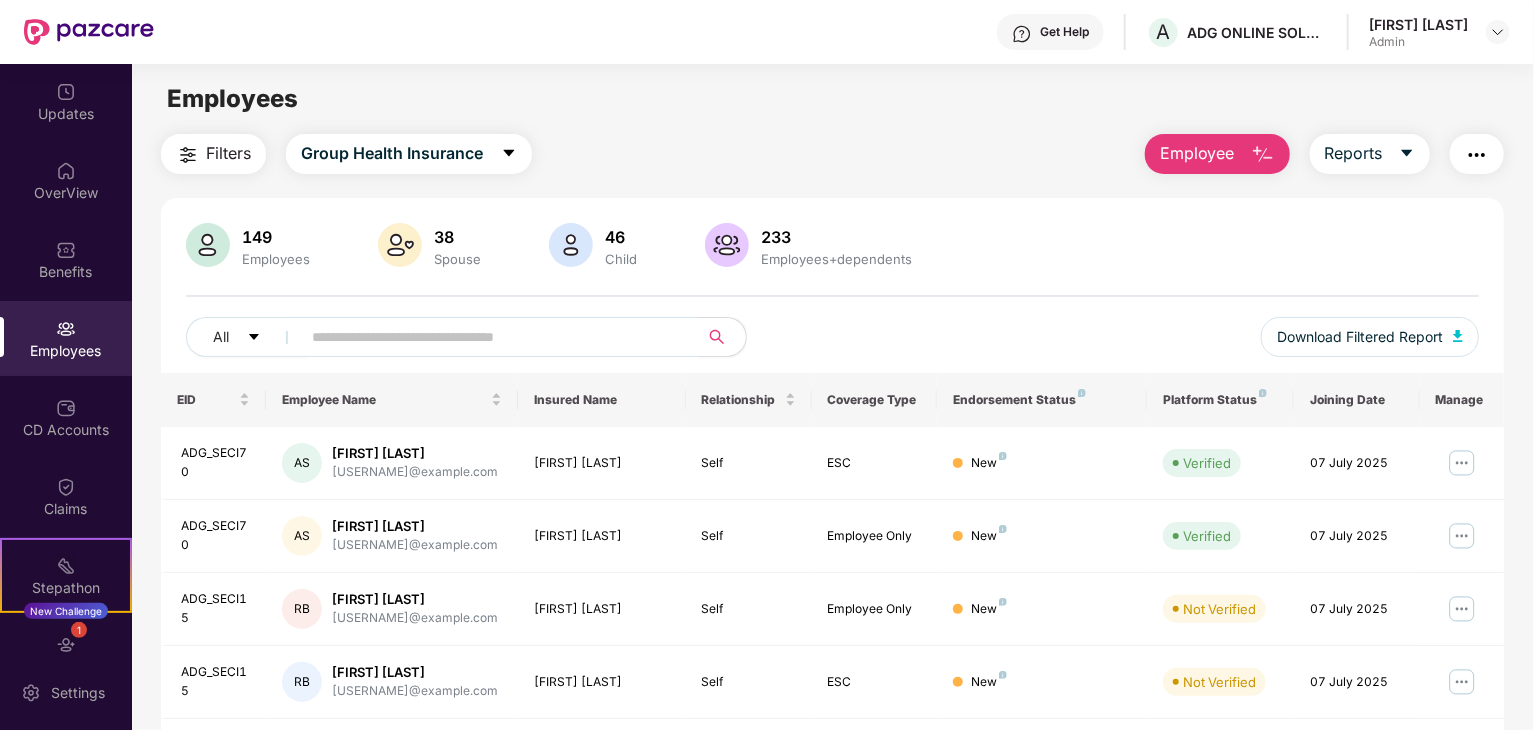 click at bounding box center (491, 337) 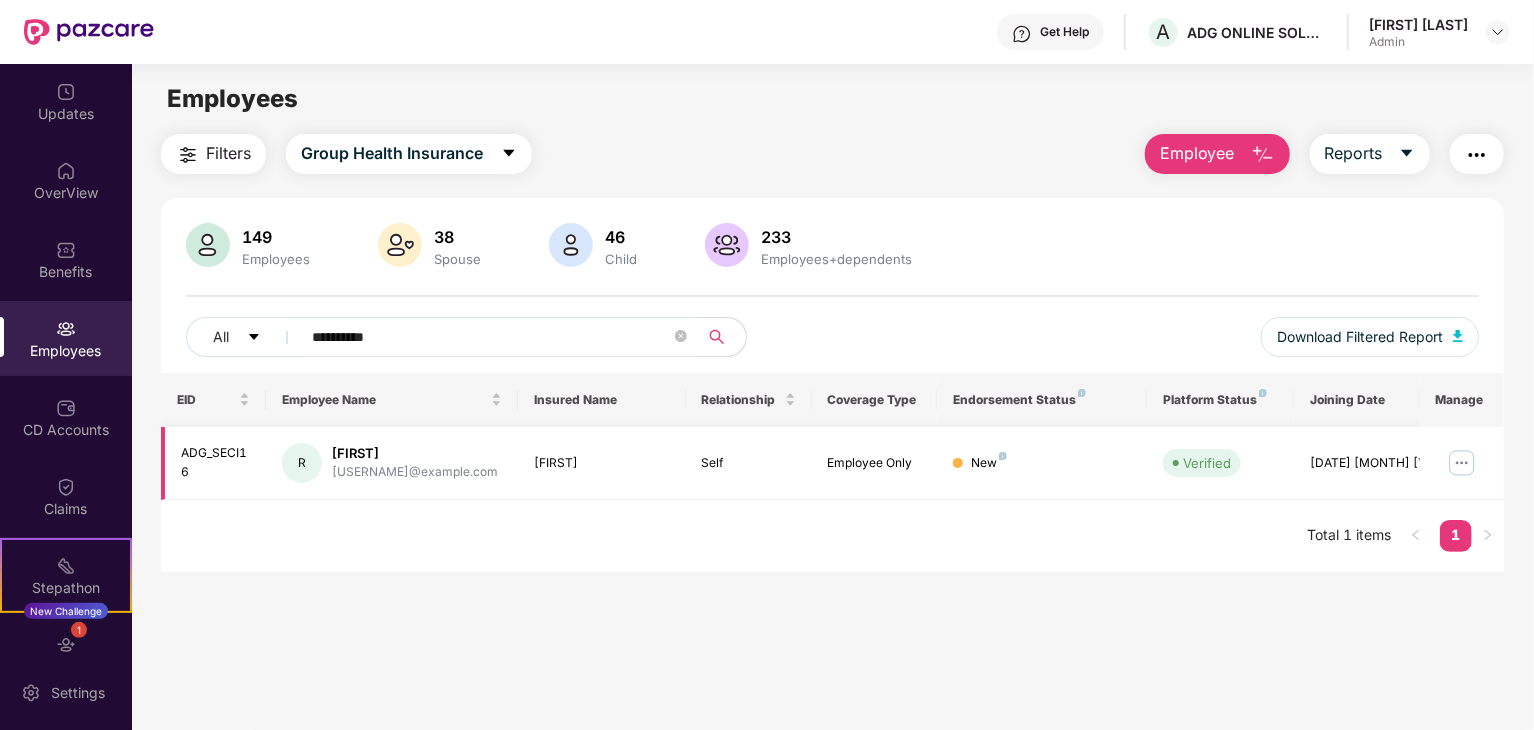 type on "**********" 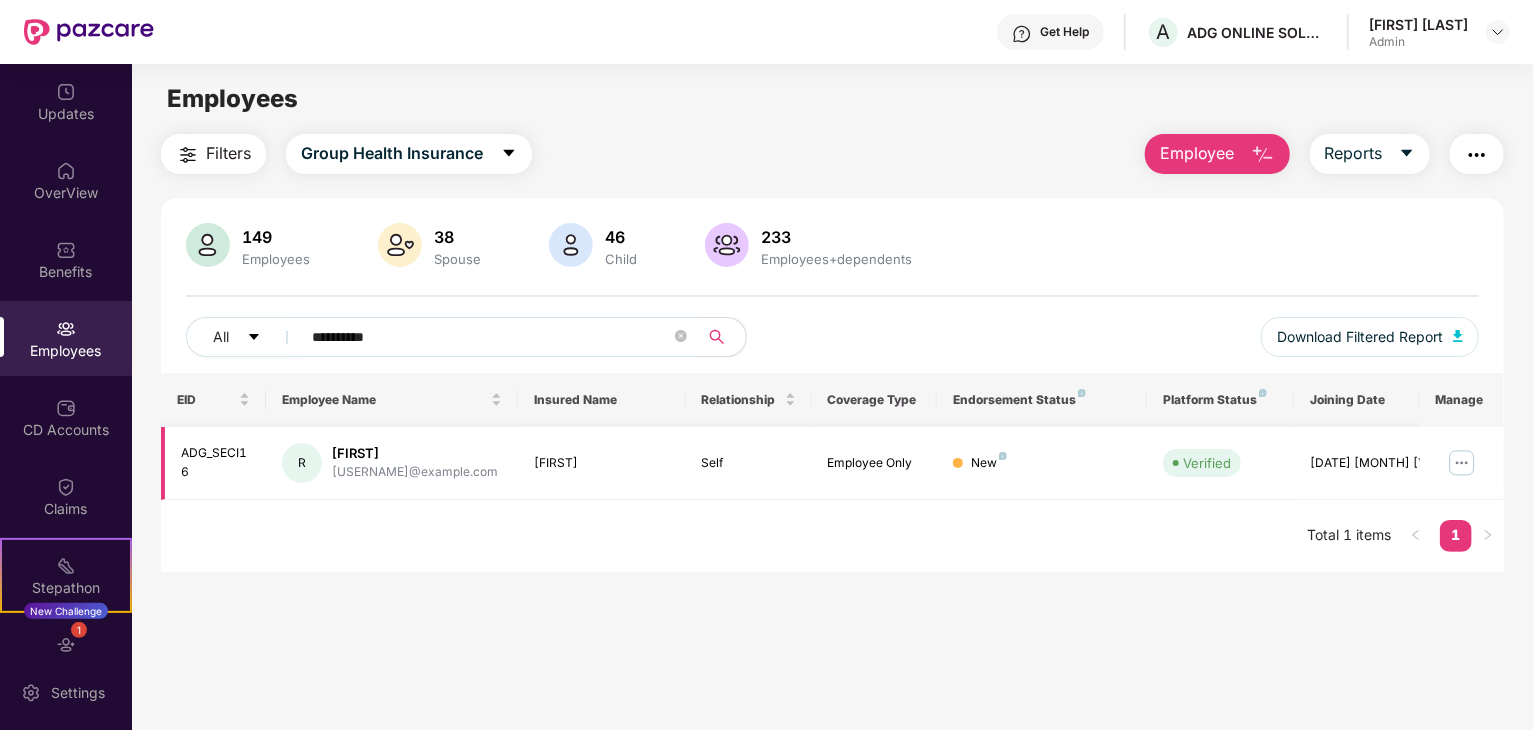 click at bounding box center (1462, 463) 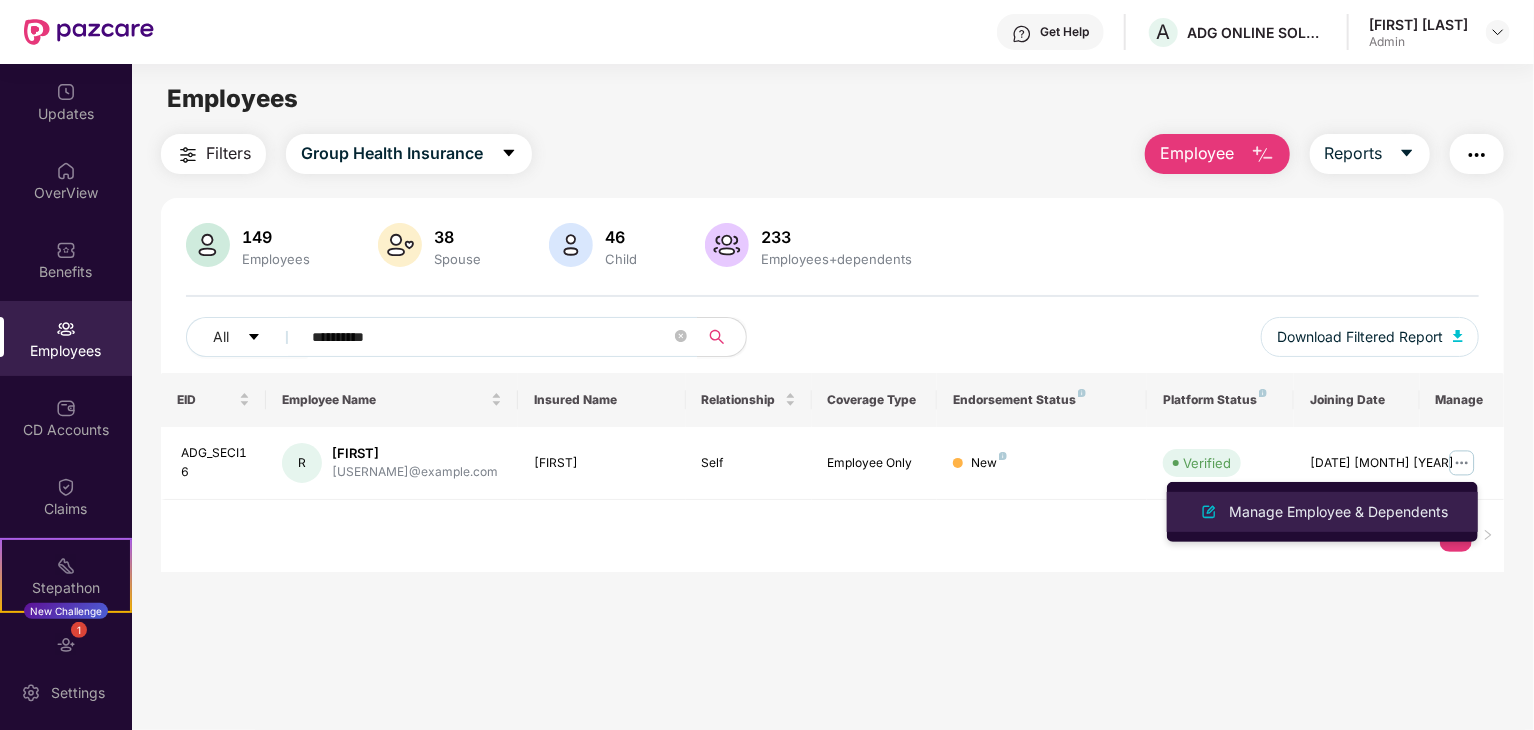 click on "Manage Employee & Dependents" at bounding box center [1338, 512] 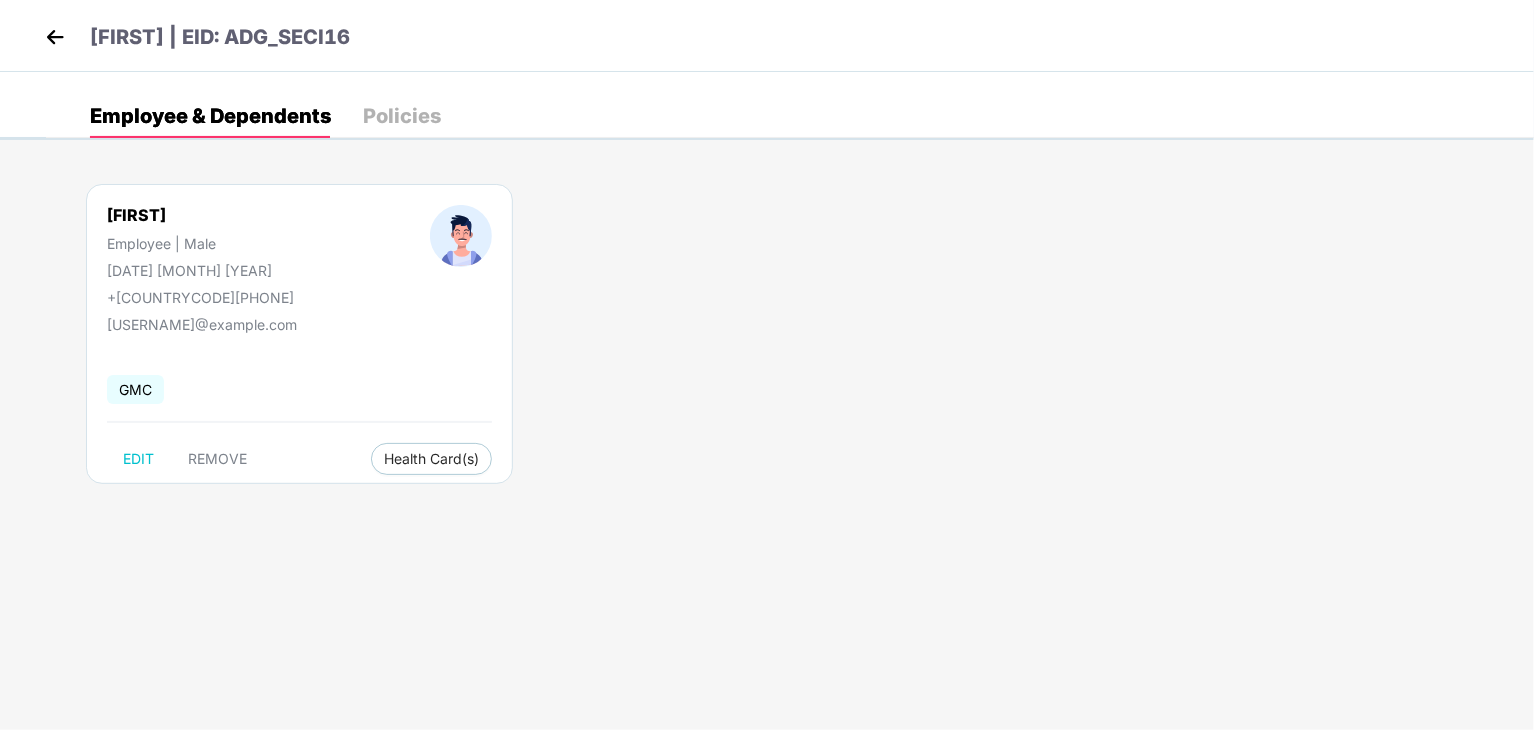 click at bounding box center (55, 37) 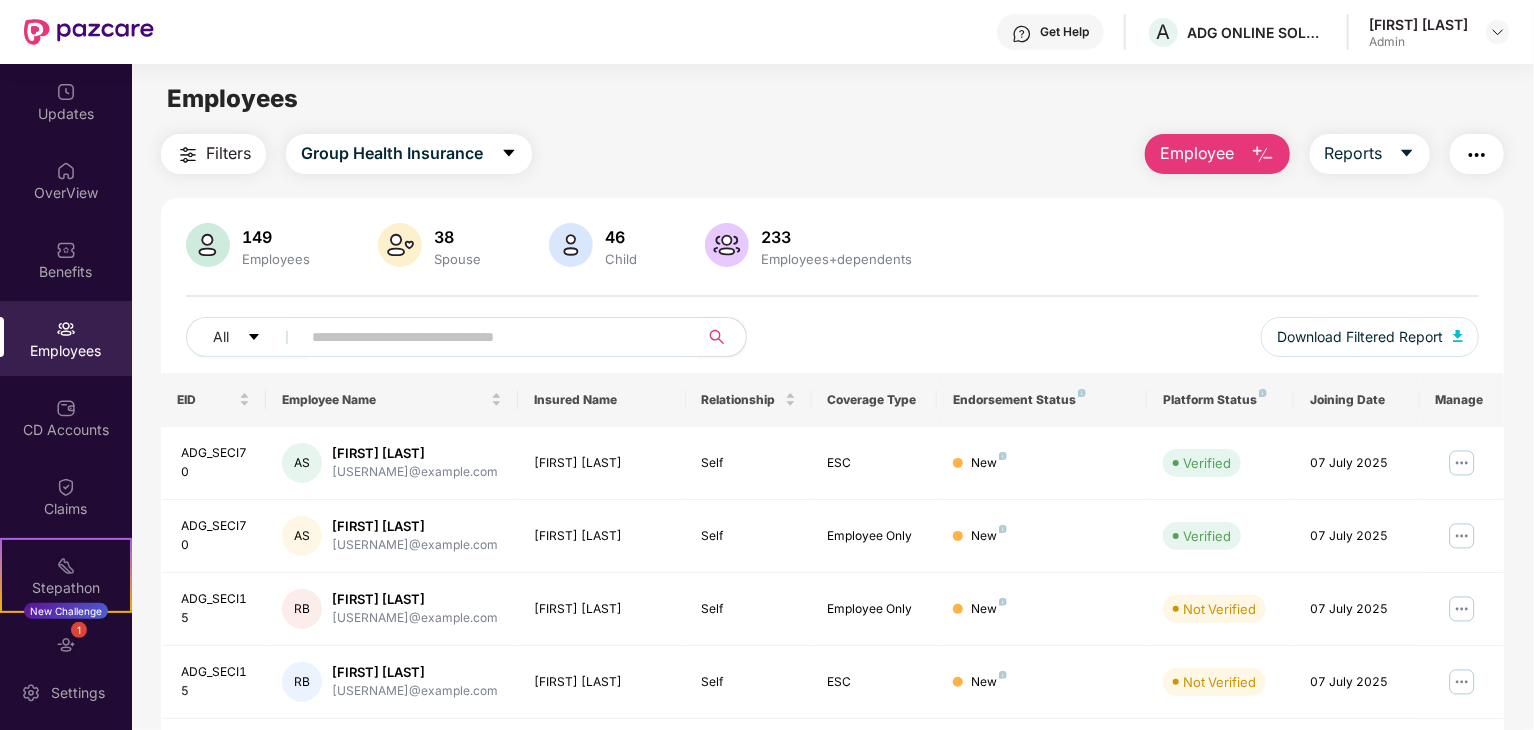 click at bounding box center (491, 337) 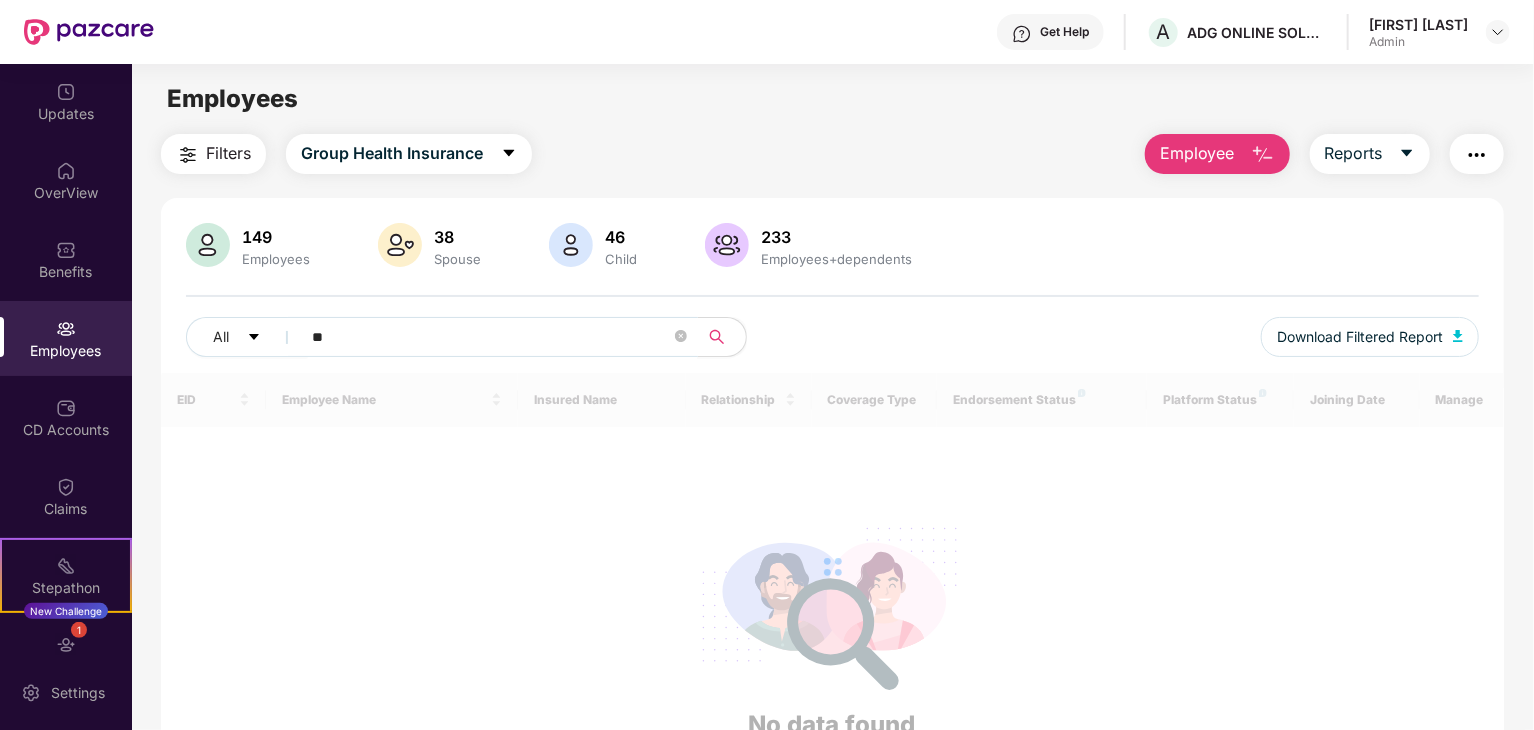 type on "*" 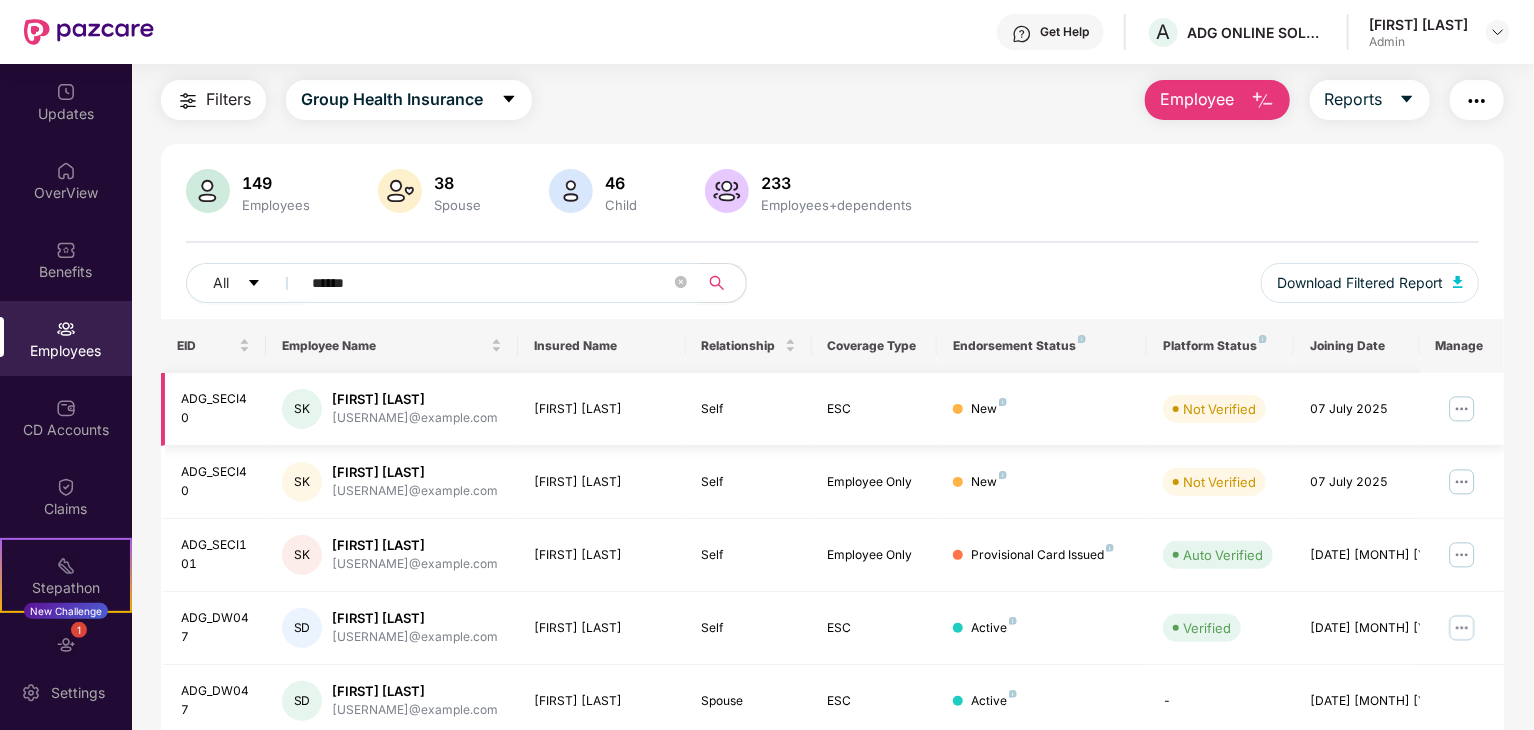 scroll, scrollTop: 53, scrollLeft: 0, axis: vertical 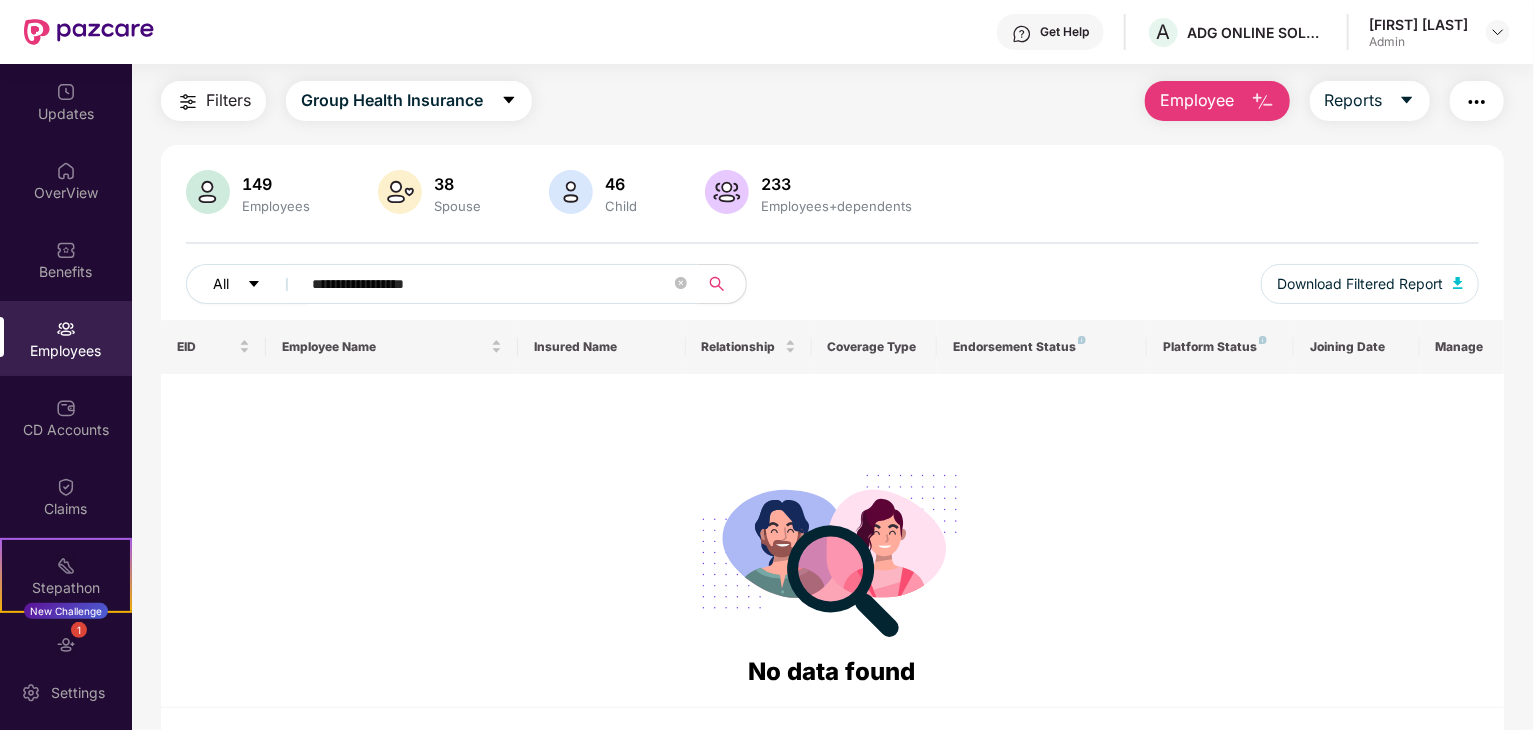 drag, startPoint x: 466, startPoint y: 276, endPoint x: 268, endPoint y: 274, distance: 198.0101 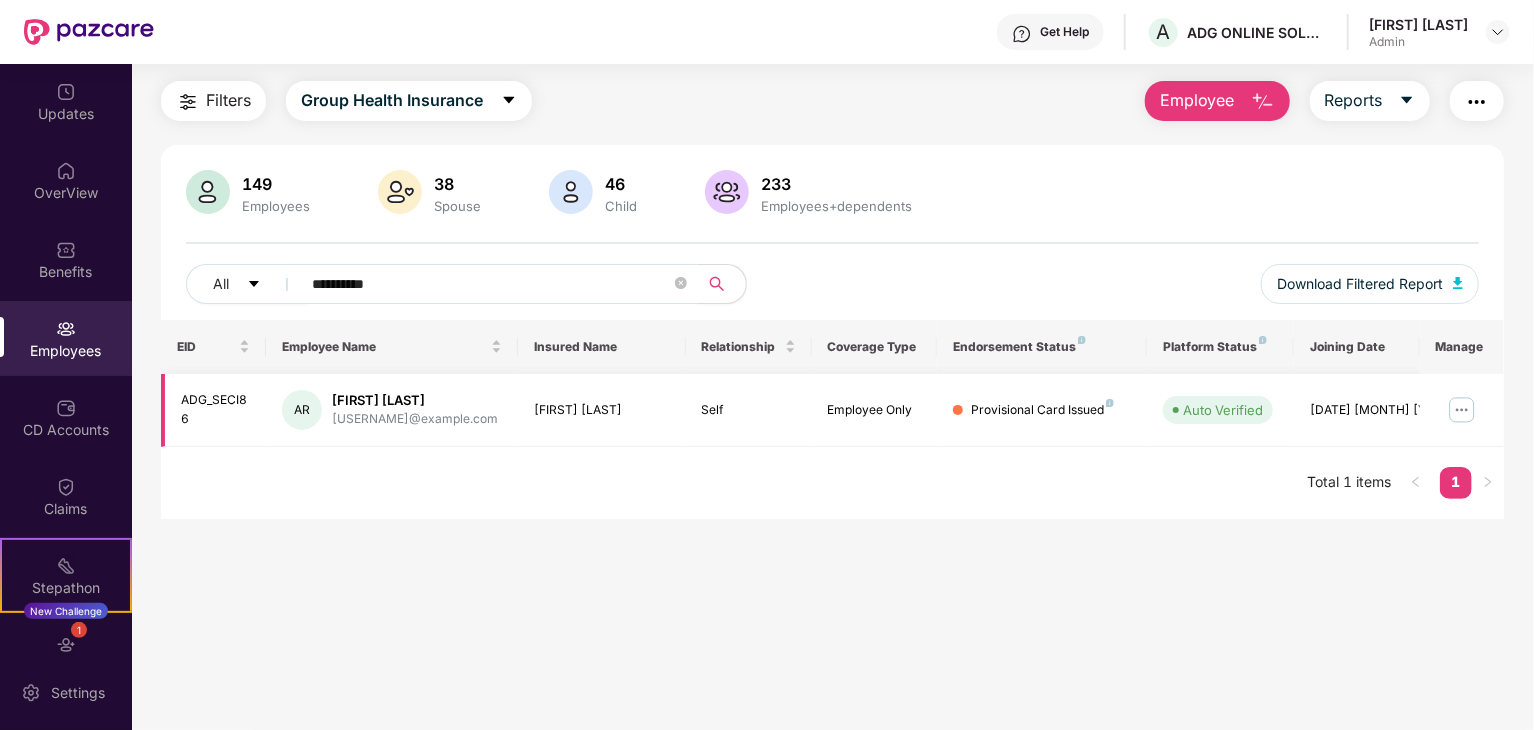 type on "**********" 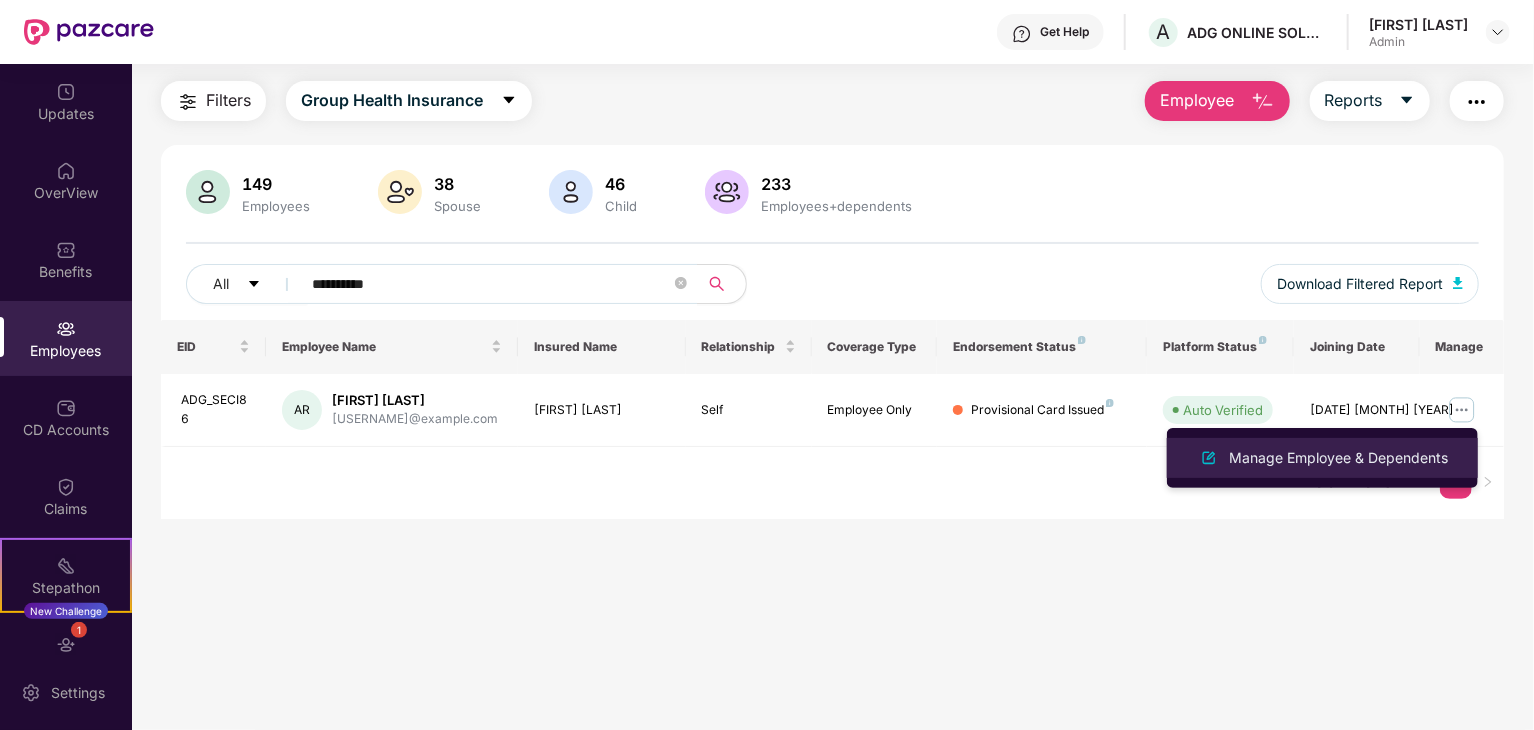 click on "Manage Employee & Dependents" at bounding box center (1338, 458) 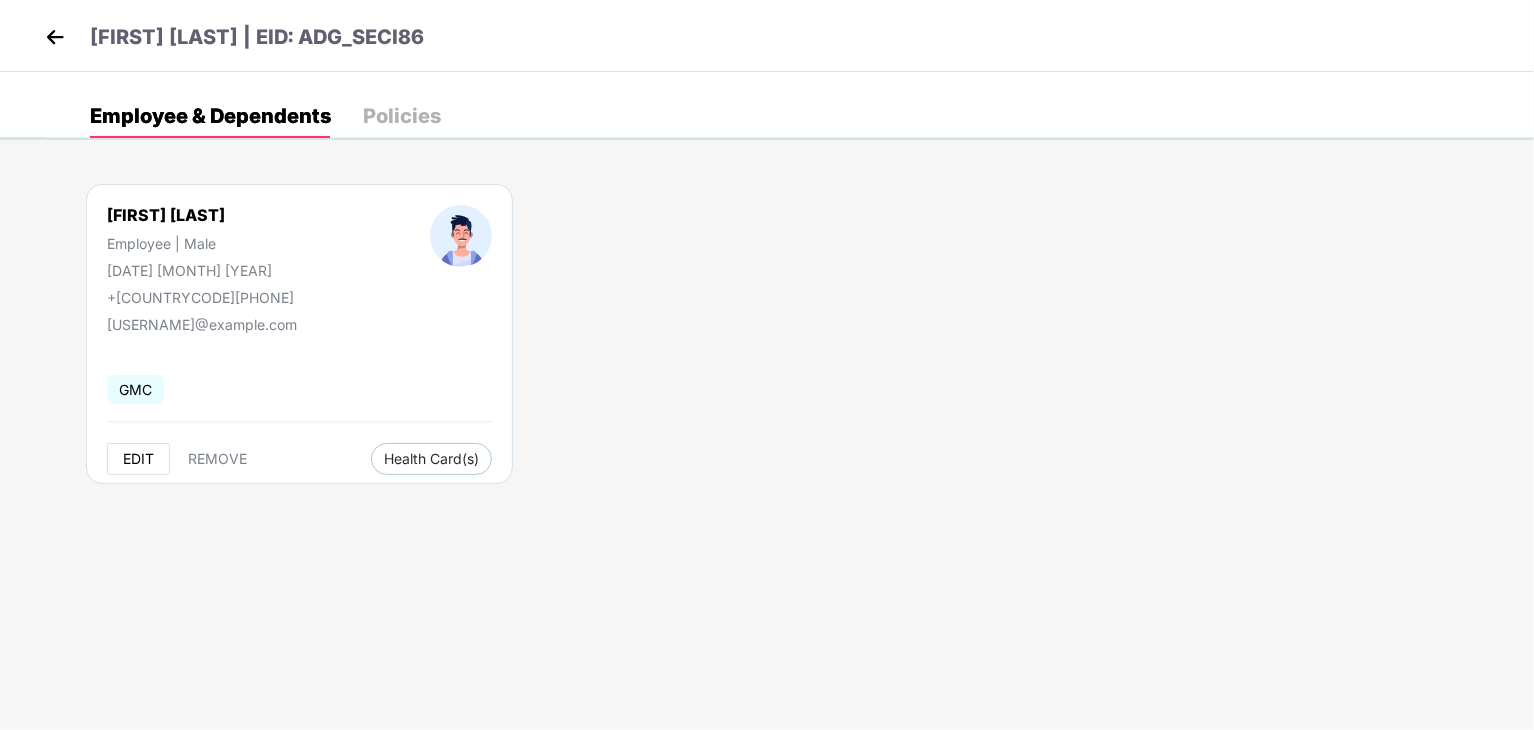 click on "EDIT" at bounding box center [138, 459] 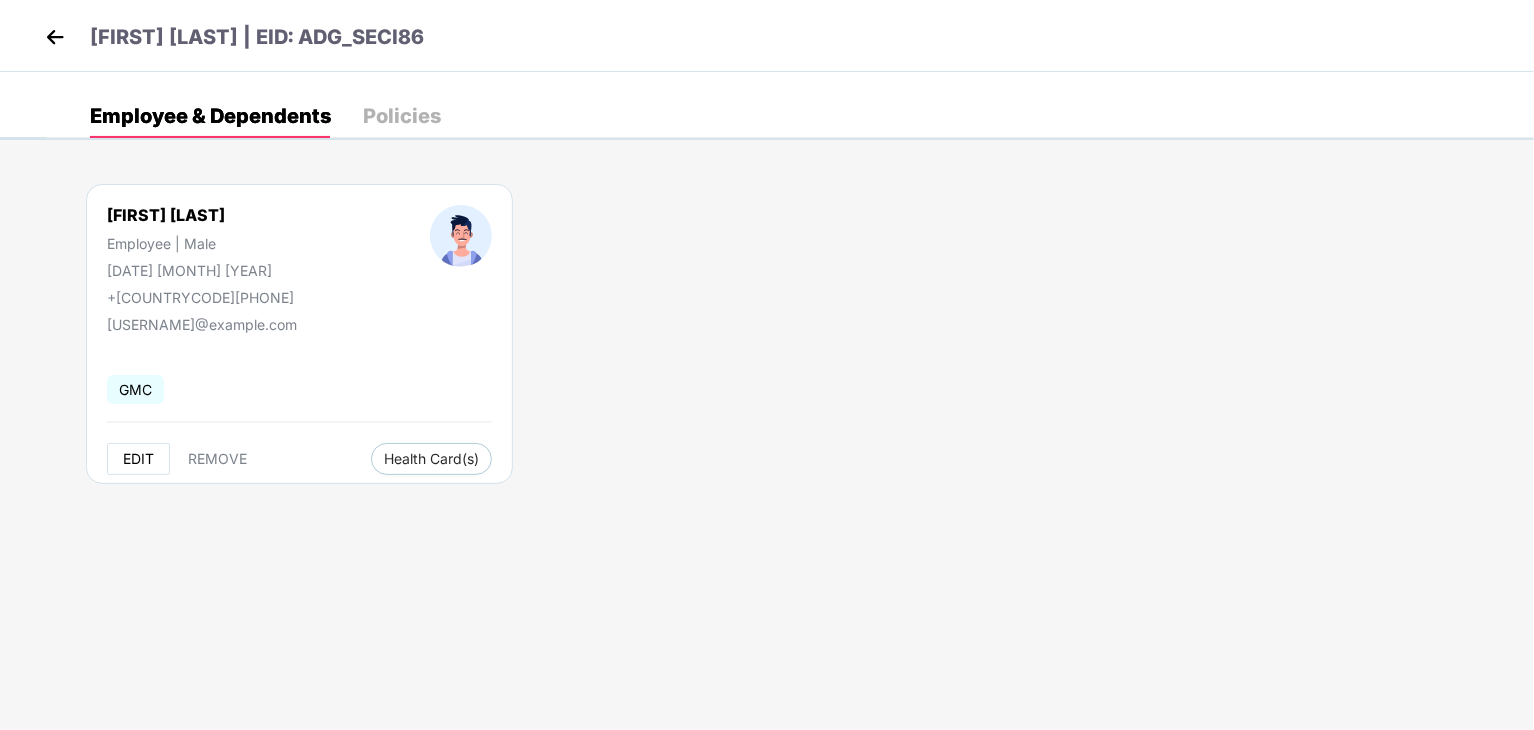 select on "****" 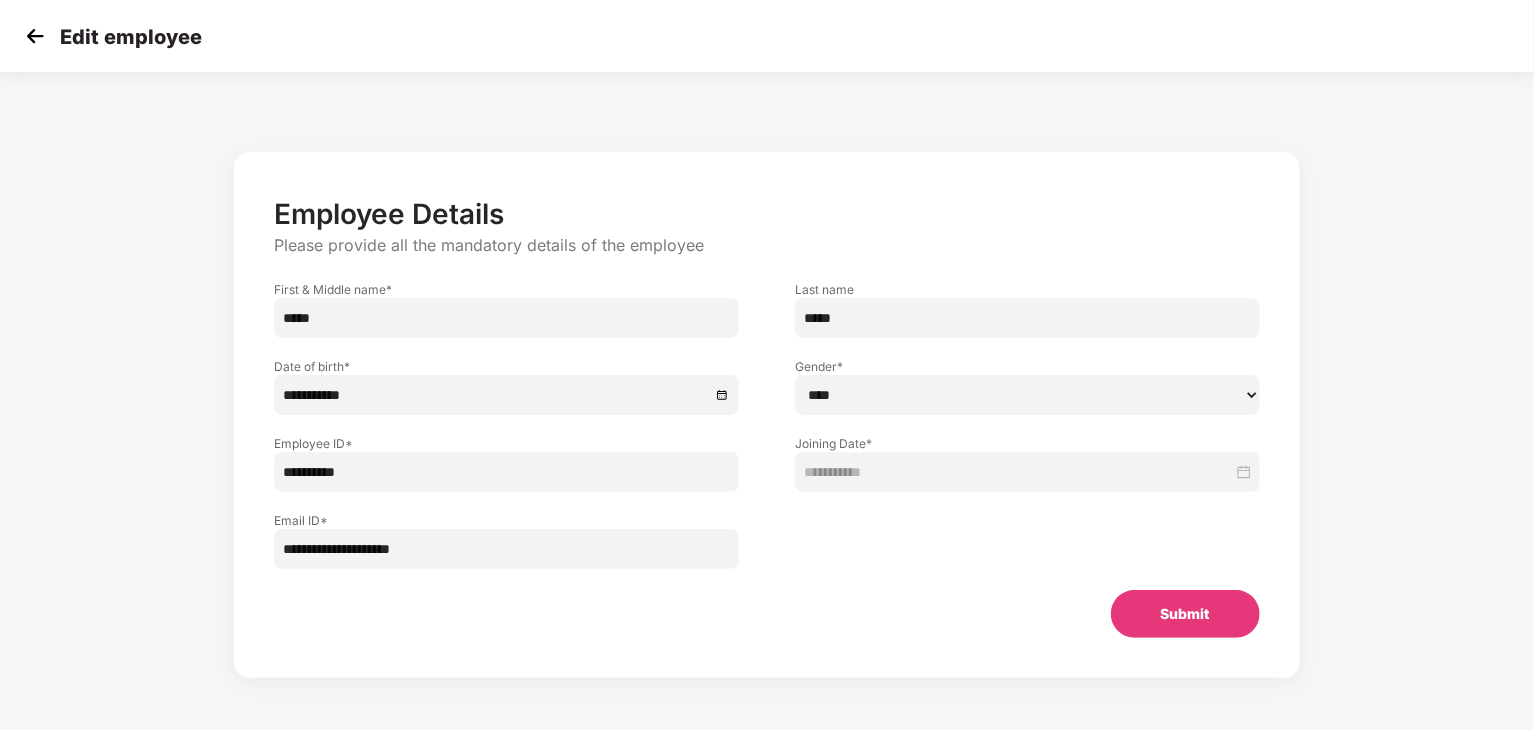 drag, startPoint x: 436, startPoint y: 548, endPoint x: 261, endPoint y: 531, distance: 175.82378 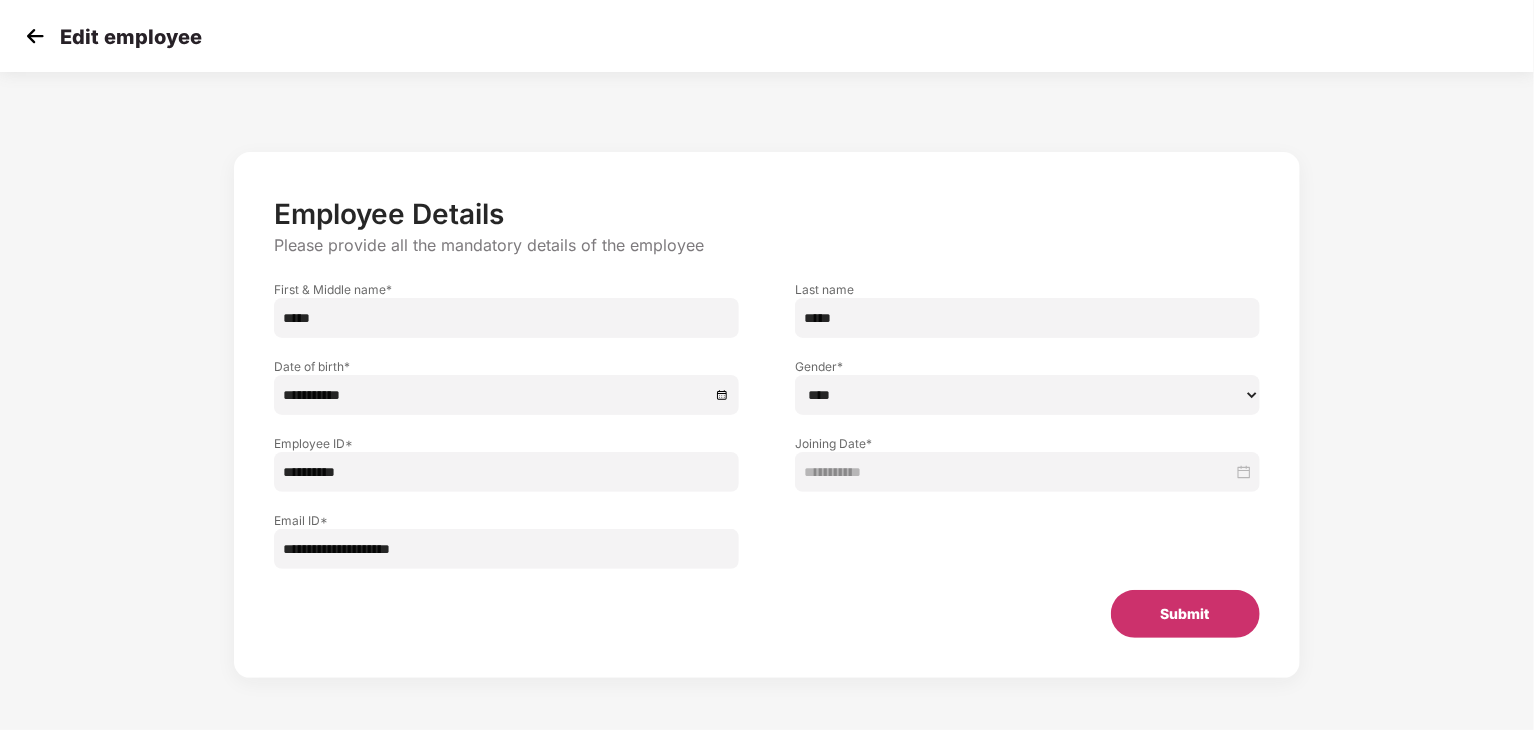 type on "**********" 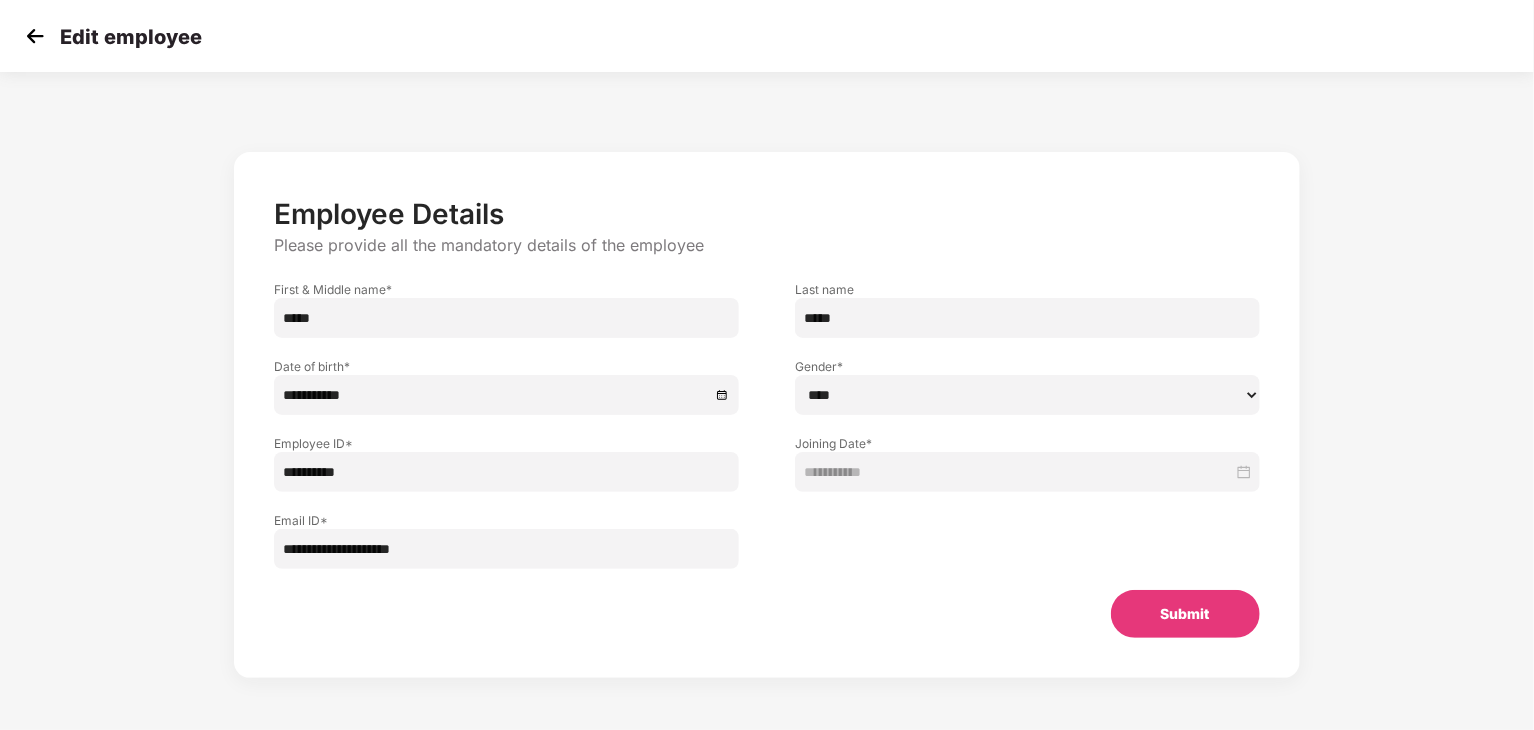click on "Submit" at bounding box center (1185, 614) 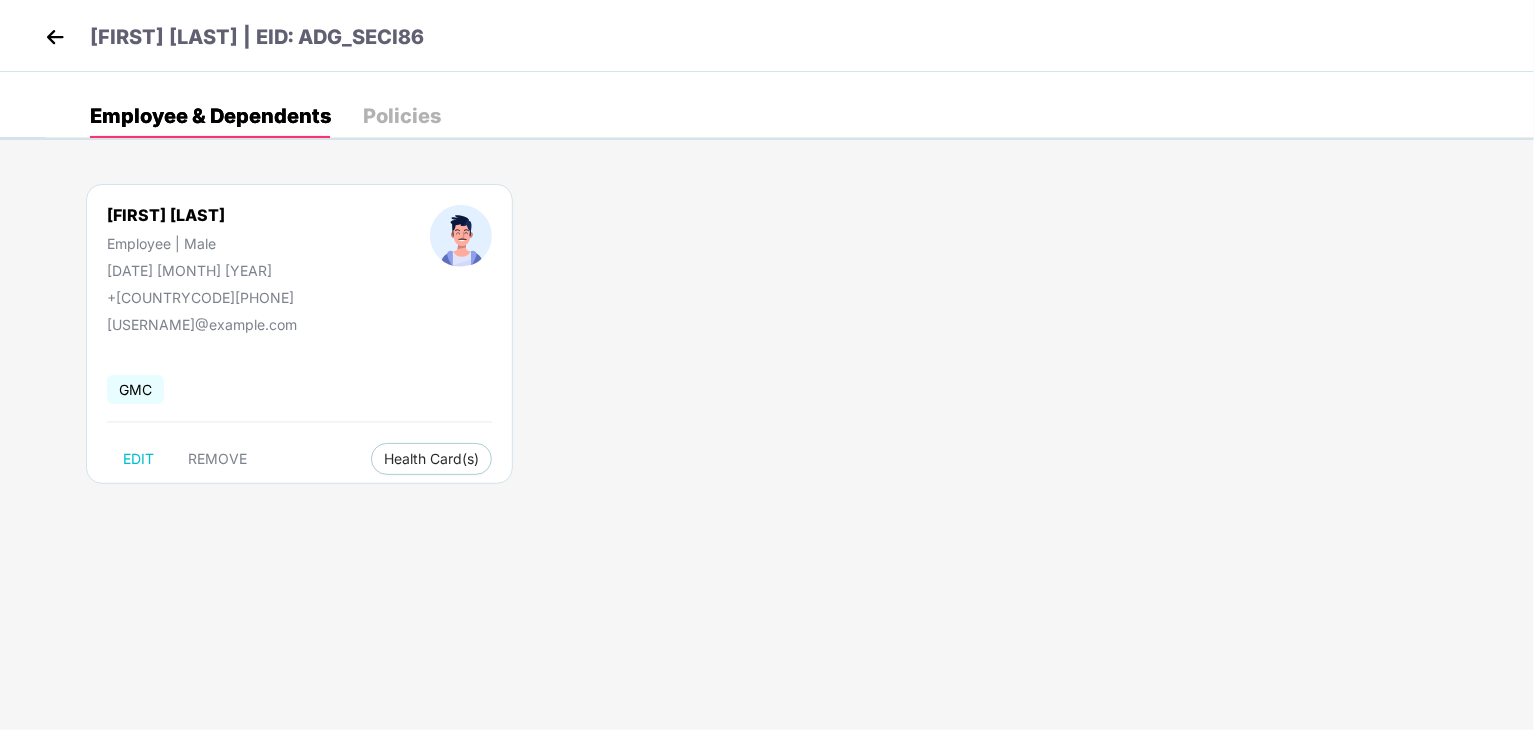 click at bounding box center (55, 37) 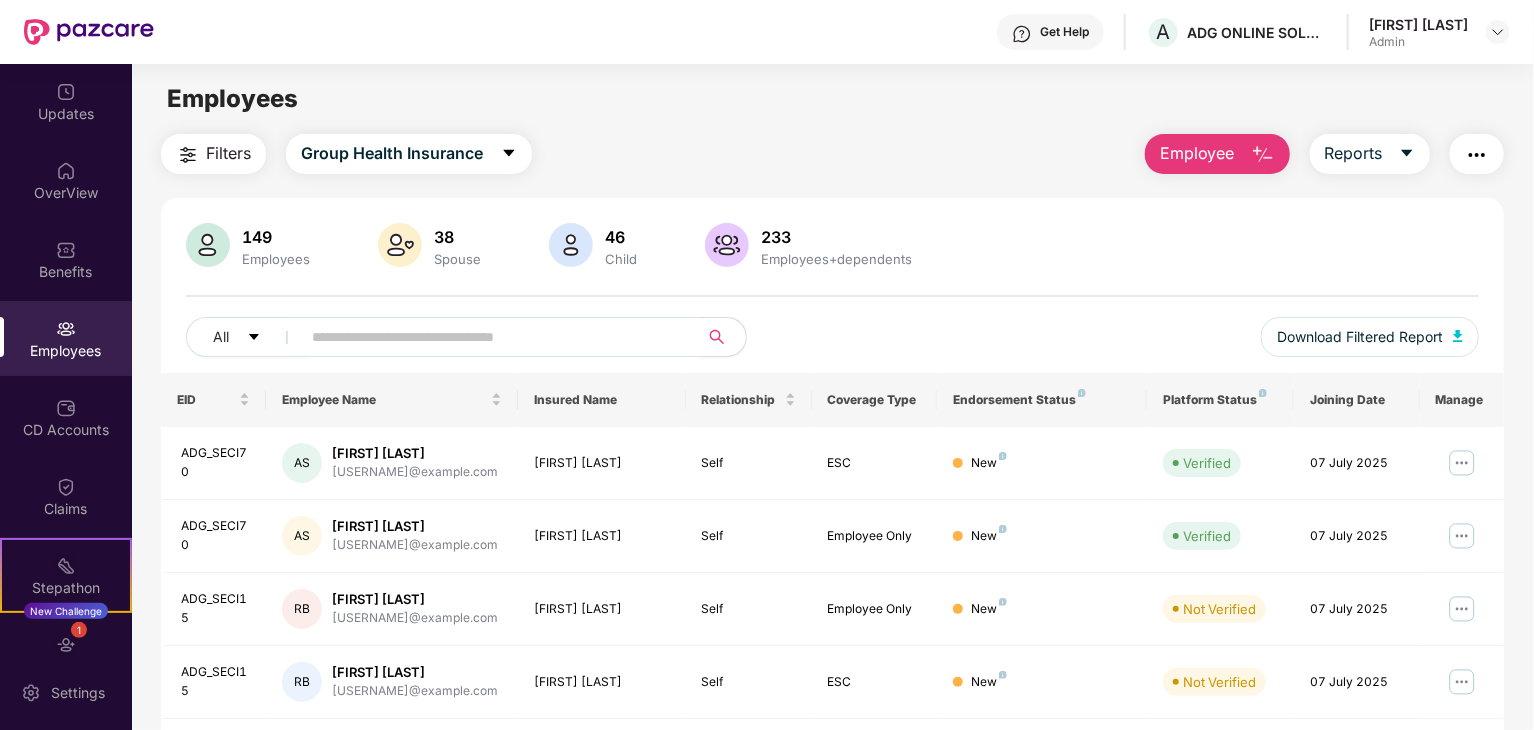 click at bounding box center [491, 337] 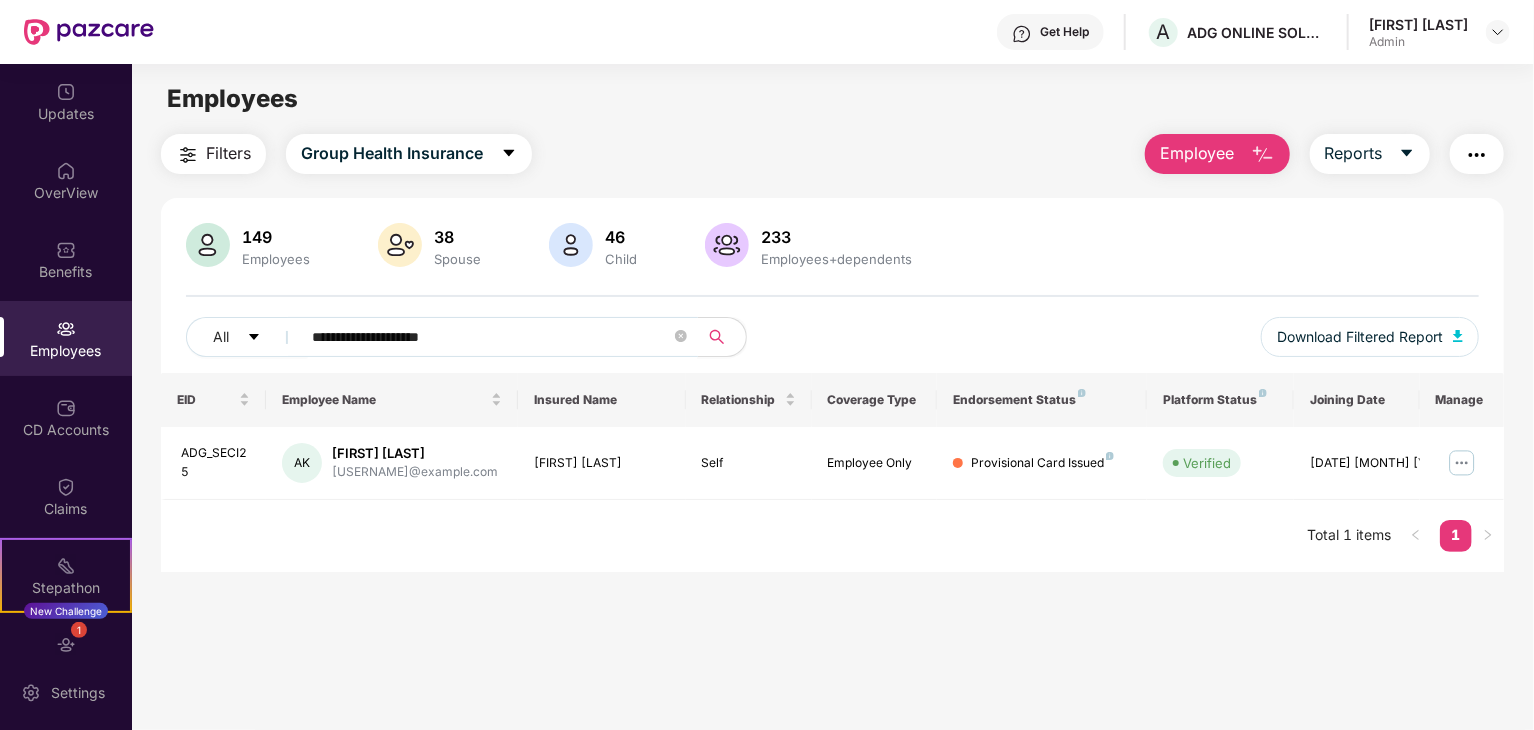 type on "**********" 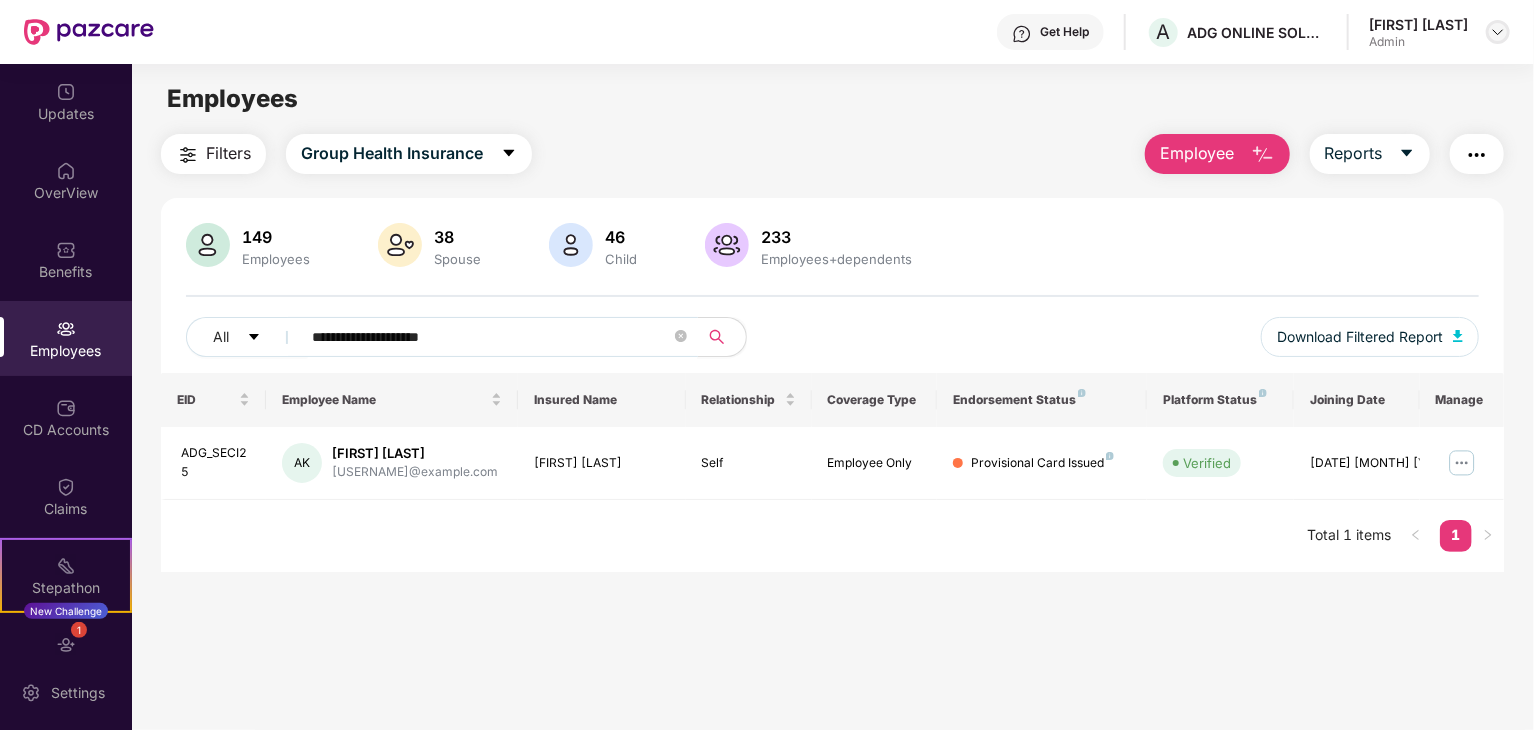 click at bounding box center [1498, 32] 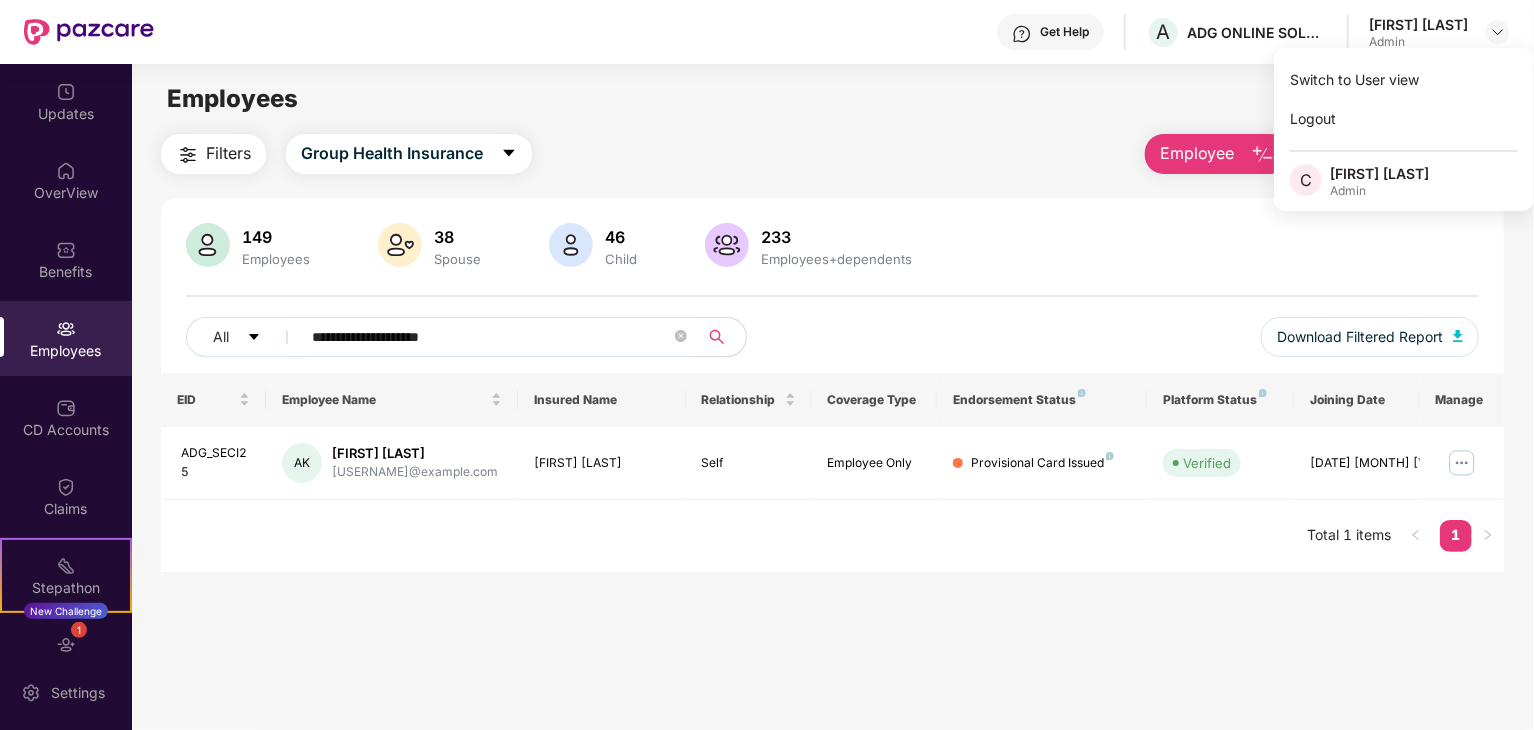 click on "[NUMBER] Employees [NUMBER] Spouse [NUMBER] Child [NUMBER] Employees+dependents" at bounding box center [832, 247] 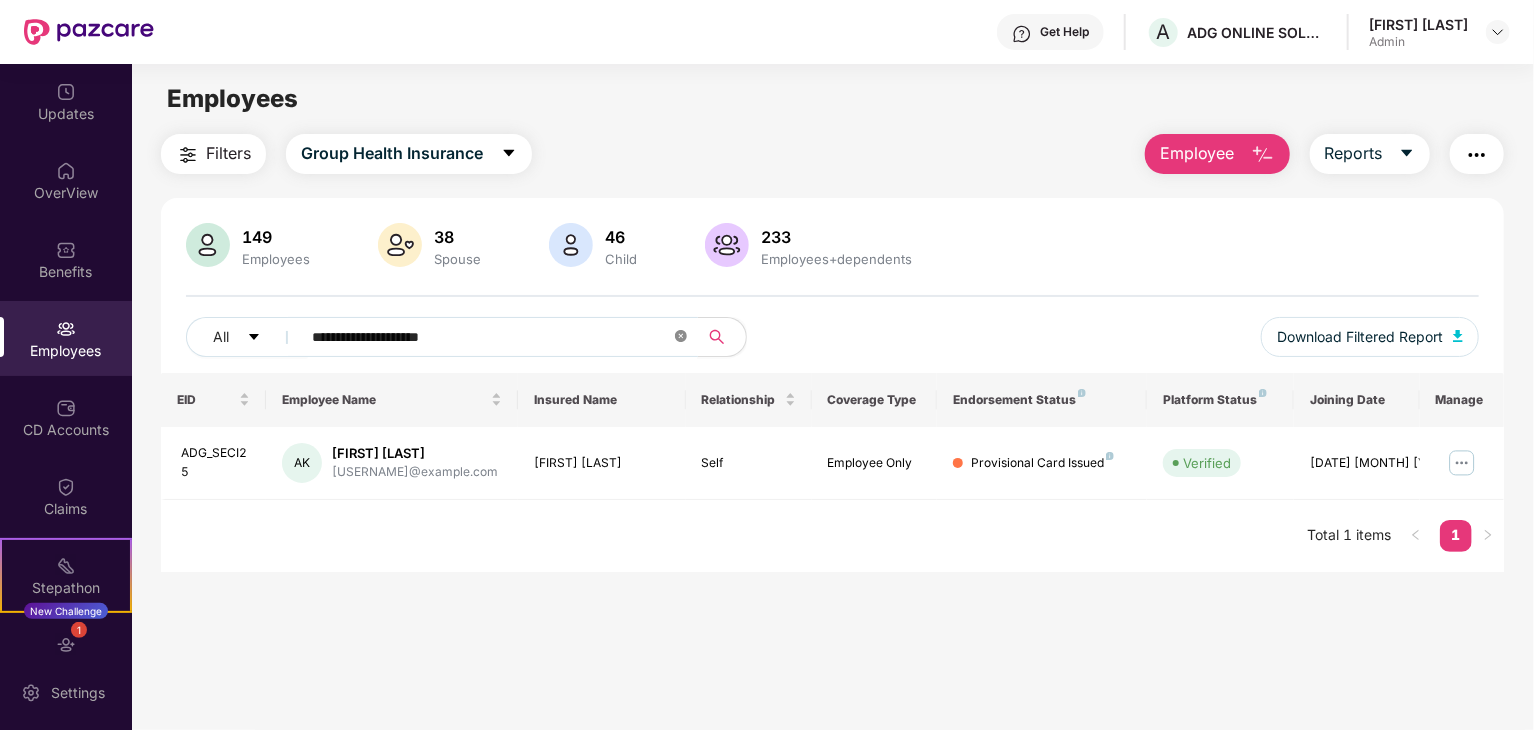 click 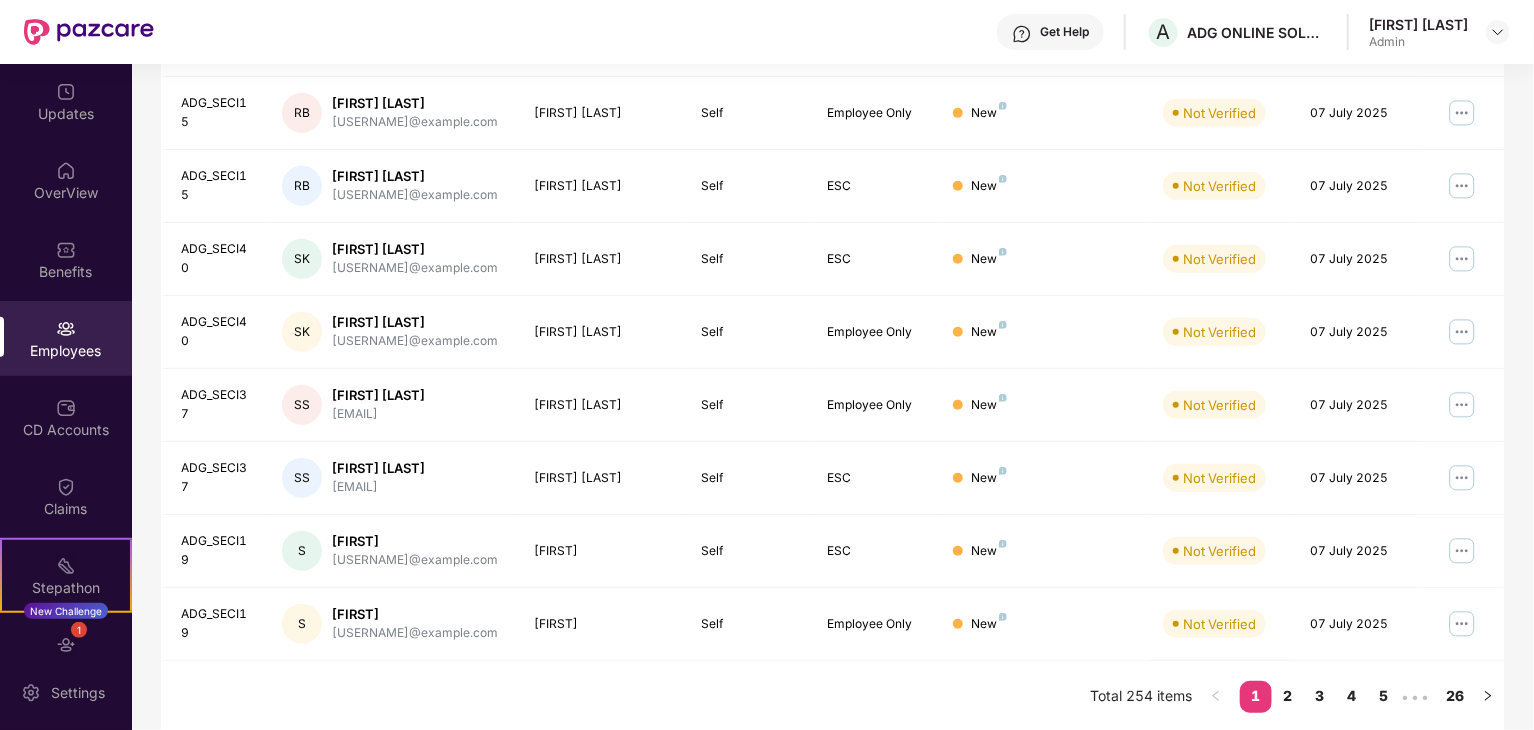 scroll, scrollTop: 0, scrollLeft: 0, axis: both 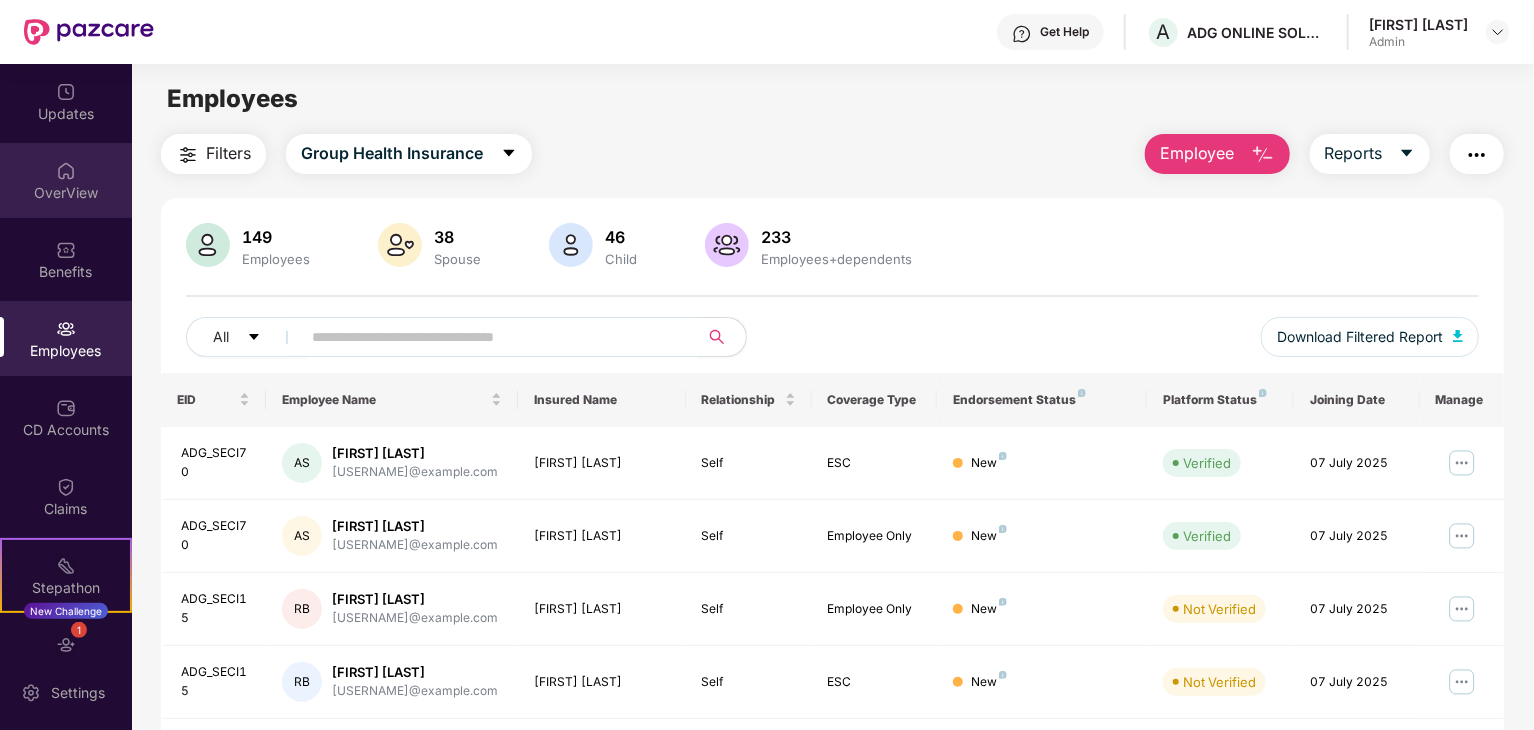 click on "OverView" at bounding box center [66, 193] 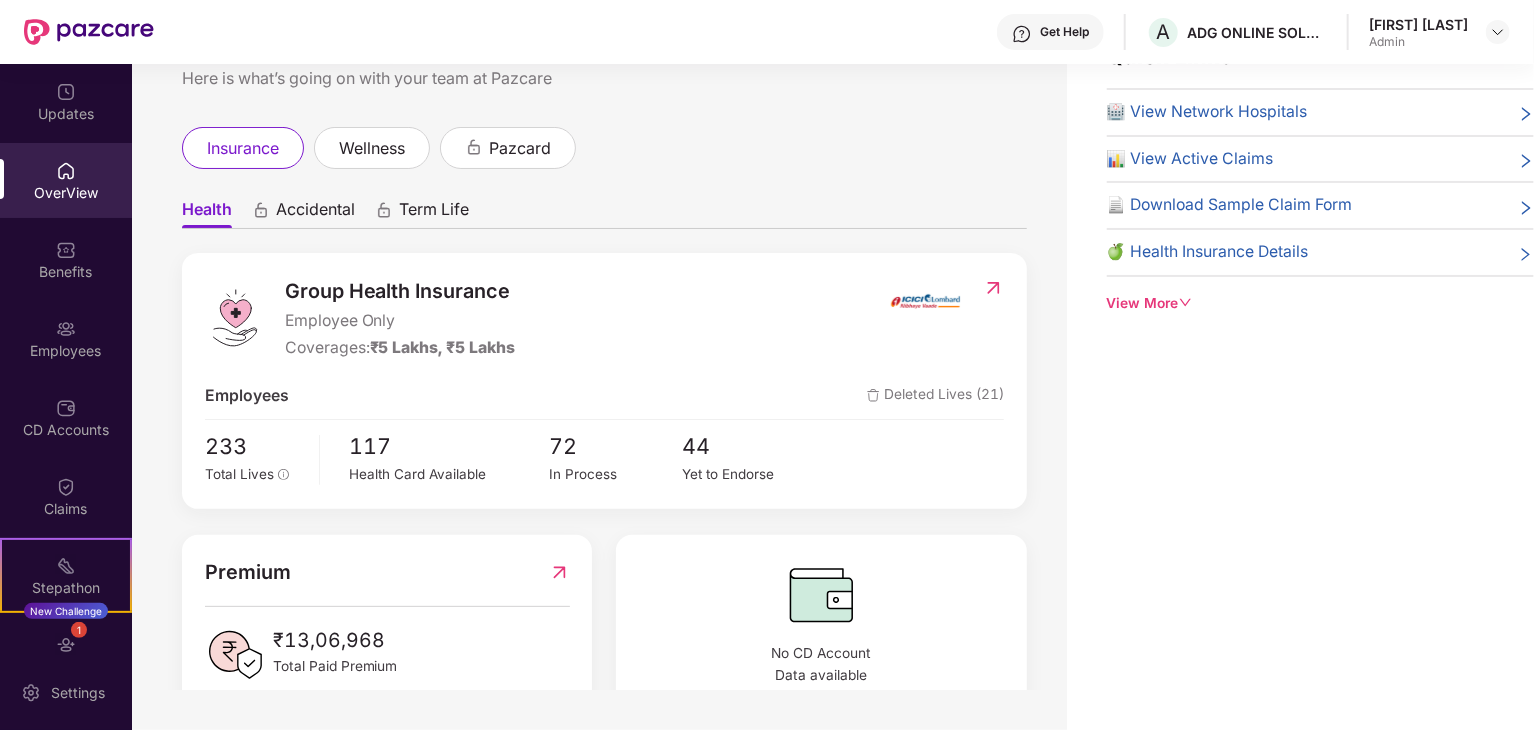 scroll, scrollTop: 0, scrollLeft: 0, axis: both 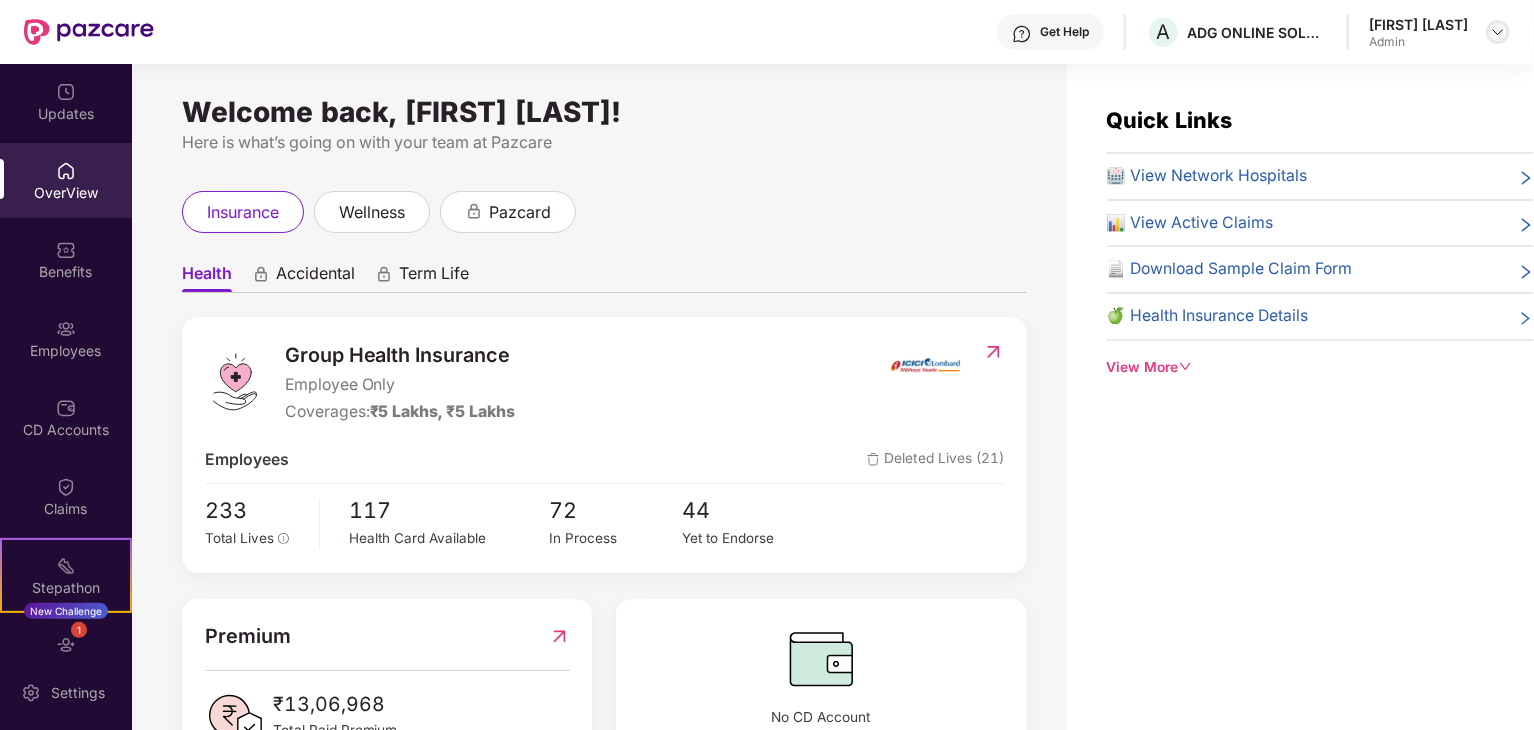 click at bounding box center [1498, 32] 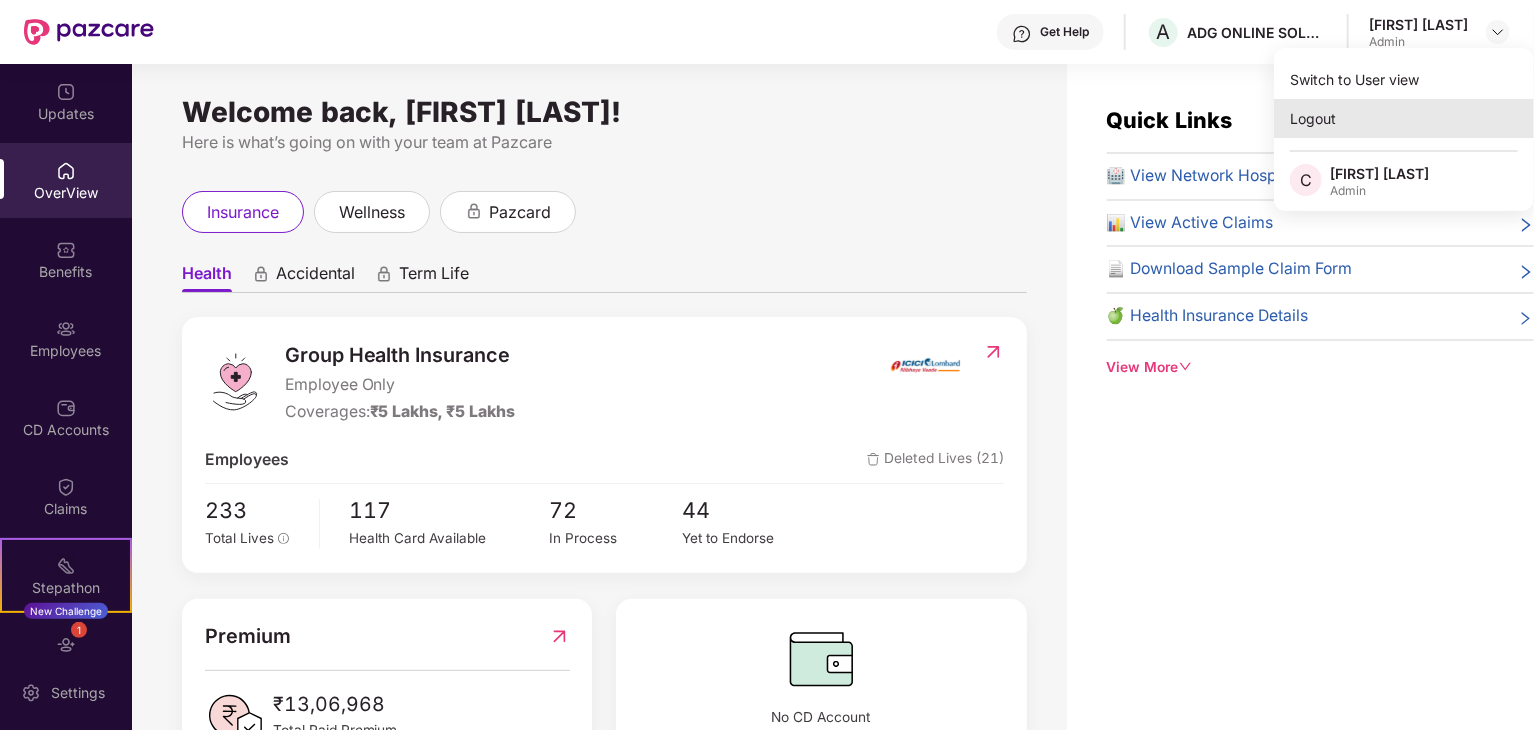 click on "Logout" at bounding box center [1404, 118] 